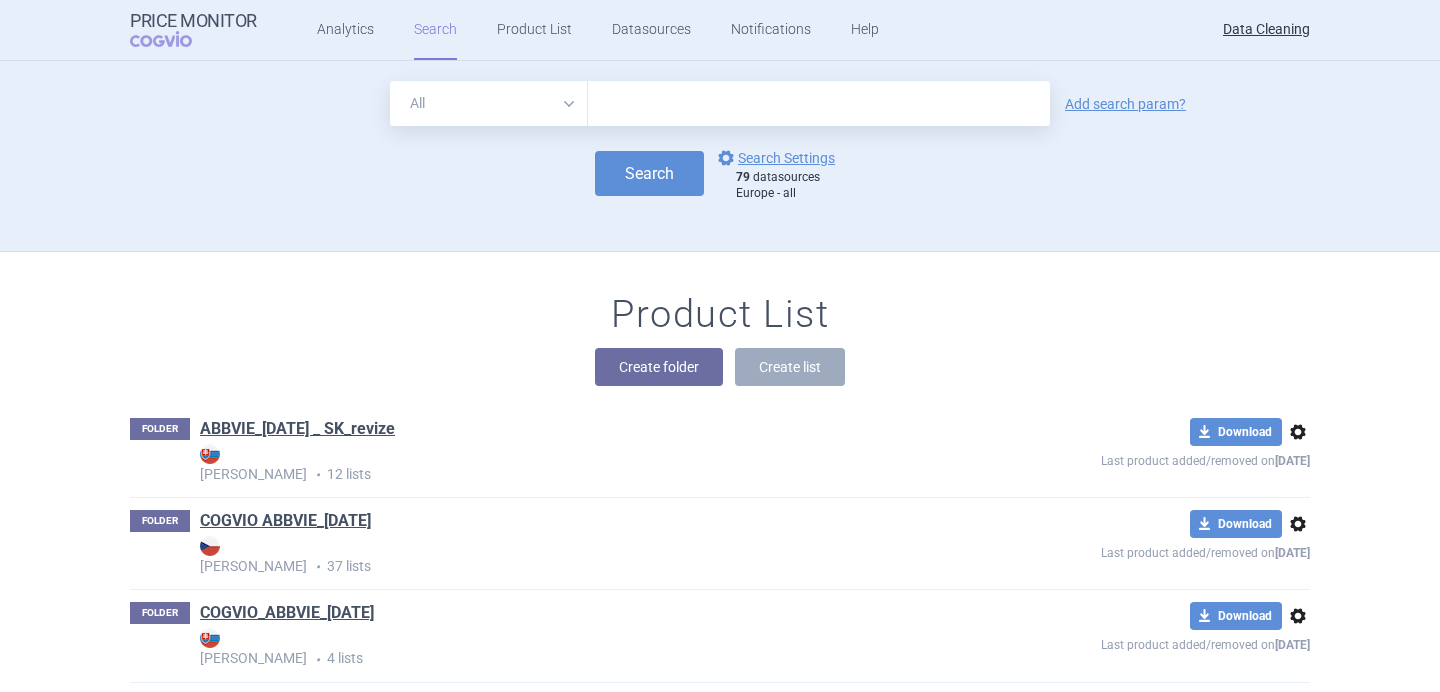 scroll, scrollTop: 0, scrollLeft: 0, axis: both 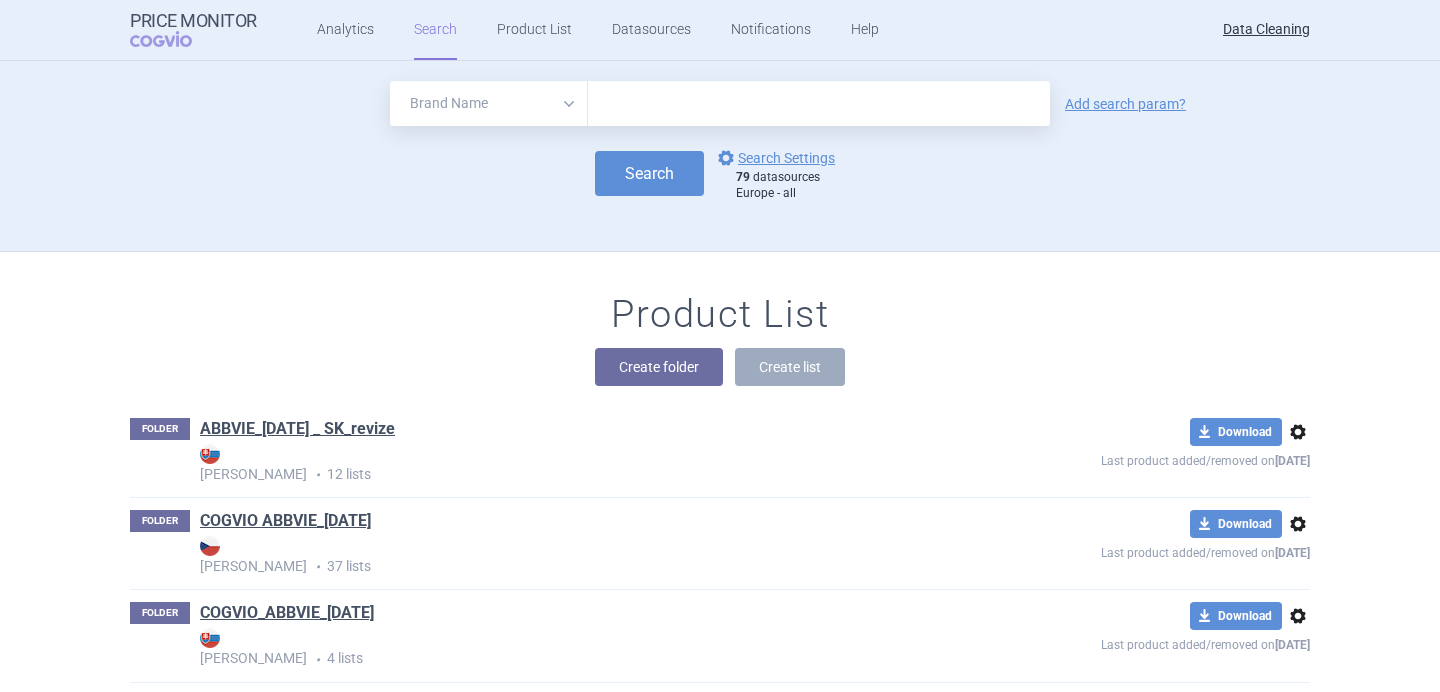 click at bounding box center (819, 103) 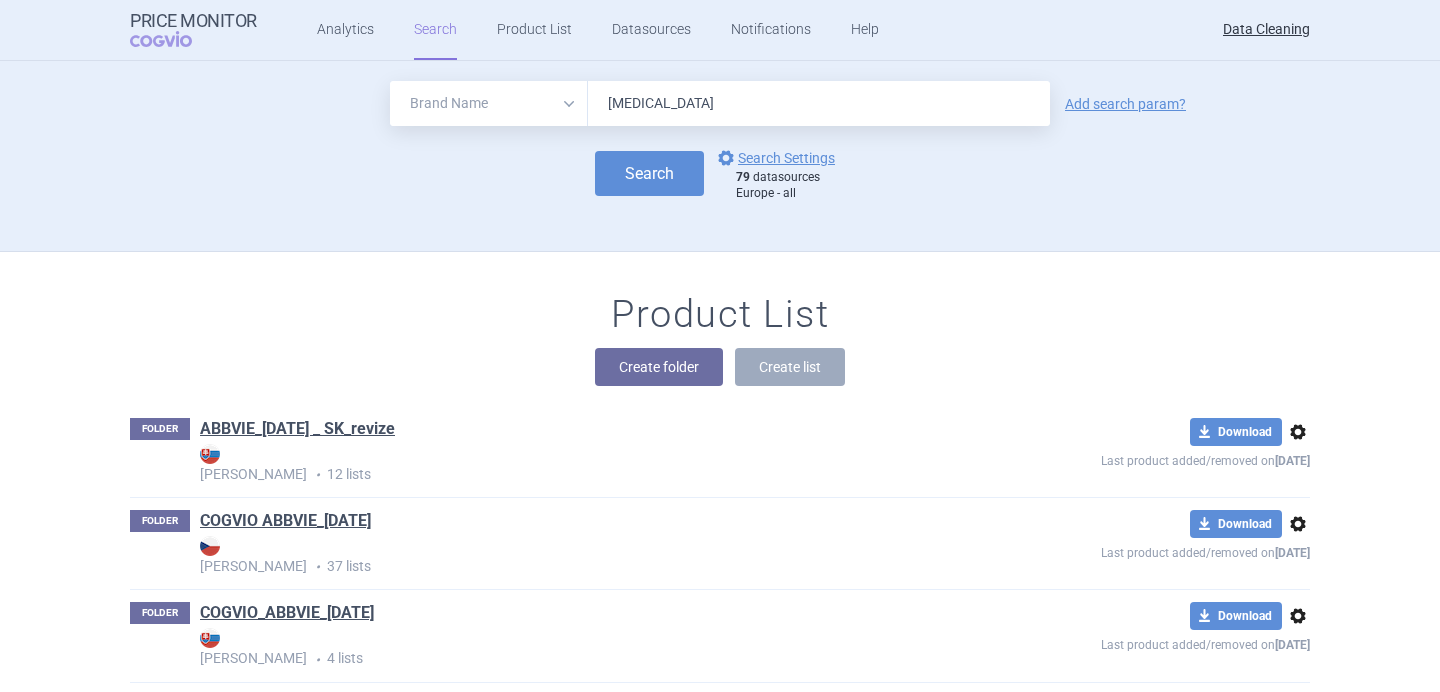 click on "Search" at bounding box center [649, 173] 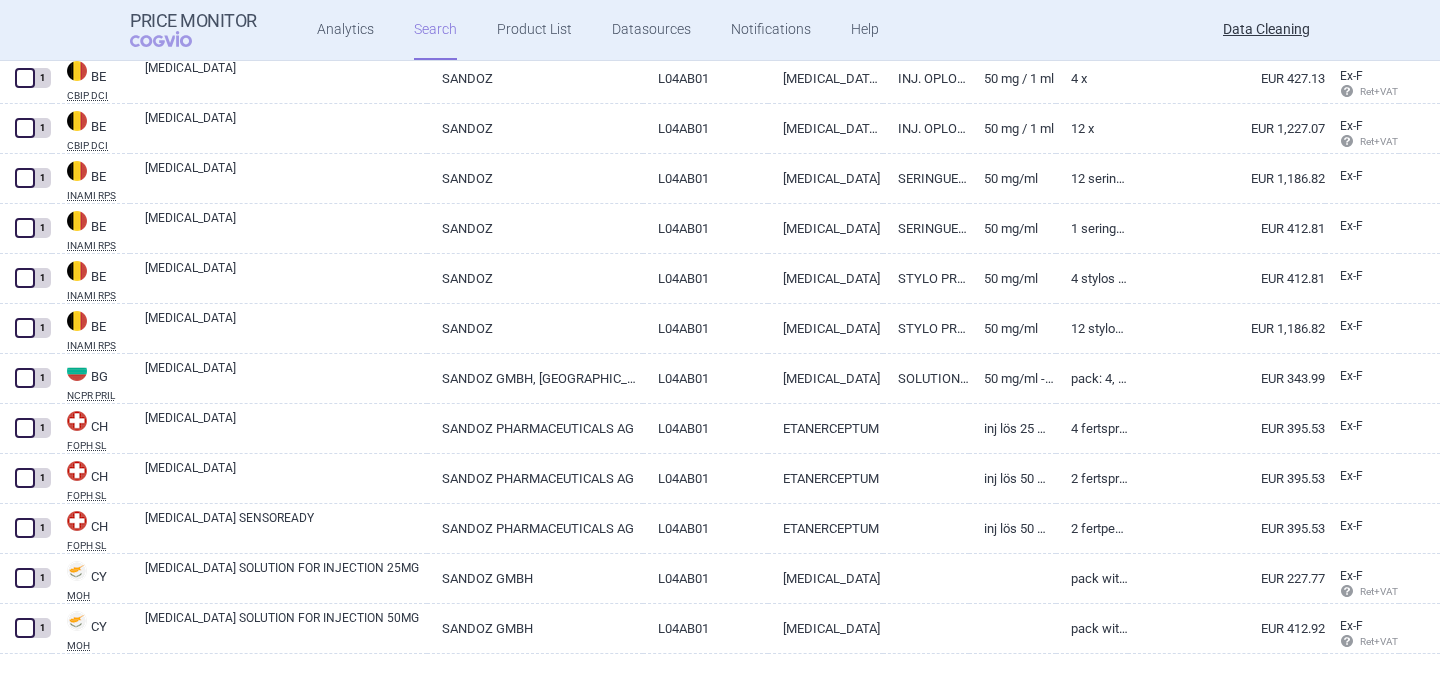 scroll, scrollTop: 0, scrollLeft: 0, axis: both 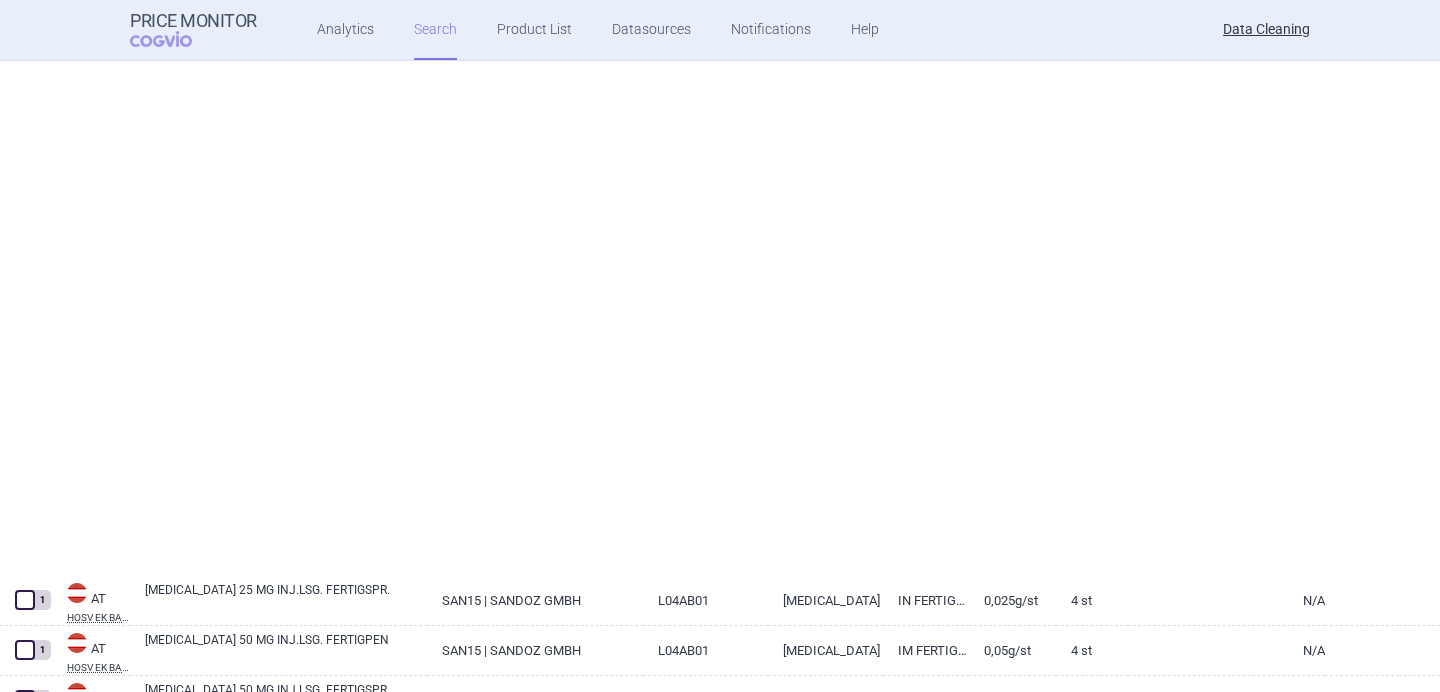 select on "brandName" 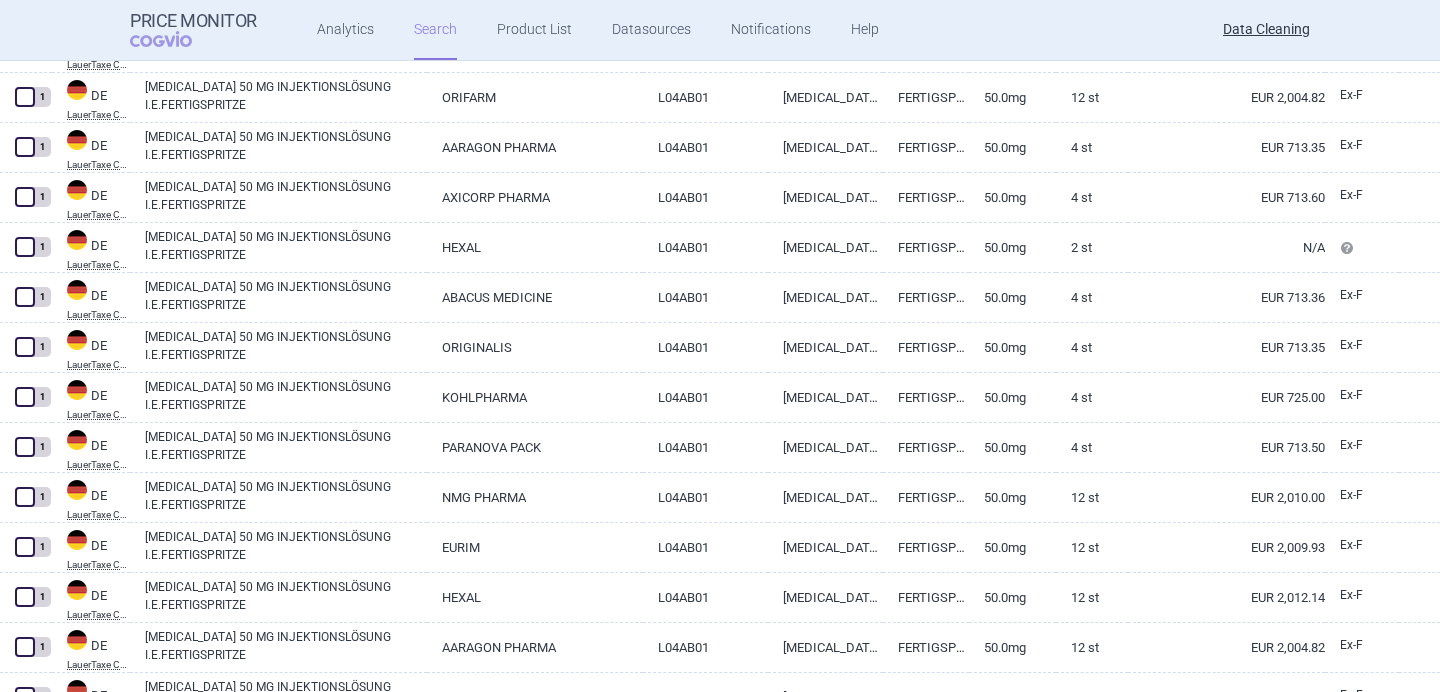 scroll, scrollTop: 4799, scrollLeft: 0, axis: vertical 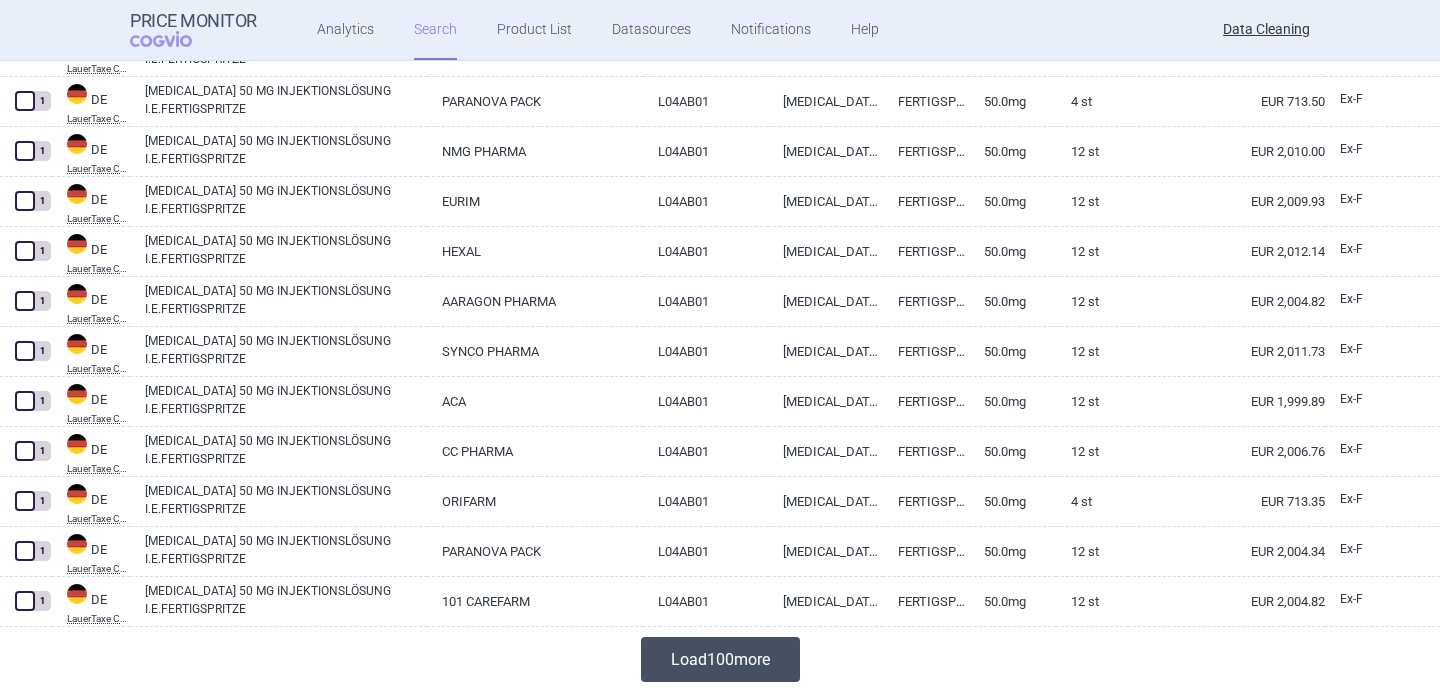 click on "Load  100  more" at bounding box center (720, 659) 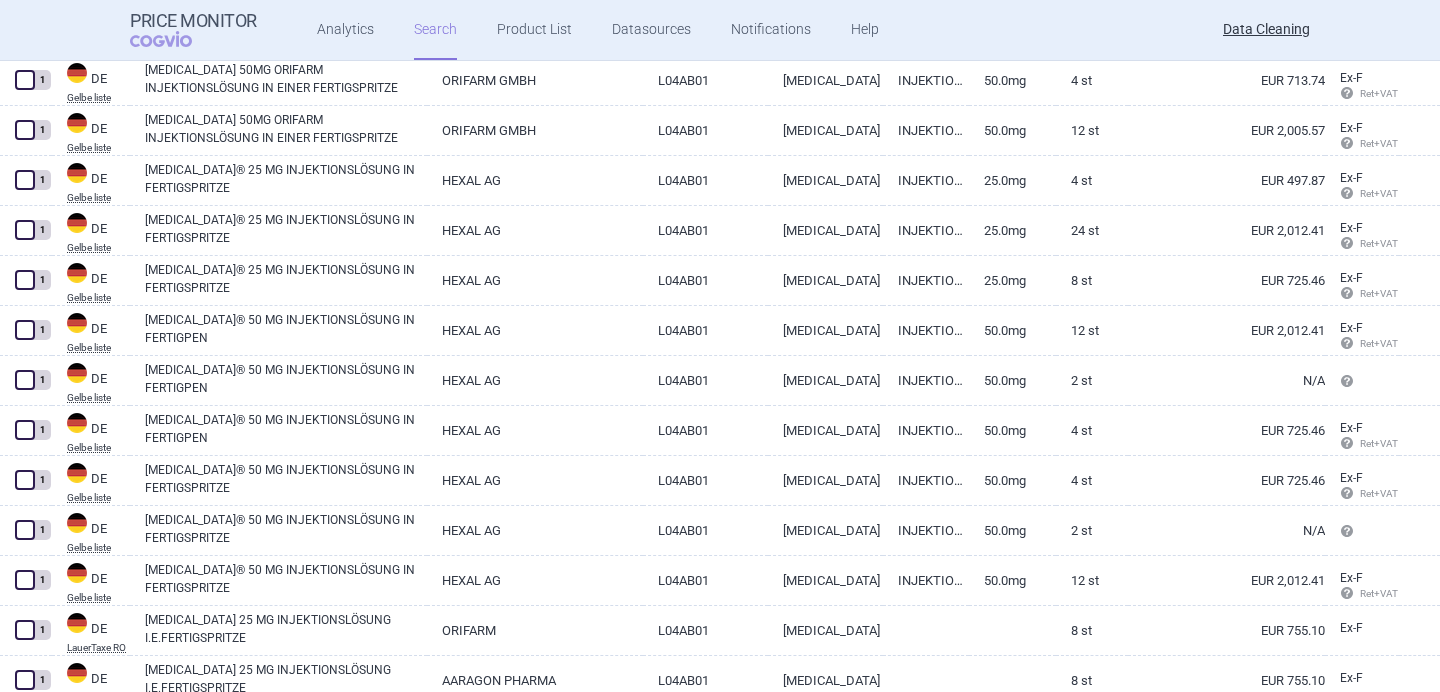 scroll, scrollTop: 9799, scrollLeft: 0, axis: vertical 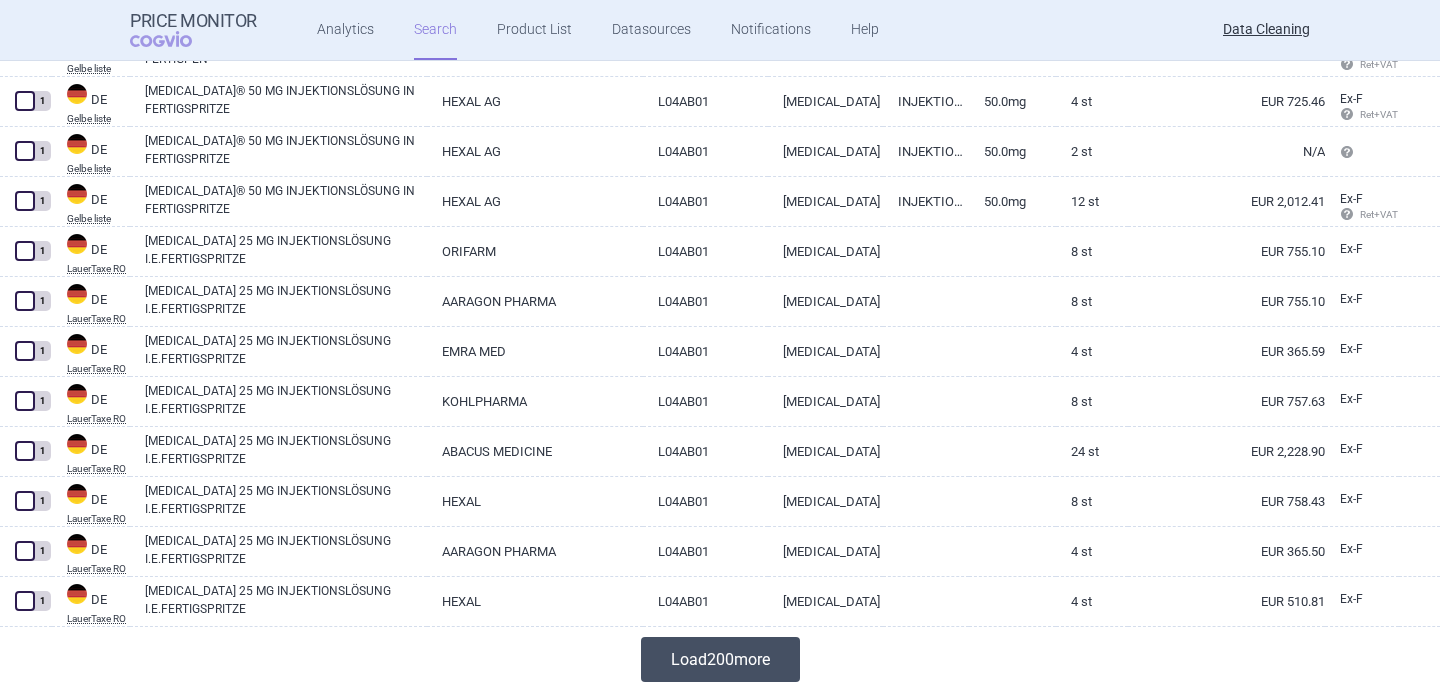 click on "Load  200  more" at bounding box center (720, 659) 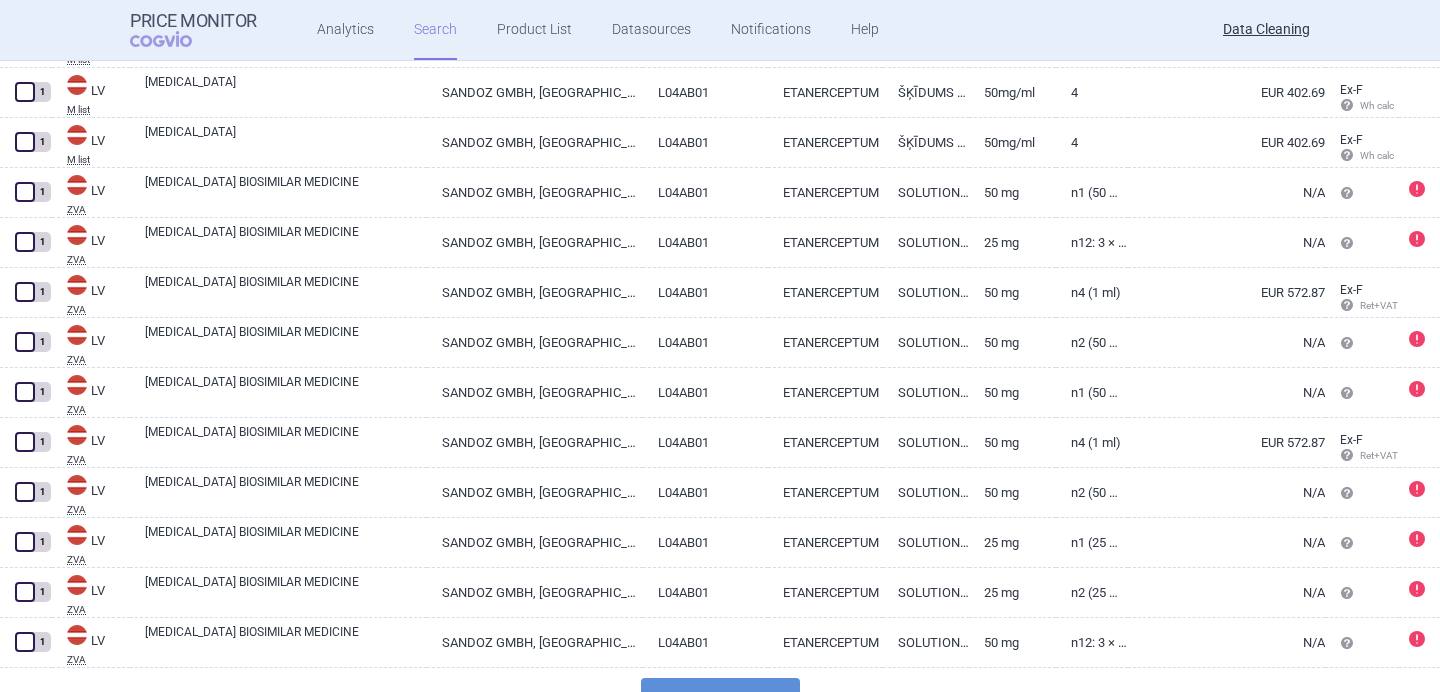 scroll, scrollTop: 19799, scrollLeft: 0, axis: vertical 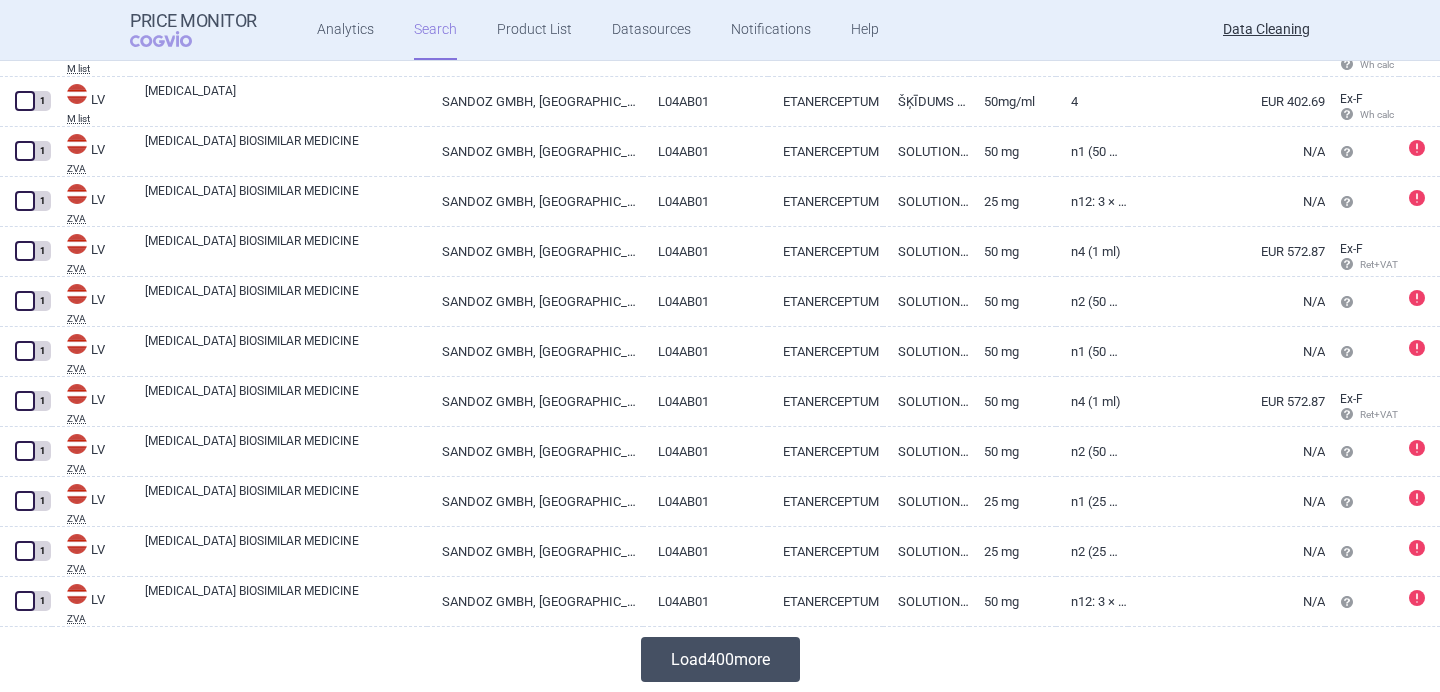 click on "Load  400  more" at bounding box center [720, 659] 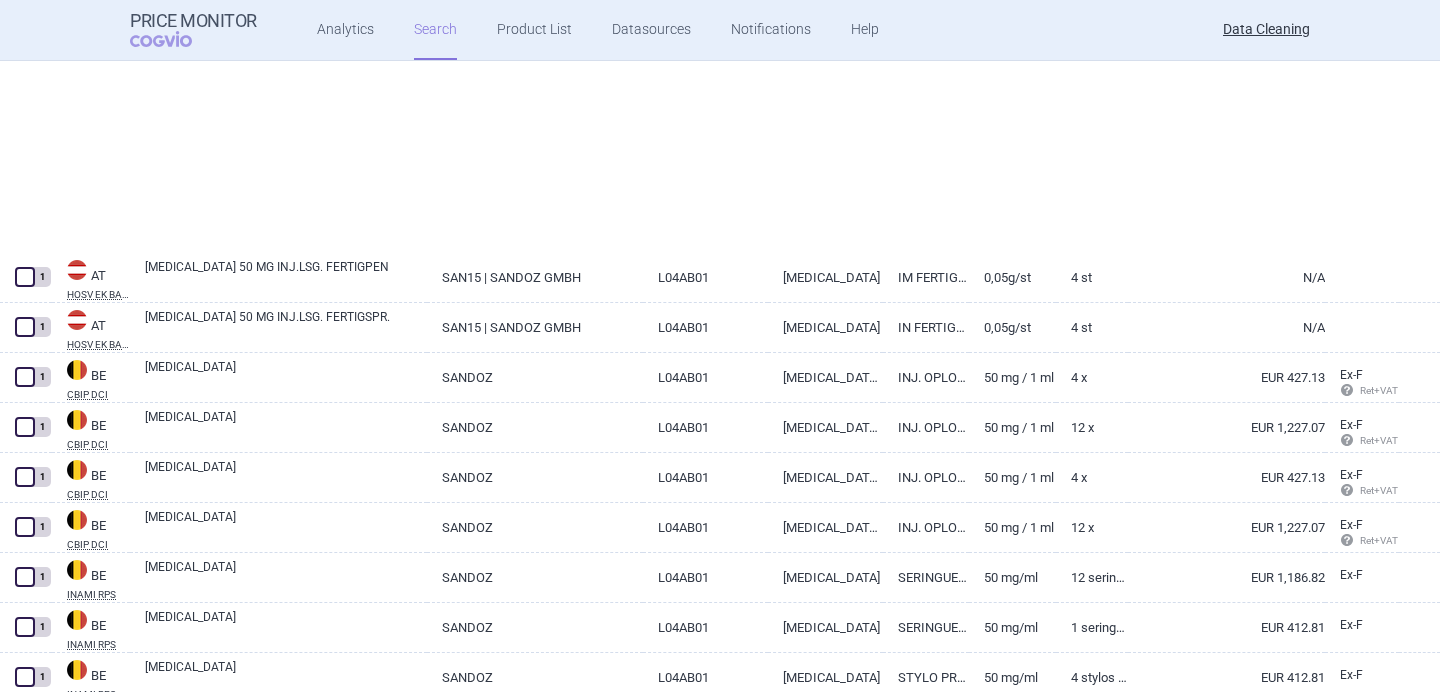 scroll, scrollTop: 0, scrollLeft: 0, axis: both 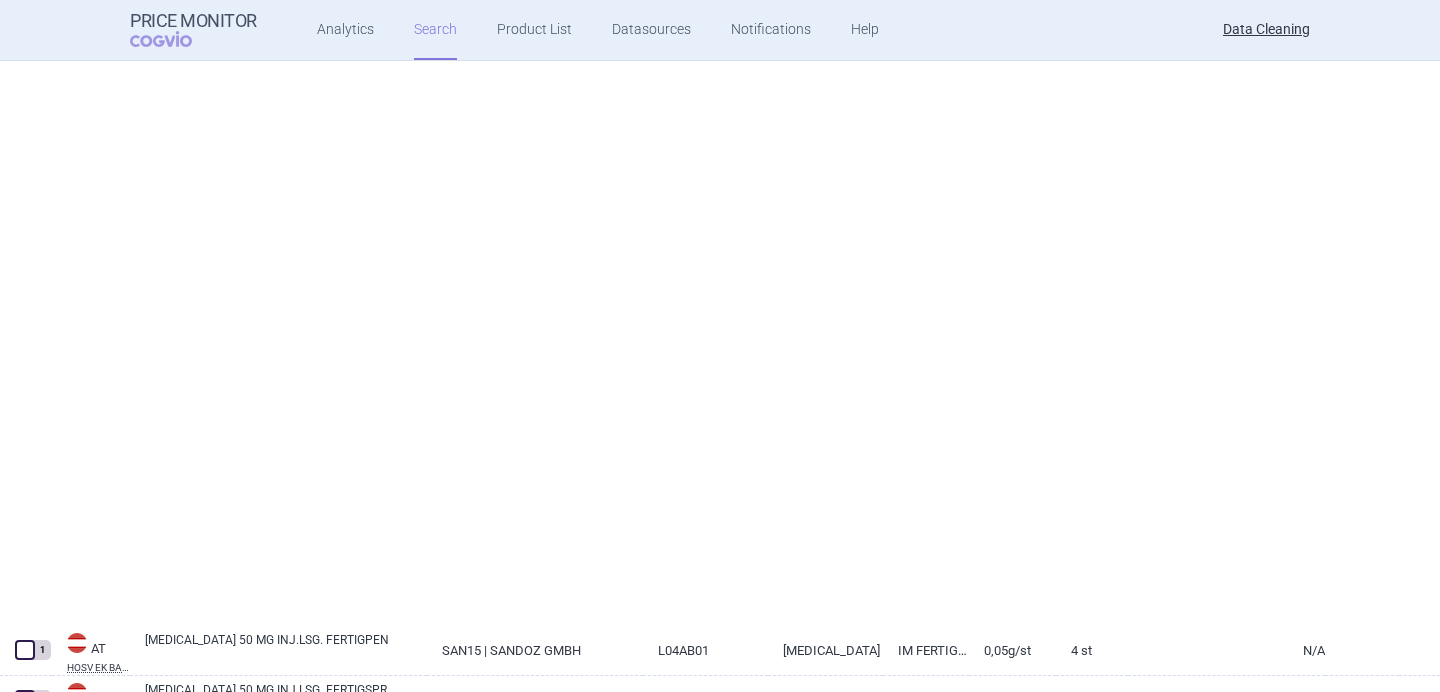 select on "brandName" 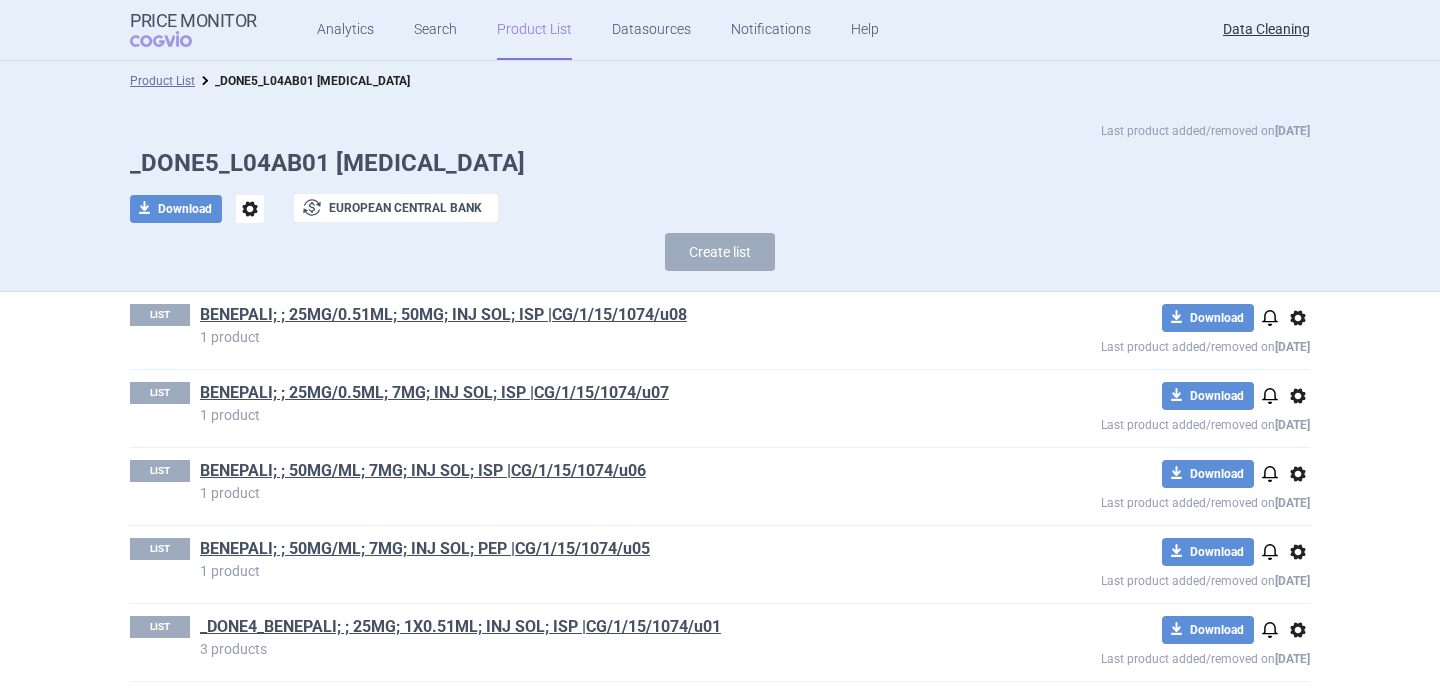 scroll, scrollTop: 0, scrollLeft: 0, axis: both 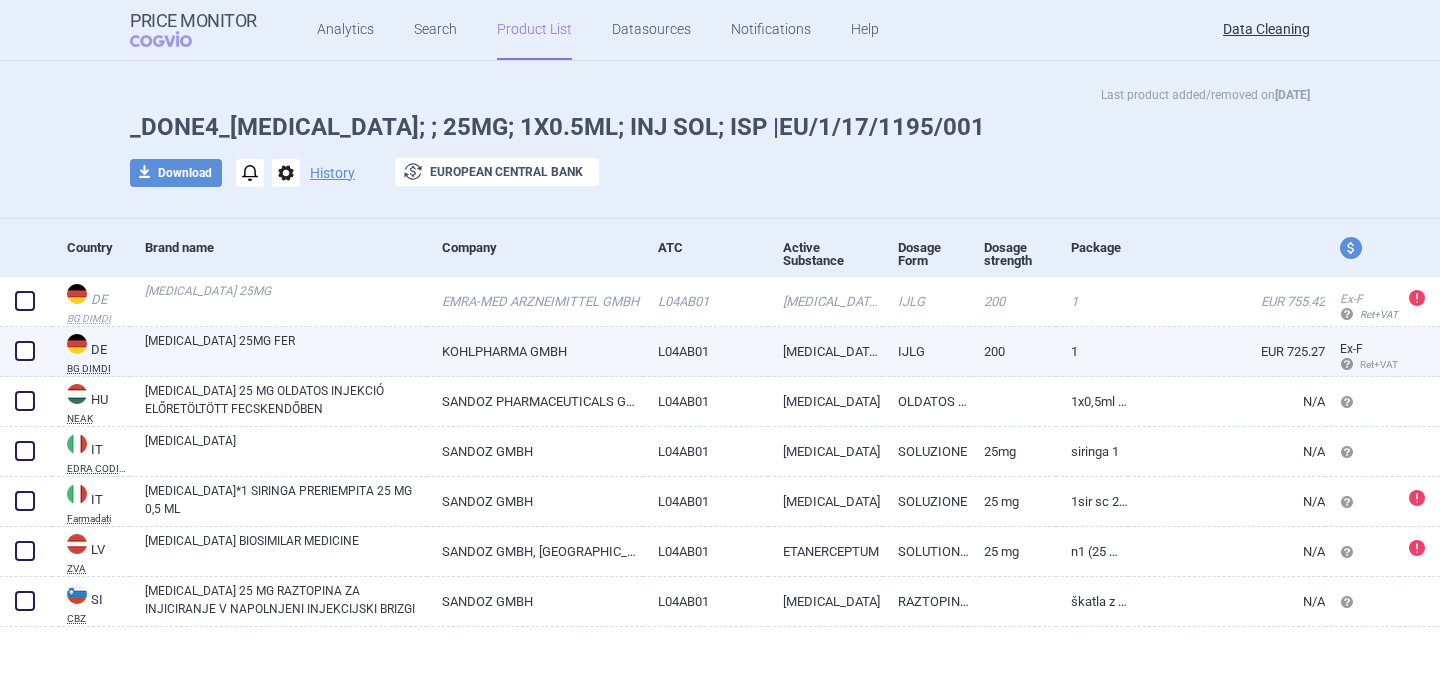 click on "[MEDICAL_DATA] 25MG FER" at bounding box center (286, 350) 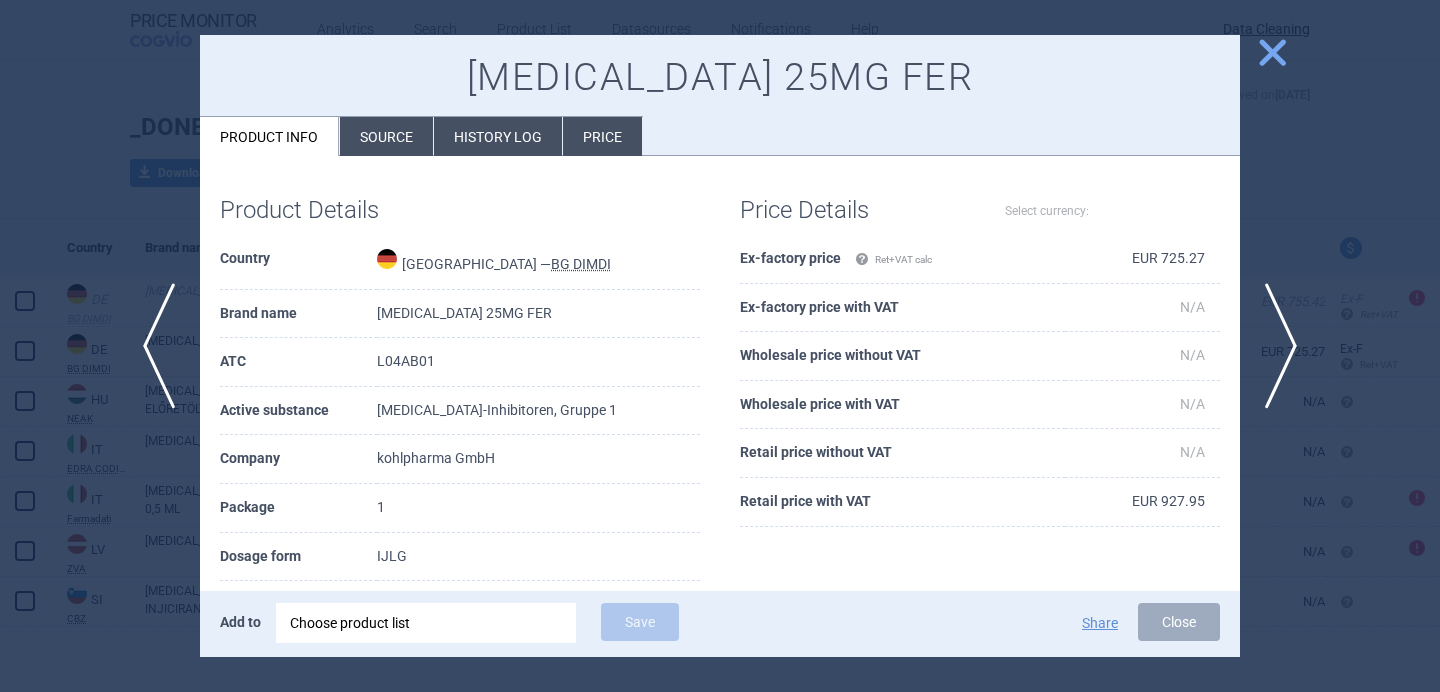 select on "EUR" 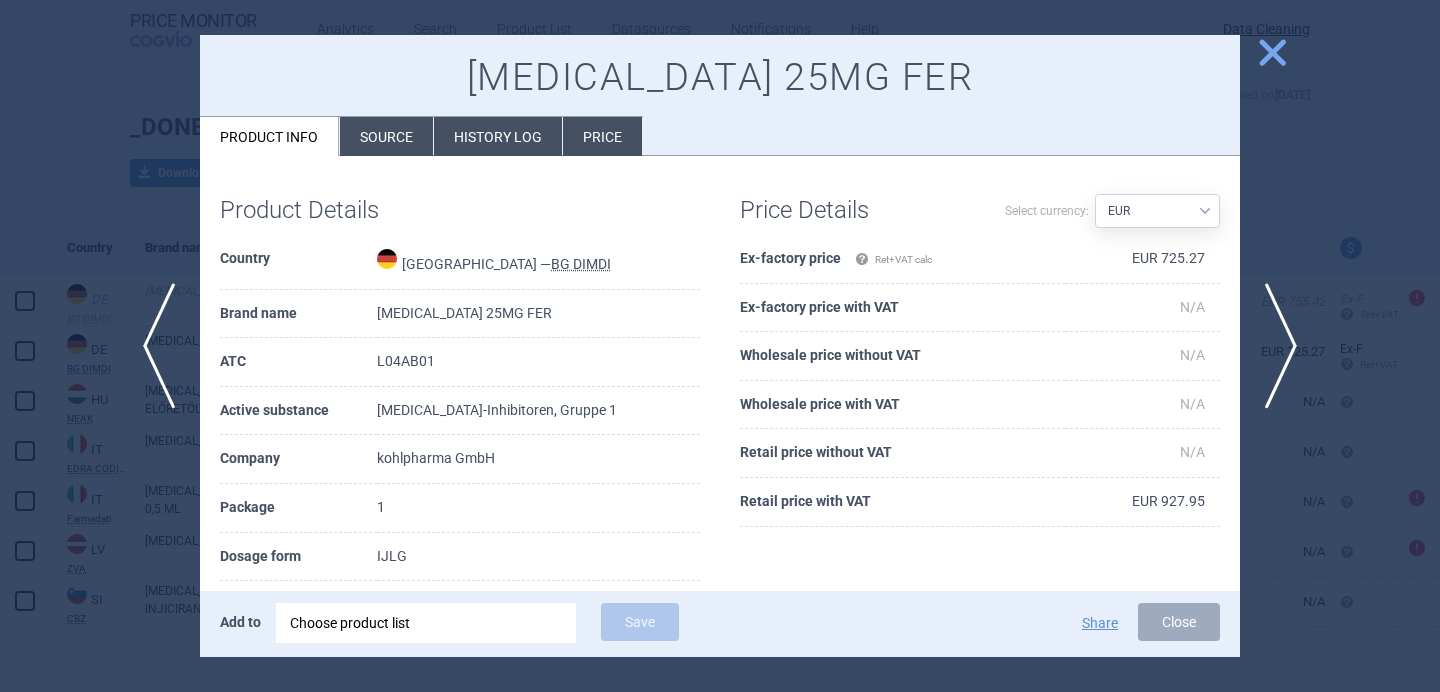 click on "Source" at bounding box center [386, 136] 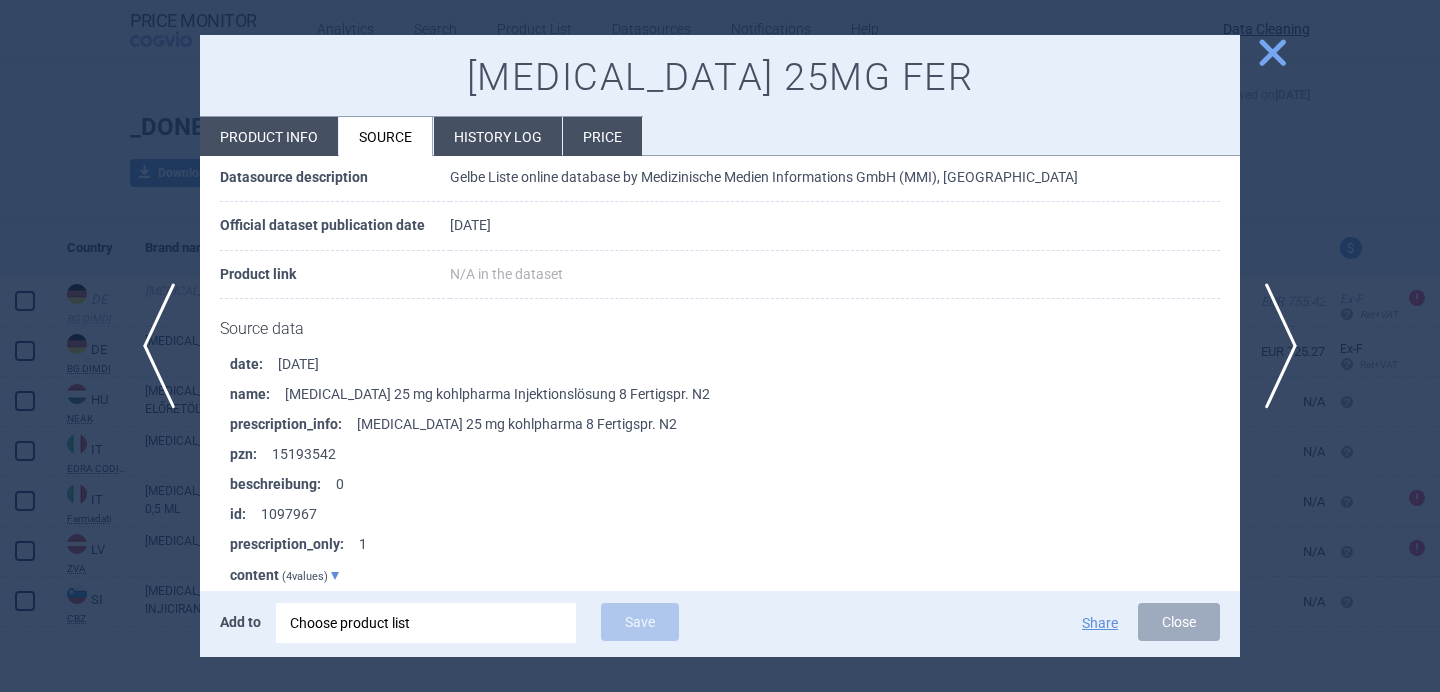scroll, scrollTop: 549, scrollLeft: 0, axis: vertical 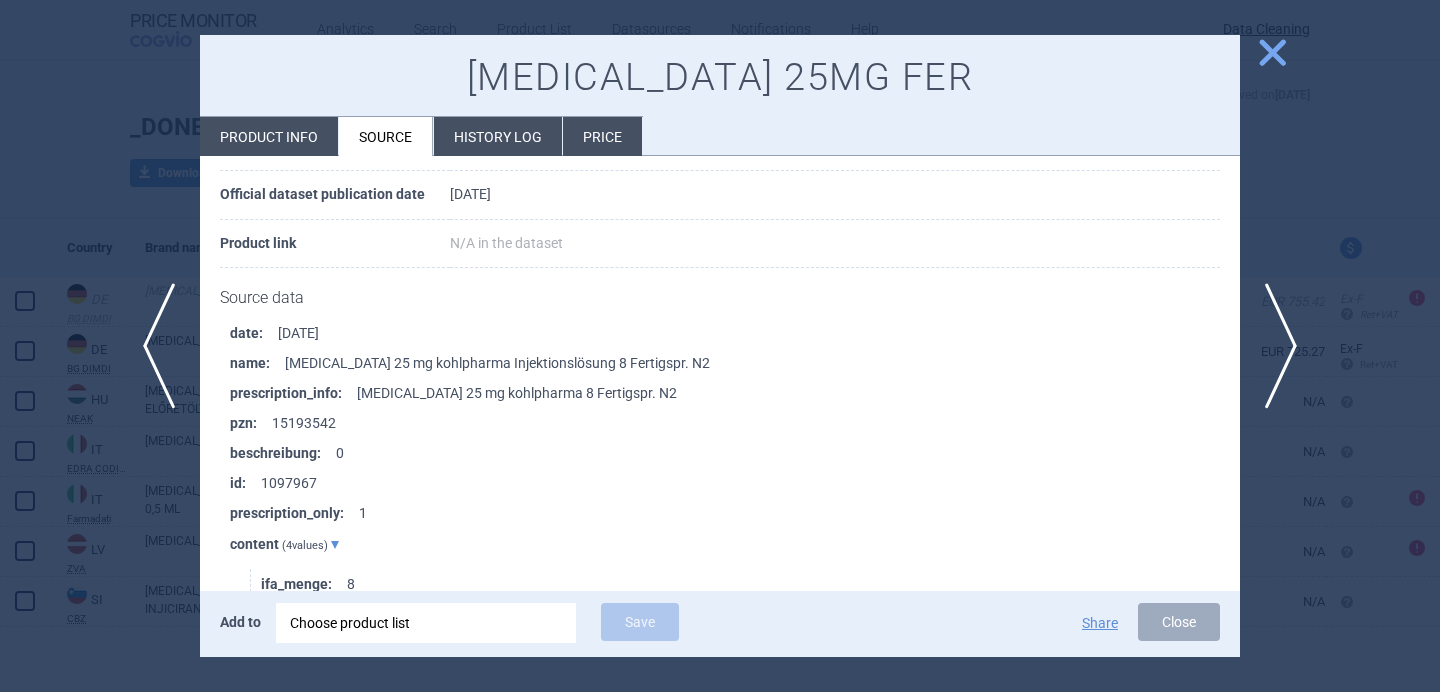 click at bounding box center [720, 346] 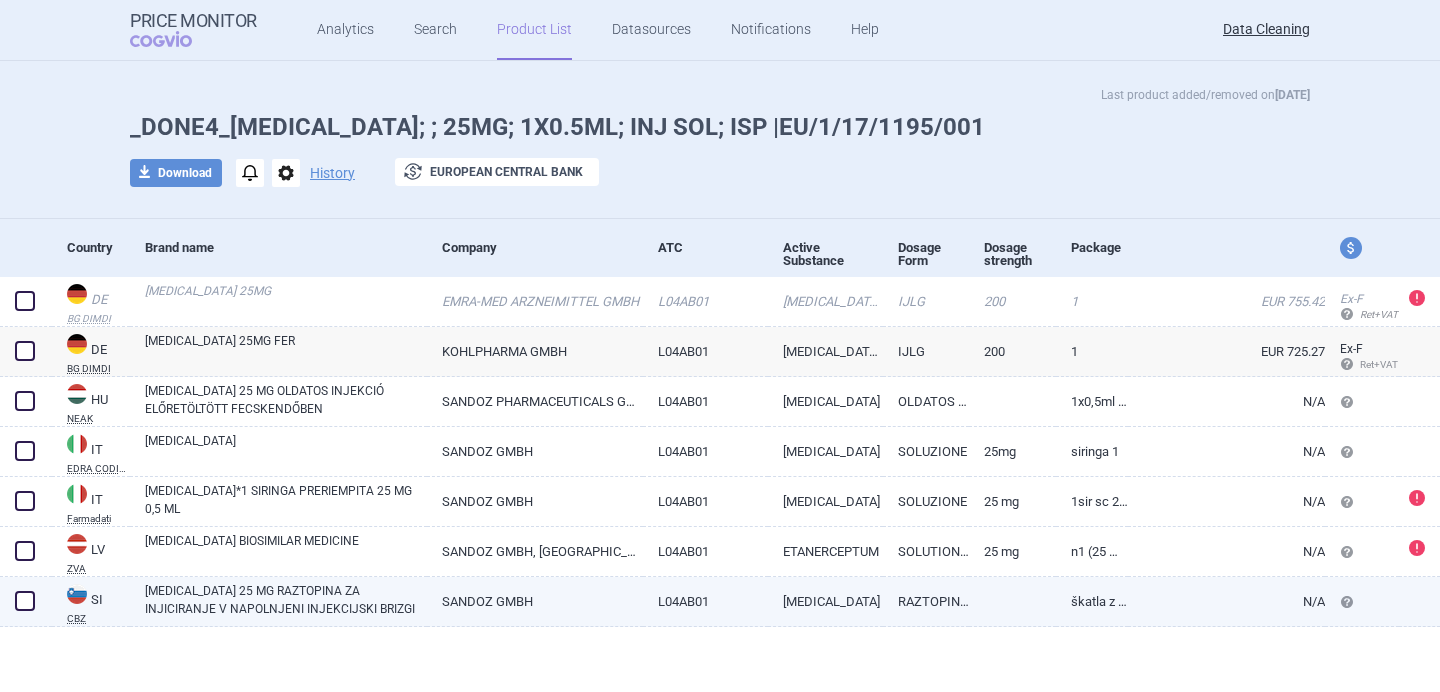 click on "[MEDICAL_DATA] 25 MG RAZTOPINA ZA INJICIRANJE V NAPOLNJENI INJEKCIJSKI BRIZGI" at bounding box center [286, 600] 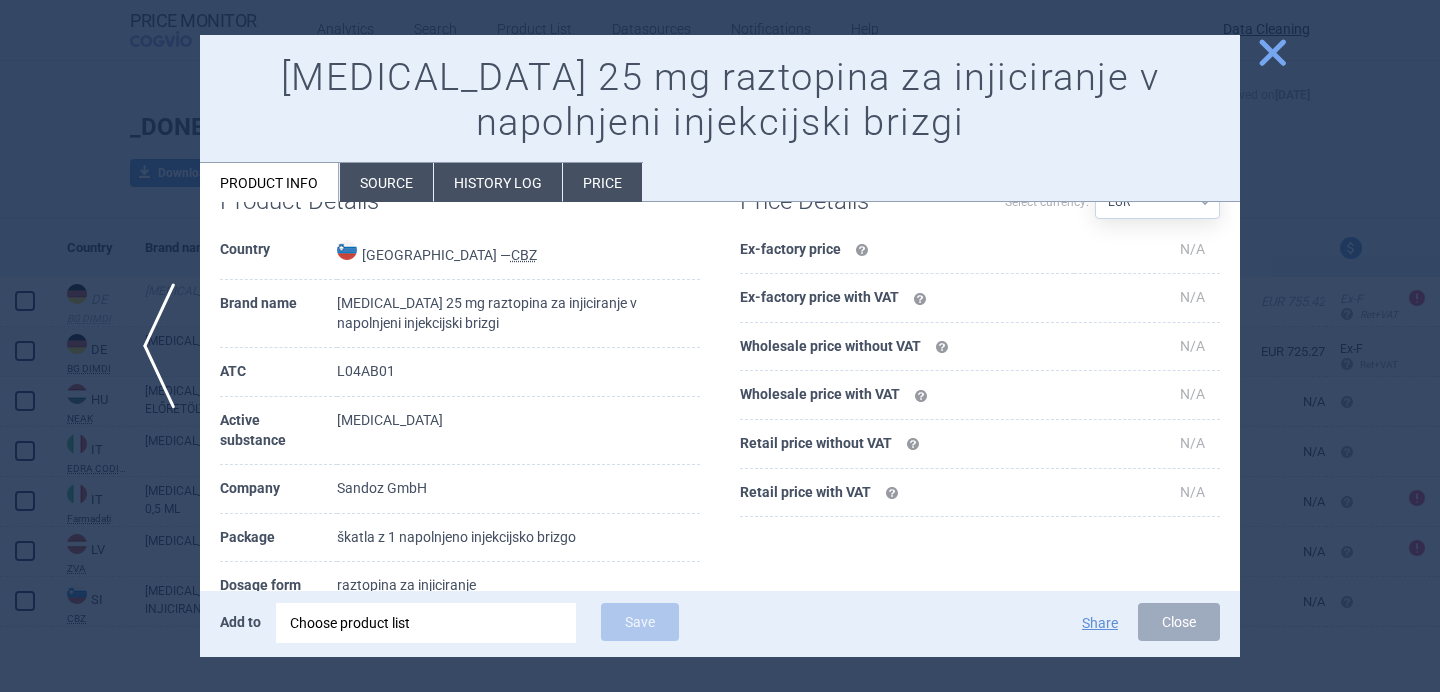 scroll, scrollTop: 57, scrollLeft: 0, axis: vertical 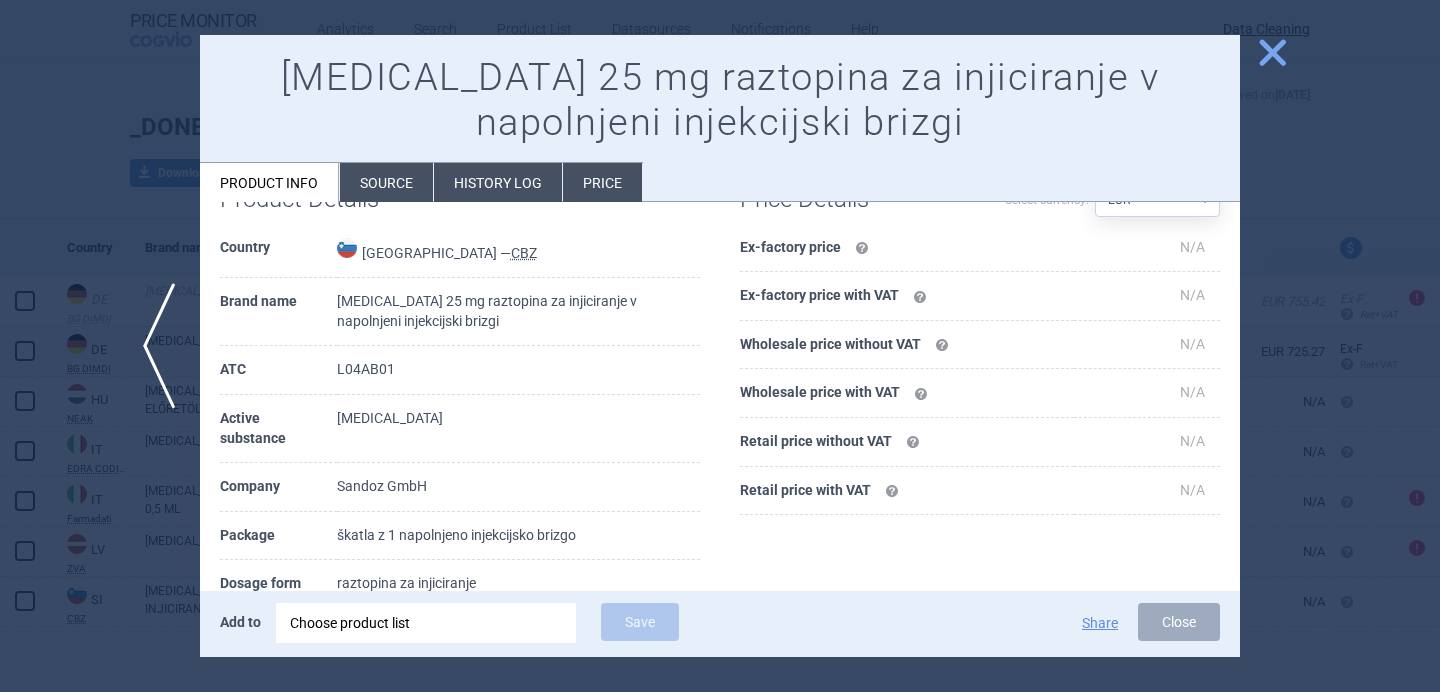 click at bounding box center (720, 346) 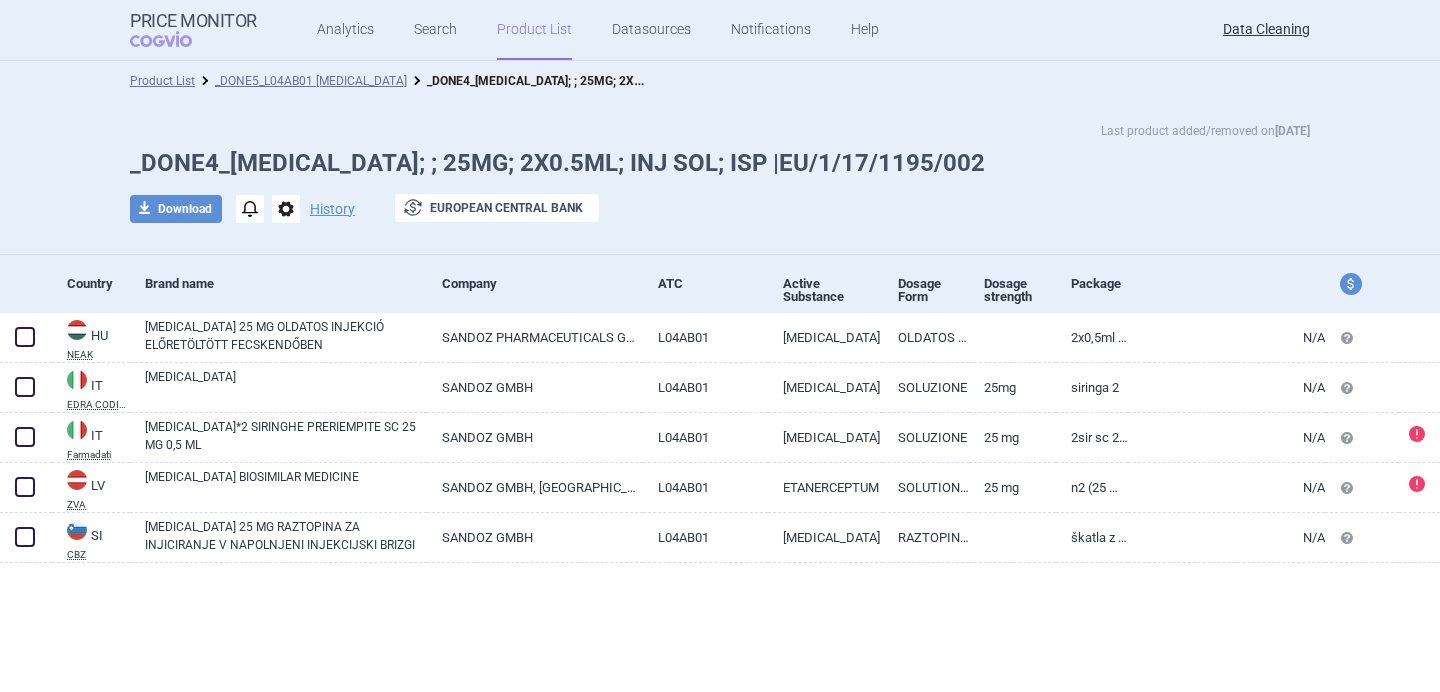 scroll, scrollTop: 0, scrollLeft: 0, axis: both 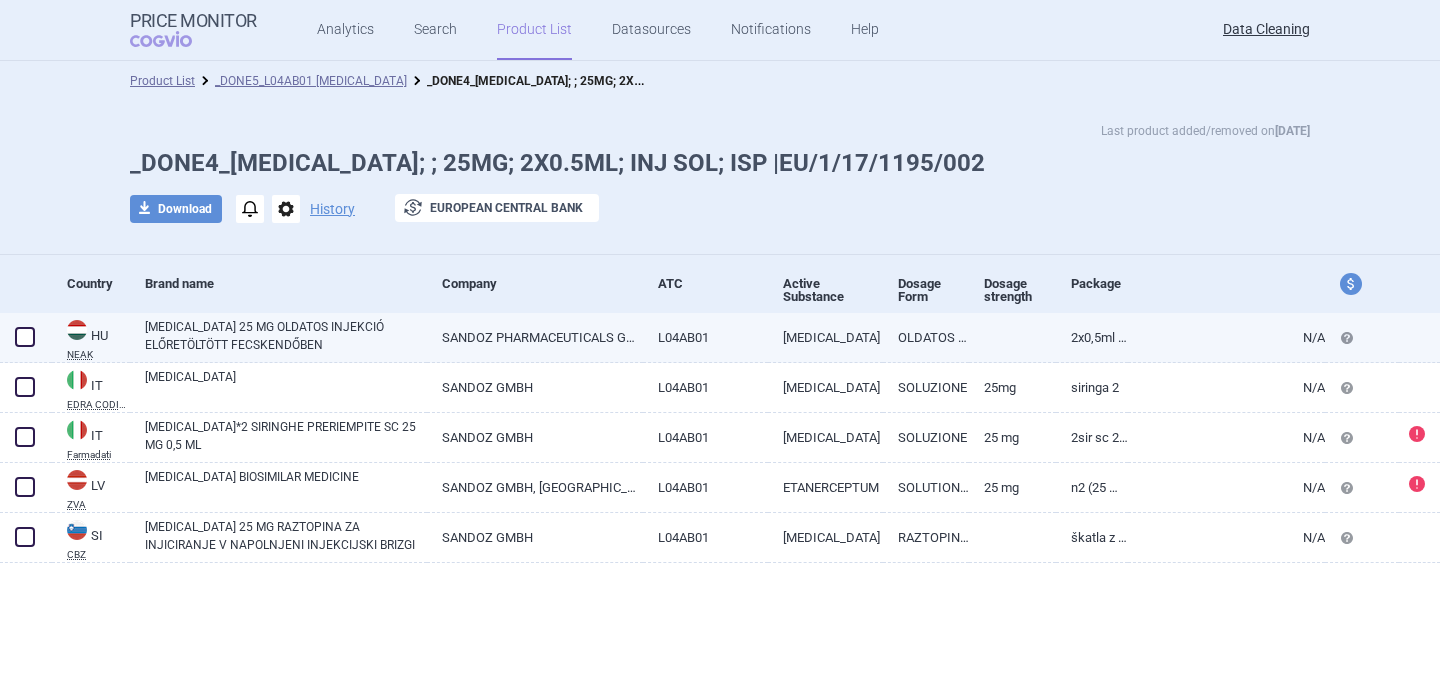 click on "ERELZI 25 MG OLDATOS INJEKCIÓ ELŐRETÖLTÖTT FECSKENDŐBEN" at bounding box center [286, 336] 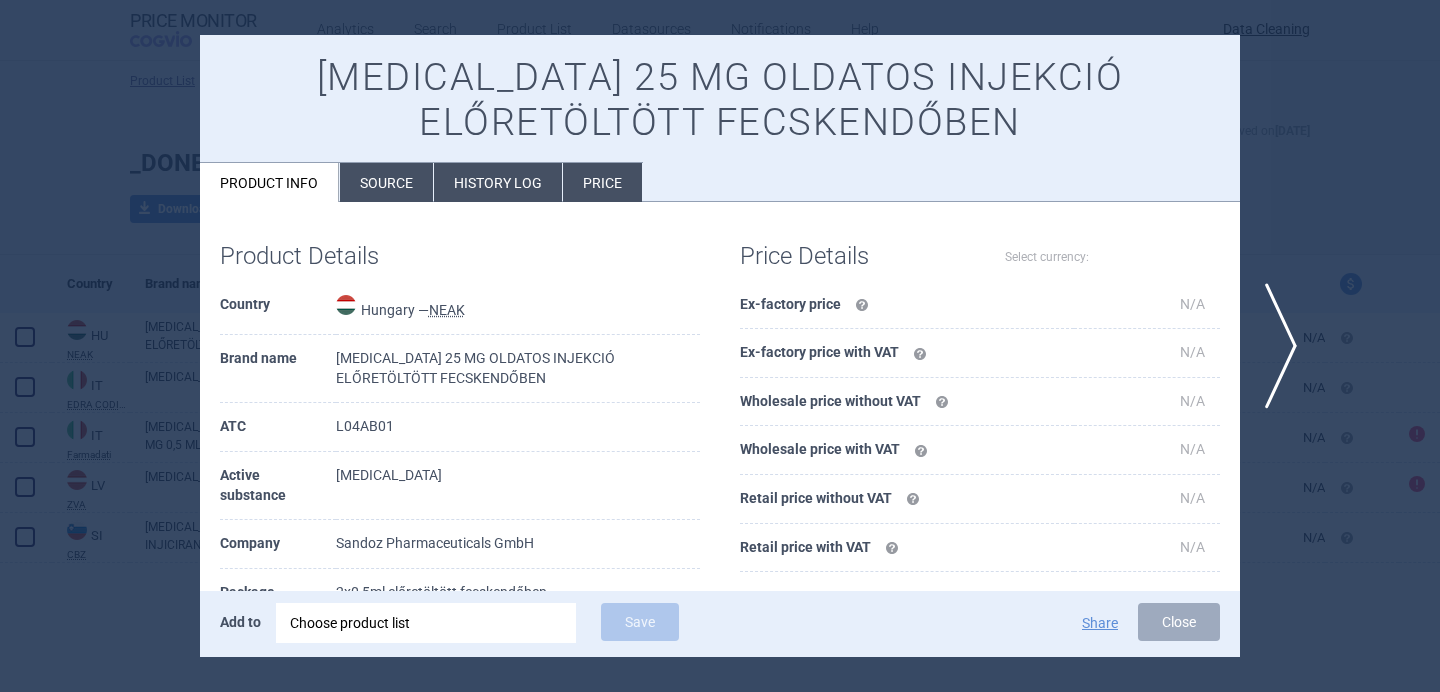select on "EUR" 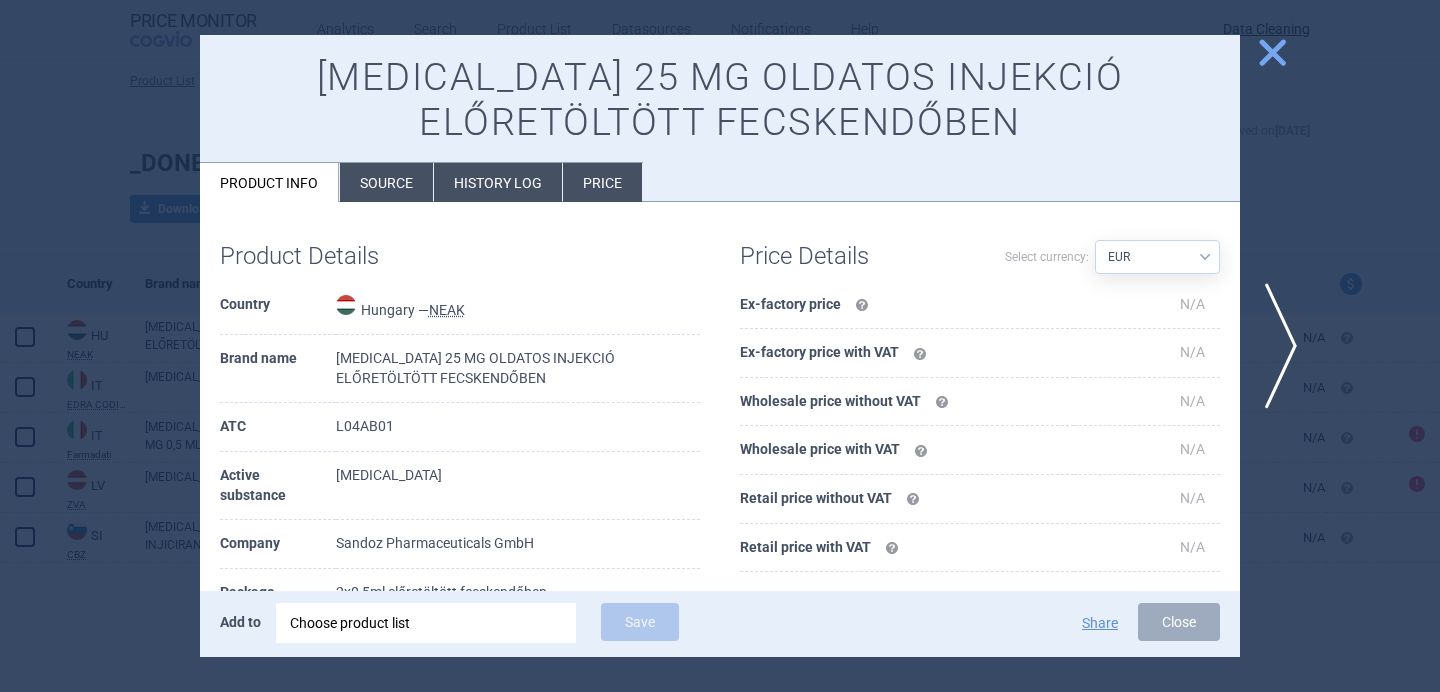click on "Source" at bounding box center (386, 182) 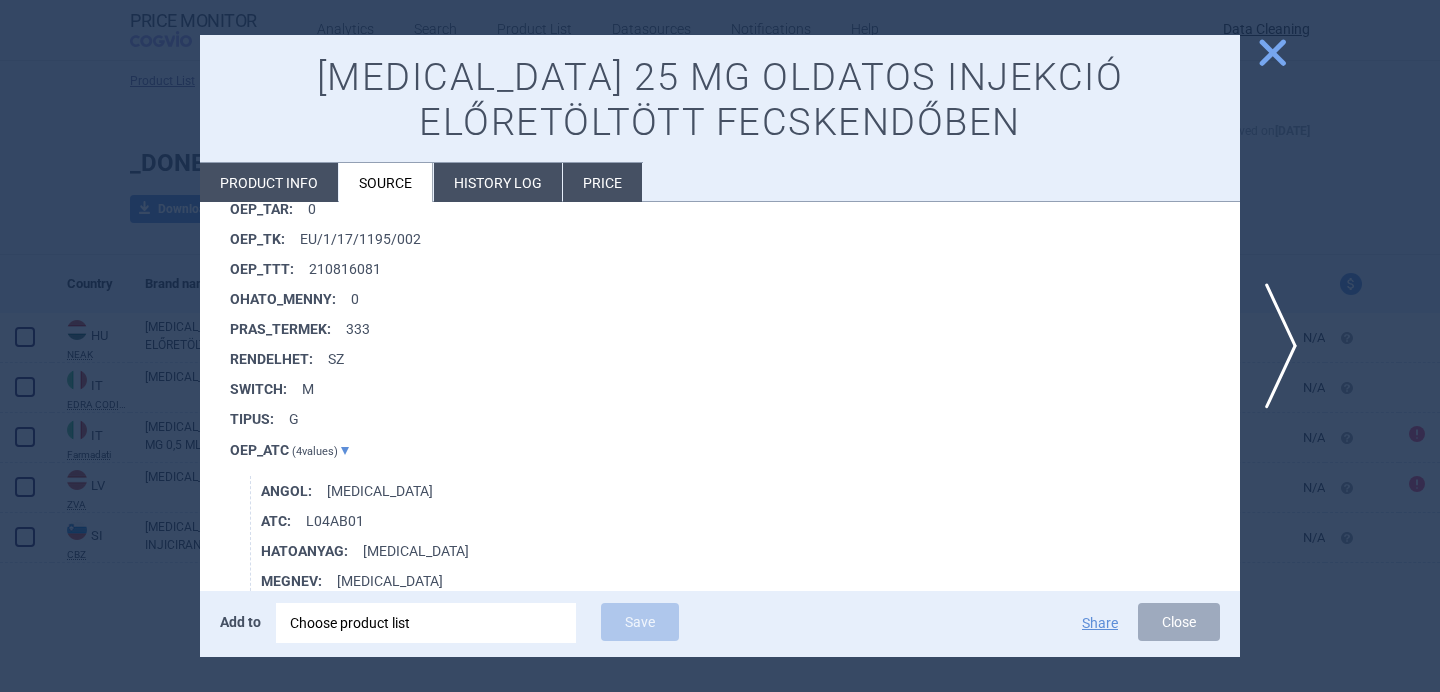scroll, scrollTop: 1770, scrollLeft: 0, axis: vertical 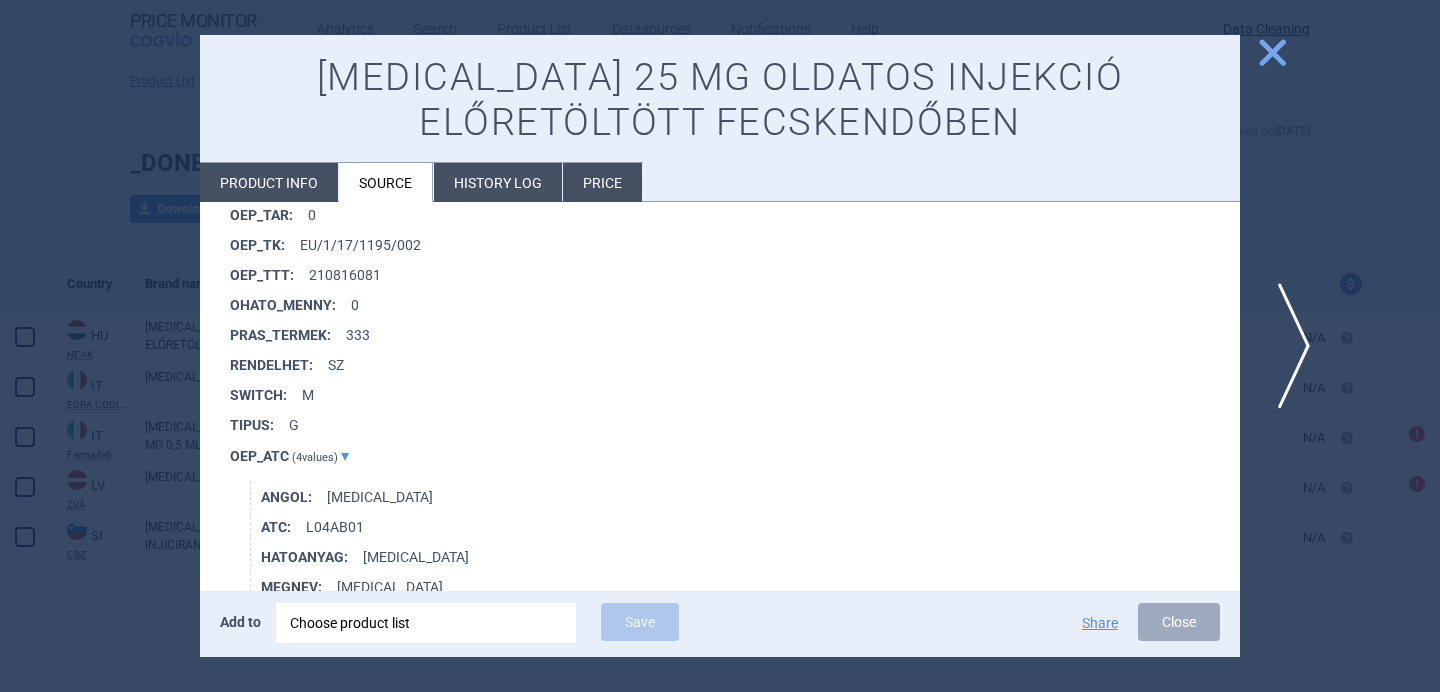 click on "next" at bounding box center [1287, 346] 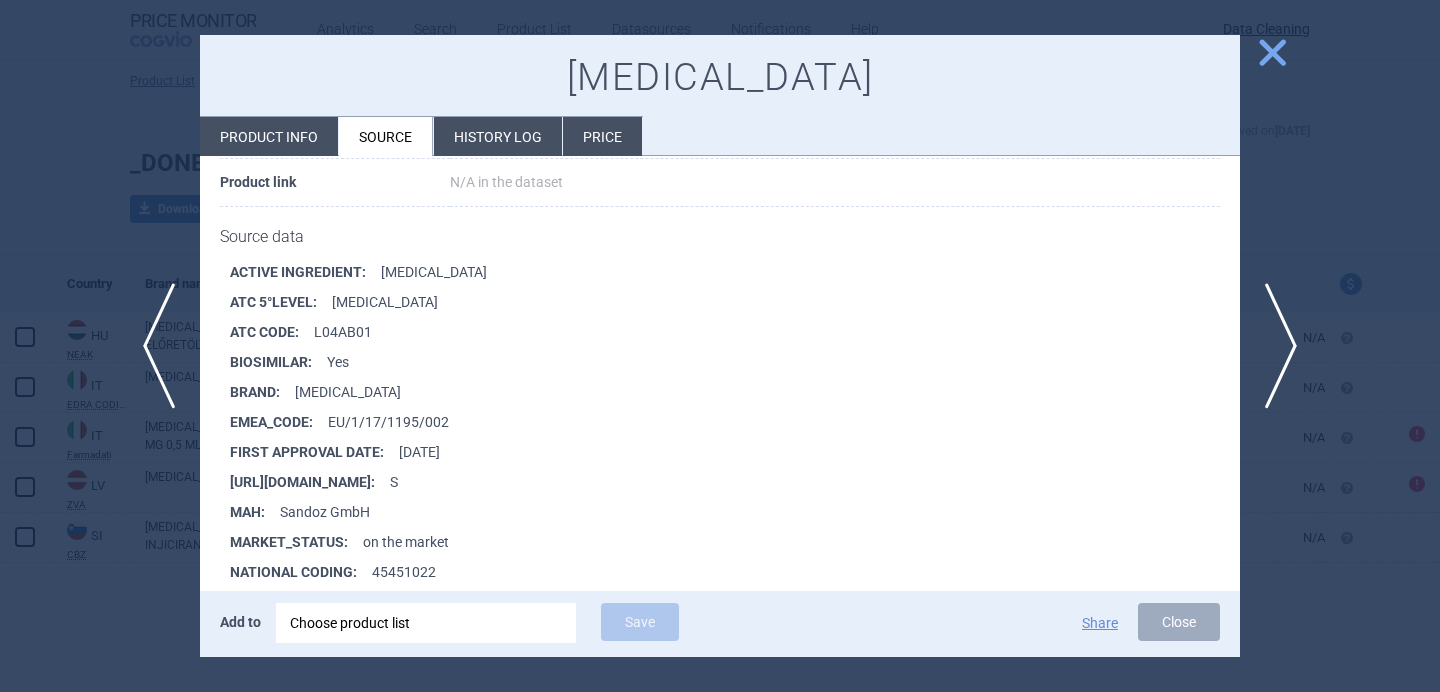 scroll, scrollTop: 234, scrollLeft: 0, axis: vertical 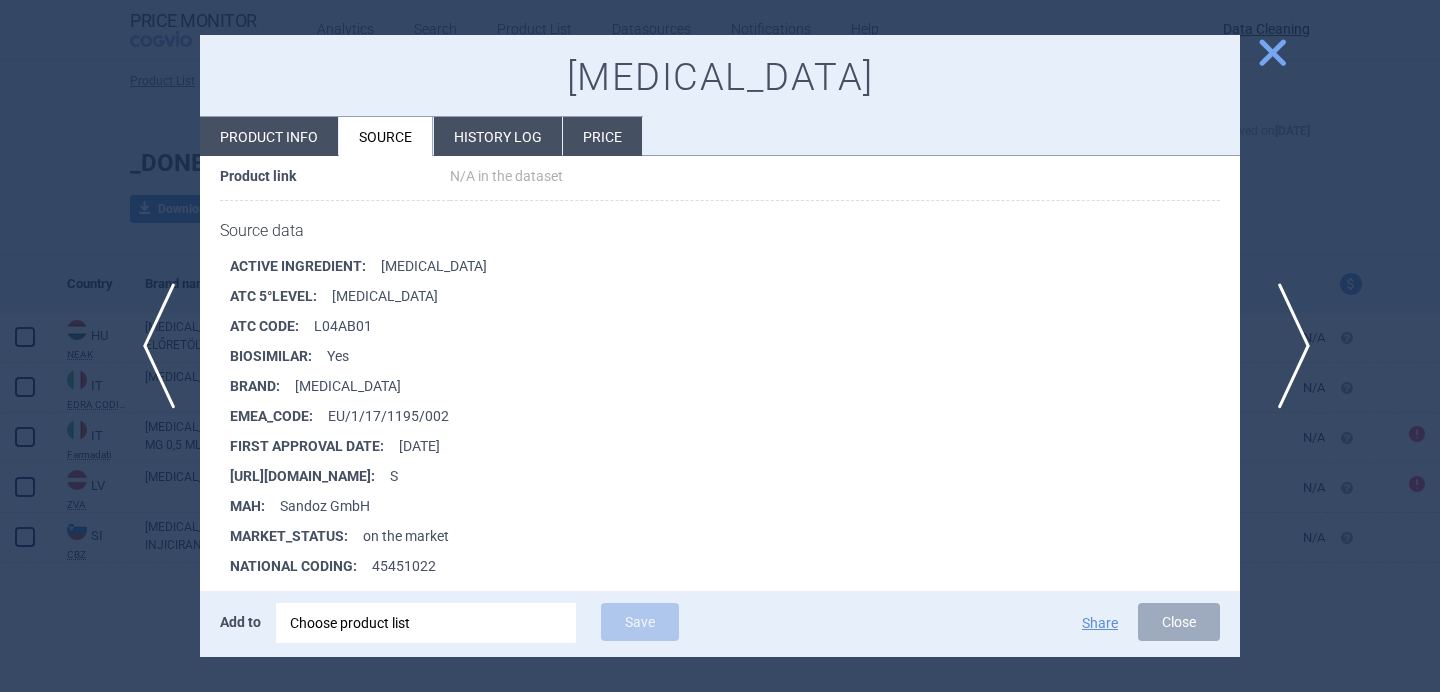 click on "next" at bounding box center (1287, 346) 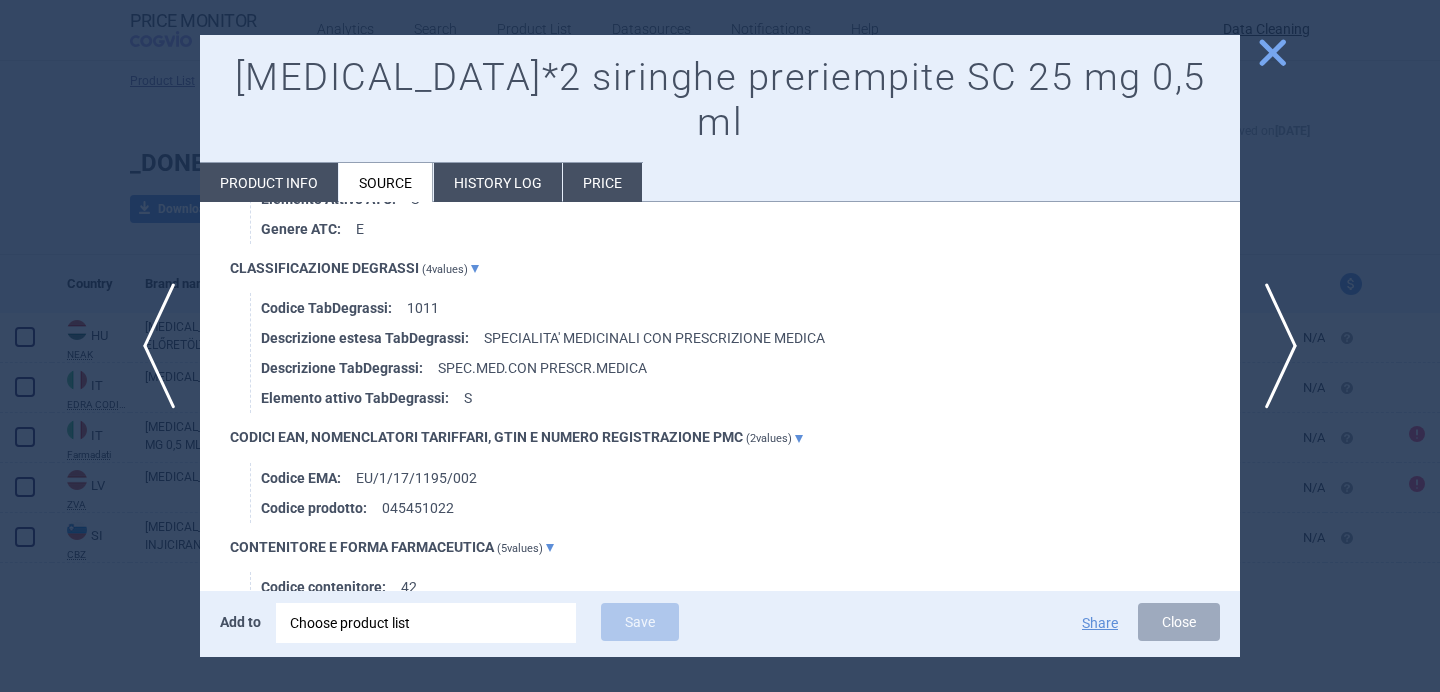 scroll, scrollTop: 1462, scrollLeft: 0, axis: vertical 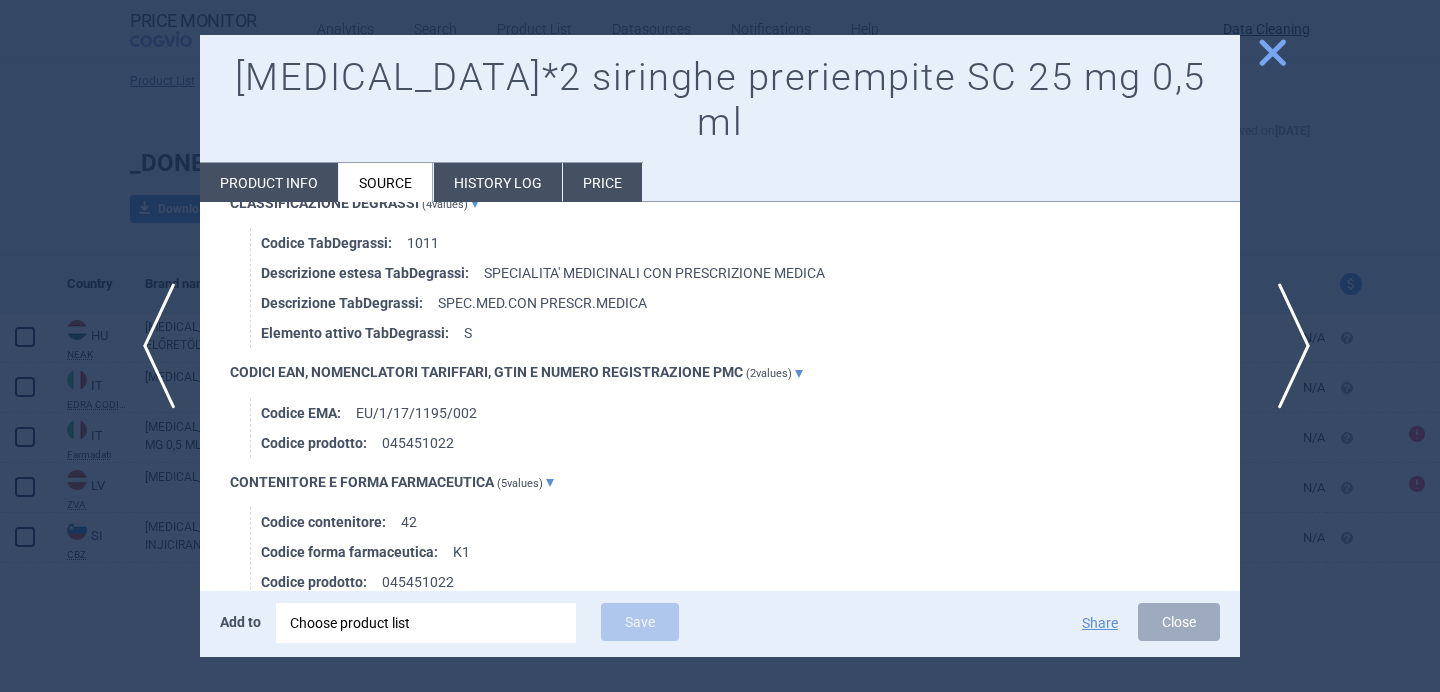 click on "next" at bounding box center [1287, 346] 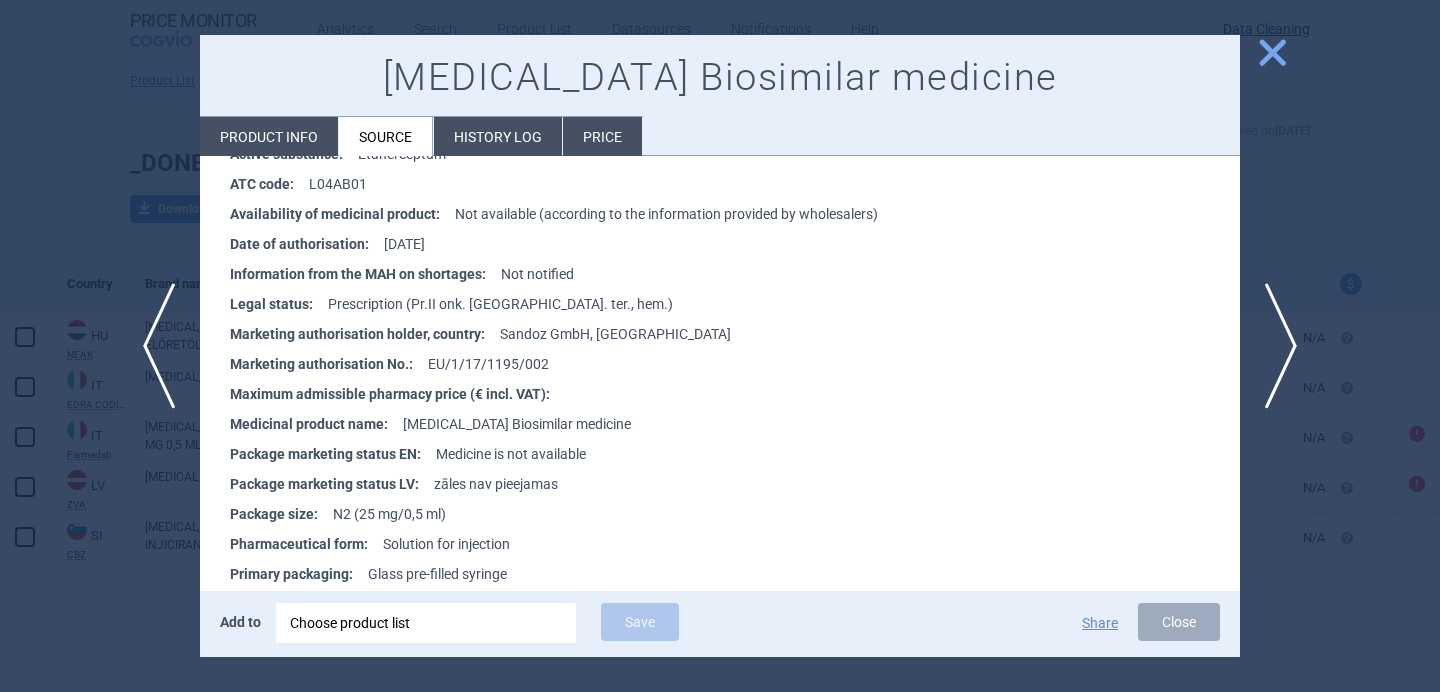 scroll, scrollTop: 347, scrollLeft: 0, axis: vertical 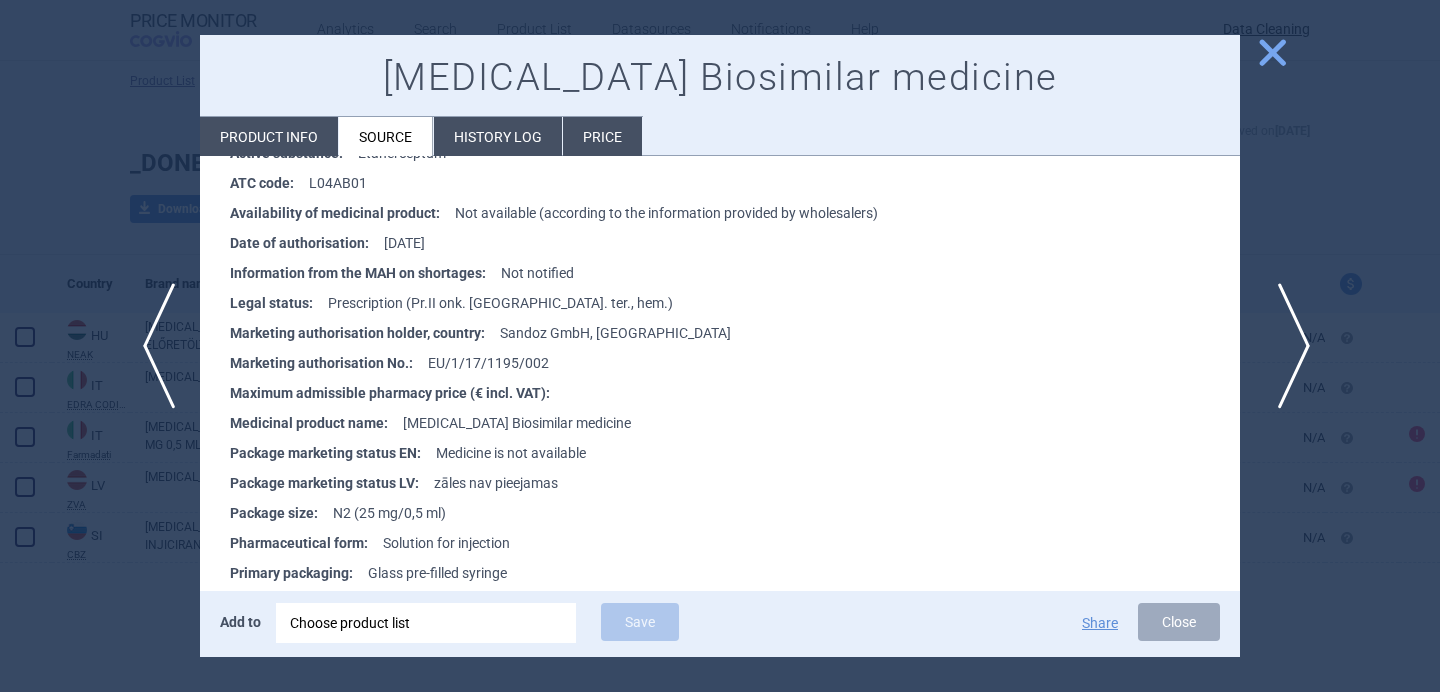 click on "next" at bounding box center [1287, 346] 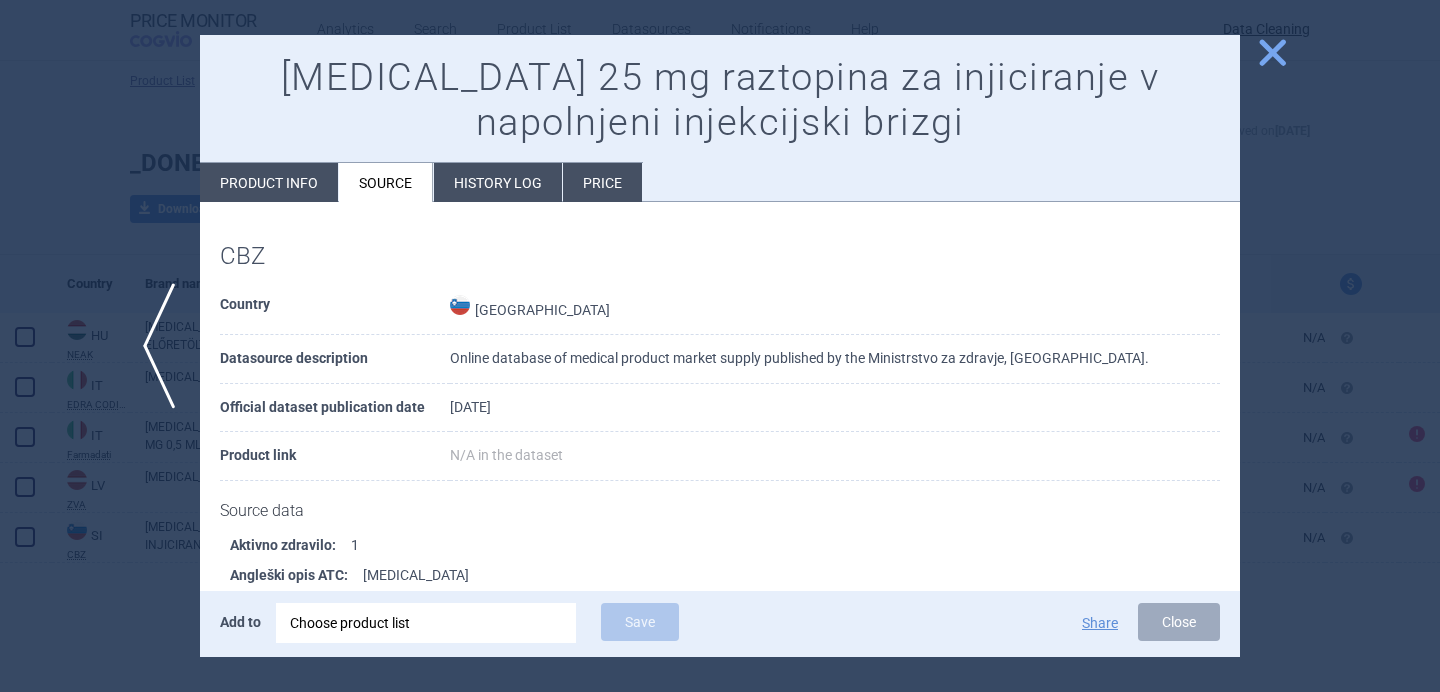 scroll, scrollTop: 151, scrollLeft: 0, axis: vertical 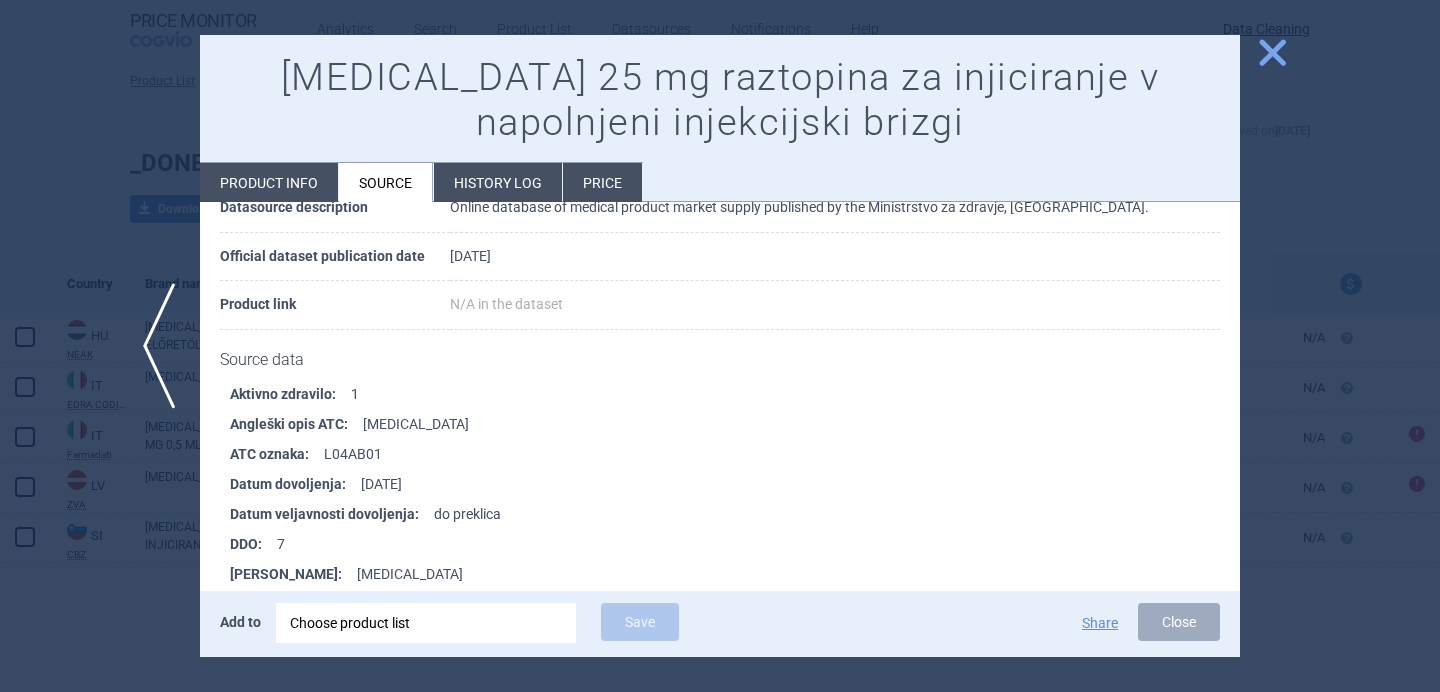 click on "Product info" at bounding box center [269, 182] 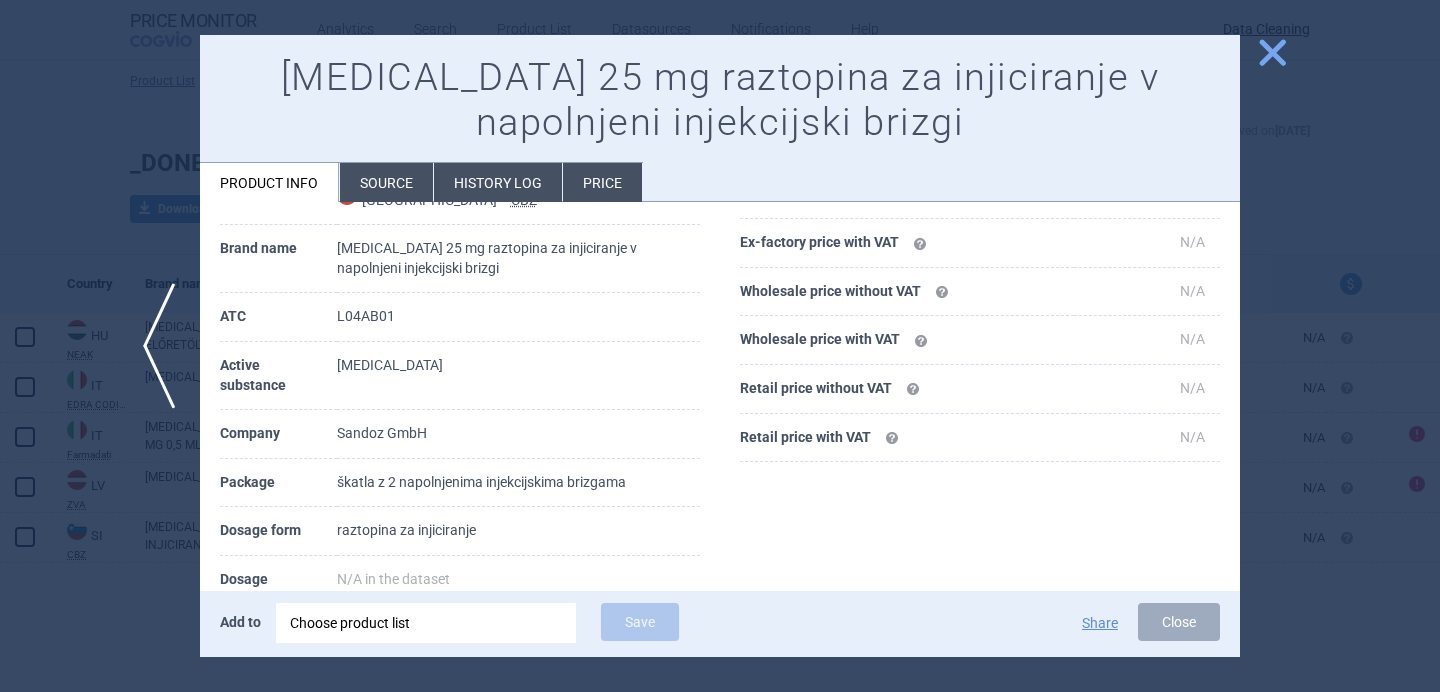 scroll, scrollTop: 109, scrollLeft: 0, axis: vertical 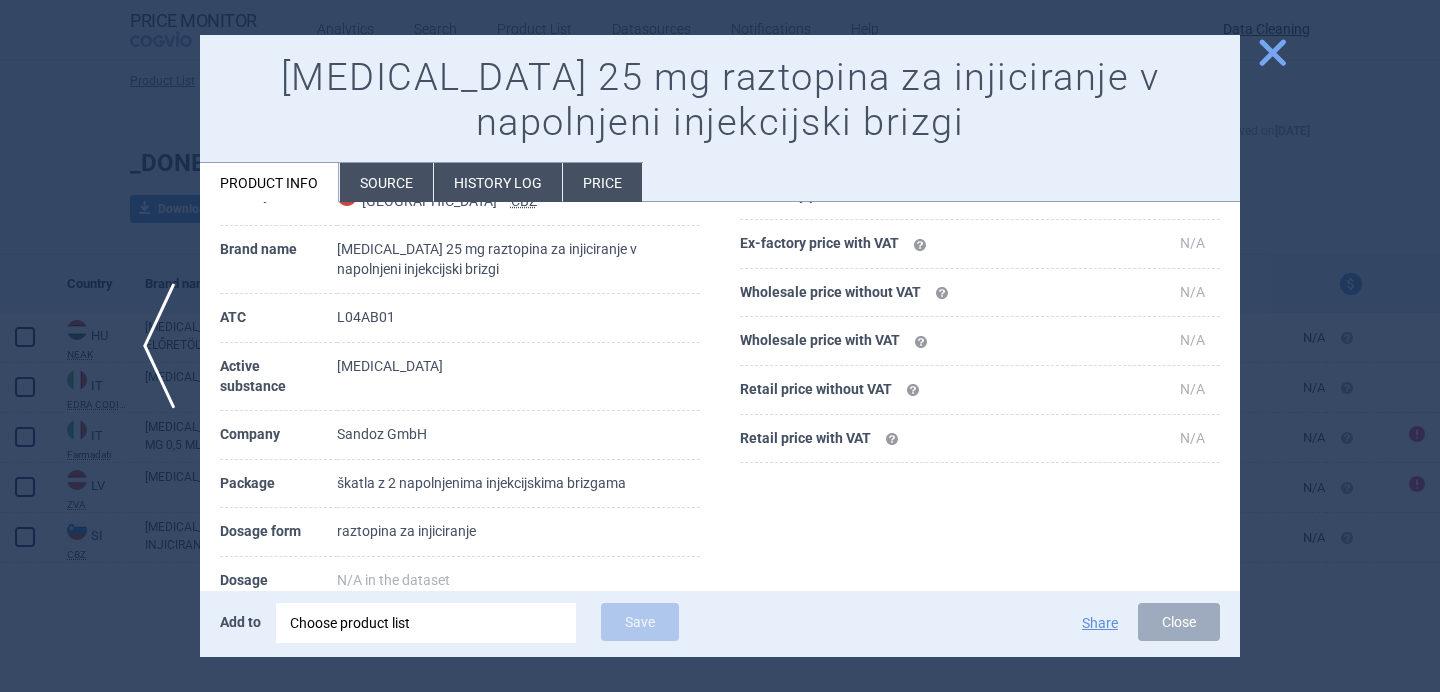 click at bounding box center (720, 346) 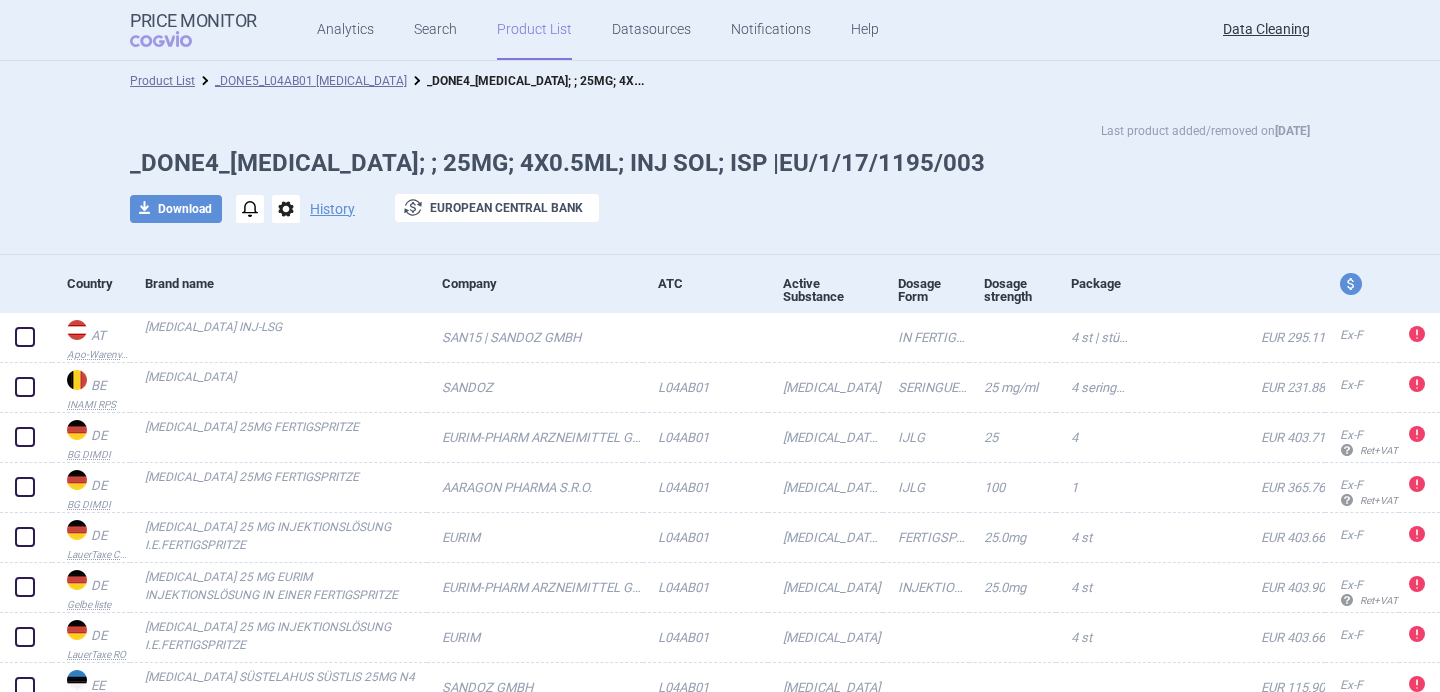 scroll, scrollTop: 0, scrollLeft: 0, axis: both 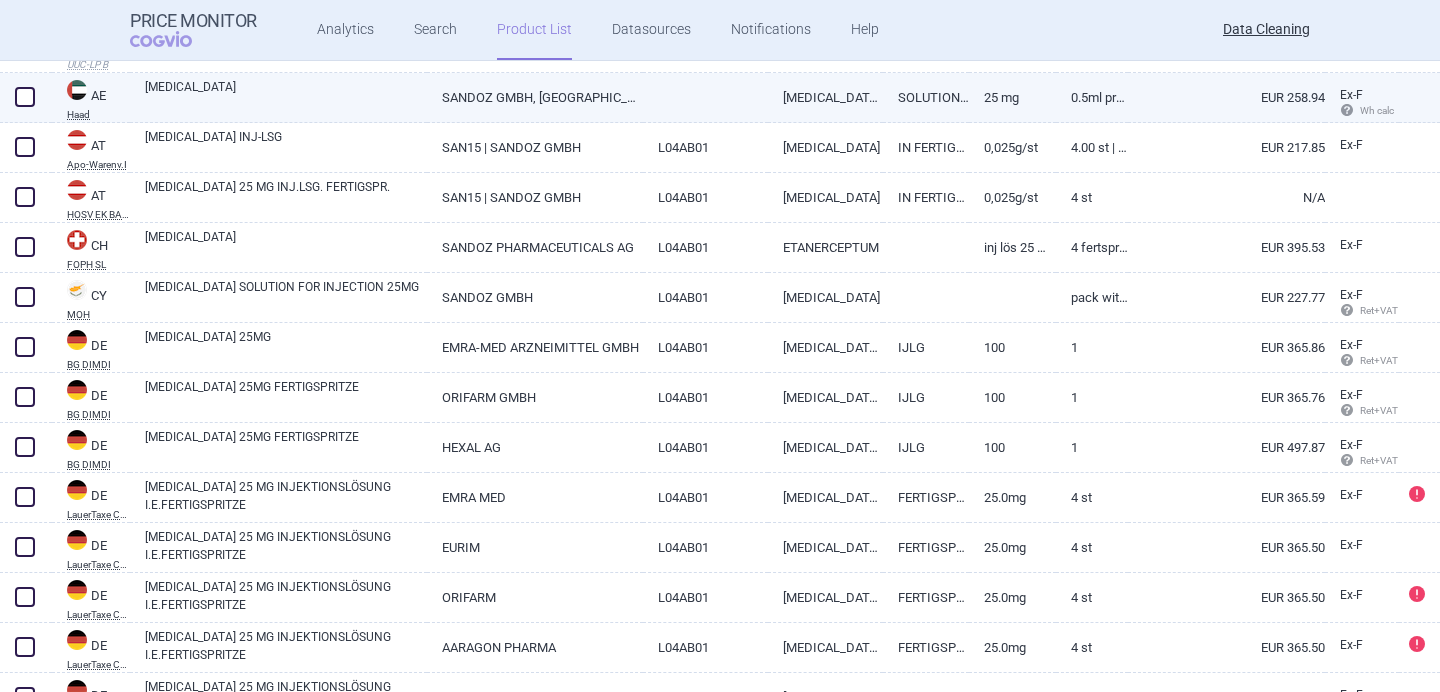 click on "[MEDICAL_DATA]" at bounding box center (286, 96) 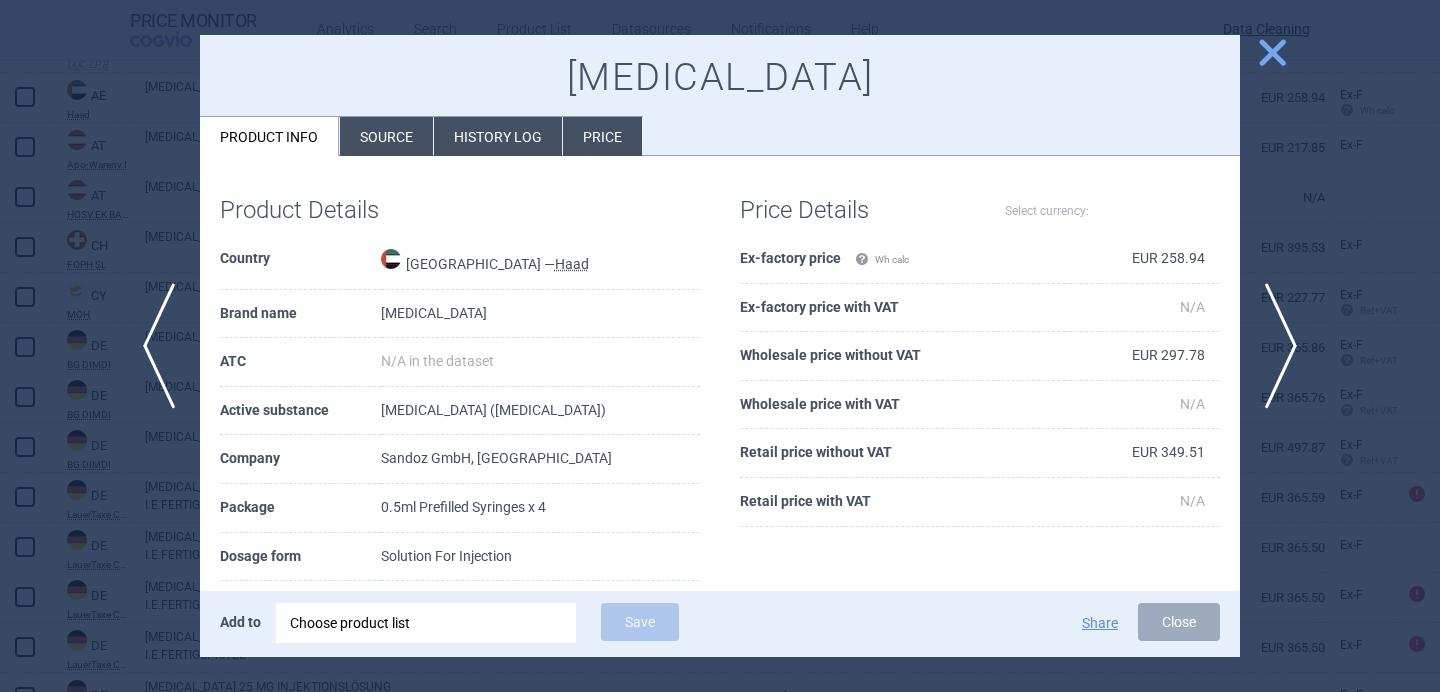 select on "EUR" 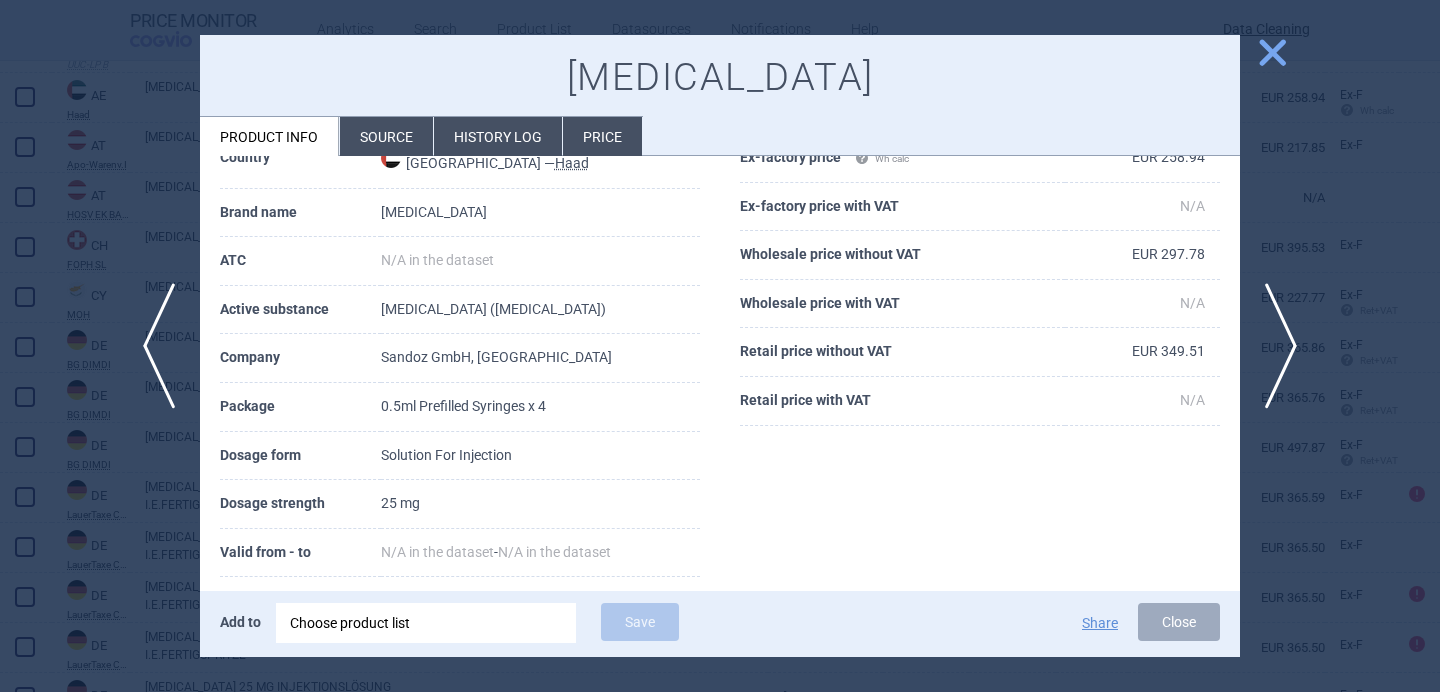 scroll, scrollTop: 109, scrollLeft: 0, axis: vertical 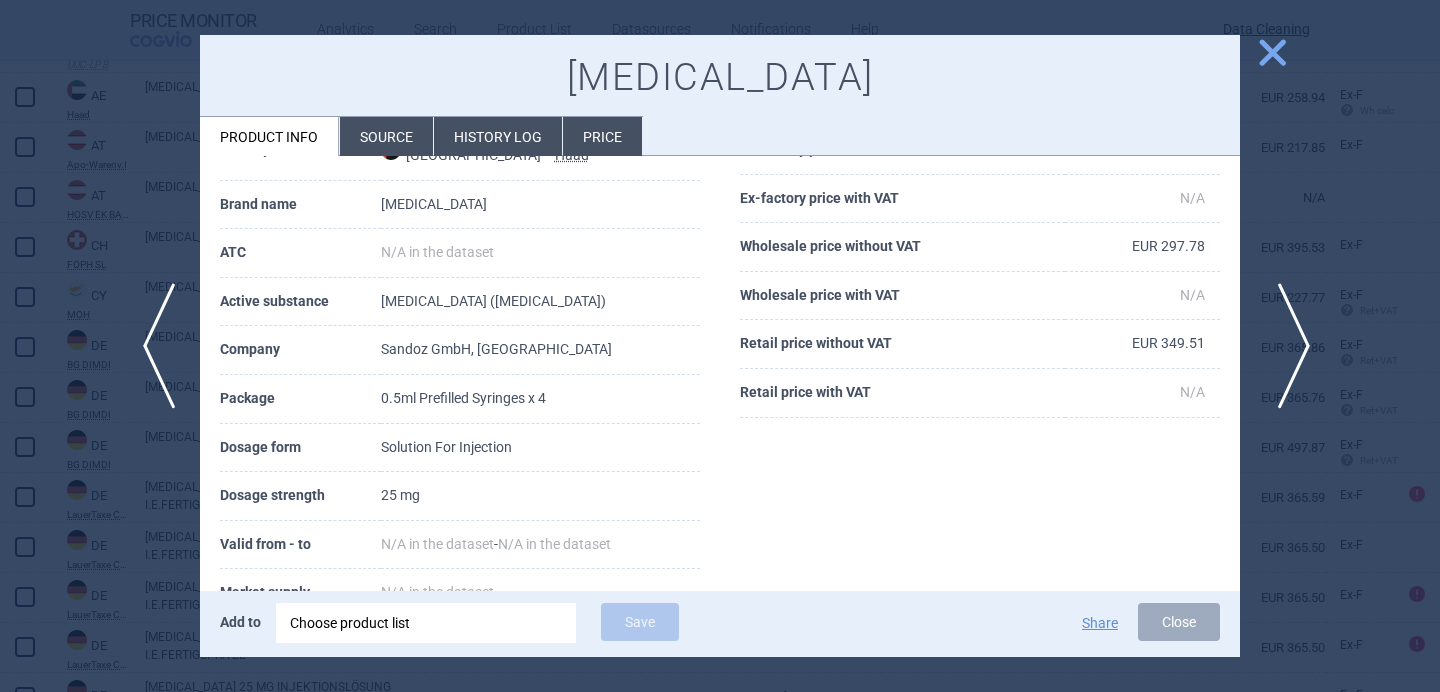 click on "next" at bounding box center [1287, 346] 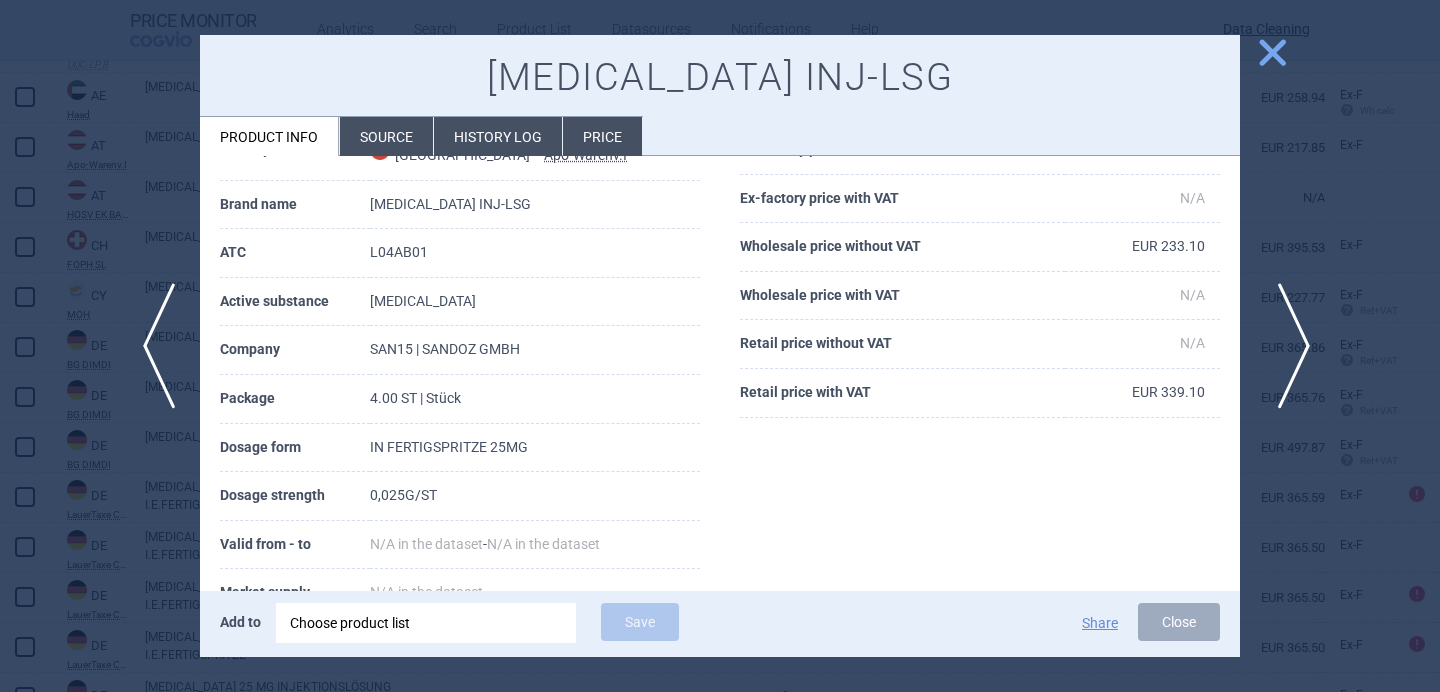 click on "next" at bounding box center (1287, 346) 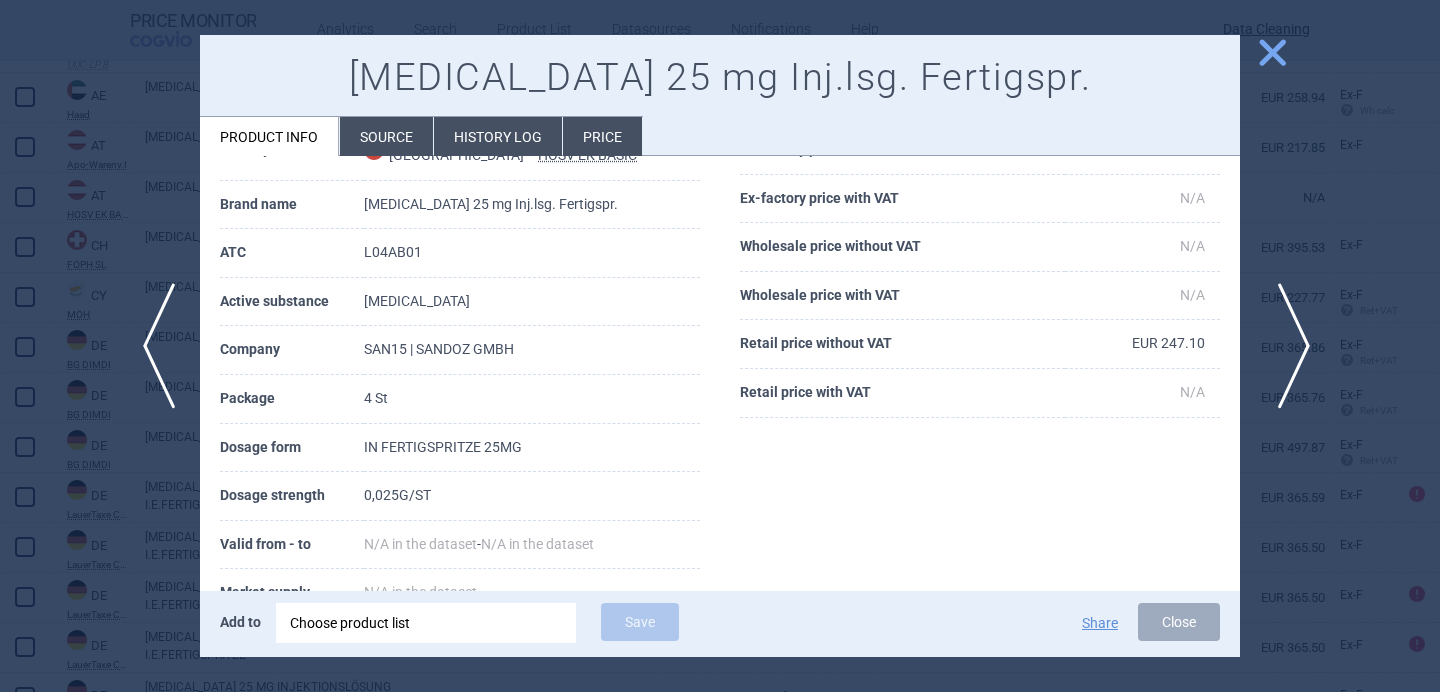 click on "next" at bounding box center [1287, 346] 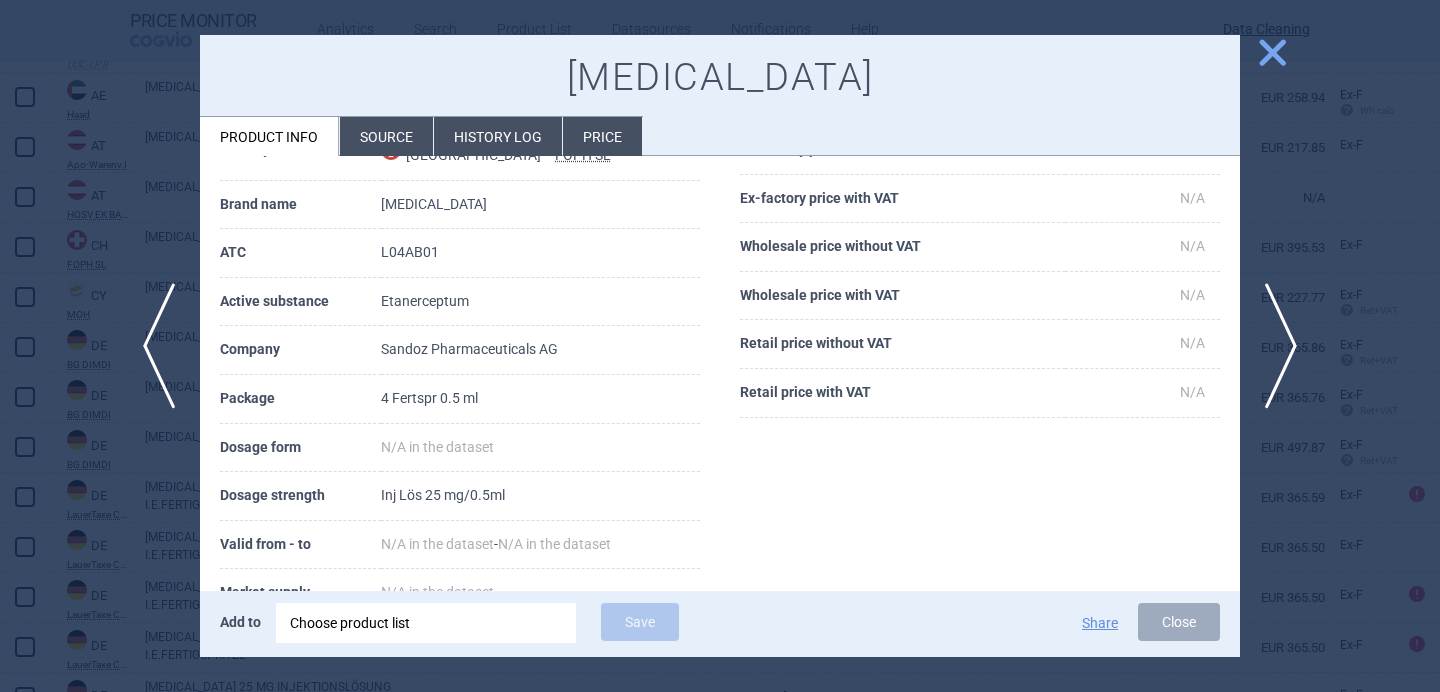 scroll, scrollTop: 190, scrollLeft: 0, axis: vertical 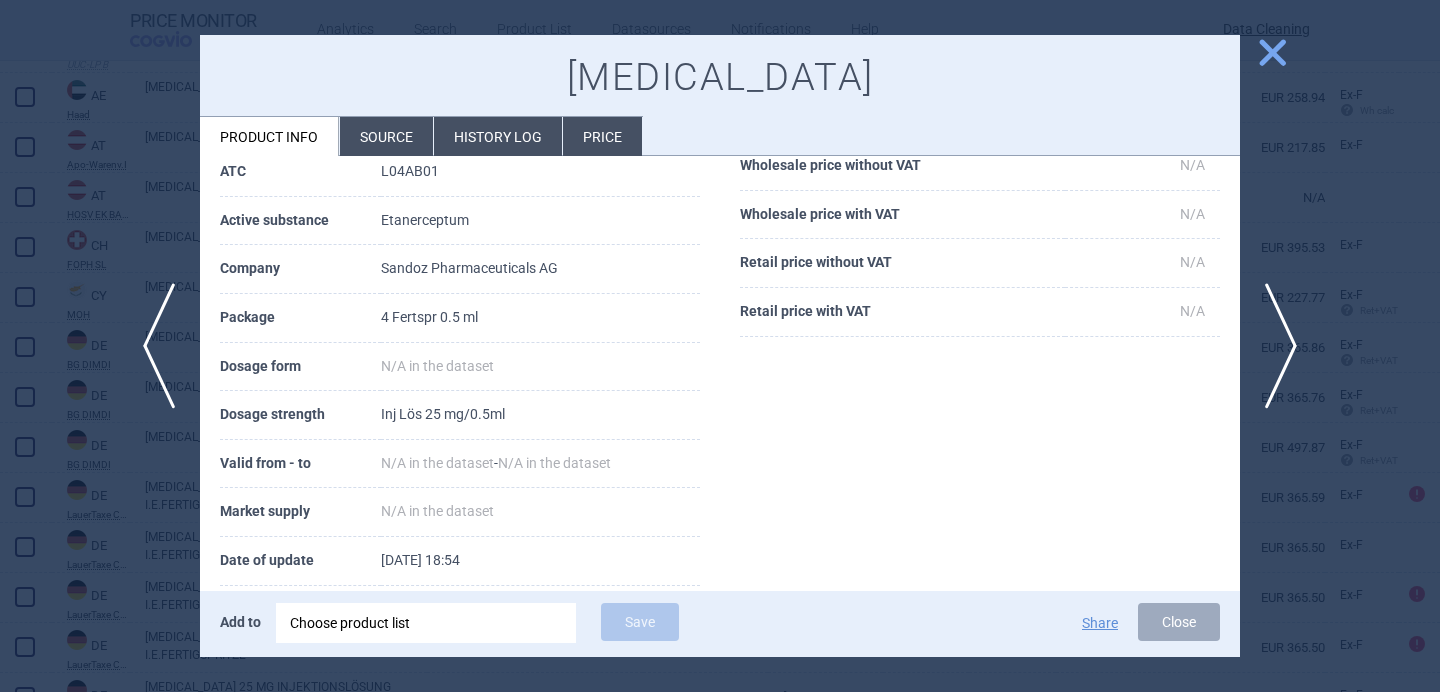 click on "Source" at bounding box center (386, 136) 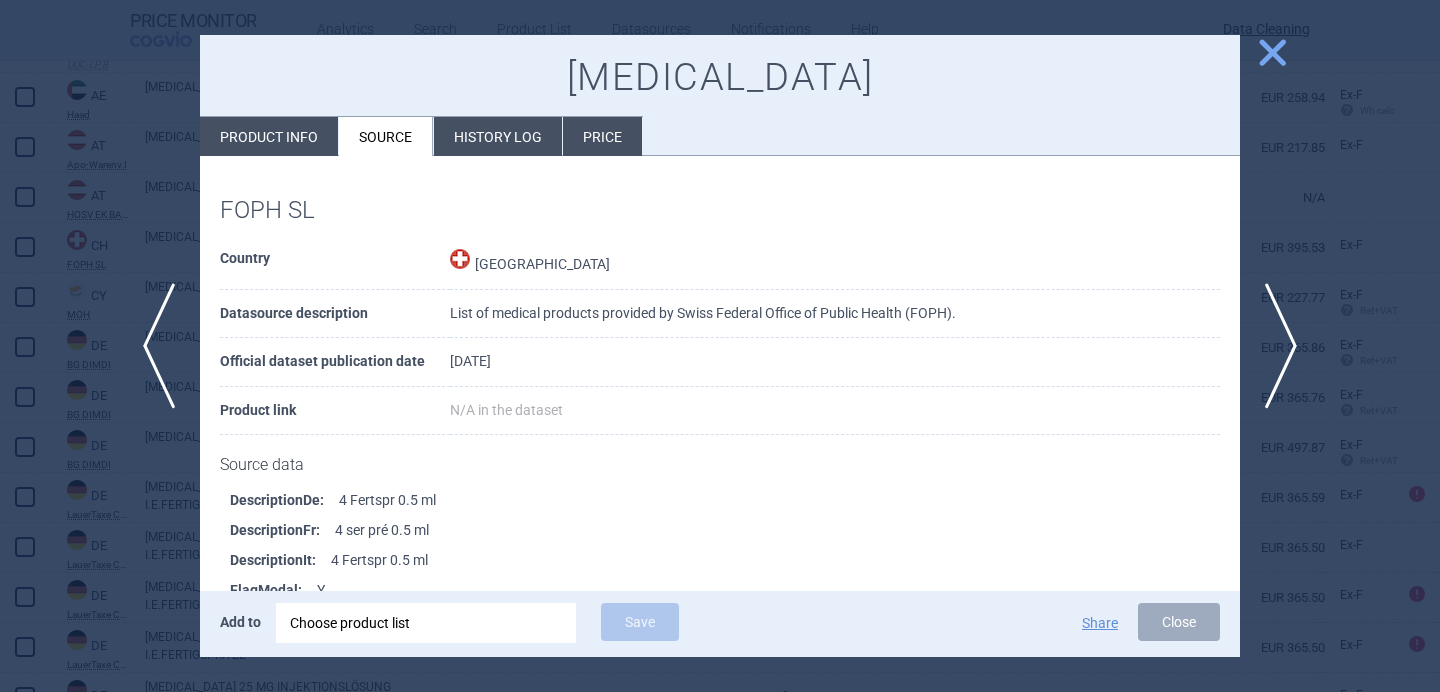 click on "Product info" at bounding box center [269, 136] 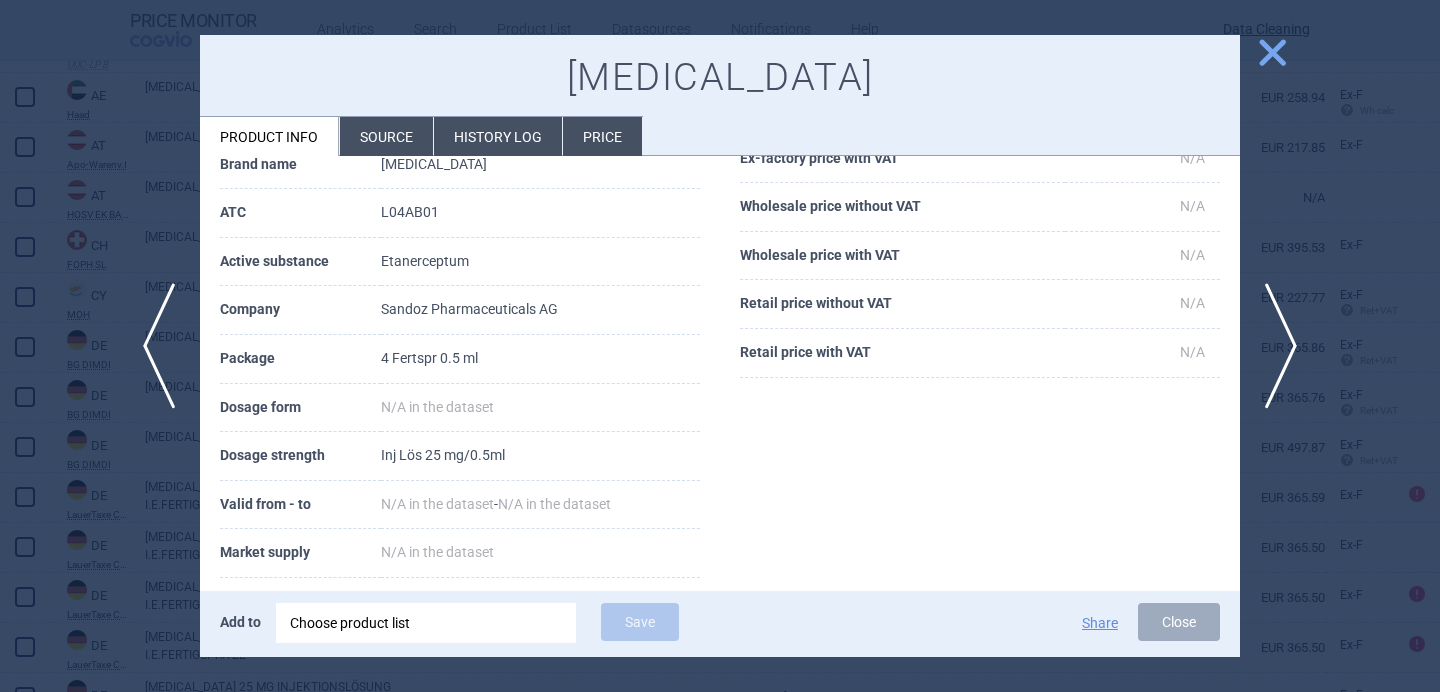scroll, scrollTop: 167, scrollLeft: 0, axis: vertical 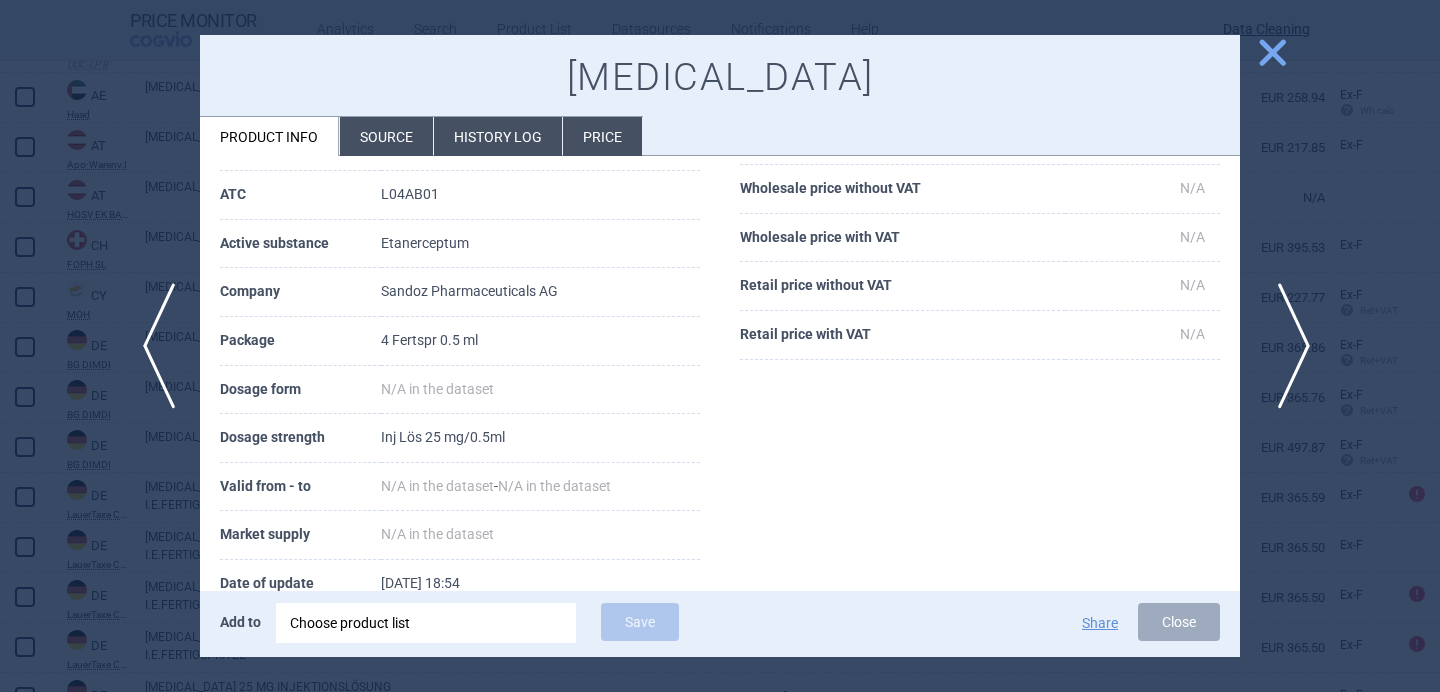 click on "next" at bounding box center (1287, 346) 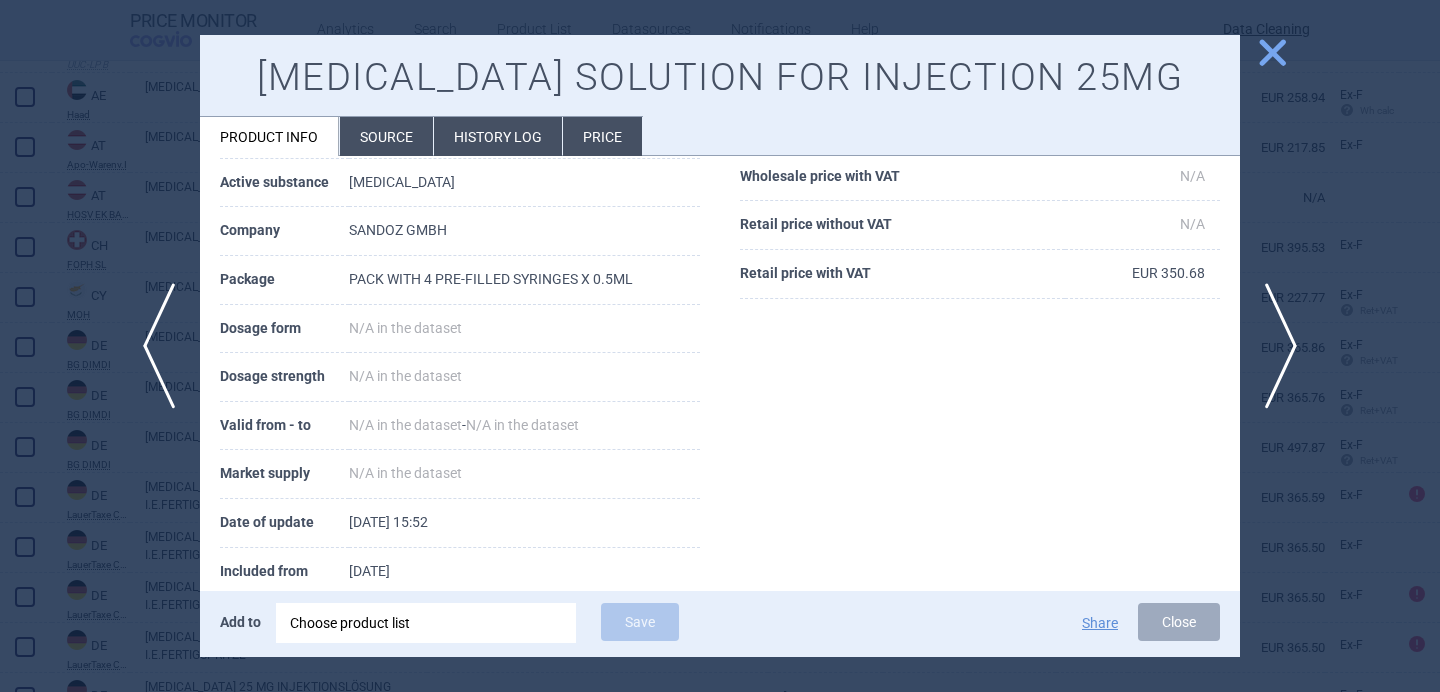 scroll, scrollTop: 231, scrollLeft: 0, axis: vertical 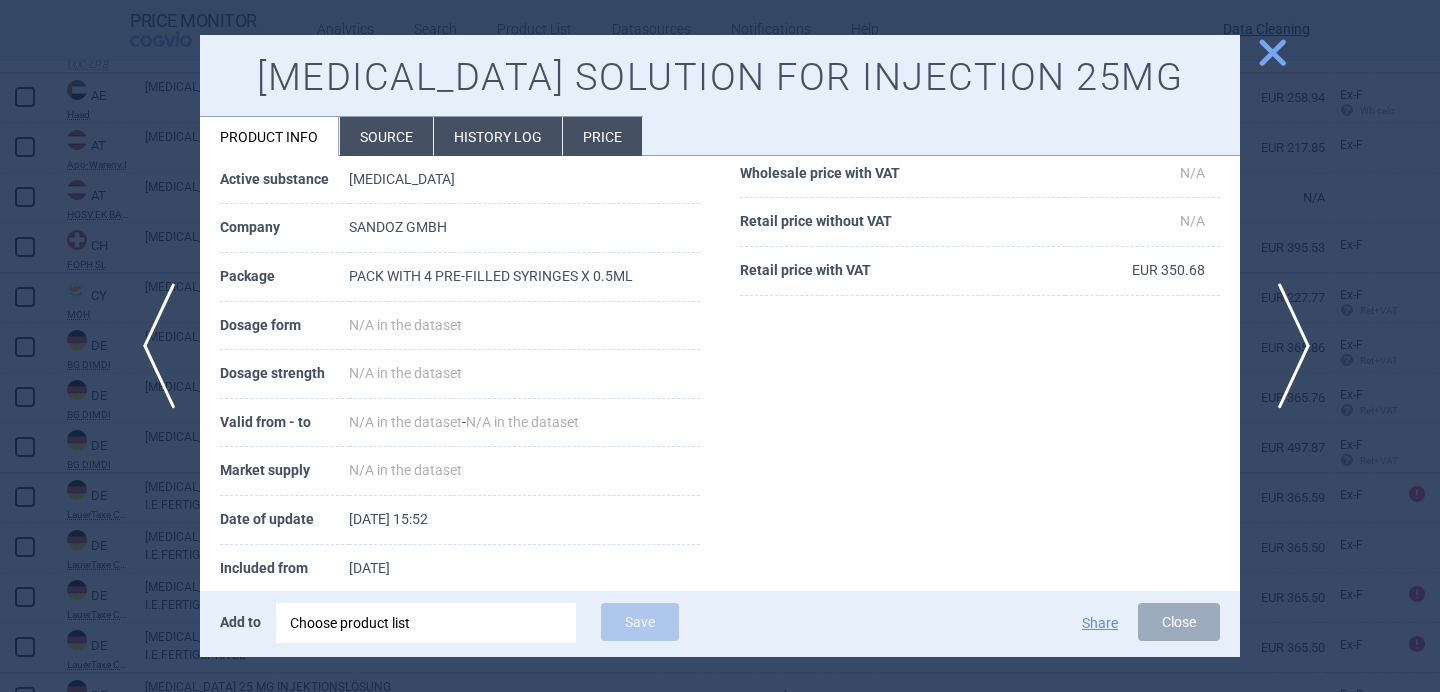 click on "next" at bounding box center (1287, 346) 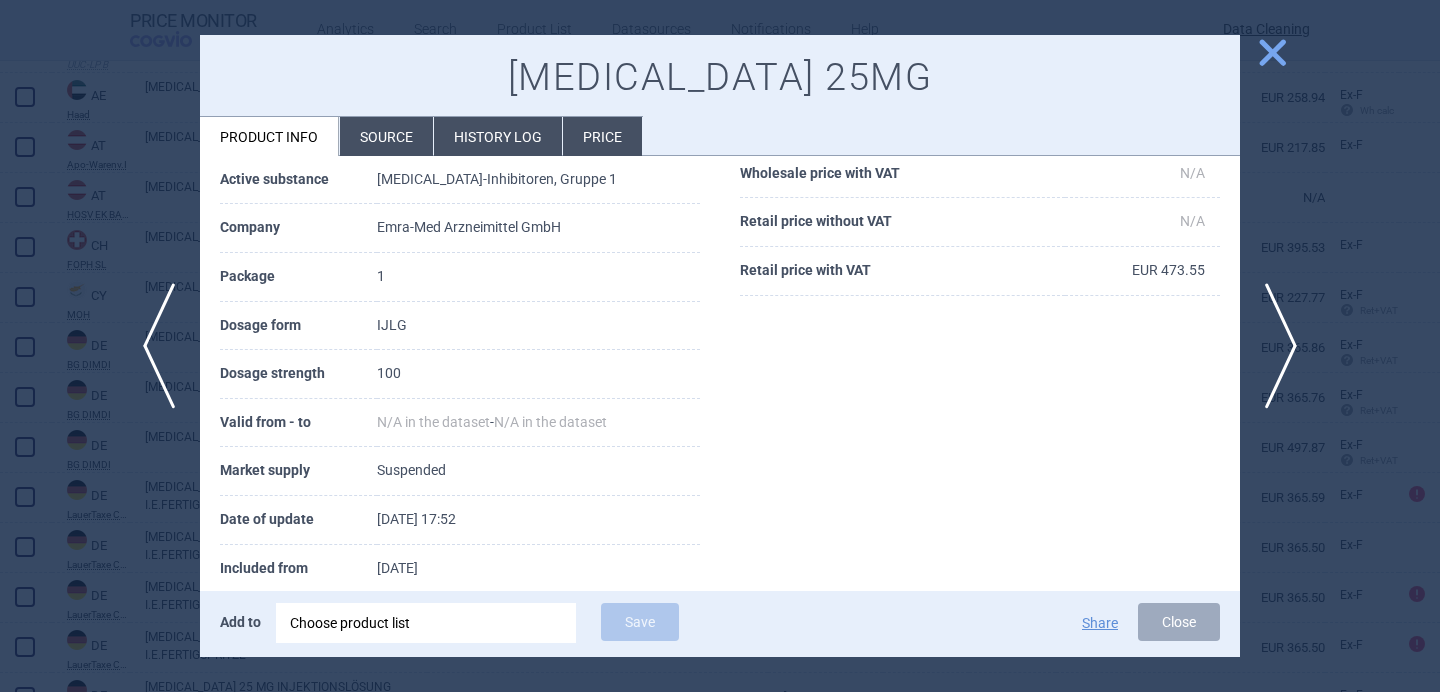 scroll, scrollTop: 0, scrollLeft: 0, axis: both 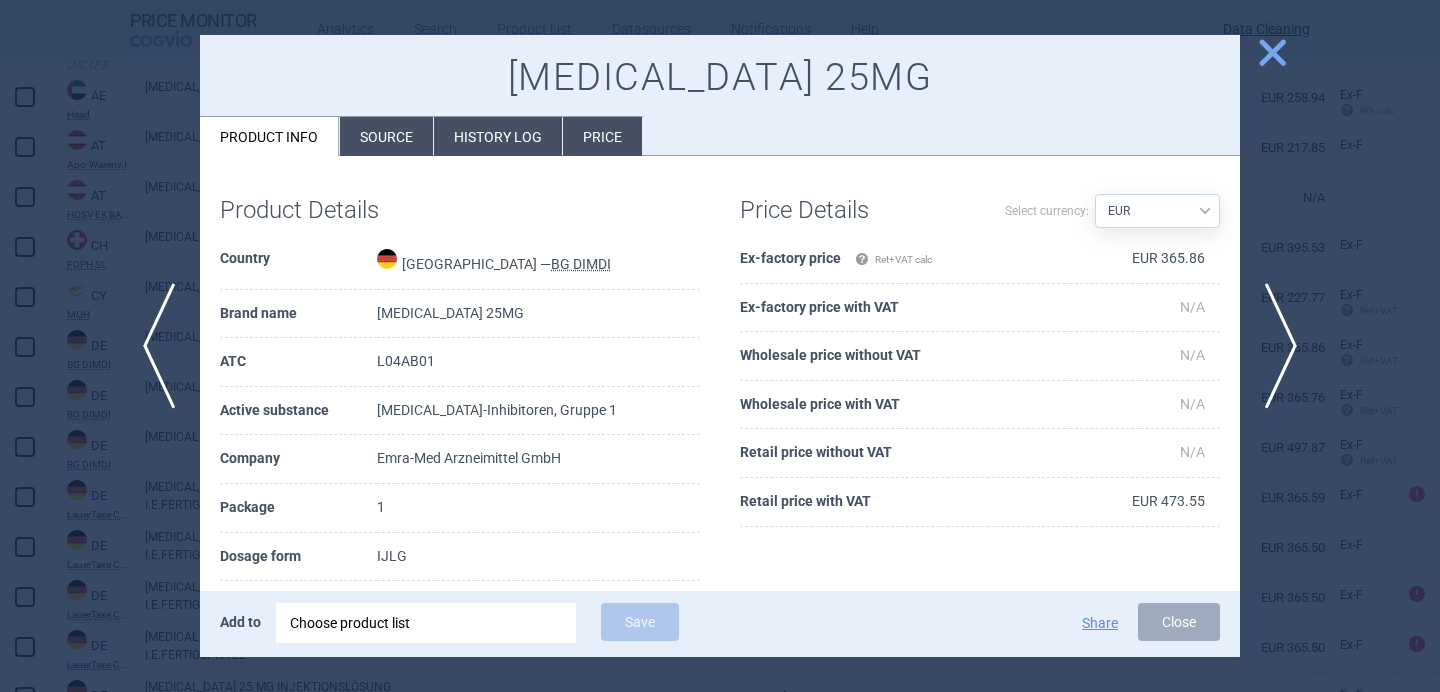 click on "Source" at bounding box center (386, 136) 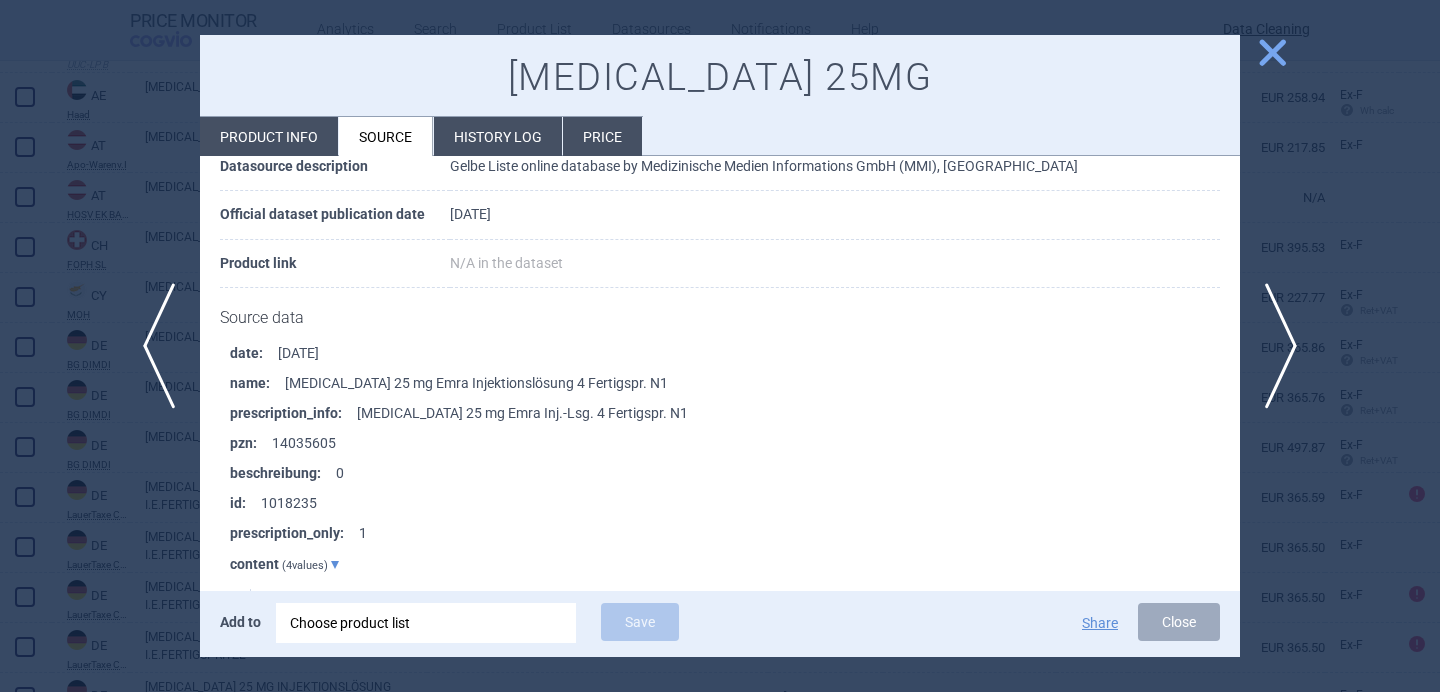 scroll, scrollTop: 3723, scrollLeft: 0, axis: vertical 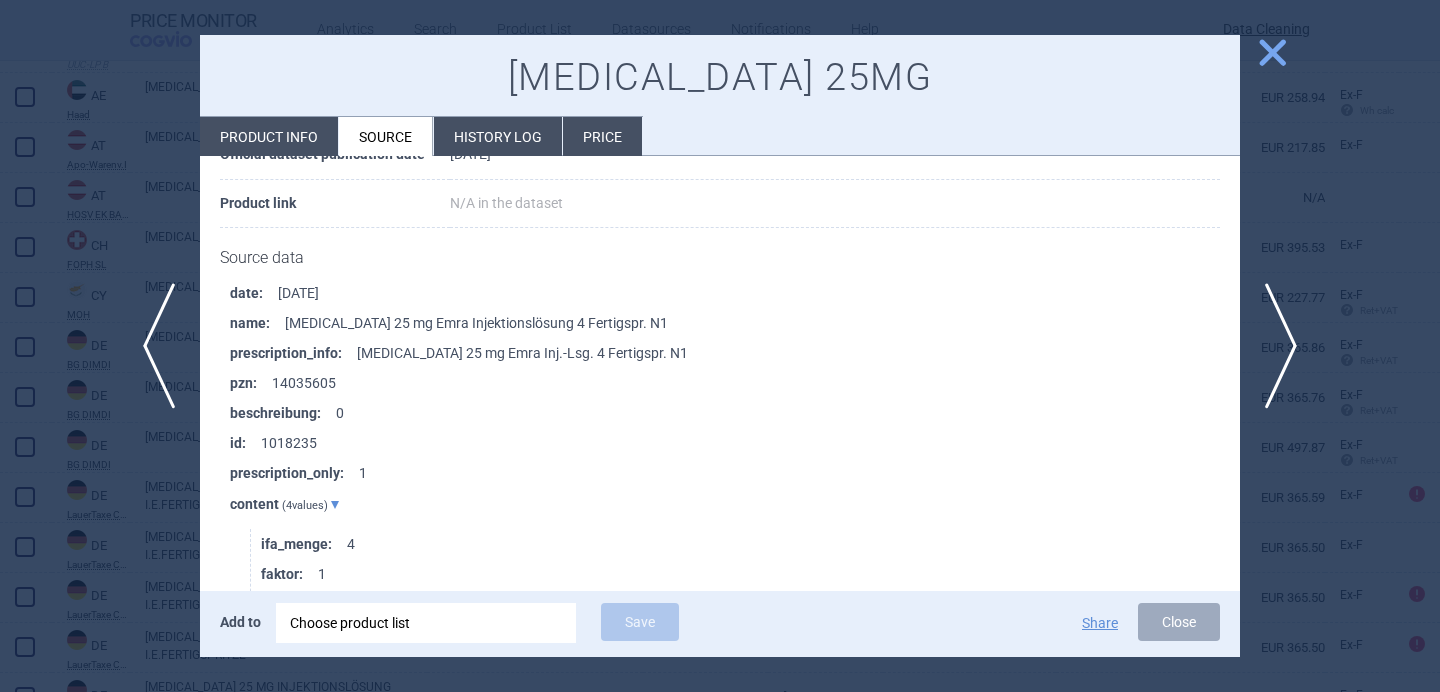 click at bounding box center [720, 346] 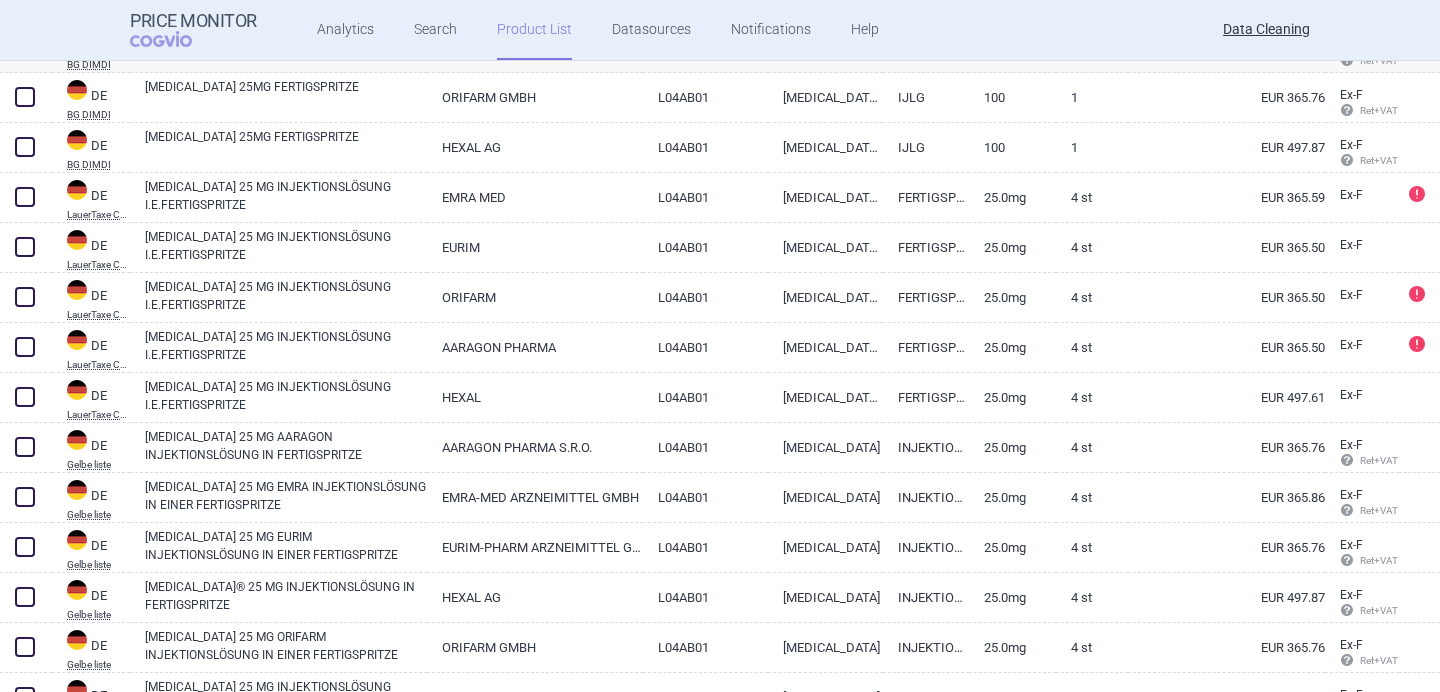scroll, scrollTop: 1493, scrollLeft: 0, axis: vertical 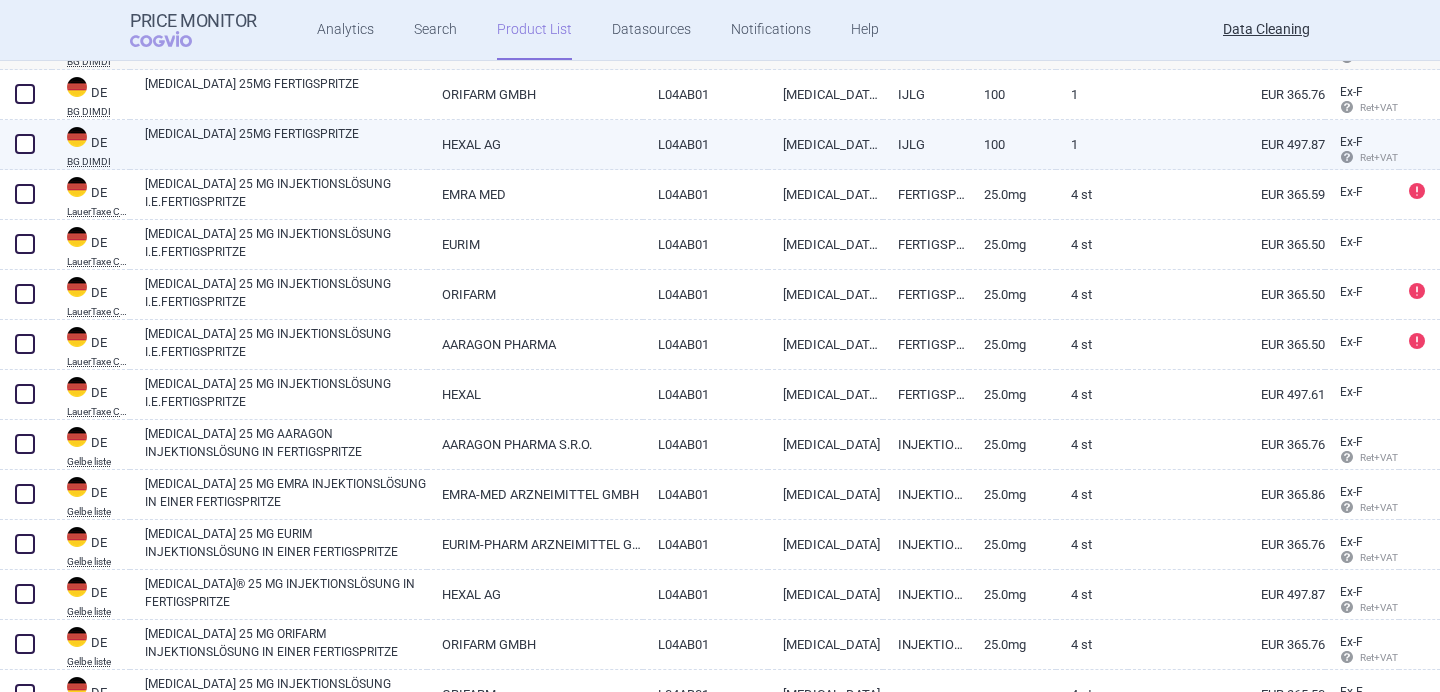click on "ERELZI 25MG FERTIGSPRITZE" at bounding box center (286, 143) 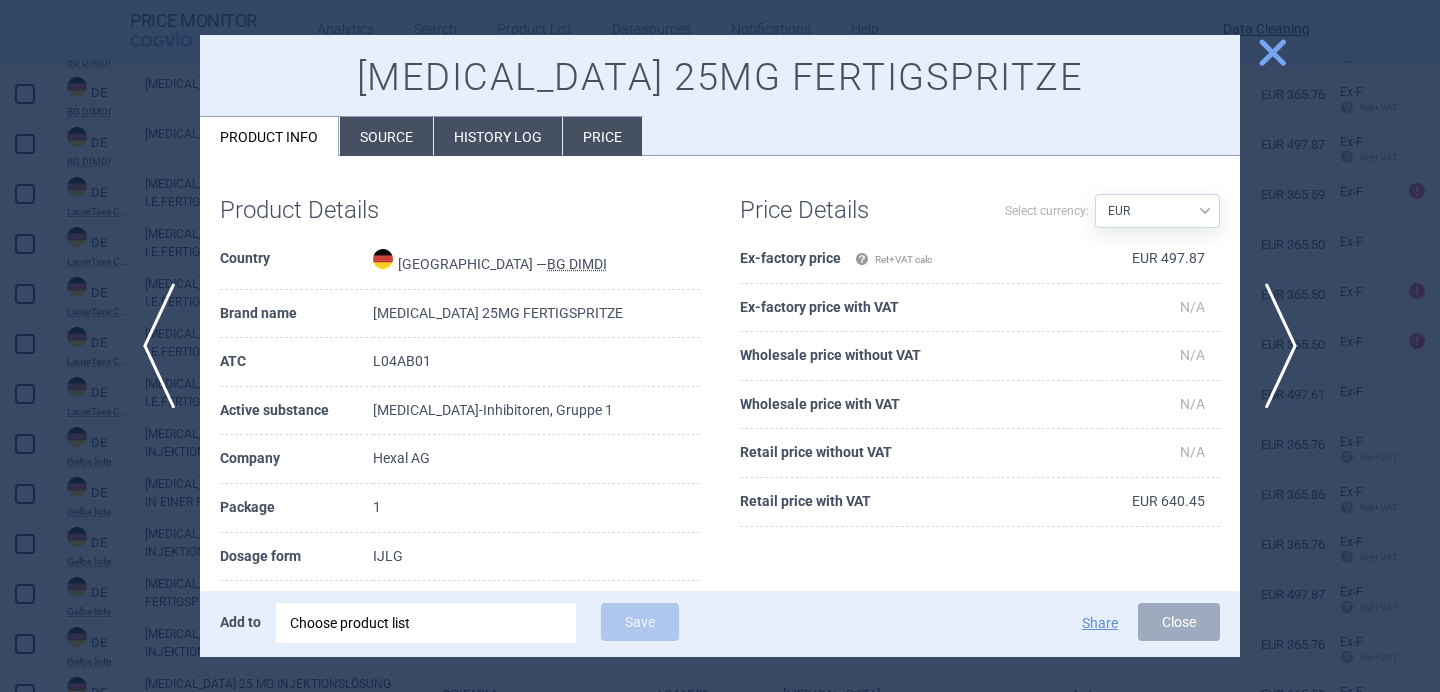 click on "Source" at bounding box center (386, 136) 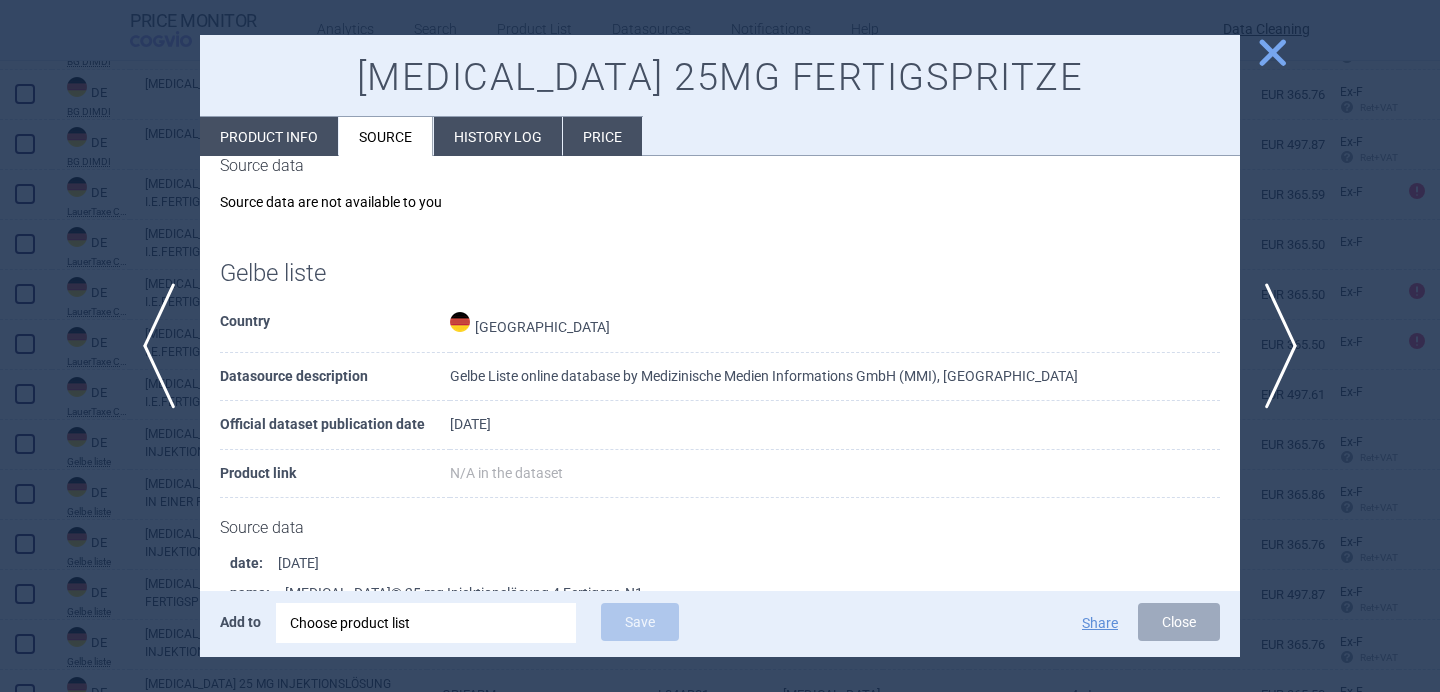 scroll, scrollTop: 454, scrollLeft: 0, axis: vertical 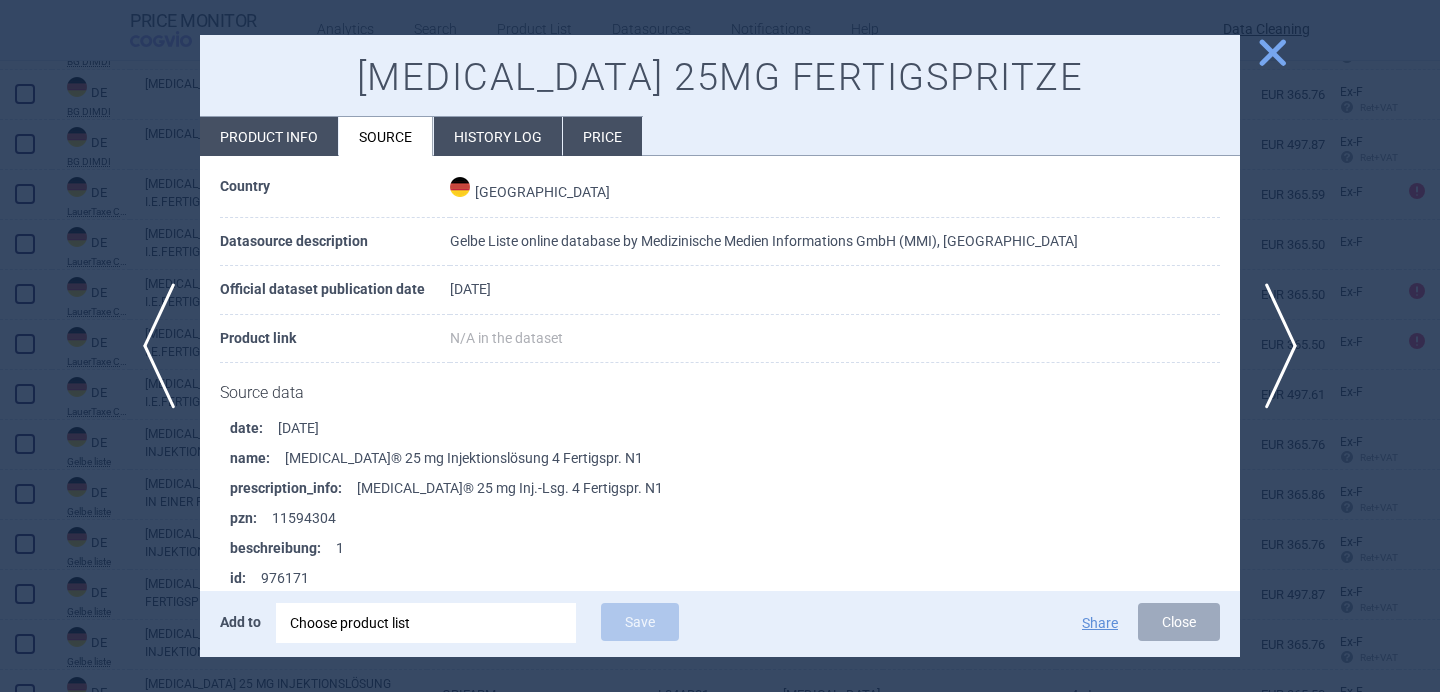 click at bounding box center (720, 346) 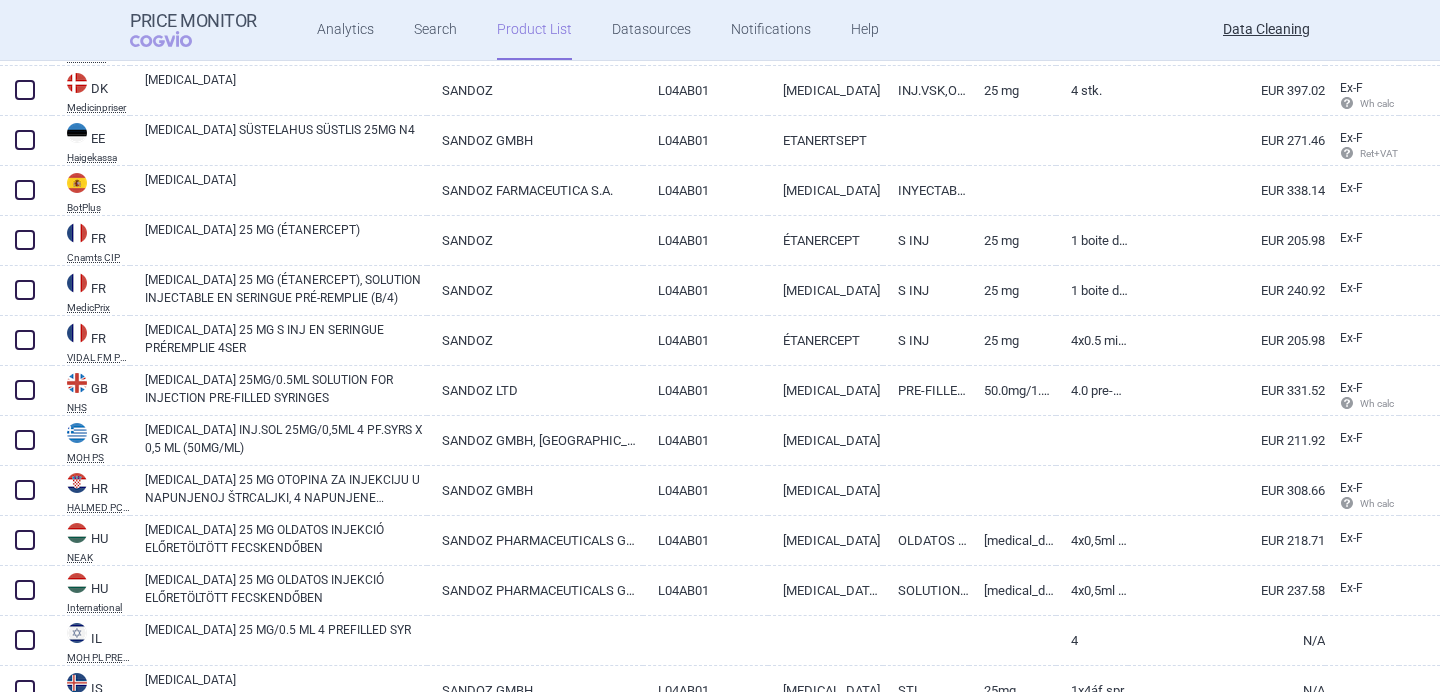 scroll, scrollTop: 2349, scrollLeft: 0, axis: vertical 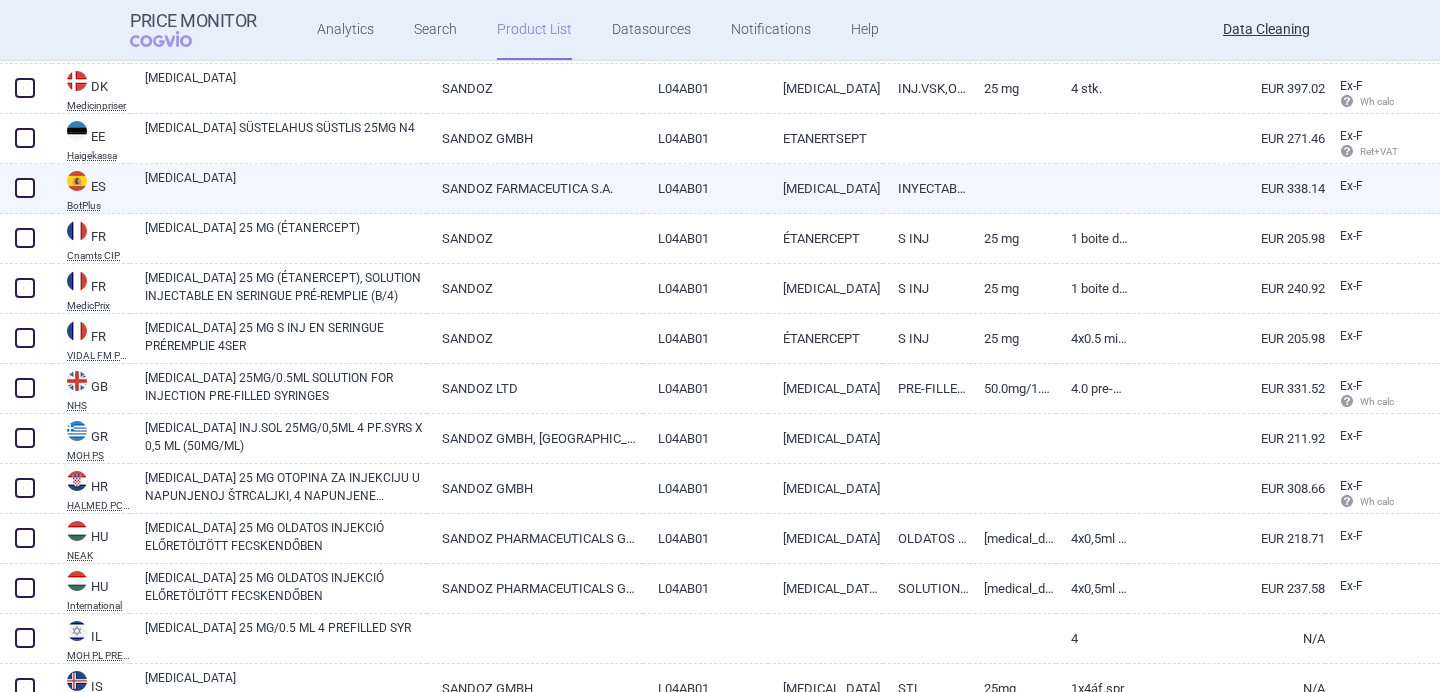 click on "[MEDICAL_DATA]" at bounding box center (286, 187) 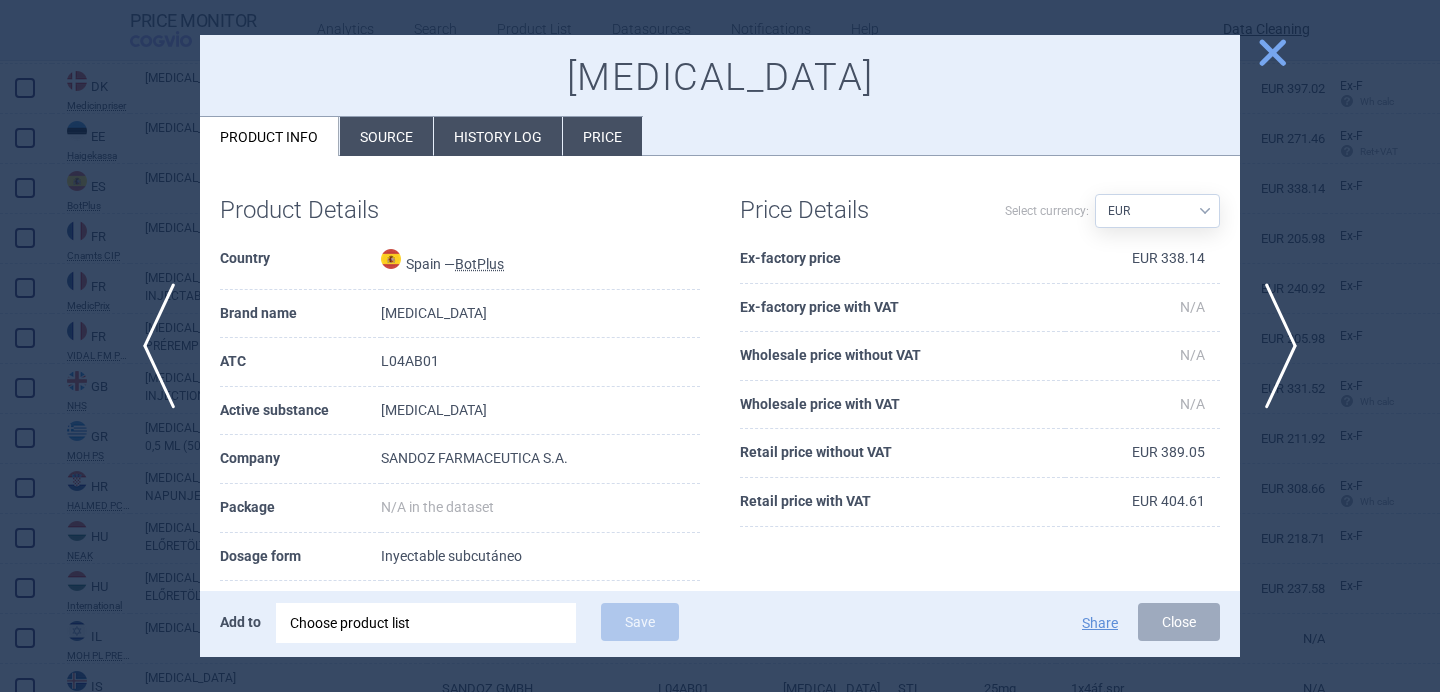 click on "Source" at bounding box center [386, 136] 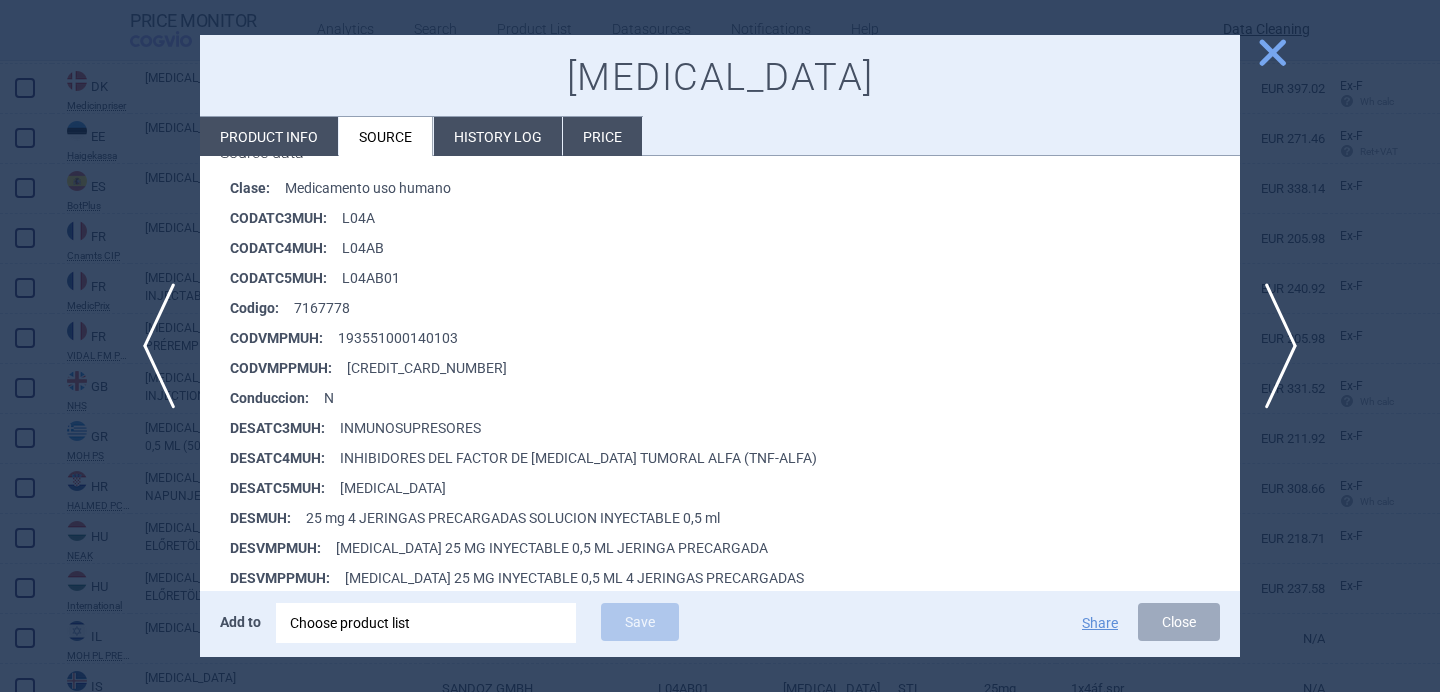 scroll, scrollTop: 394, scrollLeft: 0, axis: vertical 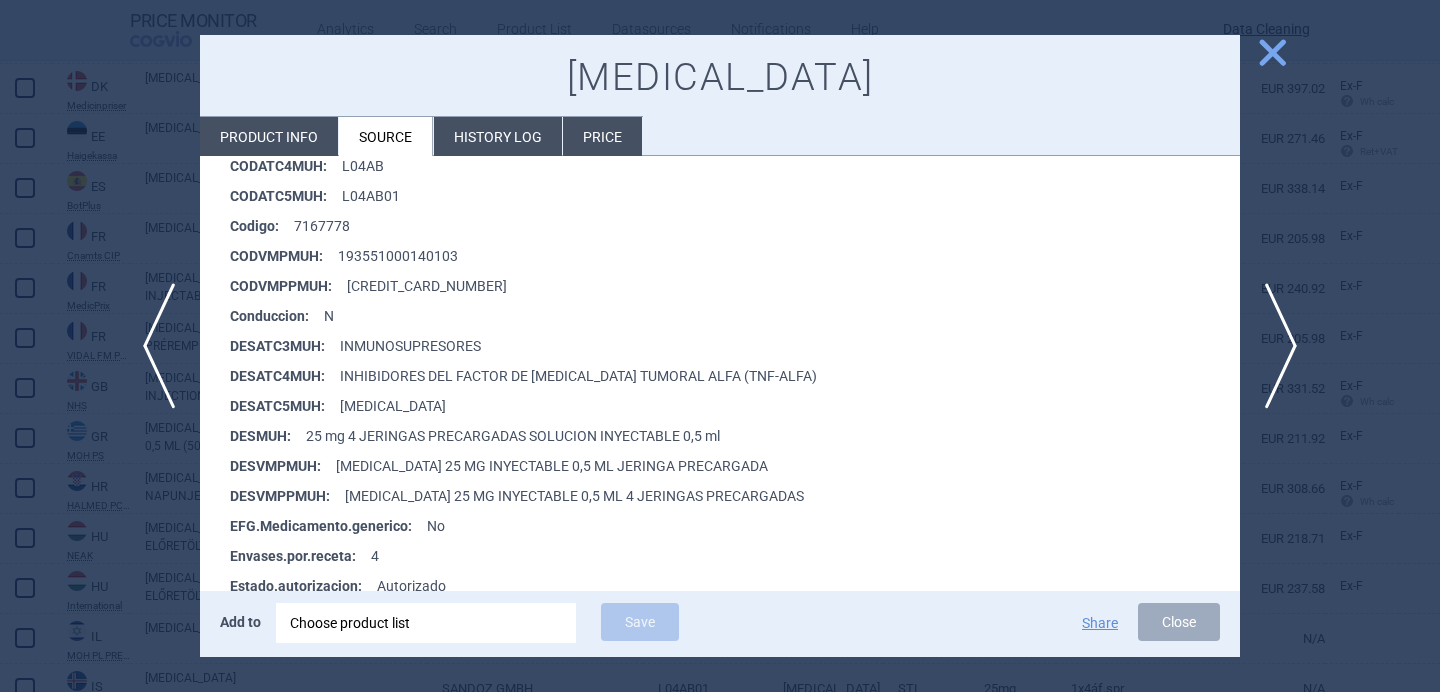 click at bounding box center (720, 346) 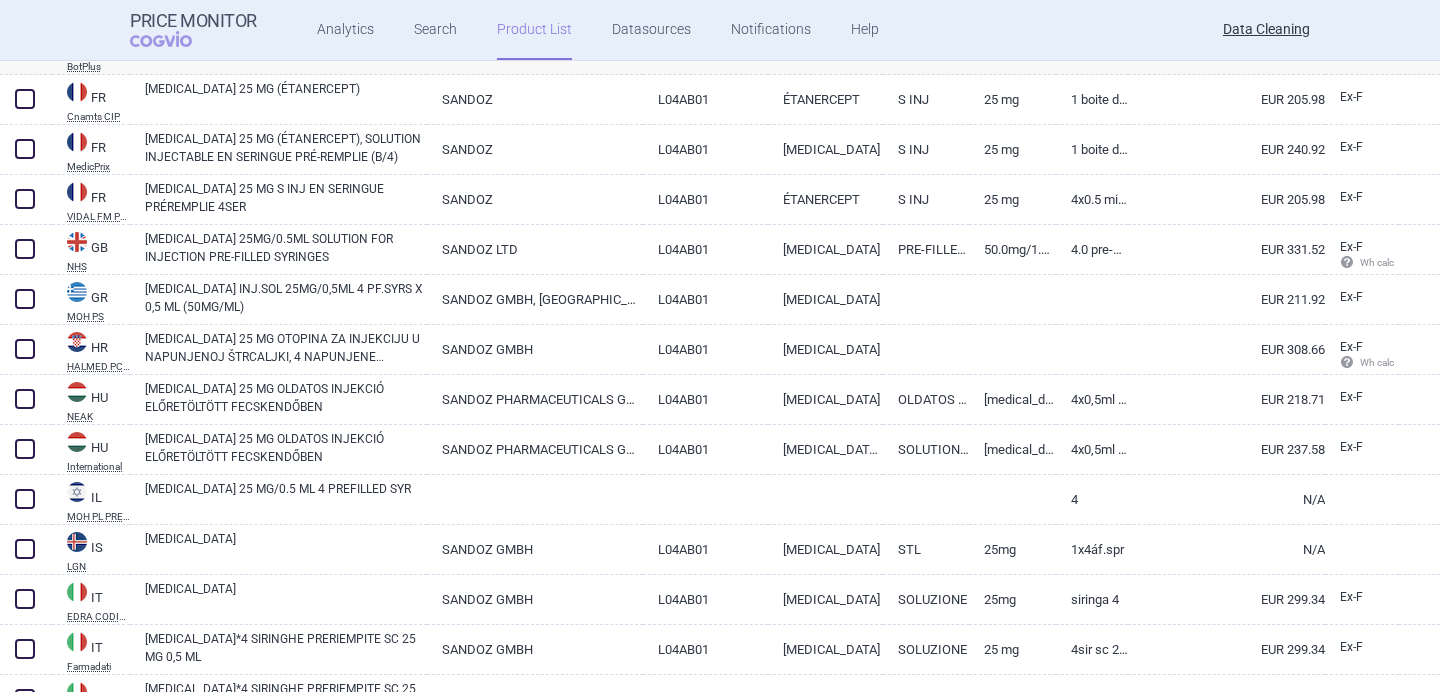 scroll, scrollTop: 2492, scrollLeft: 0, axis: vertical 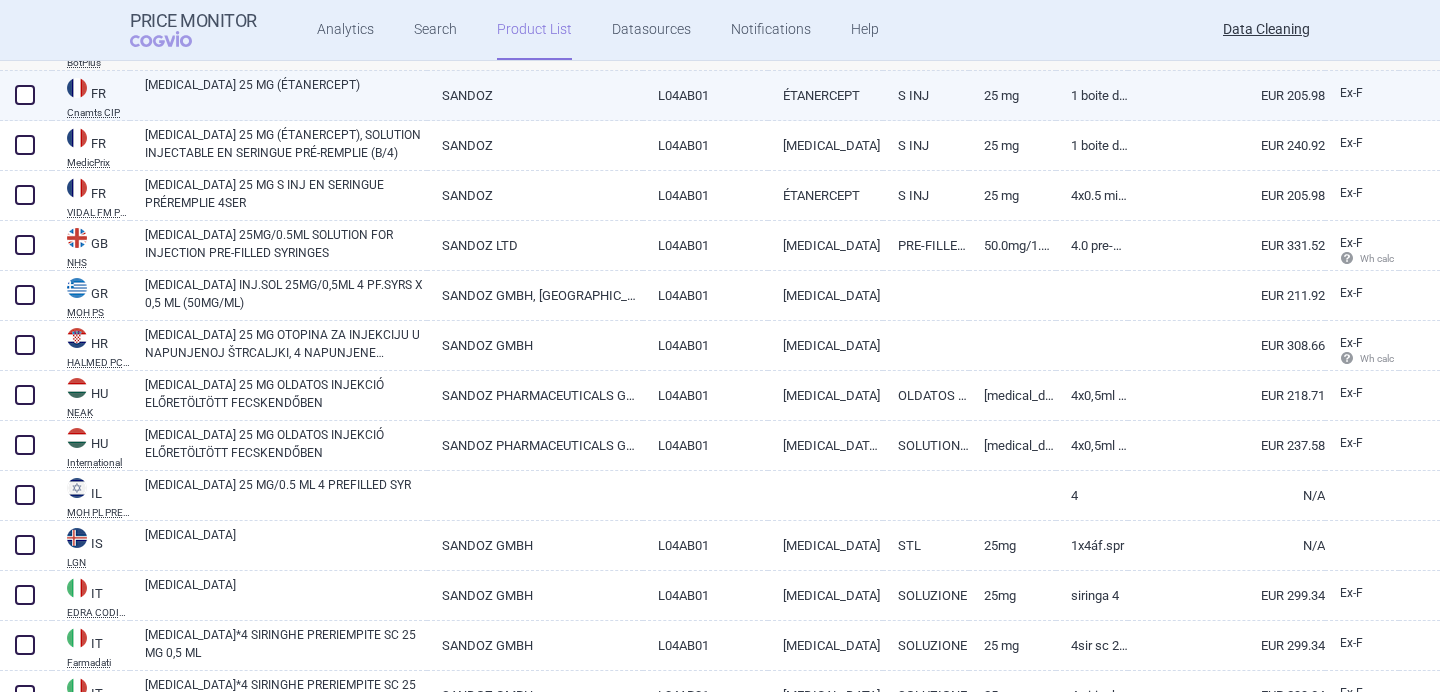 click on "ERELZI 25 MG (ÉTANERCEPT)" at bounding box center (286, 94) 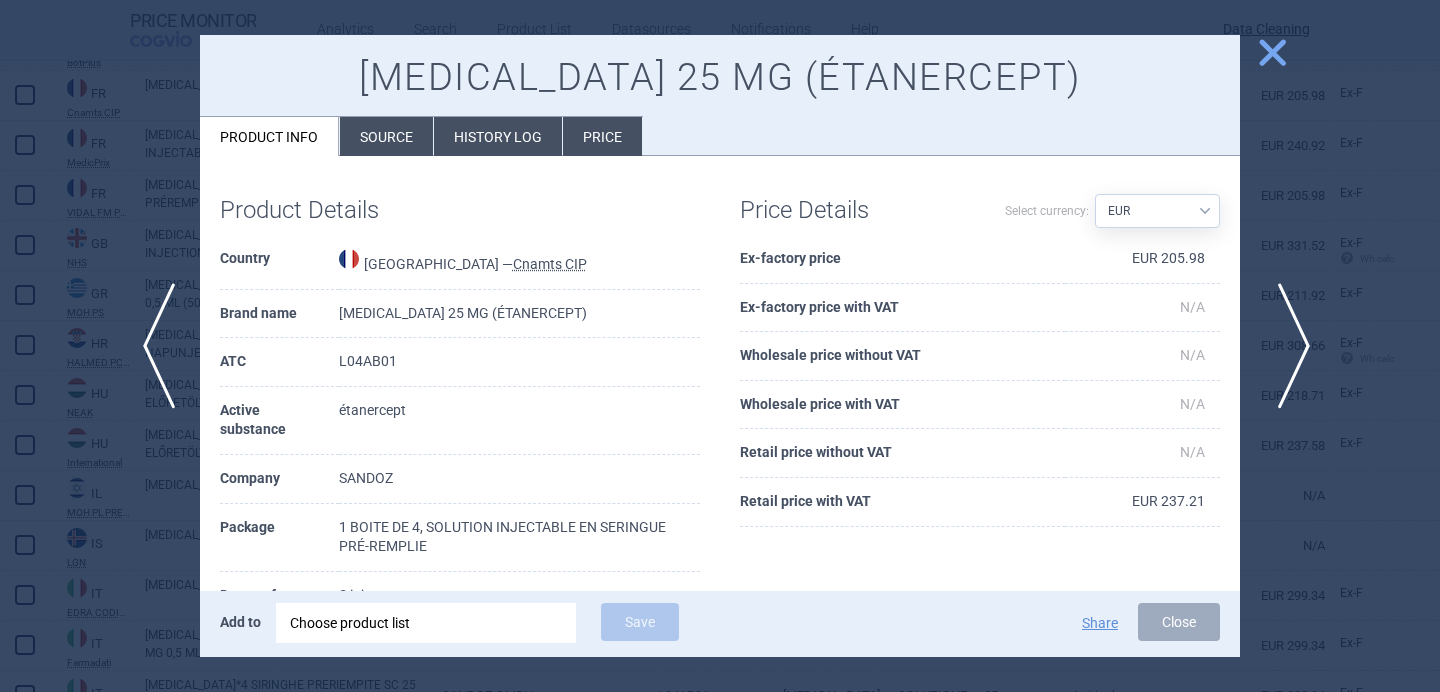 click on "next" at bounding box center (1287, 346) 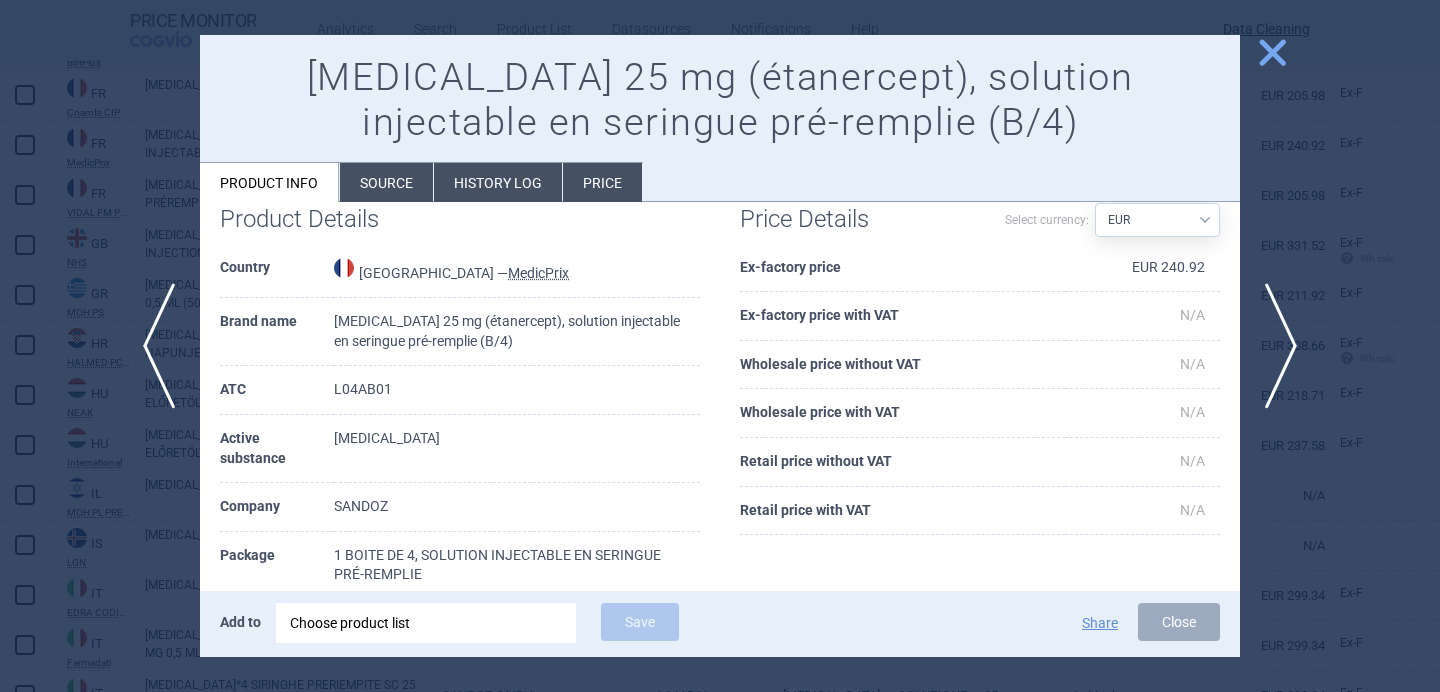 scroll, scrollTop: 49, scrollLeft: 0, axis: vertical 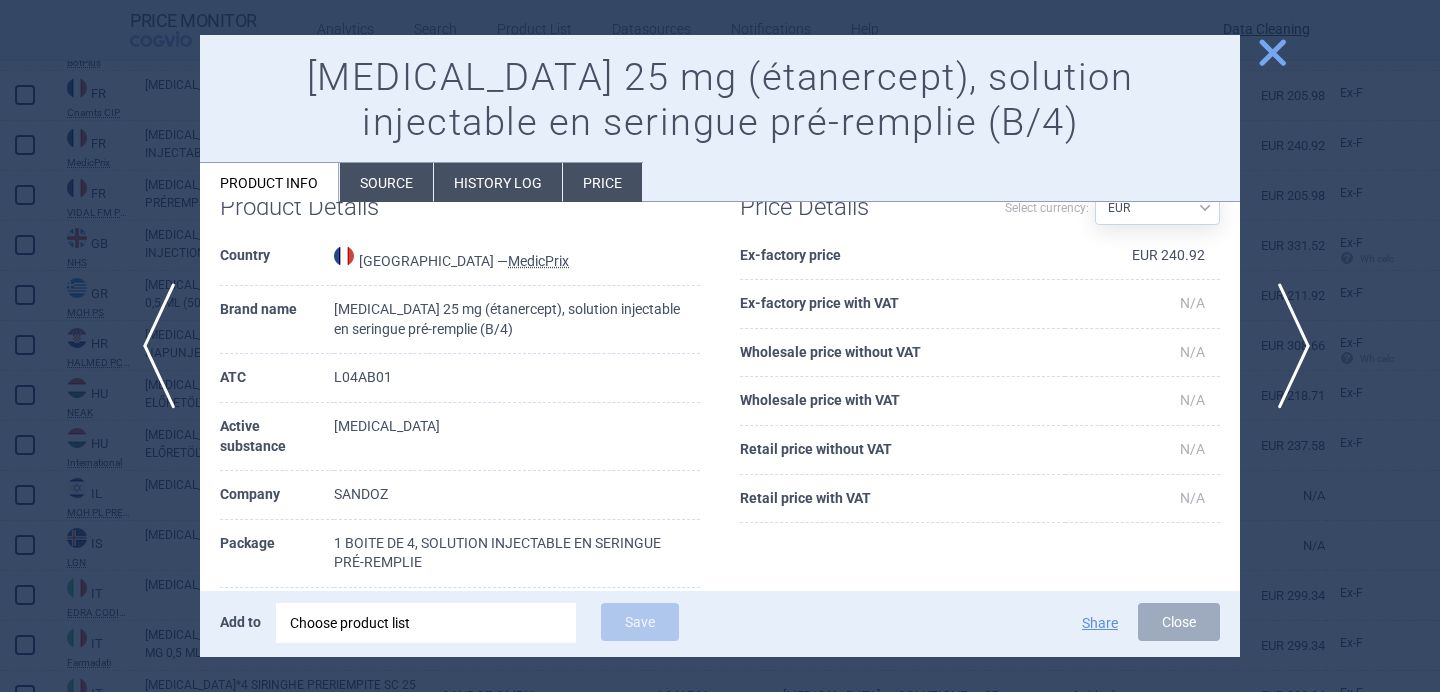 click on "next" at bounding box center [1287, 346] 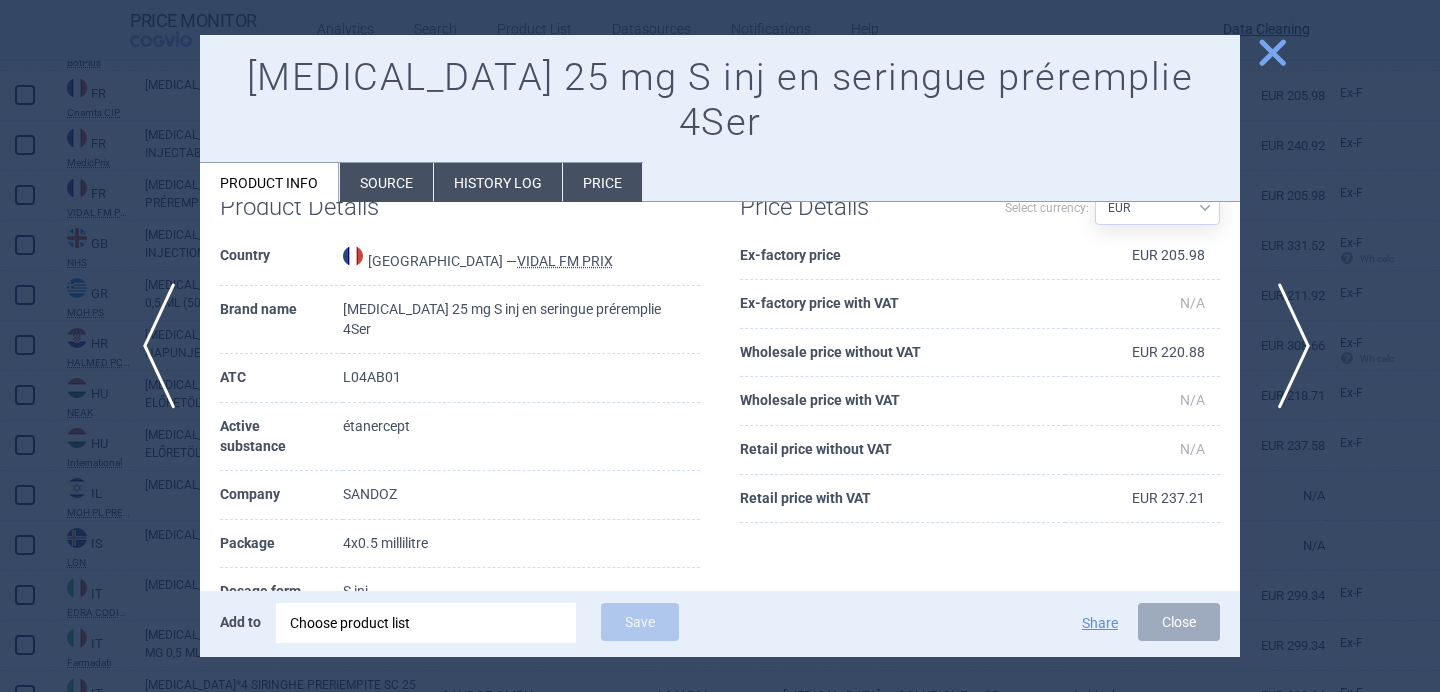 click on "next" at bounding box center [1287, 346] 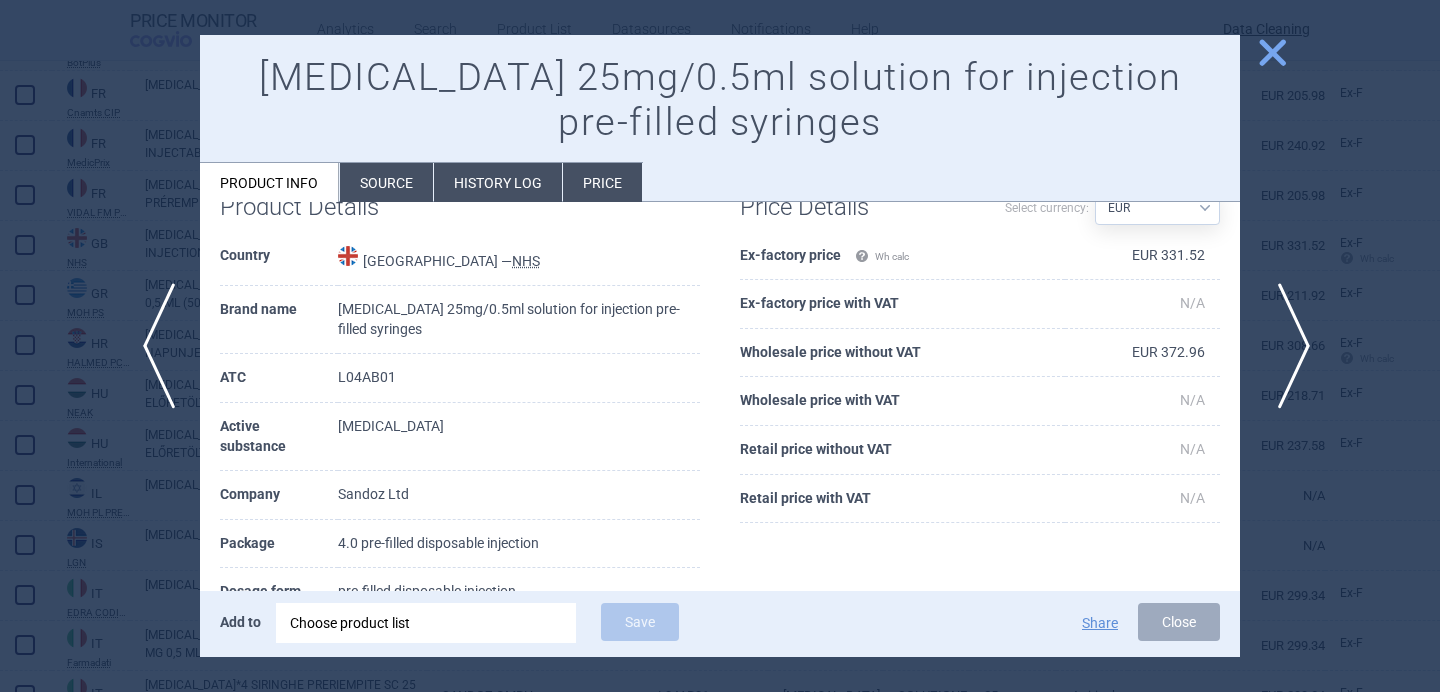 click on "next" at bounding box center [1287, 346] 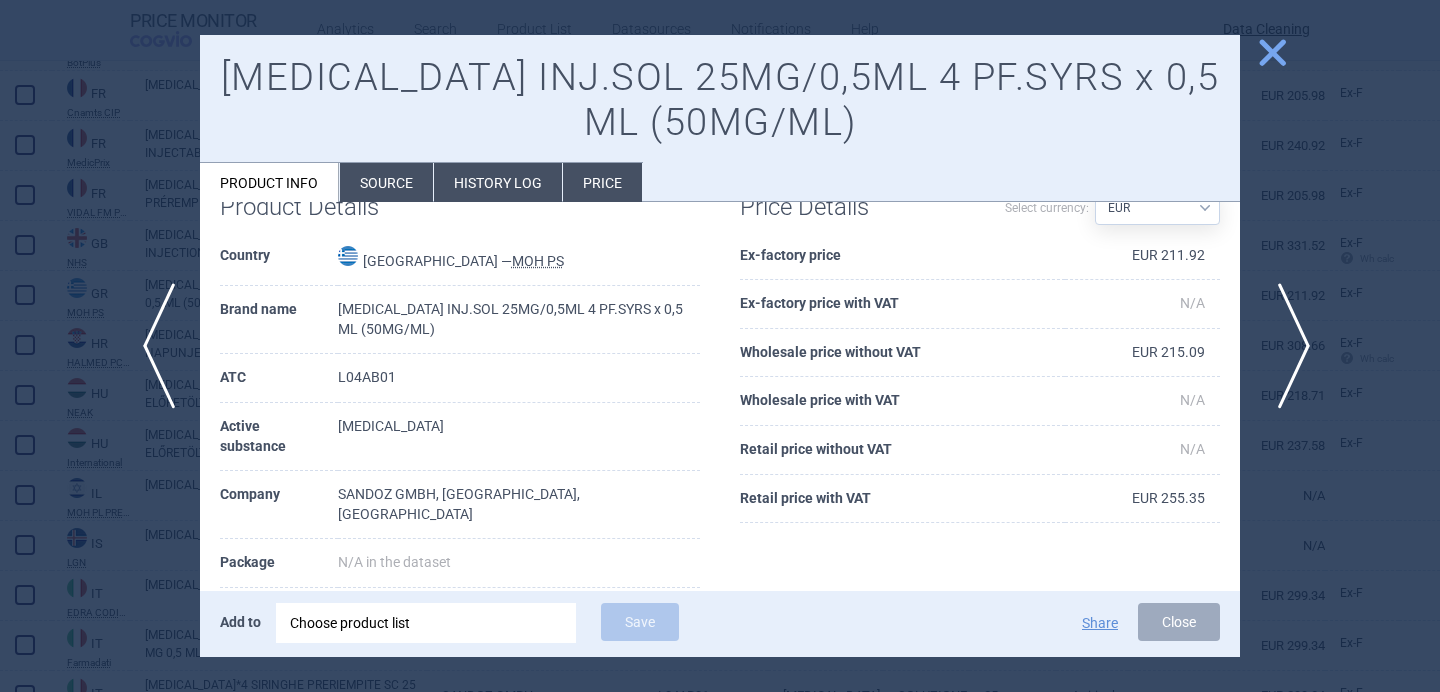 click on "next" at bounding box center (1287, 346) 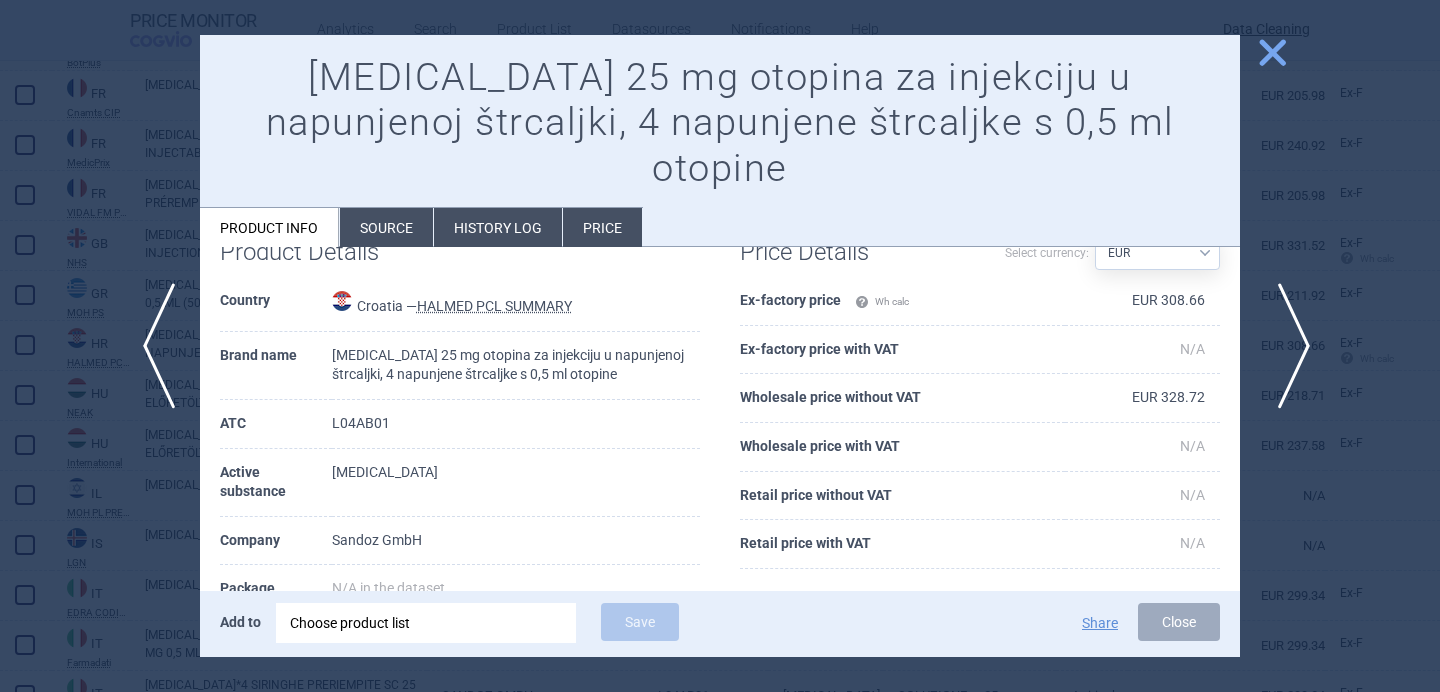 click on "next" at bounding box center (1287, 346) 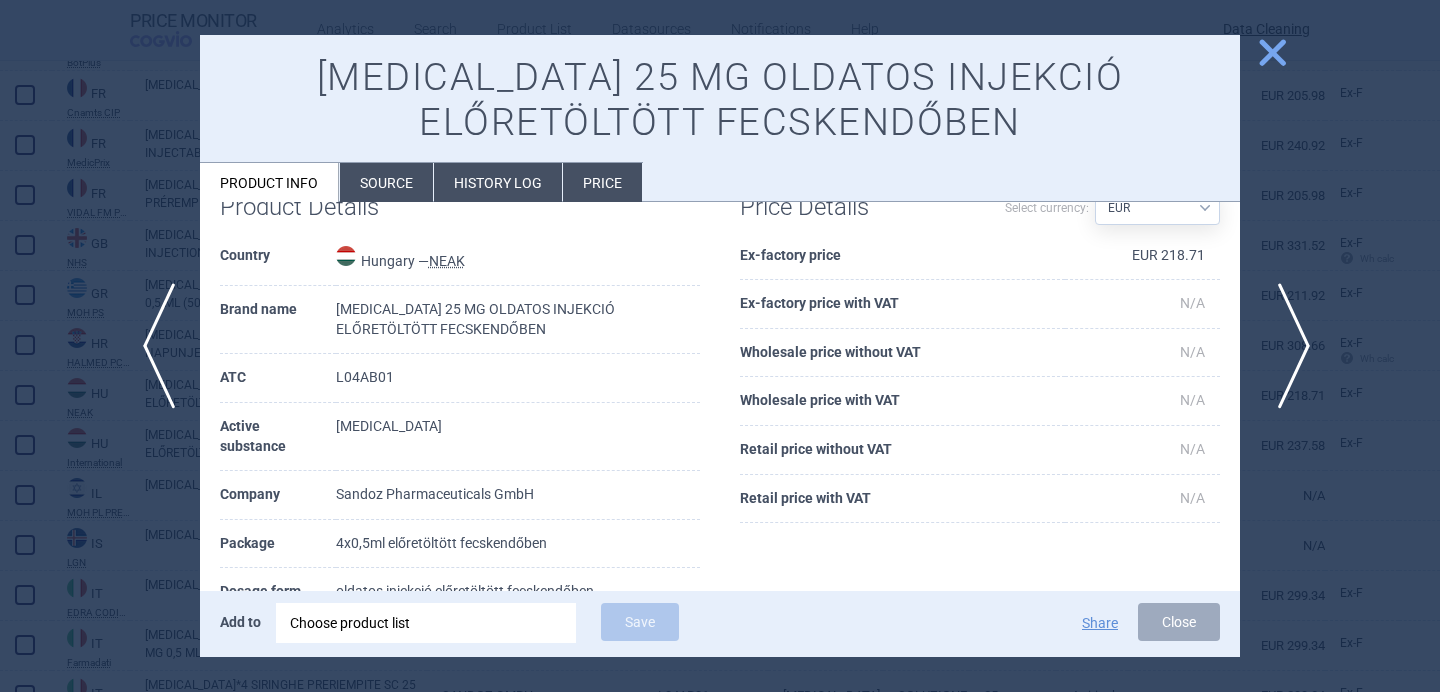 click on "next" at bounding box center [1287, 346] 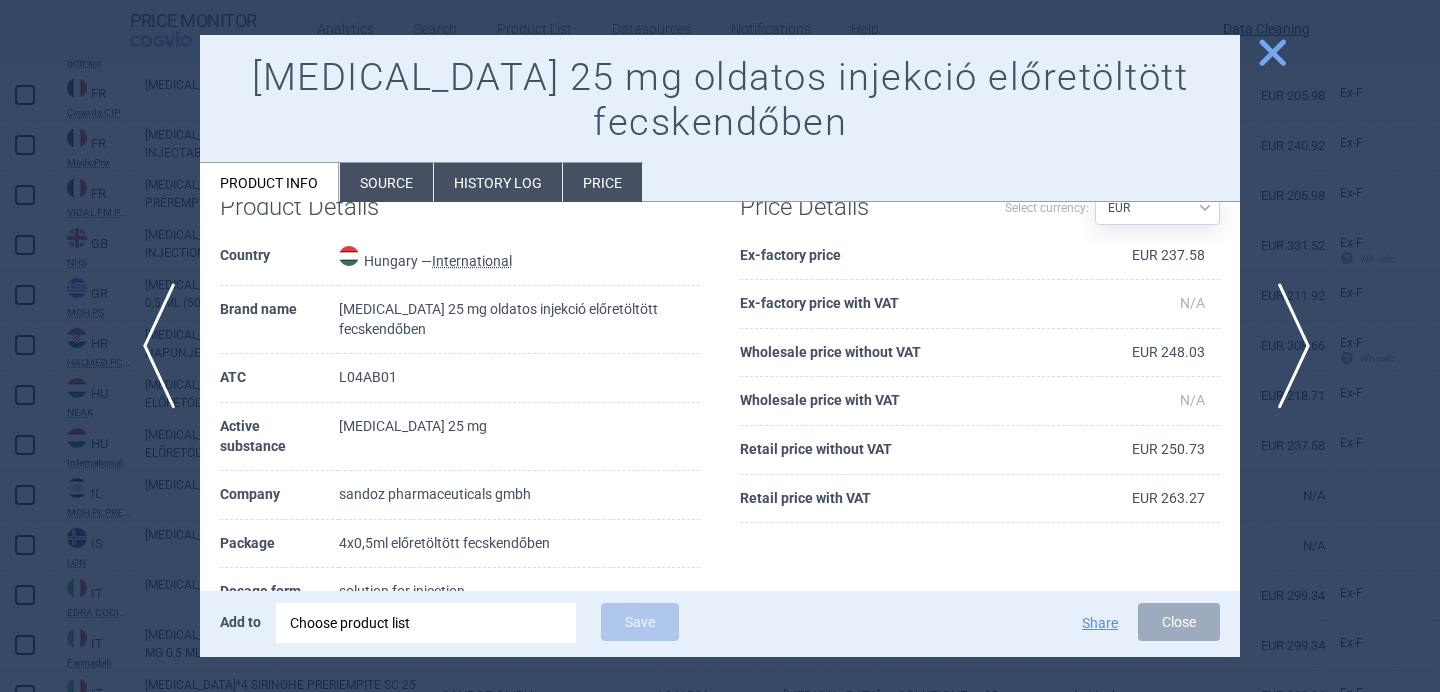 click on "next" at bounding box center [1287, 346] 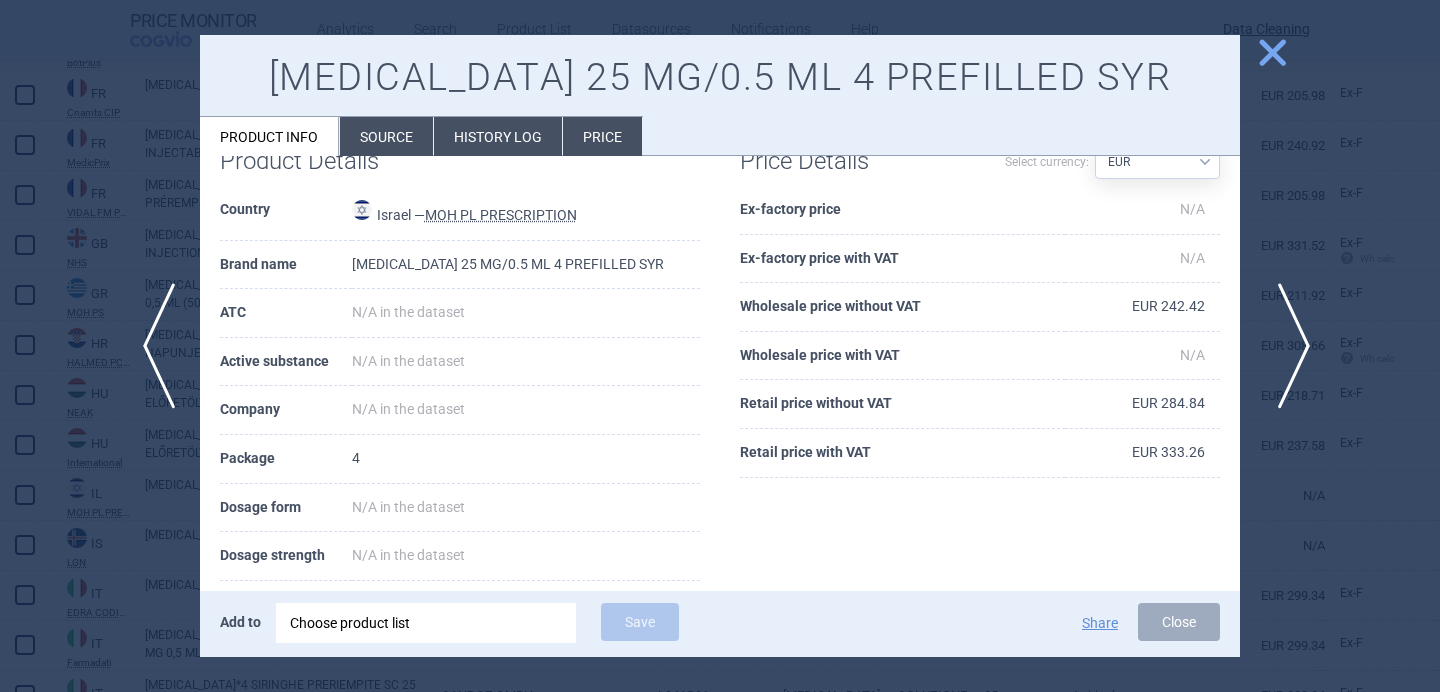 click on "next" at bounding box center [1287, 346] 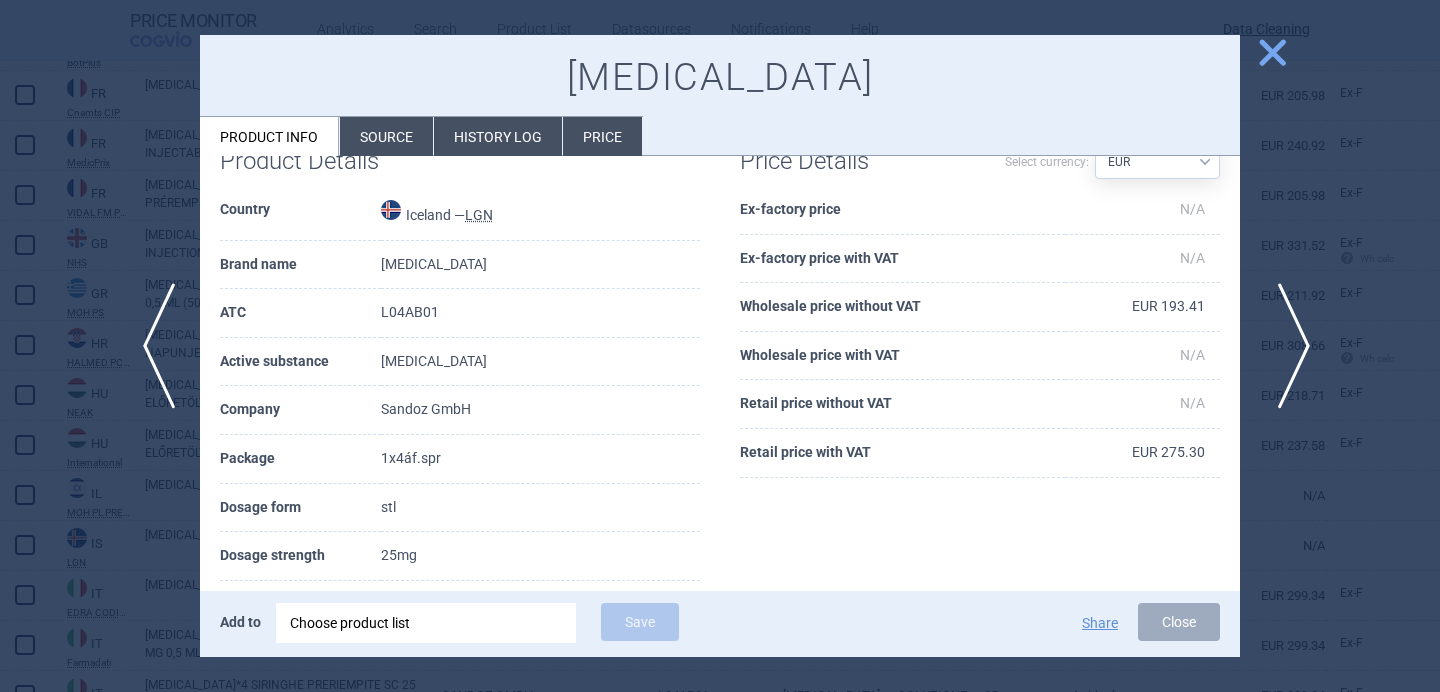 click on "next" at bounding box center [1287, 346] 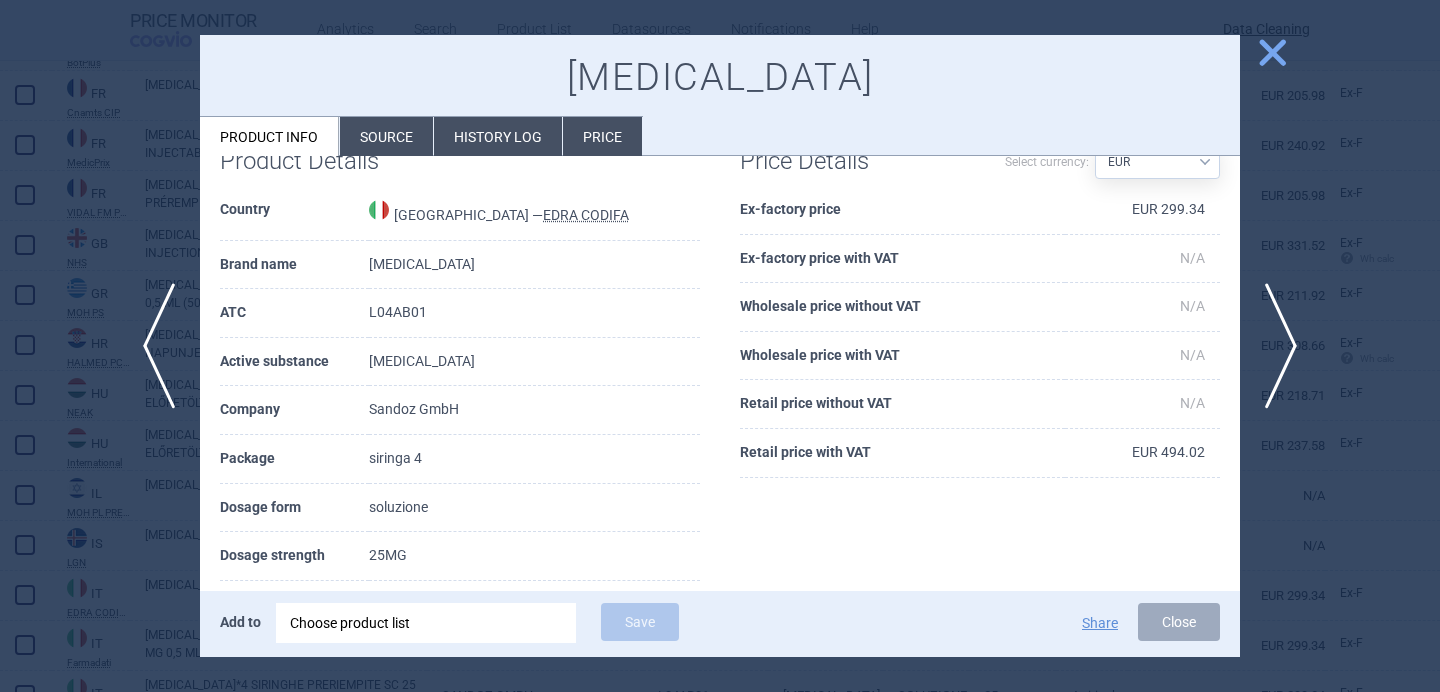 click at bounding box center (720, 346) 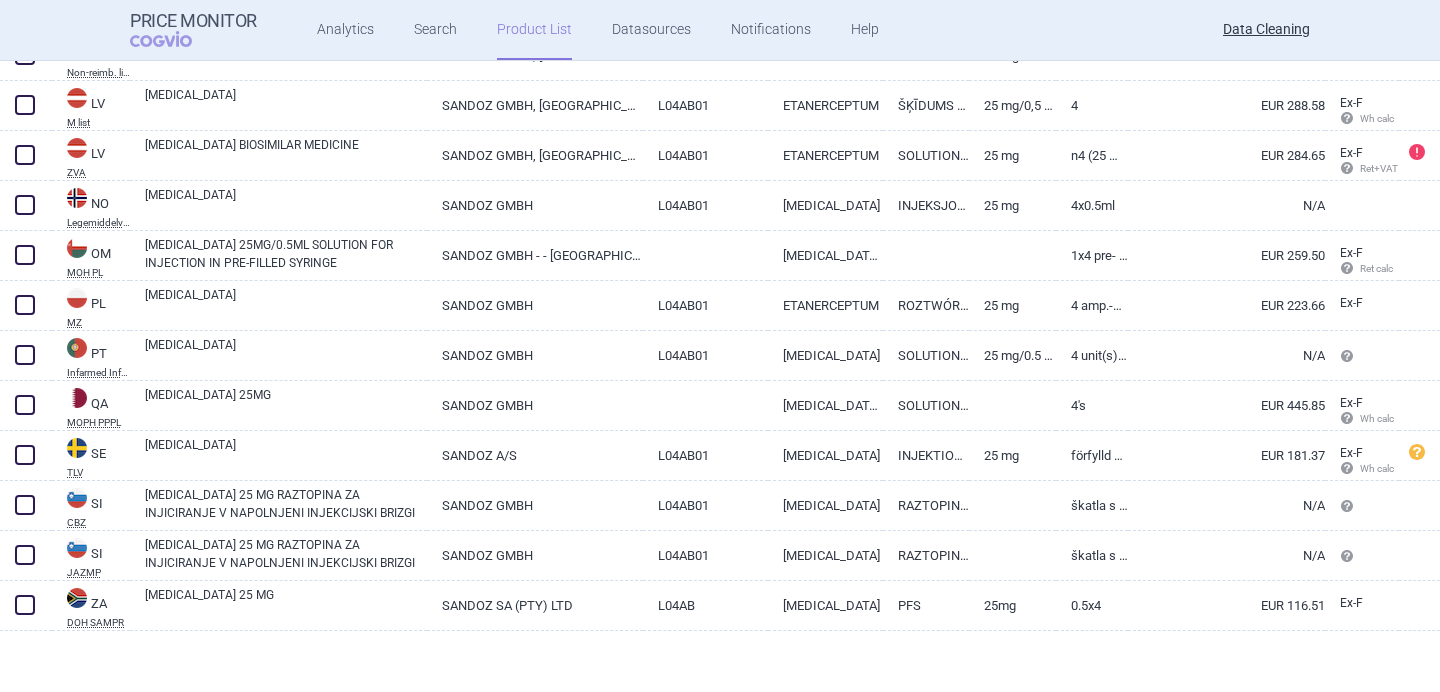 scroll, scrollTop: 3286, scrollLeft: 0, axis: vertical 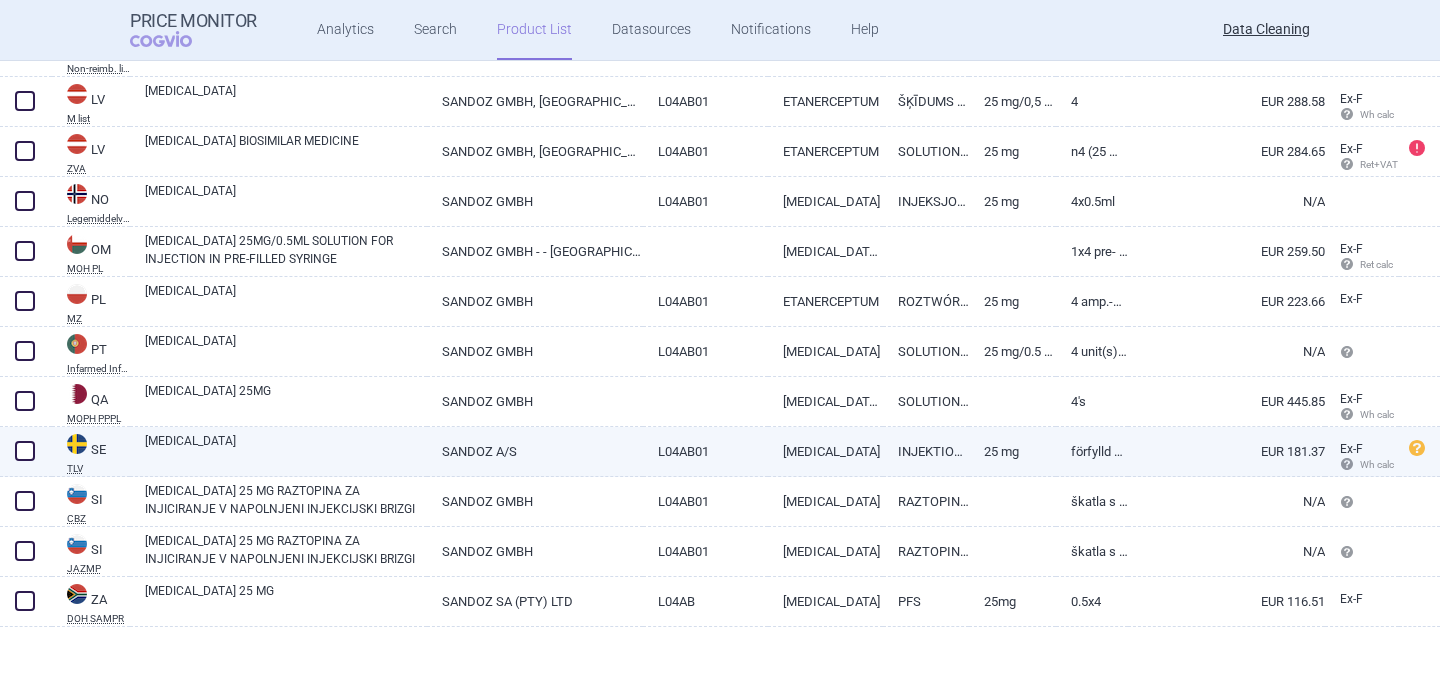 click on "INJEKTIONSVÄTSKA, LÖSNING I FÖRFYLLD SPRUTA" at bounding box center (926, 451) 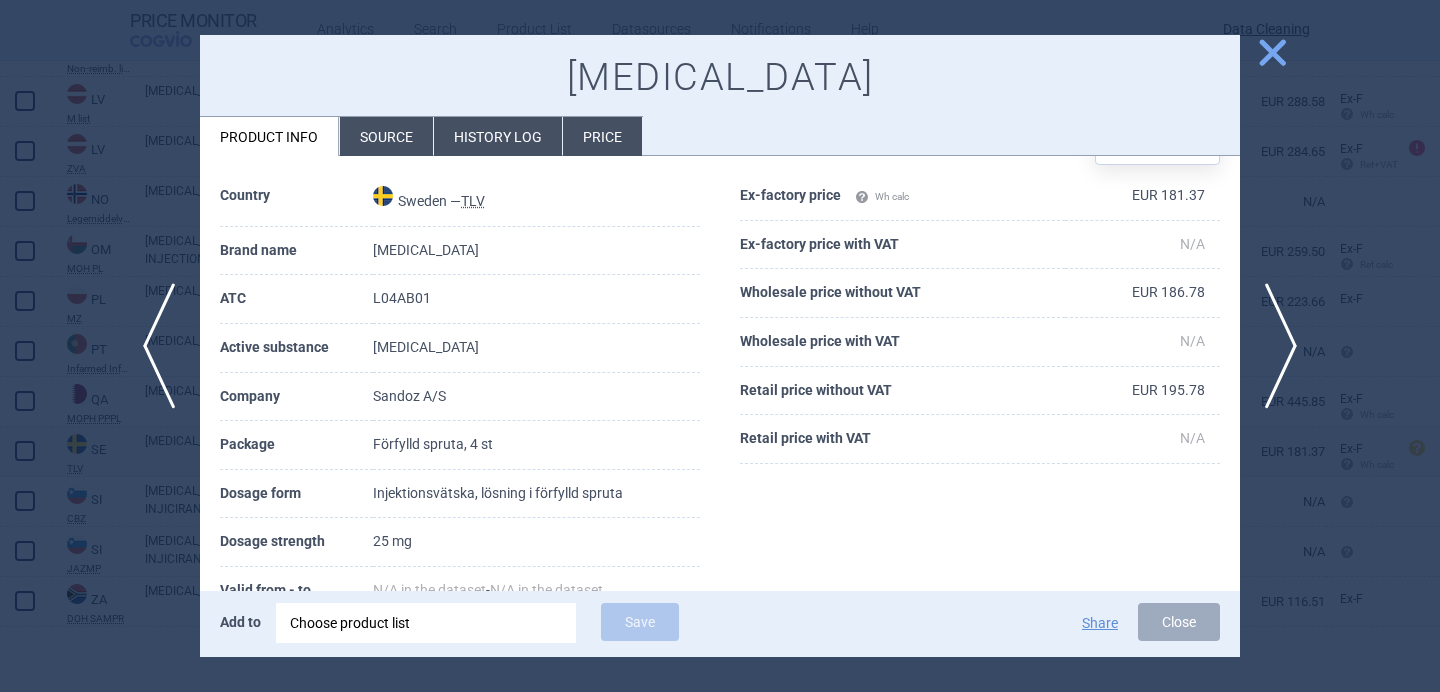 scroll, scrollTop: 170, scrollLeft: 0, axis: vertical 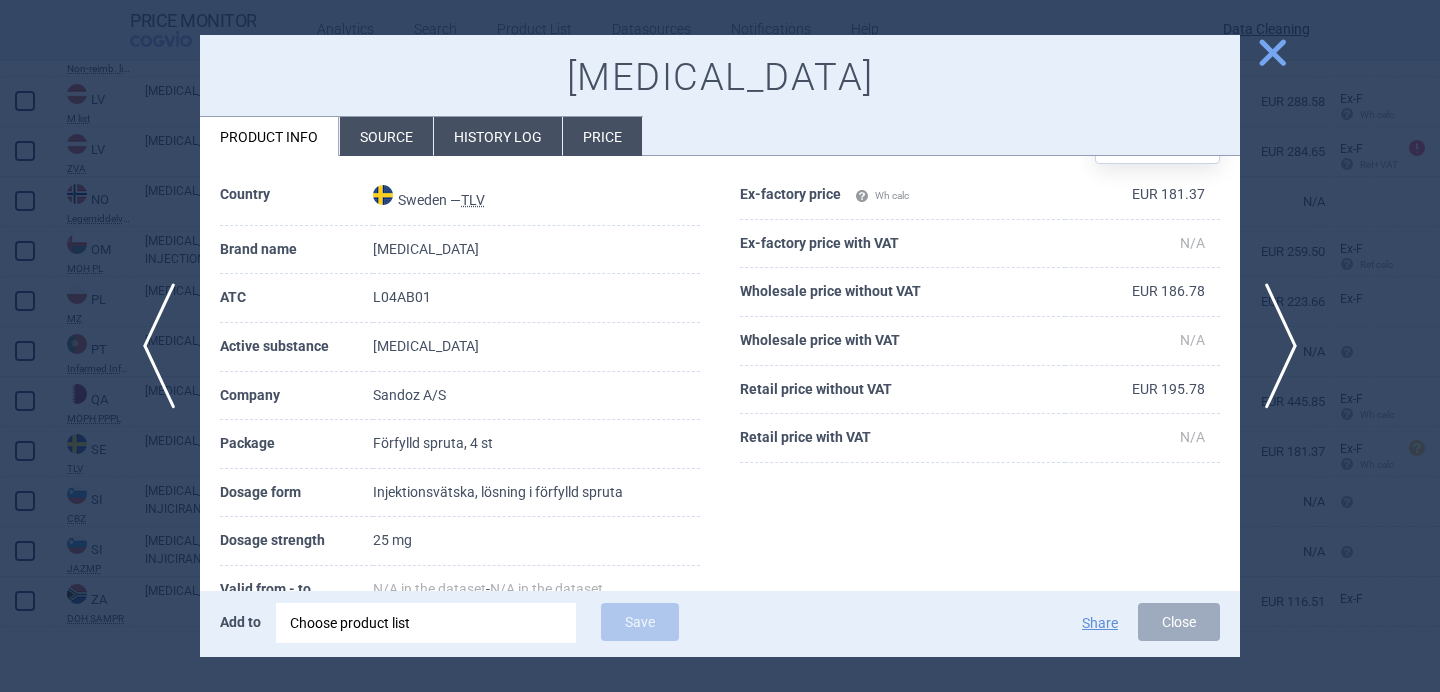 click at bounding box center (720, 346) 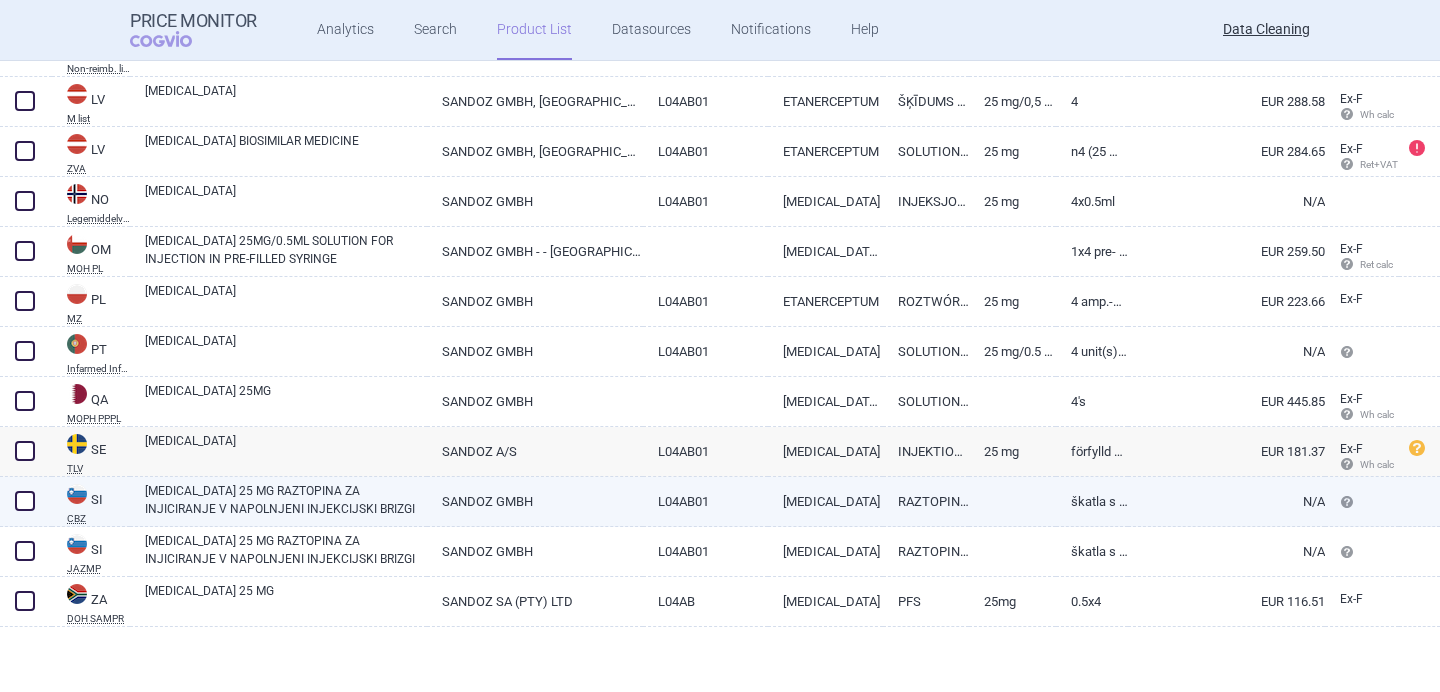 click on "ERELZI 25 MG RAZTOPINA ZA INJICIRANJE V NAPOLNJENI INJEKCIJSKI BRIZGI" at bounding box center (286, 500) 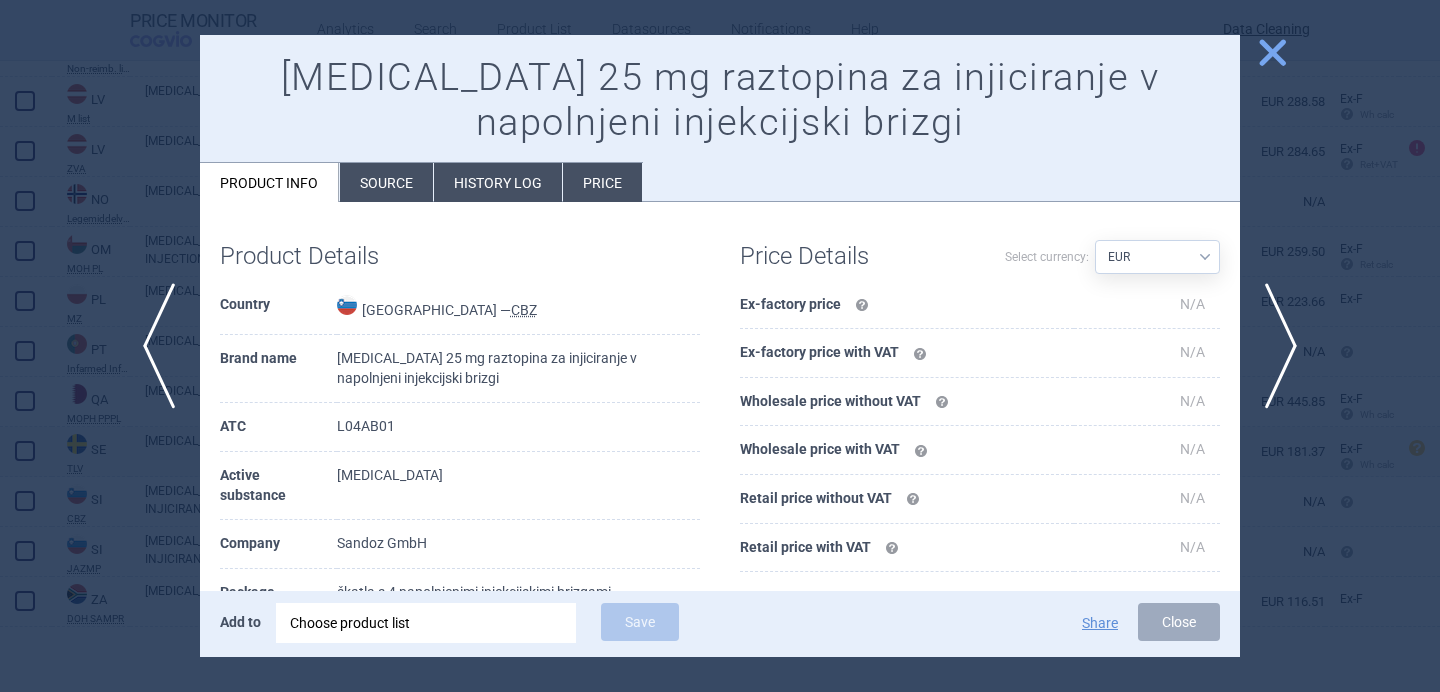 scroll, scrollTop: 43, scrollLeft: 0, axis: vertical 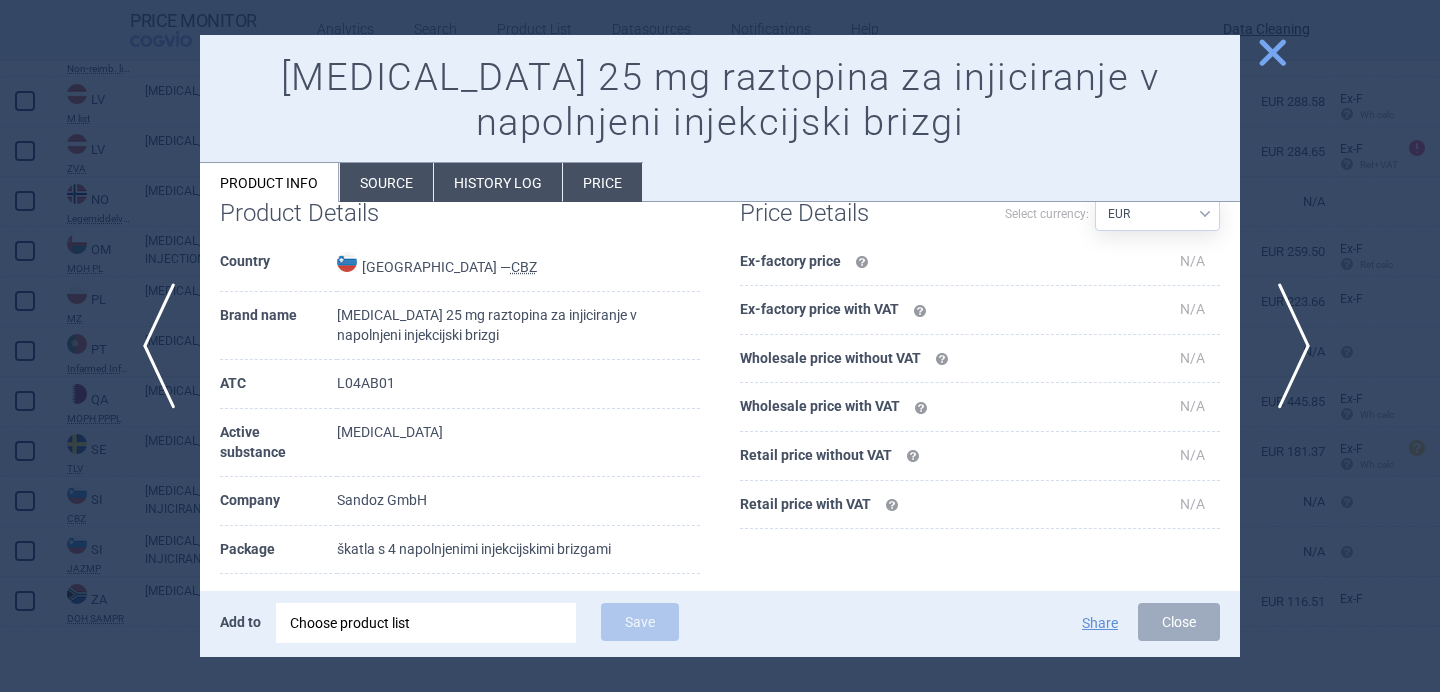 click on "next" at bounding box center (1287, 346) 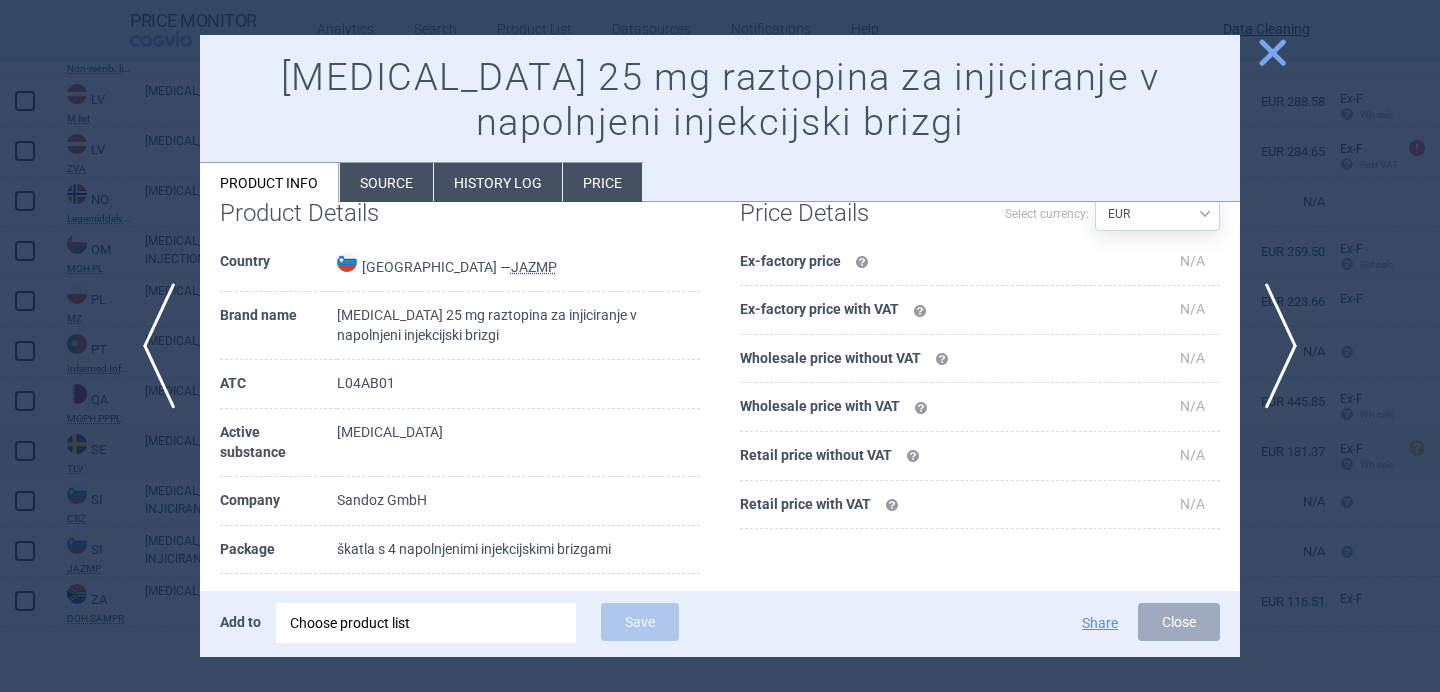 click at bounding box center [720, 346] 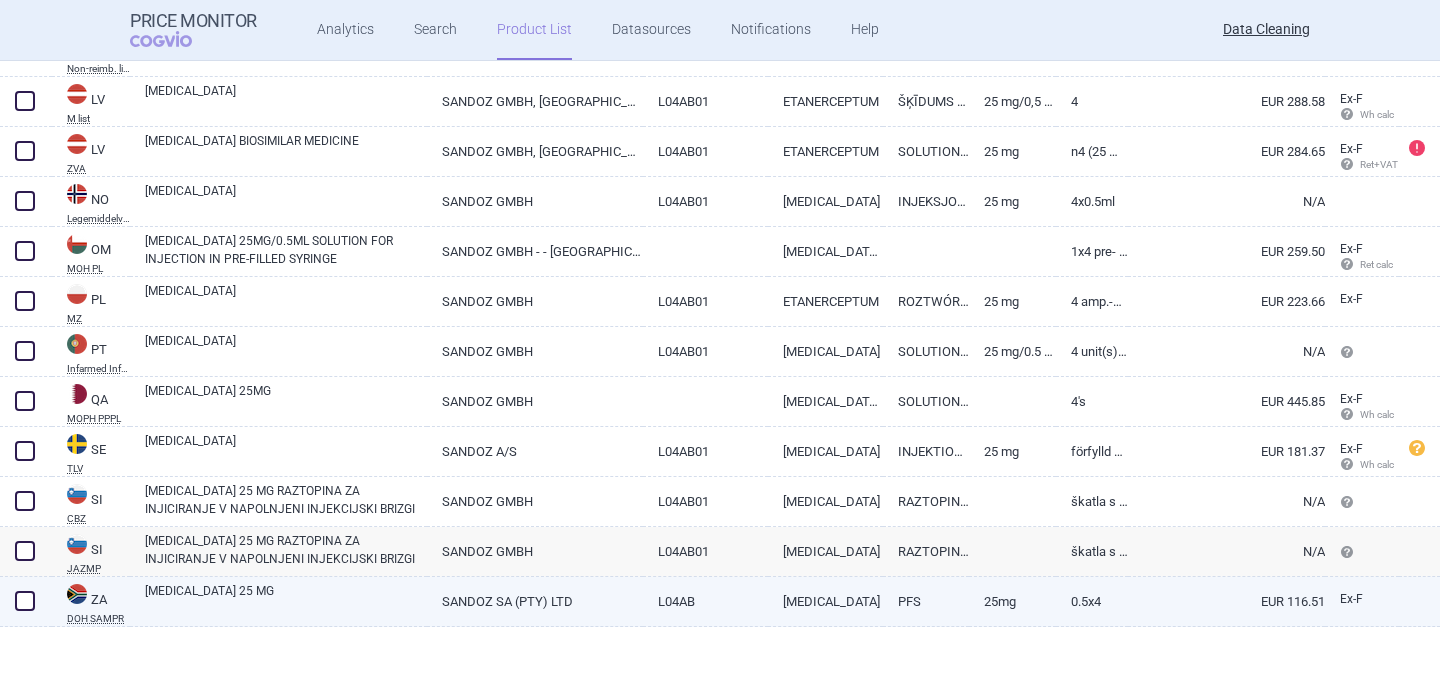 click on "SANDOZ SA (PTY) LTD" at bounding box center [535, 601] 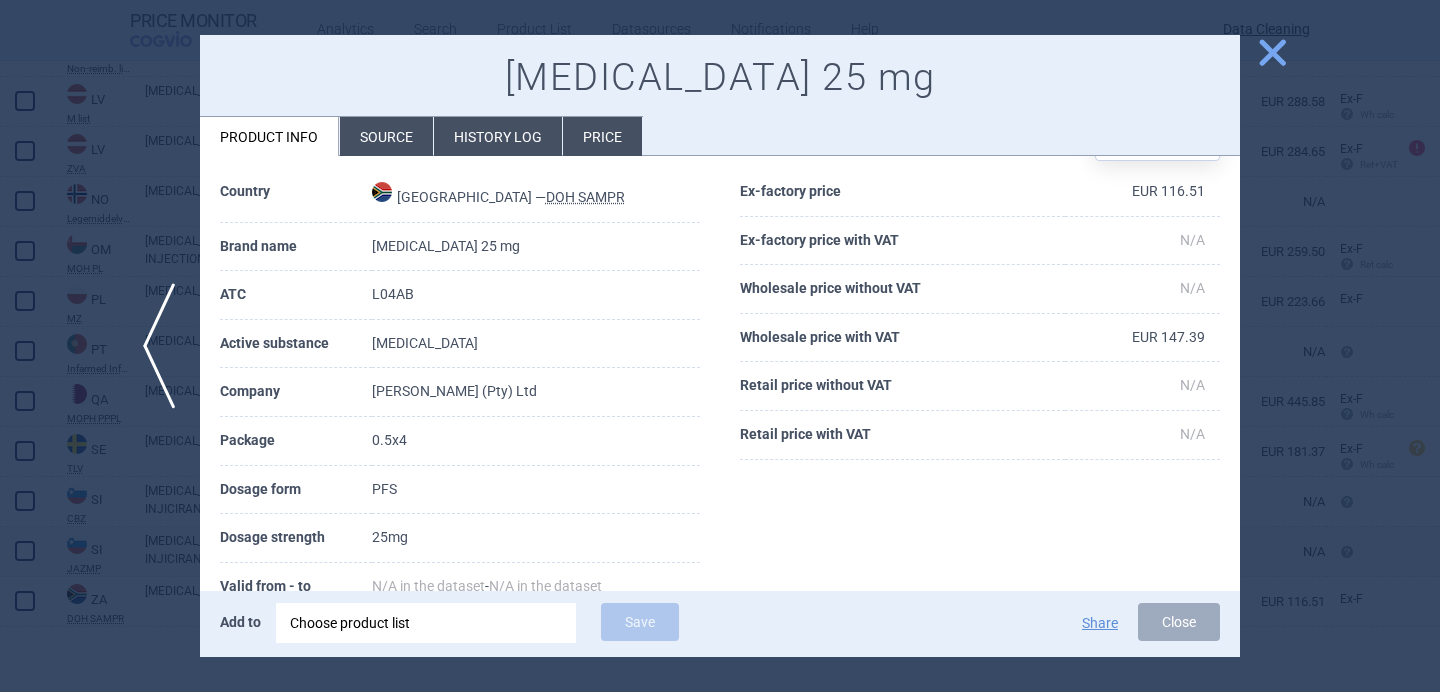 scroll, scrollTop: 177, scrollLeft: 0, axis: vertical 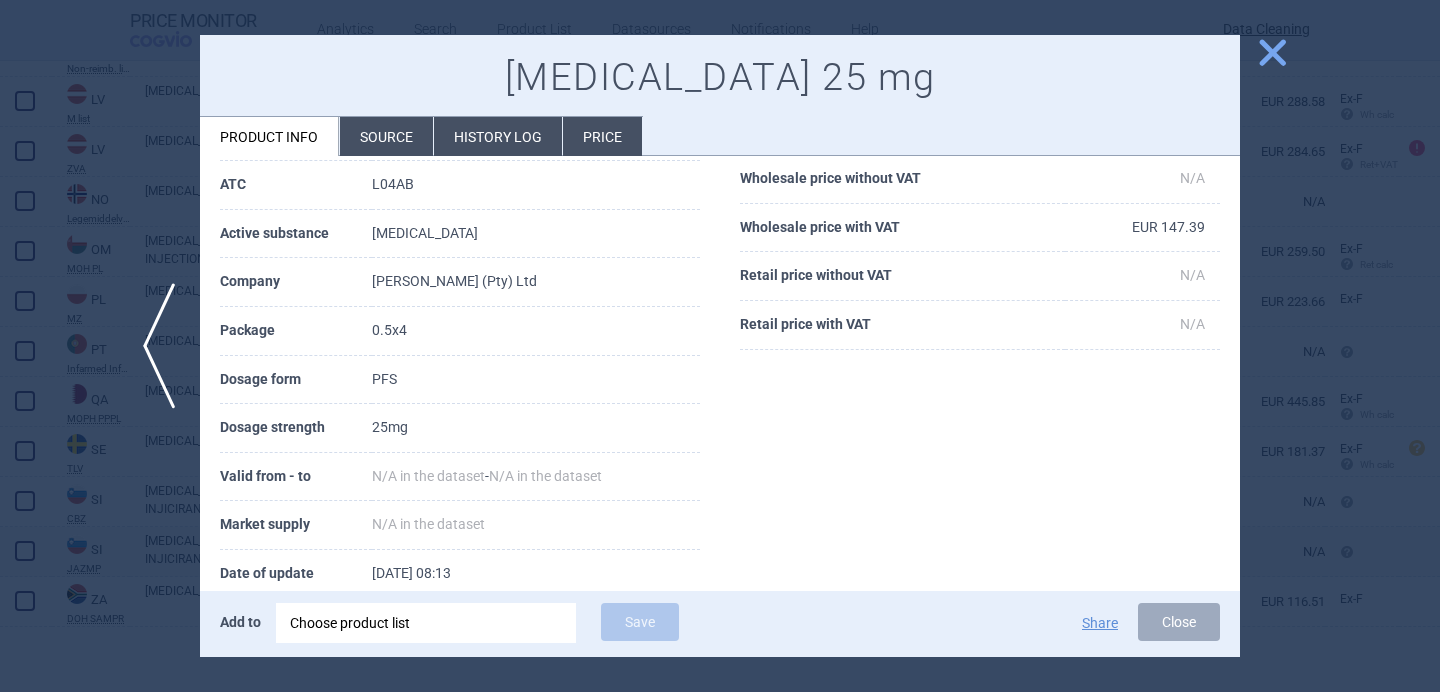 click at bounding box center (720, 346) 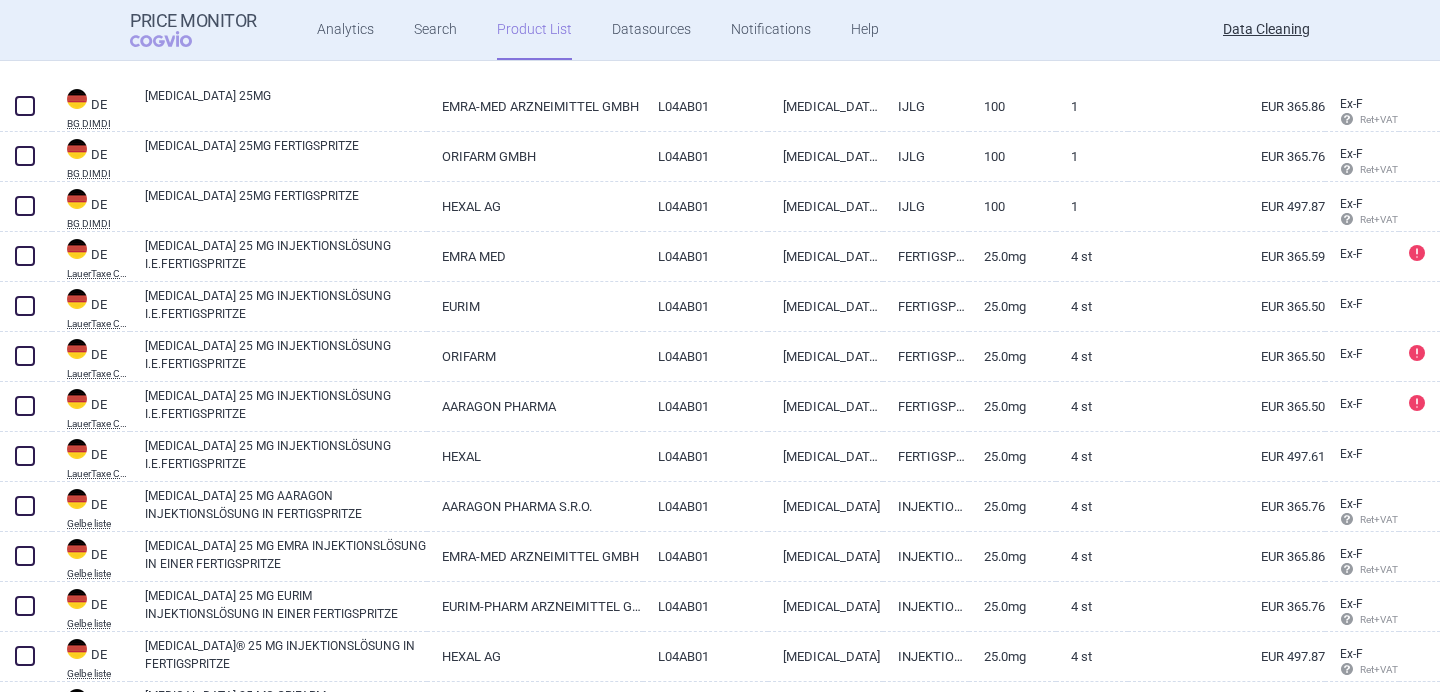scroll, scrollTop: 0, scrollLeft: 0, axis: both 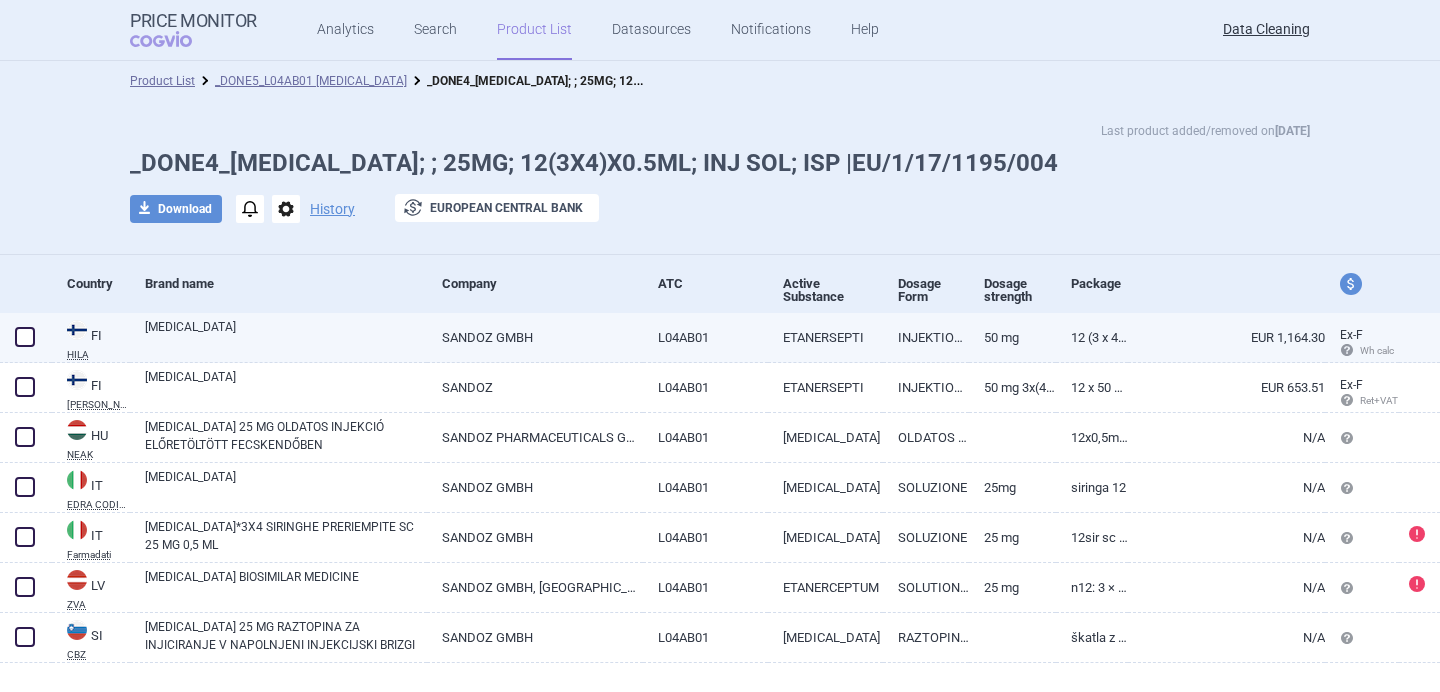 click on "[MEDICAL_DATA]" at bounding box center [286, 336] 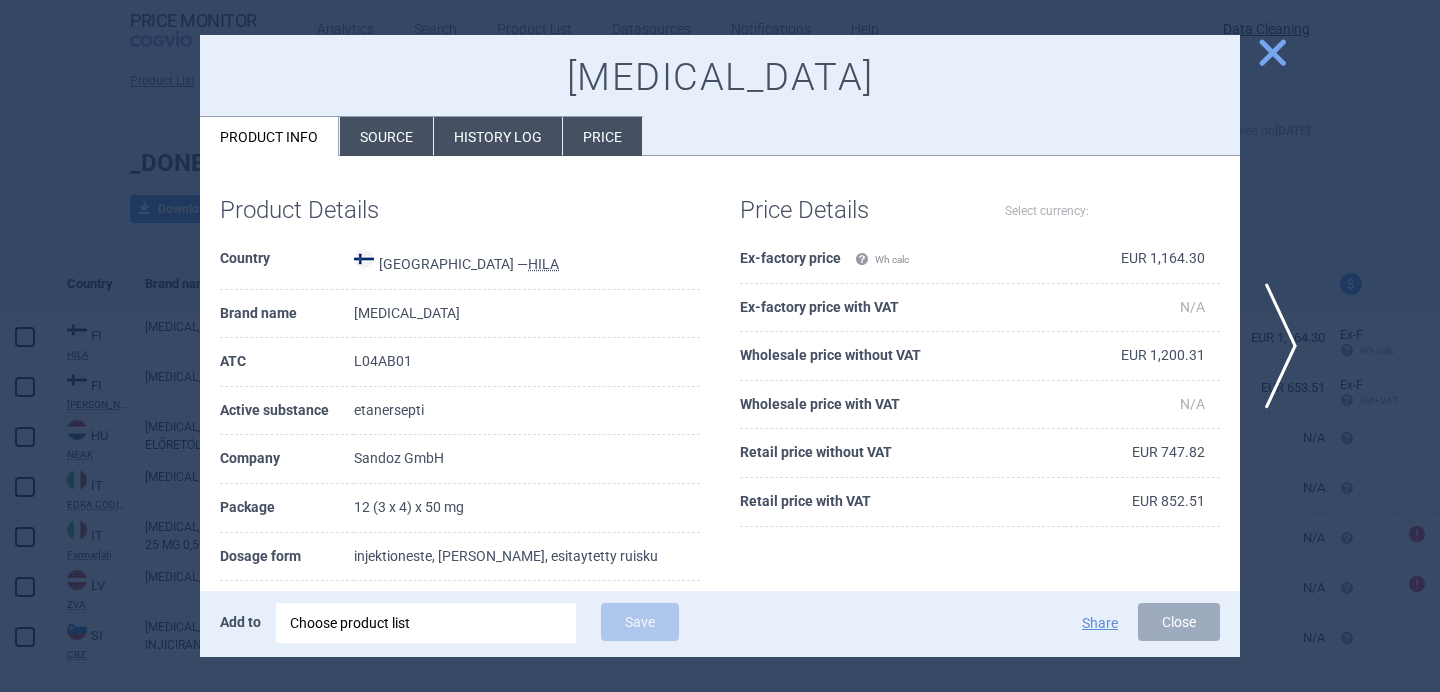 select on "EUR" 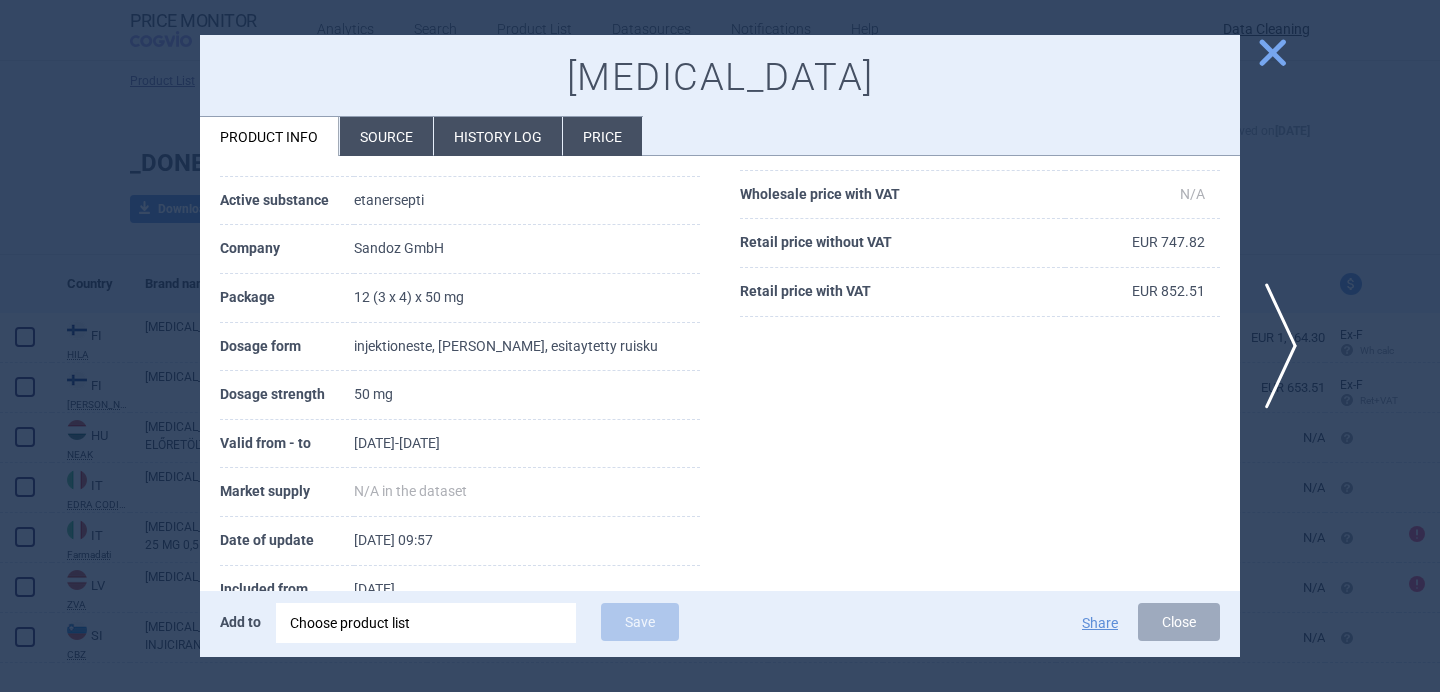 scroll, scrollTop: 226, scrollLeft: 0, axis: vertical 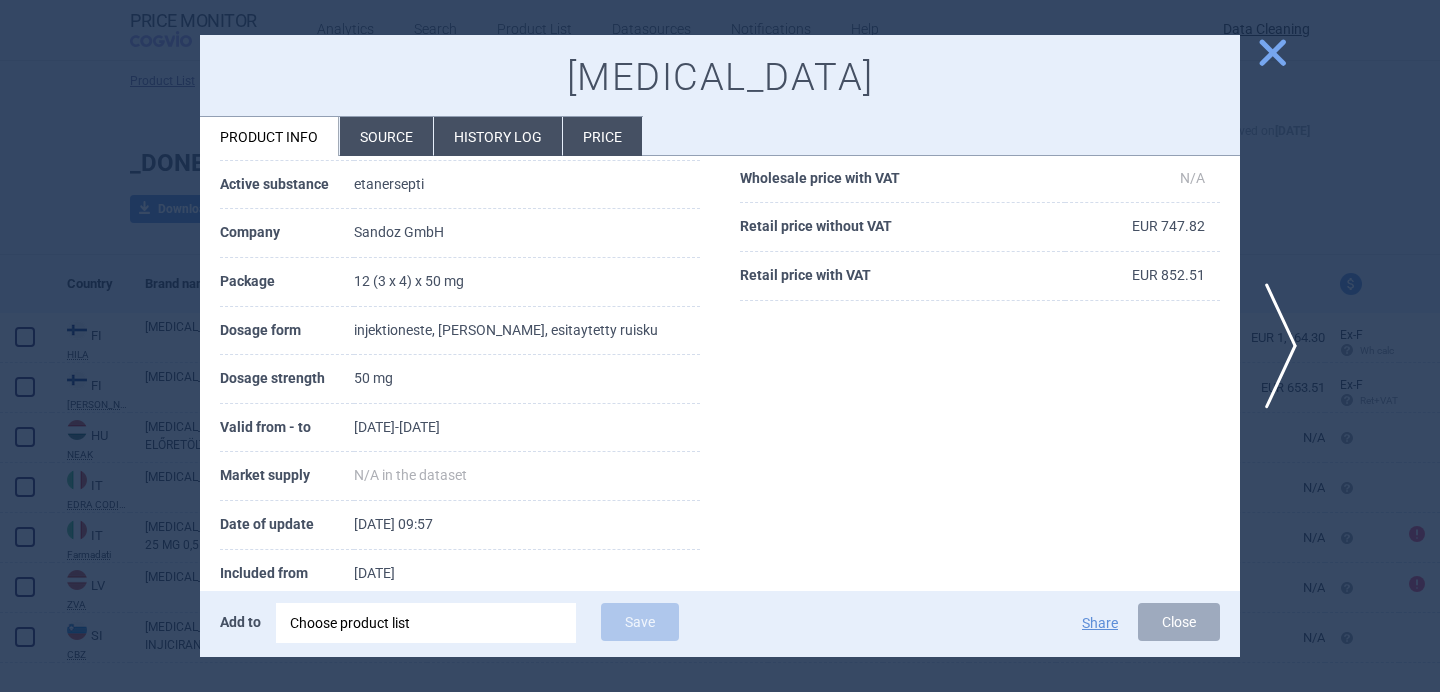 click at bounding box center (720, 346) 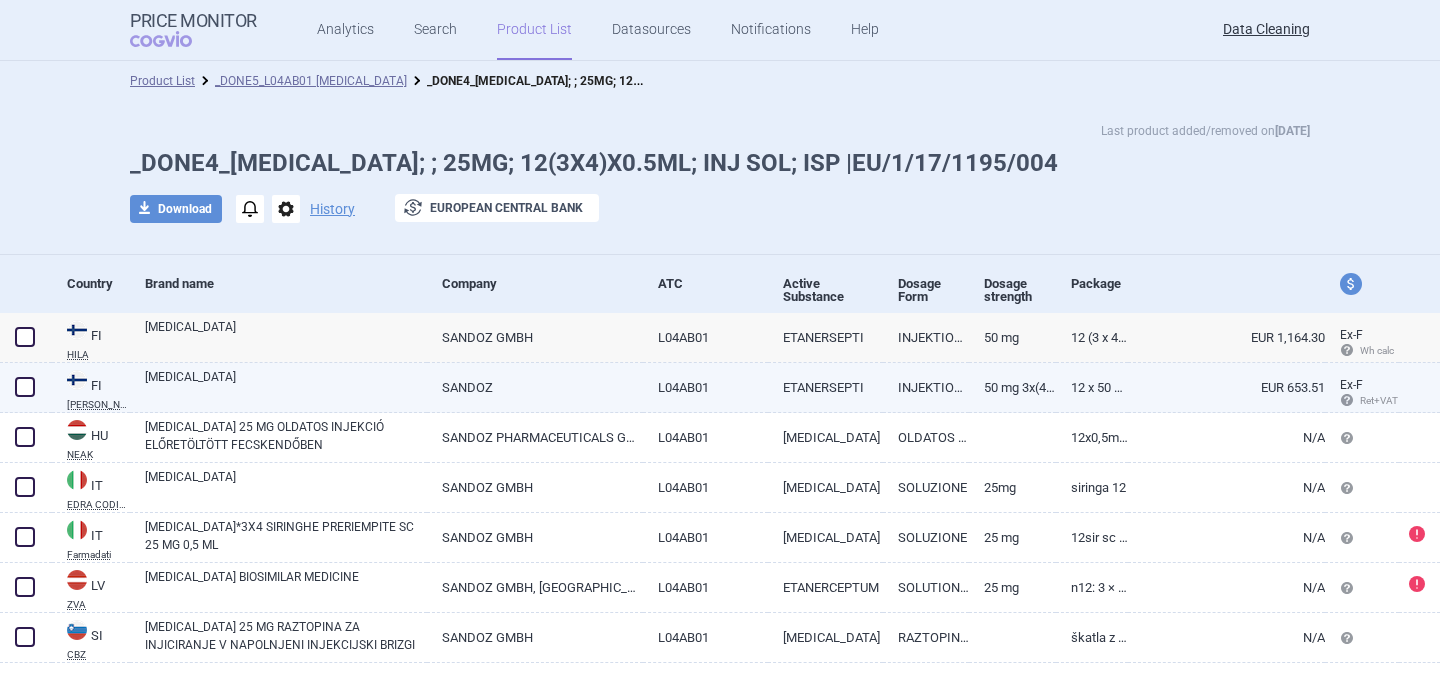 click on "[MEDICAL_DATA]" at bounding box center (286, 386) 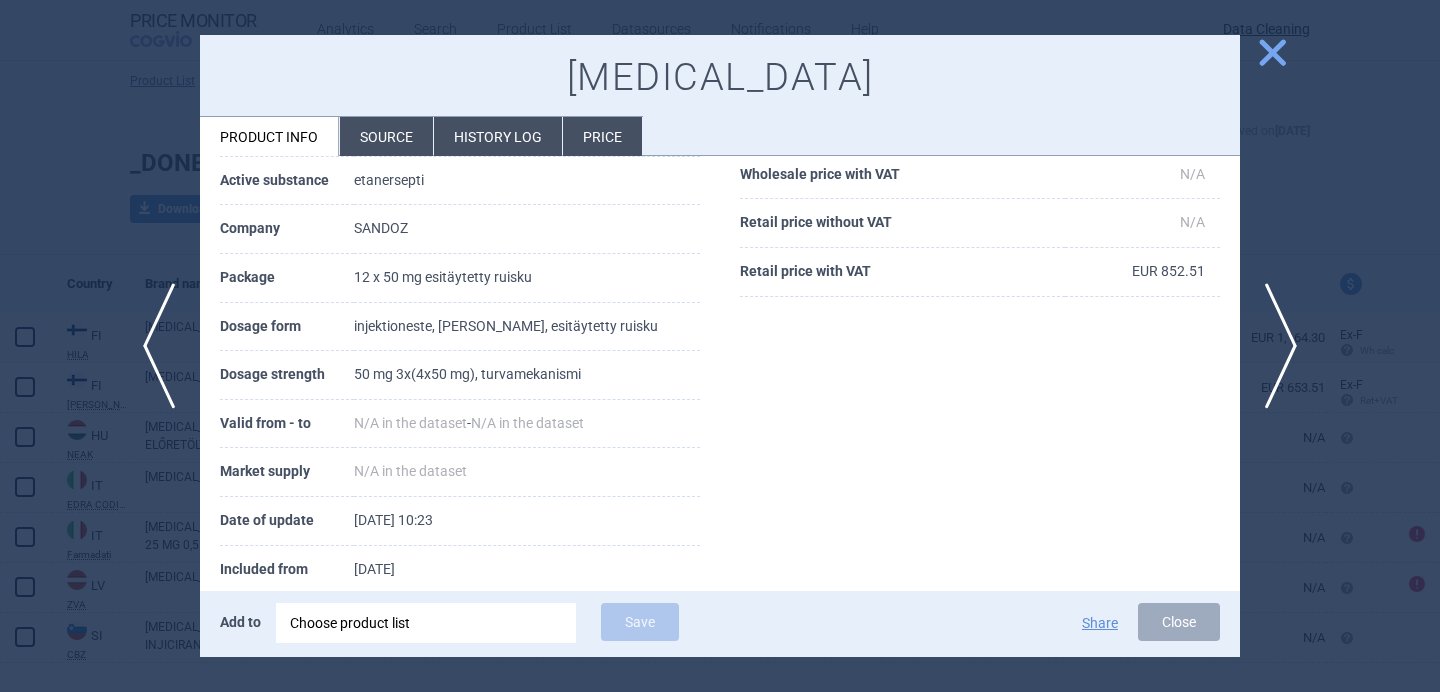 scroll, scrollTop: 272, scrollLeft: 0, axis: vertical 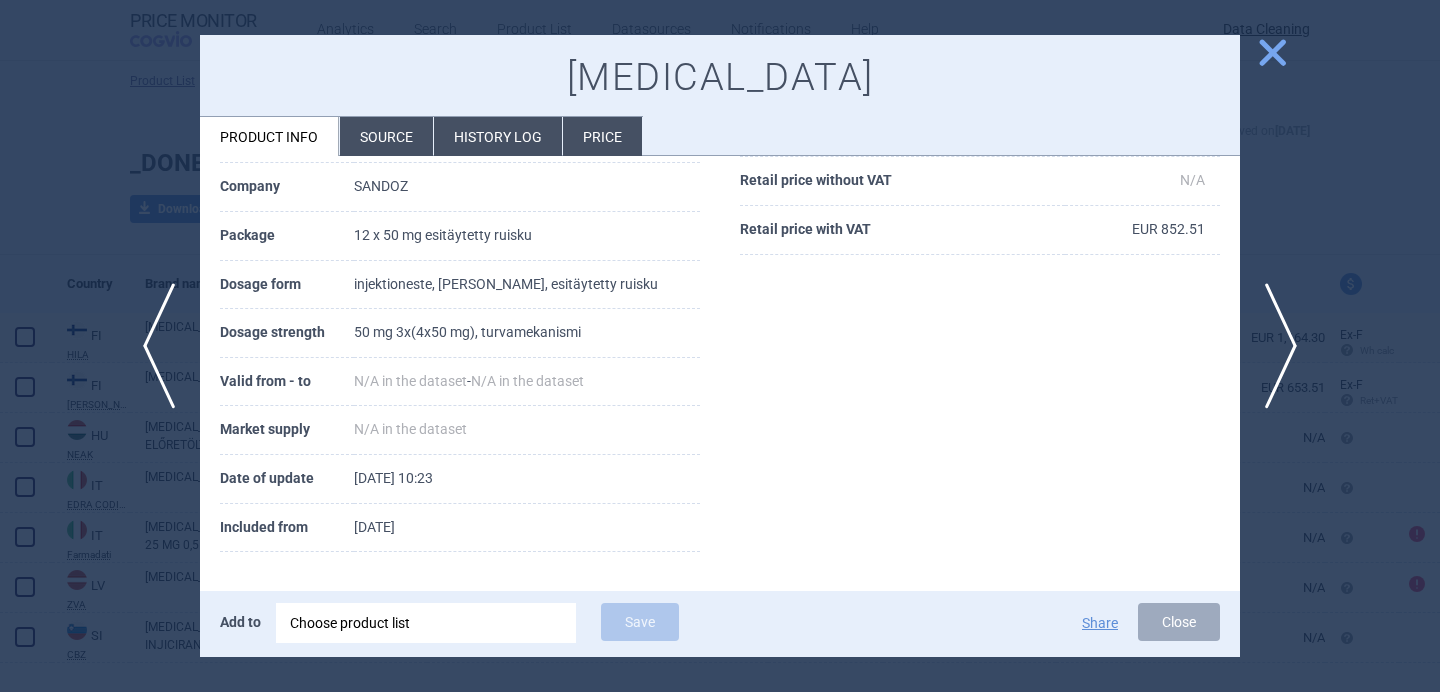 click on "Source" at bounding box center [386, 136] 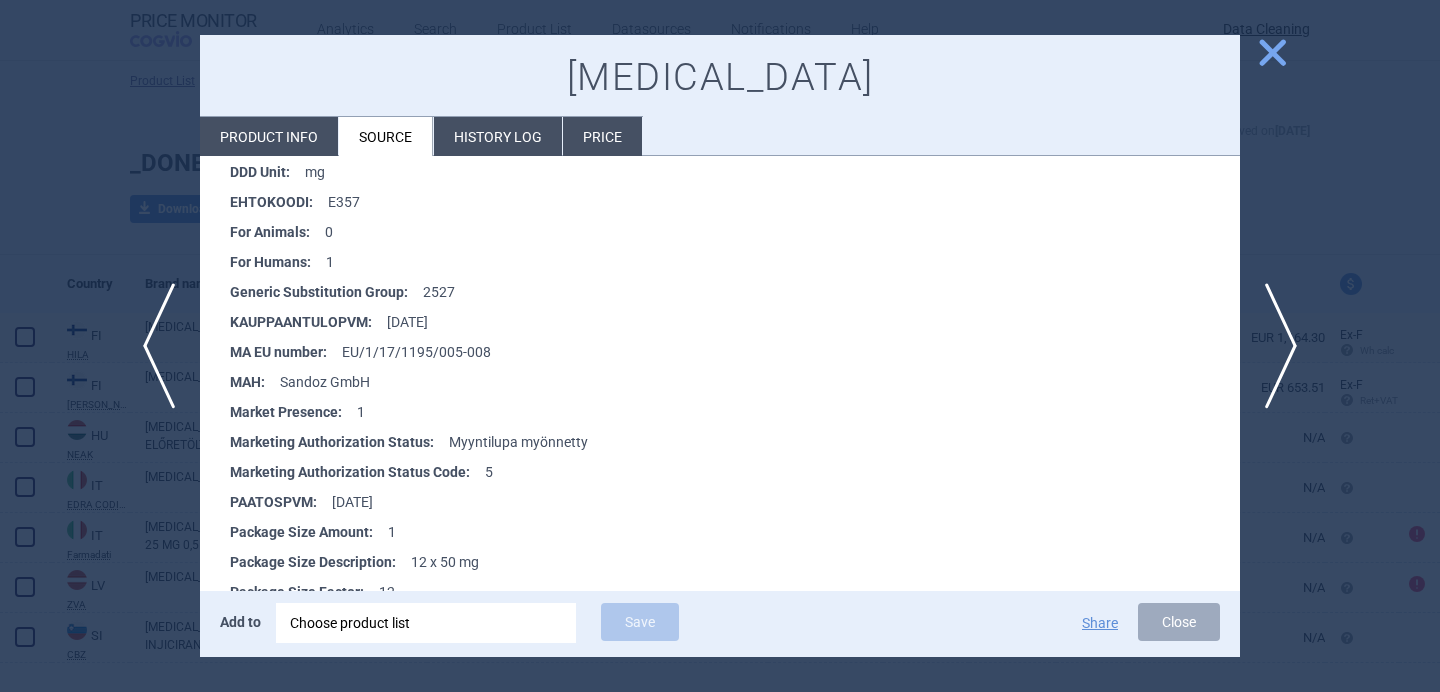 scroll, scrollTop: 3894, scrollLeft: 0, axis: vertical 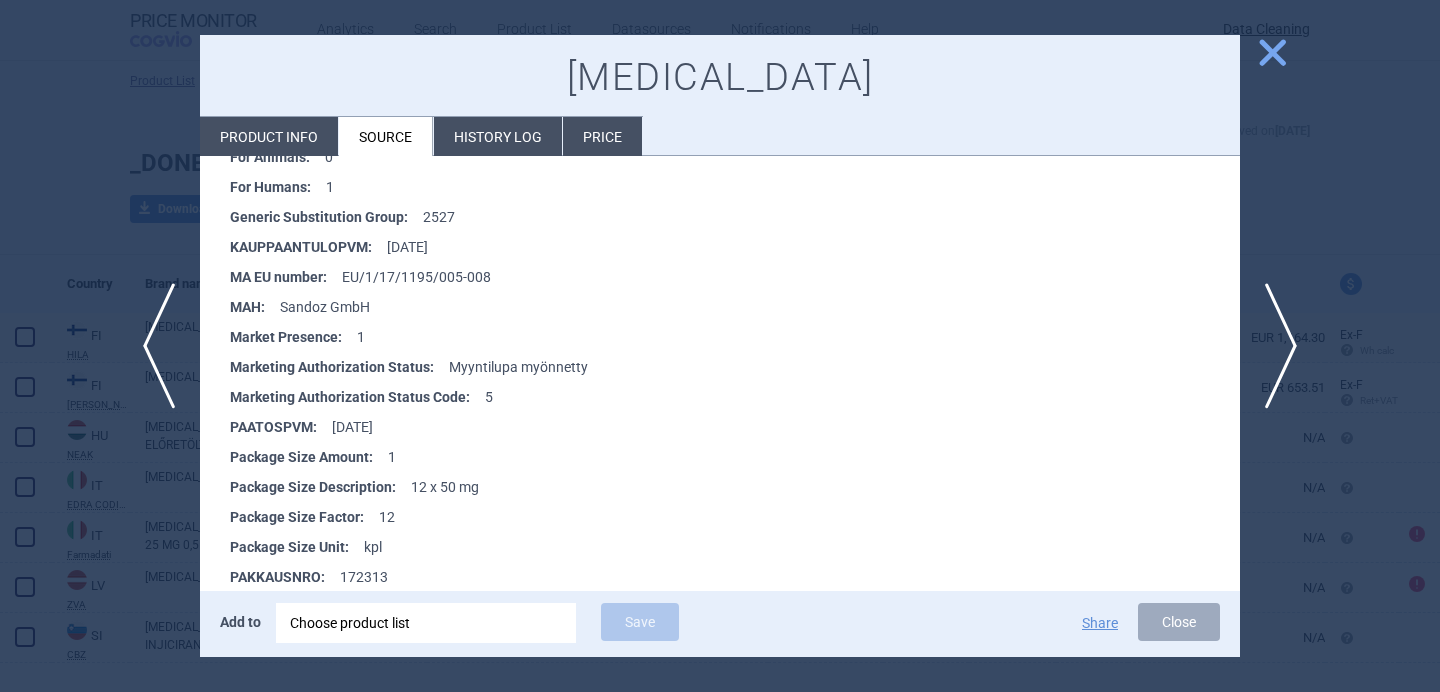 click at bounding box center (720, 346) 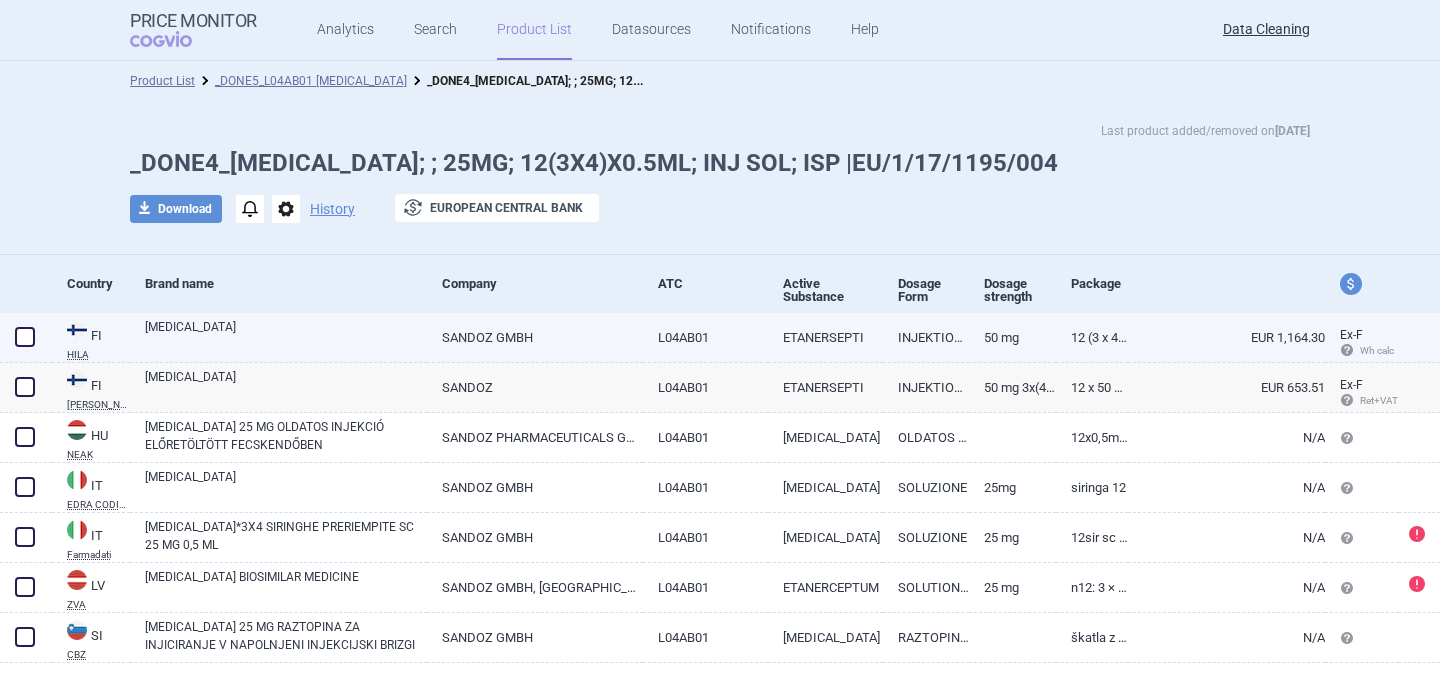 click on "[MEDICAL_DATA]" at bounding box center (286, 336) 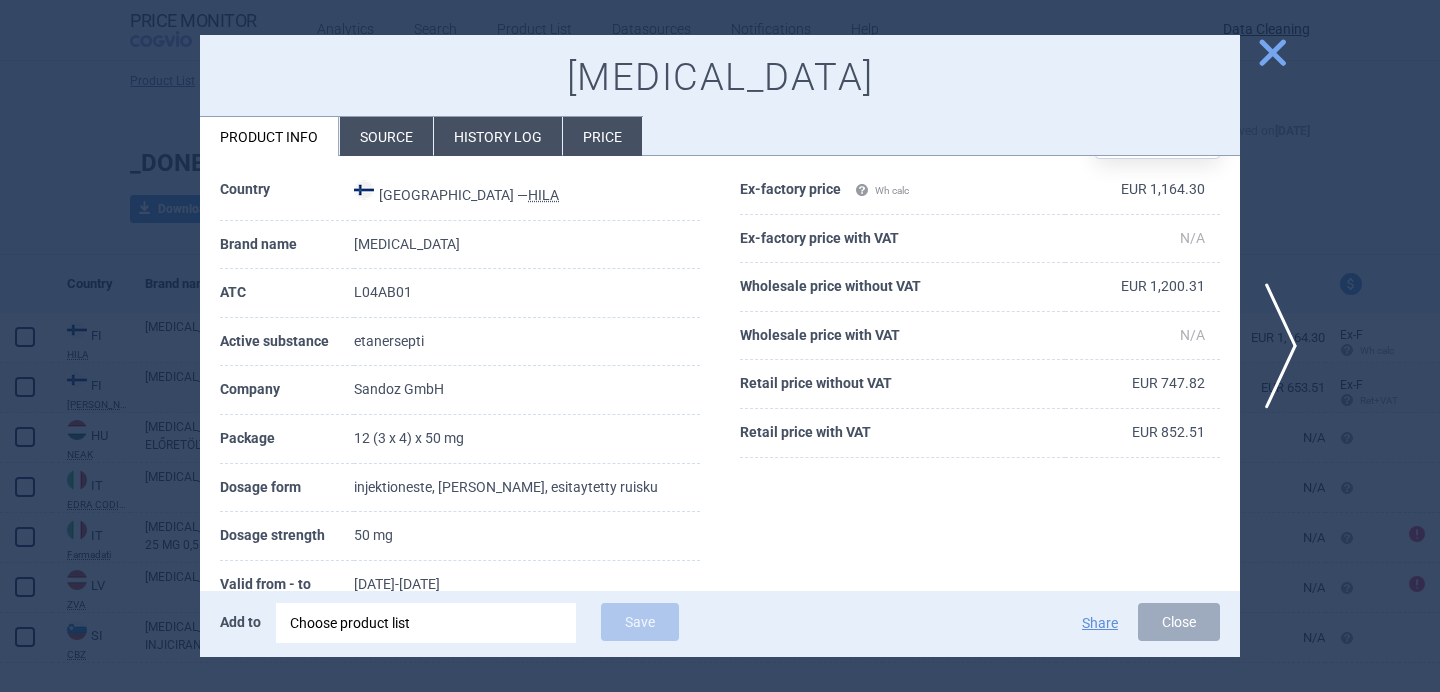 scroll, scrollTop: 70, scrollLeft: 0, axis: vertical 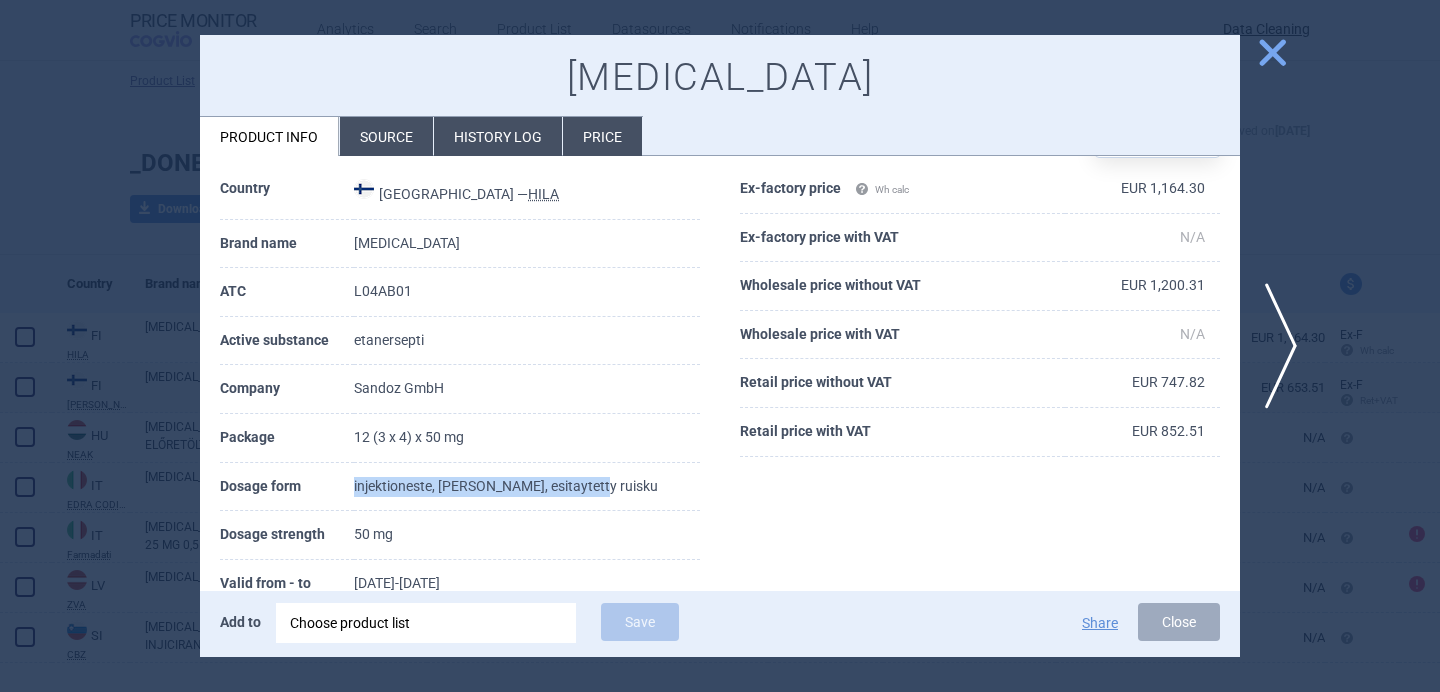 drag, startPoint x: 613, startPoint y: 486, endPoint x: 376, endPoint y: 484, distance: 237.00844 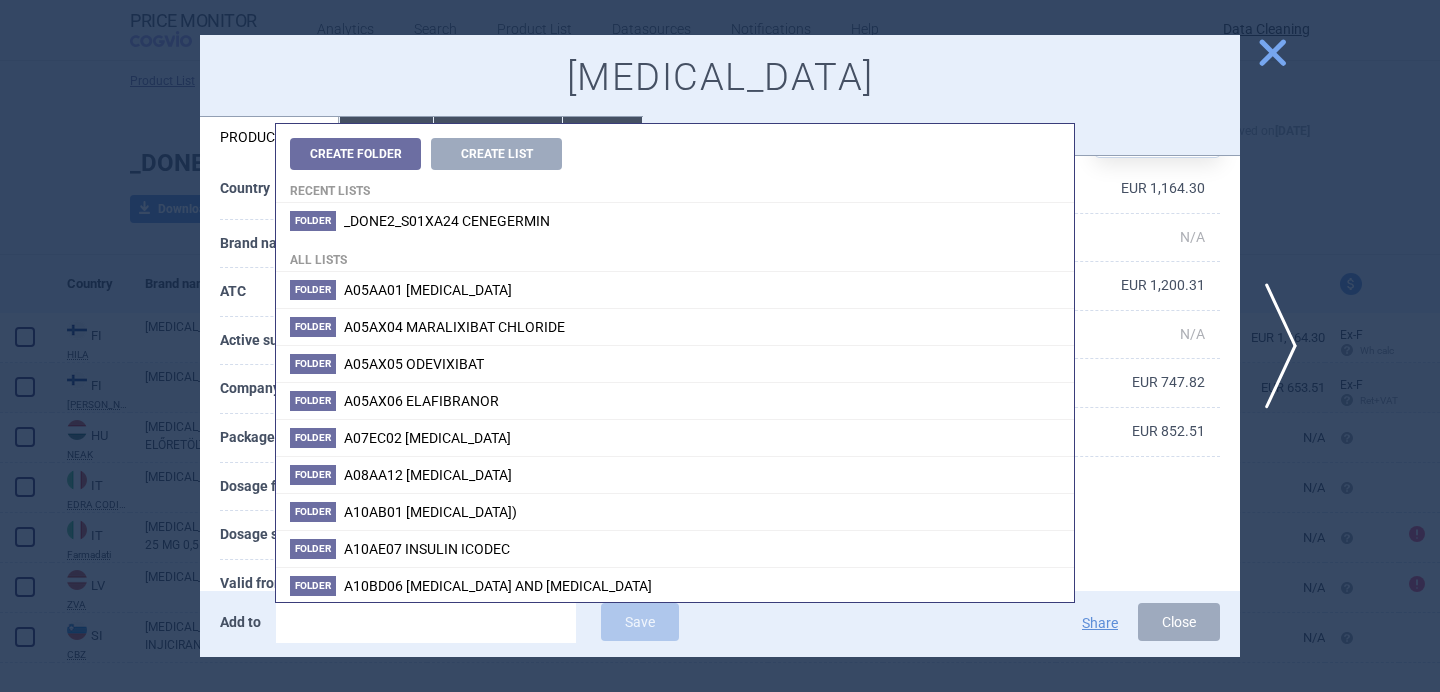 click at bounding box center [426, 623] 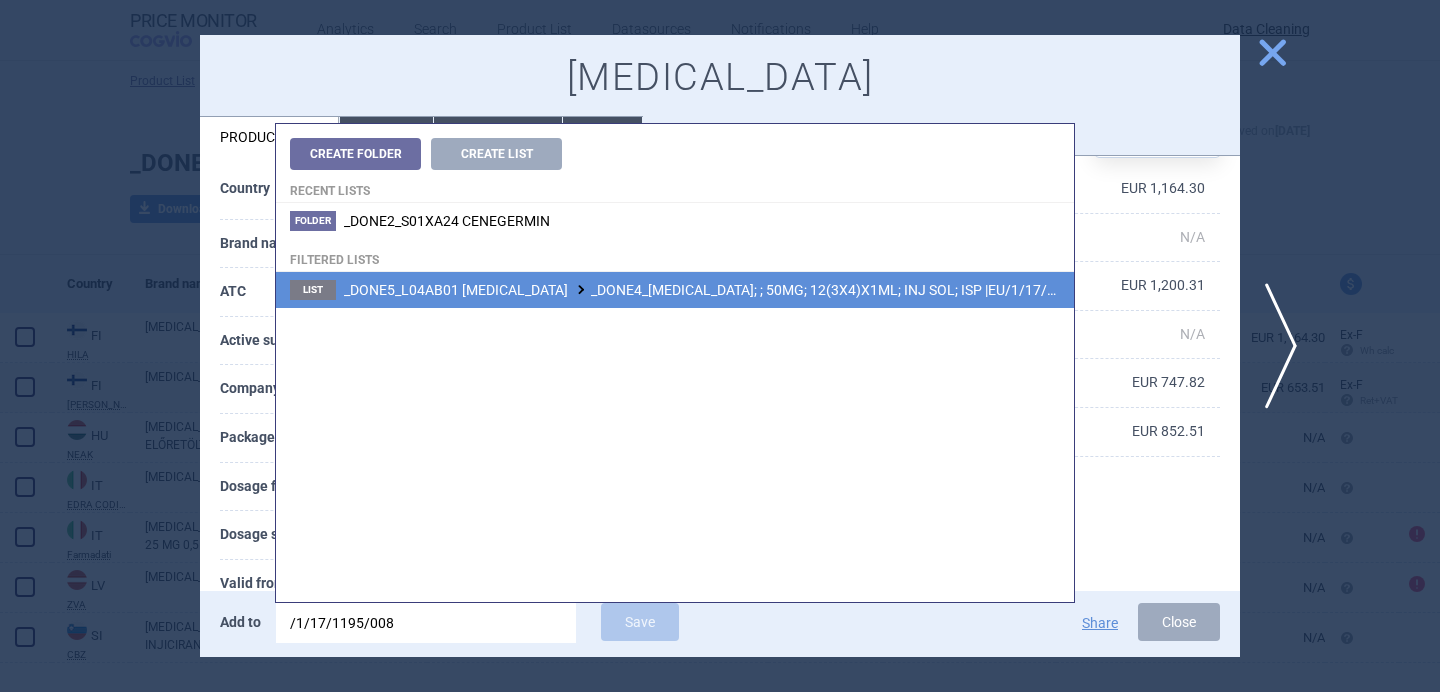 type on "/1/17/1195/008" 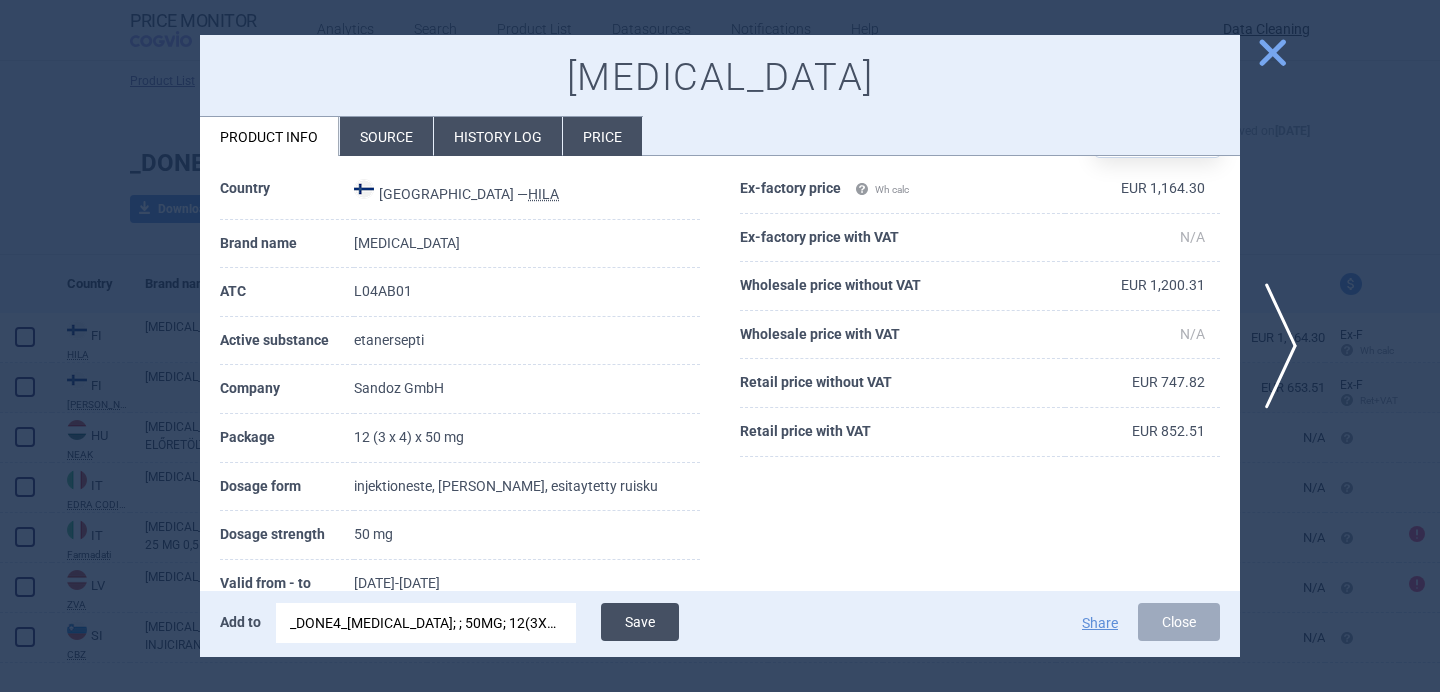 click on "Save" at bounding box center [640, 622] 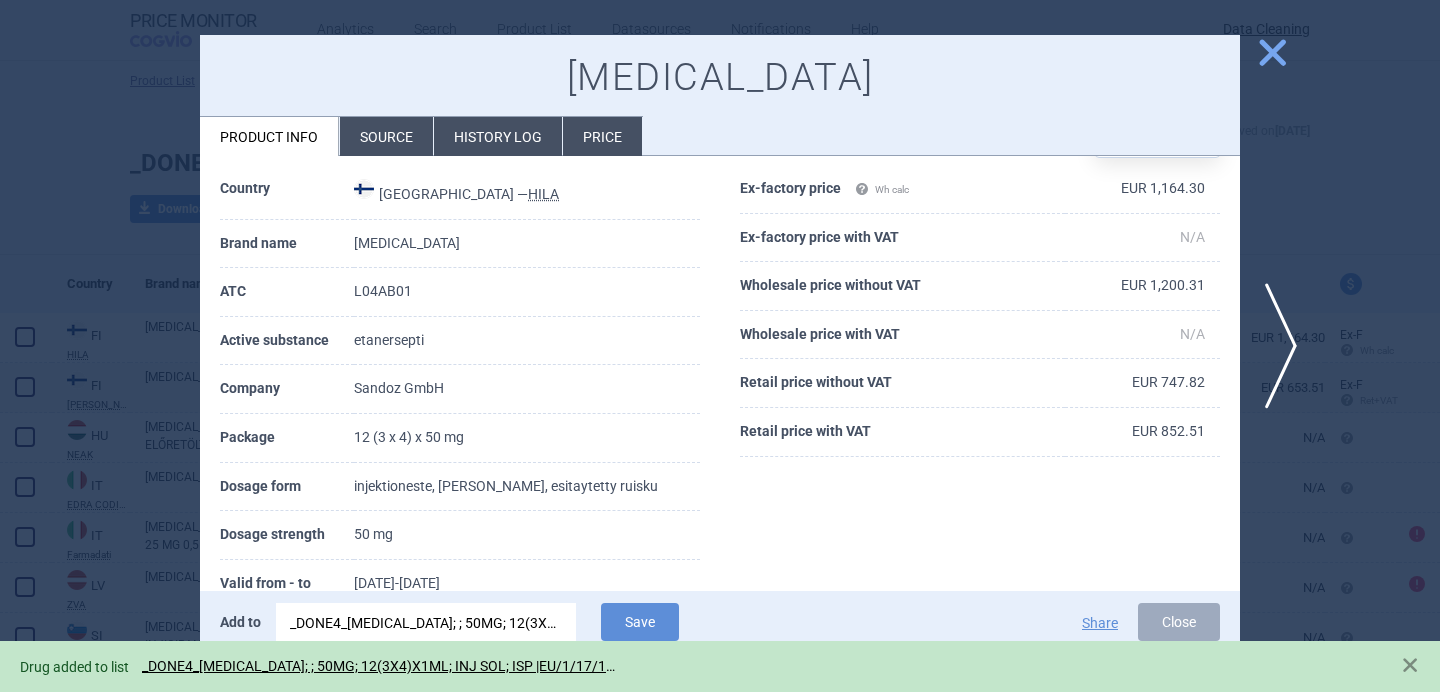 click at bounding box center [720, 346] 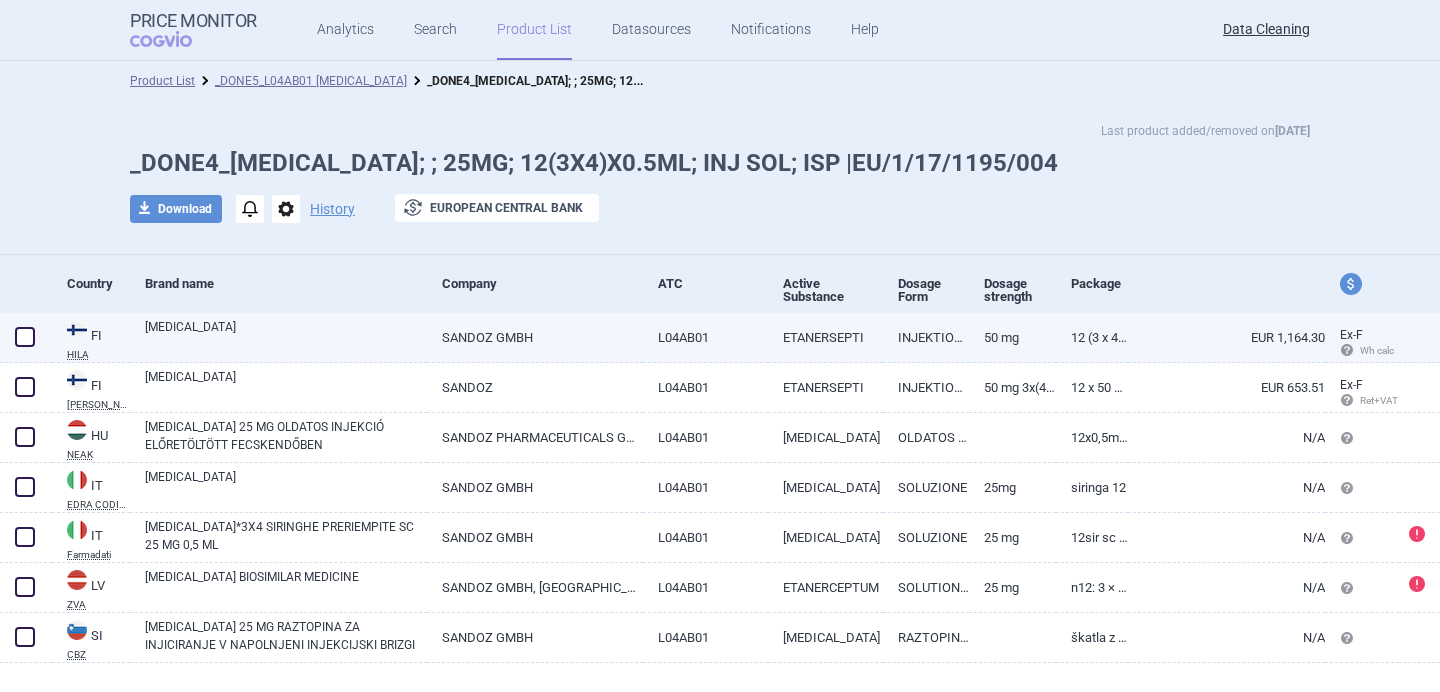 click at bounding box center (25, 337) 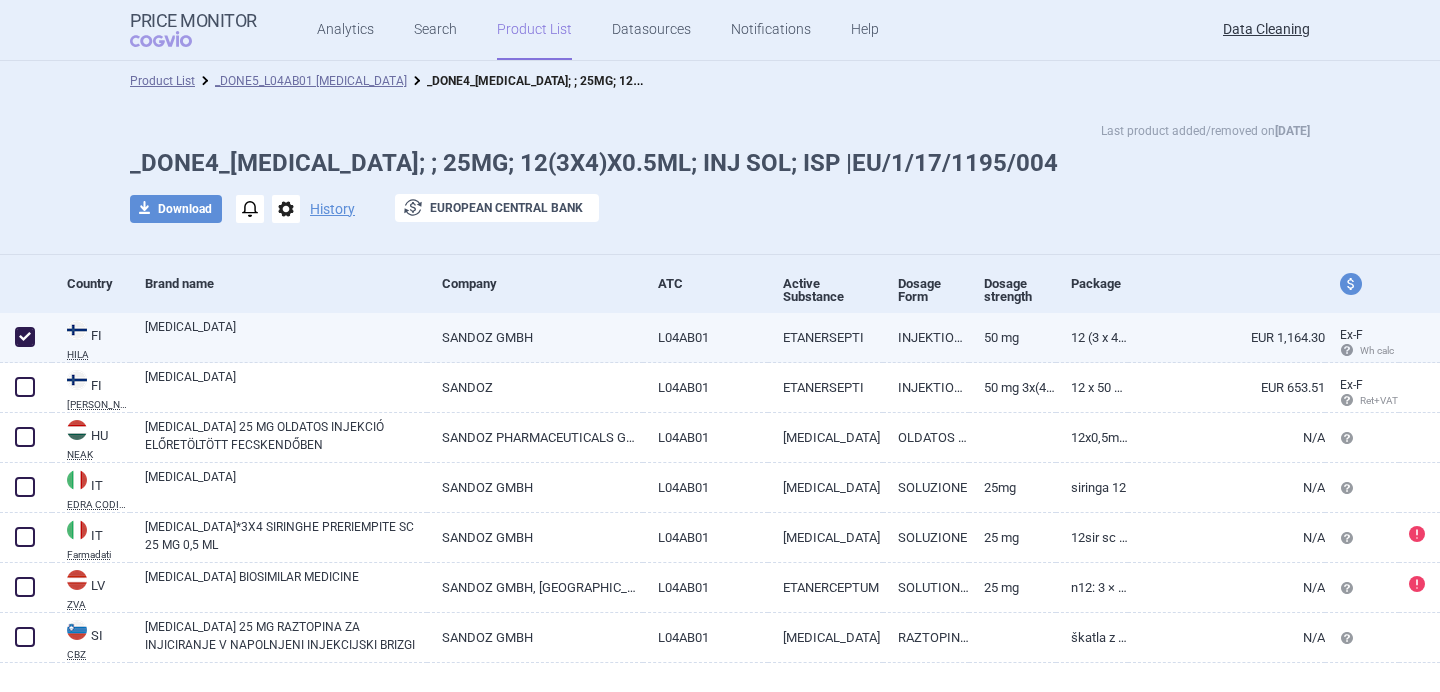 checkbox on "true" 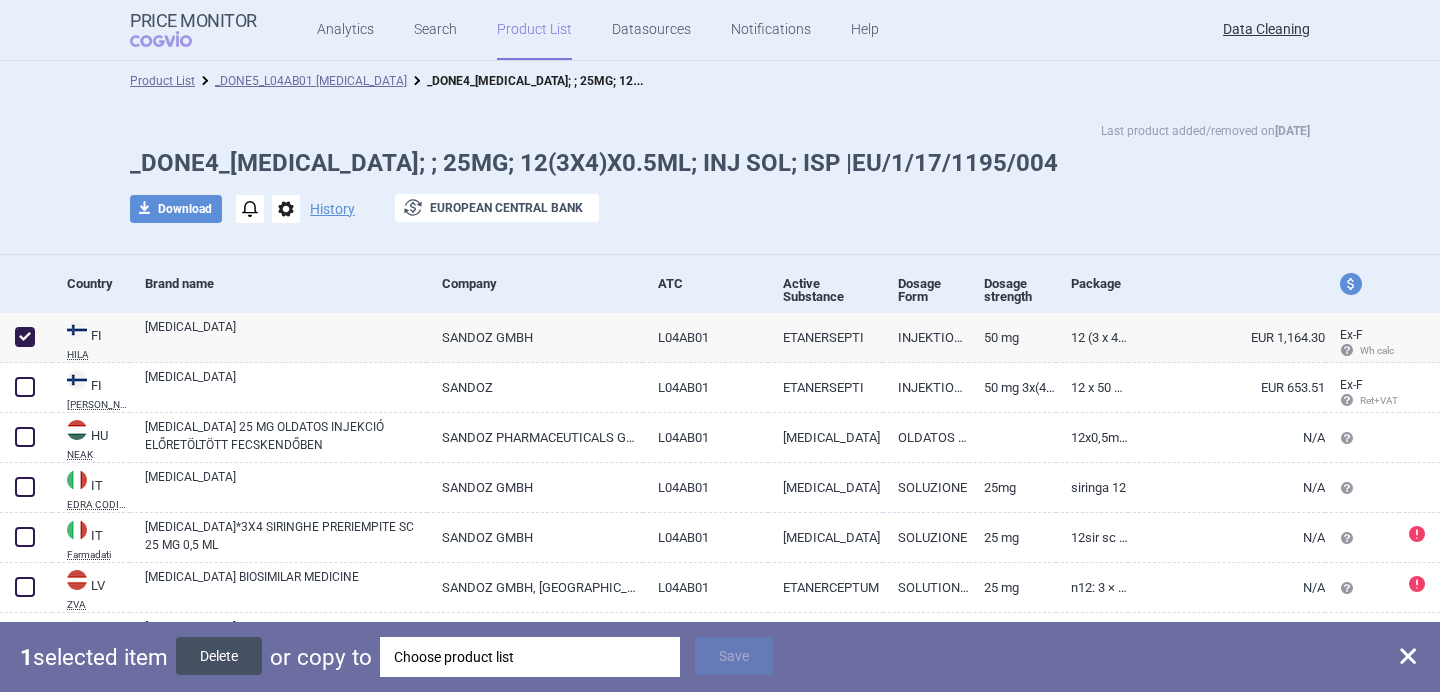 click on "Delete" at bounding box center (219, 656) 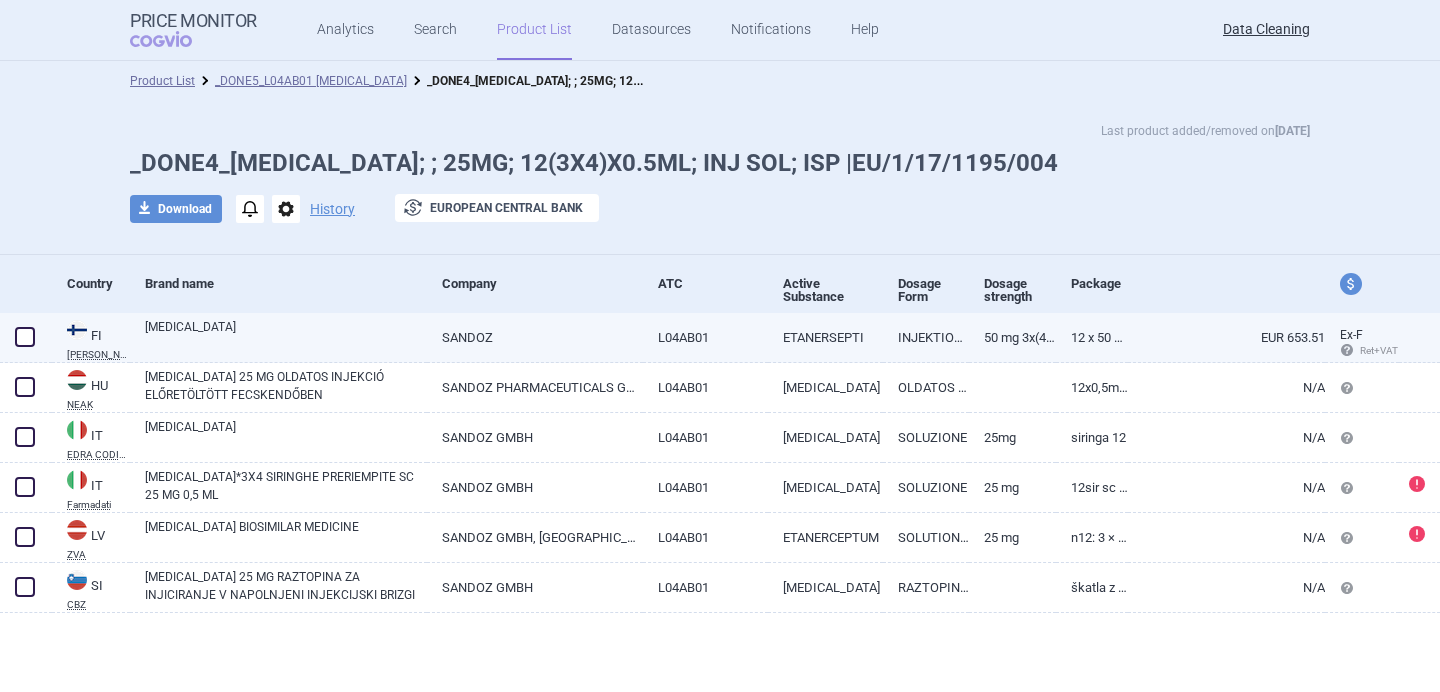 click on "[MEDICAL_DATA]" at bounding box center (286, 336) 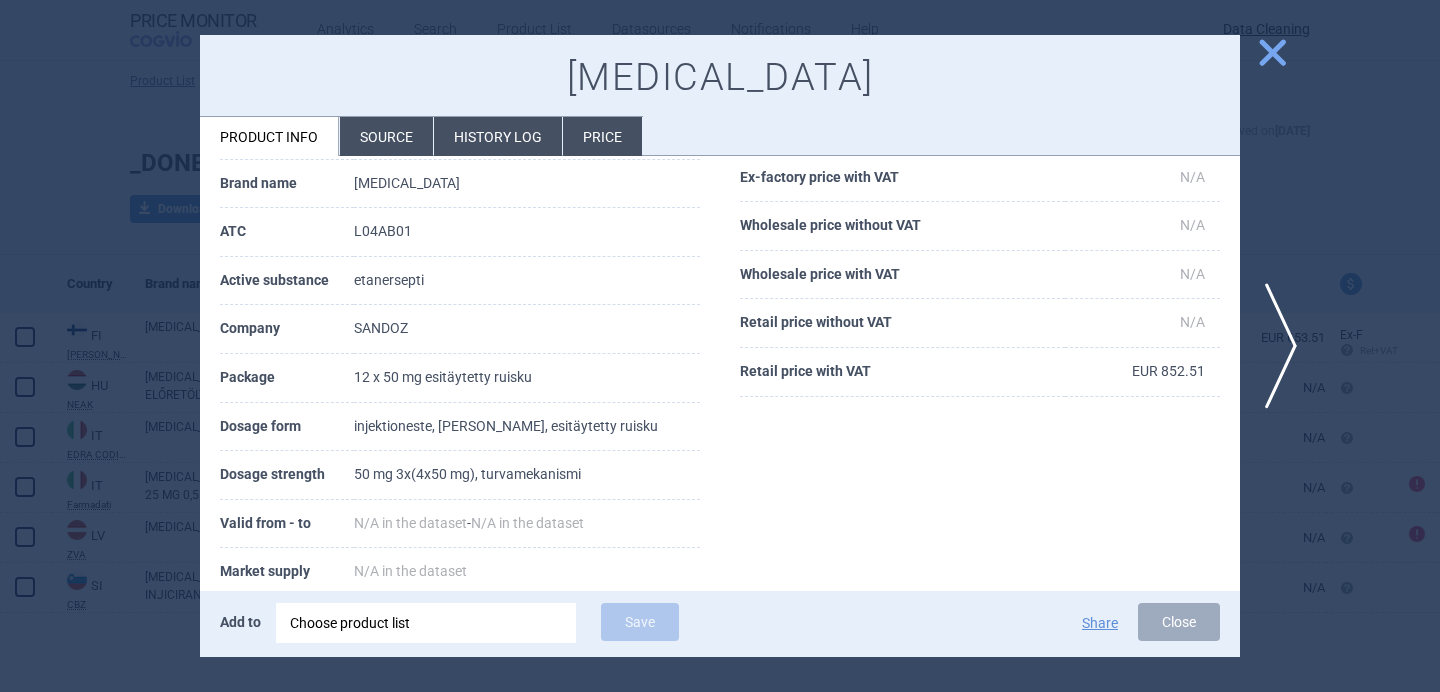scroll, scrollTop: 157, scrollLeft: 0, axis: vertical 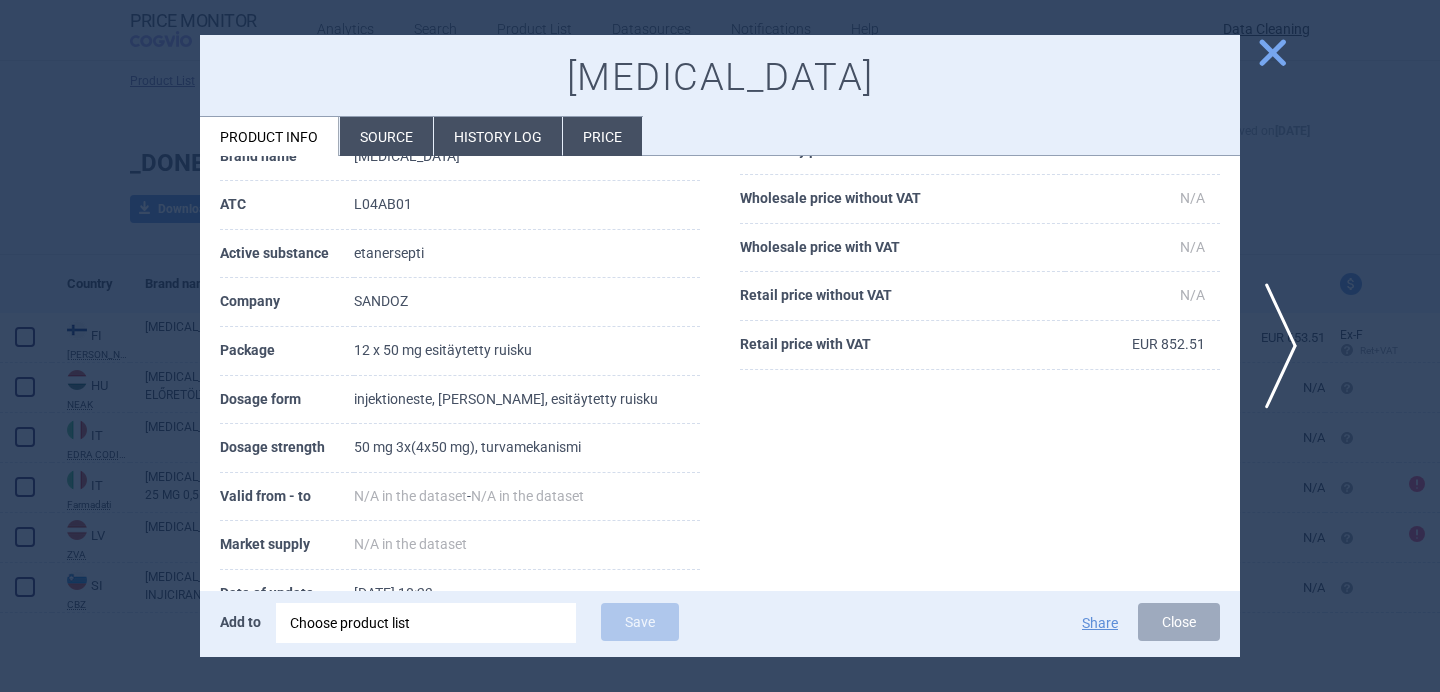 click on "Choose product list" at bounding box center [426, 623] 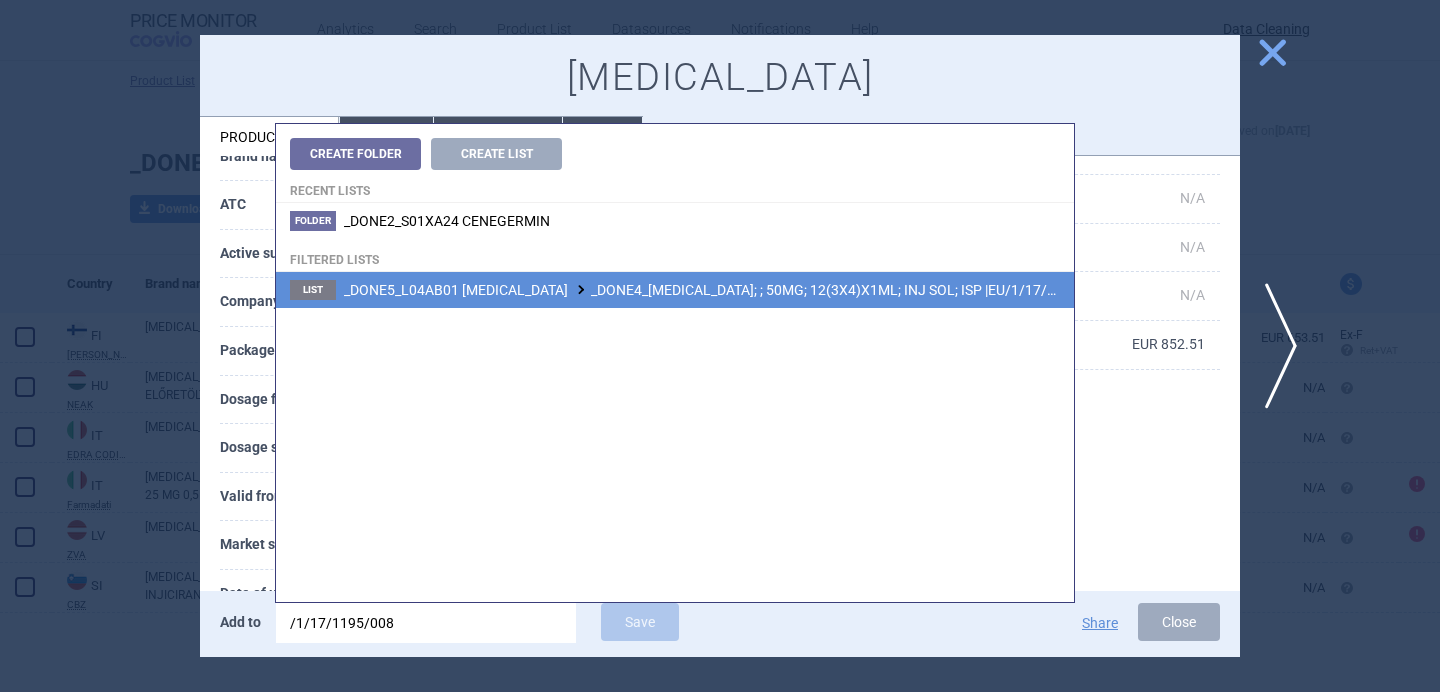type on "/1/17/1195/008" 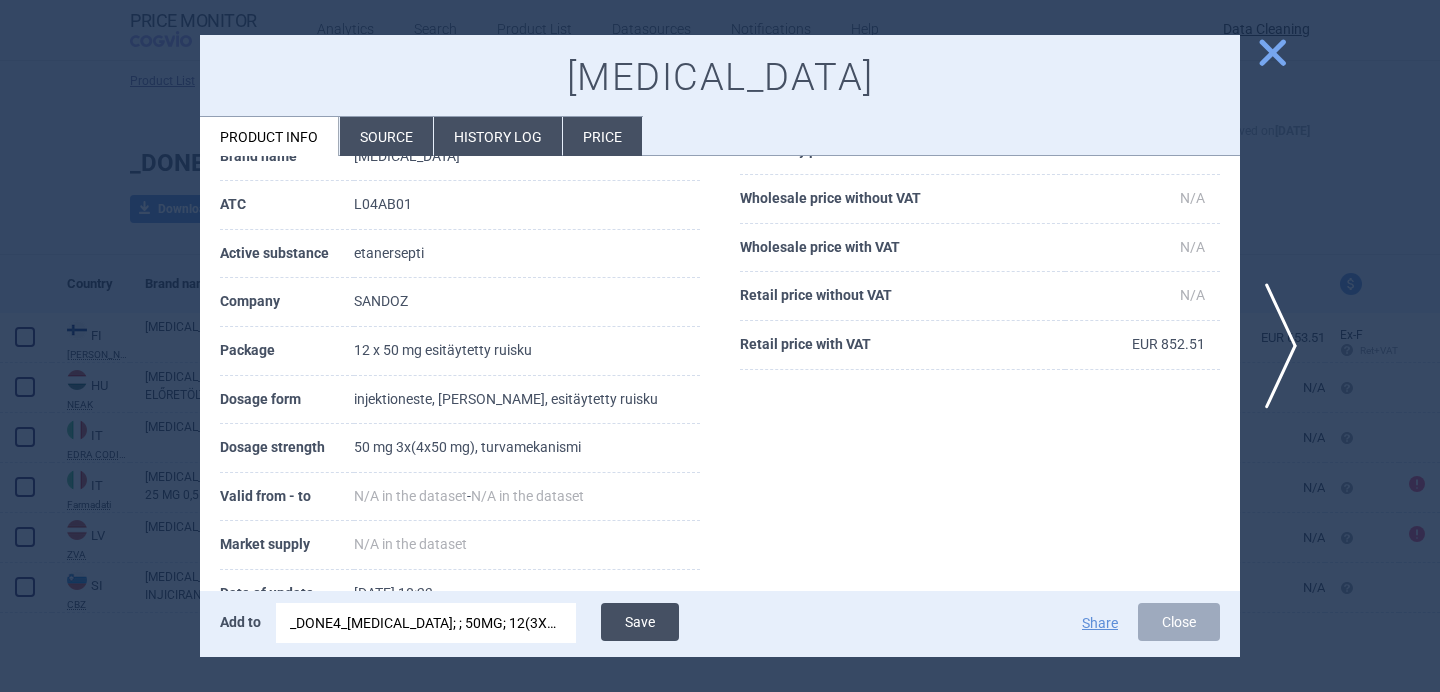 click on "Save" at bounding box center [640, 622] 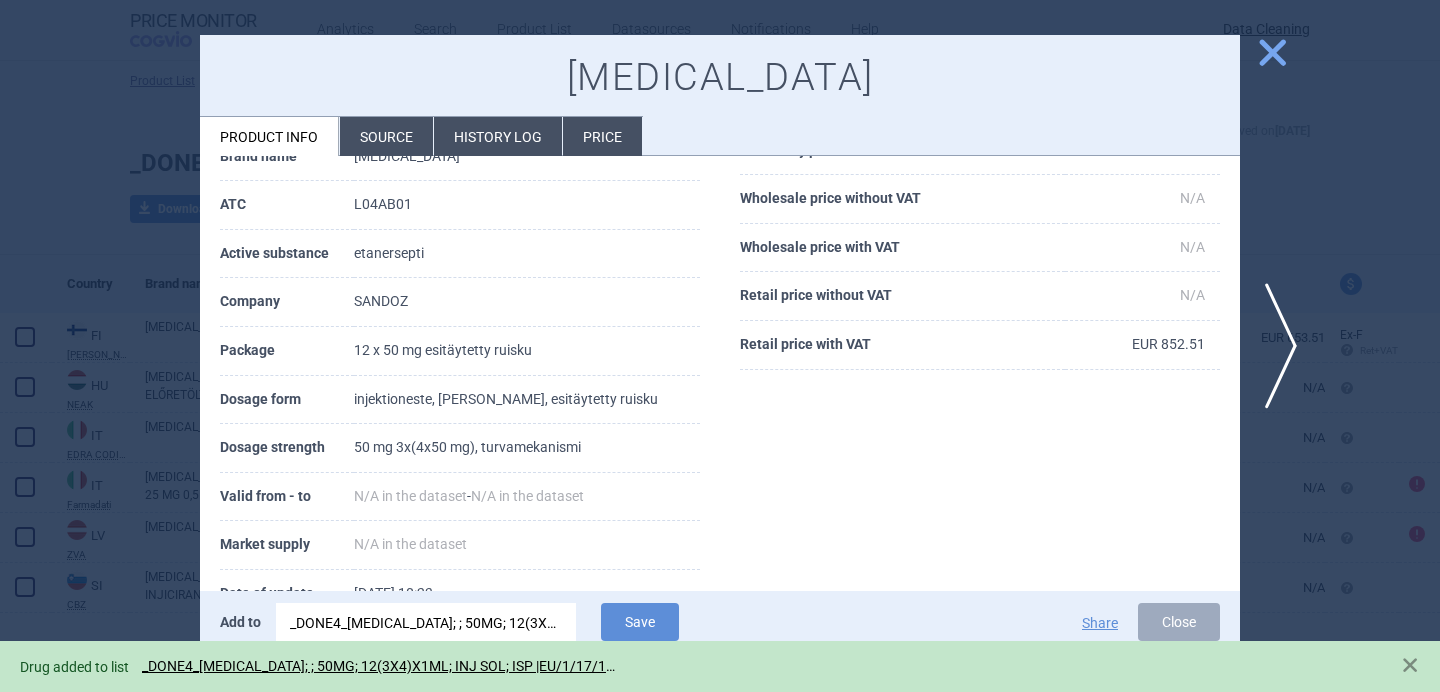 click at bounding box center [720, 346] 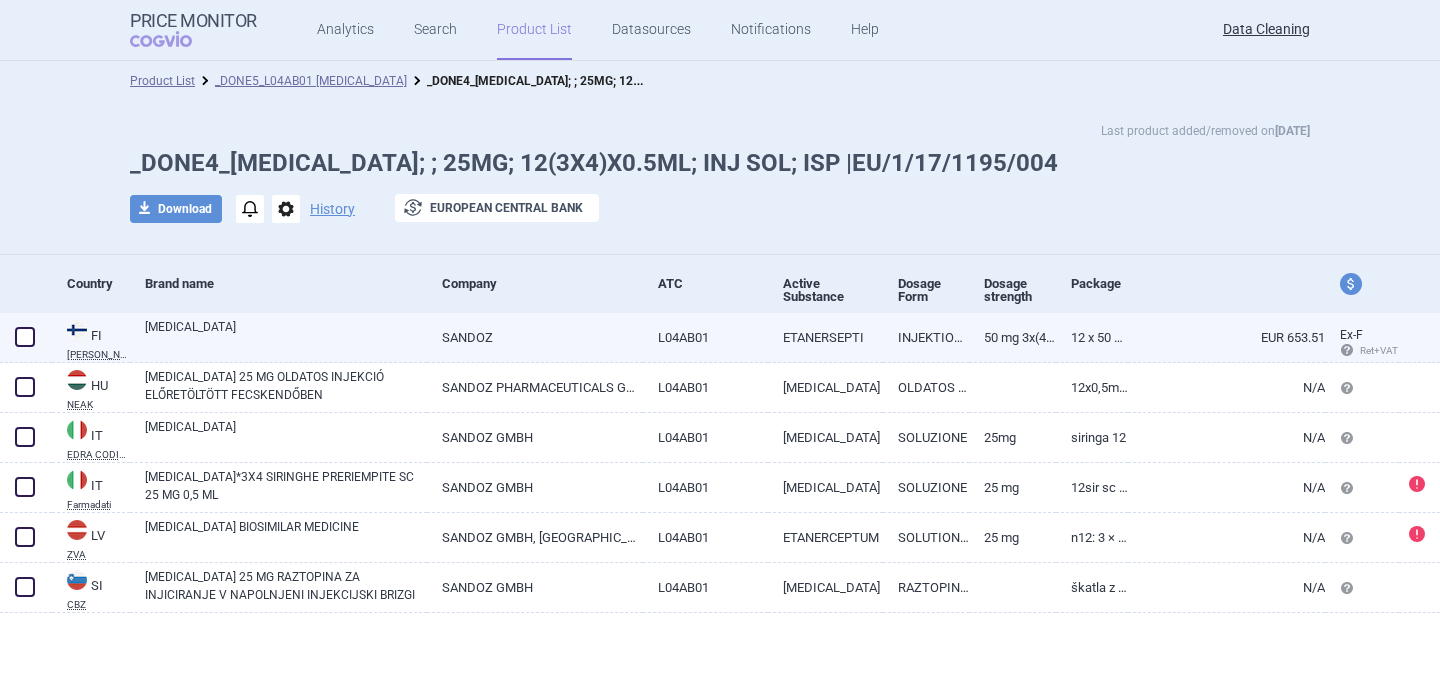 click at bounding box center (25, 337) 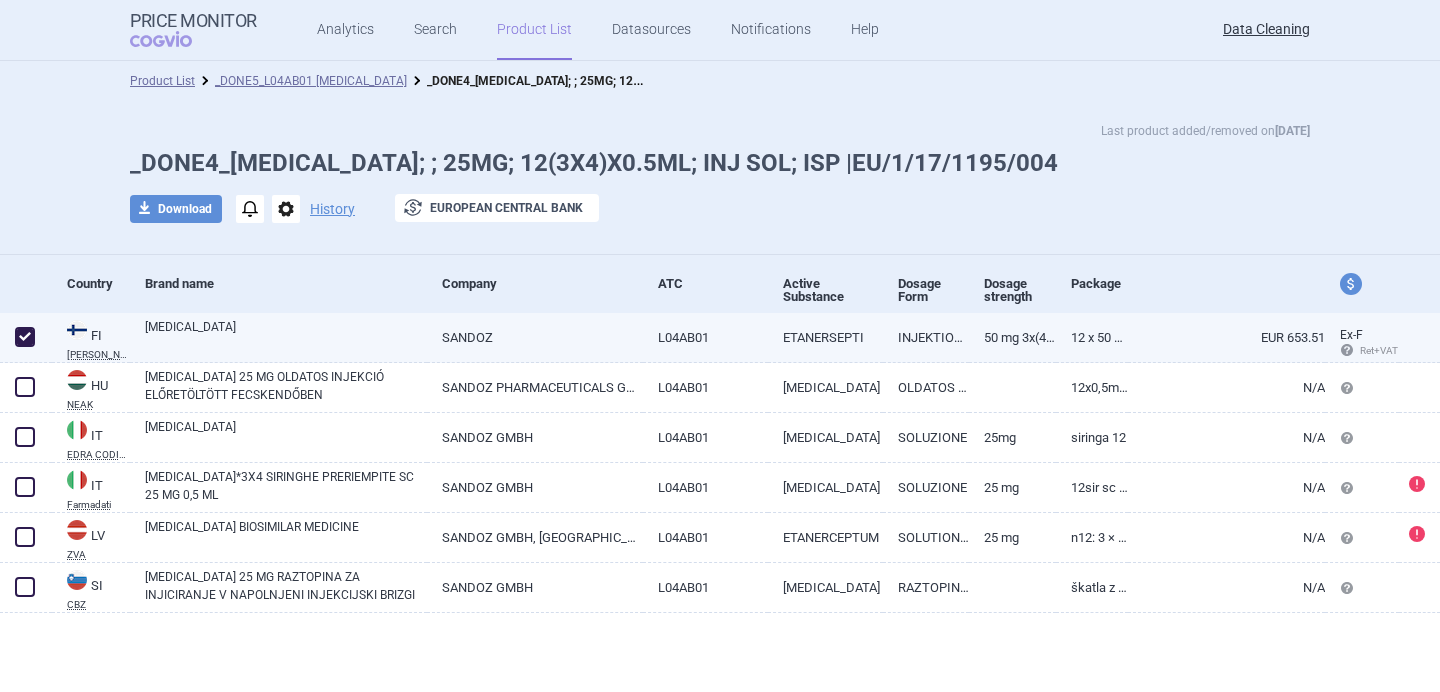 checkbox on "true" 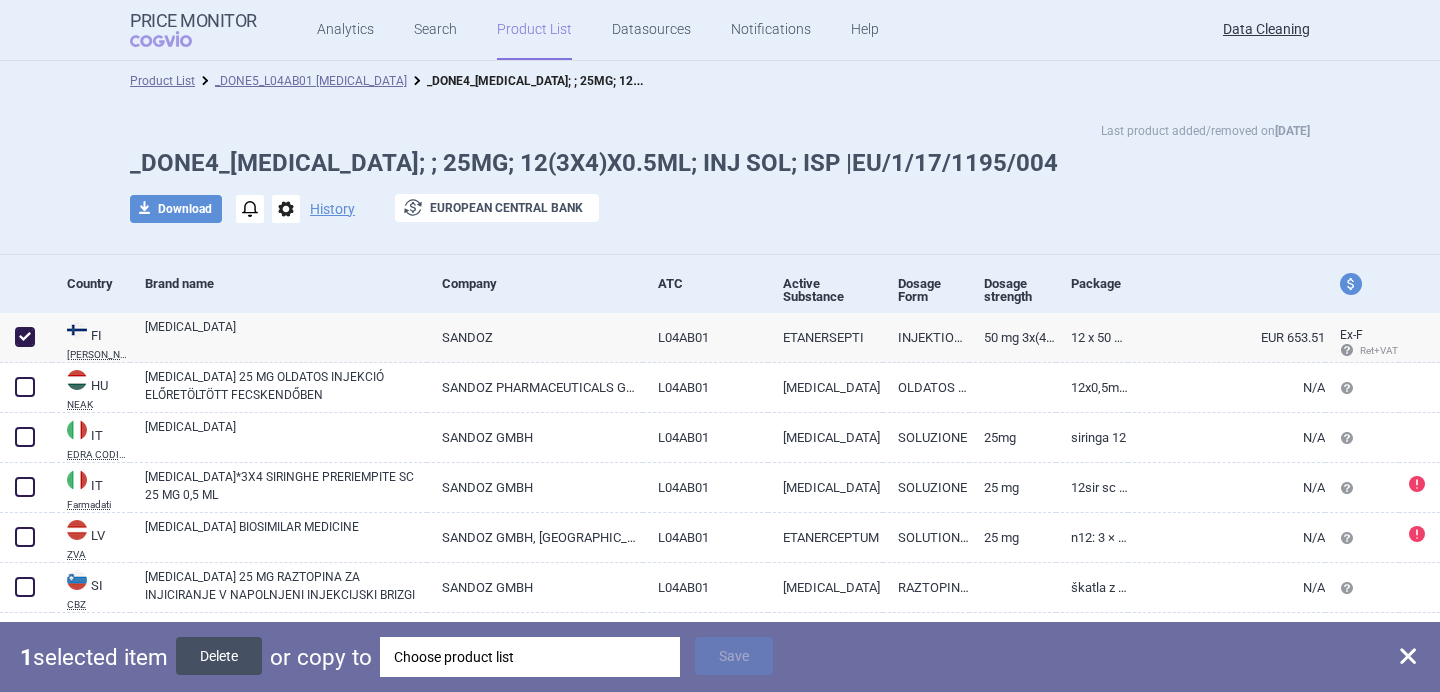 click on "Delete" at bounding box center (219, 656) 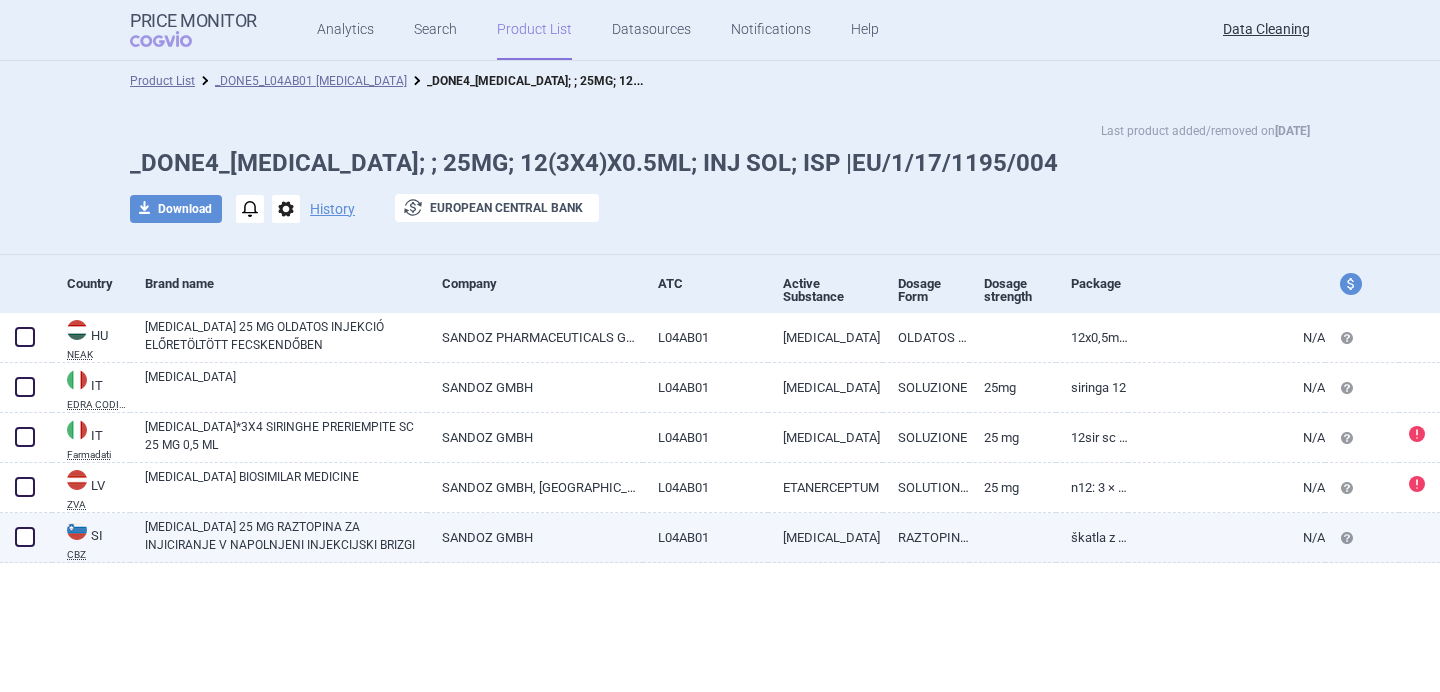 click on "ERELZI 25 MG RAZTOPINA ZA INJICIRANJE V NAPOLNJENI INJEKCIJSKI BRIZGI" at bounding box center [278, 538] 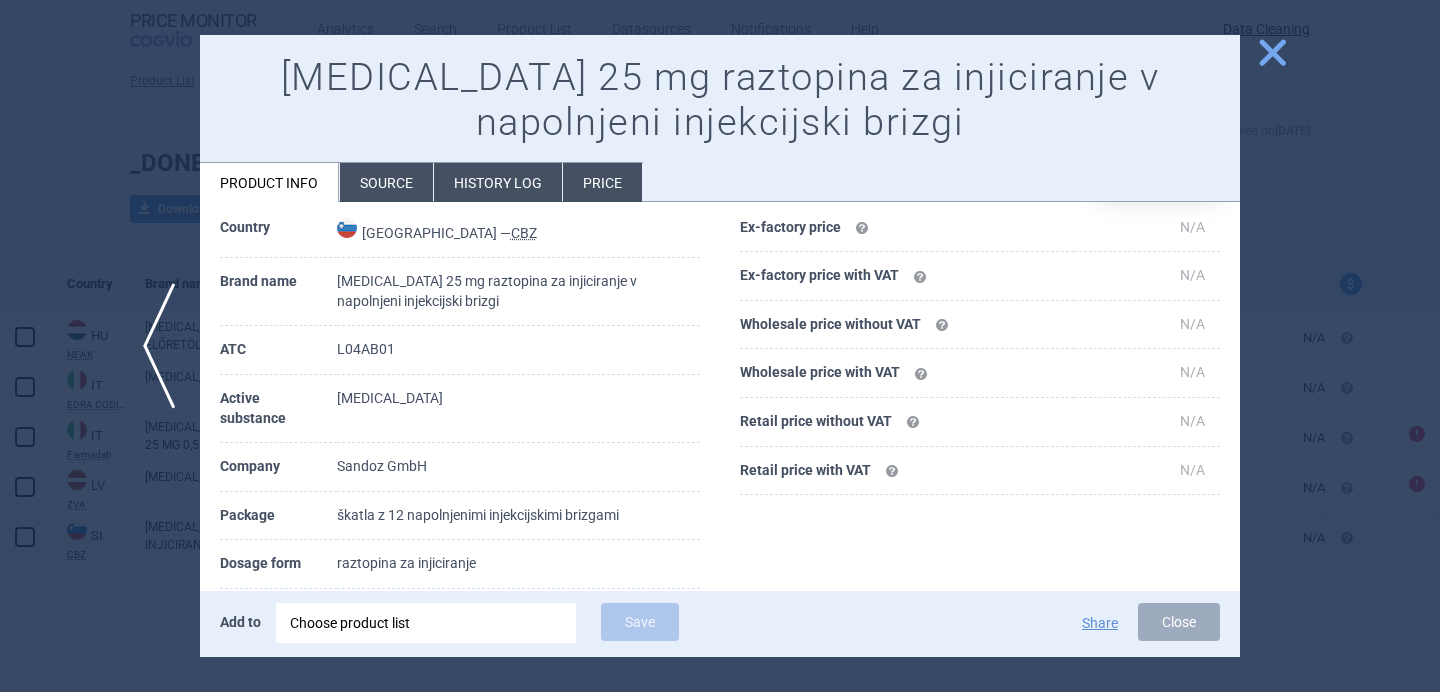 scroll, scrollTop: 82, scrollLeft: 0, axis: vertical 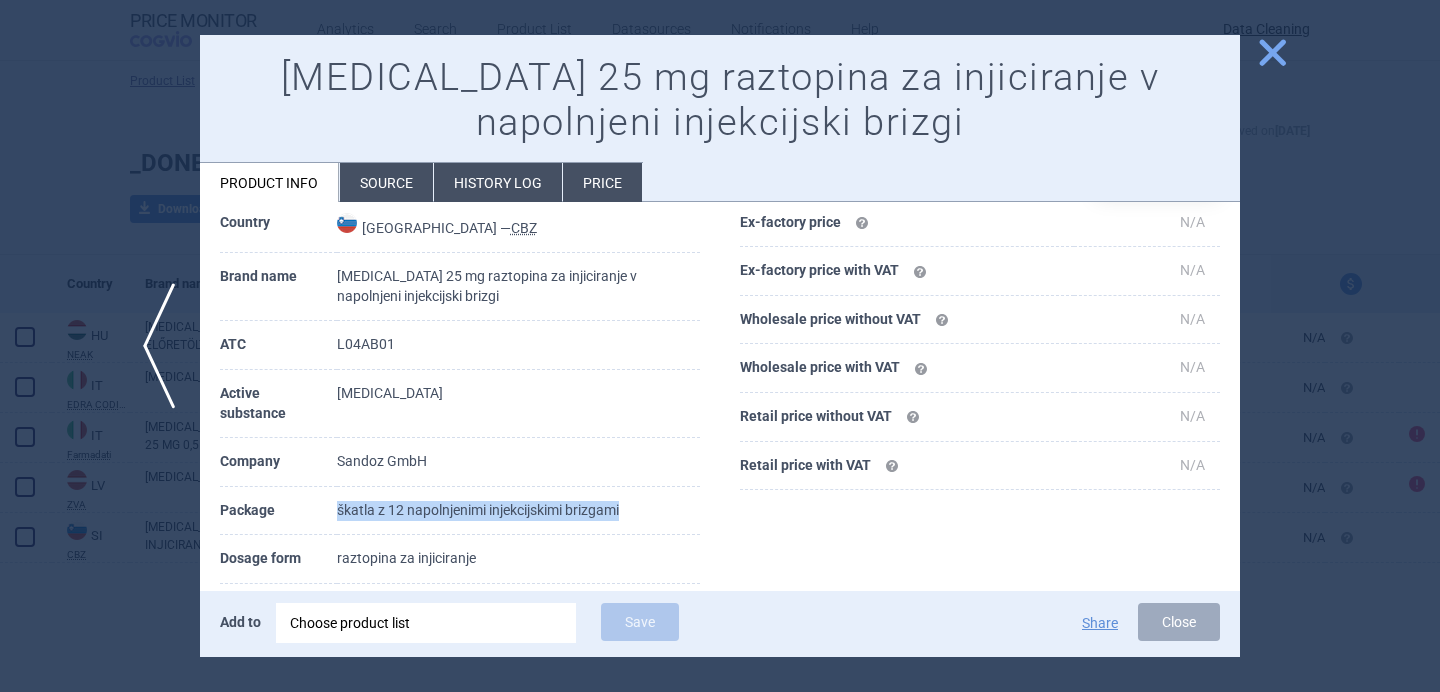 drag, startPoint x: 638, startPoint y: 508, endPoint x: 334, endPoint y: 498, distance: 304.16443 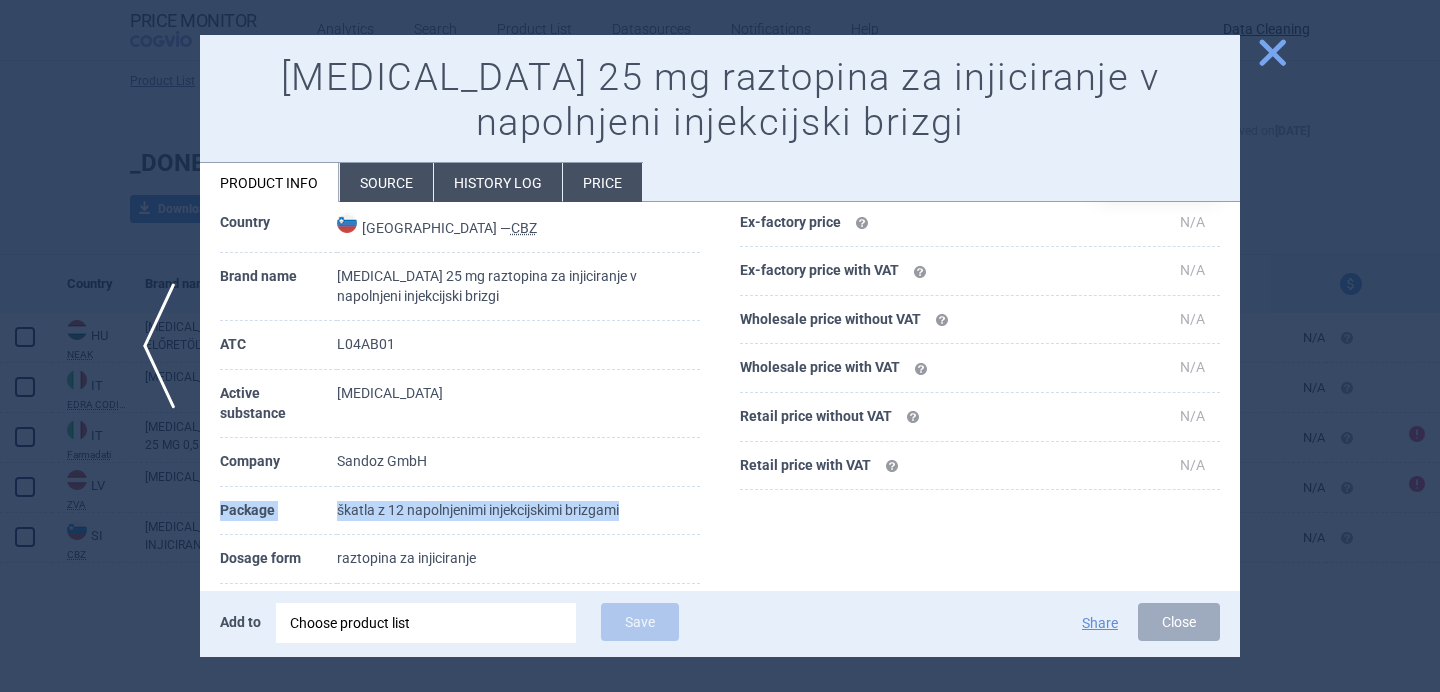 copy on "Package škatla z 12 napolnjenimi injekcijskimi brizgami" 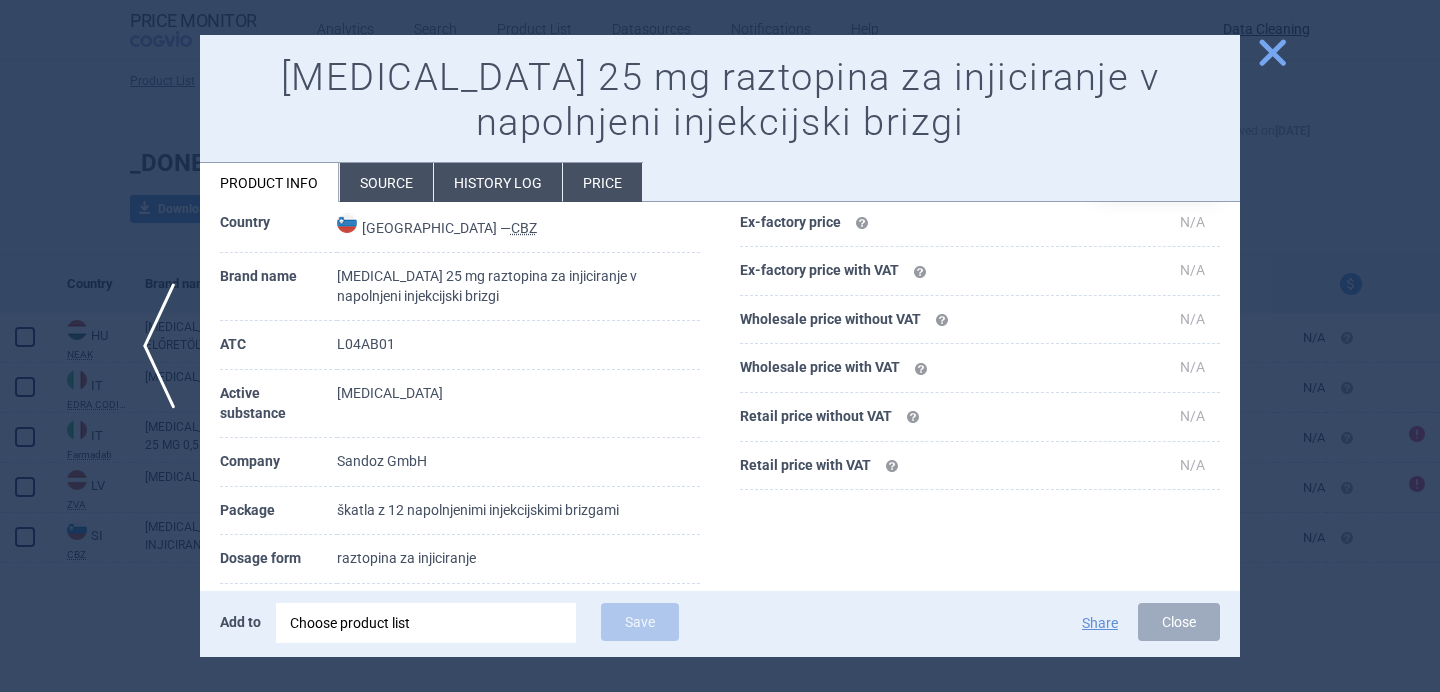 click at bounding box center [720, 346] 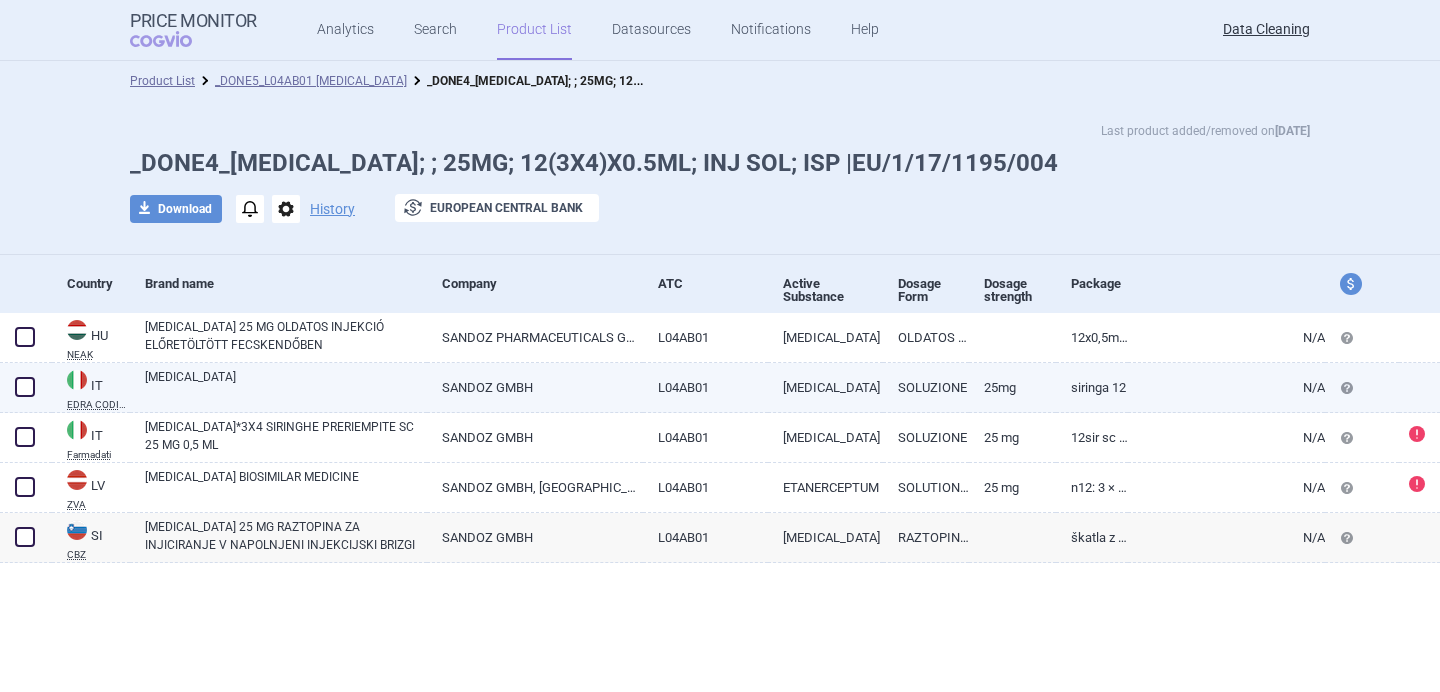 click on "[MEDICAL_DATA]" at bounding box center (286, 386) 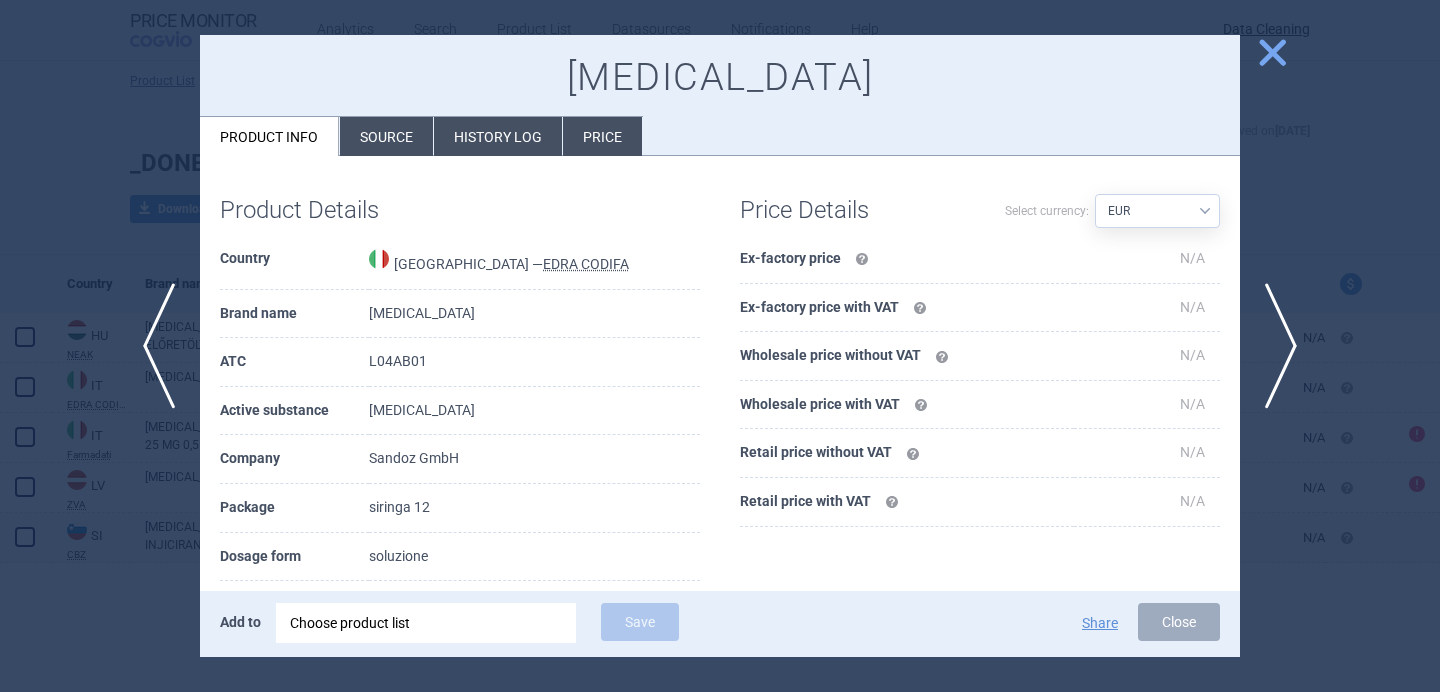 click at bounding box center [720, 346] 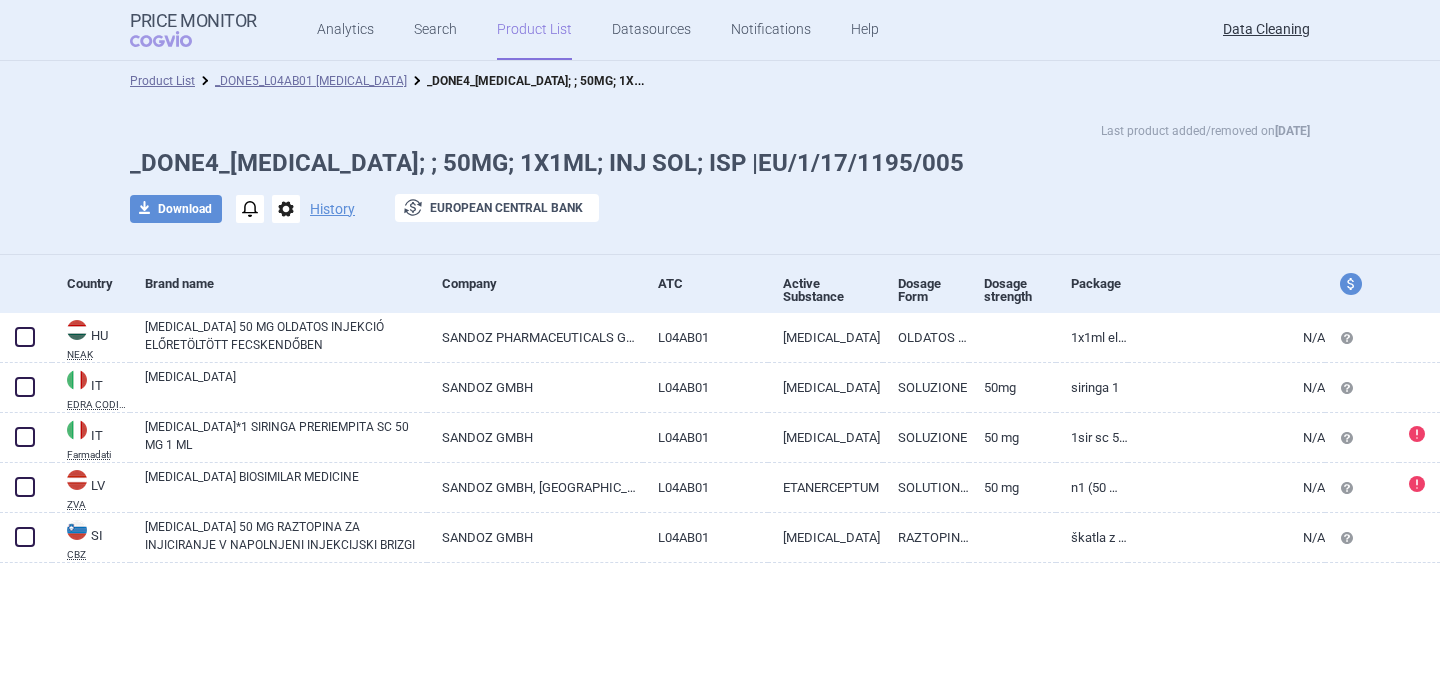 scroll, scrollTop: 0, scrollLeft: 0, axis: both 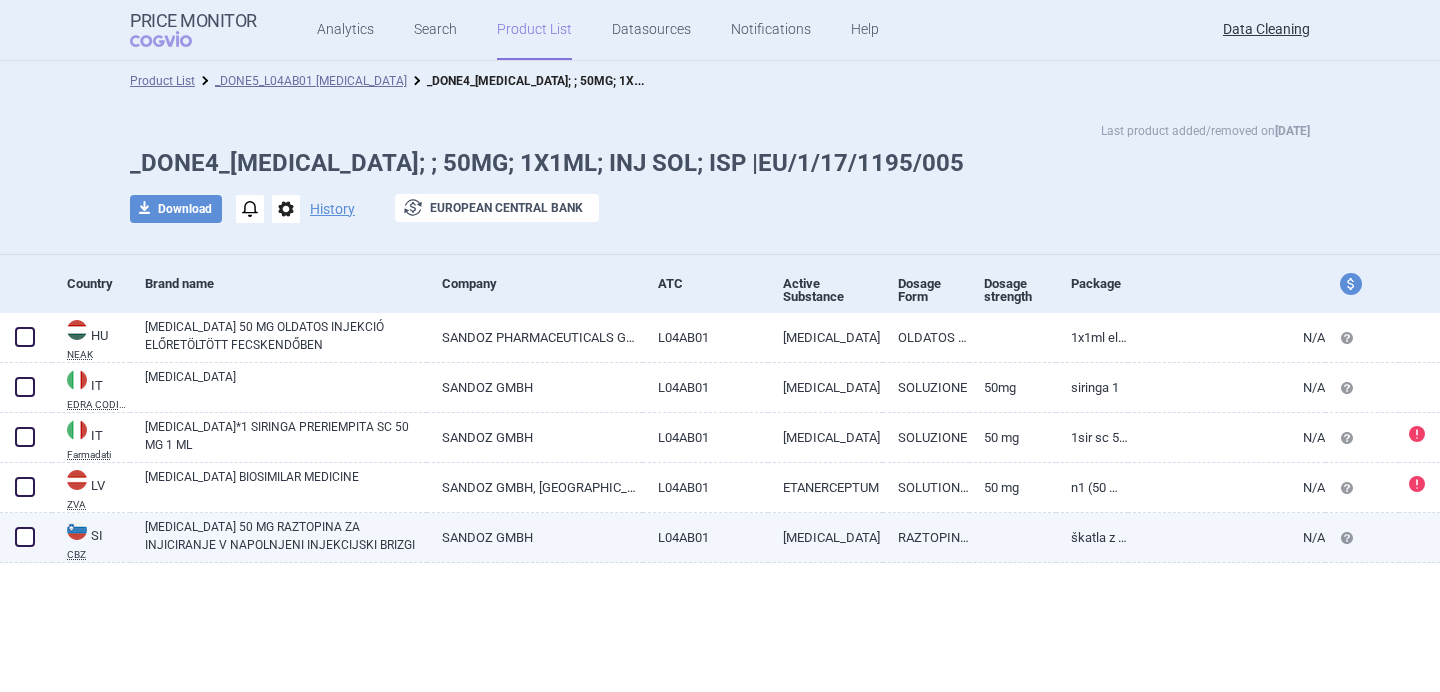 click on "[MEDICAL_DATA] 50 MG RAZTOPINA ZA INJICIRANJE V NAPOLNJENI INJEKCIJSKI BRIZGI" at bounding box center [286, 536] 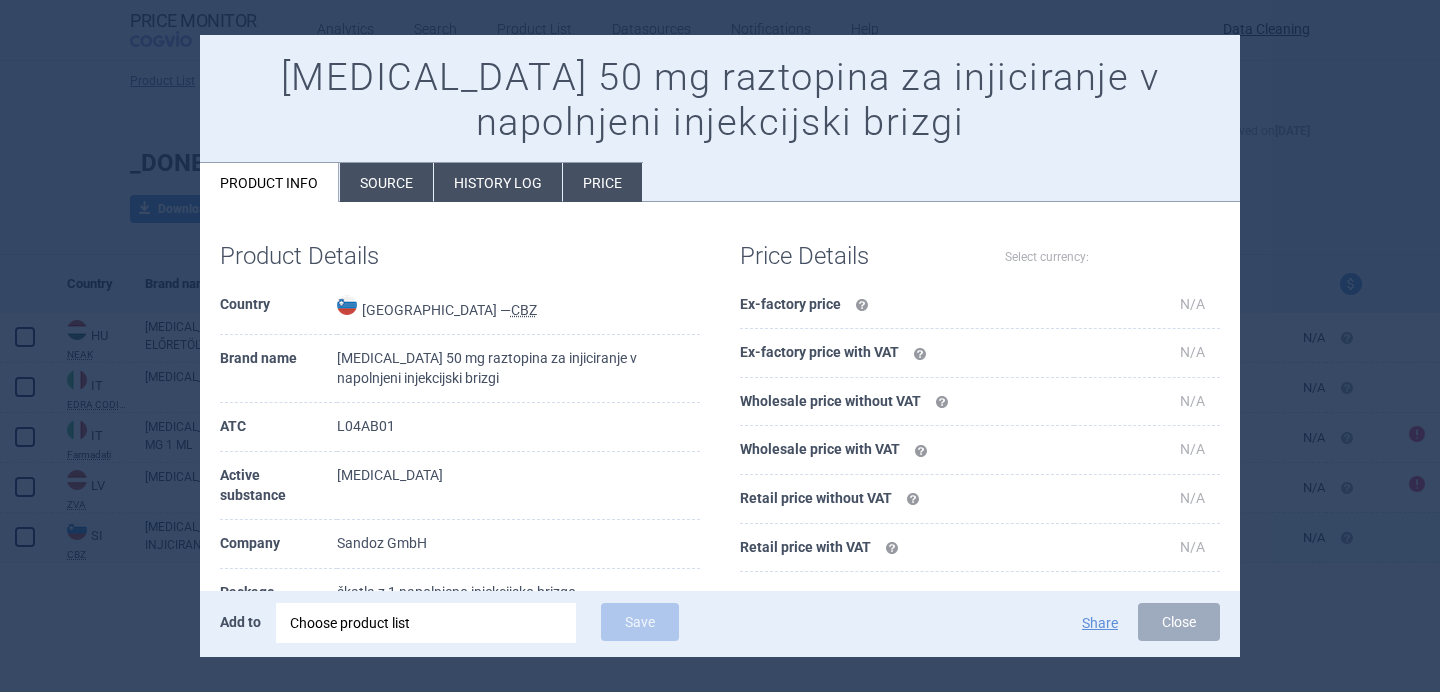 select on "EUR" 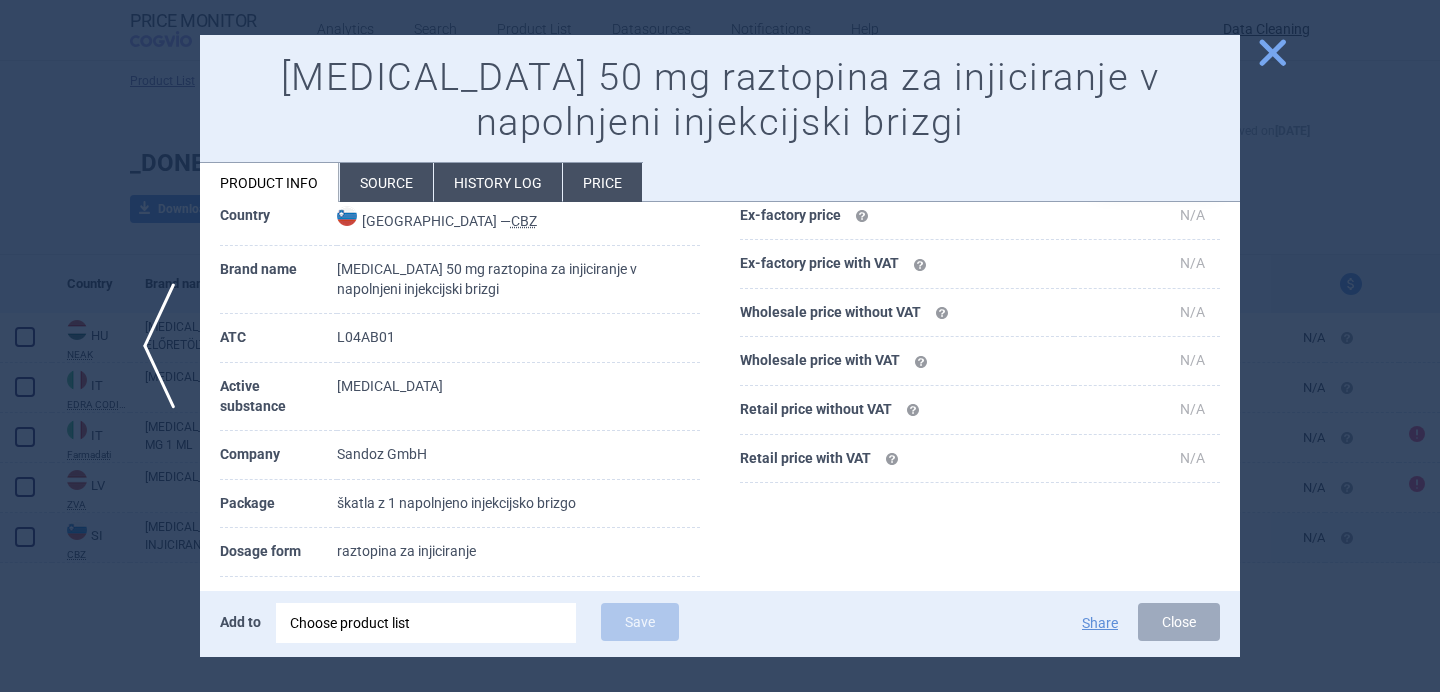 scroll, scrollTop: 90, scrollLeft: 0, axis: vertical 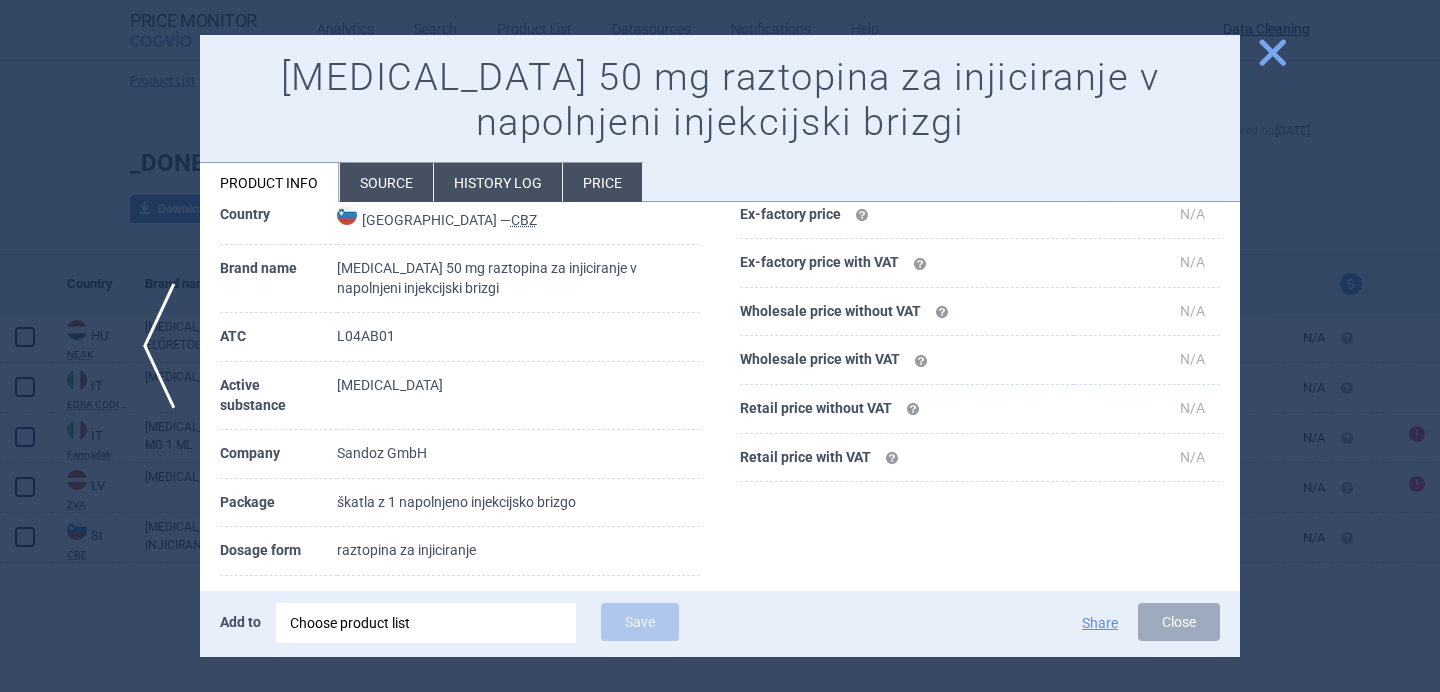 click at bounding box center [720, 346] 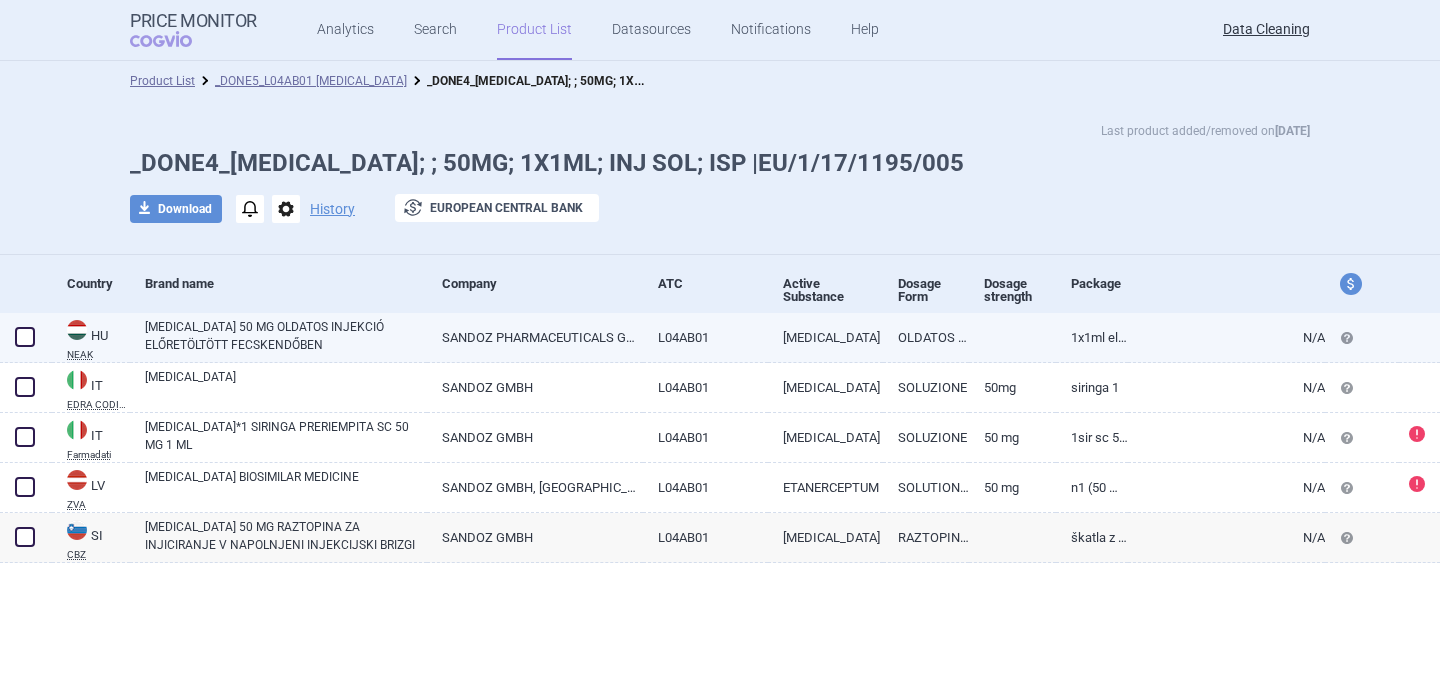click on "[MEDICAL_DATA] 50 MG OLDATOS INJEKCIÓ ELŐRETÖLTÖTT FECSKENDŐBEN" at bounding box center (286, 336) 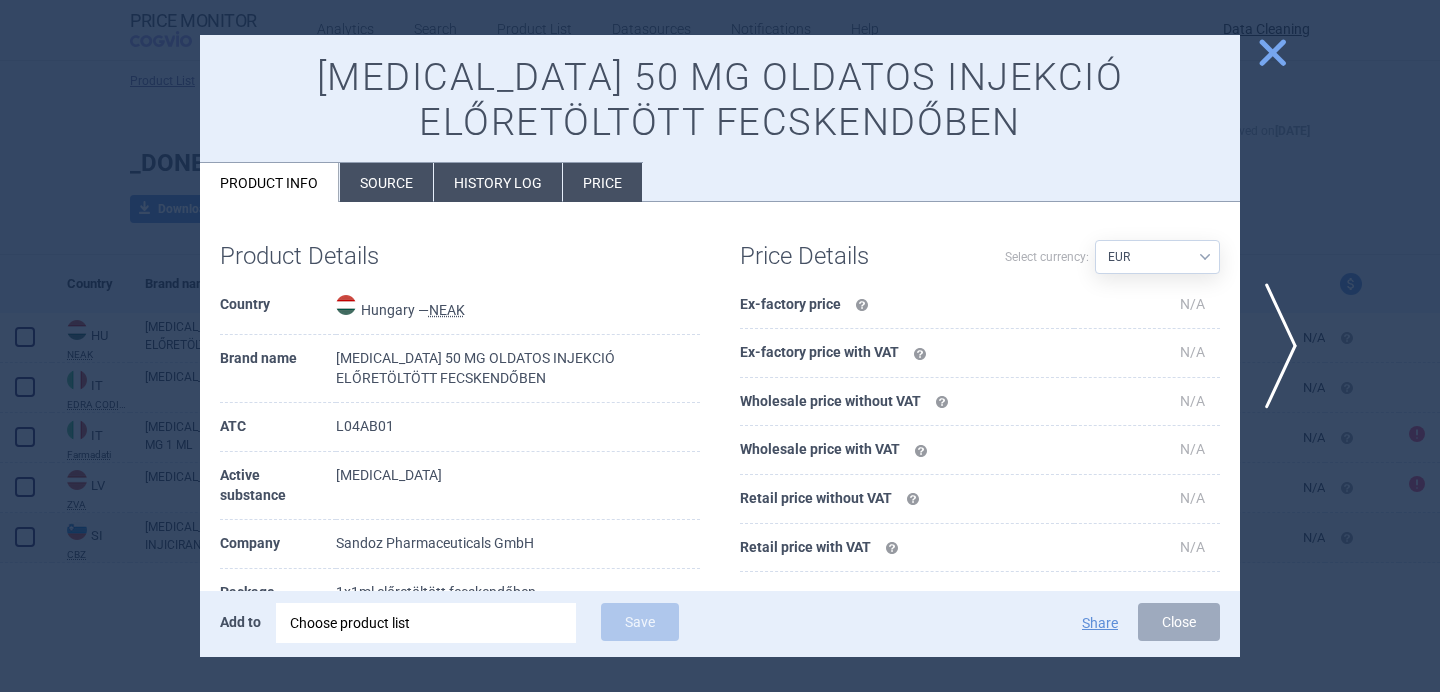 click on "Source" at bounding box center [386, 182] 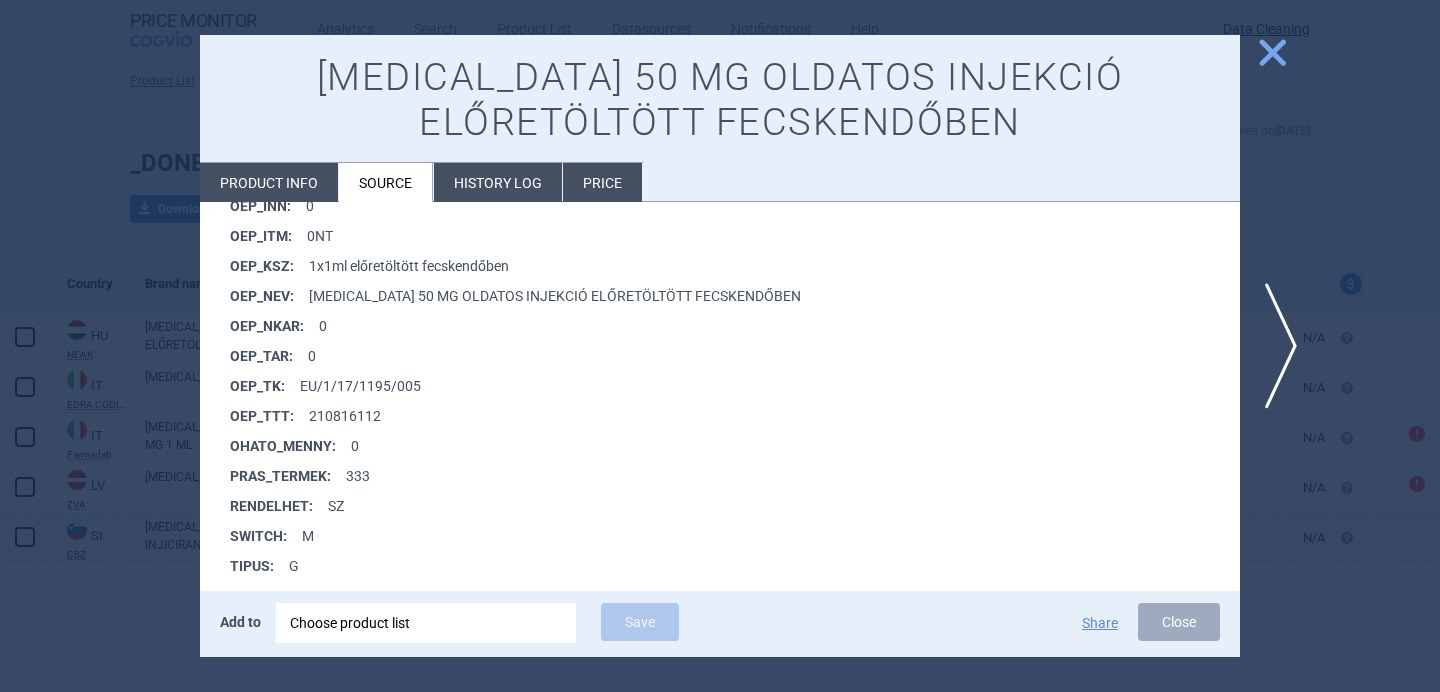 scroll, scrollTop: 1678, scrollLeft: 0, axis: vertical 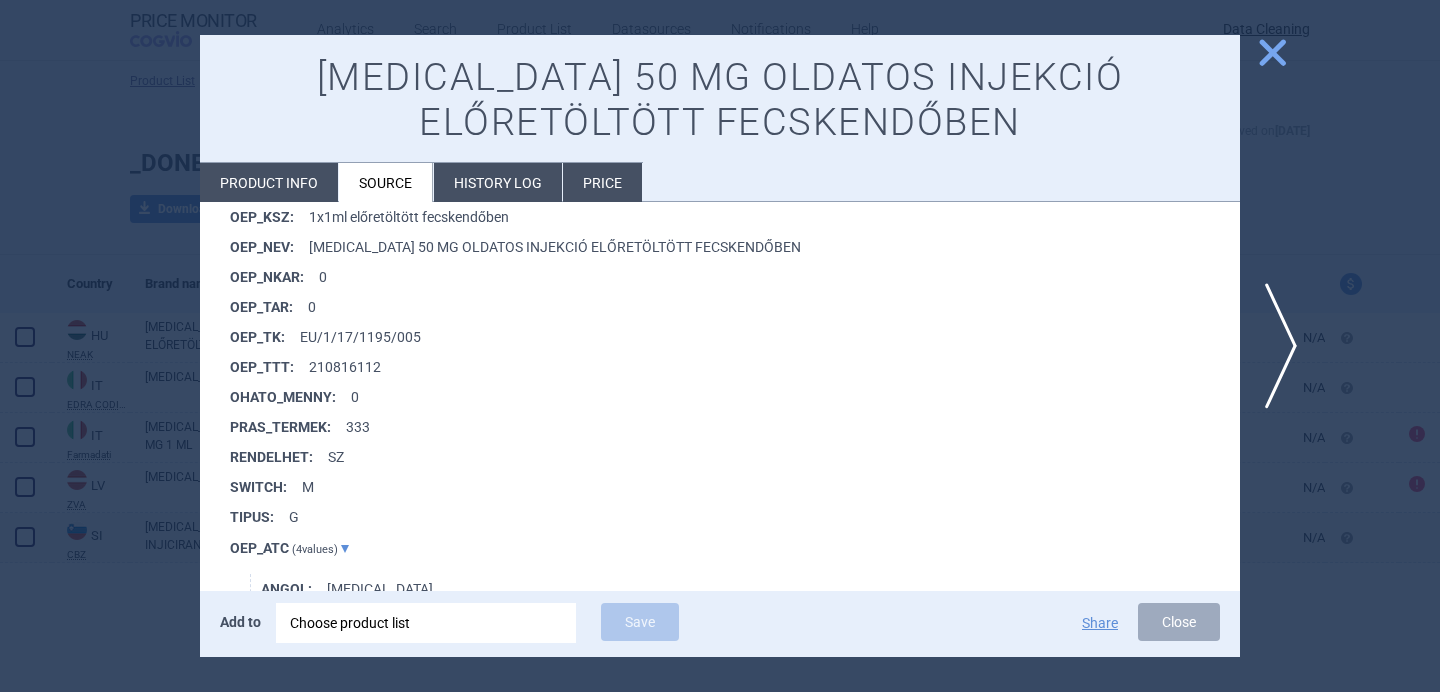click at bounding box center (720, 346) 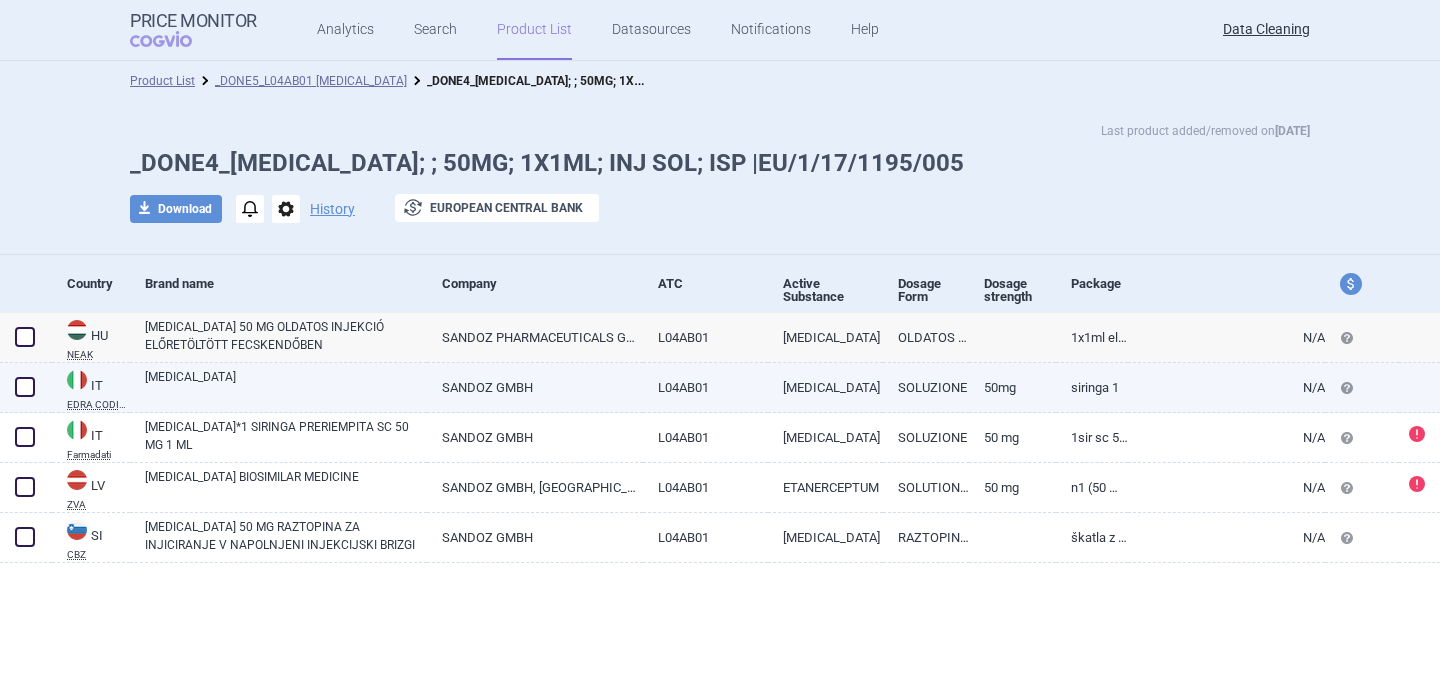 click on "[MEDICAL_DATA]" at bounding box center (286, 386) 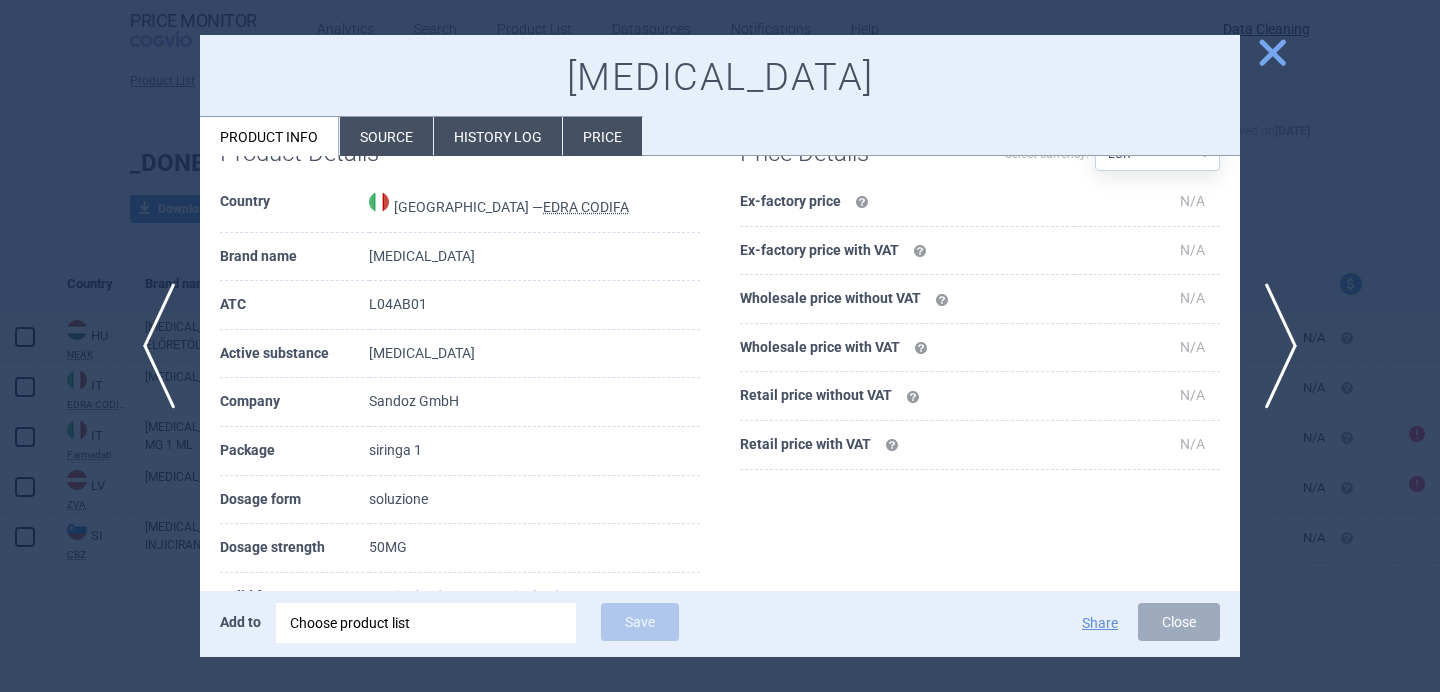 scroll, scrollTop: 58, scrollLeft: 0, axis: vertical 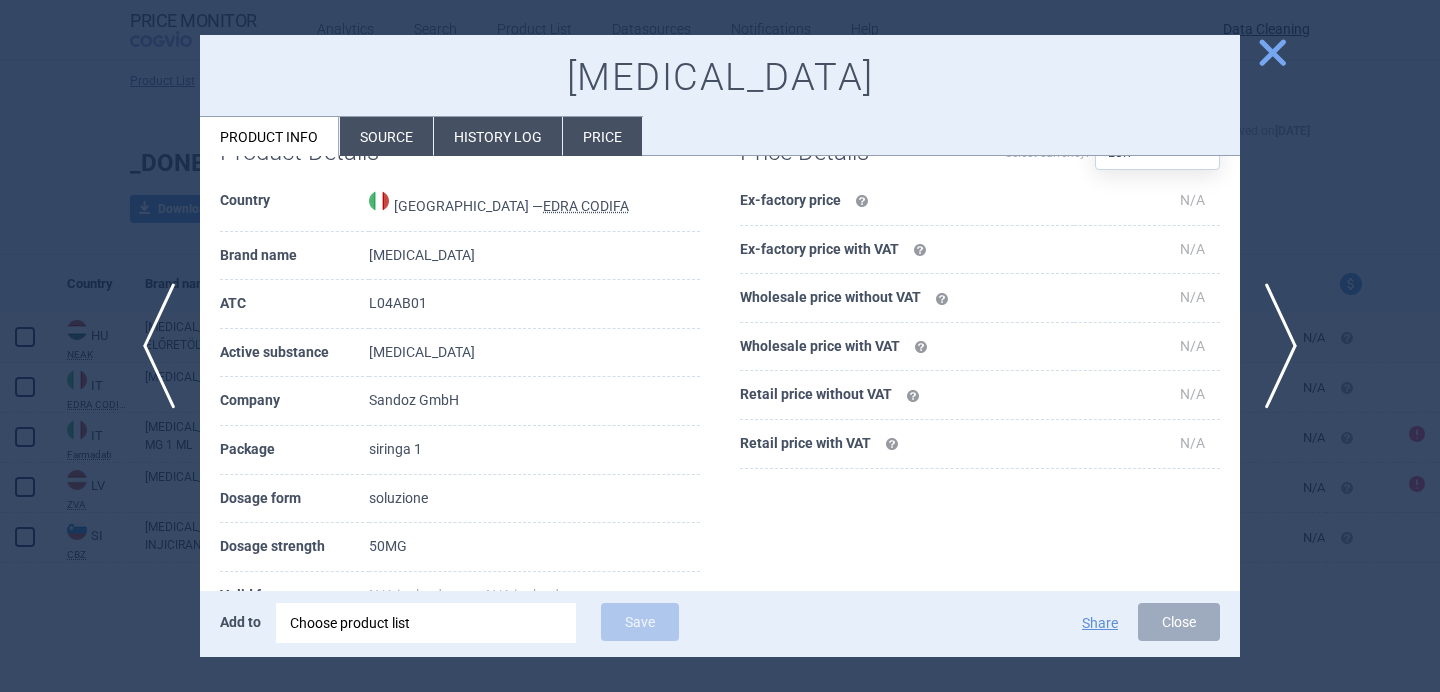 click at bounding box center [720, 346] 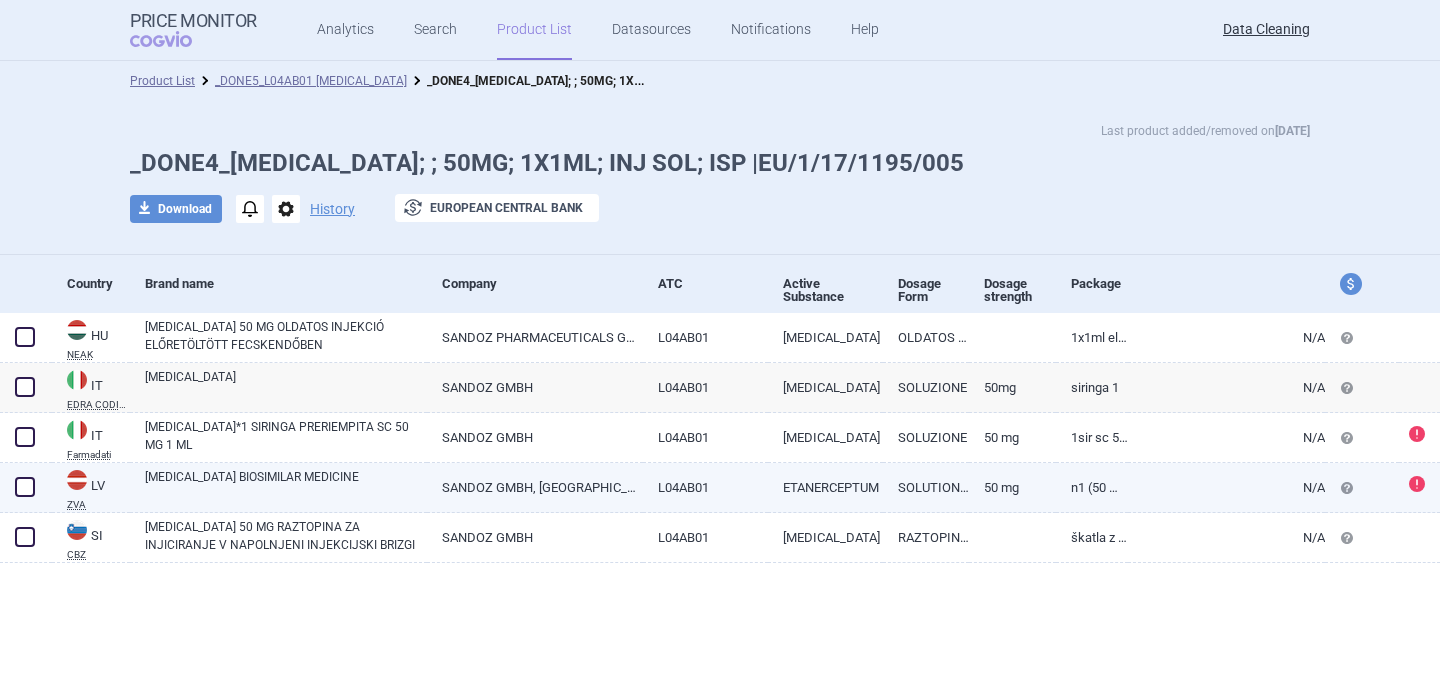 click on "[MEDICAL_DATA] BIOSIMILAR MEDICINE" at bounding box center (286, 486) 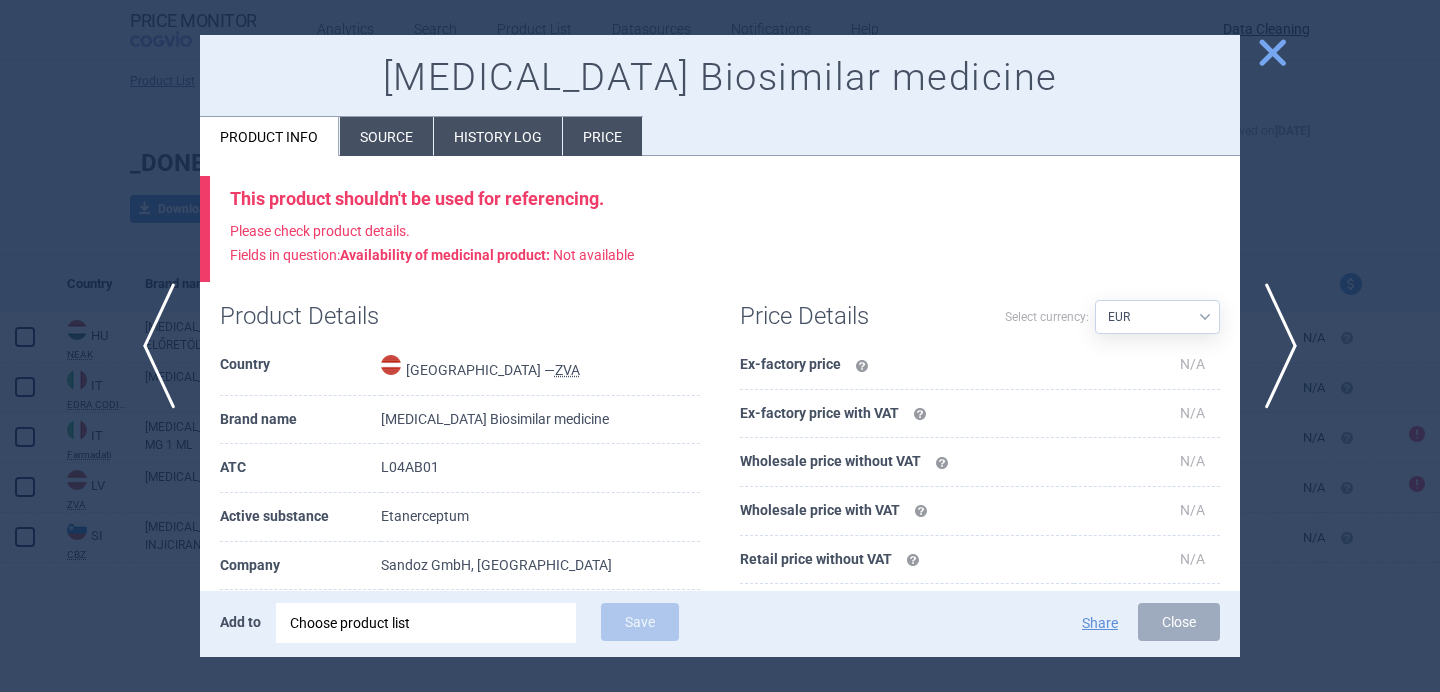 click on "Source" at bounding box center (386, 136) 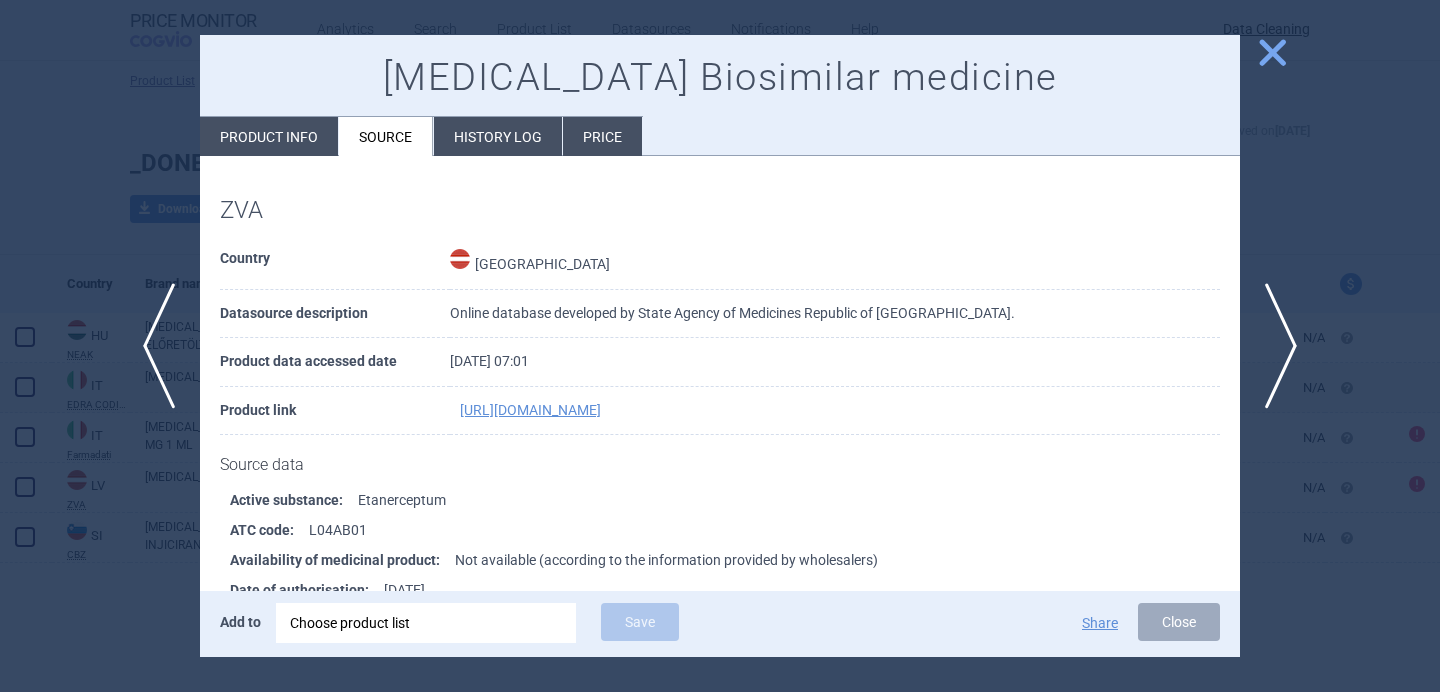 scroll, scrollTop: 190, scrollLeft: 0, axis: vertical 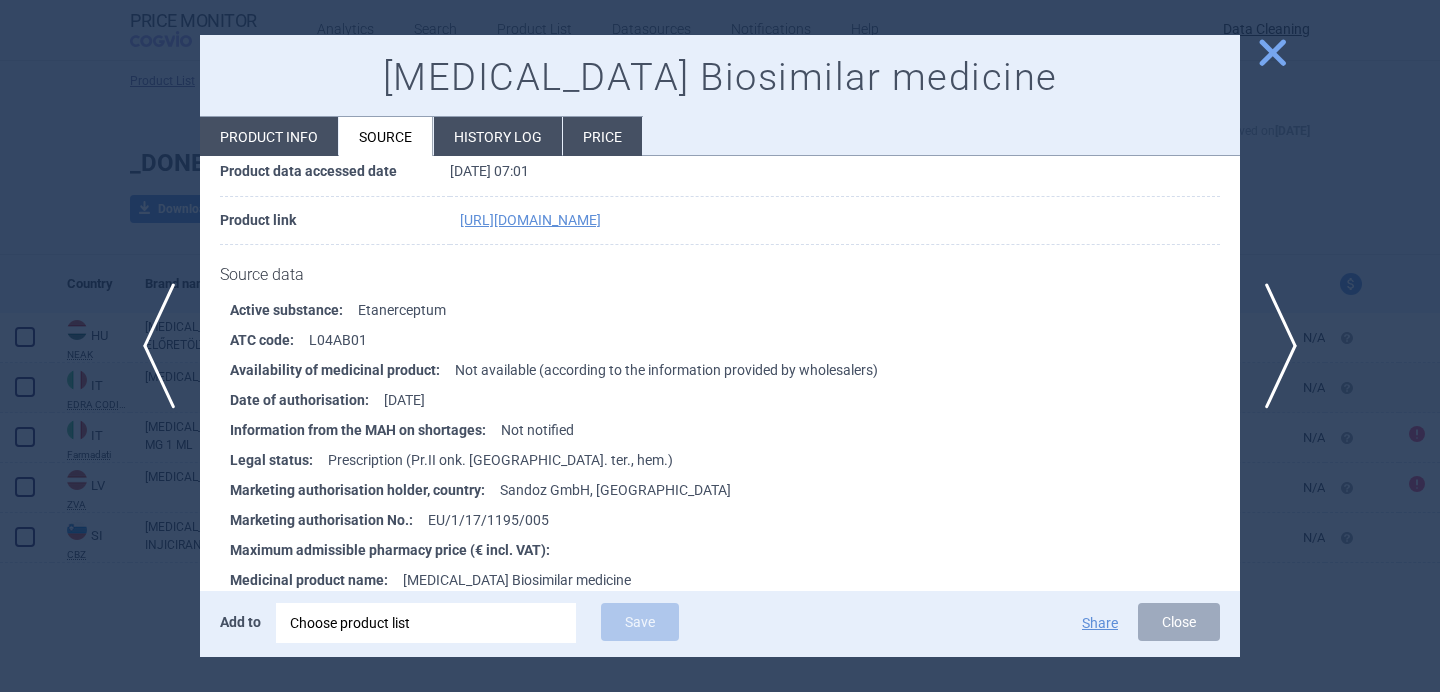 click at bounding box center (720, 346) 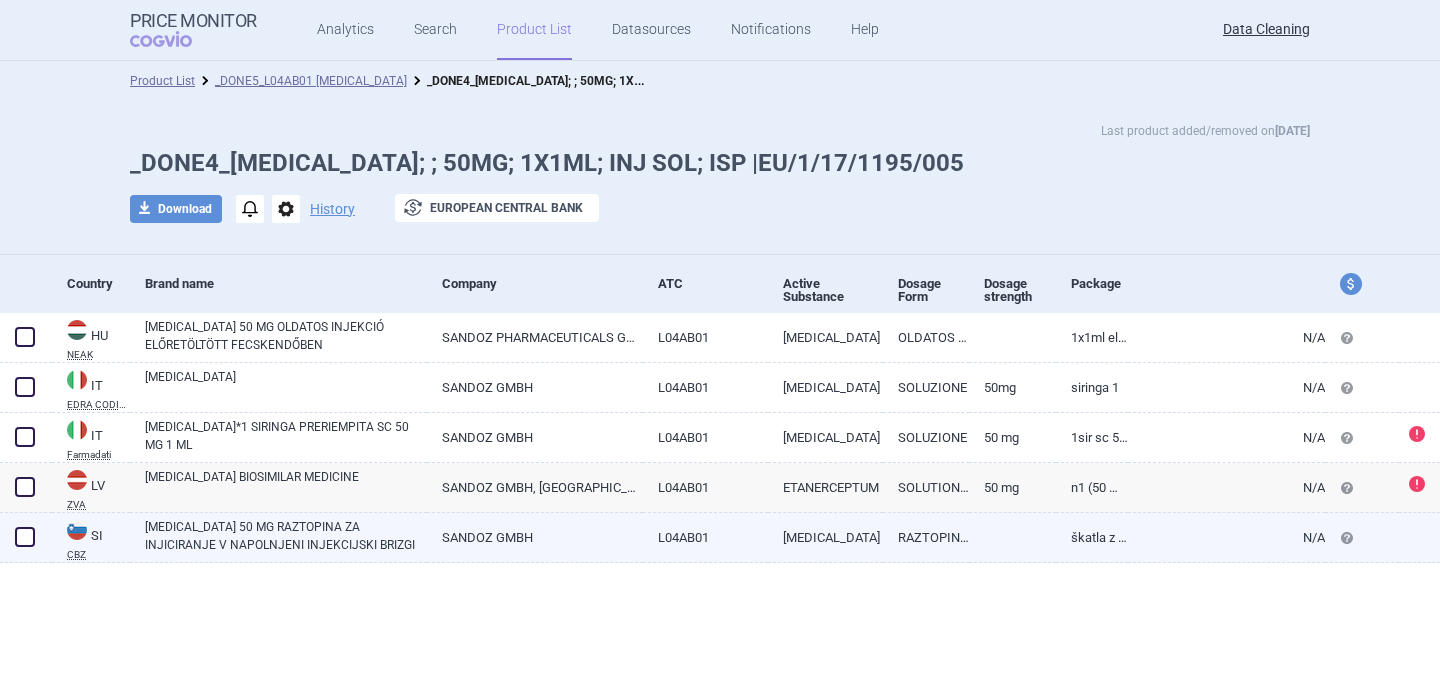 click on "[MEDICAL_DATA] 50 MG RAZTOPINA ZA INJICIRANJE V NAPOLNJENI INJEKCIJSKI BRIZGI" at bounding box center [286, 536] 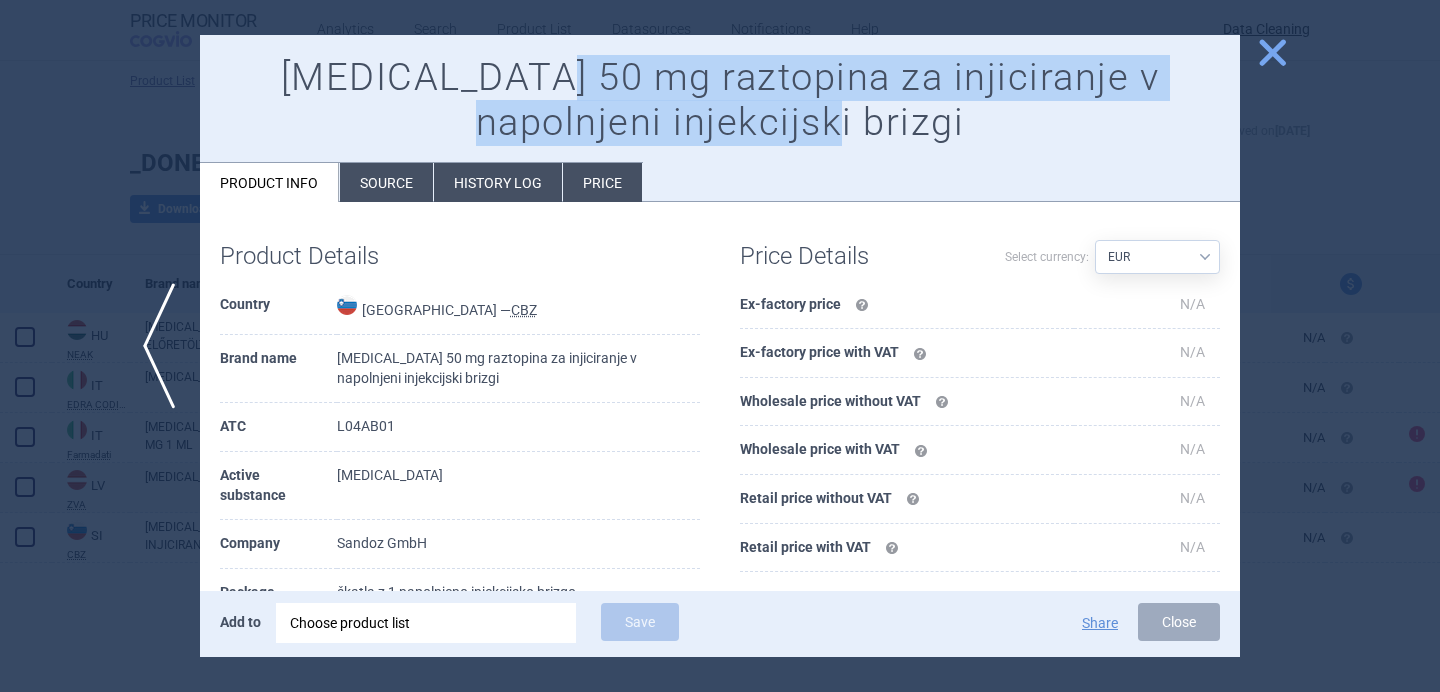 drag, startPoint x: 858, startPoint y: 124, endPoint x: 524, endPoint y: 76, distance: 337.4315 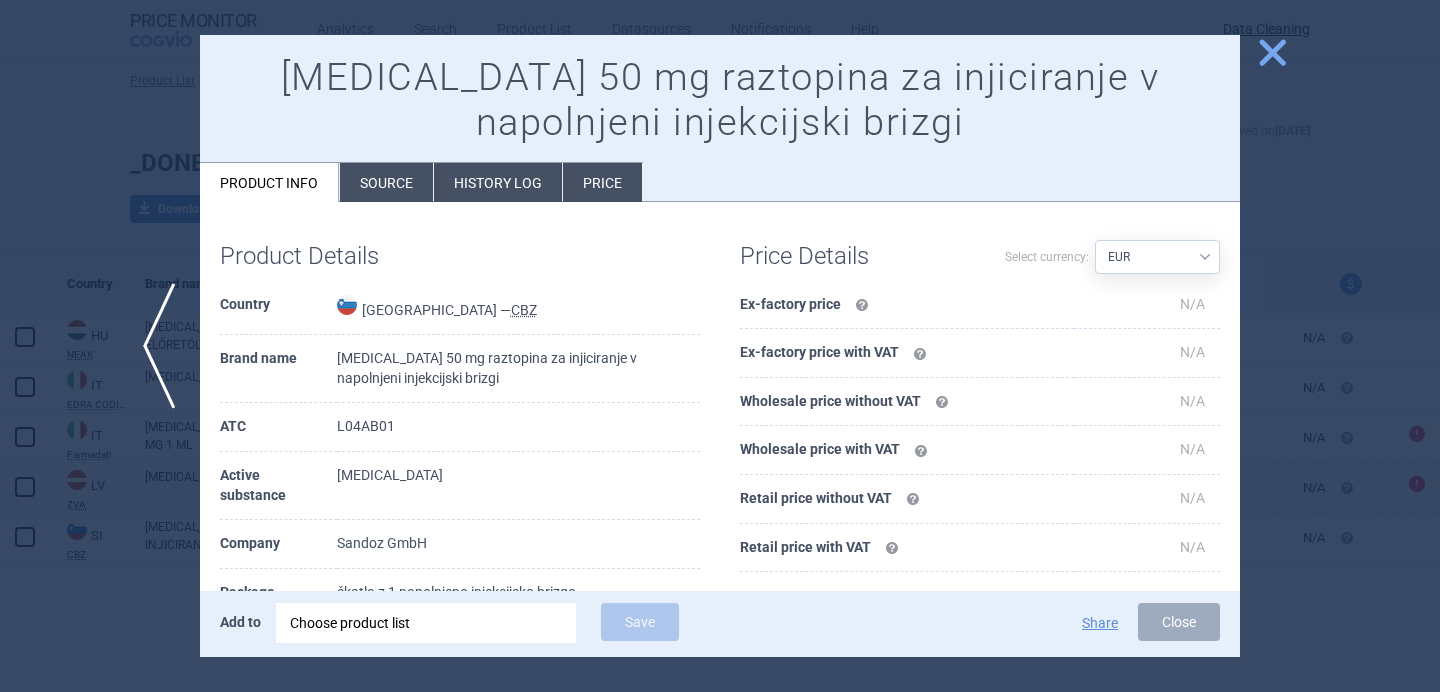 click at bounding box center (720, 346) 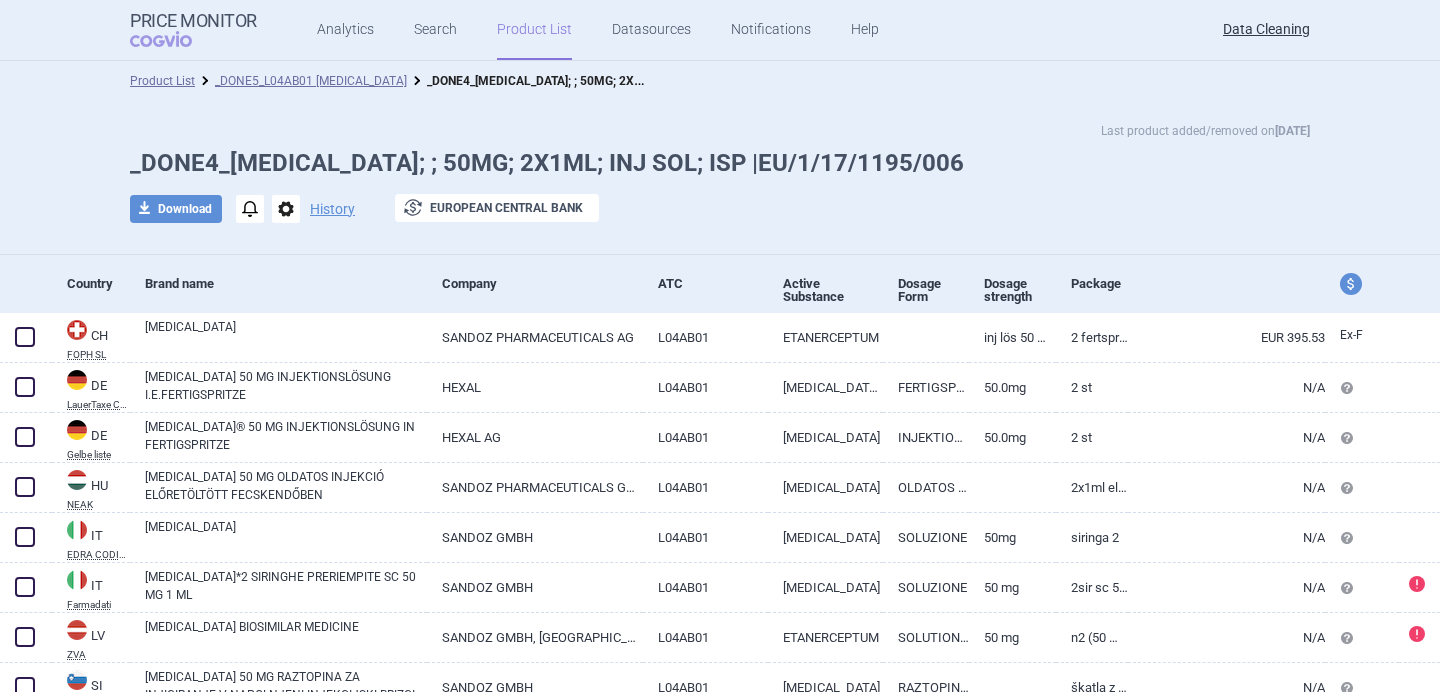 scroll, scrollTop: 0, scrollLeft: 0, axis: both 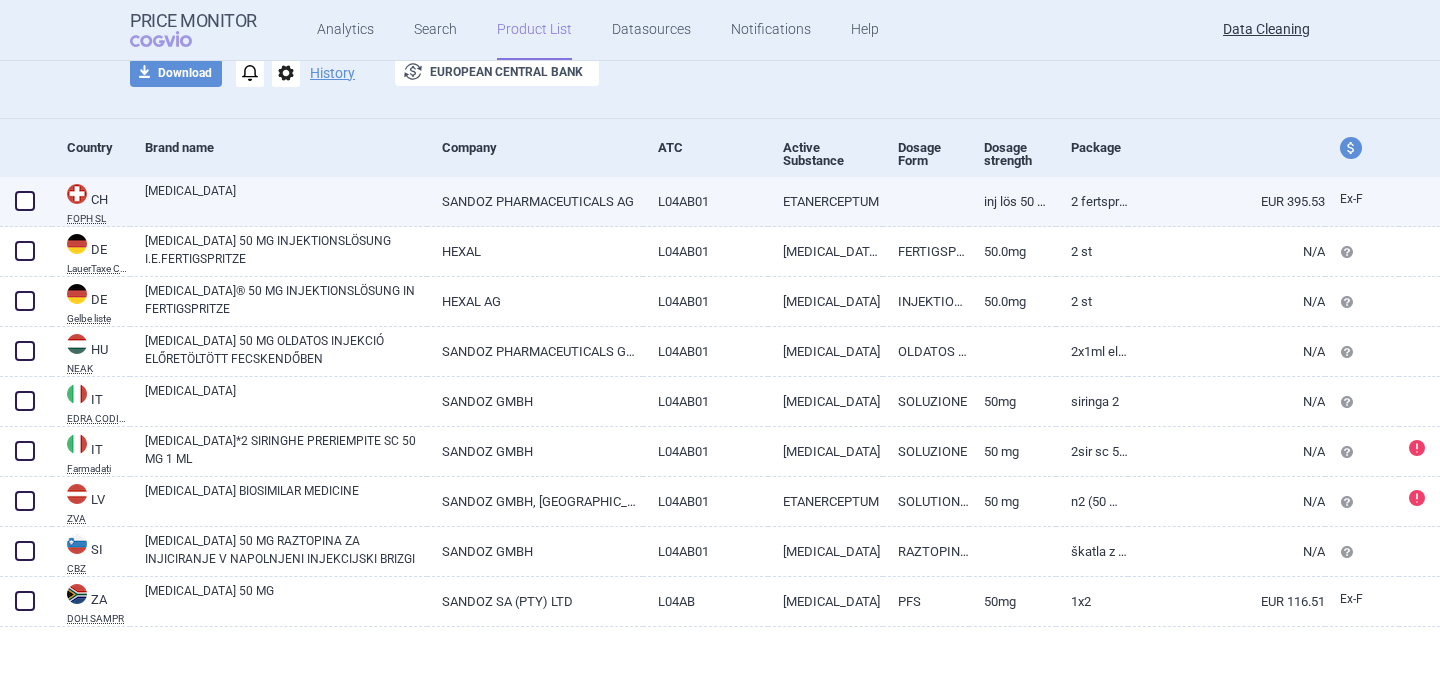 click on "[MEDICAL_DATA]" at bounding box center [286, 200] 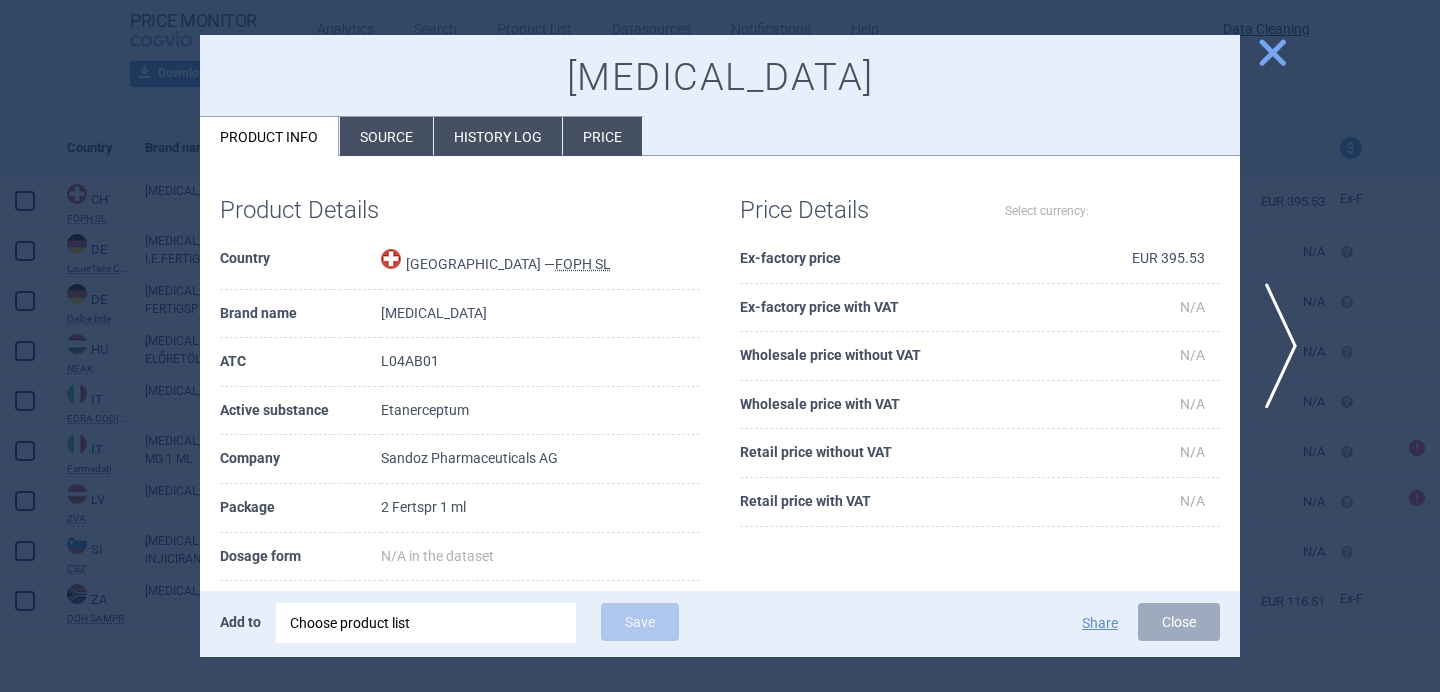 select on "EUR" 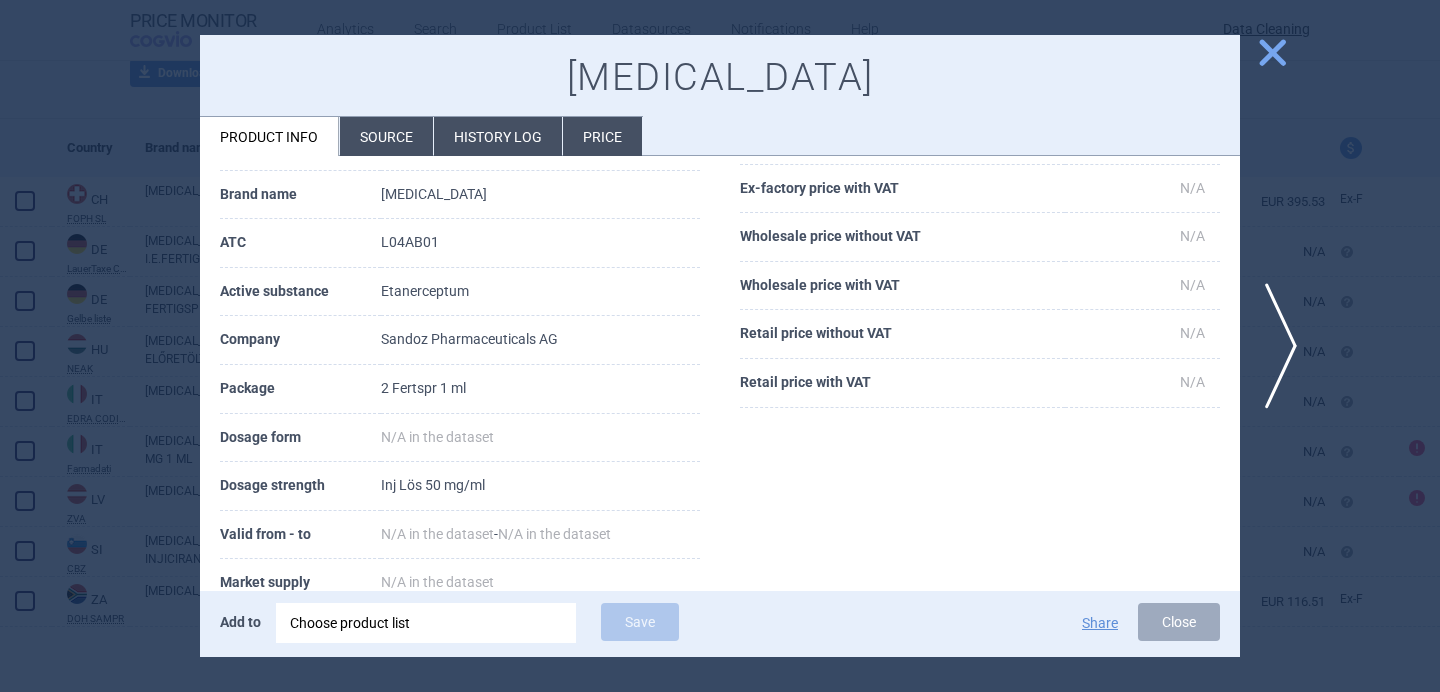 scroll, scrollTop: 120, scrollLeft: 0, axis: vertical 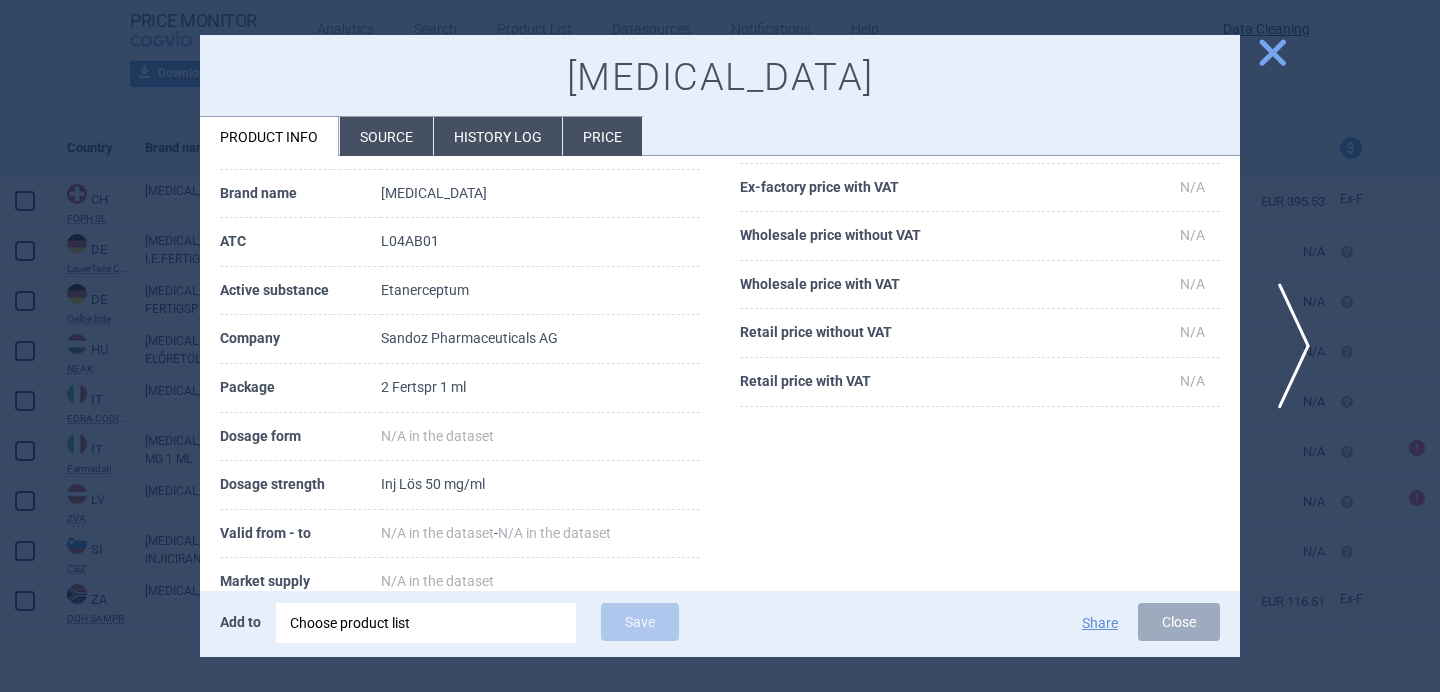 click on "next" at bounding box center (1287, 346) 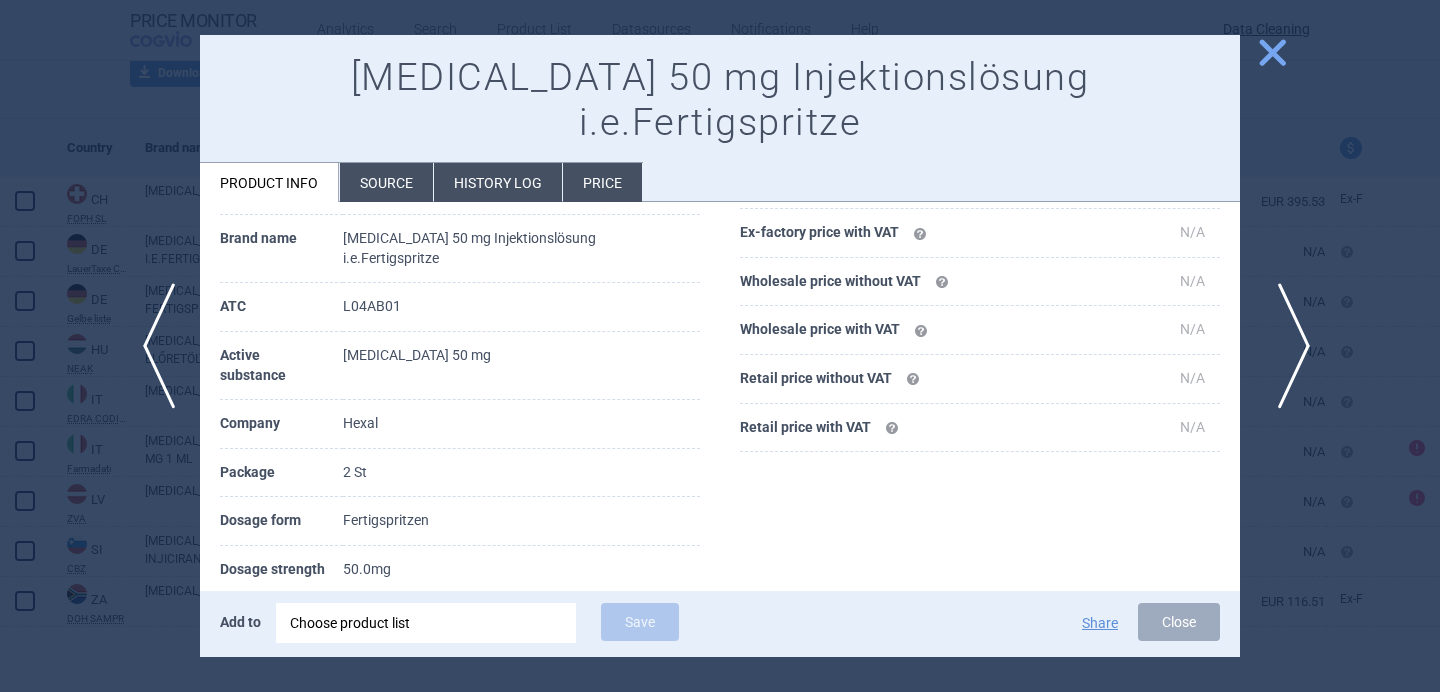 click on "next" at bounding box center (1287, 346) 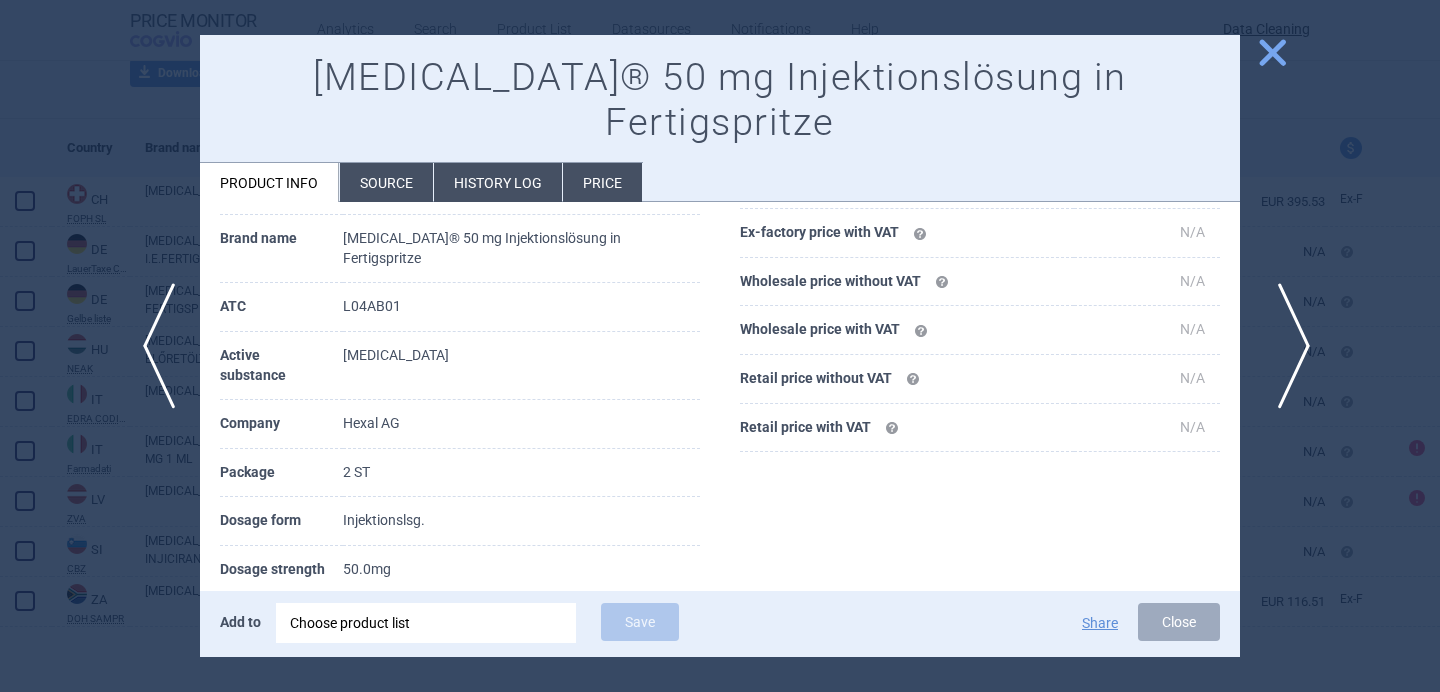 click on "next" at bounding box center (1287, 346) 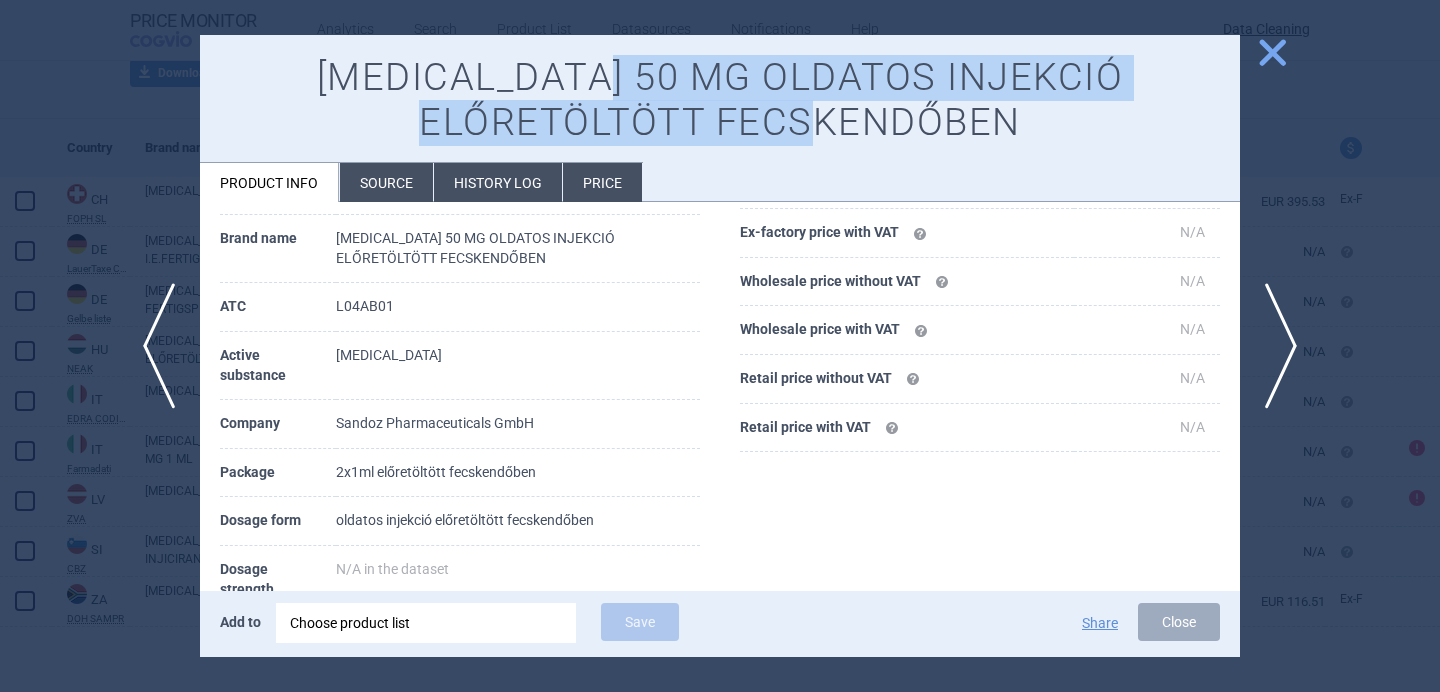 drag, startPoint x: 893, startPoint y: 120, endPoint x: 532, endPoint y: 70, distance: 364.44617 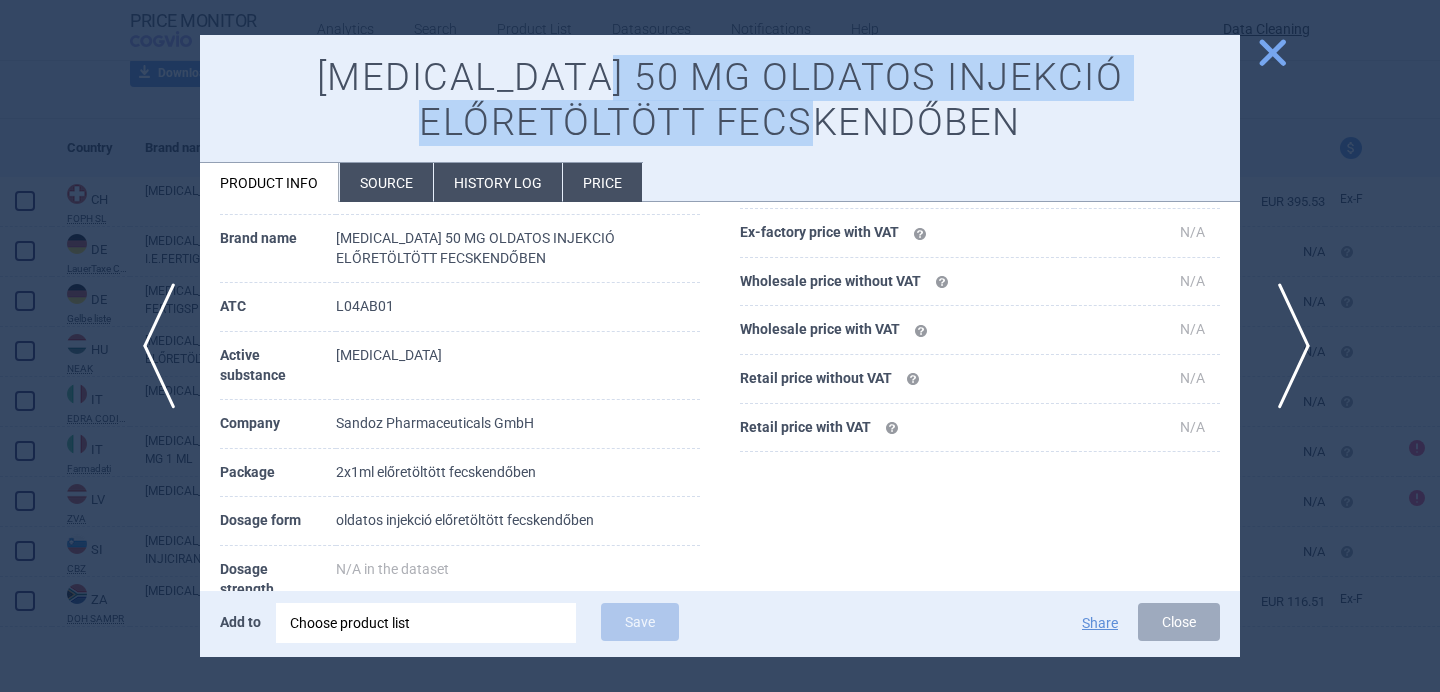 click on "next" at bounding box center [1287, 346] 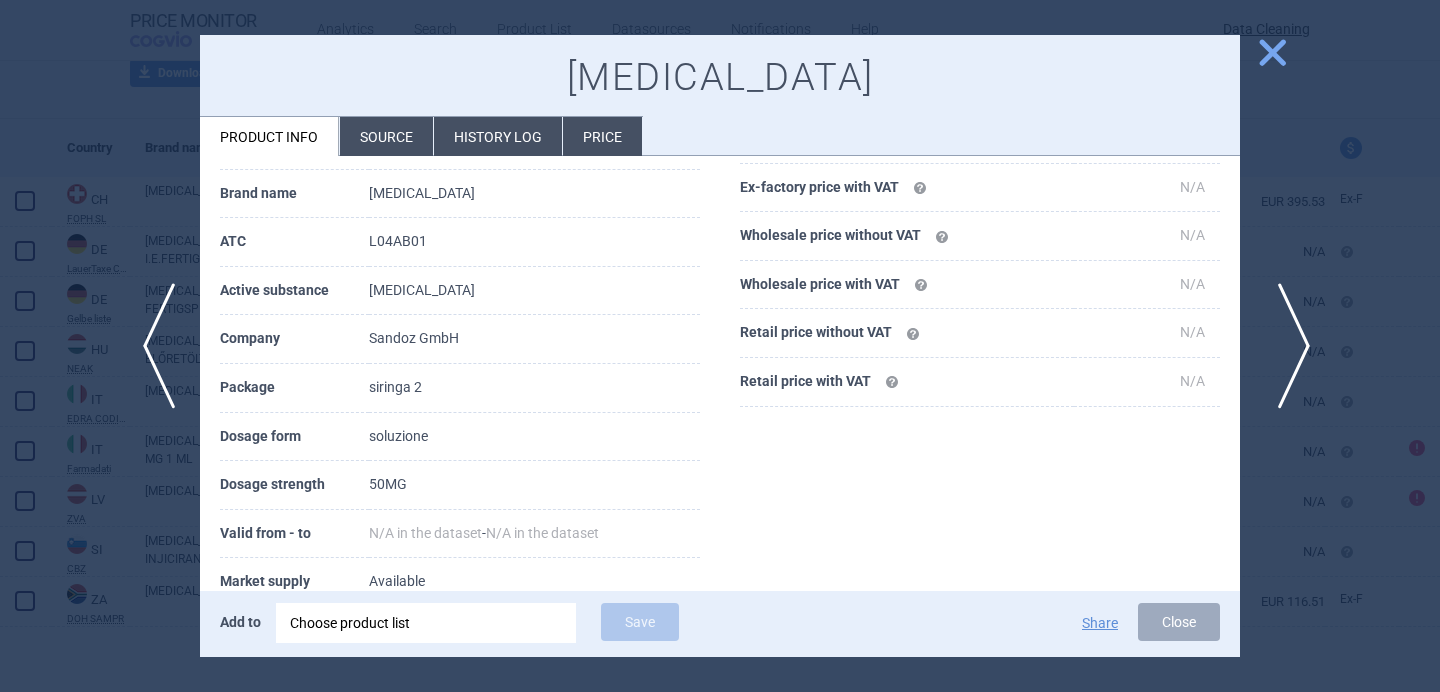 click on "next" at bounding box center [1287, 346] 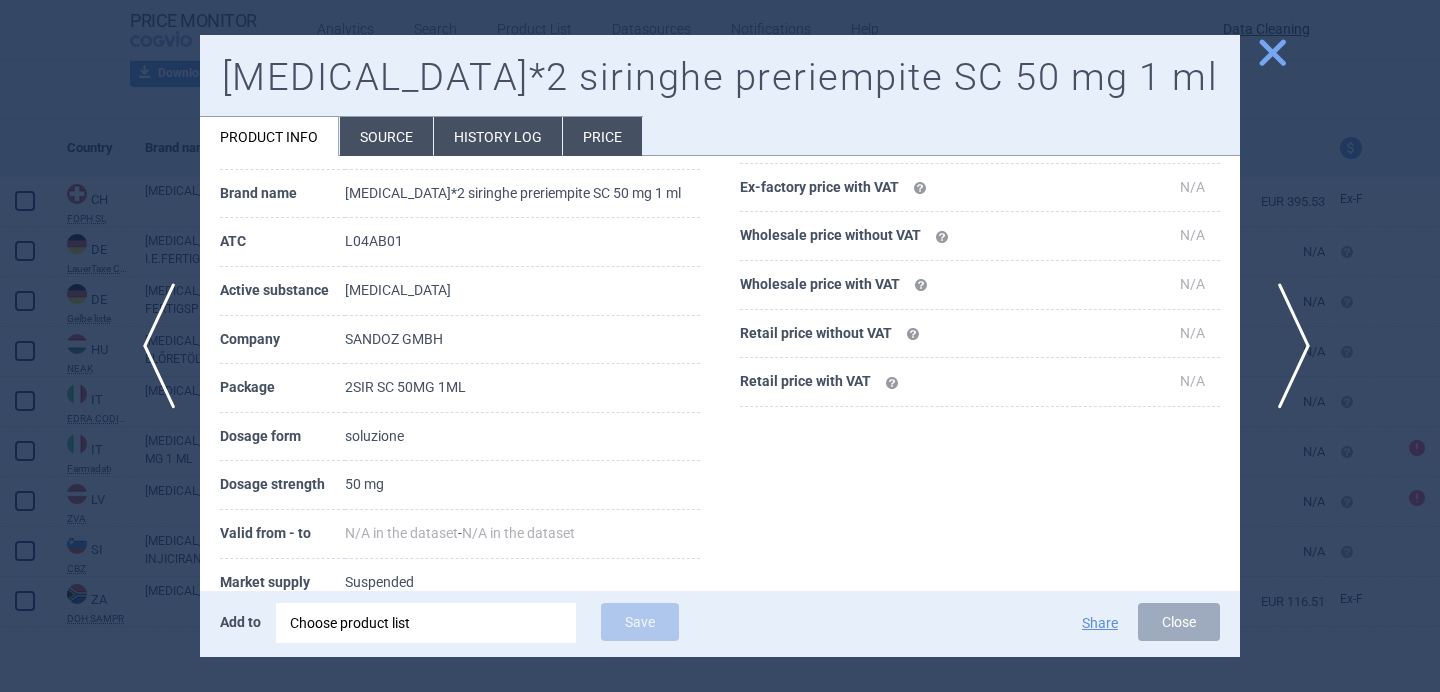 click on "next" at bounding box center (1287, 346) 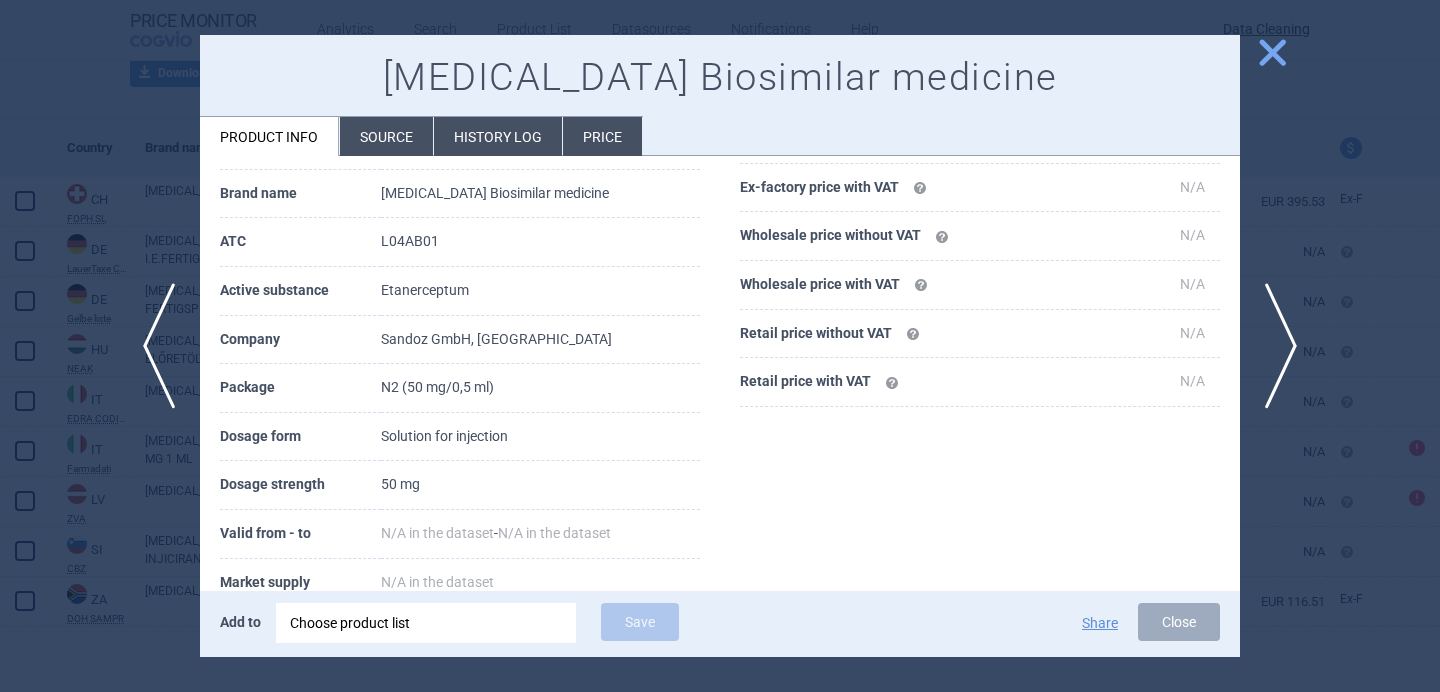 click on "Source" at bounding box center [386, 136] 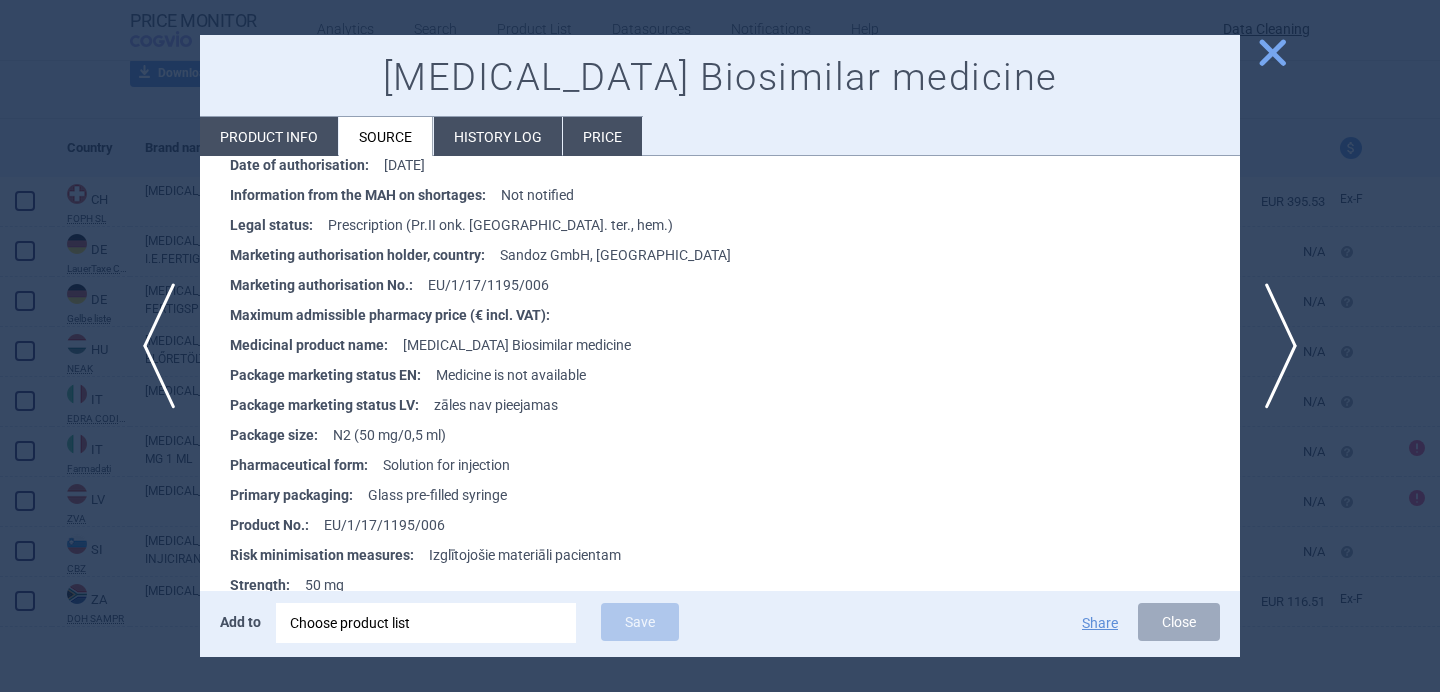 scroll, scrollTop: 418, scrollLeft: 0, axis: vertical 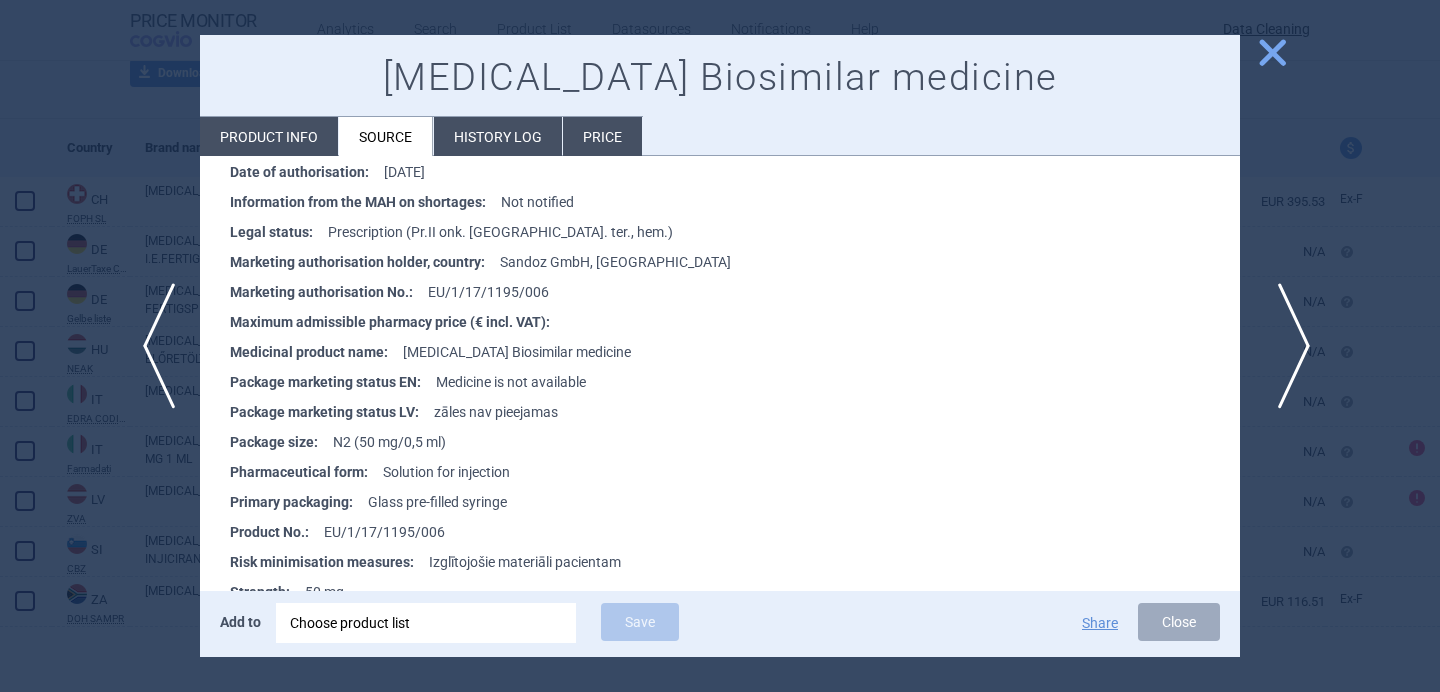 click on "next" at bounding box center [1287, 346] 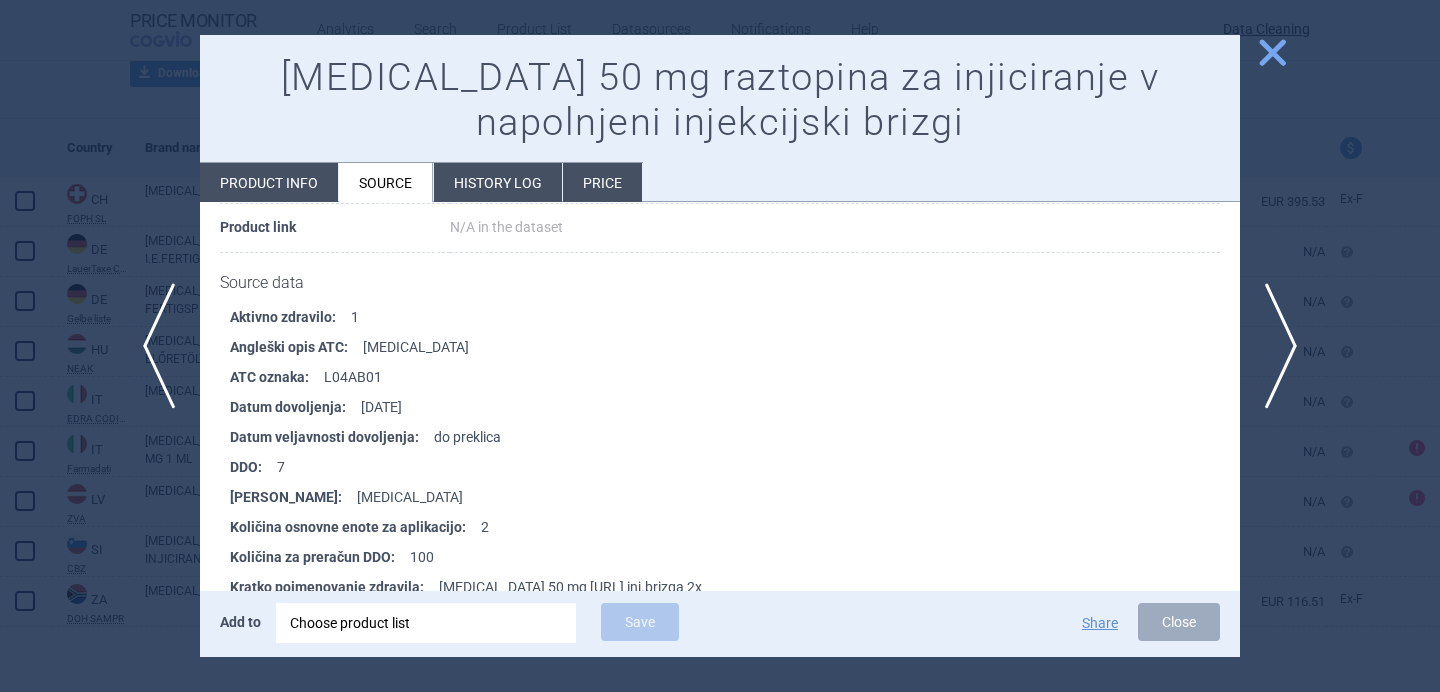 scroll, scrollTop: 229, scrollLeft: 0, axis: vertical 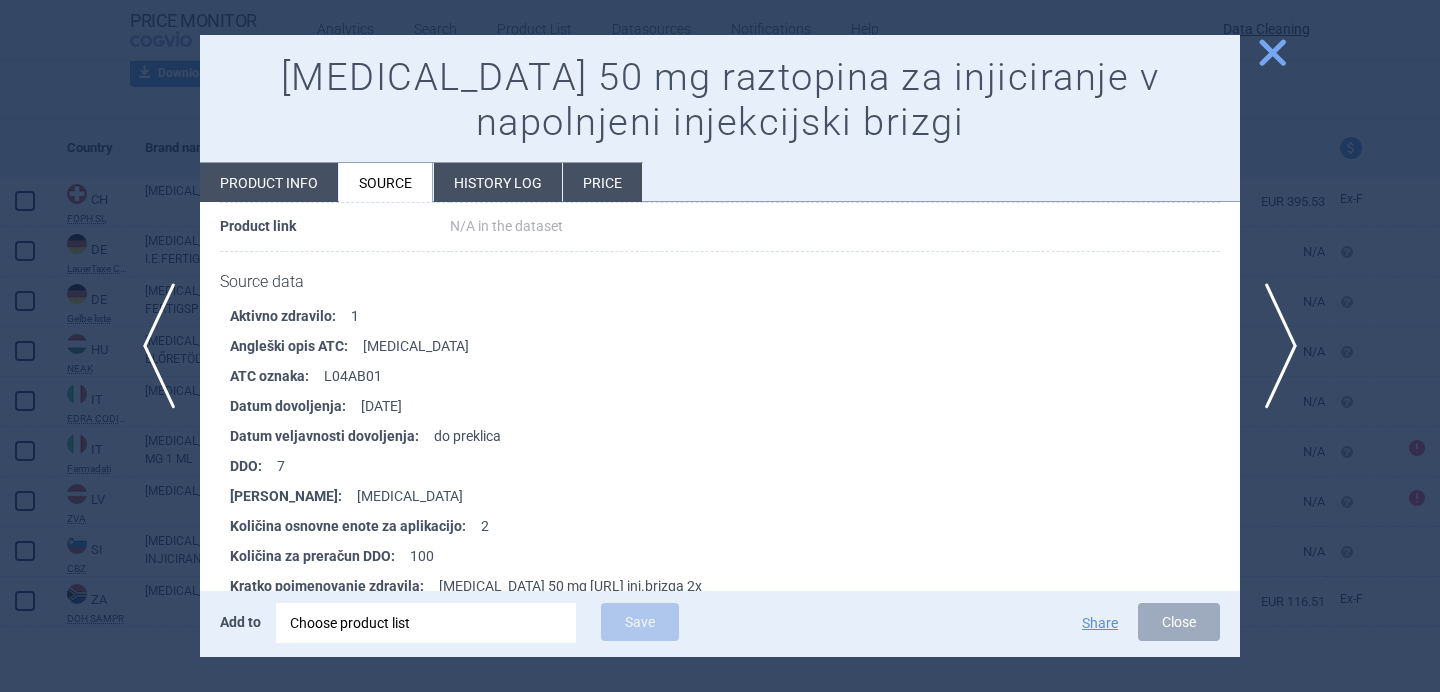 click on "Product info" at bounding box center [269, 182] 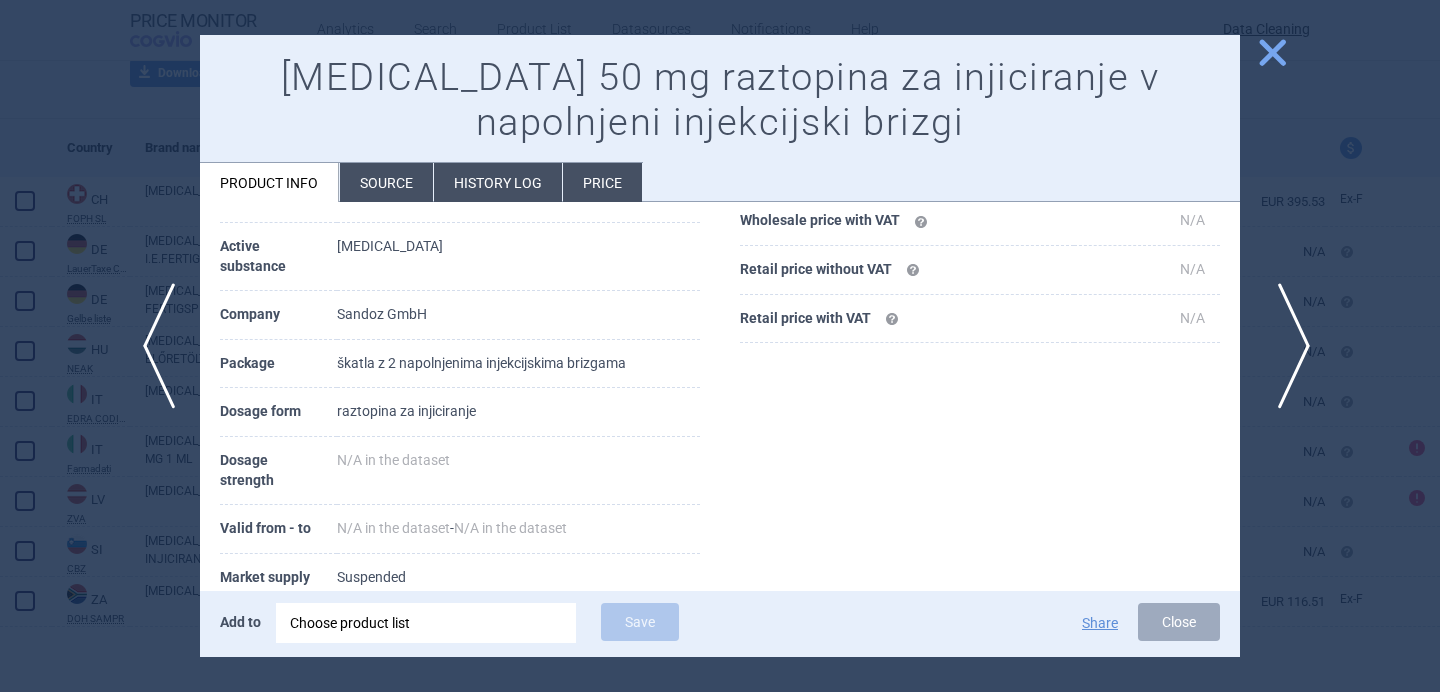 click on "next" at bounding box center [1287, 346] 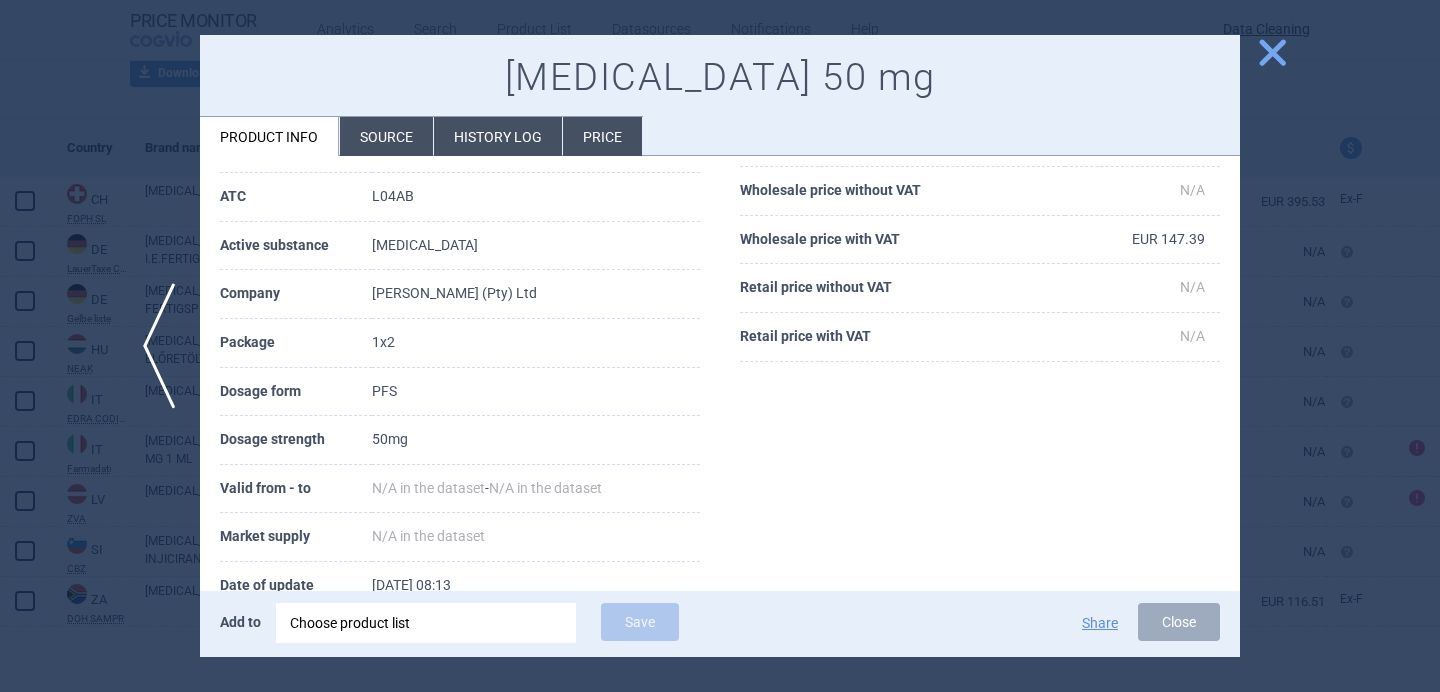 scroll, scrollTop: 266, scrollLeft: 0, axis: vertical 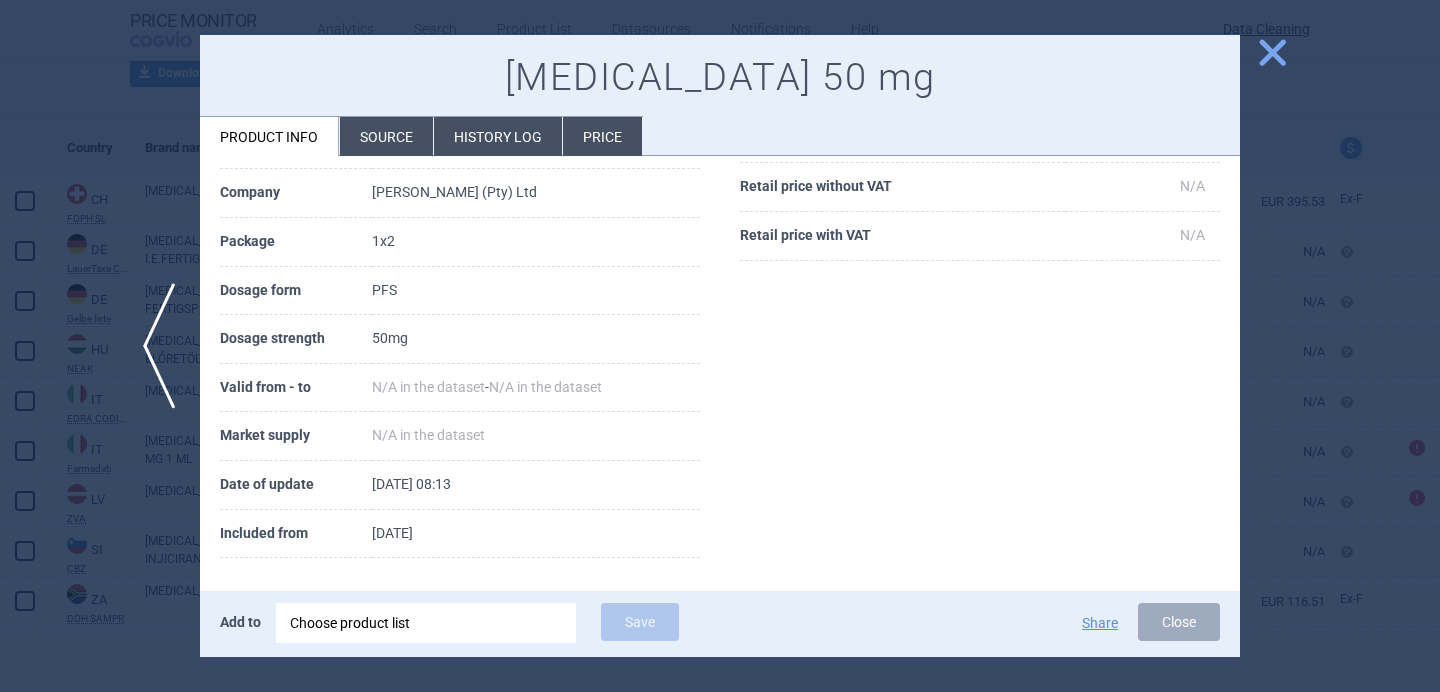 click at bounding box center (720, 346) 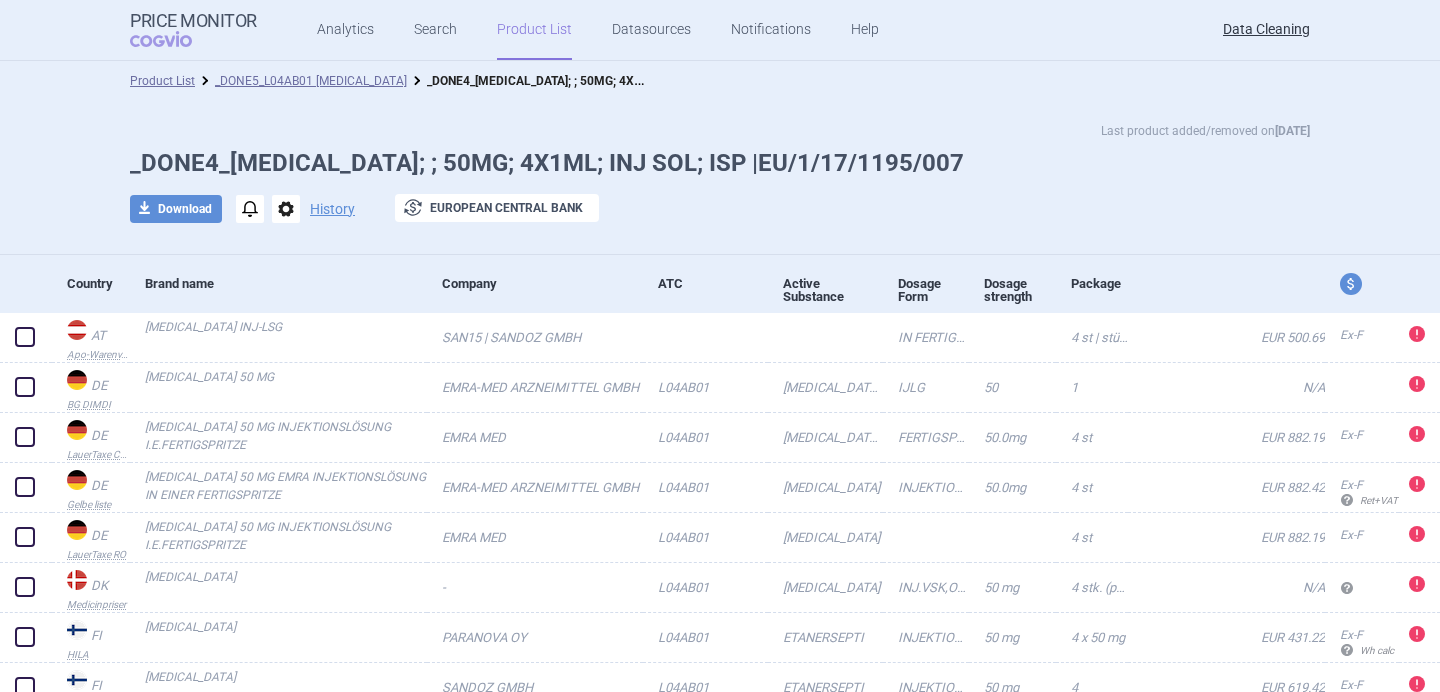 scroll, scrollTop: 0, scrollLeft: 0, axis: both 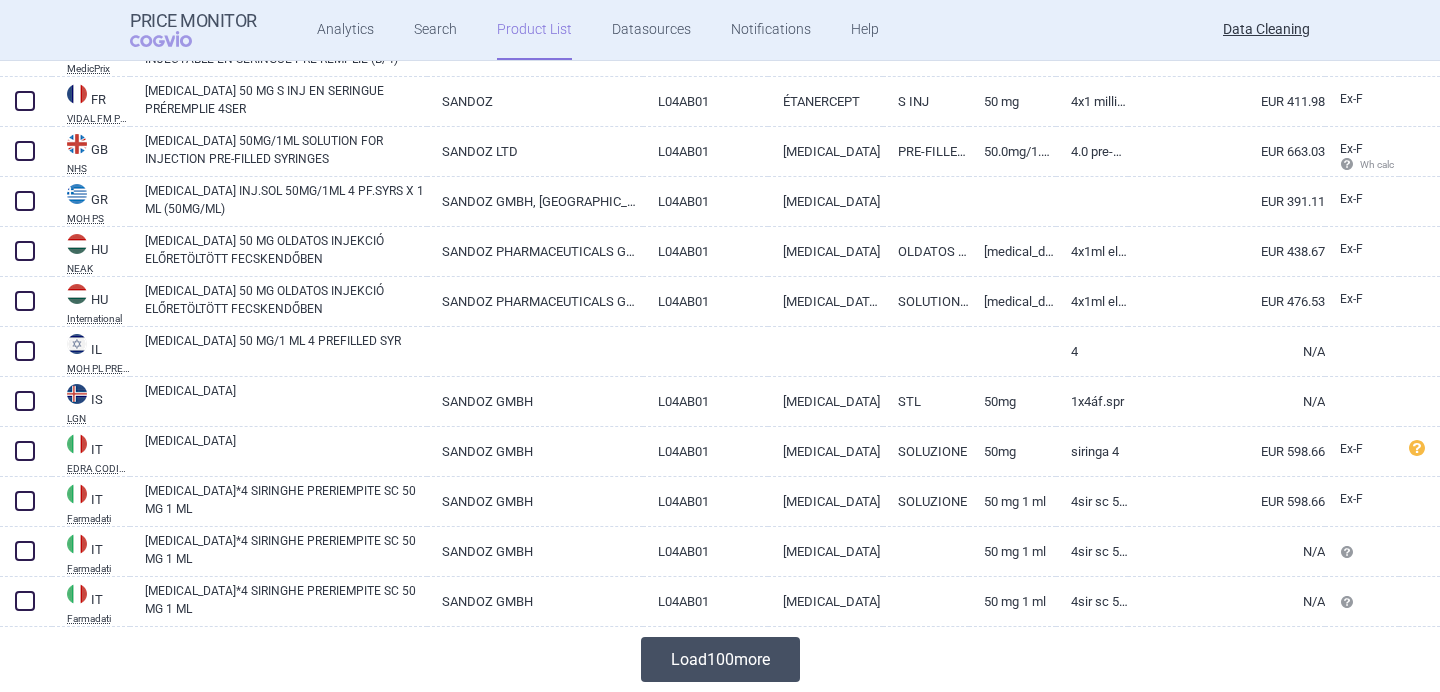 click on "Load  100  more" at bounding box center (720, 659) 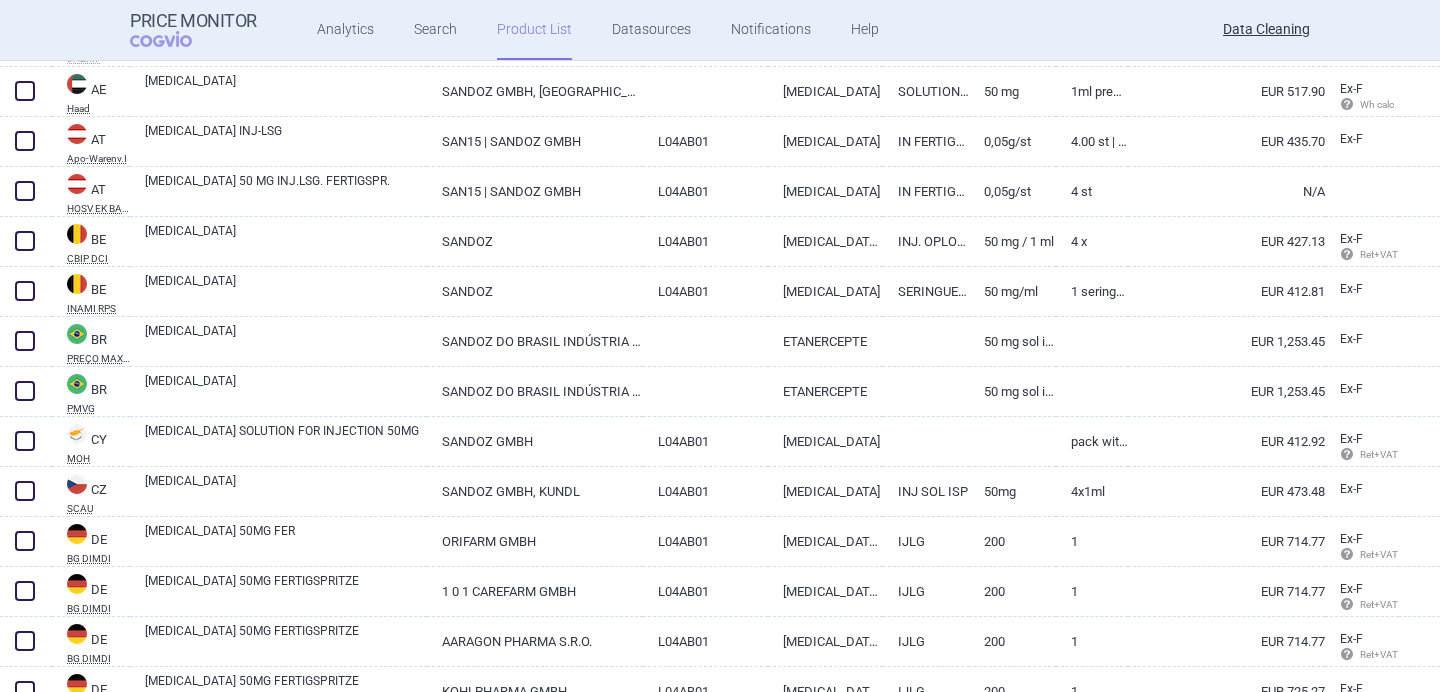 scroll, scrollTop: 1002, scrollLeft: 0, axis: vertical 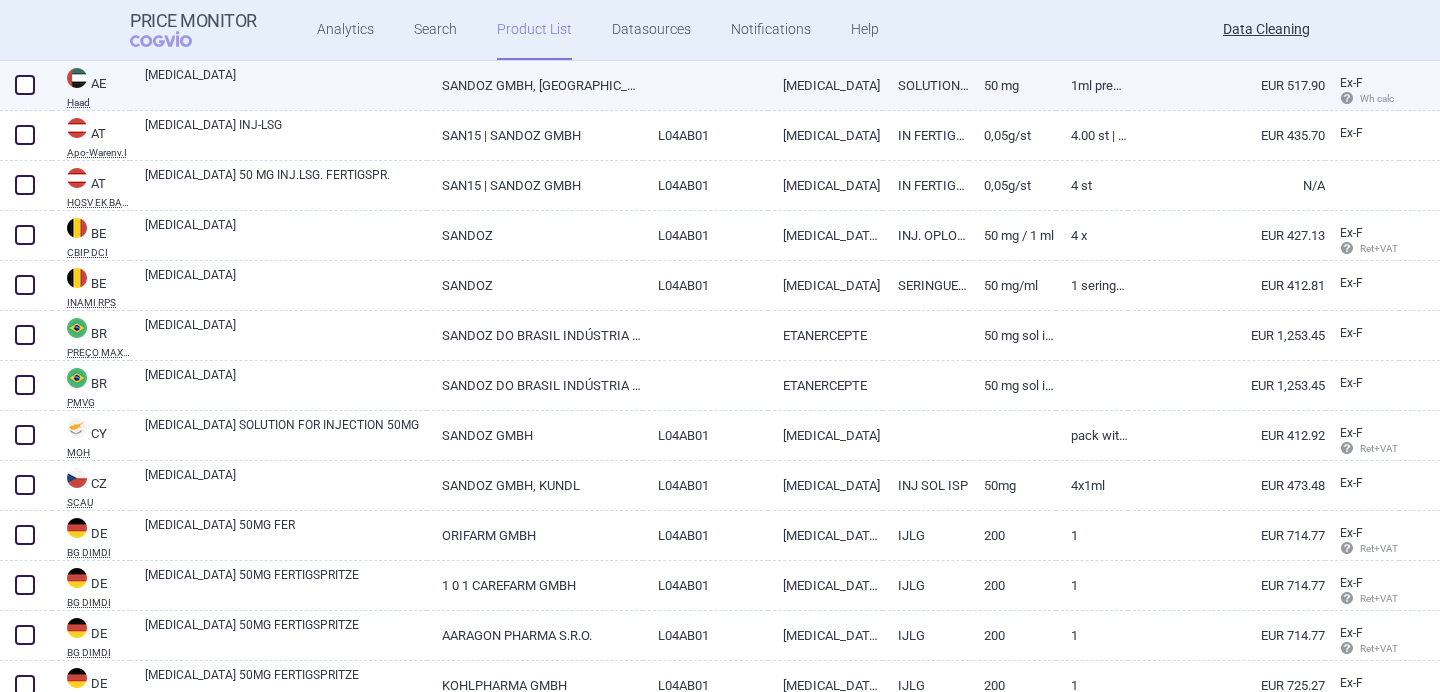 click on "[MEDICAL_DATA]" at bounding box center (286, 84) 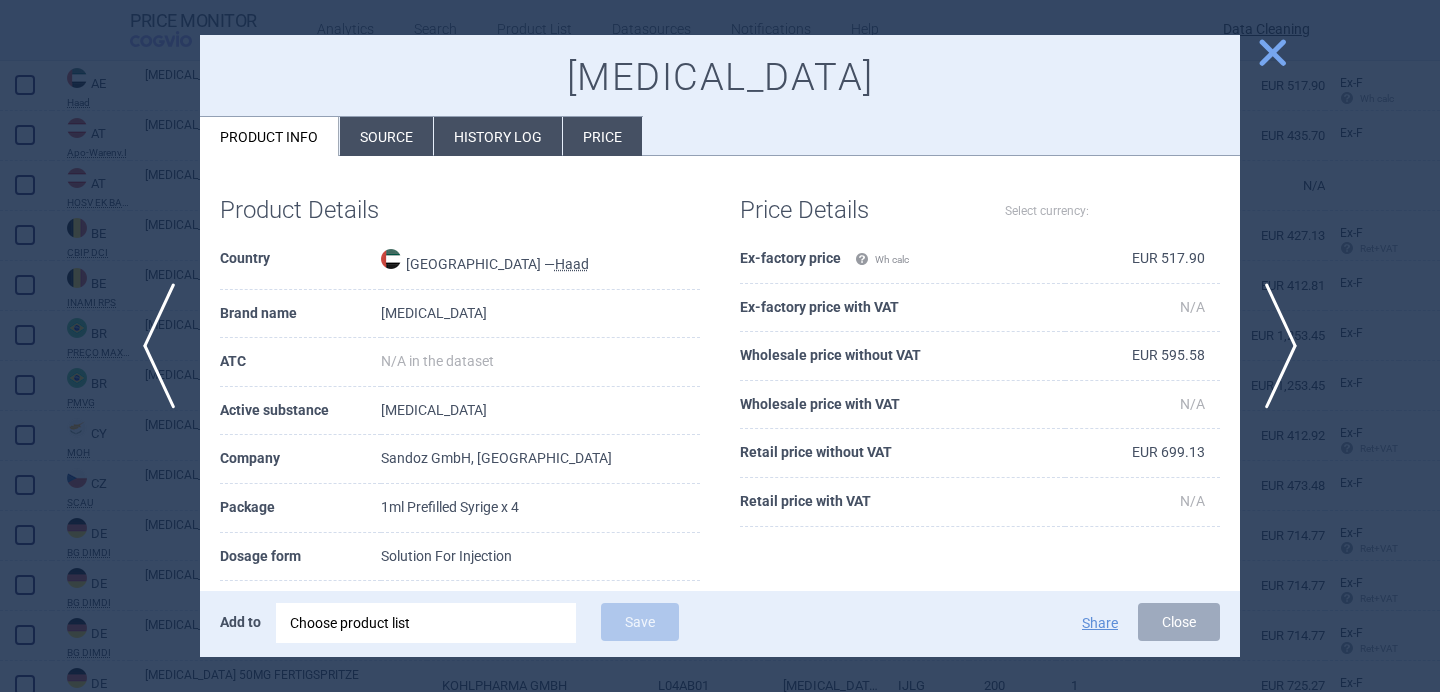 select on "EUR" 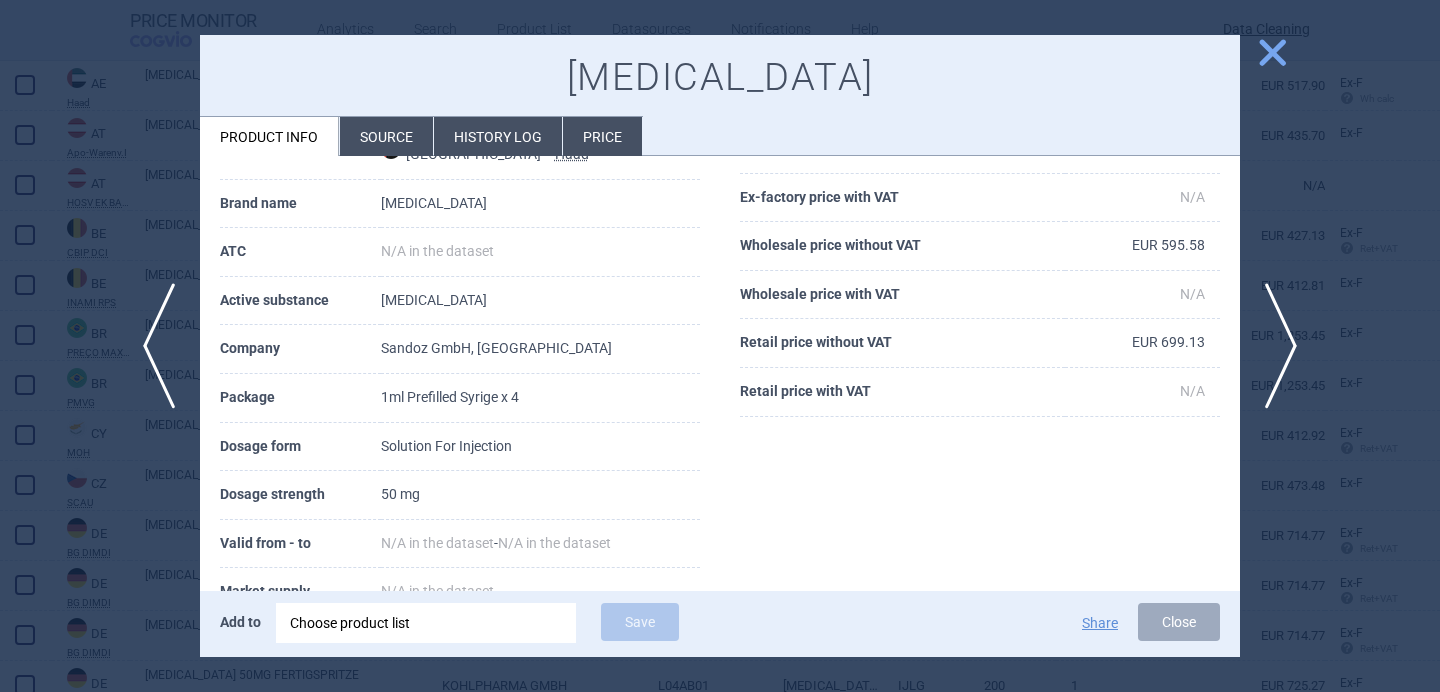 scroll, scrollTop: 114, scrollLeft: 0, axis: vertical 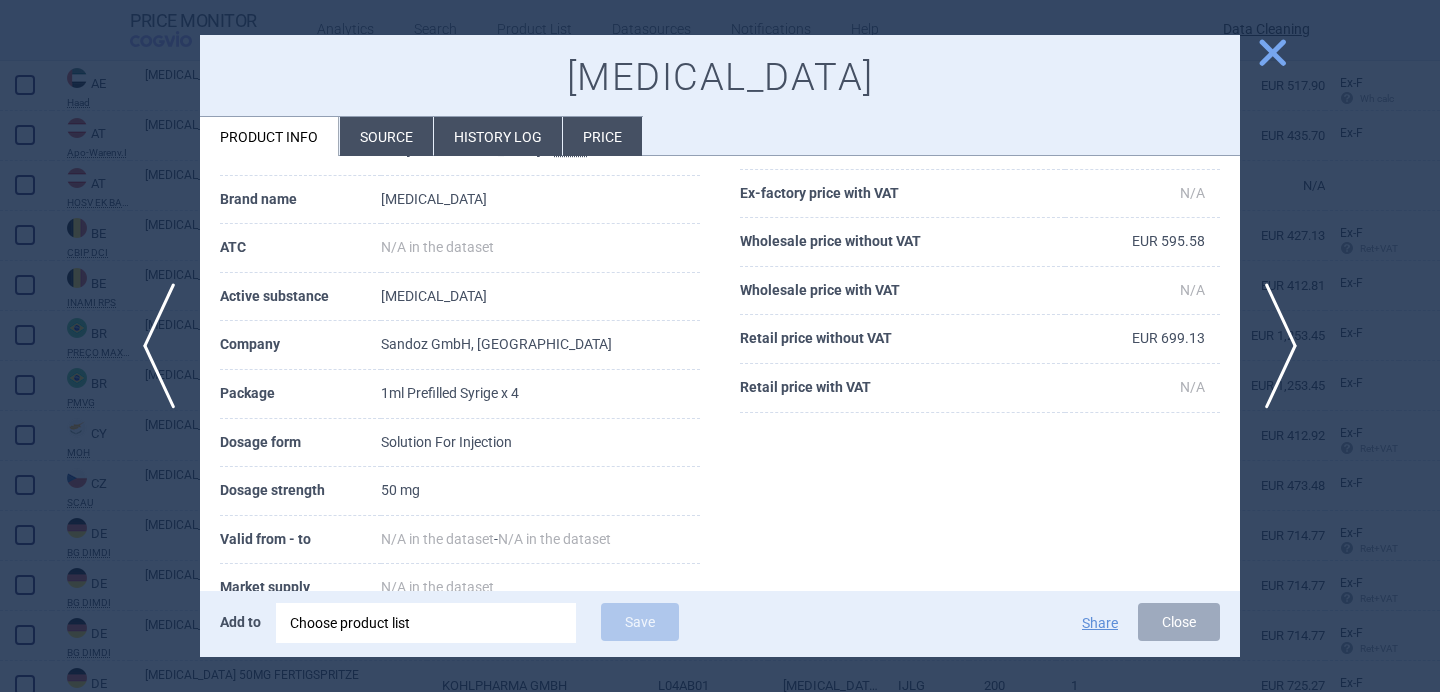 click at bounding box center [720, 346] 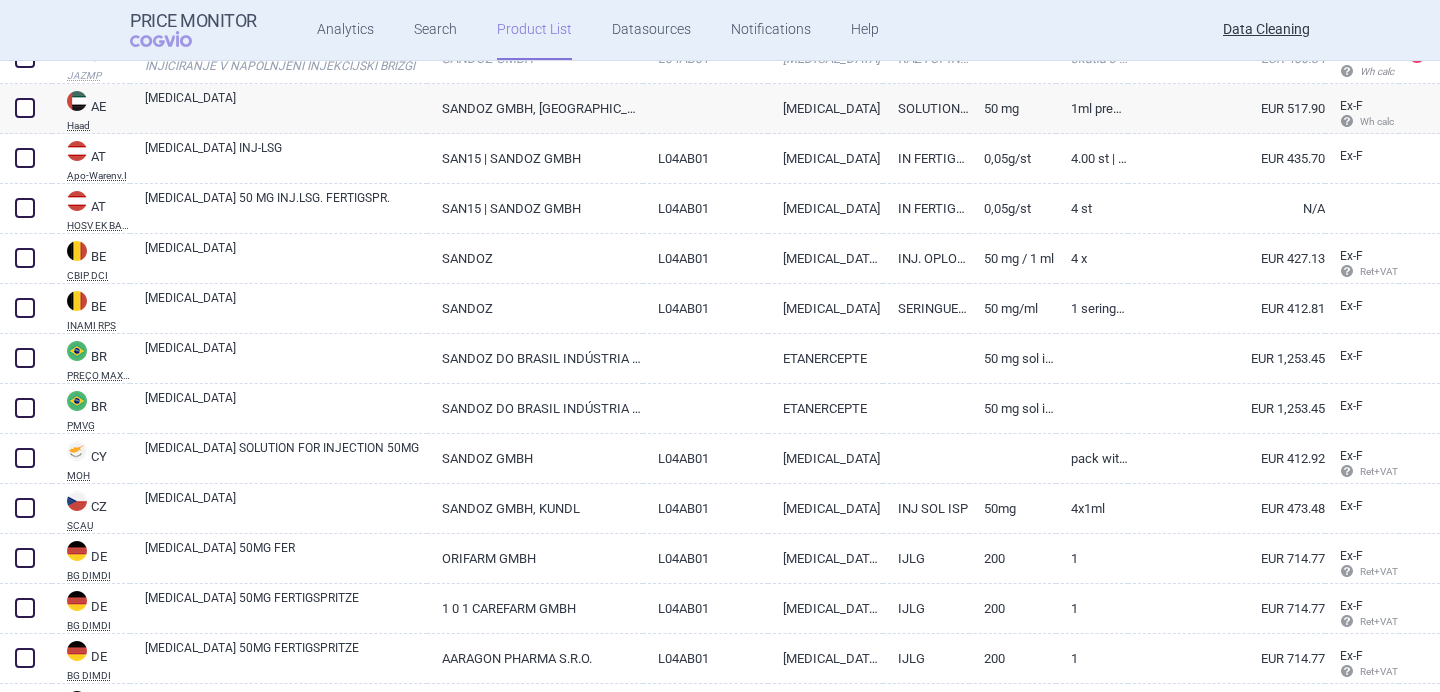 scroll, scrollTop: 993, scrollLeft: 0, axis: vertical 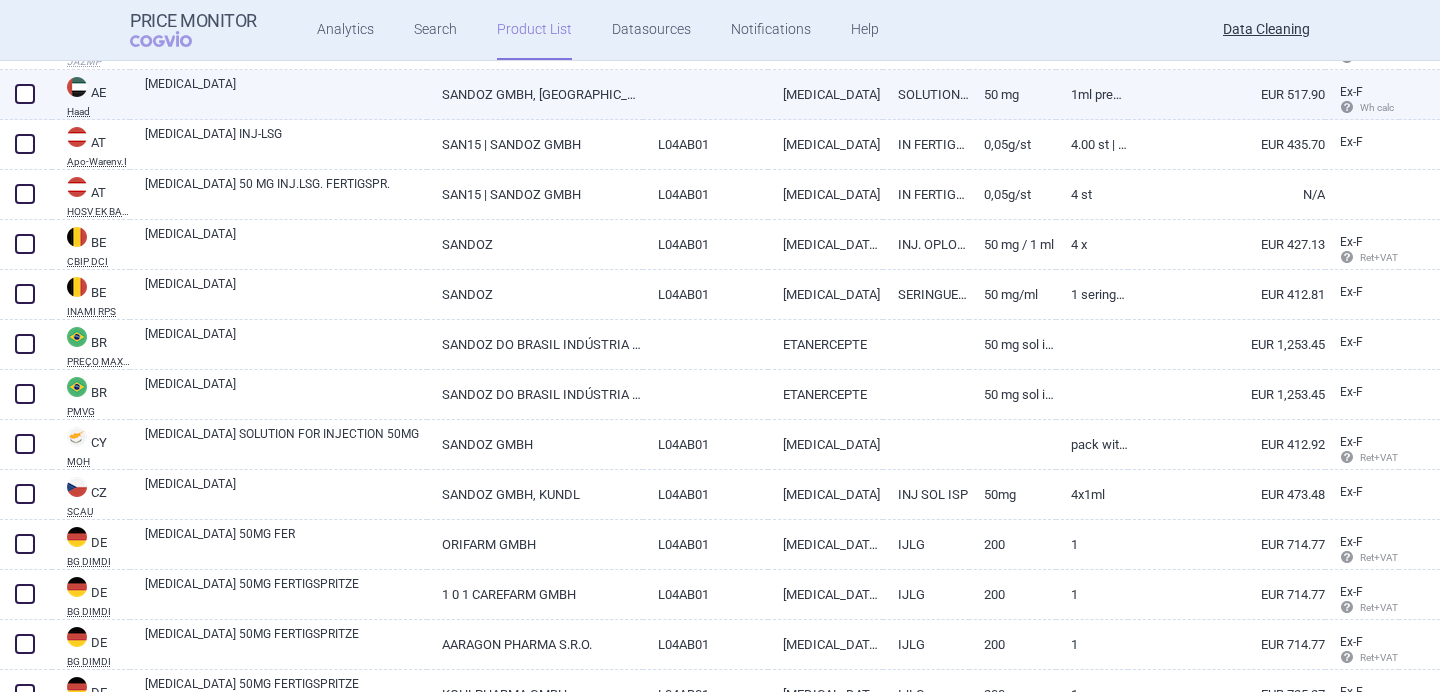 click on "[MEDICAL_DATA]" at bounding box center [286, 93] 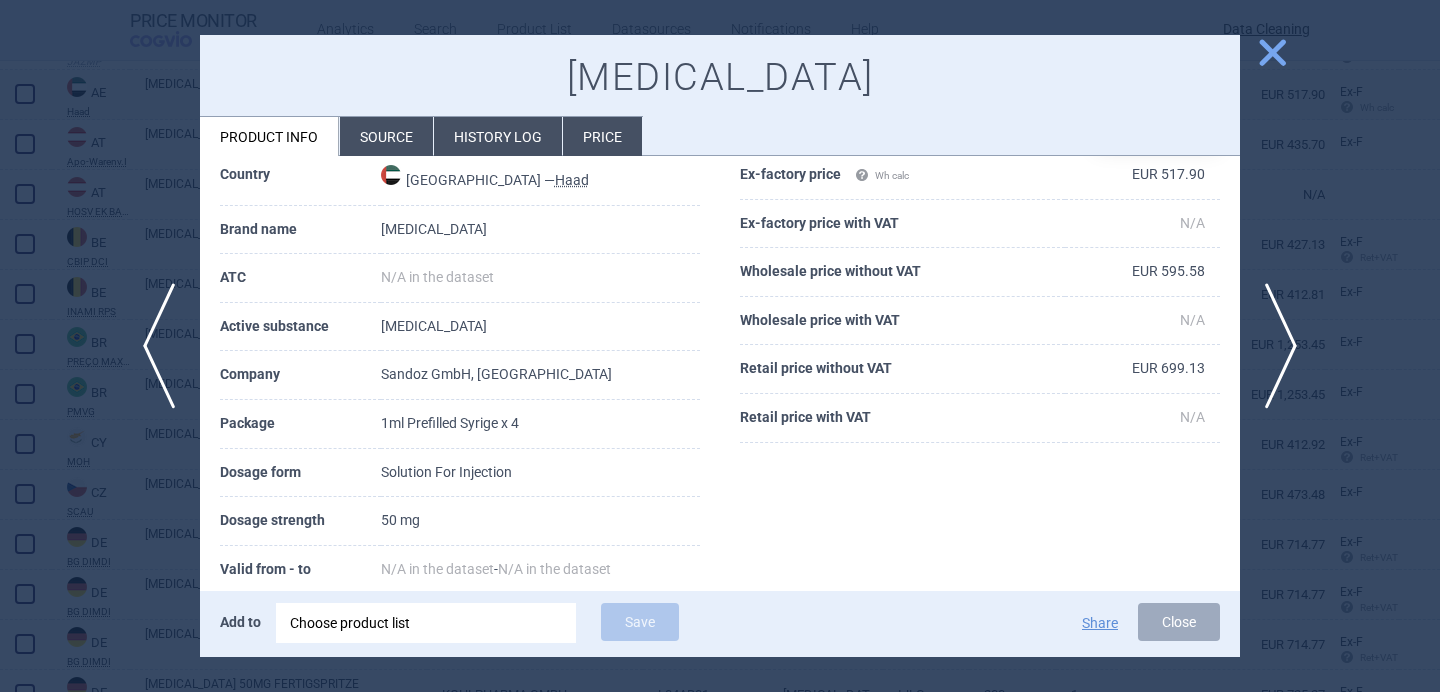 scroll, scrollTop: 99, scrollLeft: 0, axis: vertical 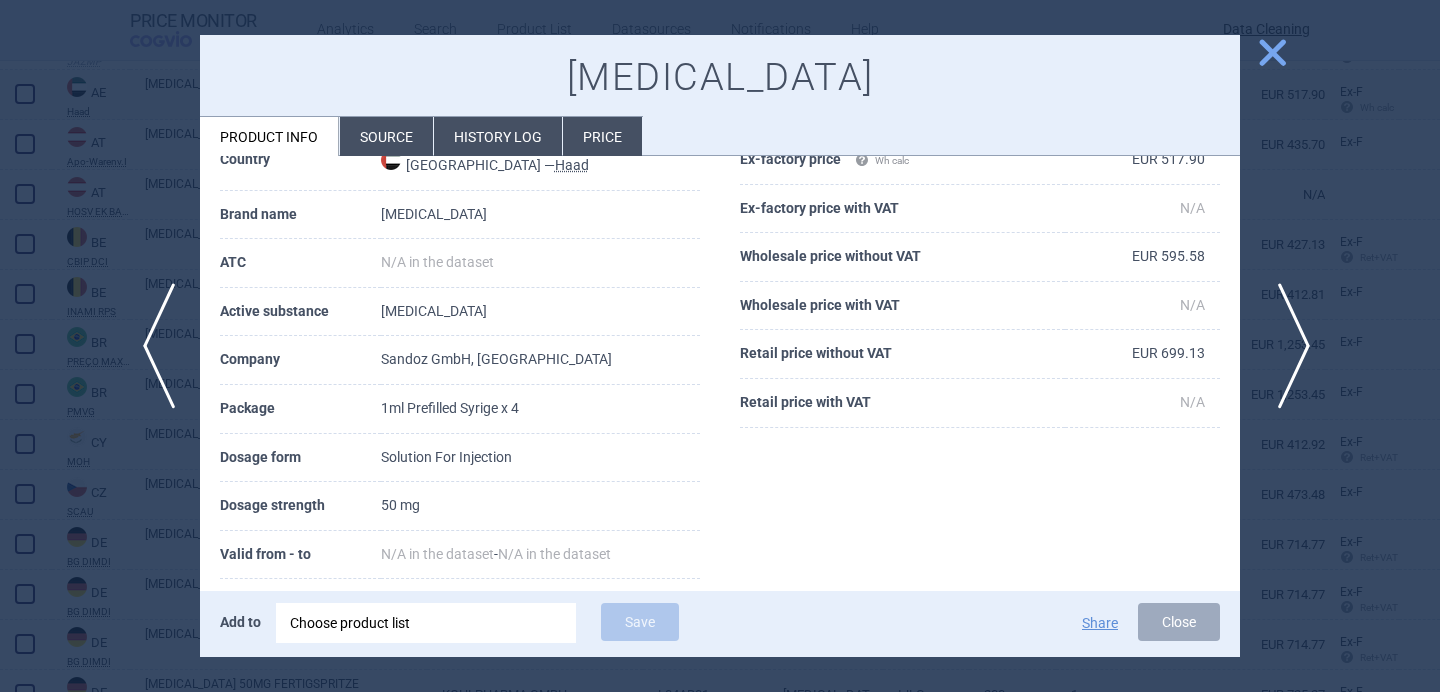 click on "next" at bounding box center [1287, 346] 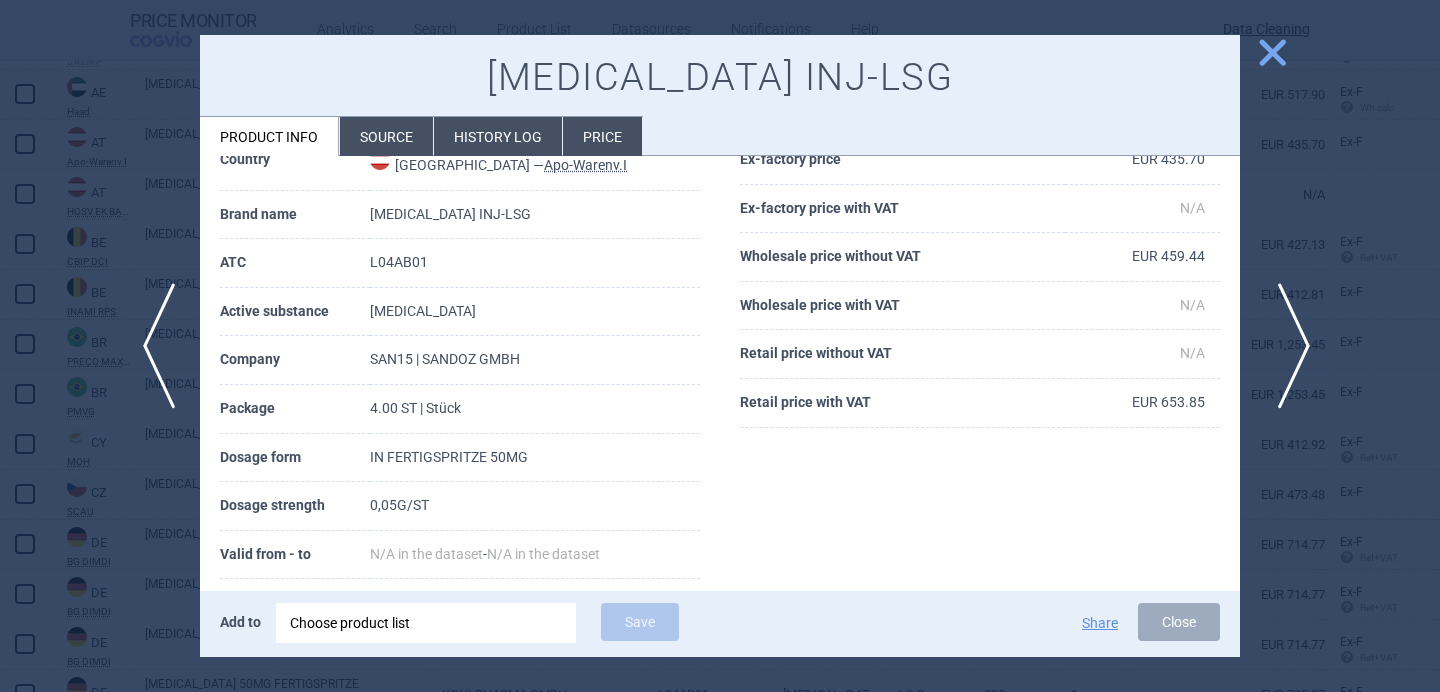 click on "next" at bounding box center (1287, 346) 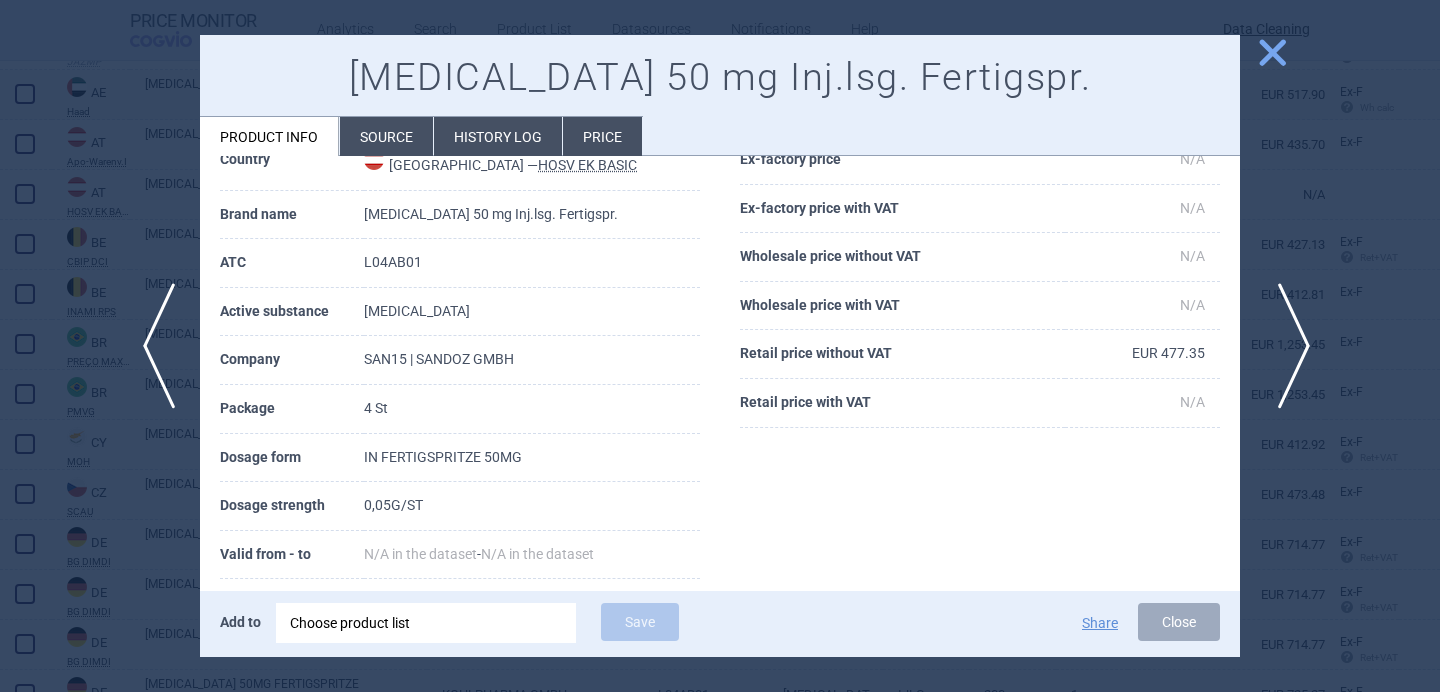 click on "next" at bounding box center (1287, 346) 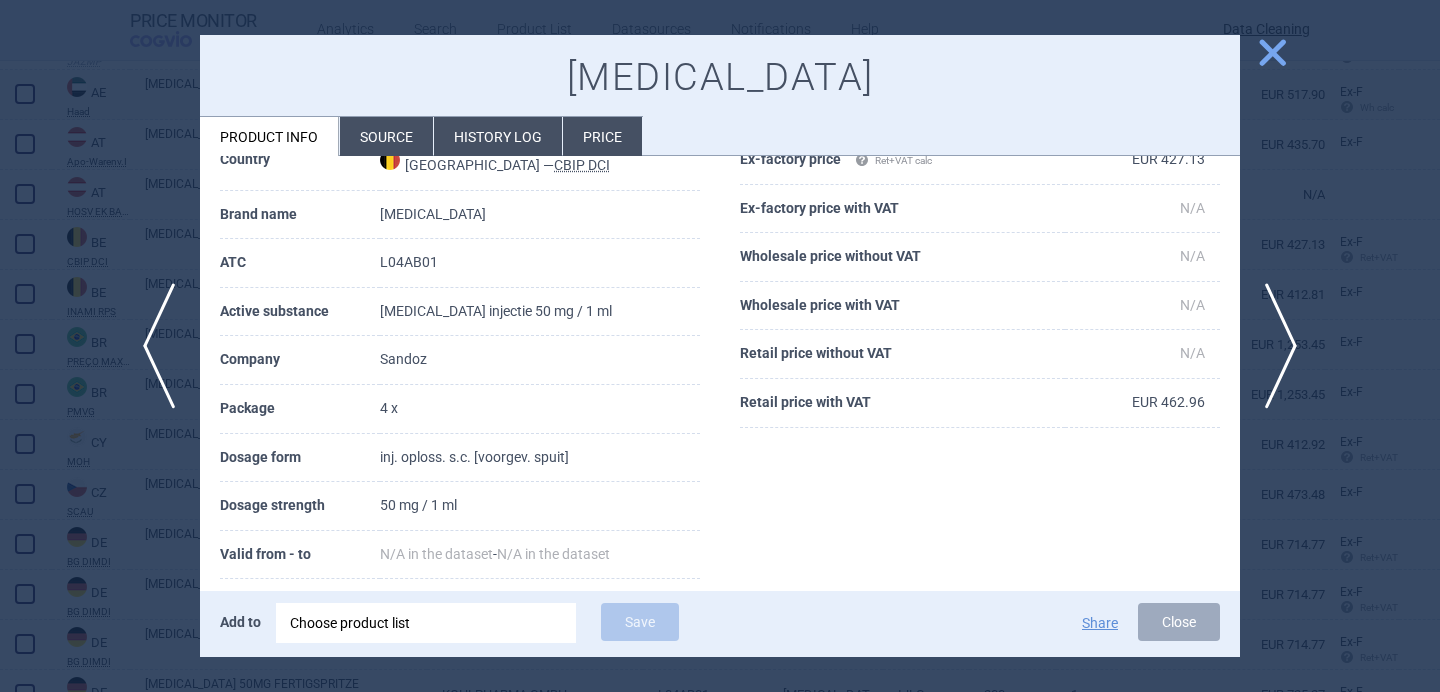 click on "Source" at bounding box center [386, 136] 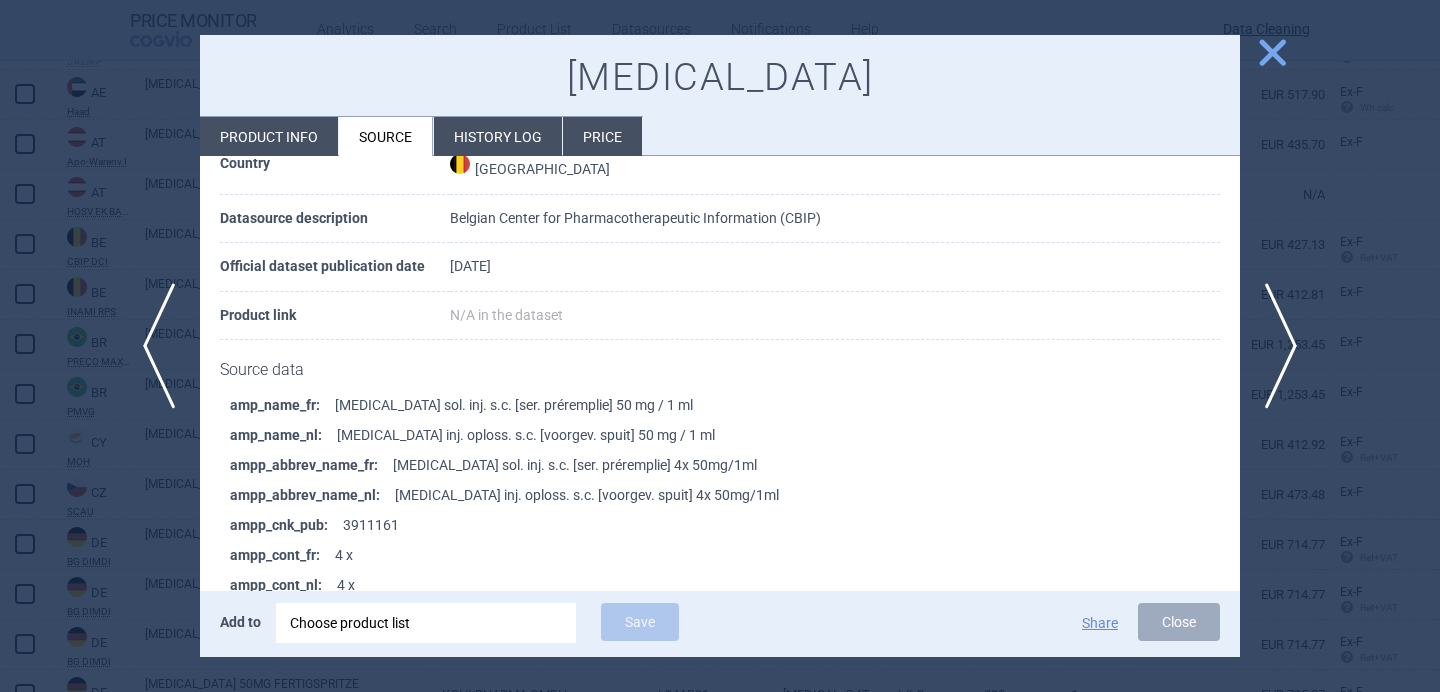 scroll, scrollTop: 222, scrollLeft: 0, axis: vertical 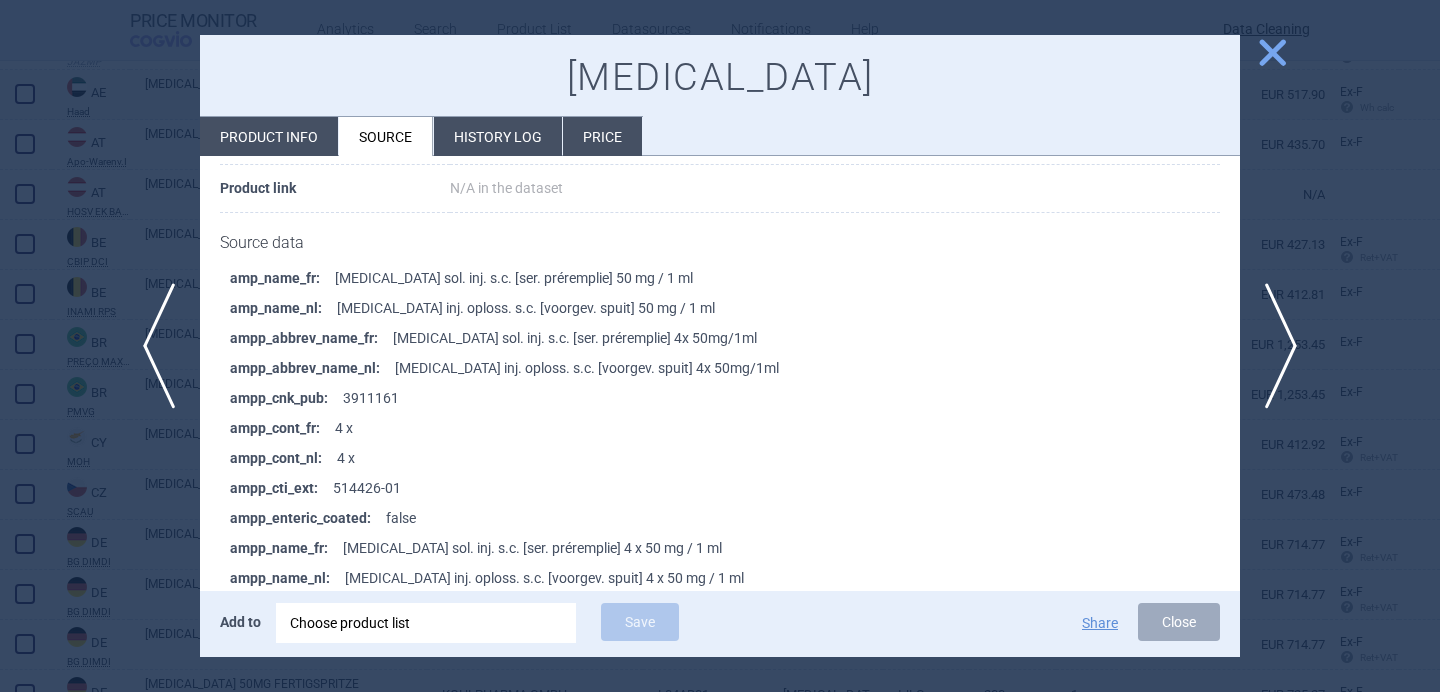 click on "Product info" at bounding box center [269, 136] 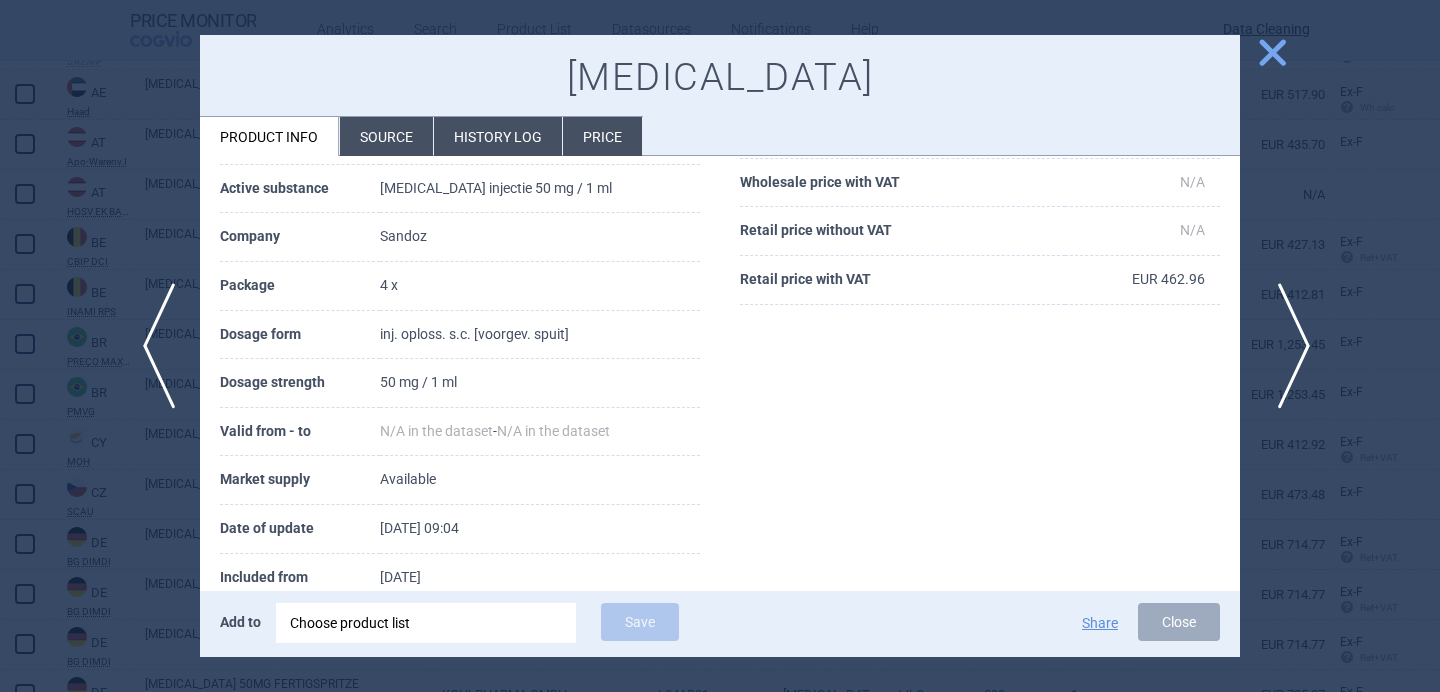 click on "next" at bounding box center (1287, 346) 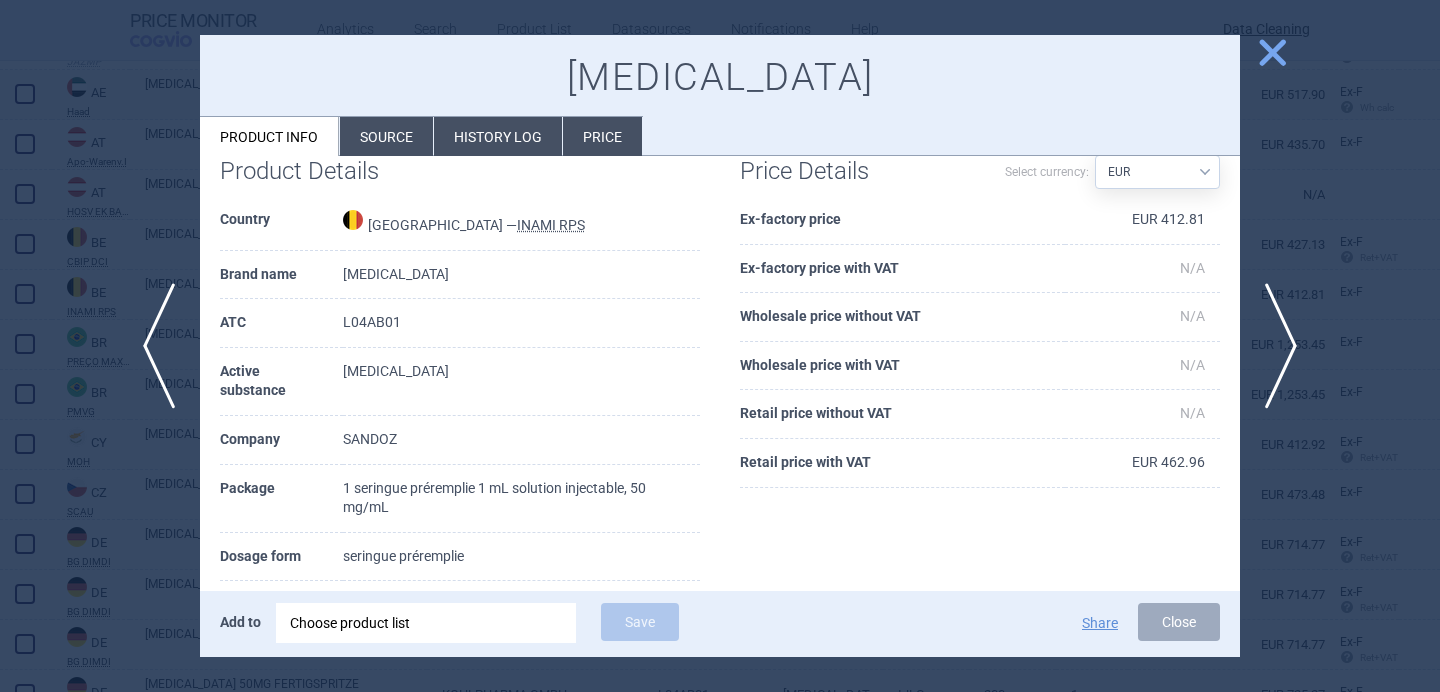 scroll, scrollTop: 38, scrollLeft: 0, axis: vertical 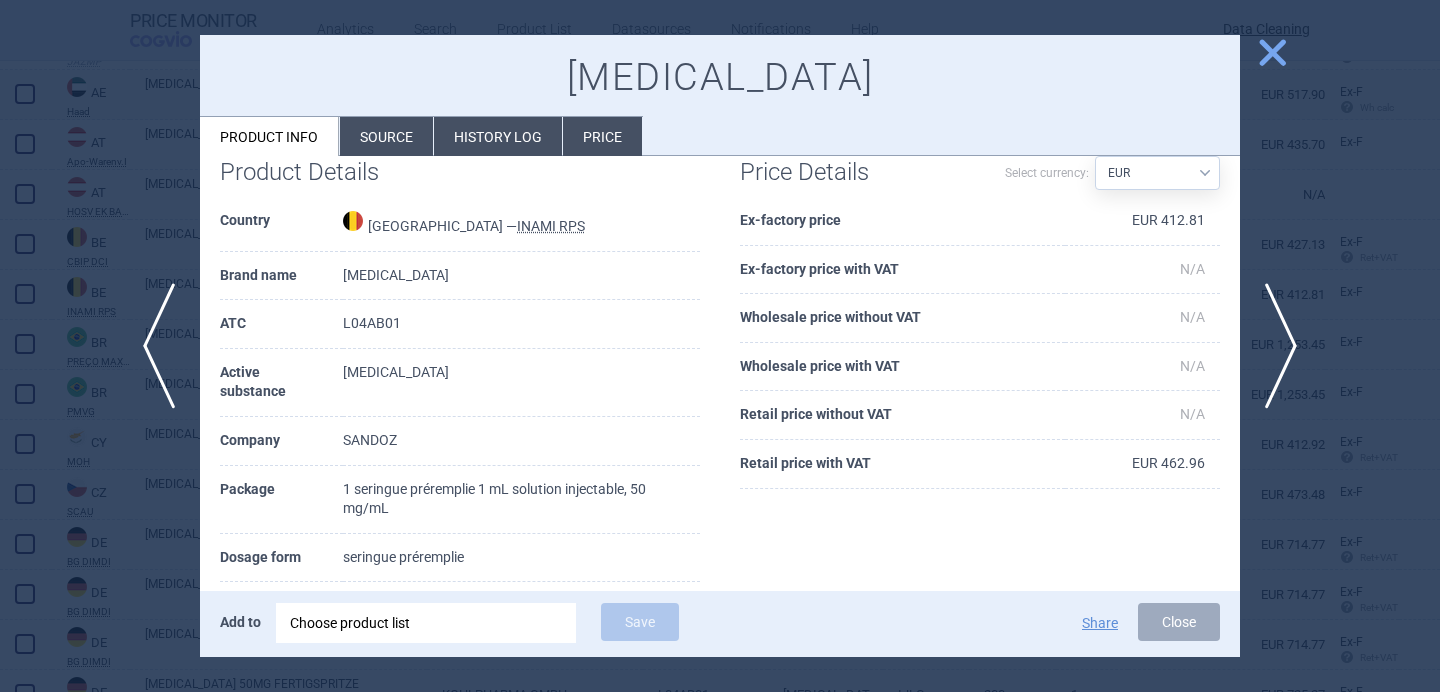 click at bounding box center [720, 346] 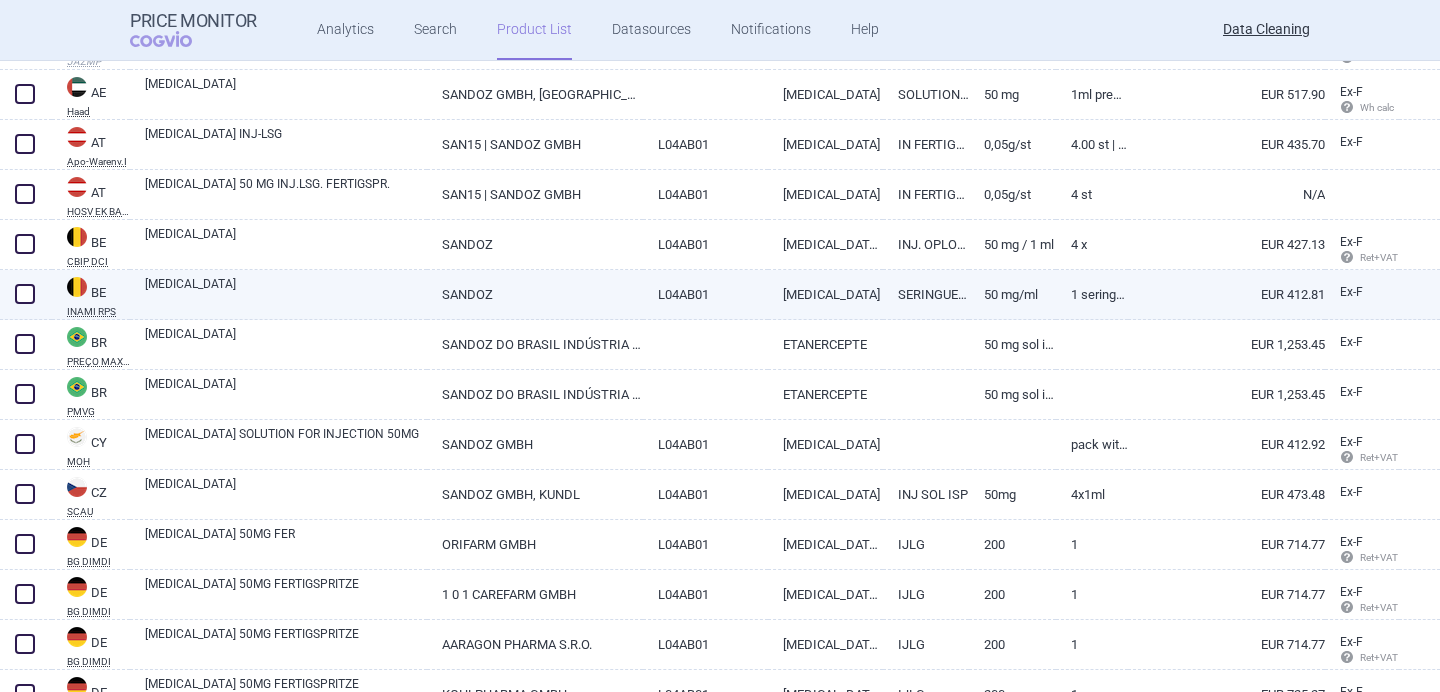 click on "[MEDICAL_DATA]" at bounding box center (286, 293) 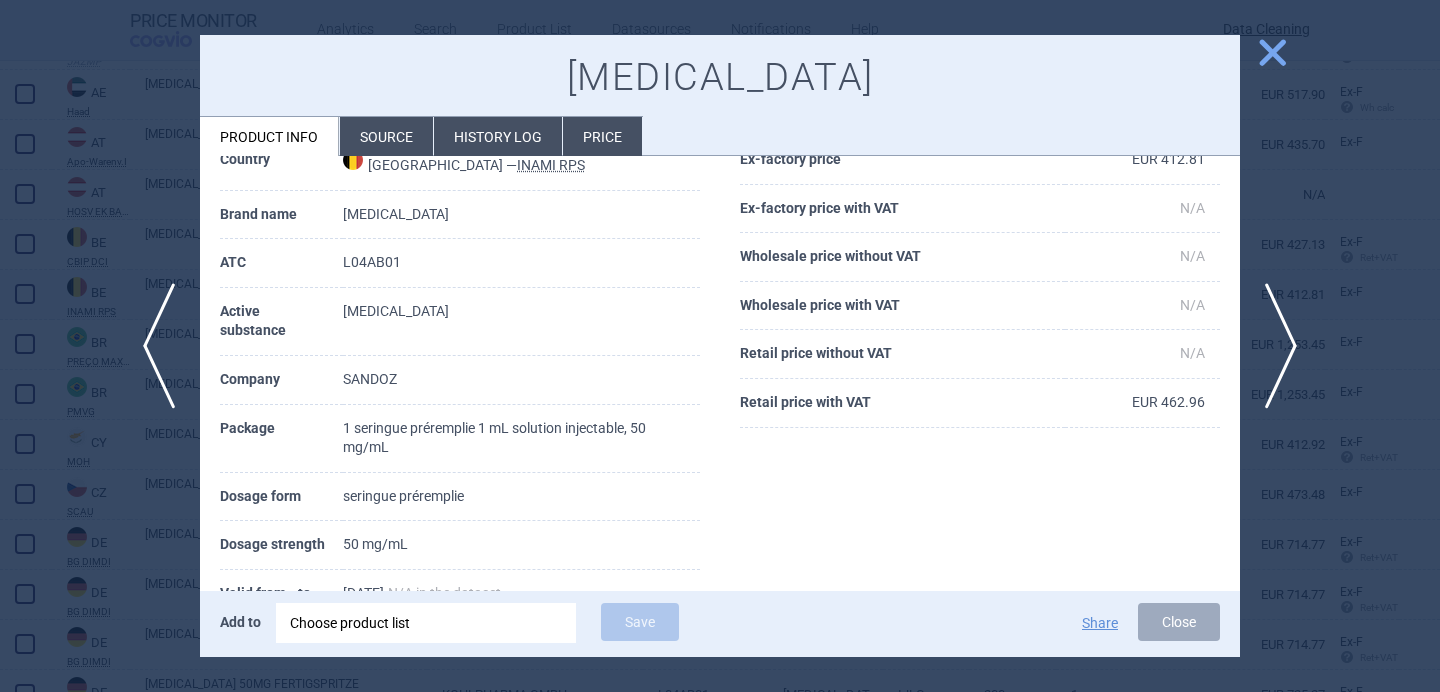 scroll, scrollTop: 103, scrollLeft: 0, axis: vertical 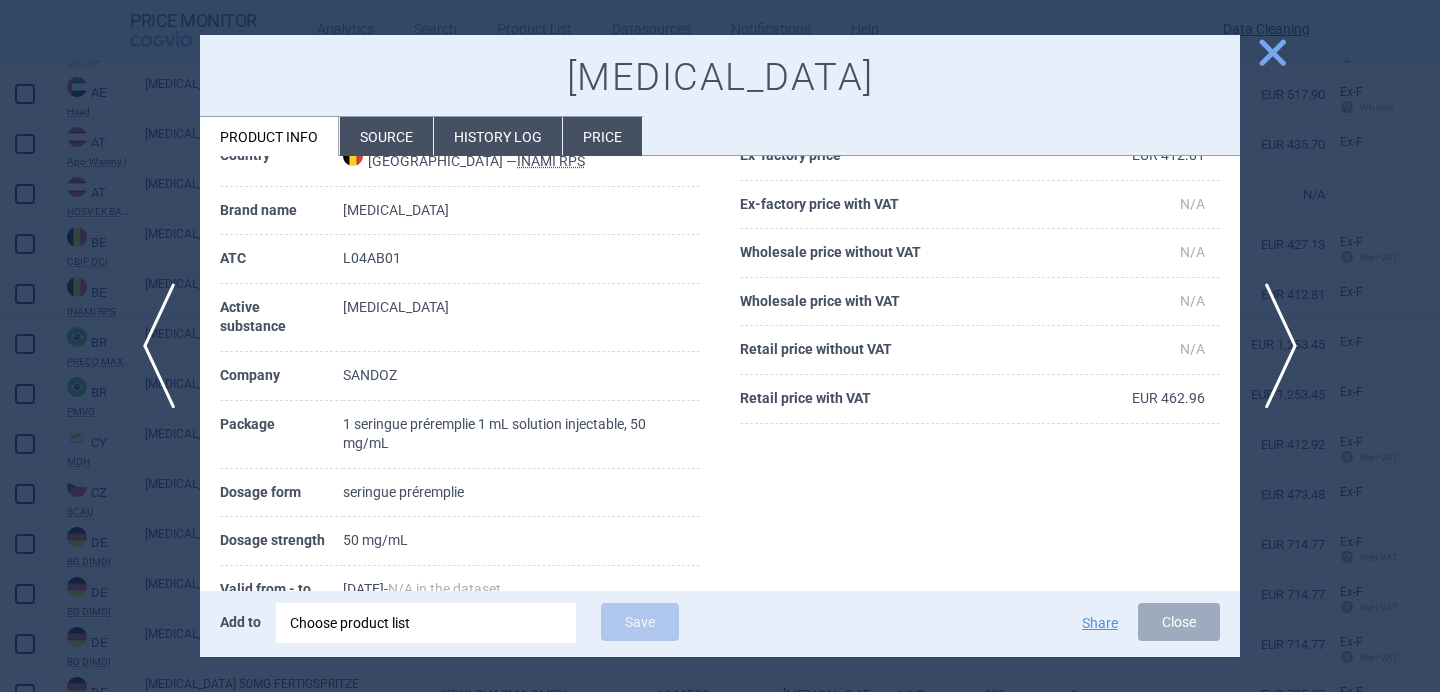 click on "Source" at bounding box center [386, 136] 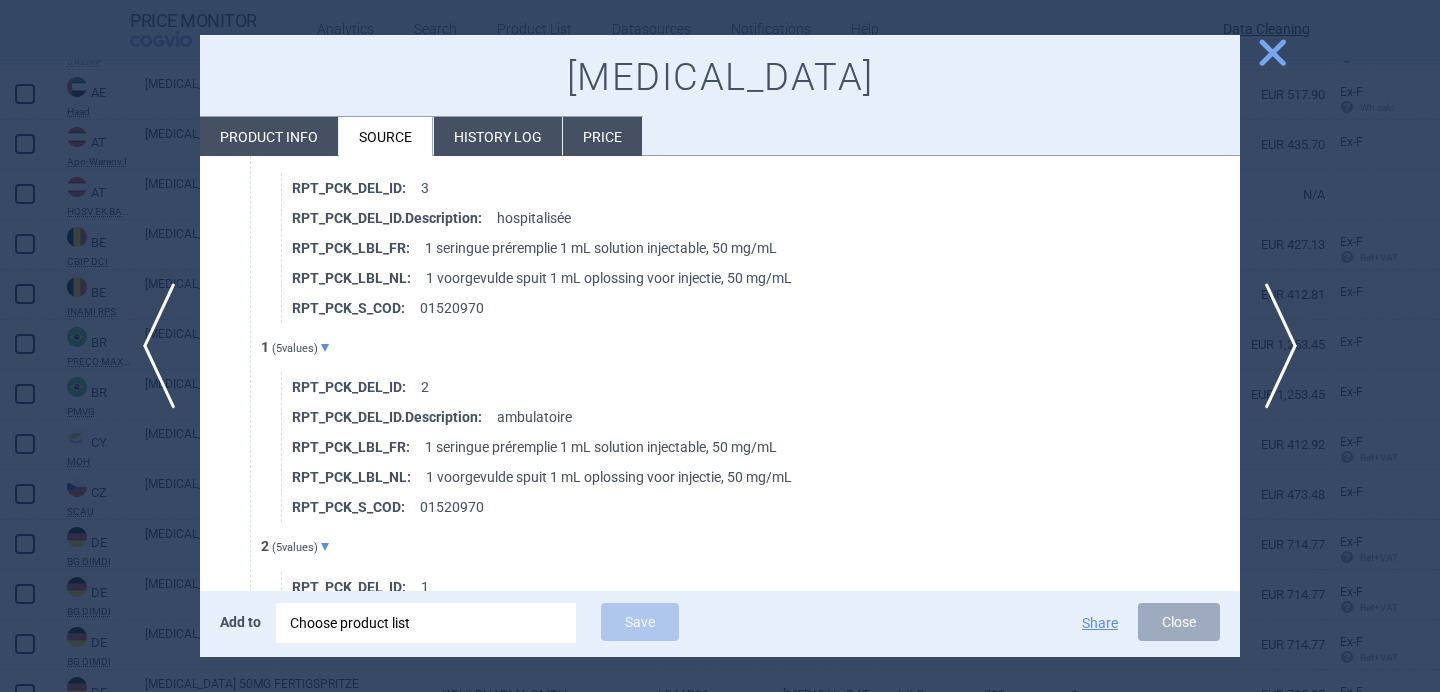 scroll, scrollTop: 1280, scrollLeft: 0, axis: vertical 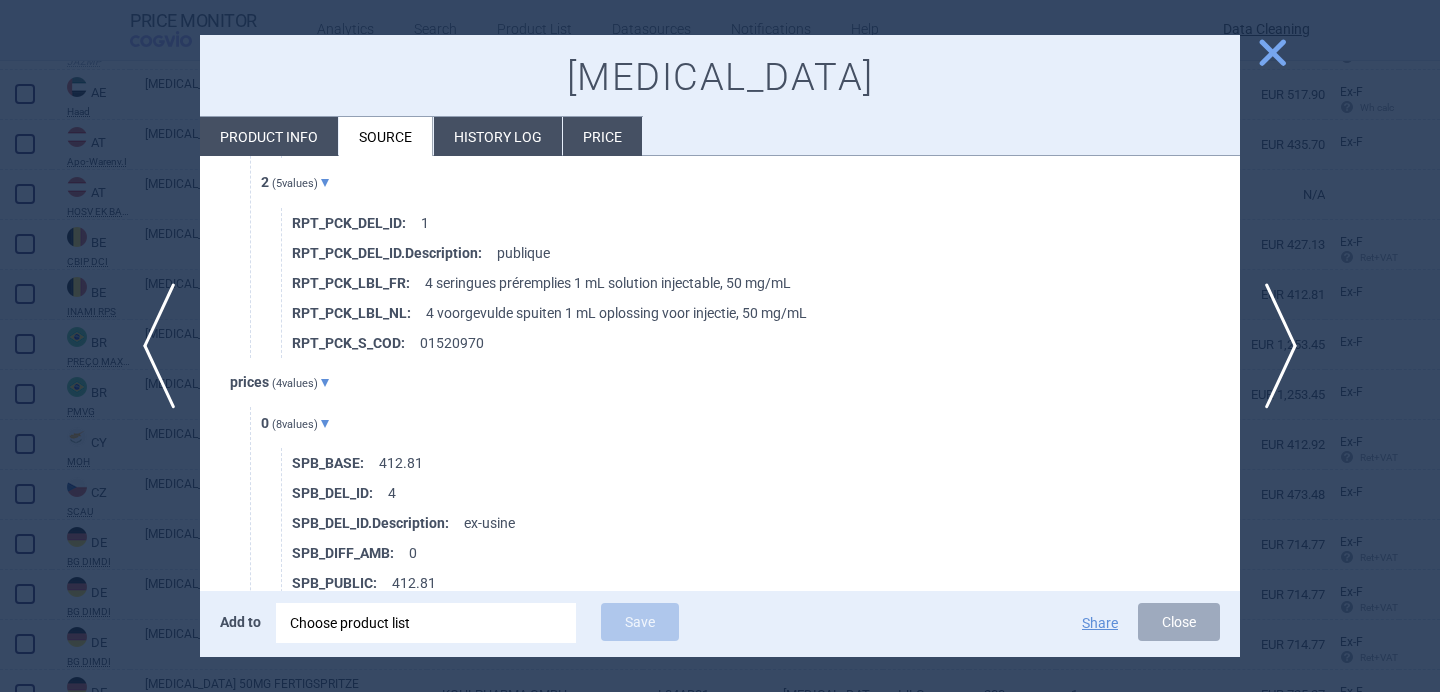 click at bounding box center [720, 346] 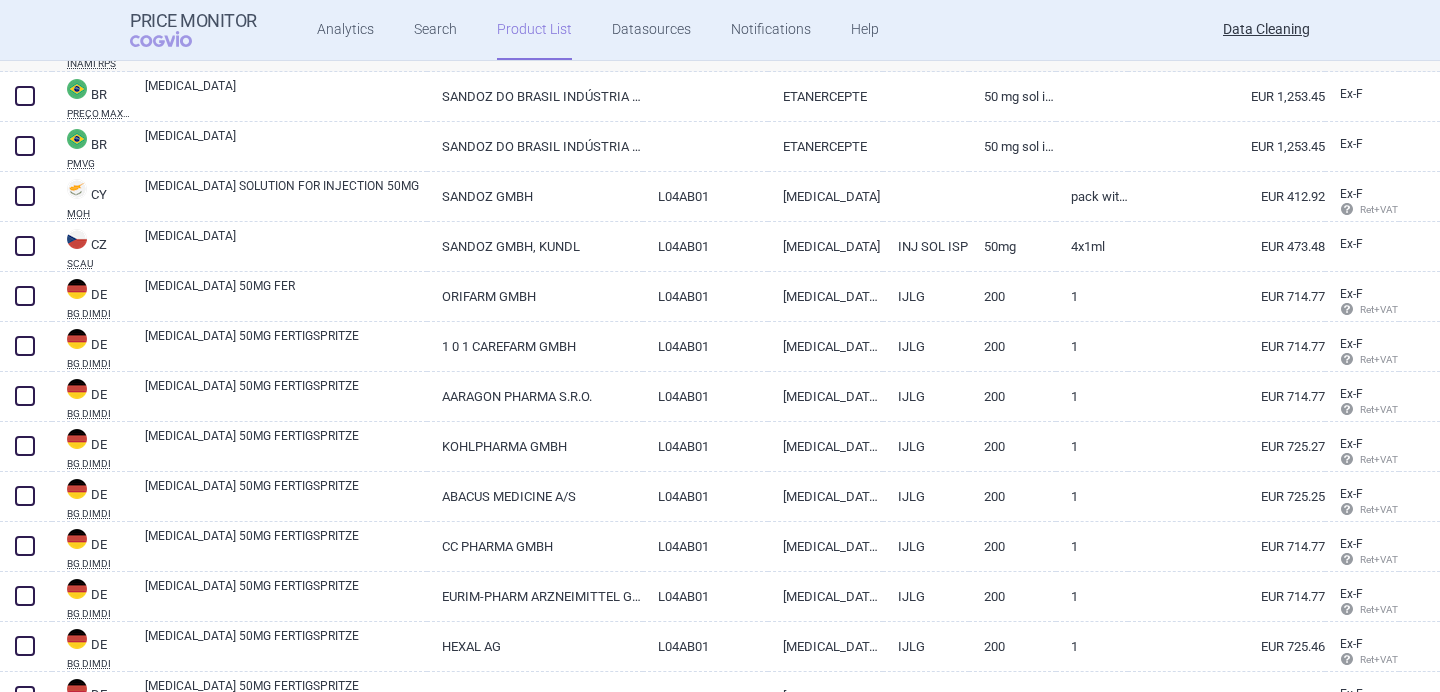 scroll, scrollTop: 1244, scrollLeft: 0, axis: vertical 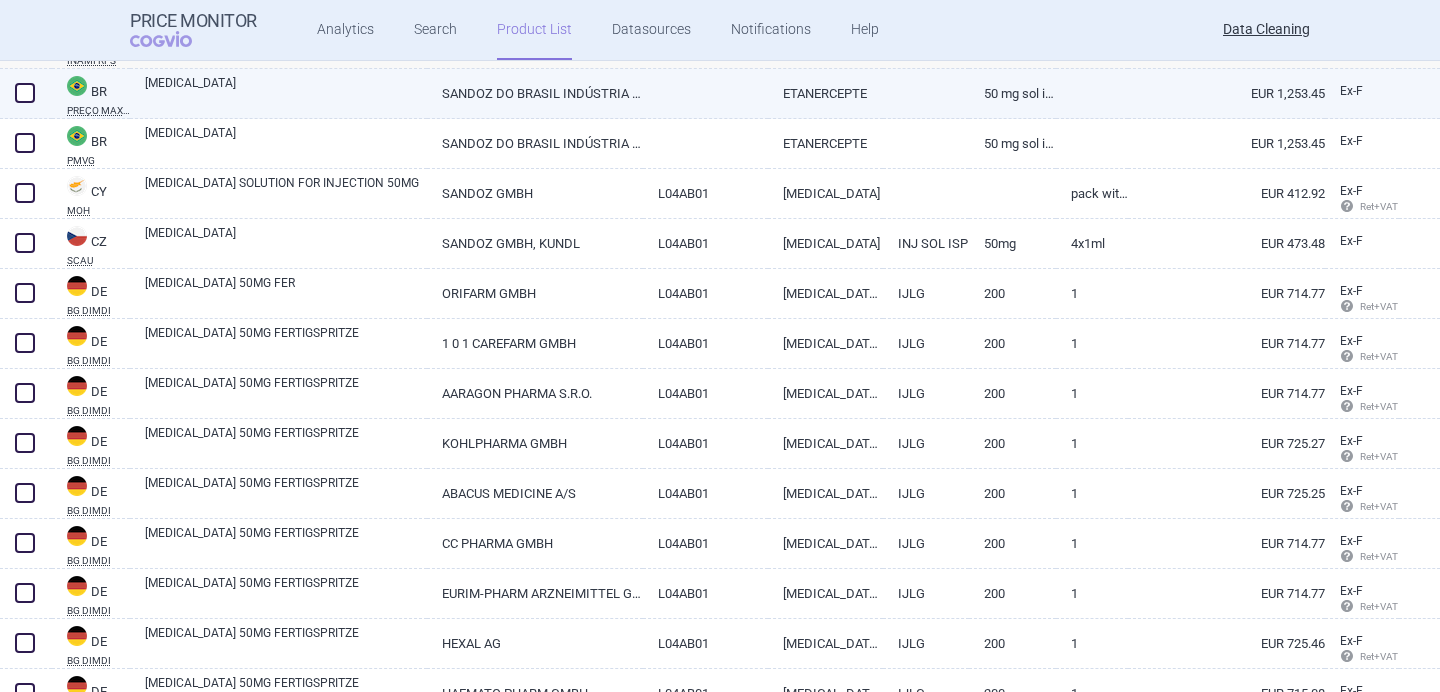 click on "[MEDICAL_DATA]" at bounding box center (286, 92) 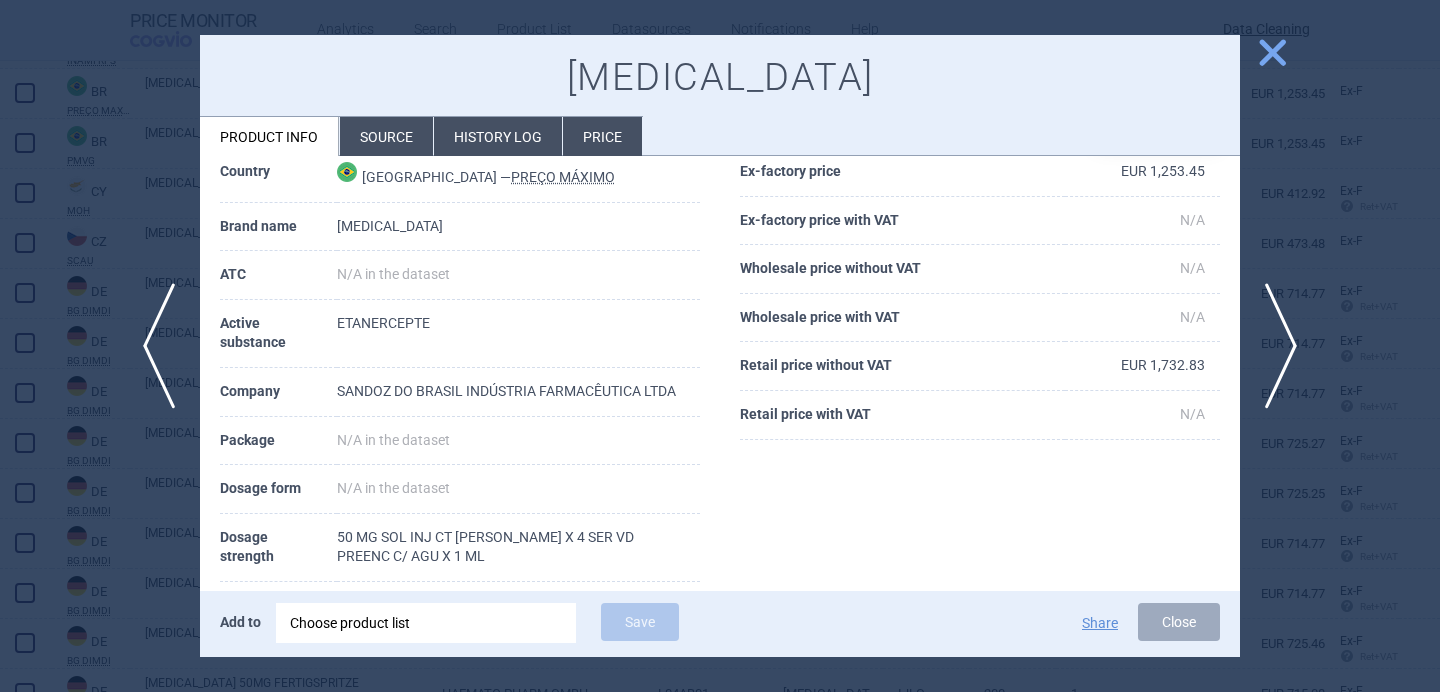 scroll, scrollTop: 115, scrollLeft: 0, axis: vertical 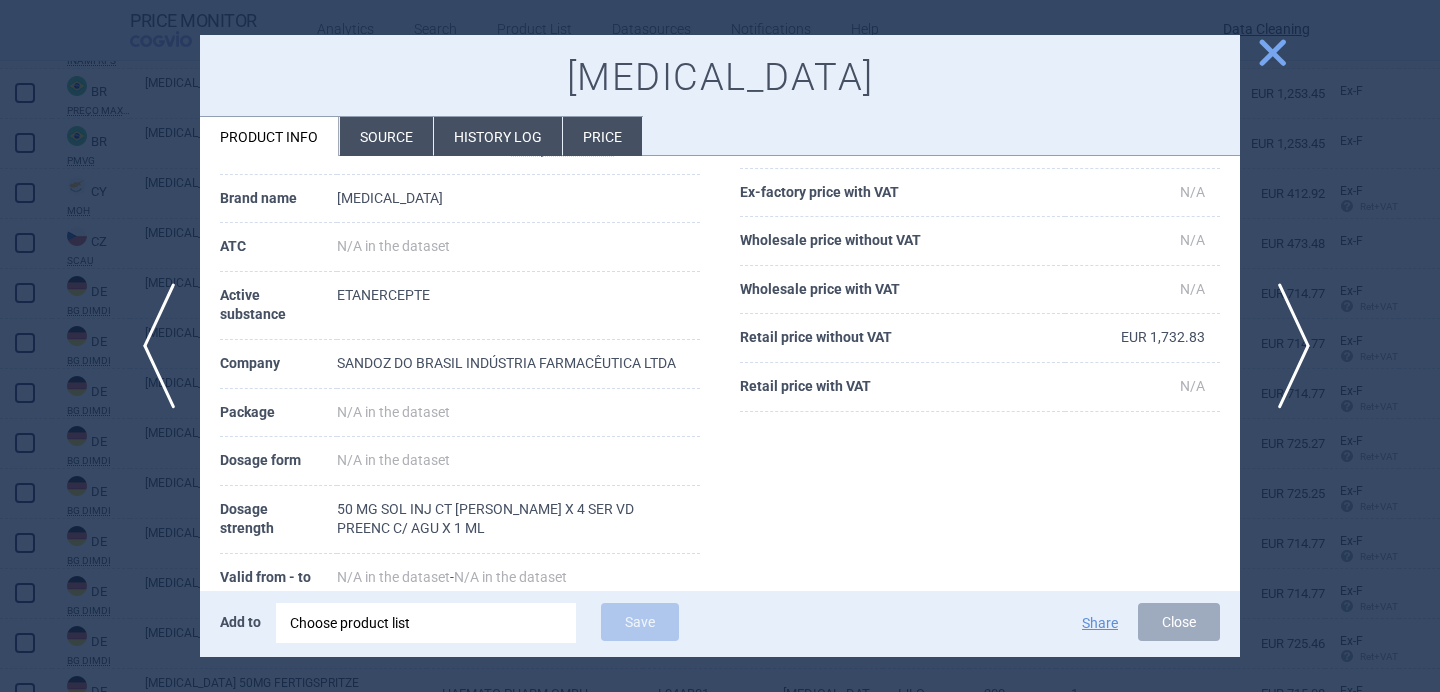 click on "next" at bounding box center (1287, 346) 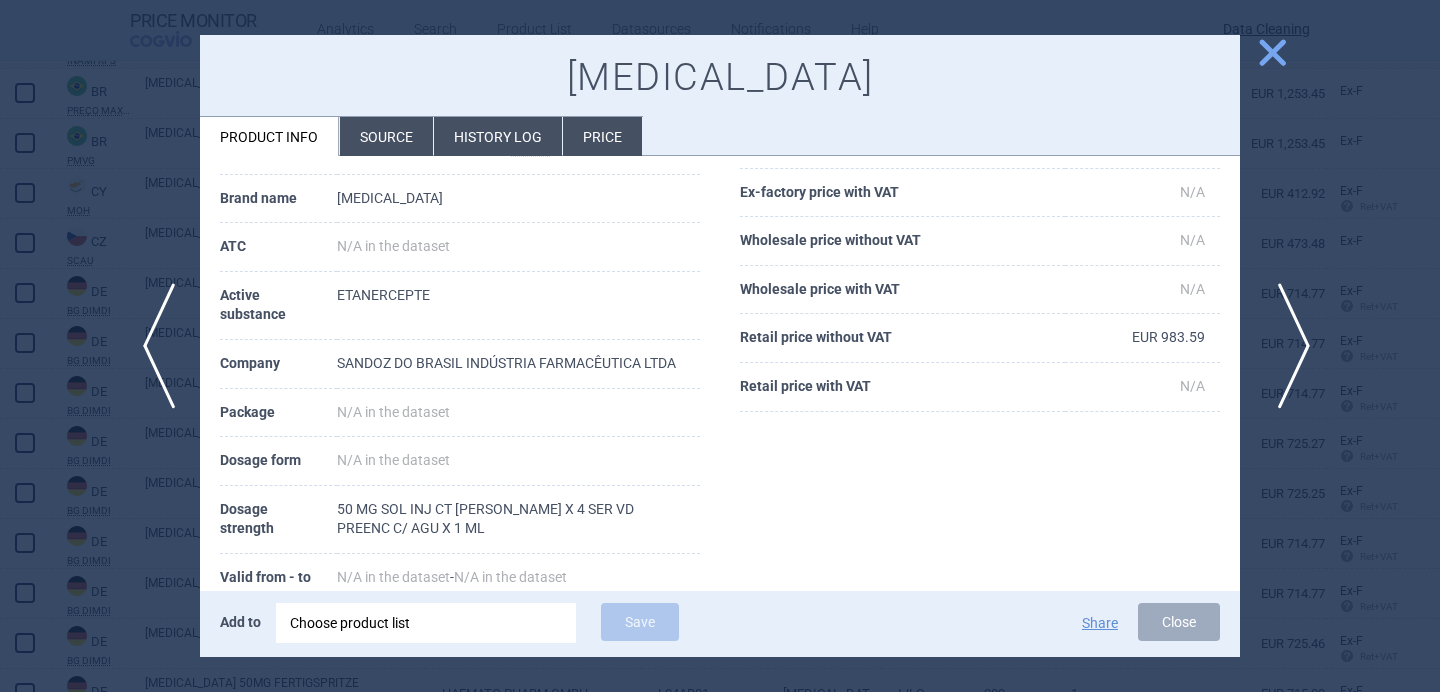 click on "next" at bounding box center (1287, 346) 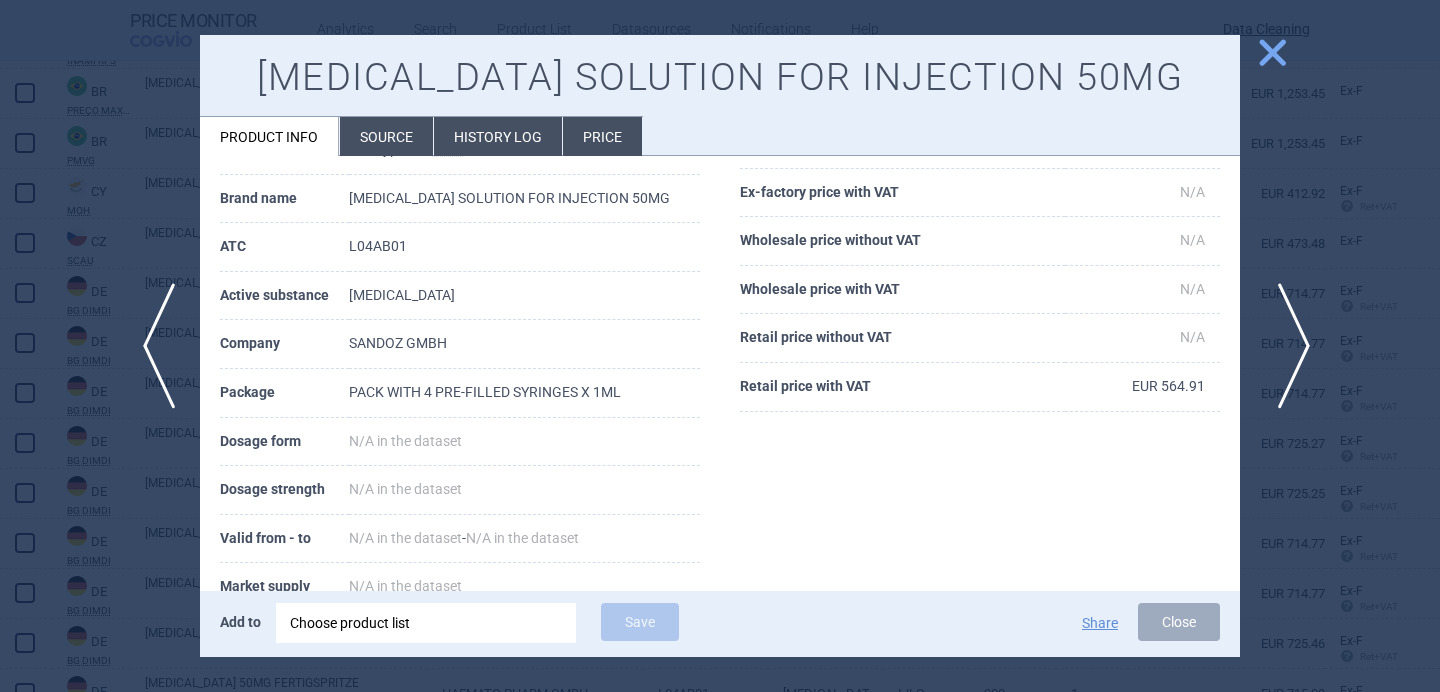 click on "next" at bounding box center [1287, 346] 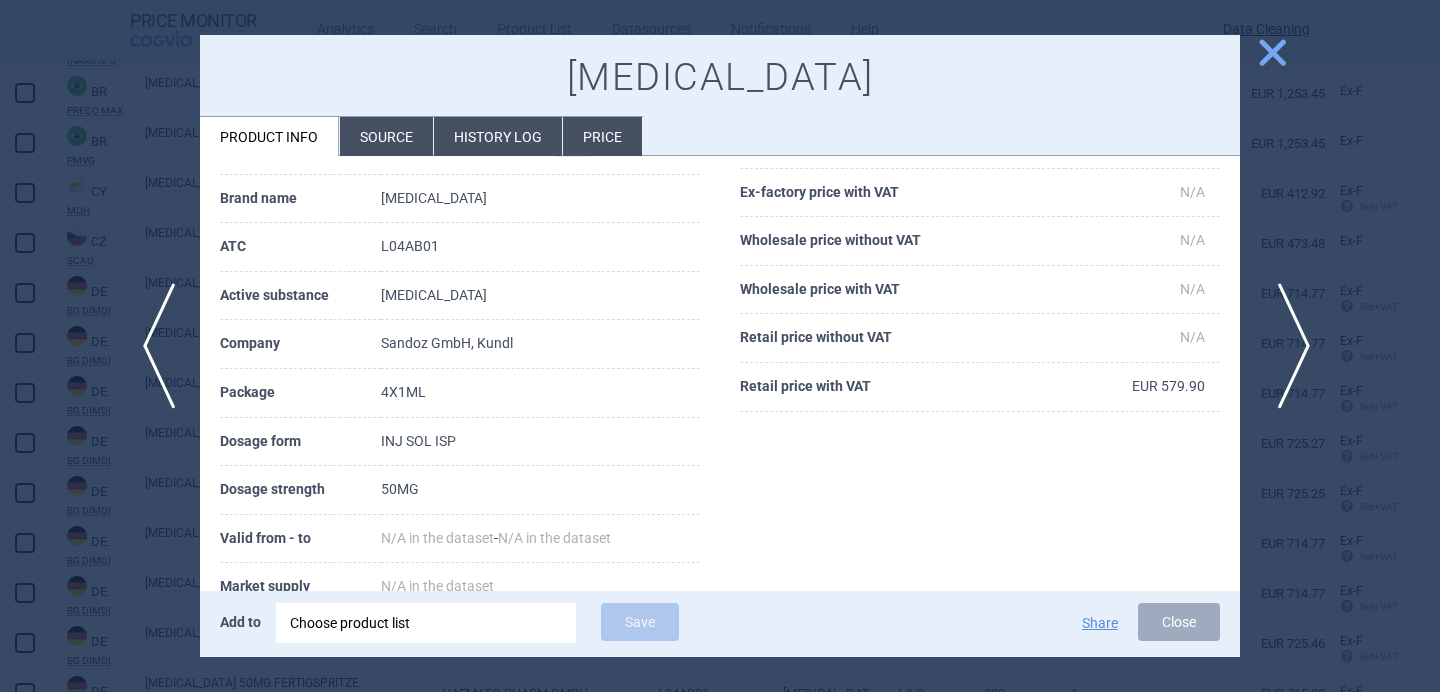 click on "next" at bounding box center [1287, 346] 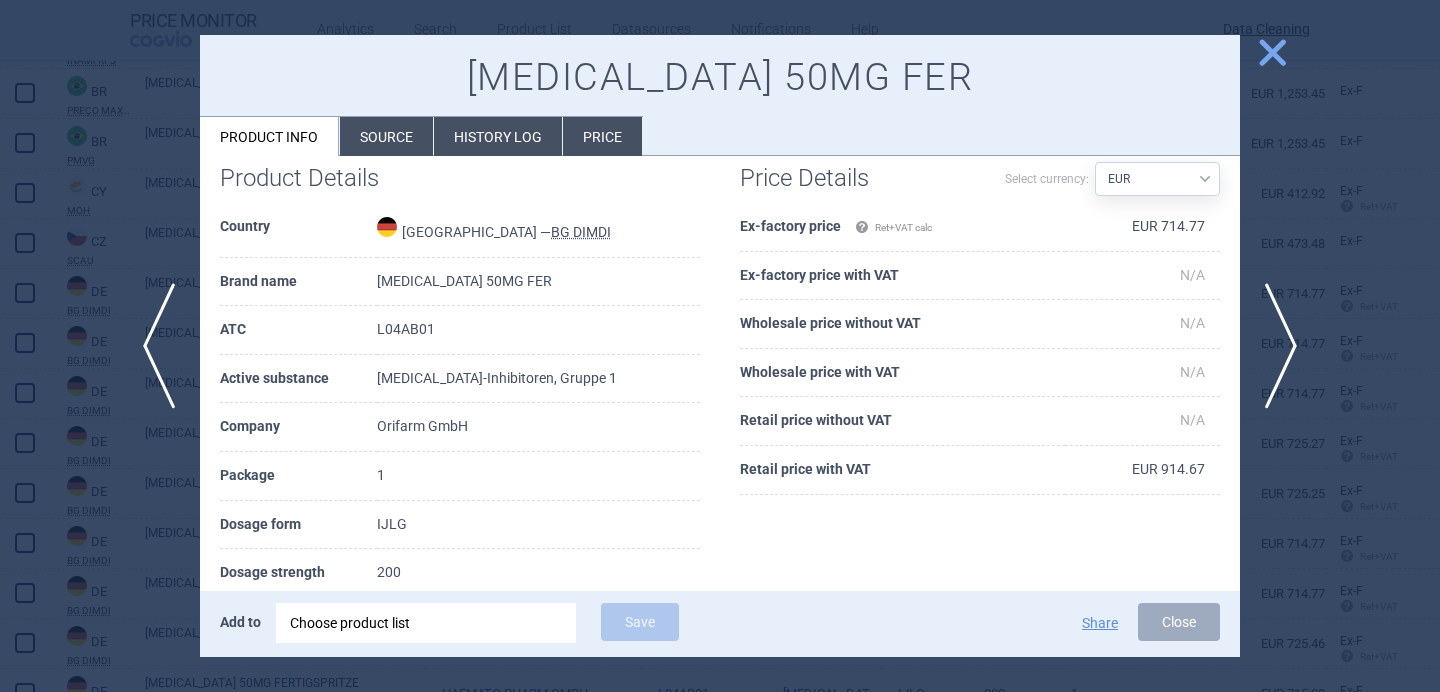 scroll, scrollTop: 0, scrollLeft: 0, axis: both 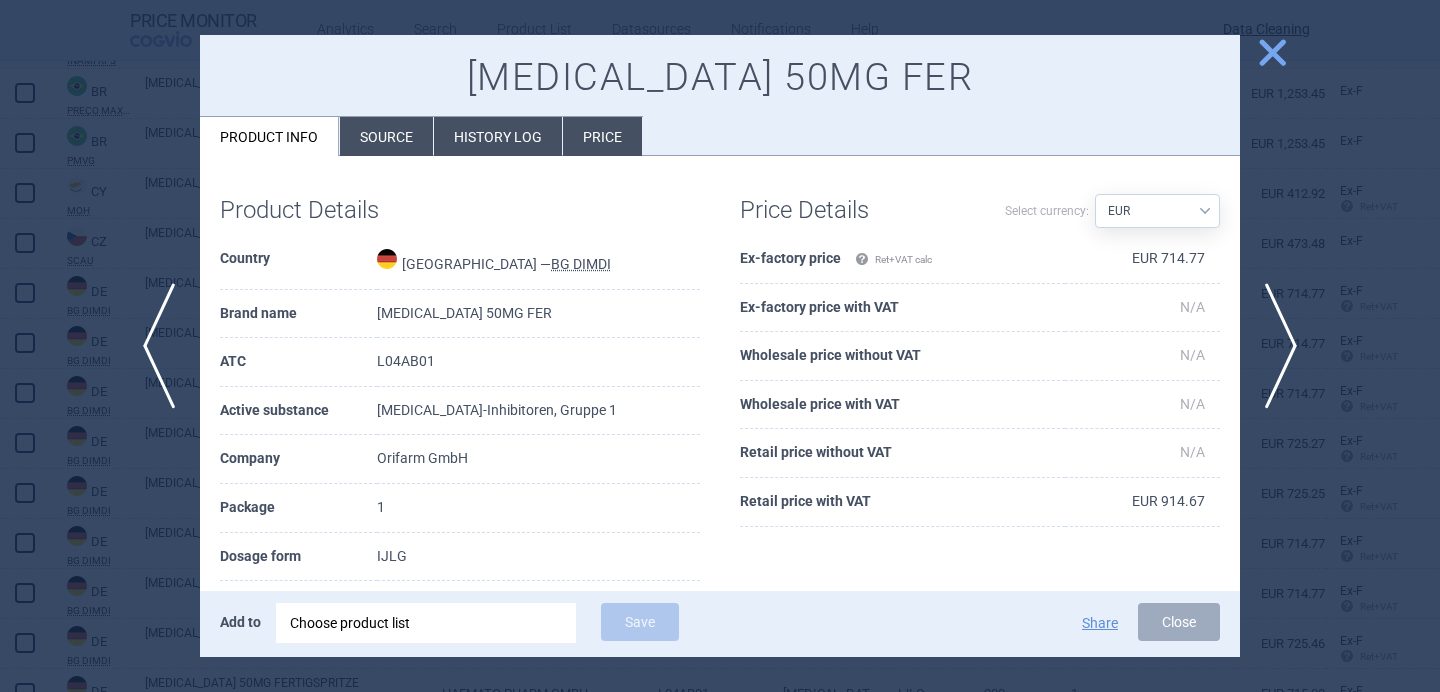 click on "Source" at bounding box center [386, 136] 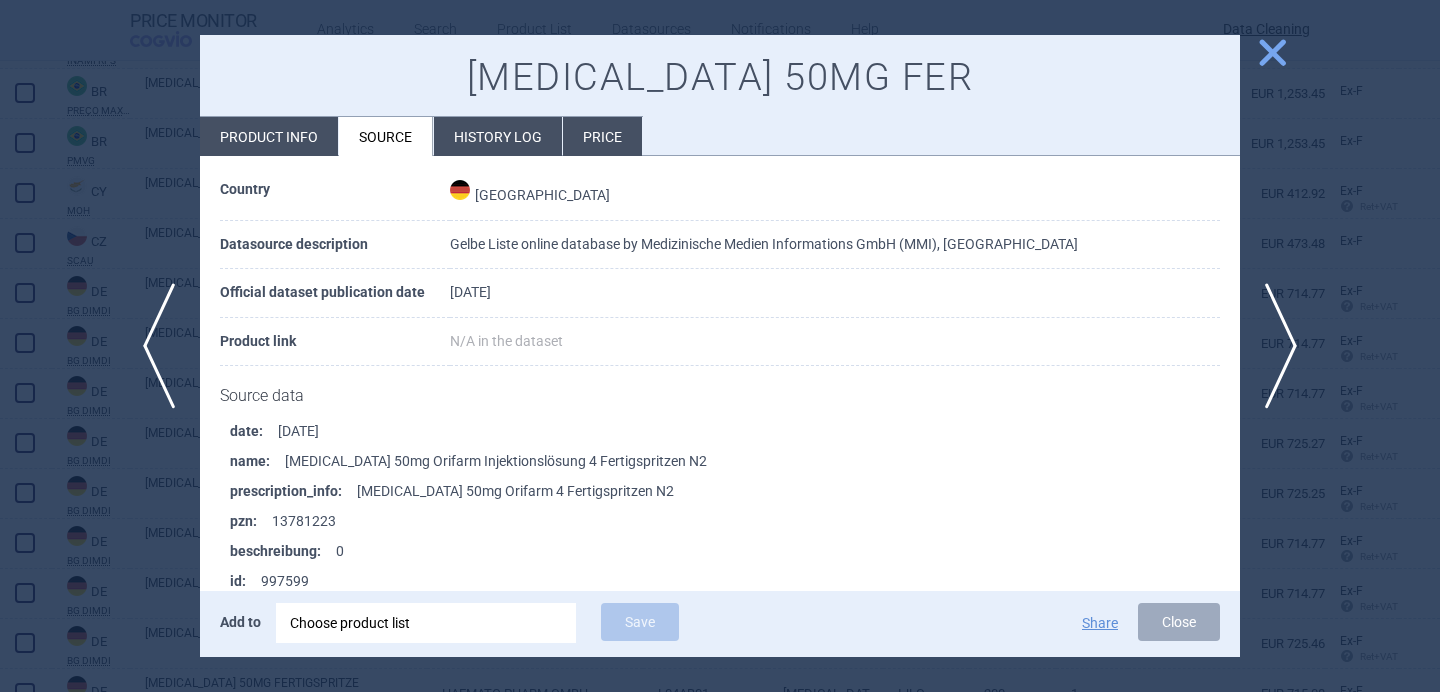 scroll, scrollTop: 3608, scrollLeft: 0, axis: vertical 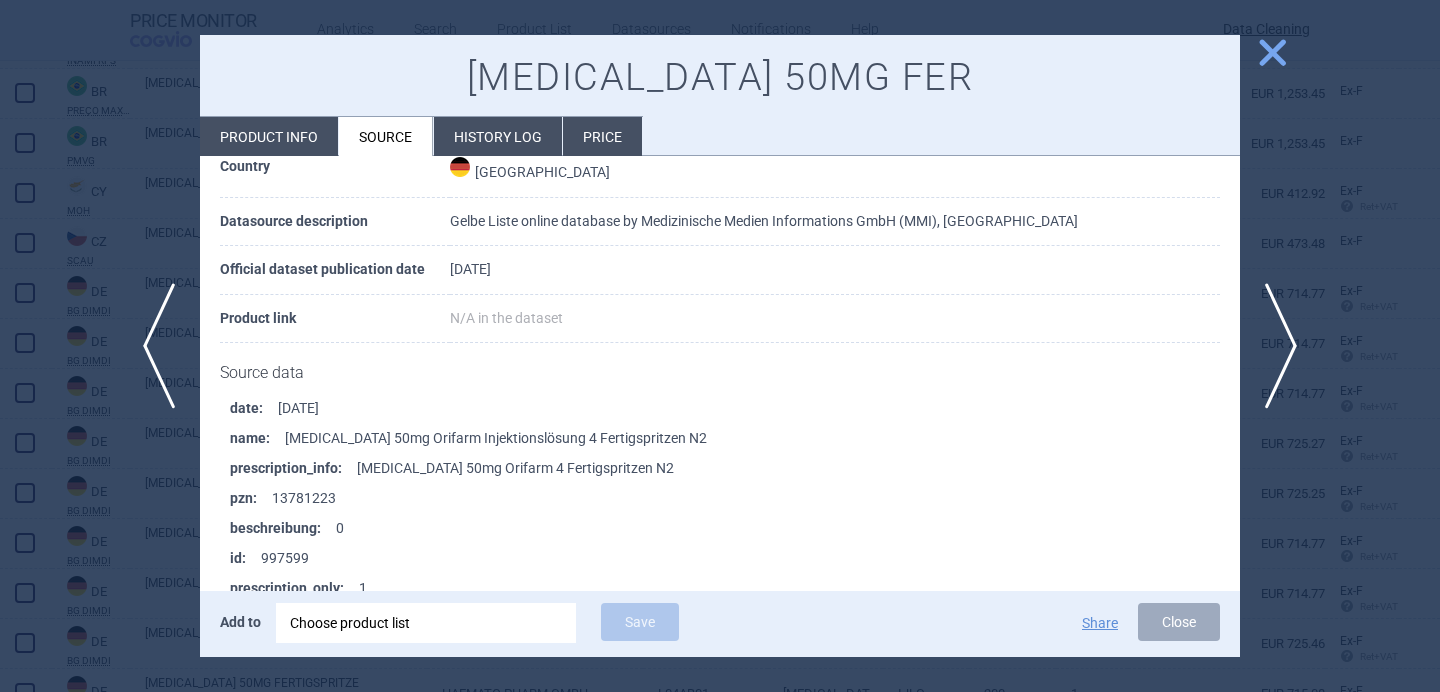 click at bounding box center [720, 346] 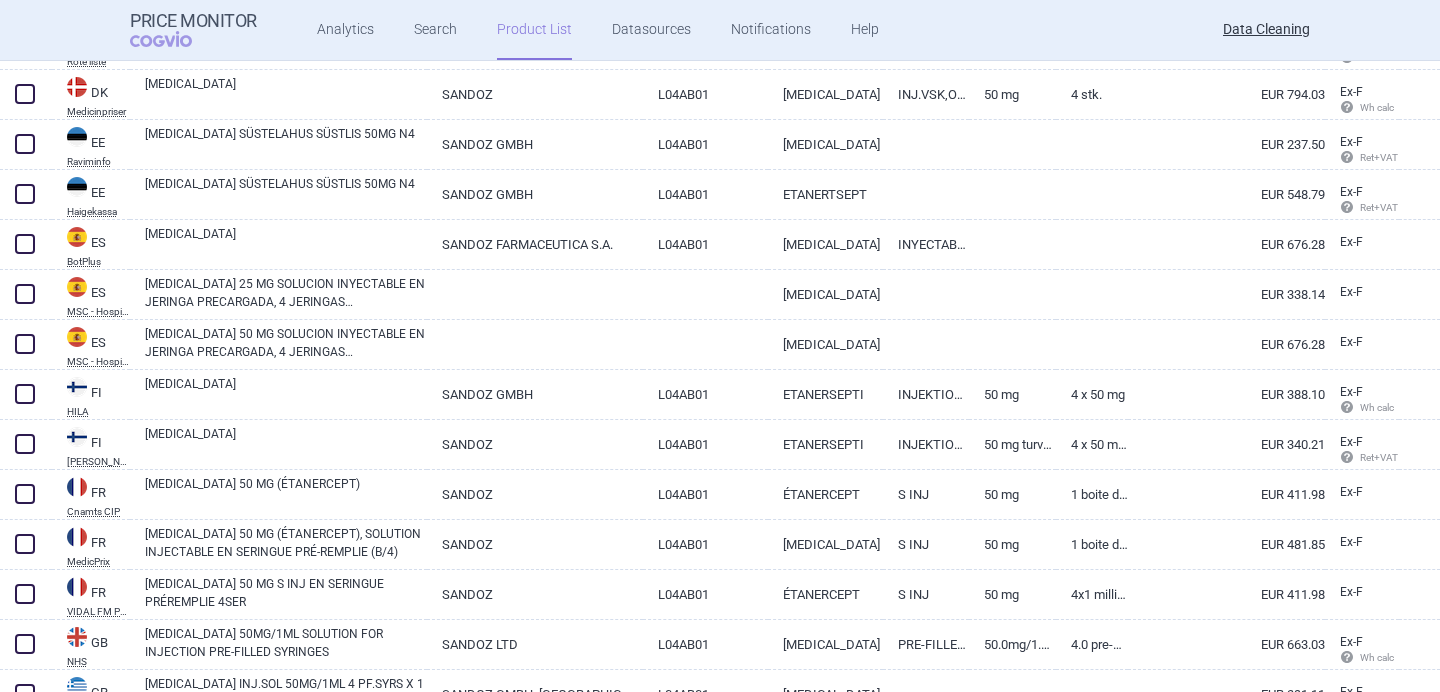scroll, scrollTop: 4190, scrollLeft: 0, axis: vertical 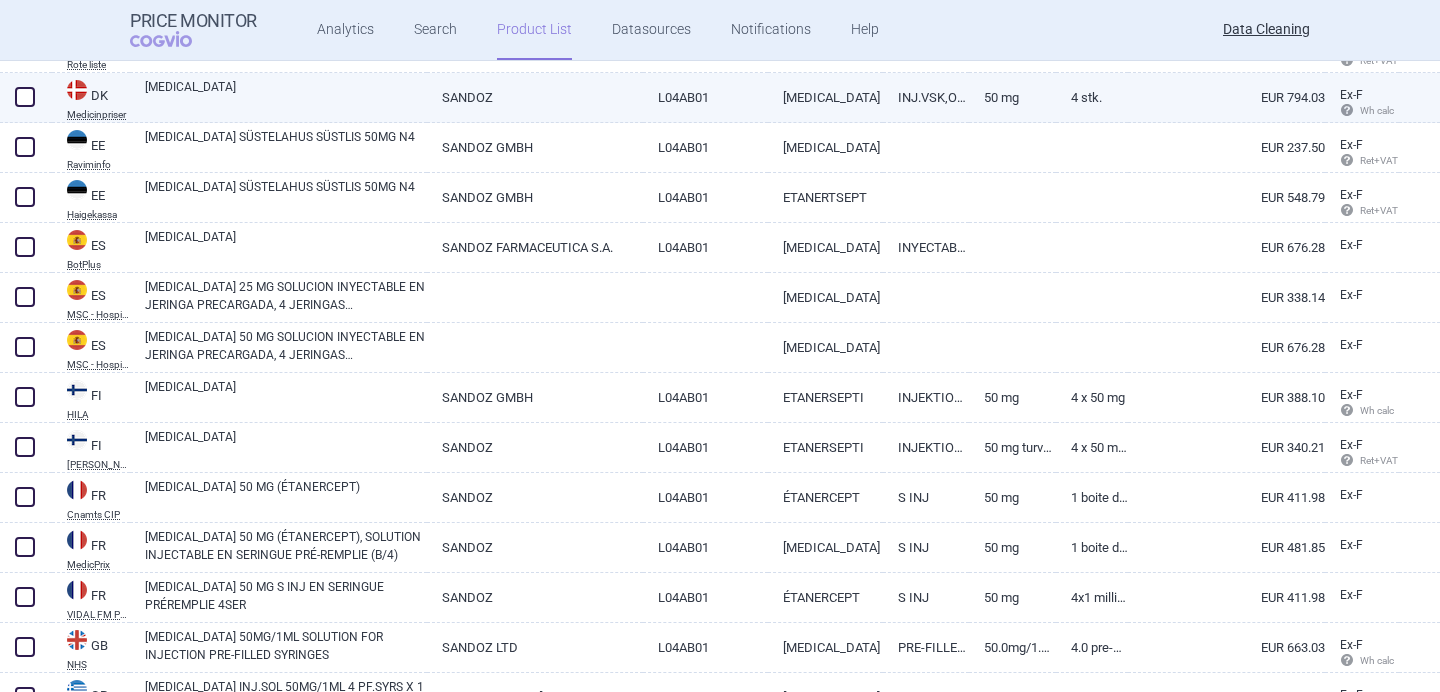 click on "[MEDICAL_DATA]" at bounding box center [286, 96] 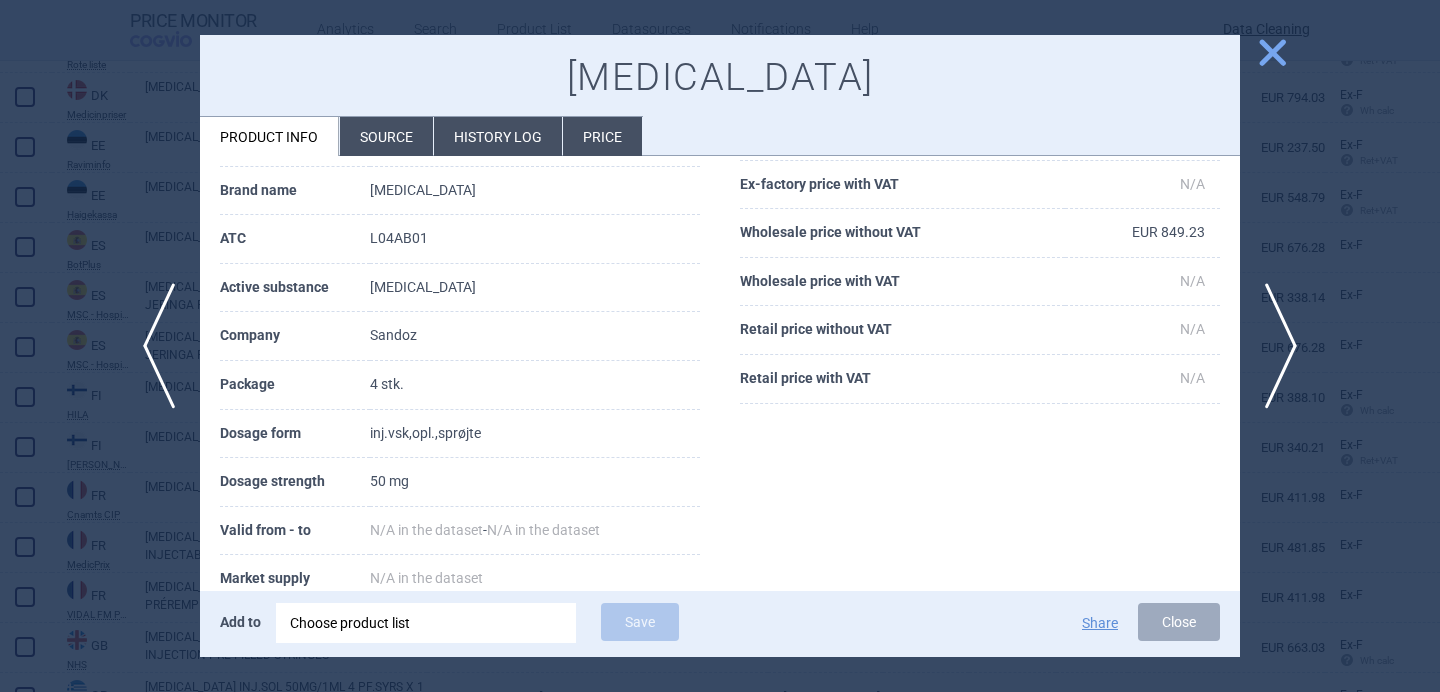 scroll, scrollTop: 124, scrollLeft: 0, axis: vertical 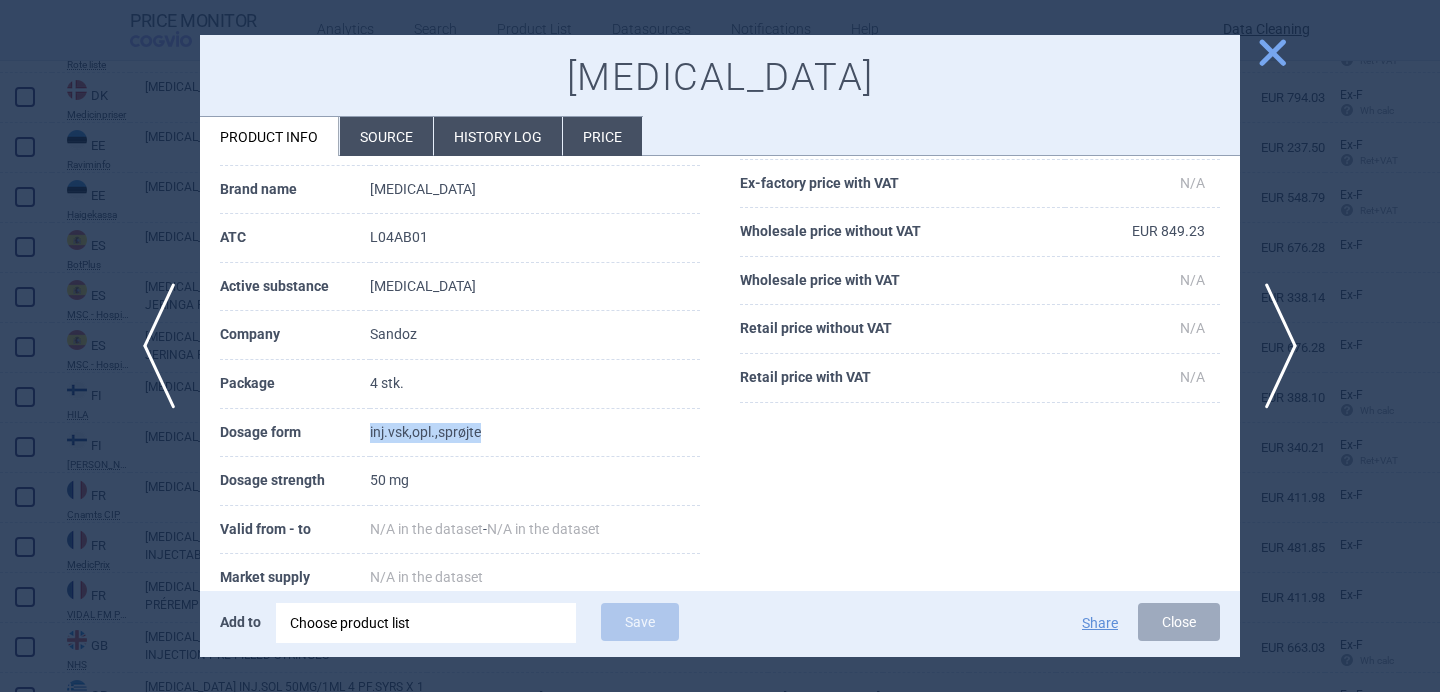 drag, startPoint x: 527, startPoint y: 429, endPoint x: 377, endPoint y: 428, distance: 150.00333 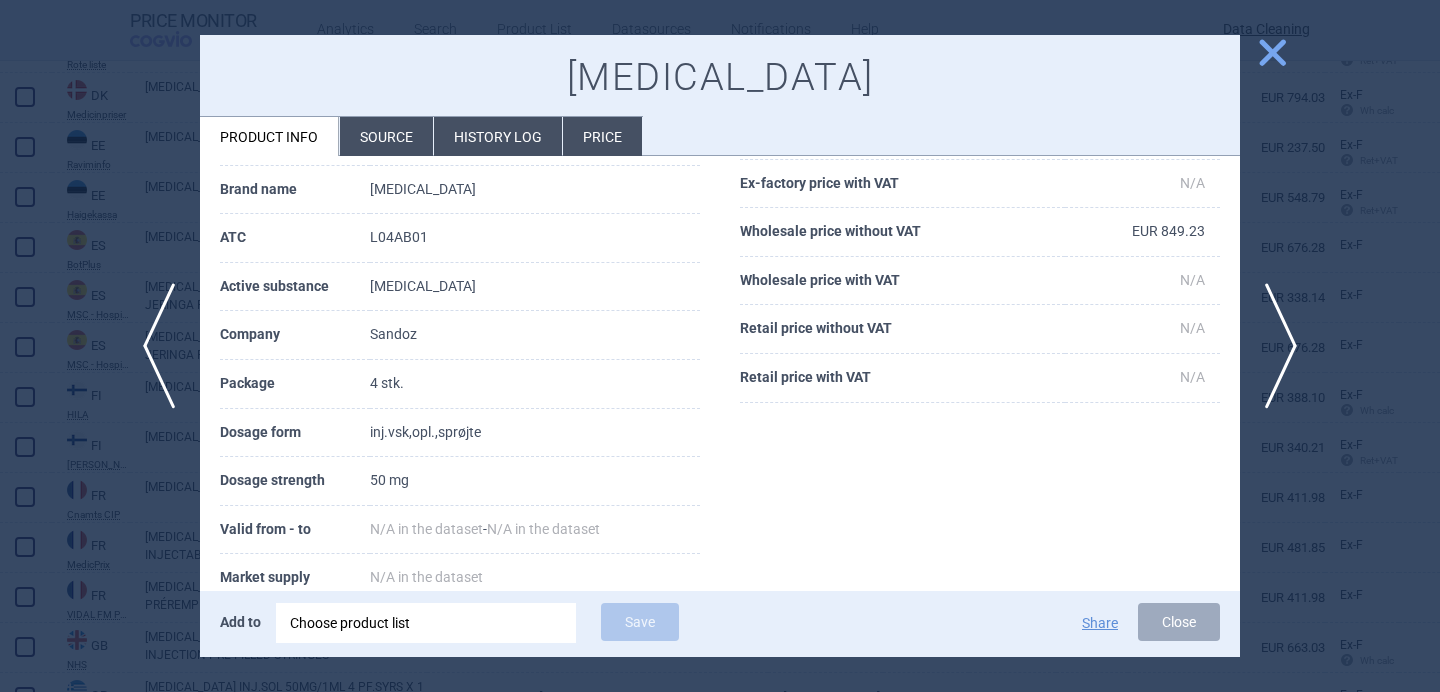 click on "4 stk." at bounding box center [535, 384] 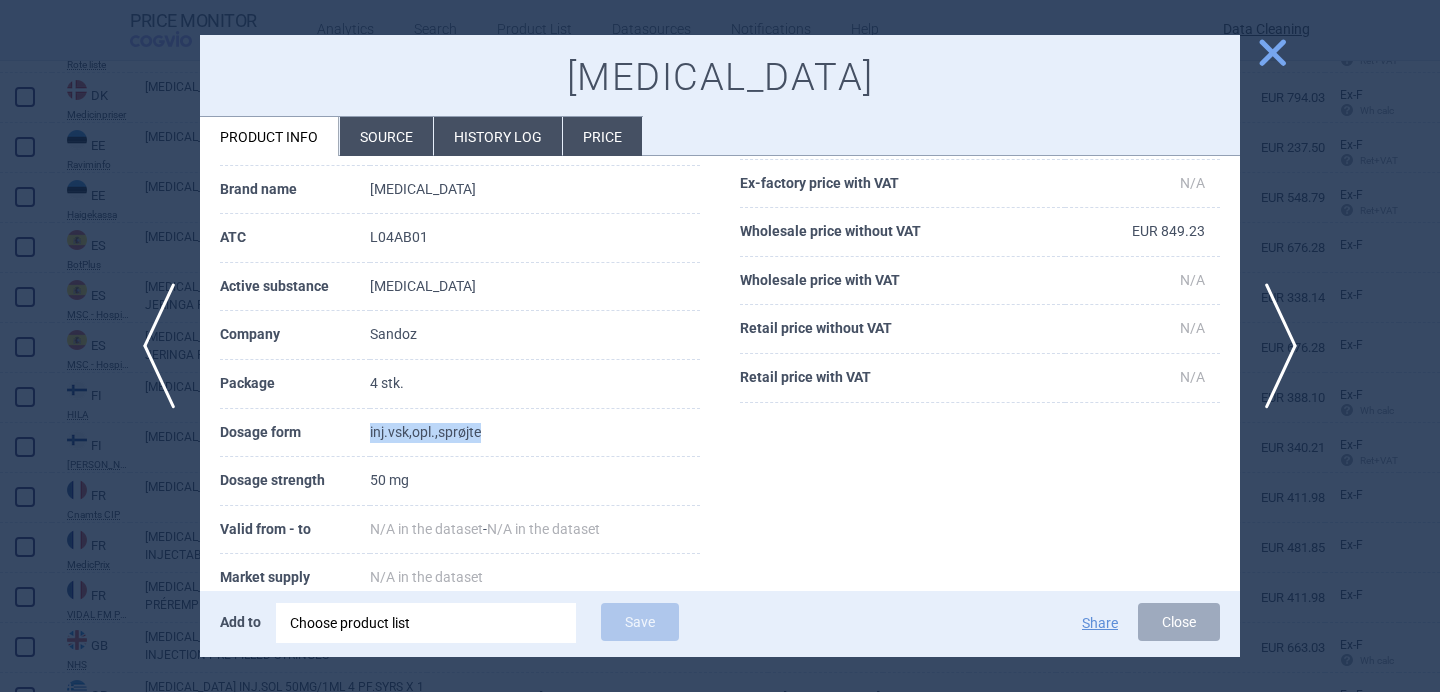 drag, startPoint x: 492, startPoint y: 432, endPoint x: 371, endPoint y: 431, distance: 121.004135 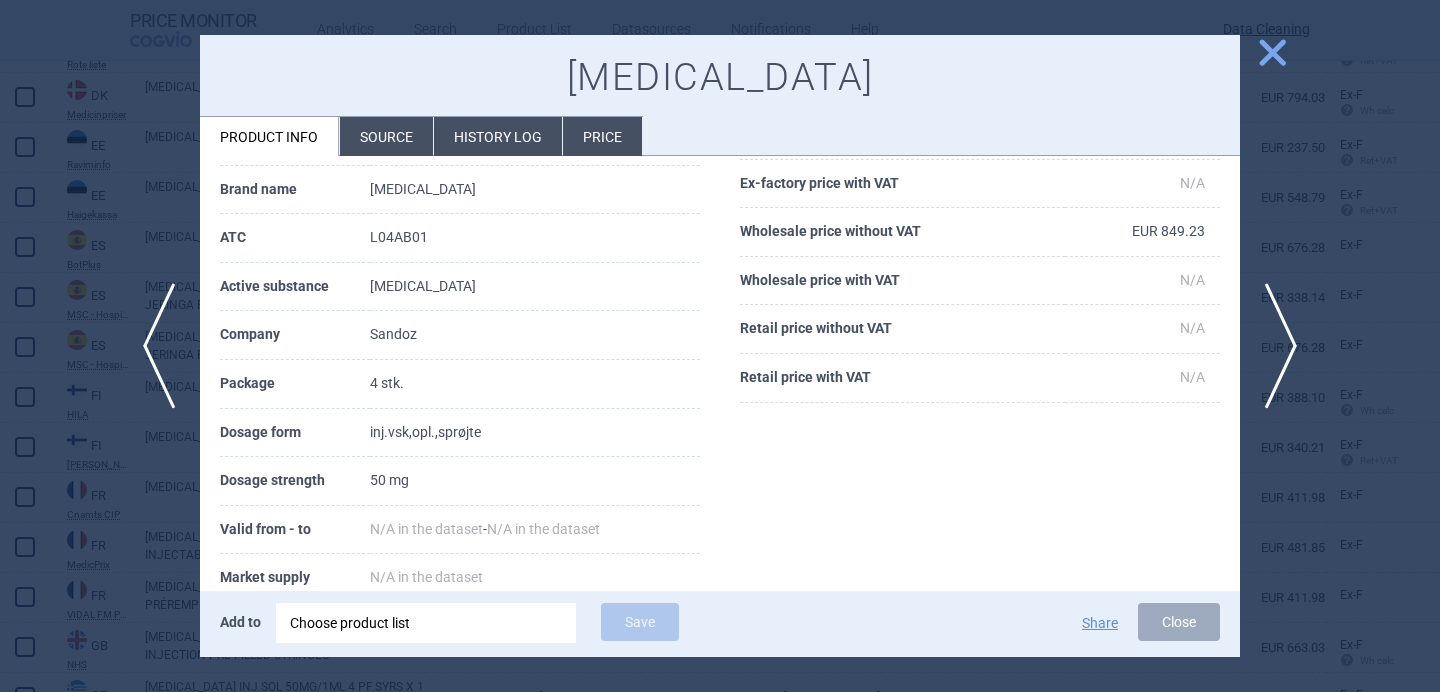 click at bounding box center (720, 346) 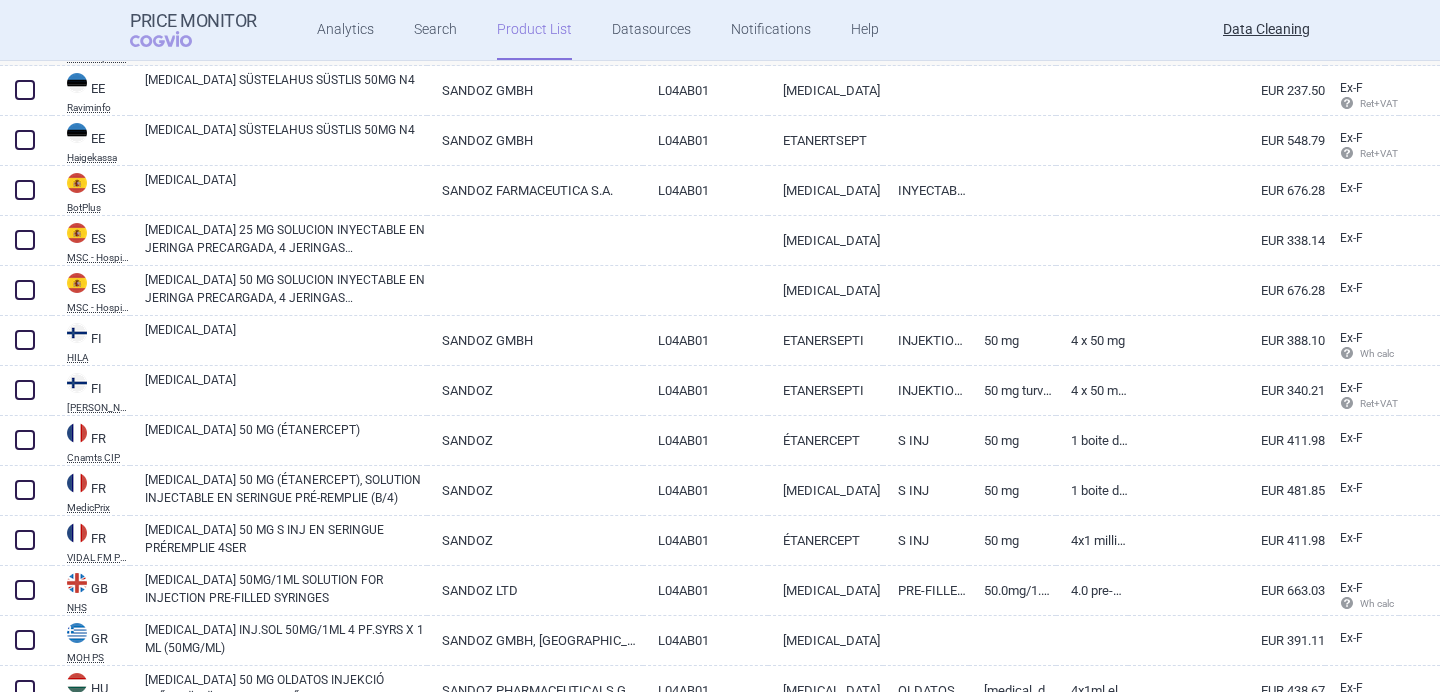 scroll, scrollTop: 4248, scrollLeft: 0, axis: vertical 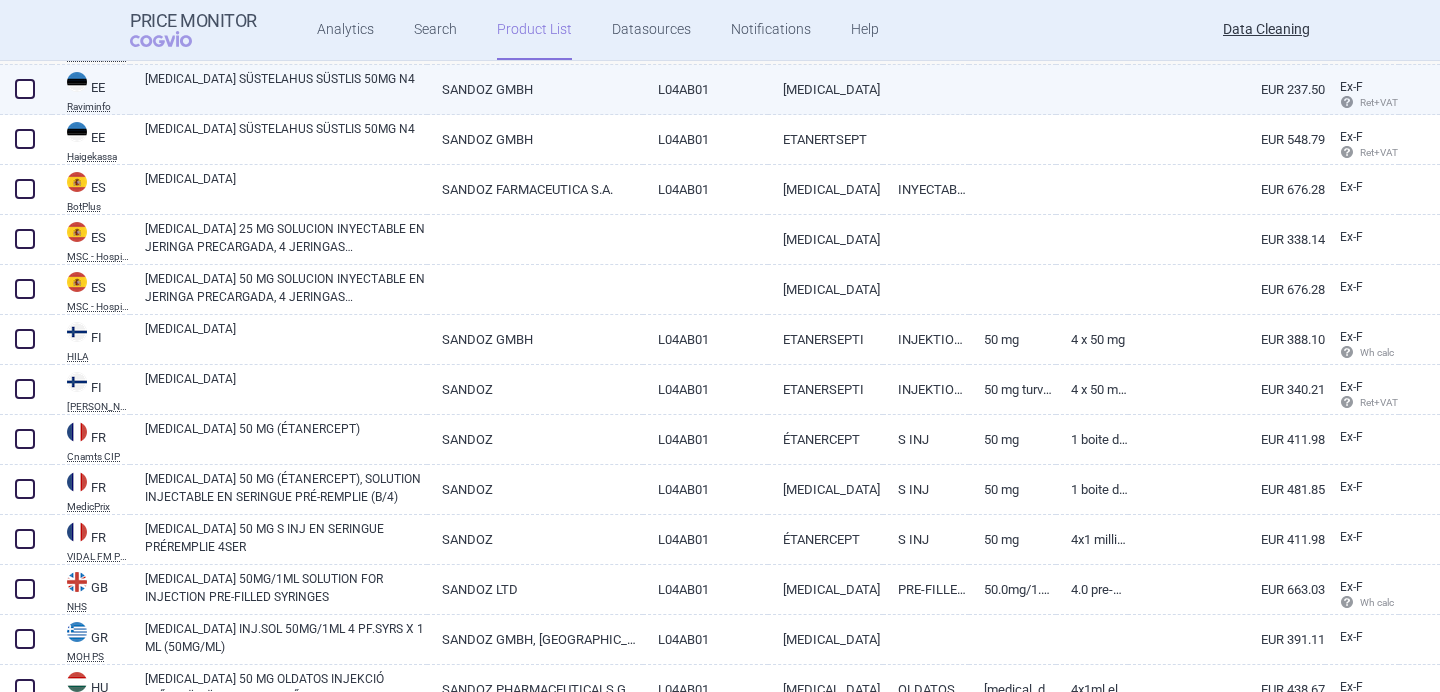 click on "ERELZI SÜSTELAHUS SÜSTLIS 50MG N4" at bounding box center [286, 88] 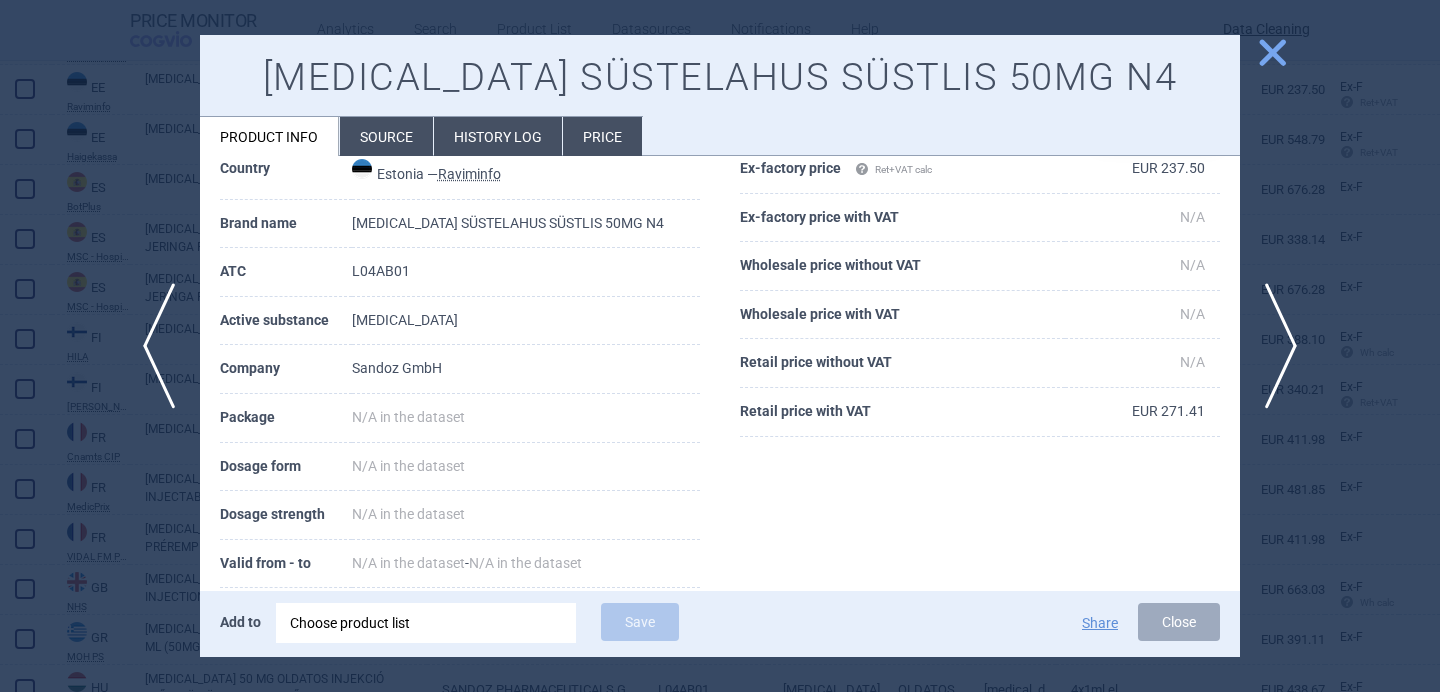 scroll, scrollTop: 0, scrollLeft: 0, axis: both 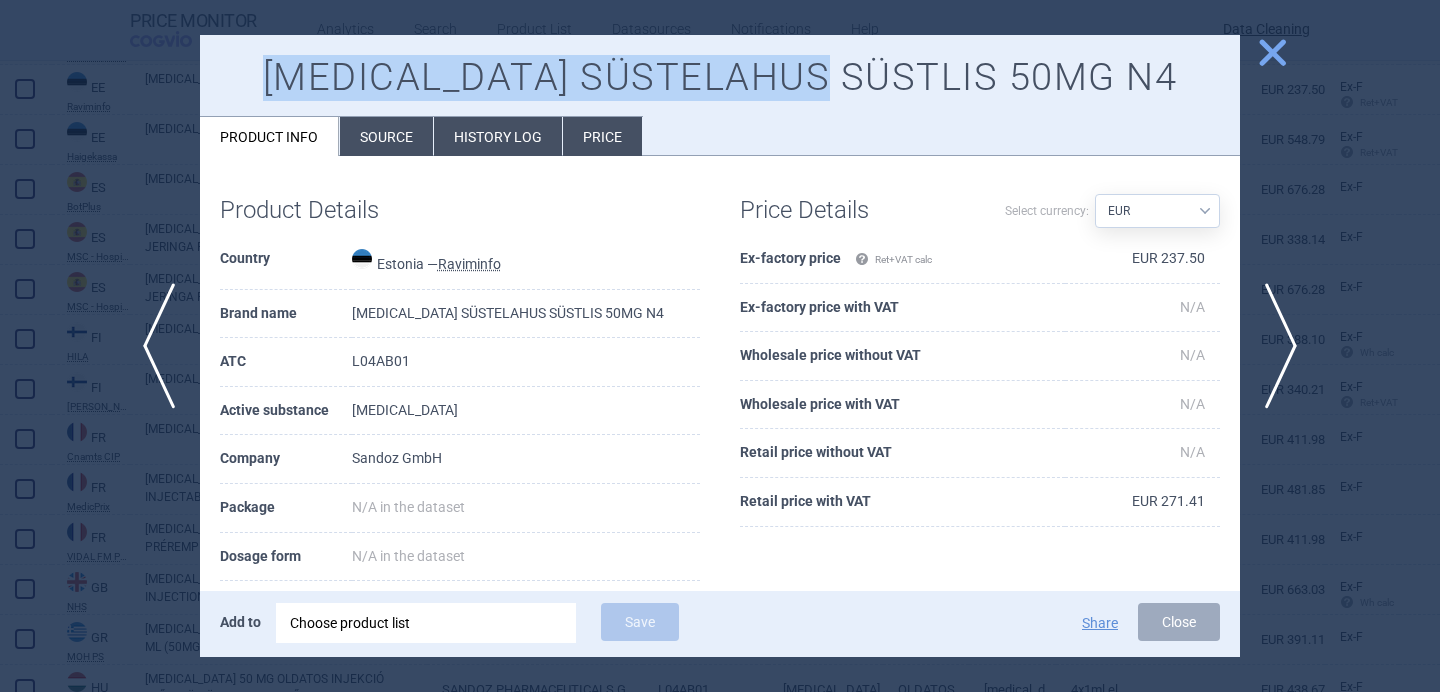 drag, startPoint x: 902, startPoint y: 77, endPoint x: 333, endPoint y: 92, distance: 569.1977 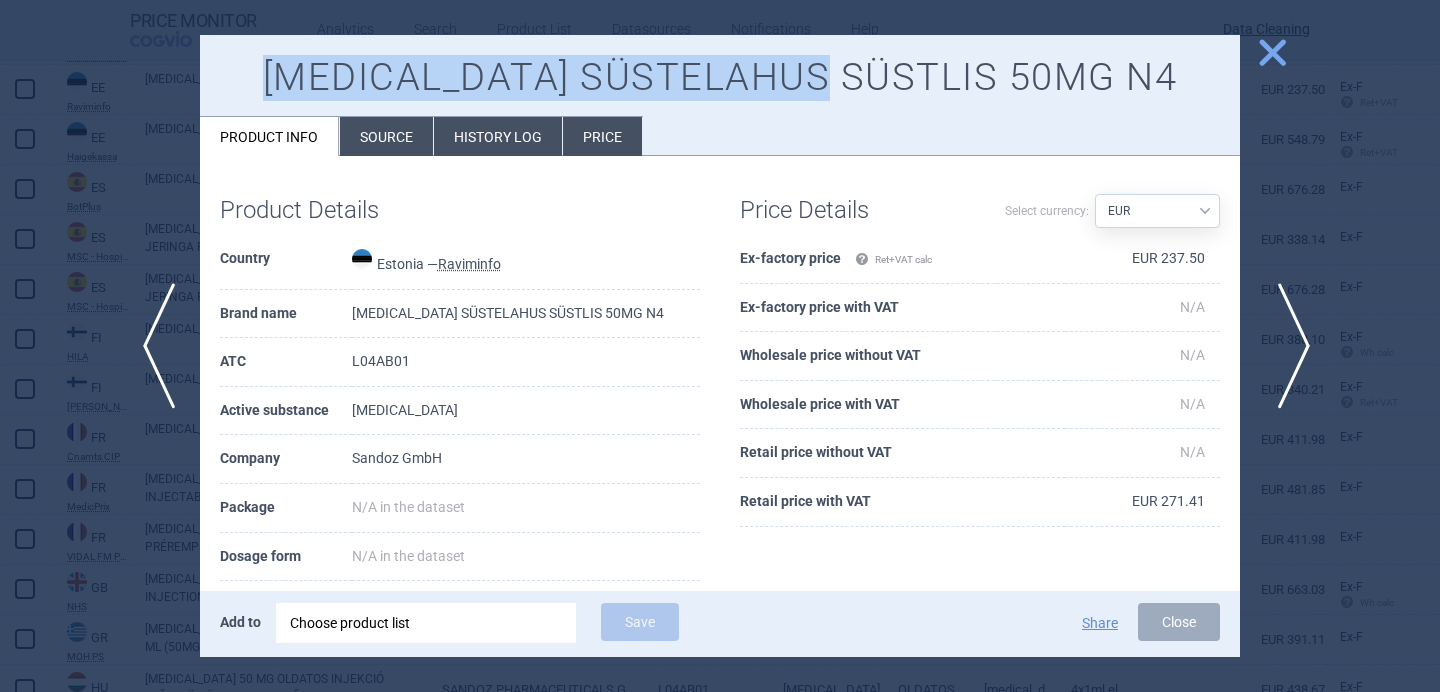 click on "next" at bounding box center (1287, 346) 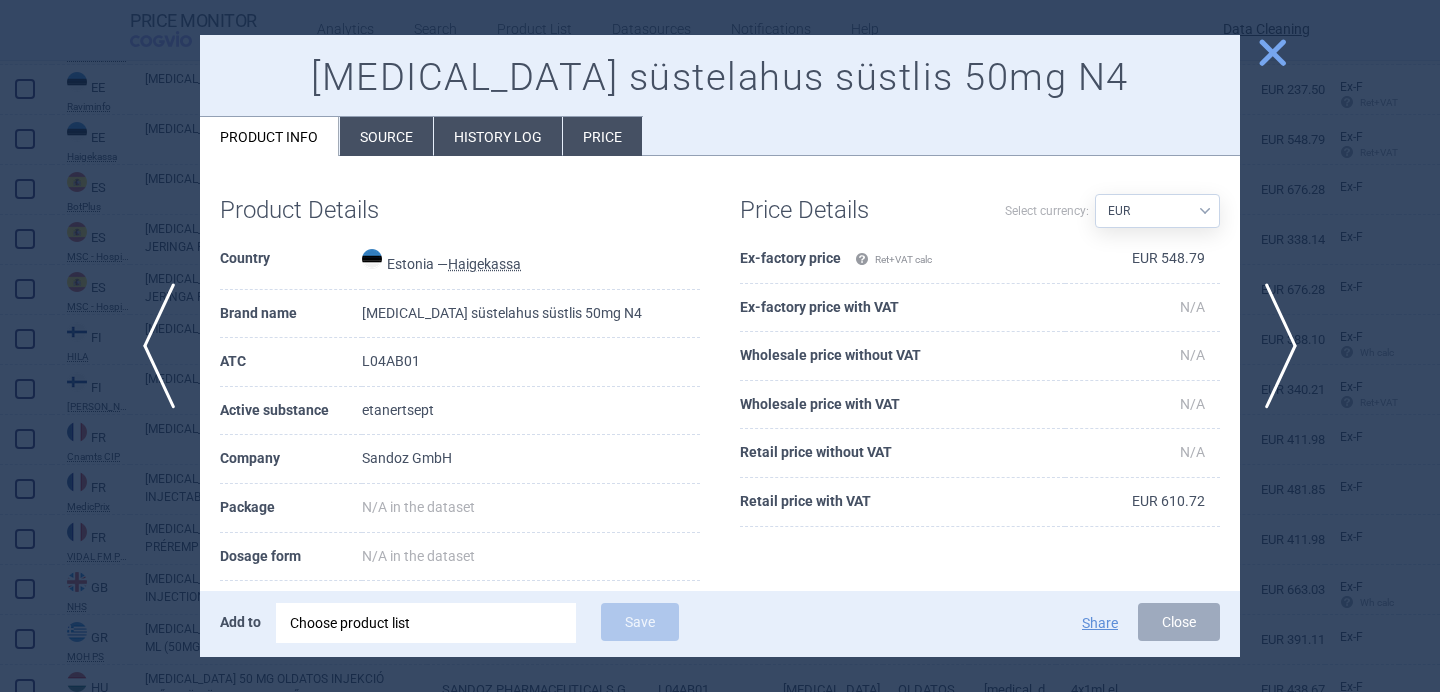 click at bounding box center [720, 346] 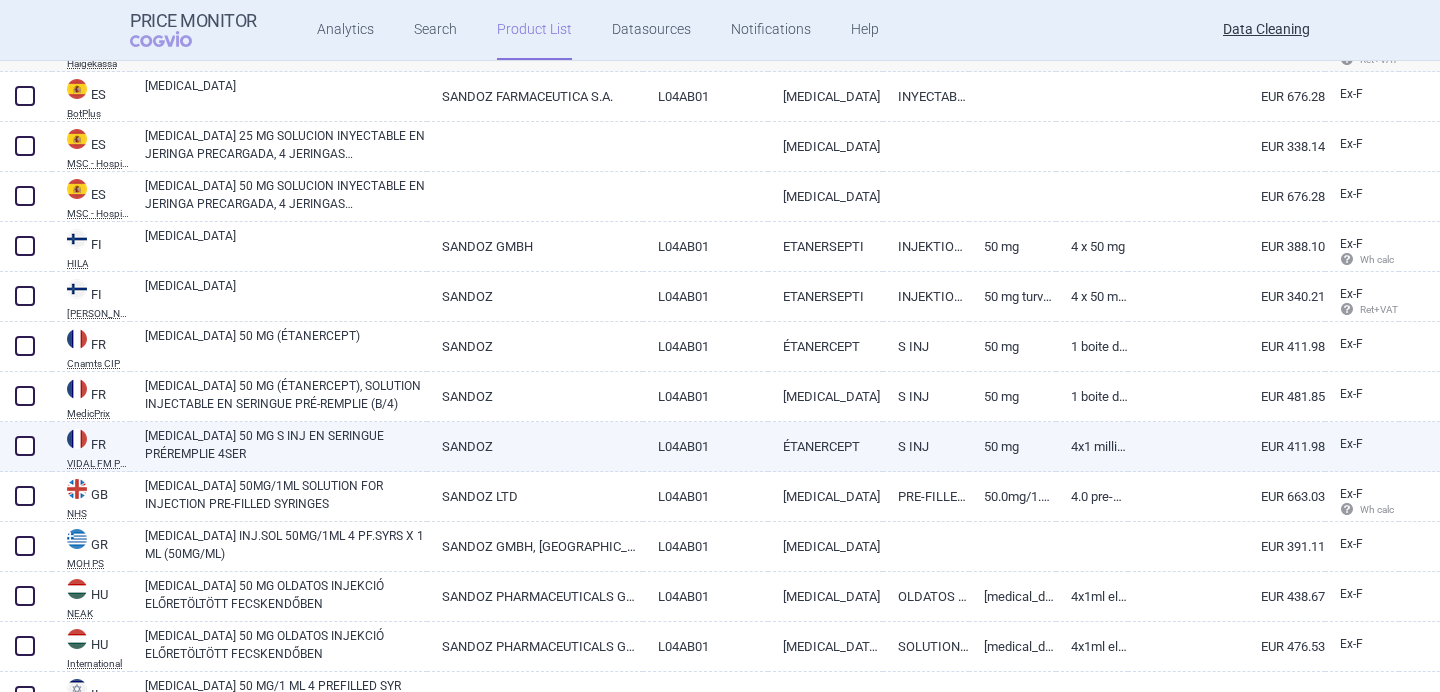 scroll, scrollTop: 4342, scrollLeft: 0, axis: vertical 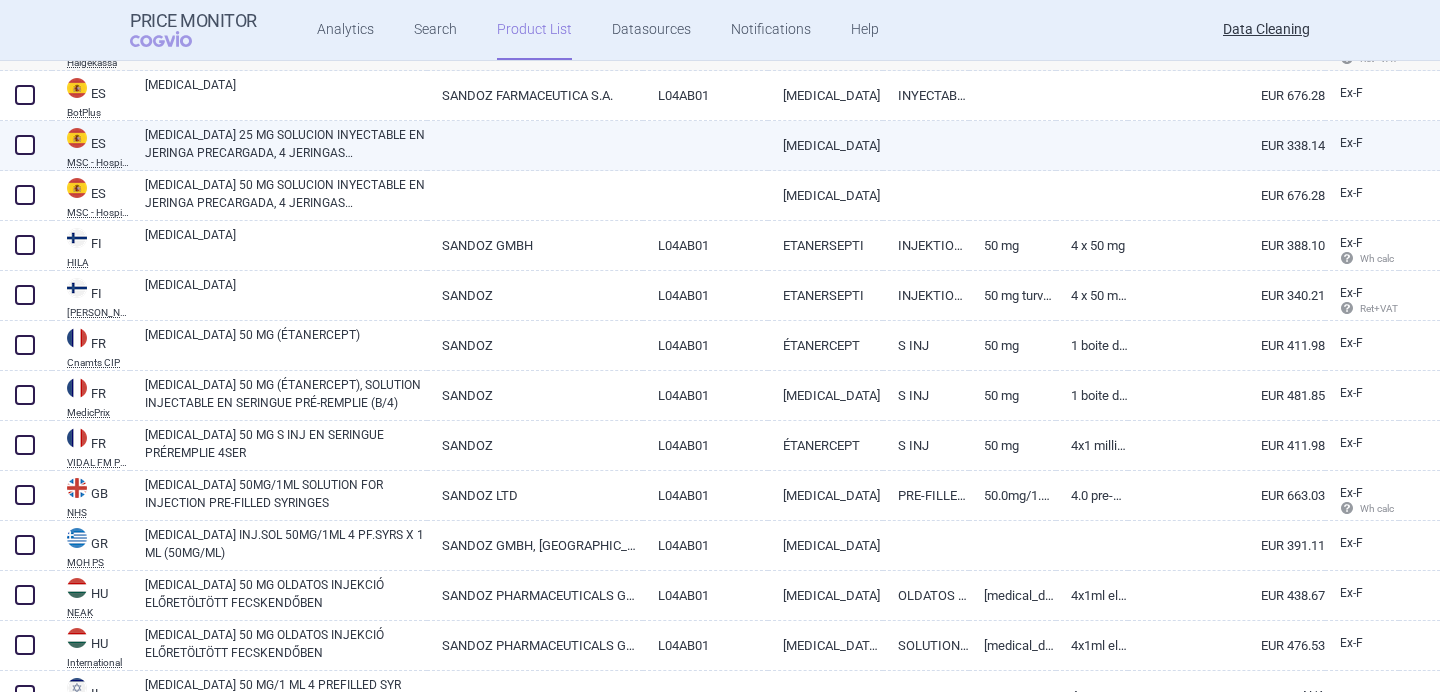 click at bounding box center [25, 145] 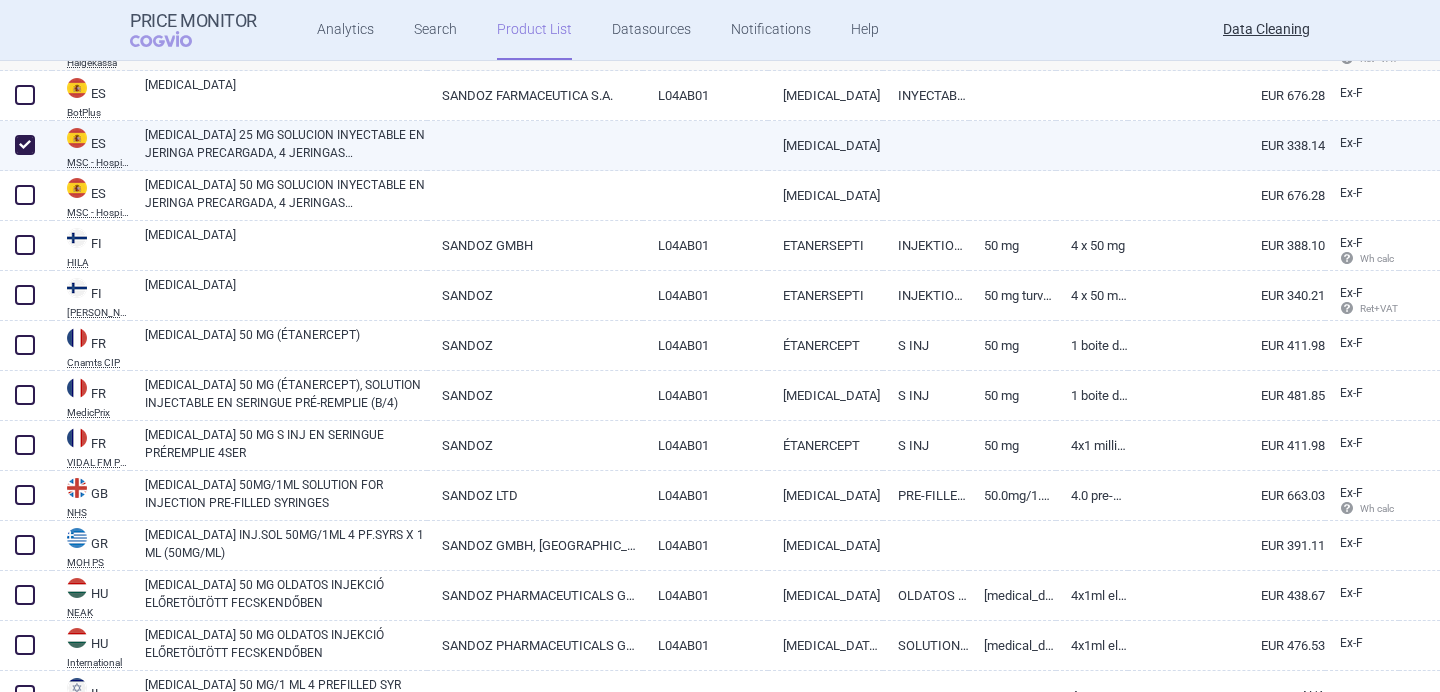 checkbox on "true" 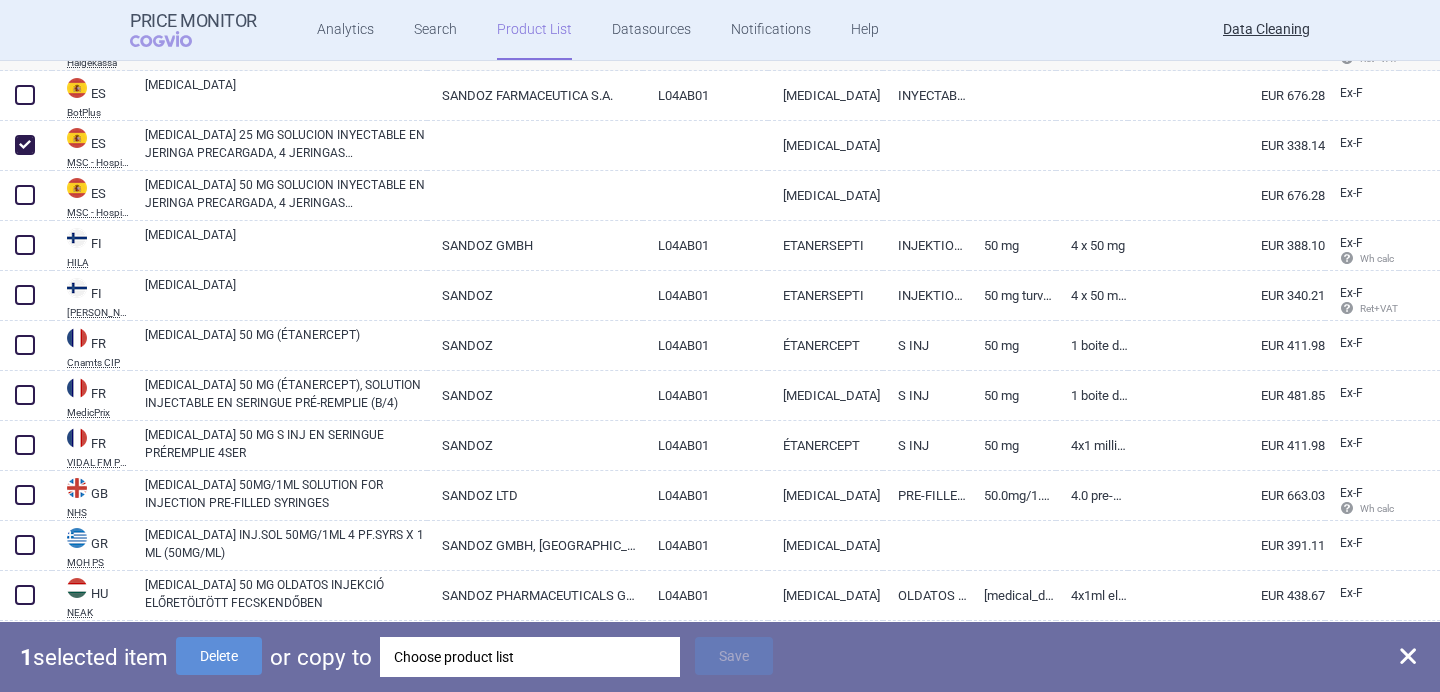 click on "Choose product list" at bounding box center [530, 657] 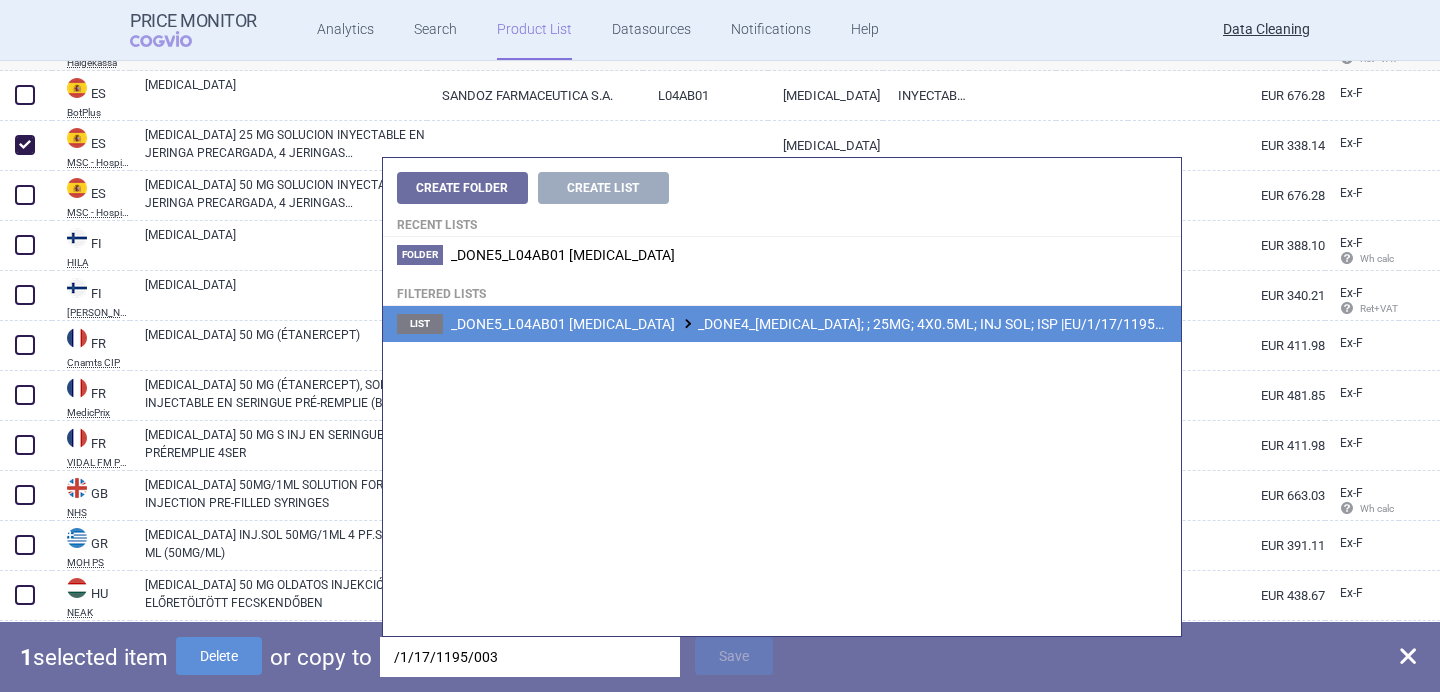 type on "/1/17/1195/003" 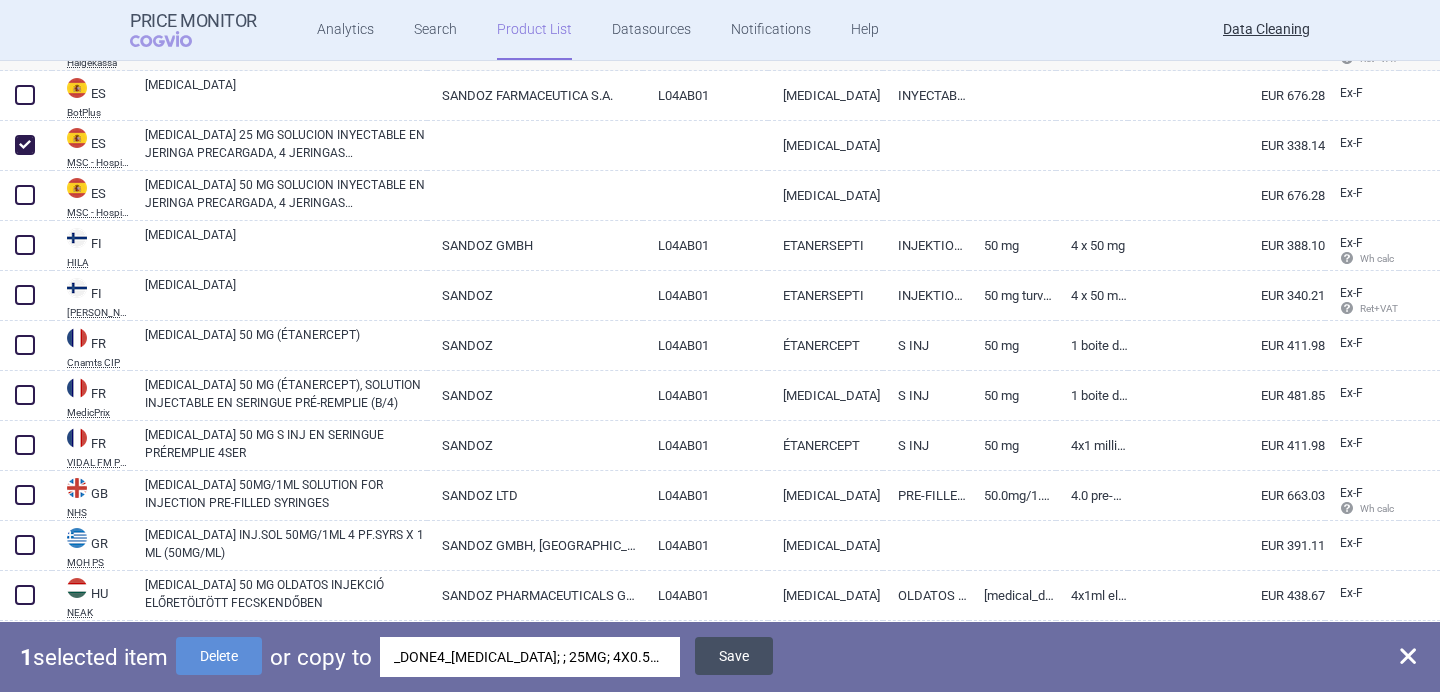 click on "Save" at bounding box center [734, 656] 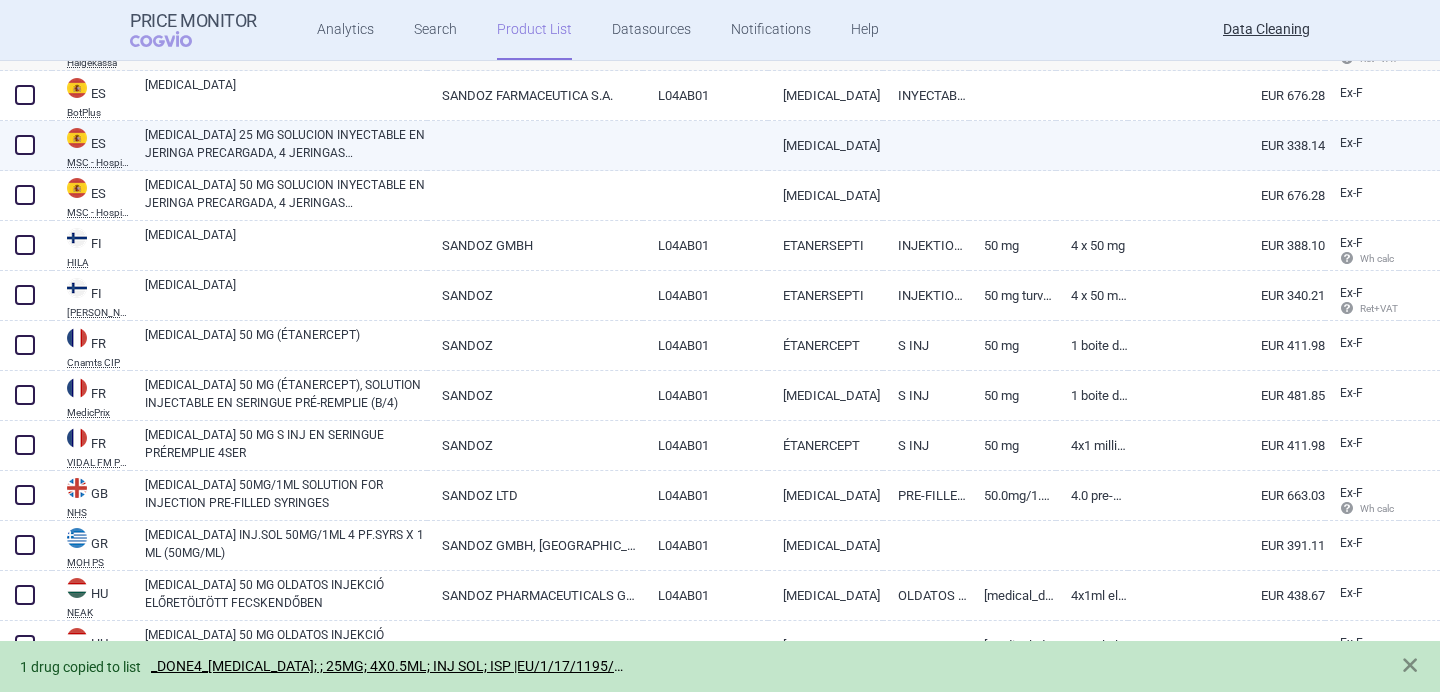 click at bounding box center (25, 145) 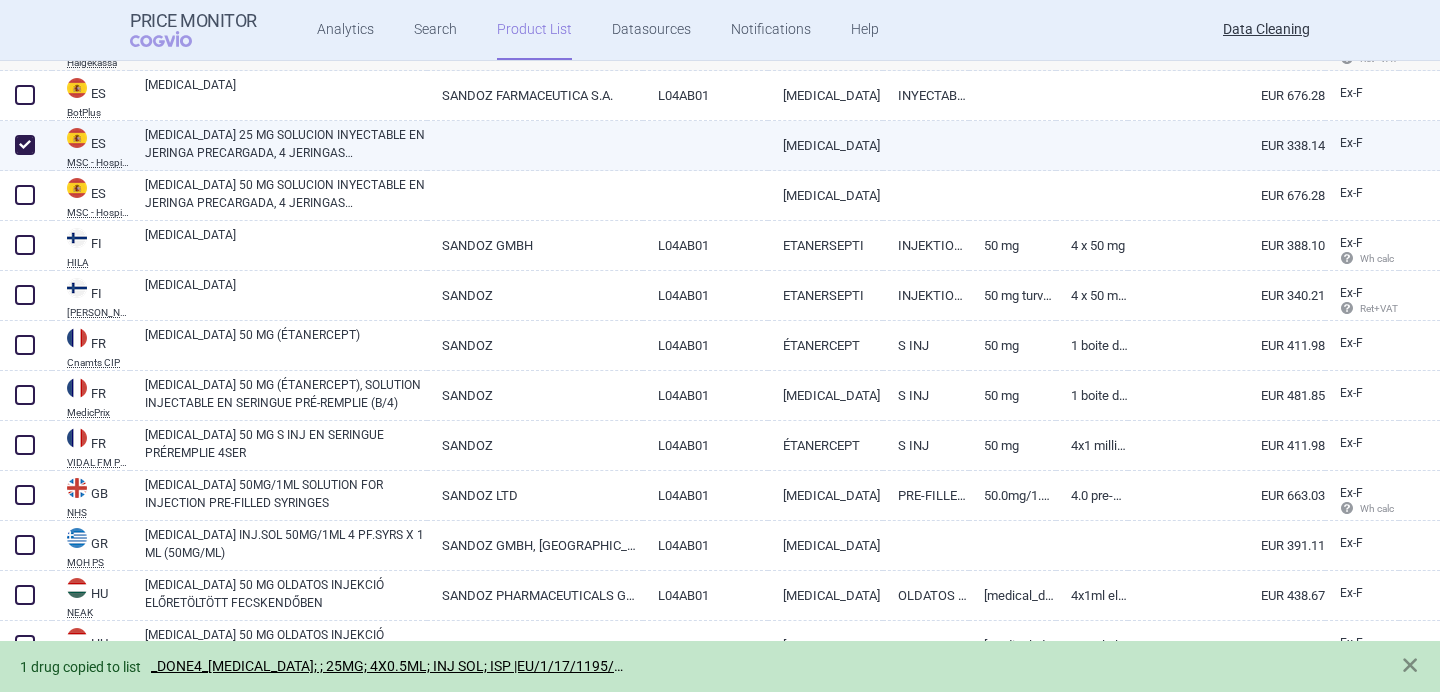 checkbox on "true" 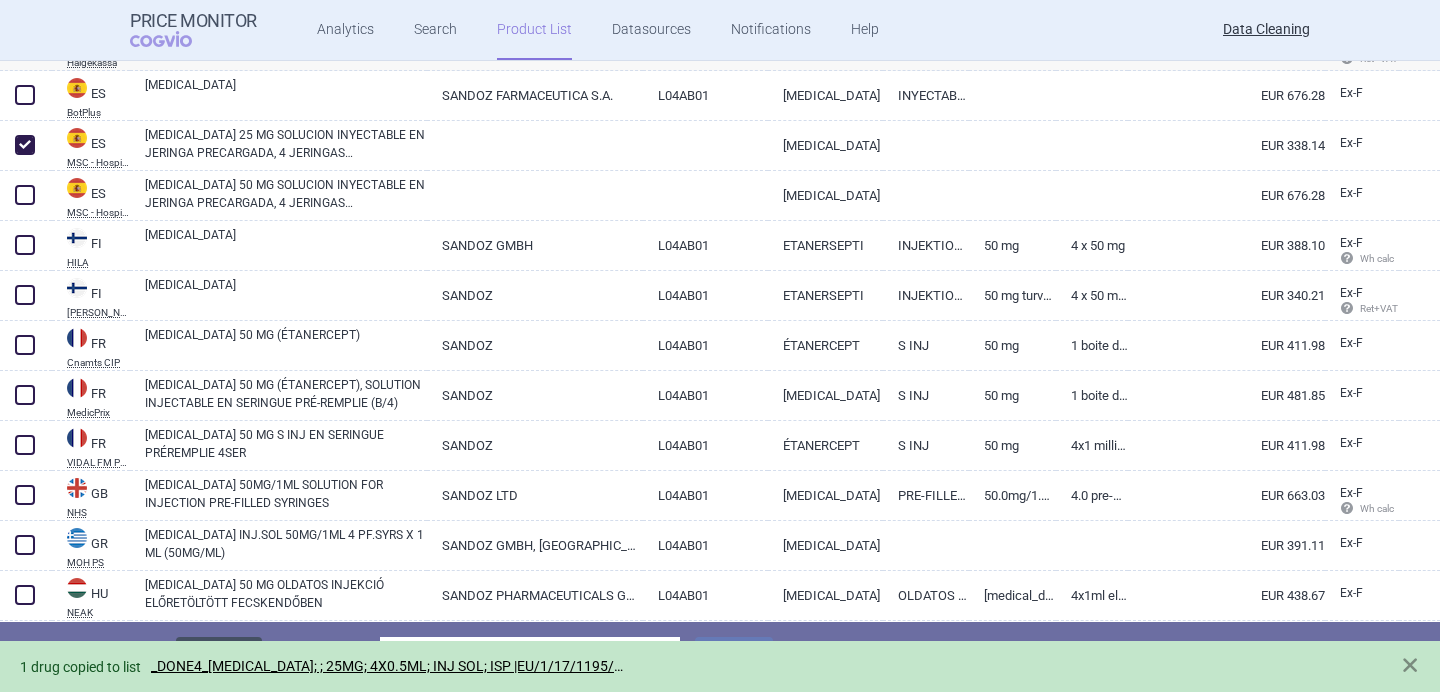 click on "Delete" at bounding box center (219, 656) 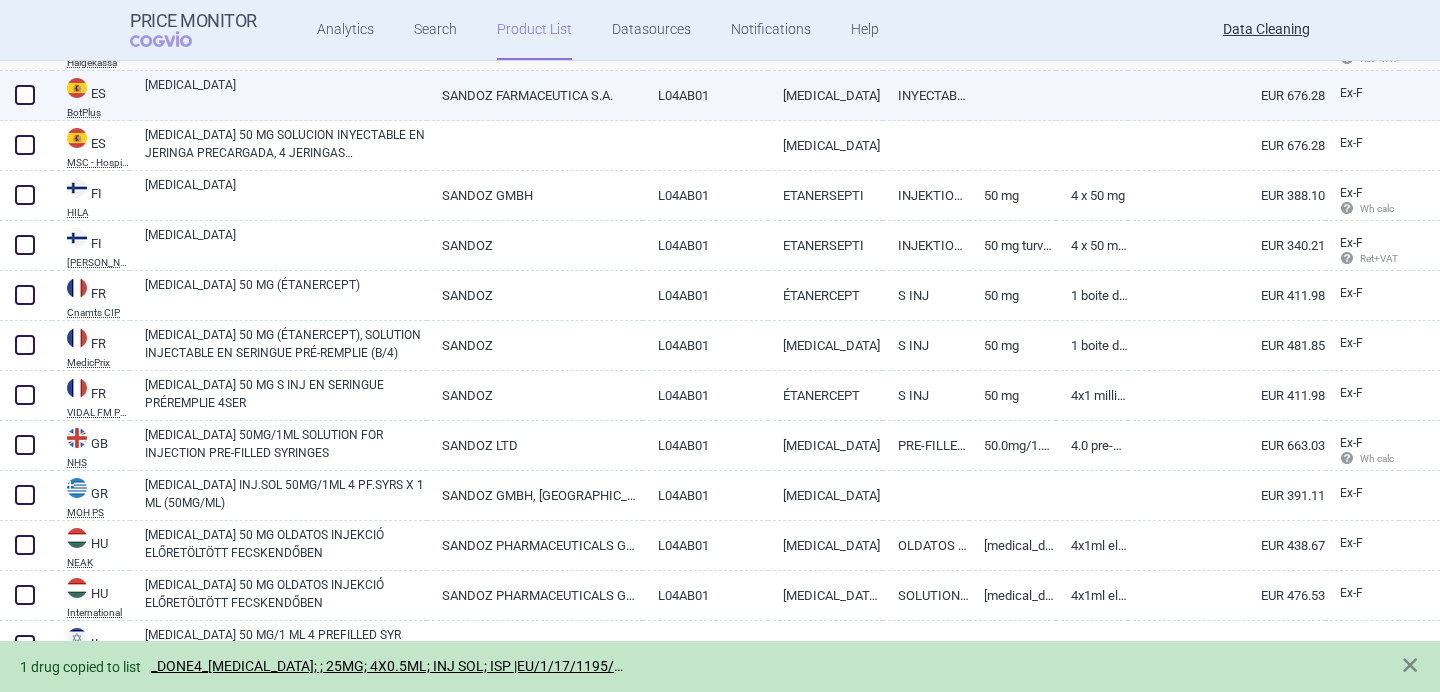 click on "[MEDICAL_DATA]" at bounding box center (286, 94) 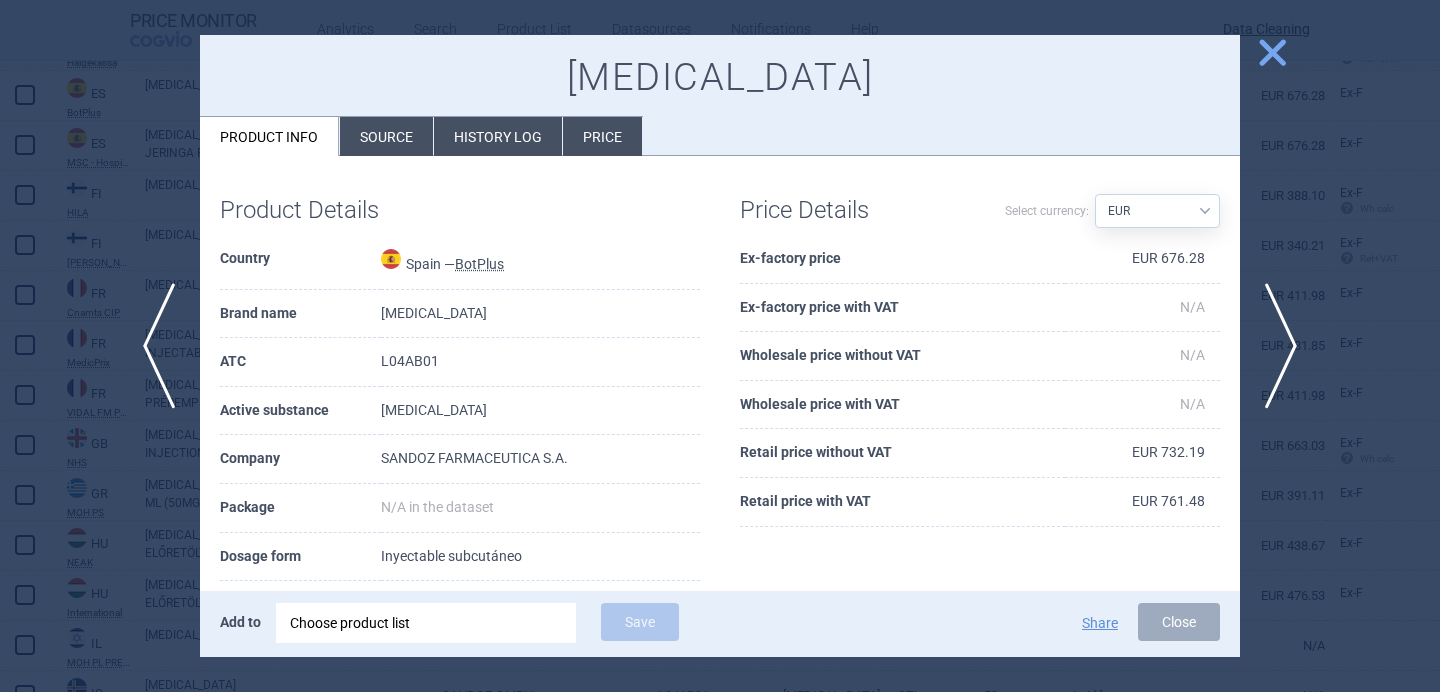 click on "Product Details Country   Spain —  BotPlus Brand name ERELZI ATC L04AB01 Active substance etanercept Company SANDOZ FARMACEUTICA S.A. Package N/A in the dataset Dosage form Inyectable subcutáneo Dosage strength N/A in the dataset Valid from - to N/A in the dataset  -  N/A in the dataset Market supply Available Date of update 10 July 2025 at 07:52 Included from 15 December 2017 Price Details Select currency: Source AED AUD BGN BHD BOB BRL CAD CHF CNY COP CZK DKK DZD EUR GBP HUF ILS INR ISK JOD JPY KRW KWD KZT LBP MDL MYR NOK NZD OMR PLN QAR RON RSD RUB SAR SEK USD UZS ZAR Ex-factory price EUR 676.28 Ex-factory price with VAT N/A Wholesale price without VAT N/A Wholesale price with VAT N/A Retail price without VAT EUR 732.19 Retail price with VAT EUR 761.48" at bounding box center [720, 510] 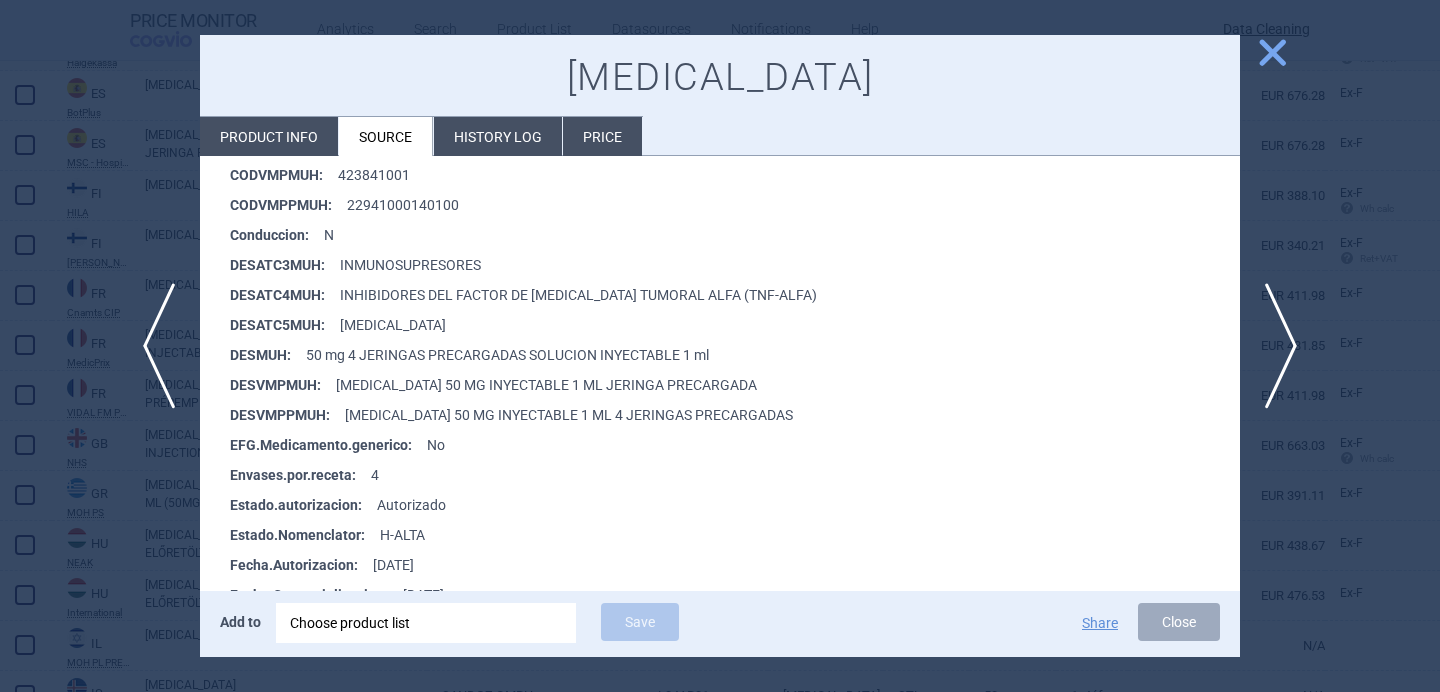 scroll, scrollTop: 487, scrollLeft: 0, axis: vertical 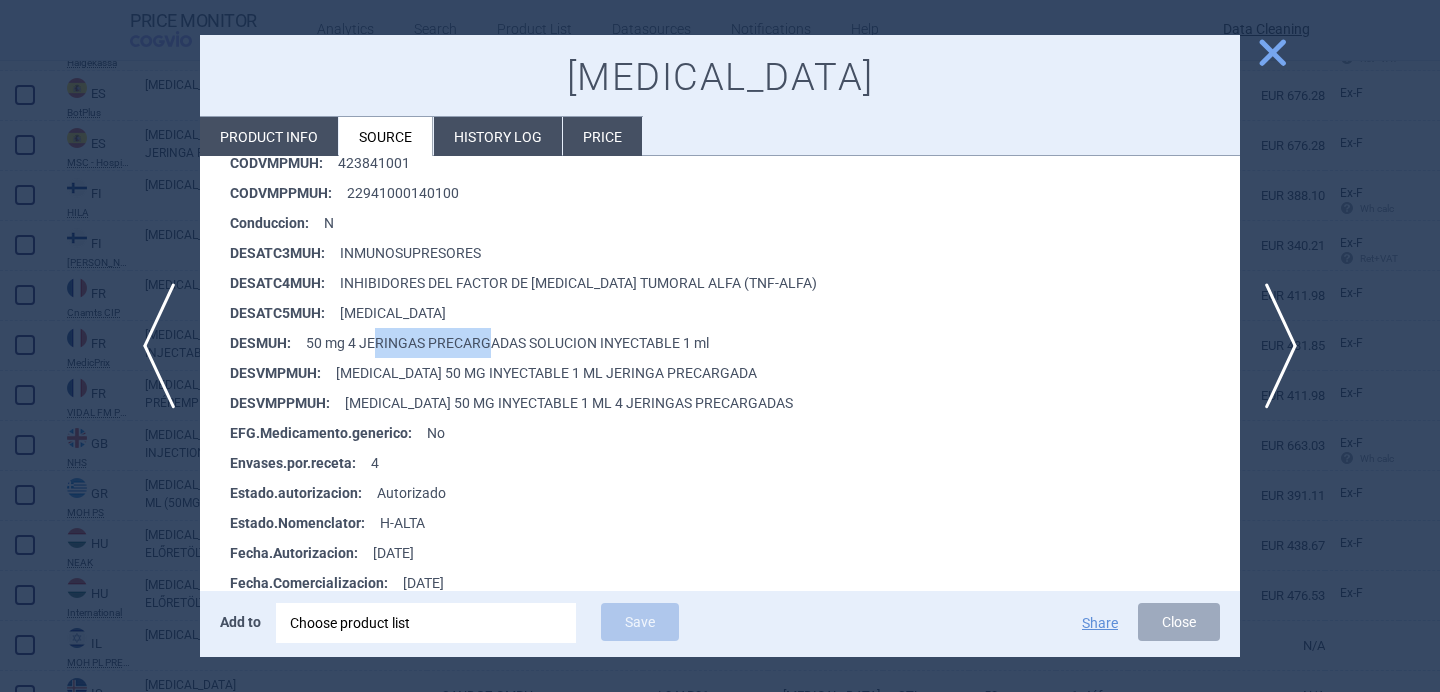 drag, startPoint x: 372, startPoint y: 342, endPoint x: 495, endPoint y: 343, distance: 123.00407 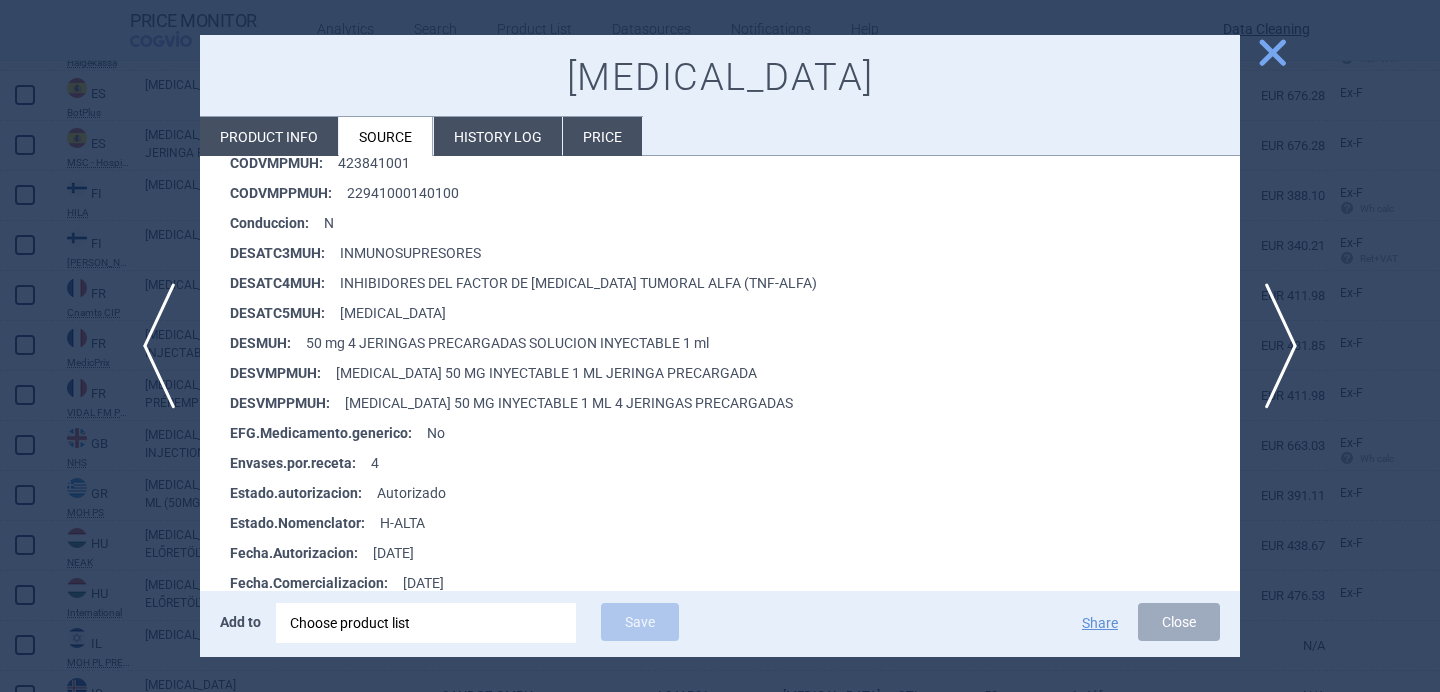 click on "EFG.Medicamento.generico : No" at bounding box center [735, 433] 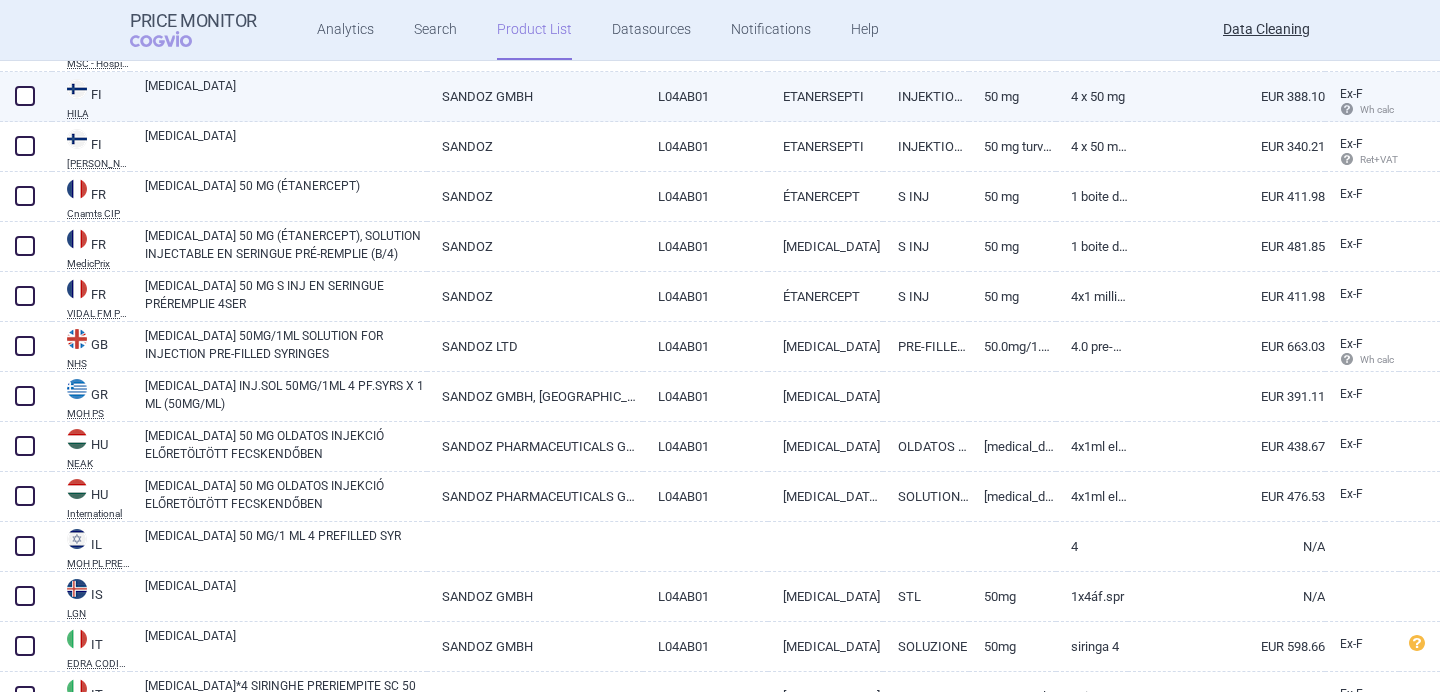 scroll, scrollTop: 4442, scrollLeft: 0, axis: vertical 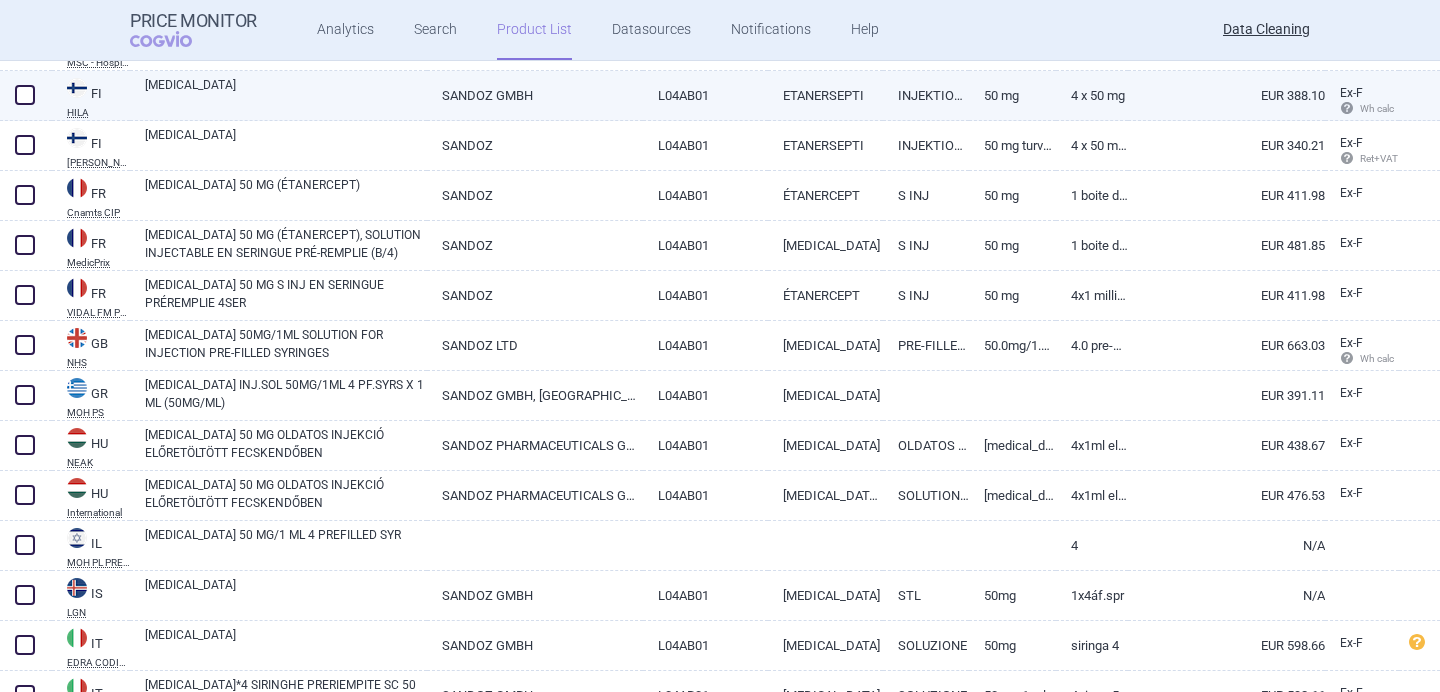 click on "[MEDICAL_DATA]" at bounding box center [286, 94] 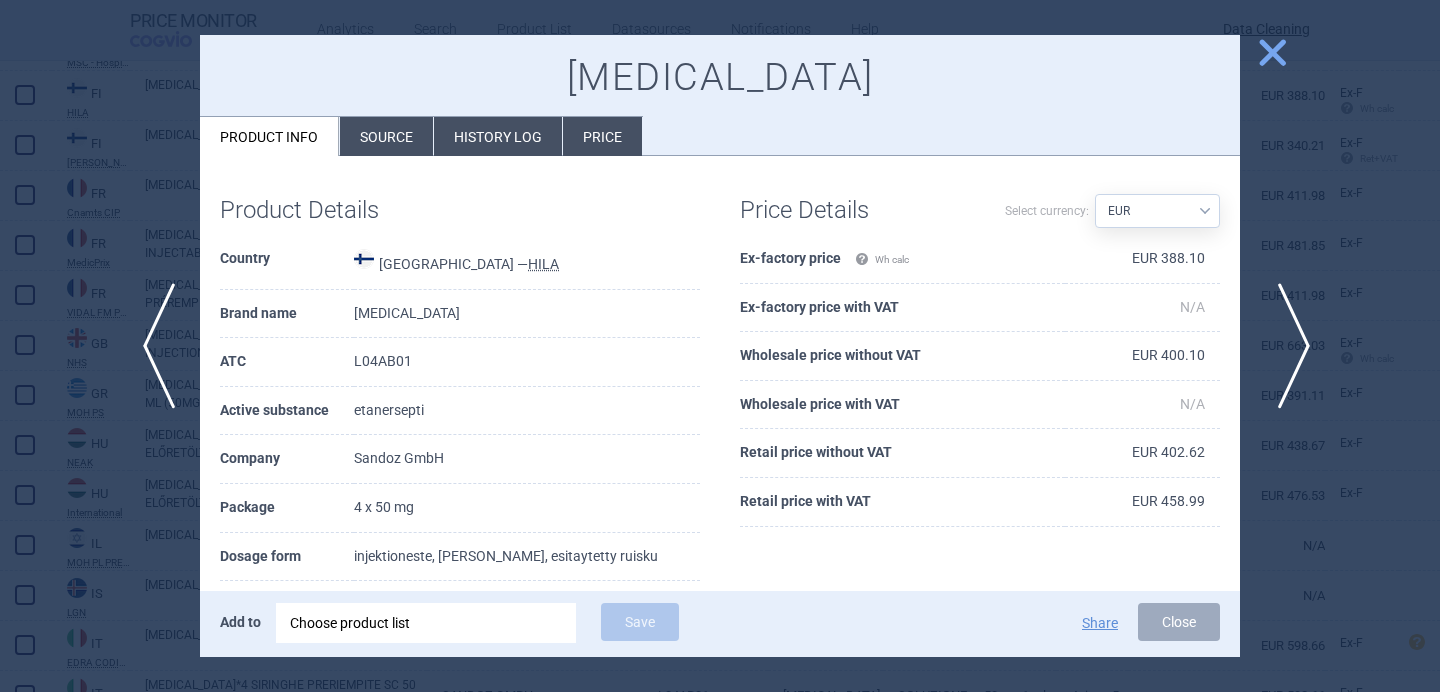 click on "next" at bounding box center [1287, 346] 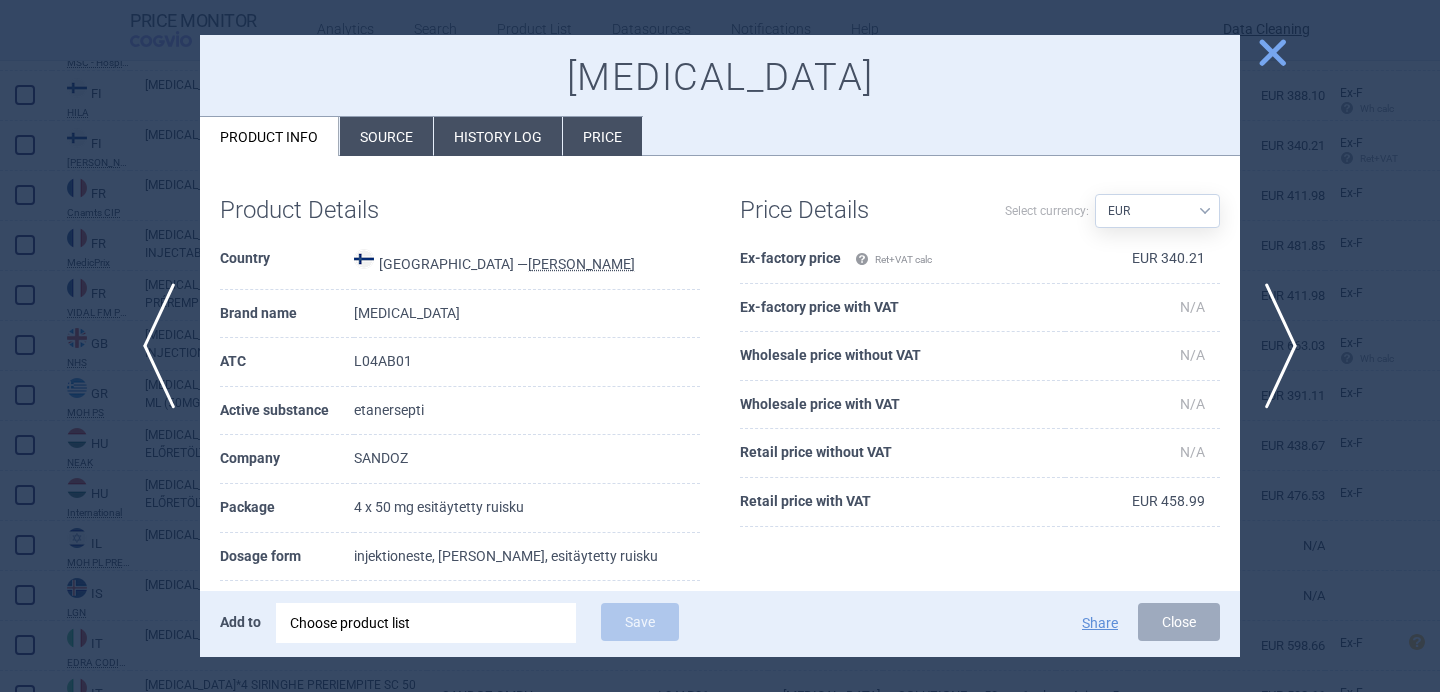 click at bounding box center (720, 346) 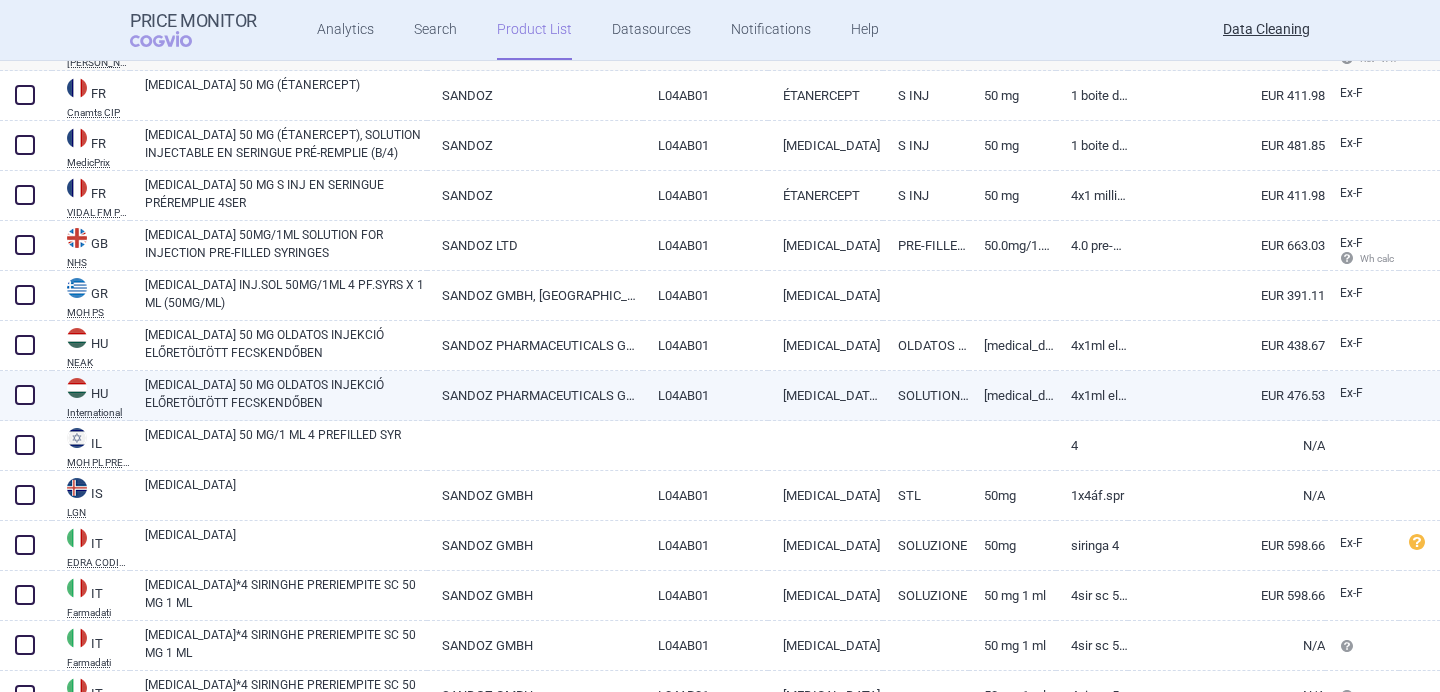 scroll, scrollTop: 4548, scrollLeft: 0, axis: vertical 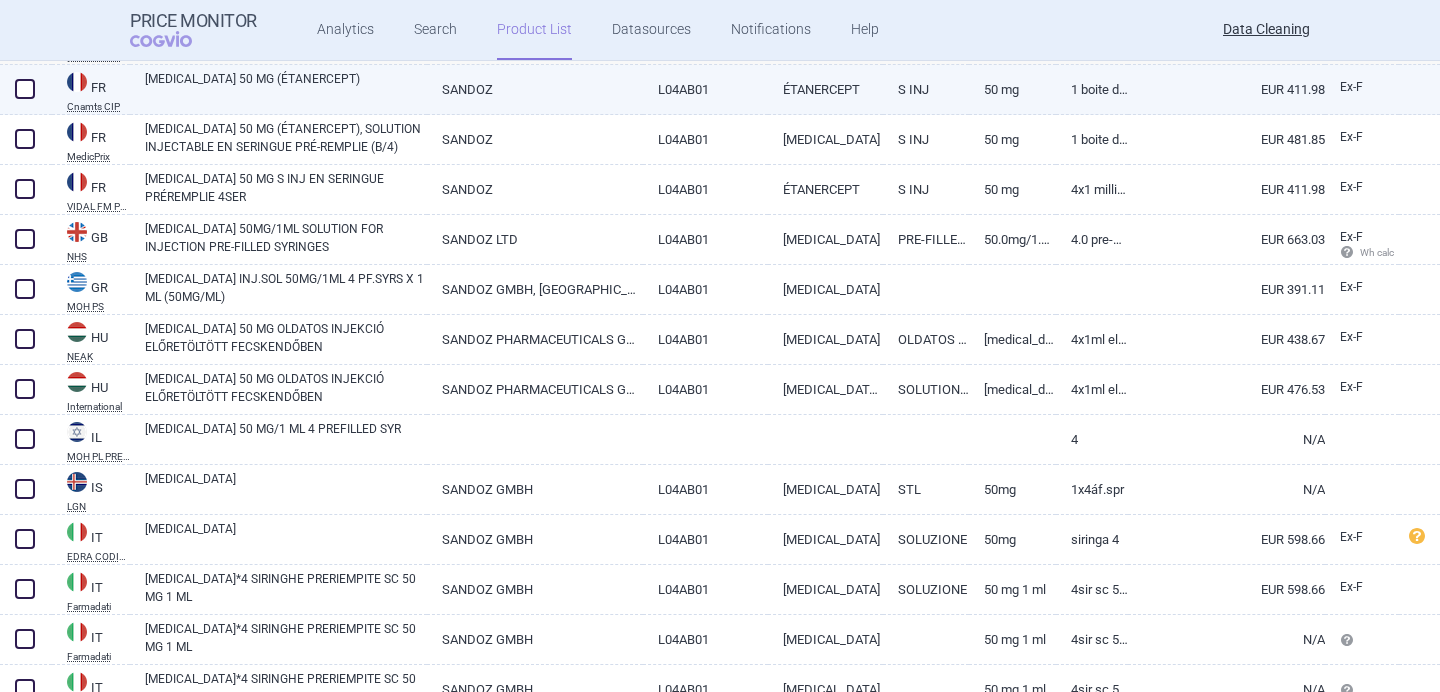 click on "[MEDICAL_DATA] 50 MG (ÉTANERCEPT)" at bounding box center [286, 88] 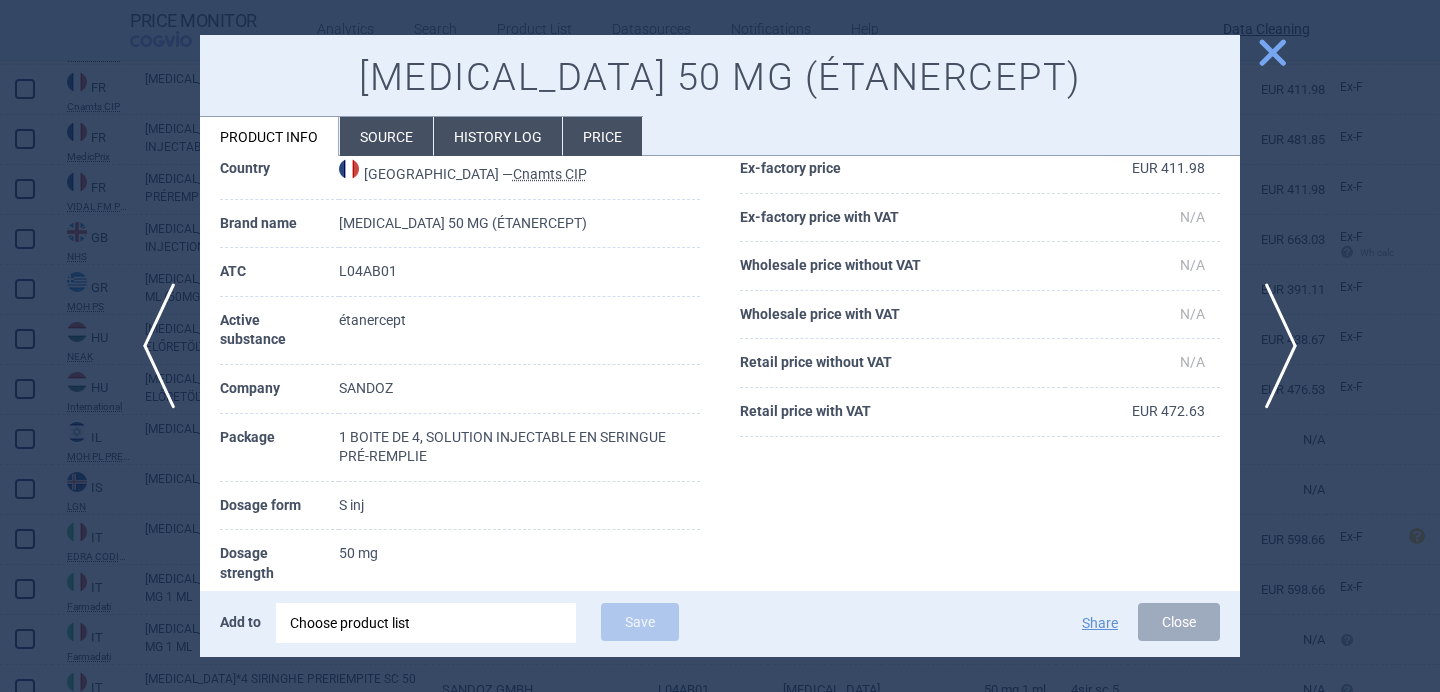 scroll, scrollTop: 100, scrollLeft: 0, axis: vertical 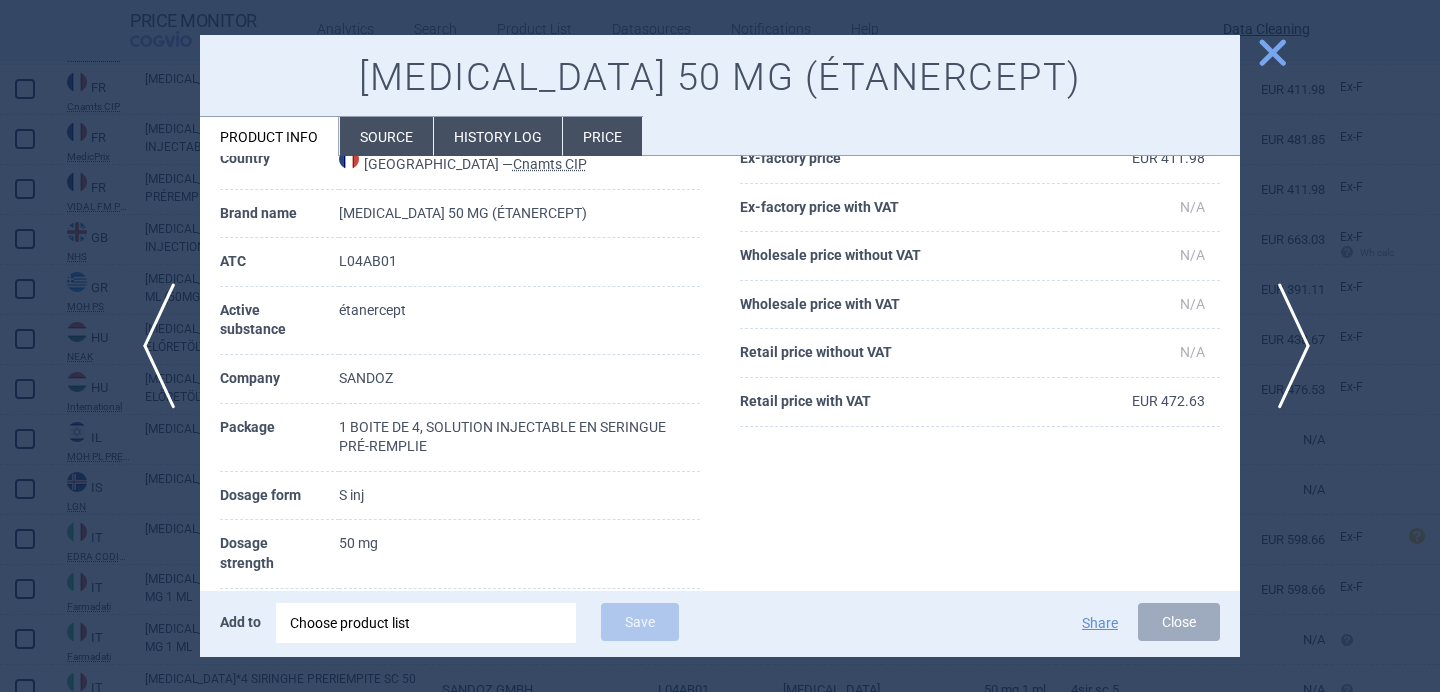 click on "next" at bounding box center [1287, 346] 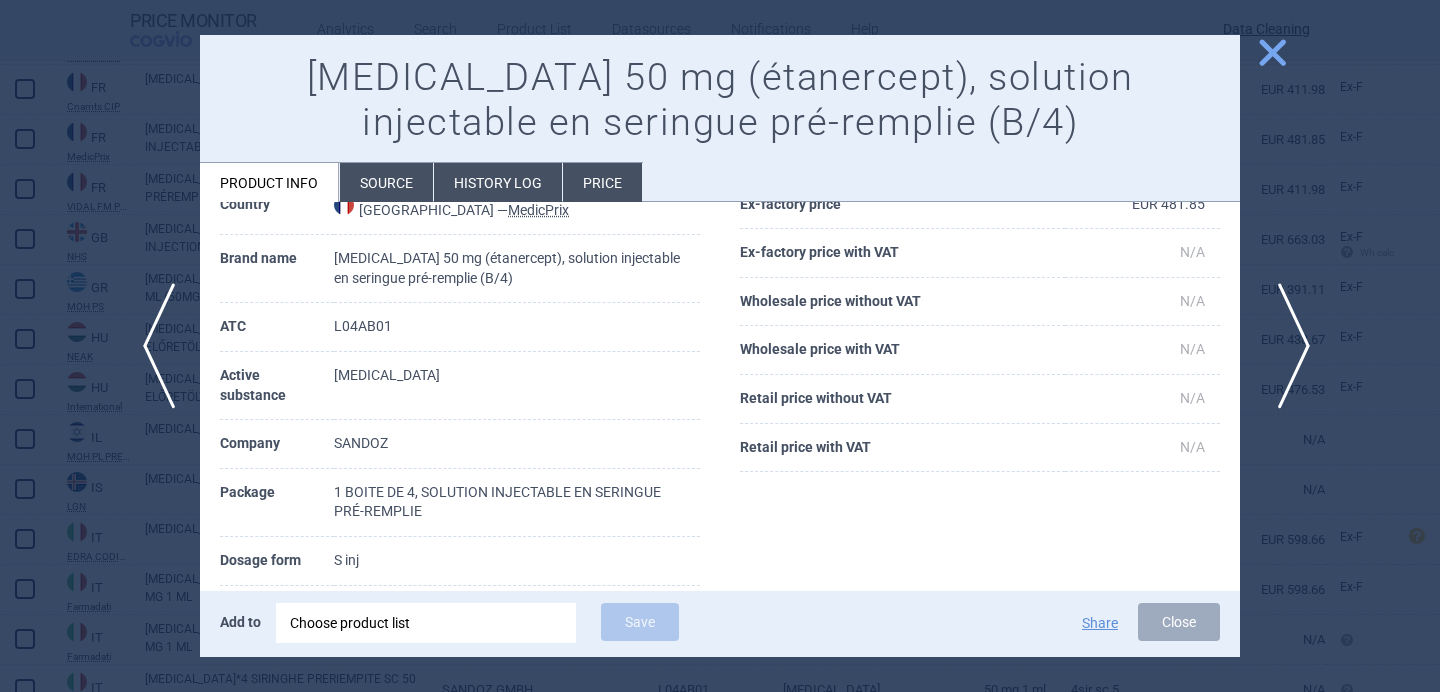 click on "next" at bounding box center (1287, 346) 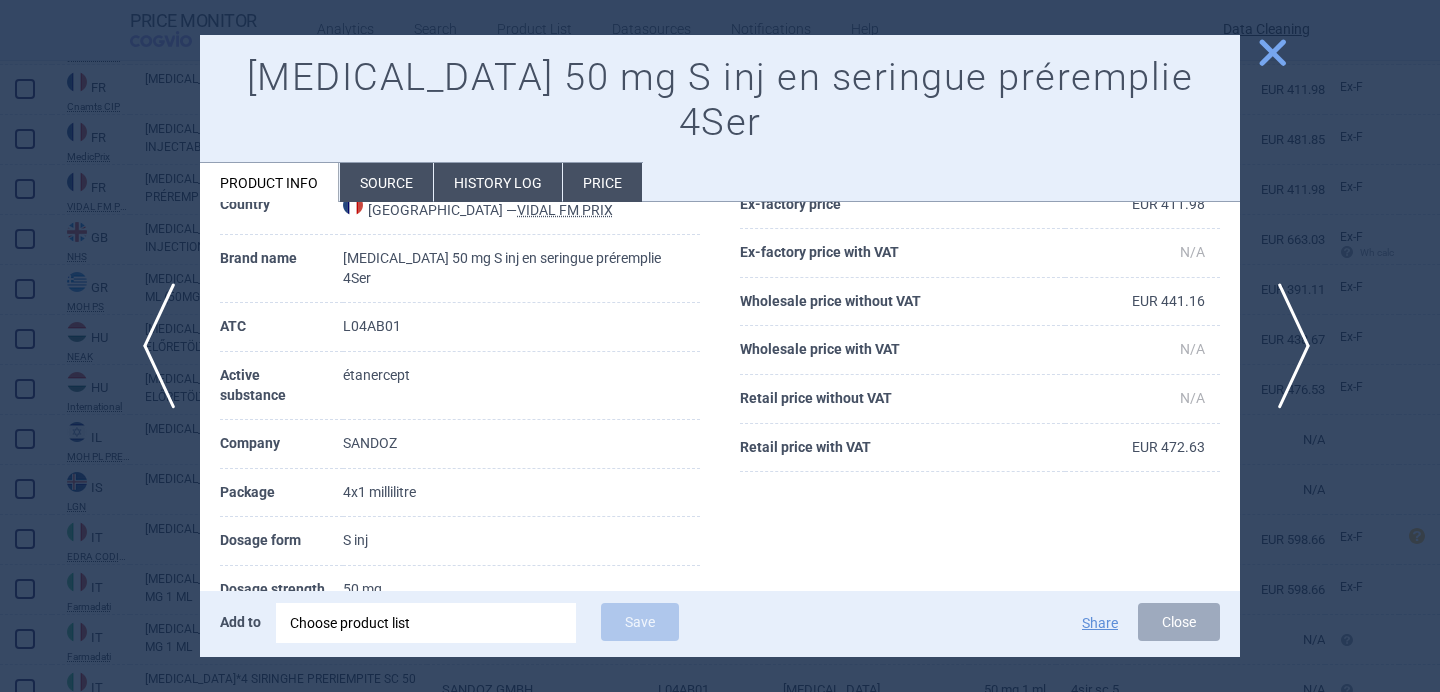 click on "next" at bounding box center (1287, 346) 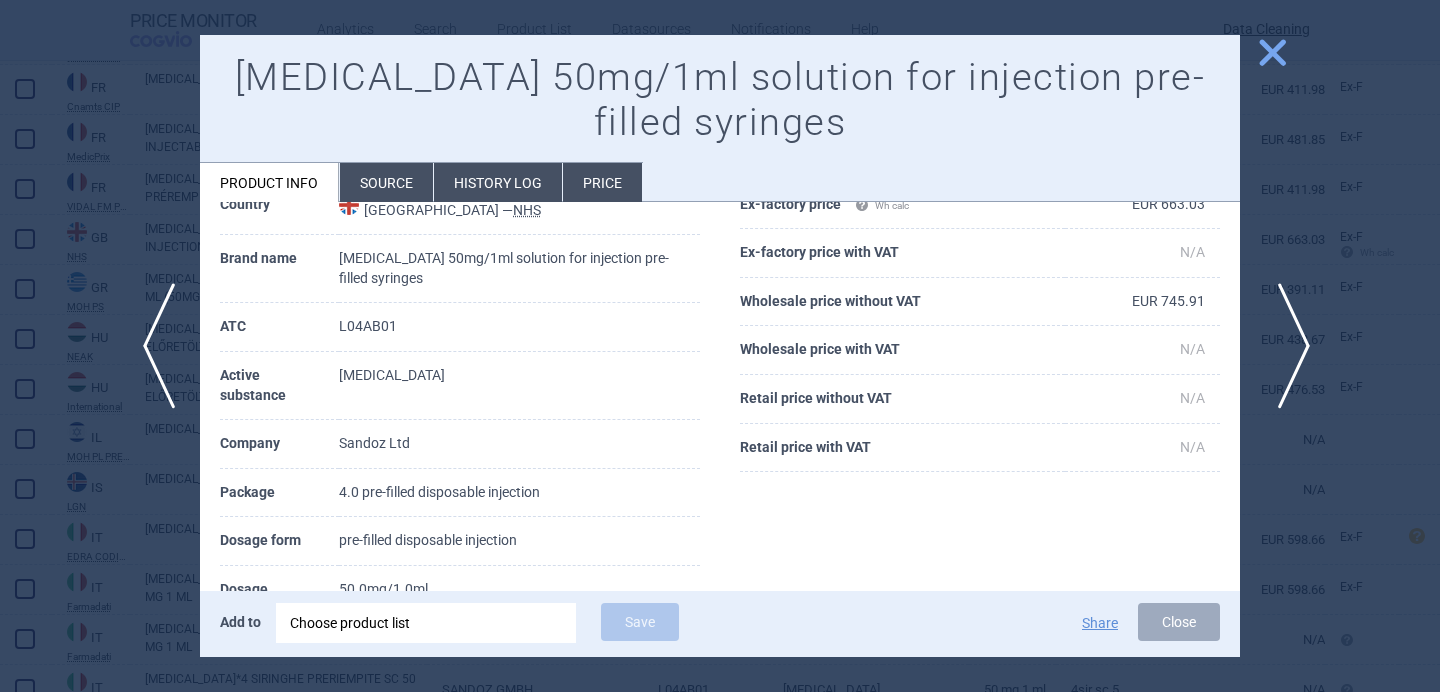 click on "next" at bounding box center (1287, 346) 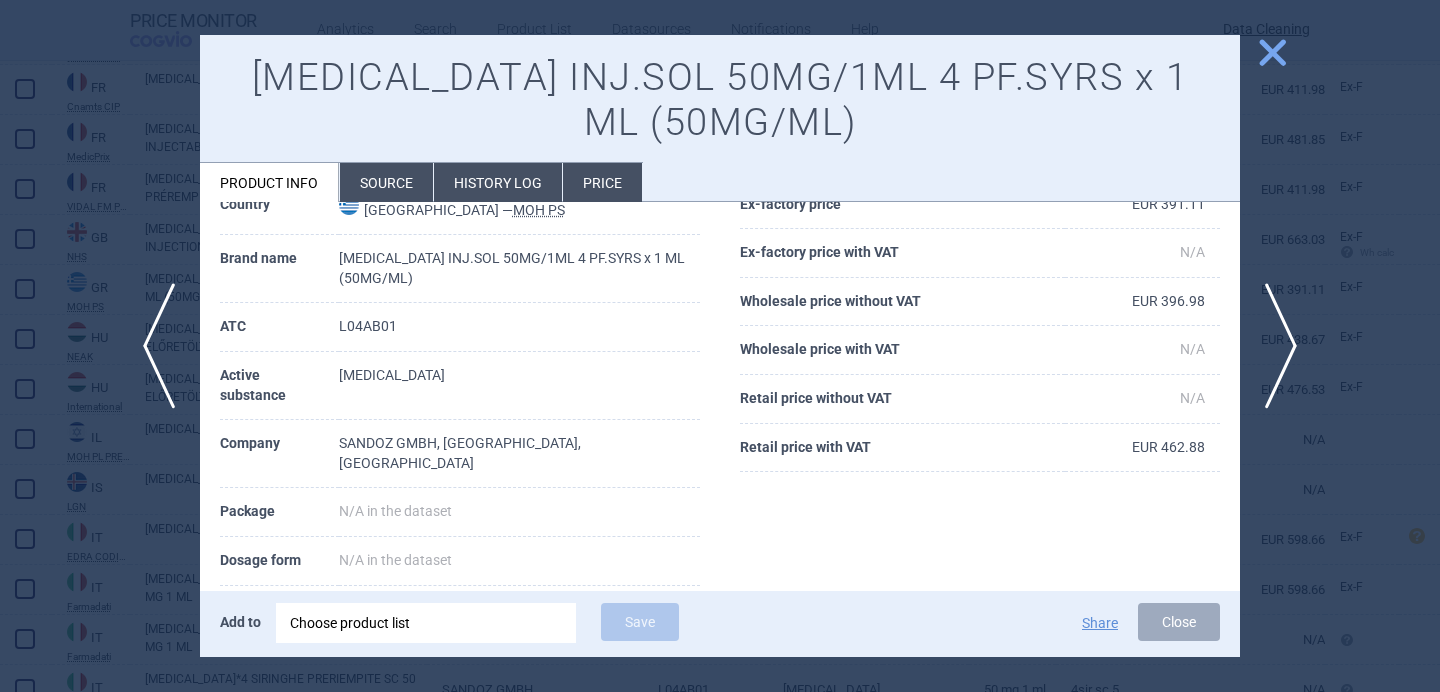 click at bounding box center (720, 346) 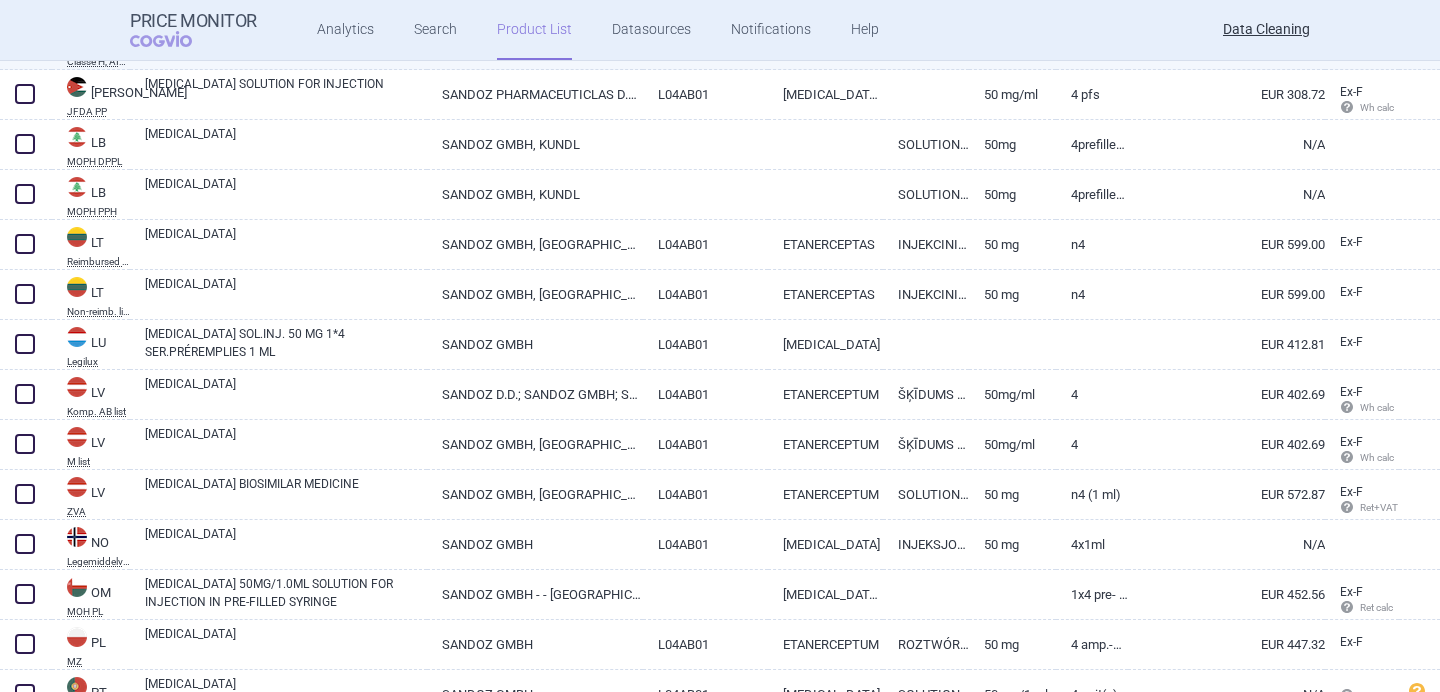 scroll, scrollTop: 5250, scrollLeft: 0, axis: vertical 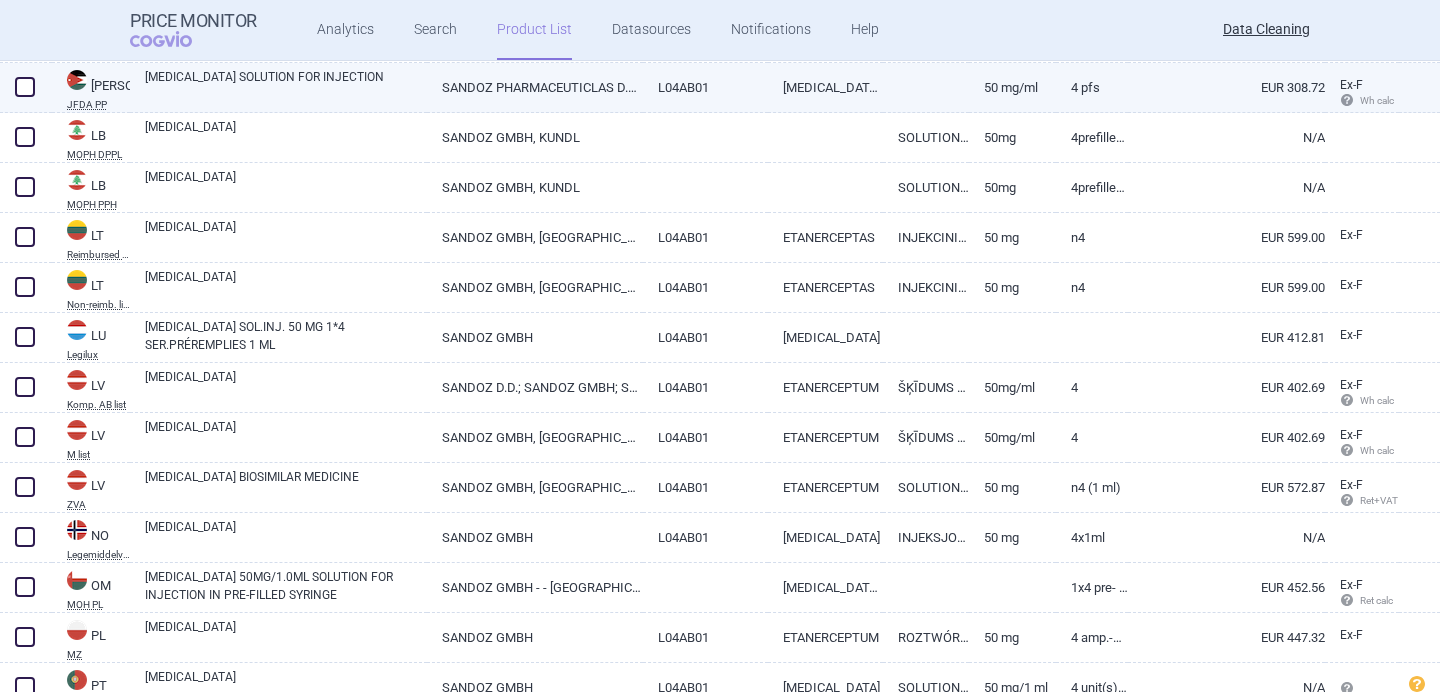 click on "ERELZI SOLUTION FOR INJECTION" at bounding box center [286, 86] 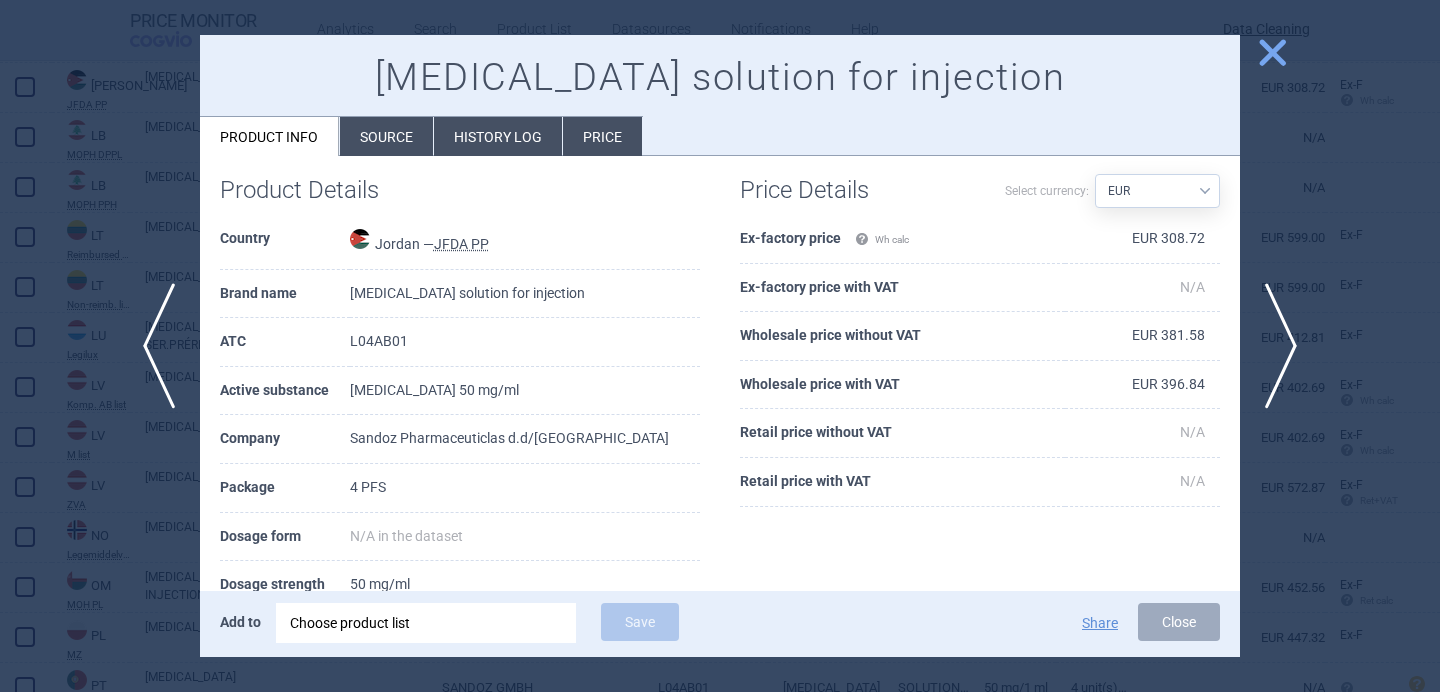 scroll, scrollTop: 24, scrollLeft: 0, axis: vertical 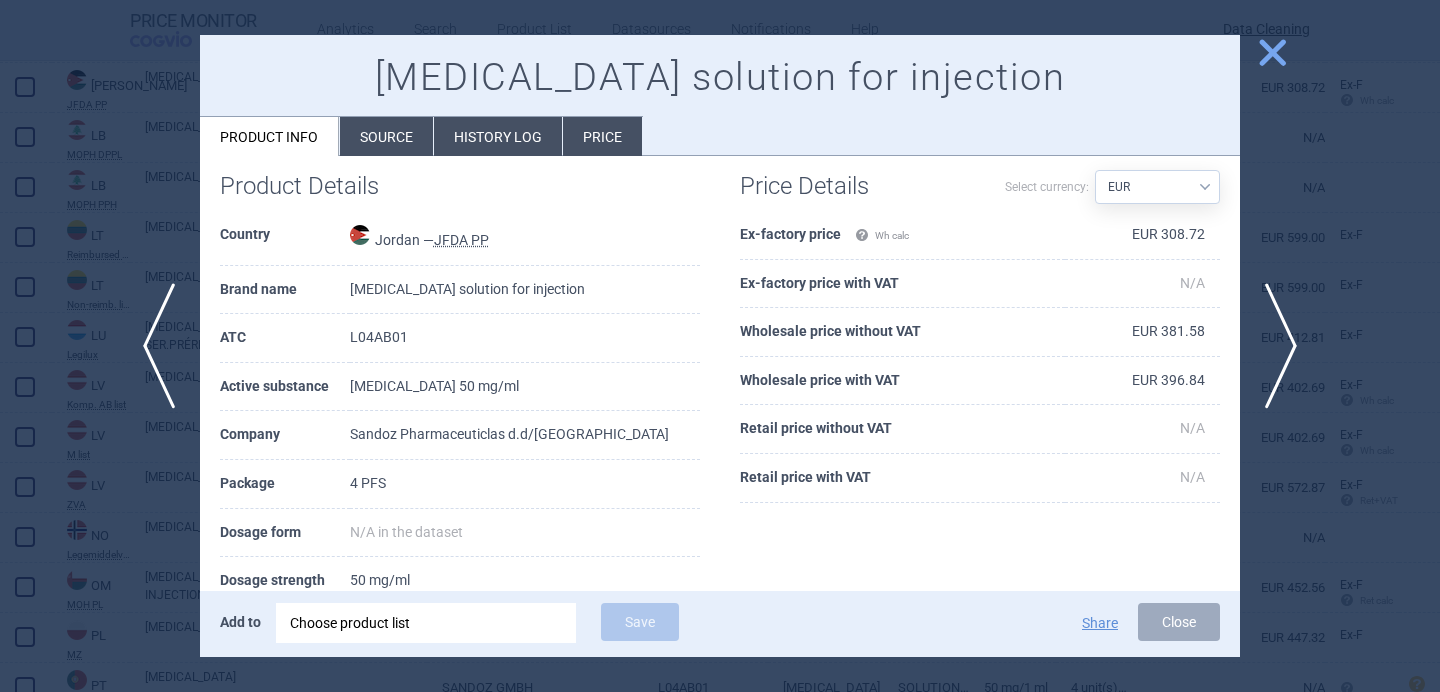 click at bounding box center (720, 346) 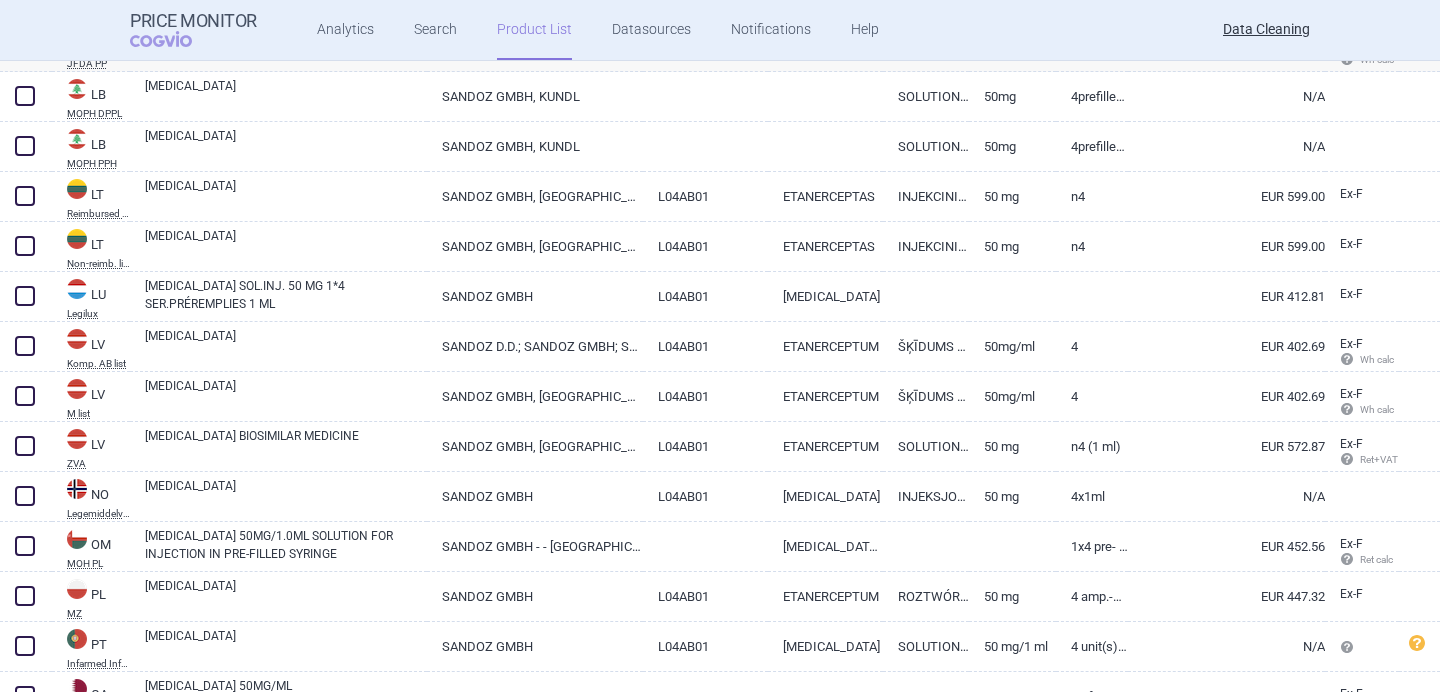 scroll, scrollTop: 5297, scrollLeft: 0, axis: vertical 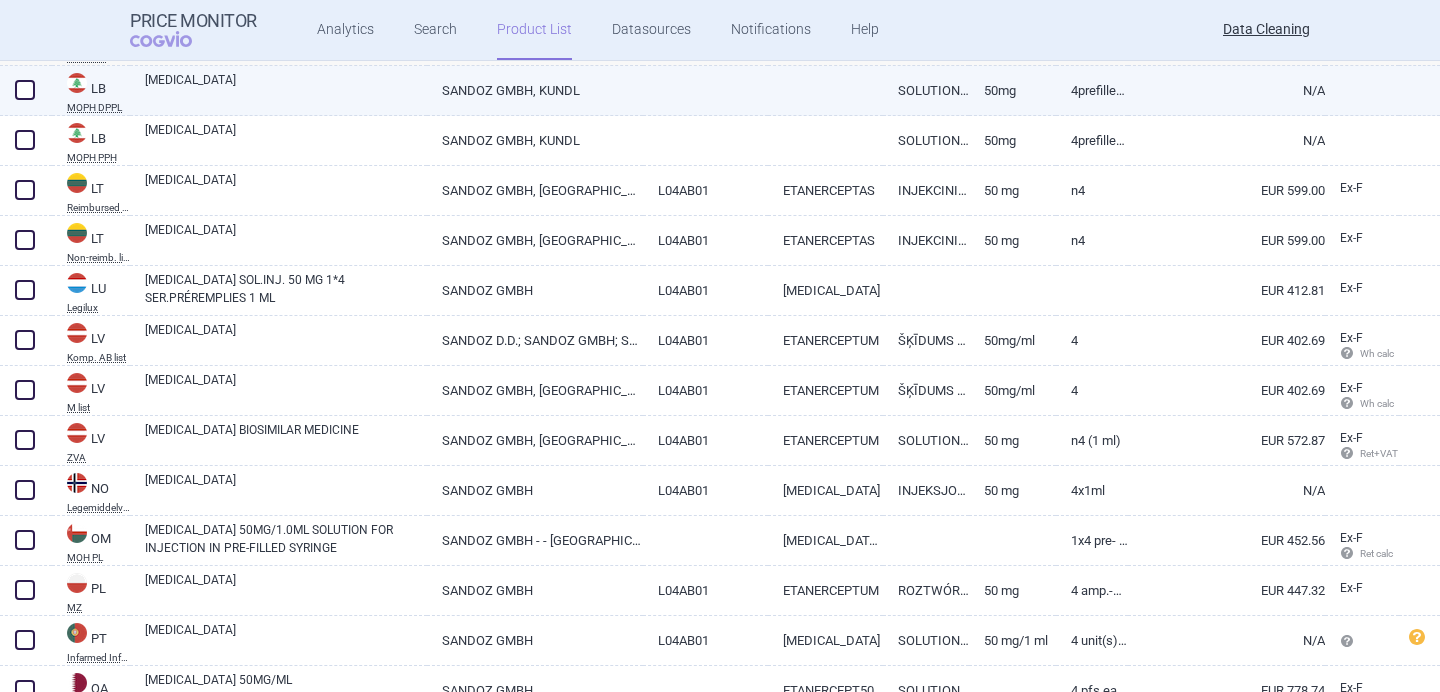 click on "[MEDICAL_DATA]" at bounding box center (286, 89) 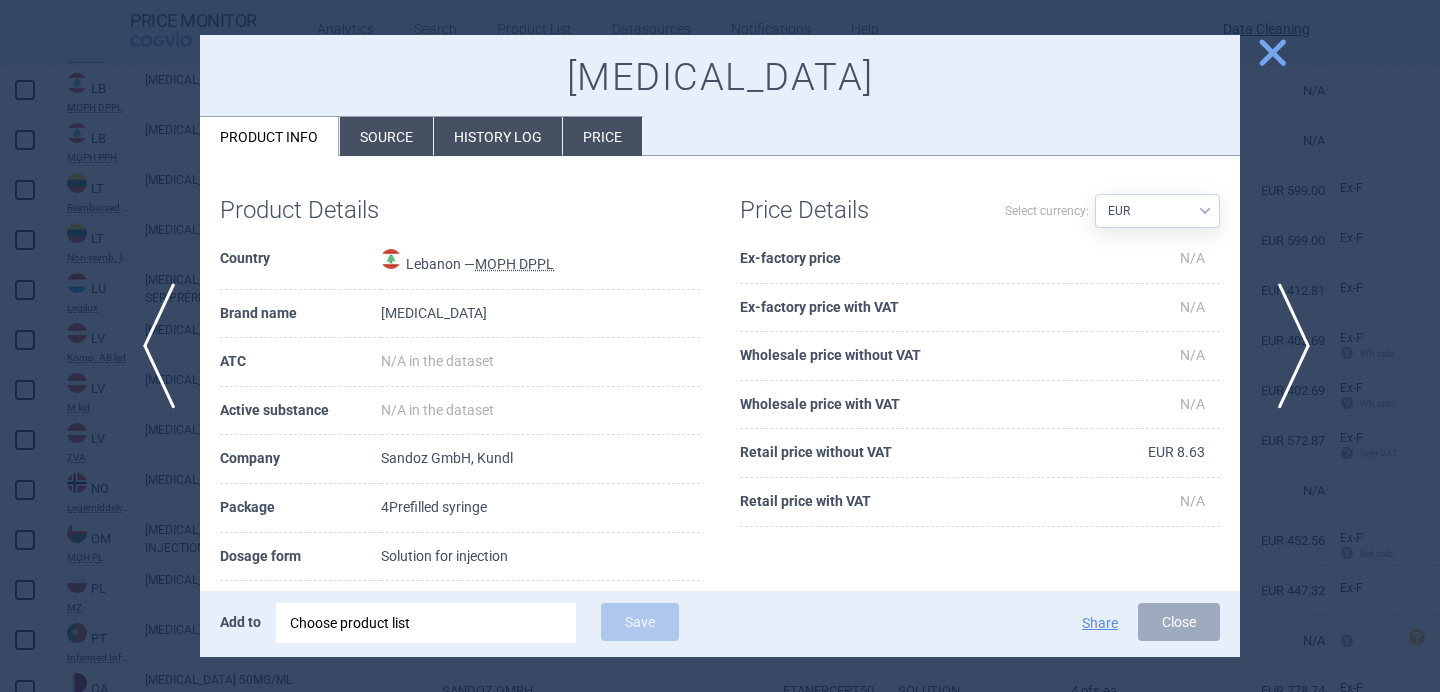 click on "next" at bounding box center (1287, 346) 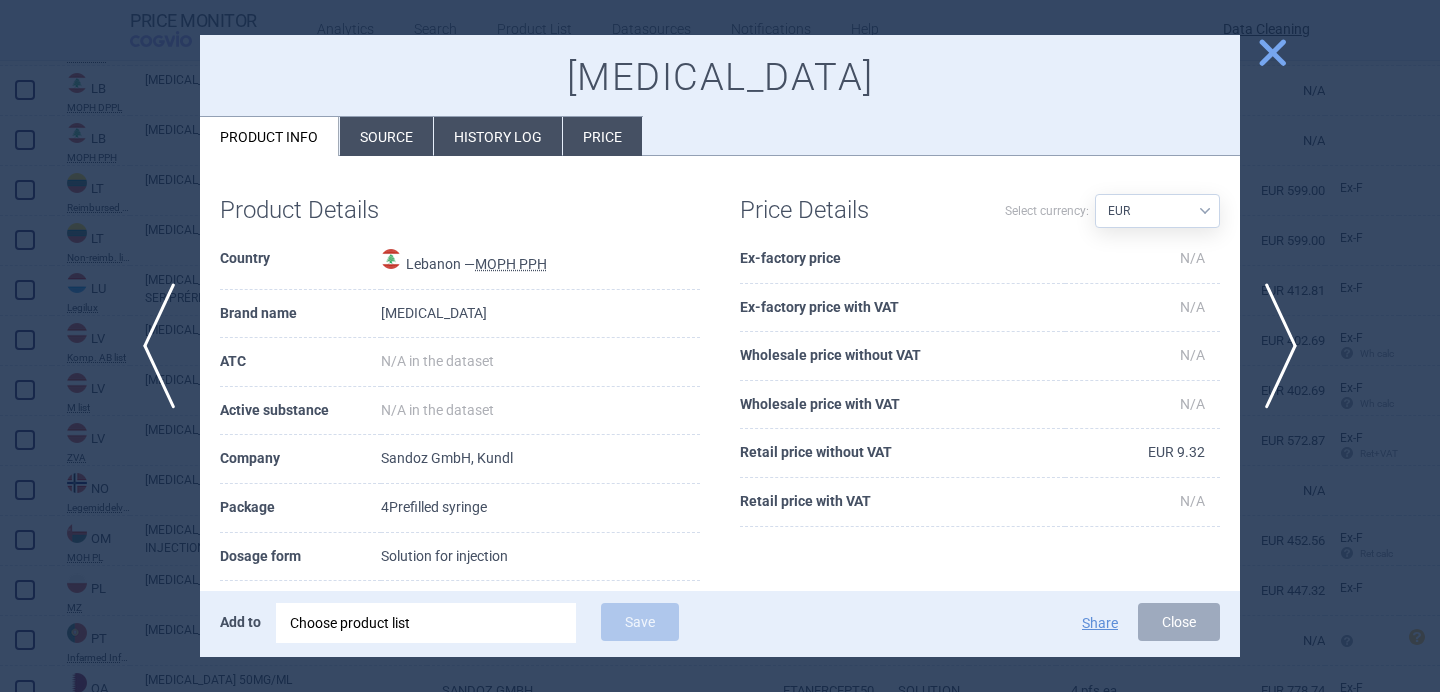 click at bounding box center (720, 346) 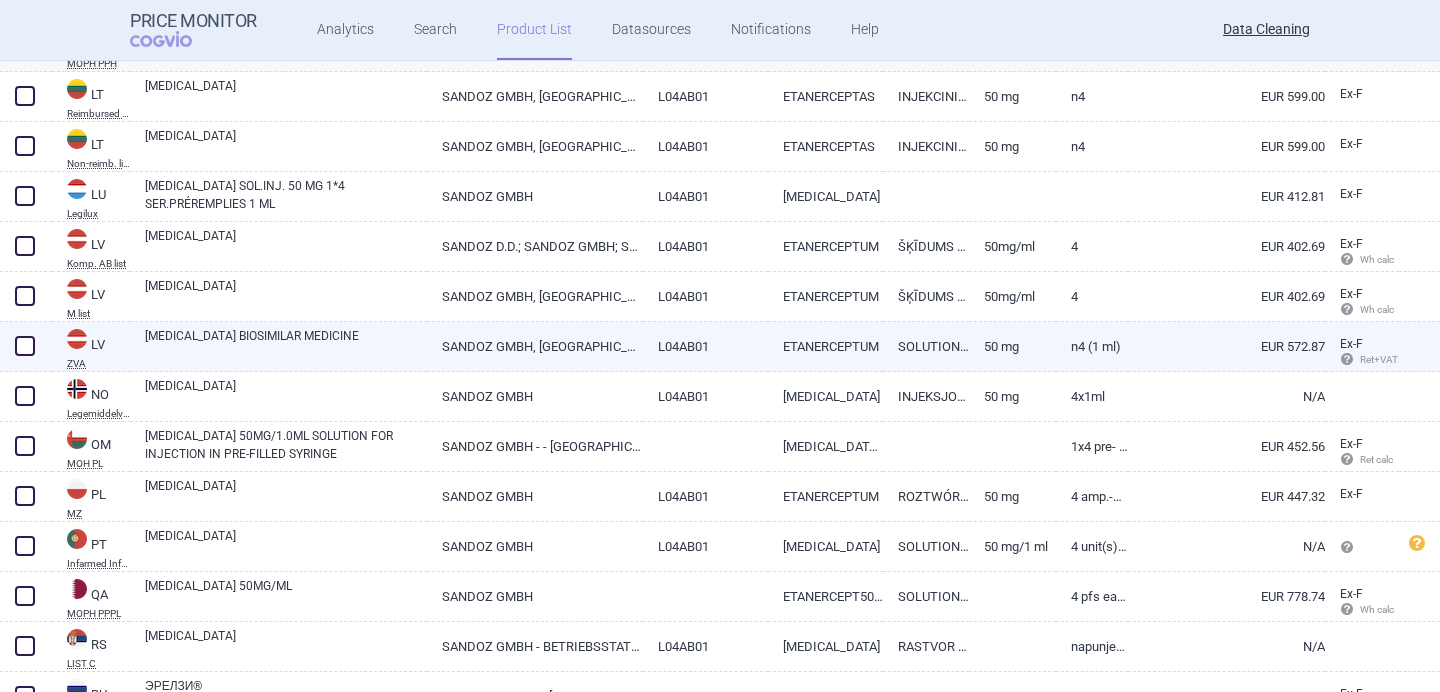 scroll, scrollTop: 5399, scrollLeft: 0, axis: vertical 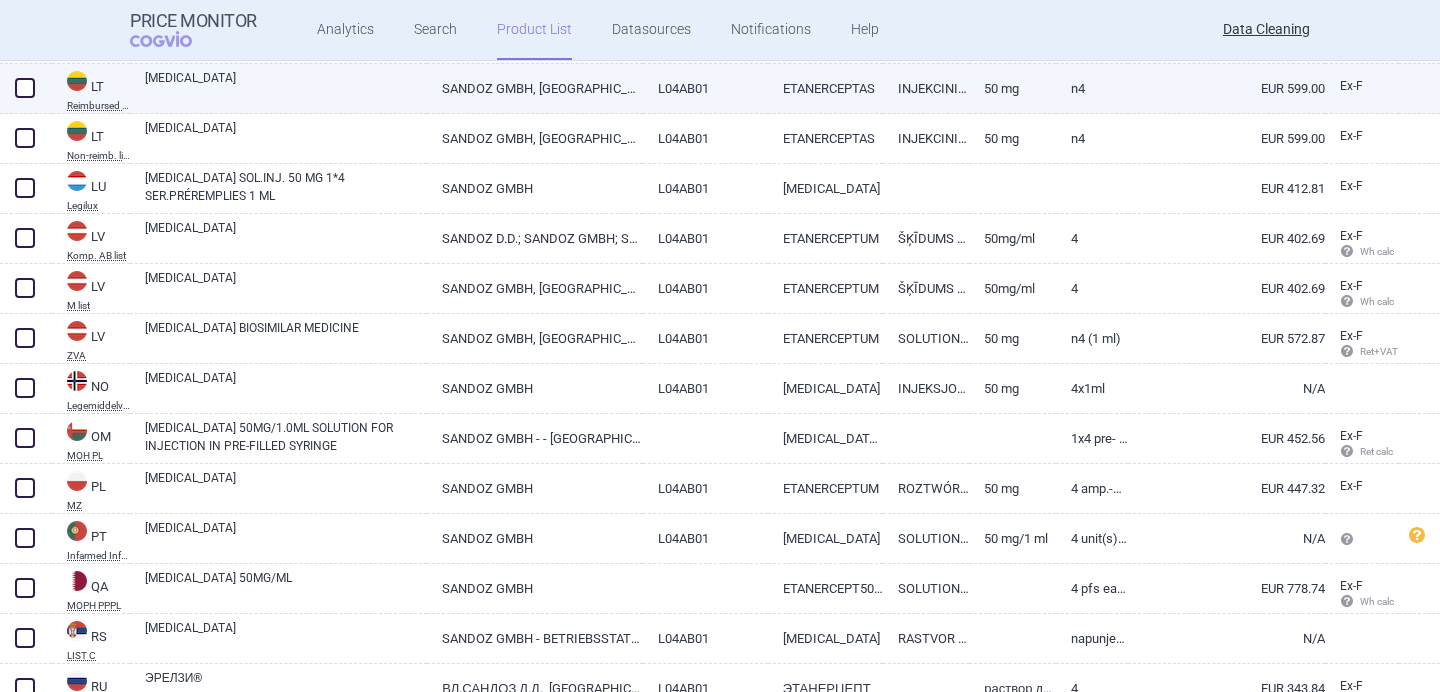 click on "[MEDICAL_DATA]" at bounding box center [286, 87] 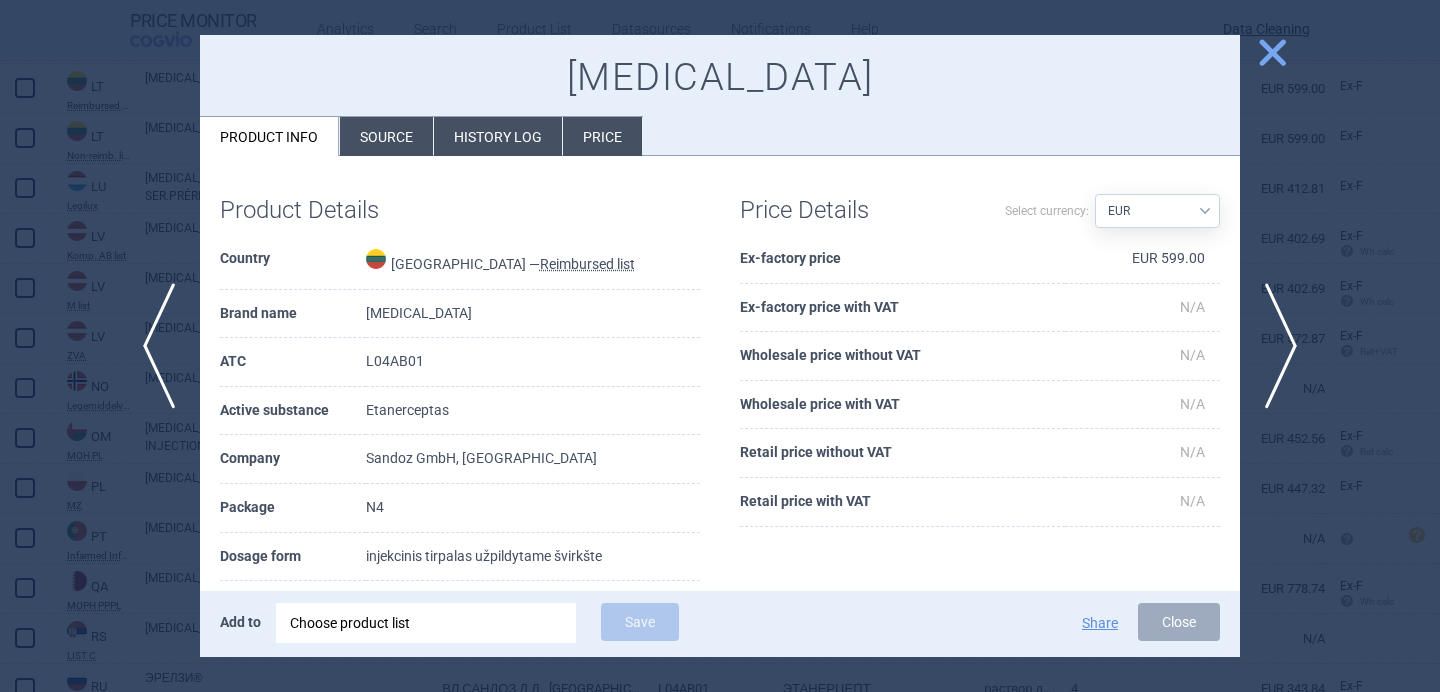 click on "Source" at bounding box center [386, 136] 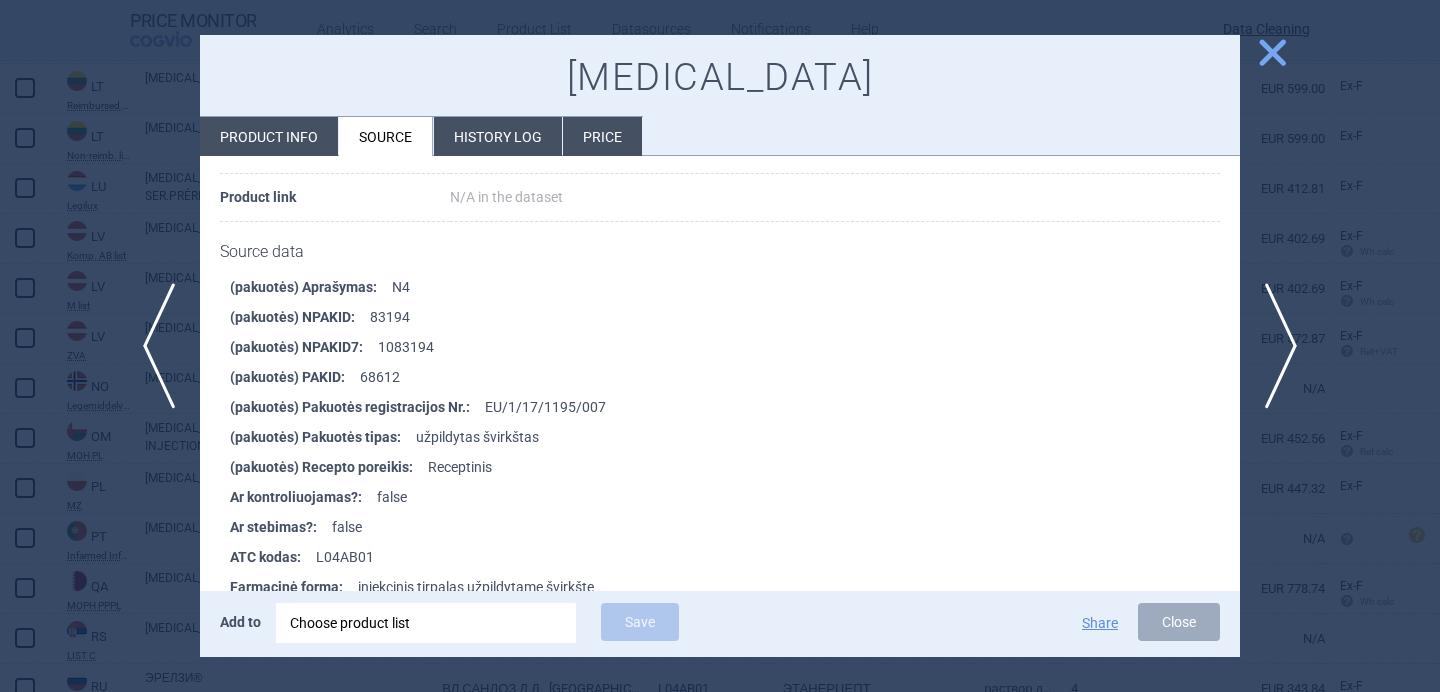 scroll, scrollTop: 785, scrollLeft: 0, axis: vertical 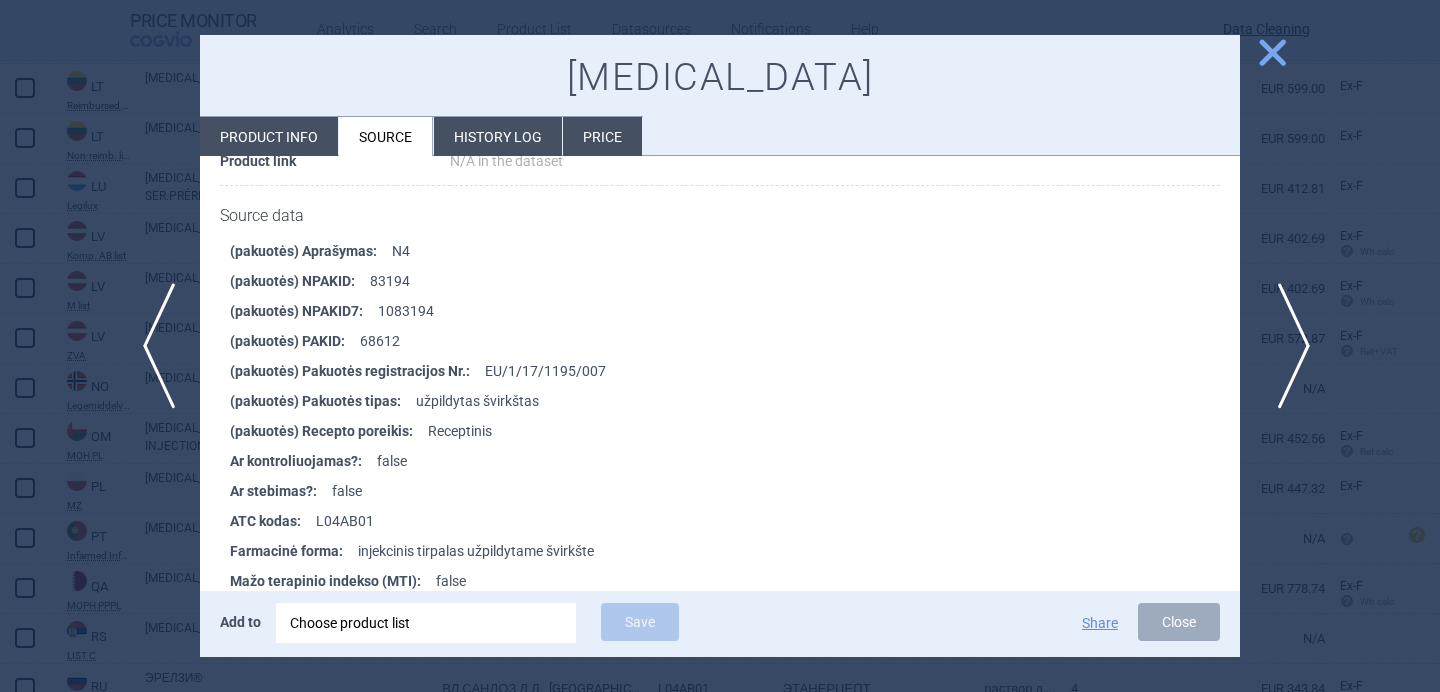 click on "next" at bounding box center [1287, 346] 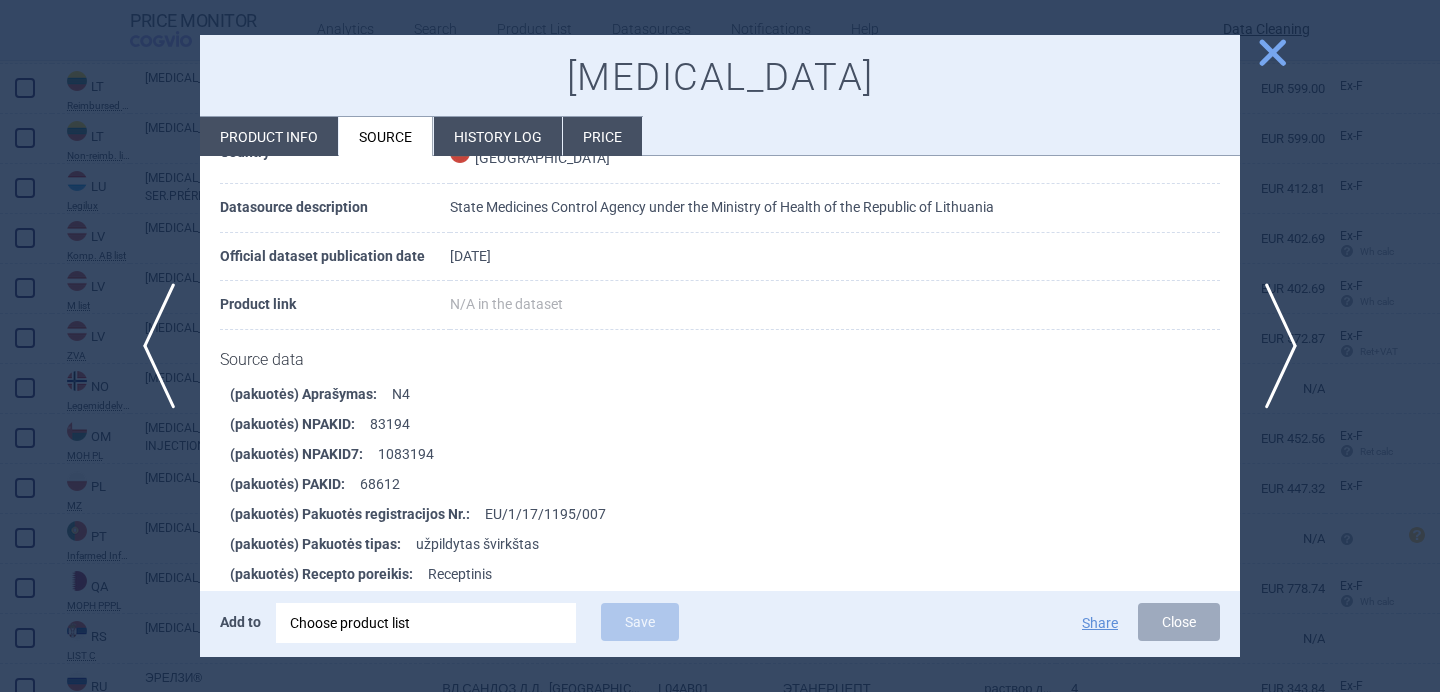 scroll, scrollTop: 678, scrollLeft: 0, axis: vertical 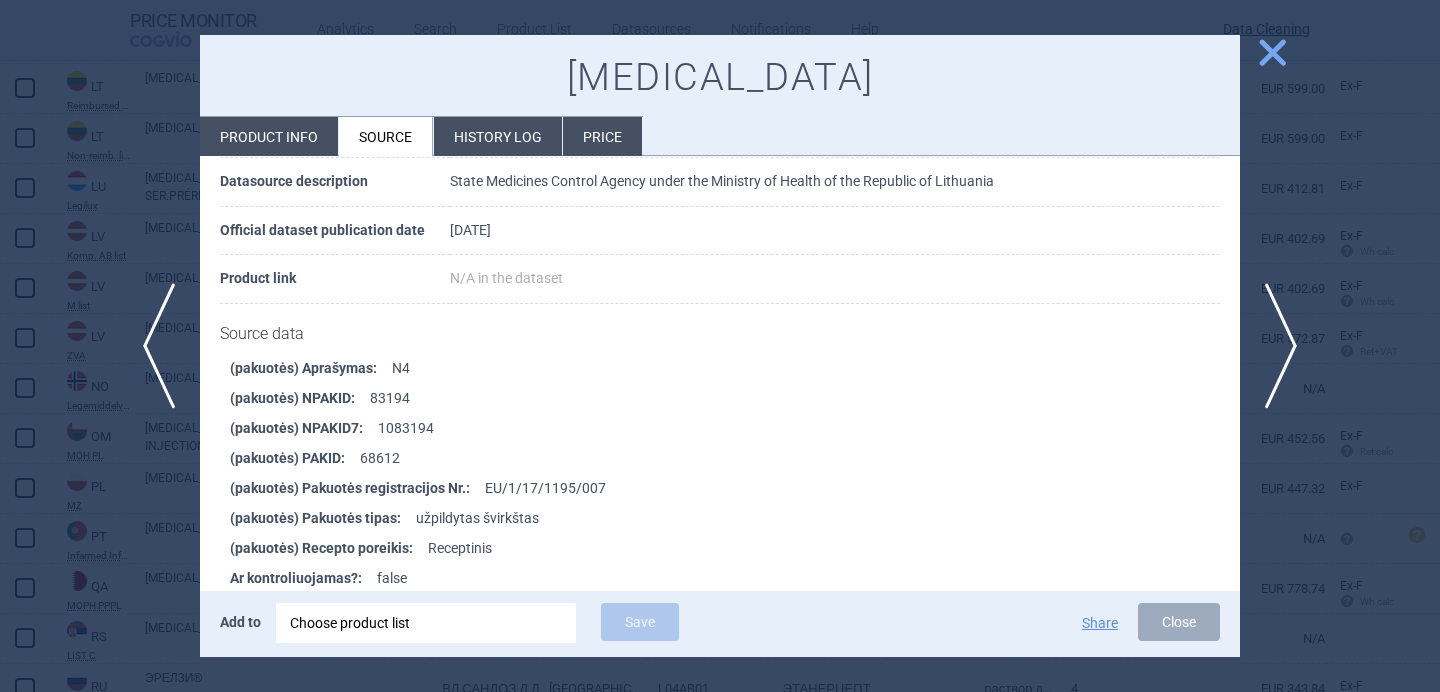 click at bounding box center [720, 346] 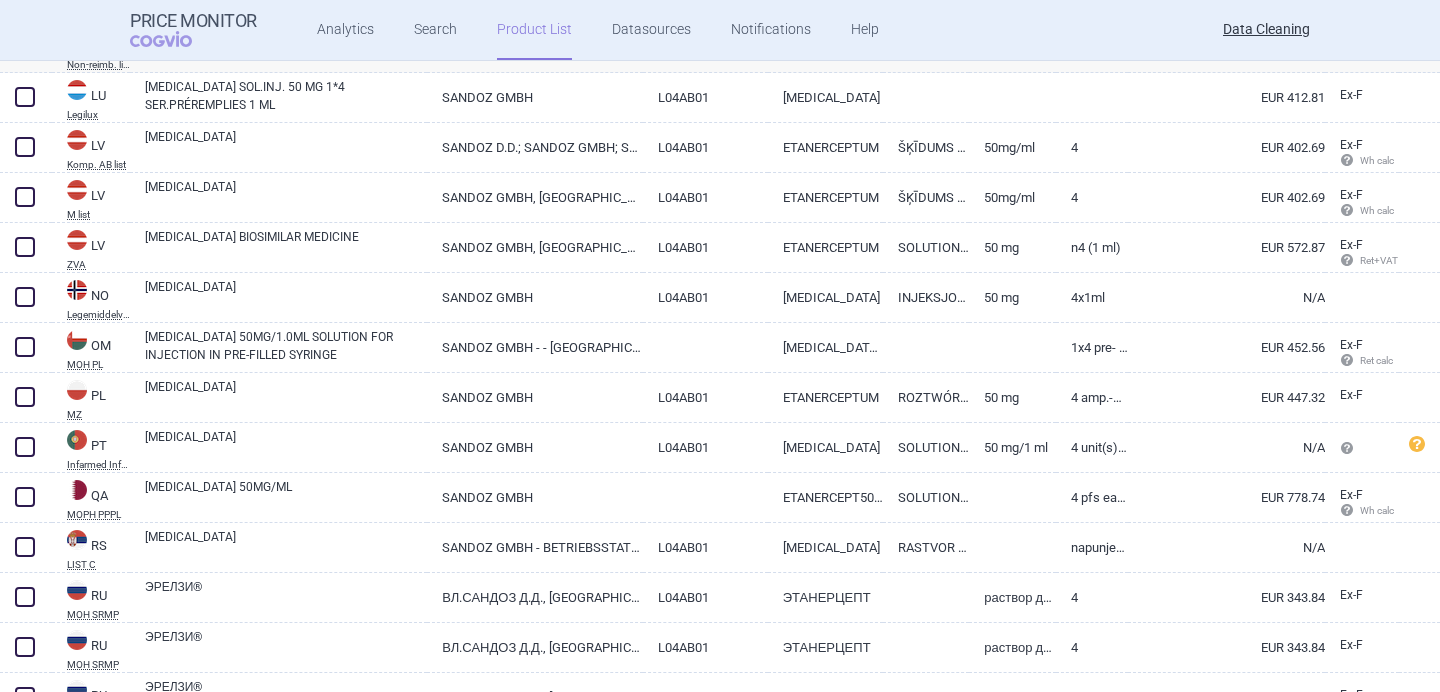 scroll, scrollTop: 5491, scrollLeft: 0, axis: vertical 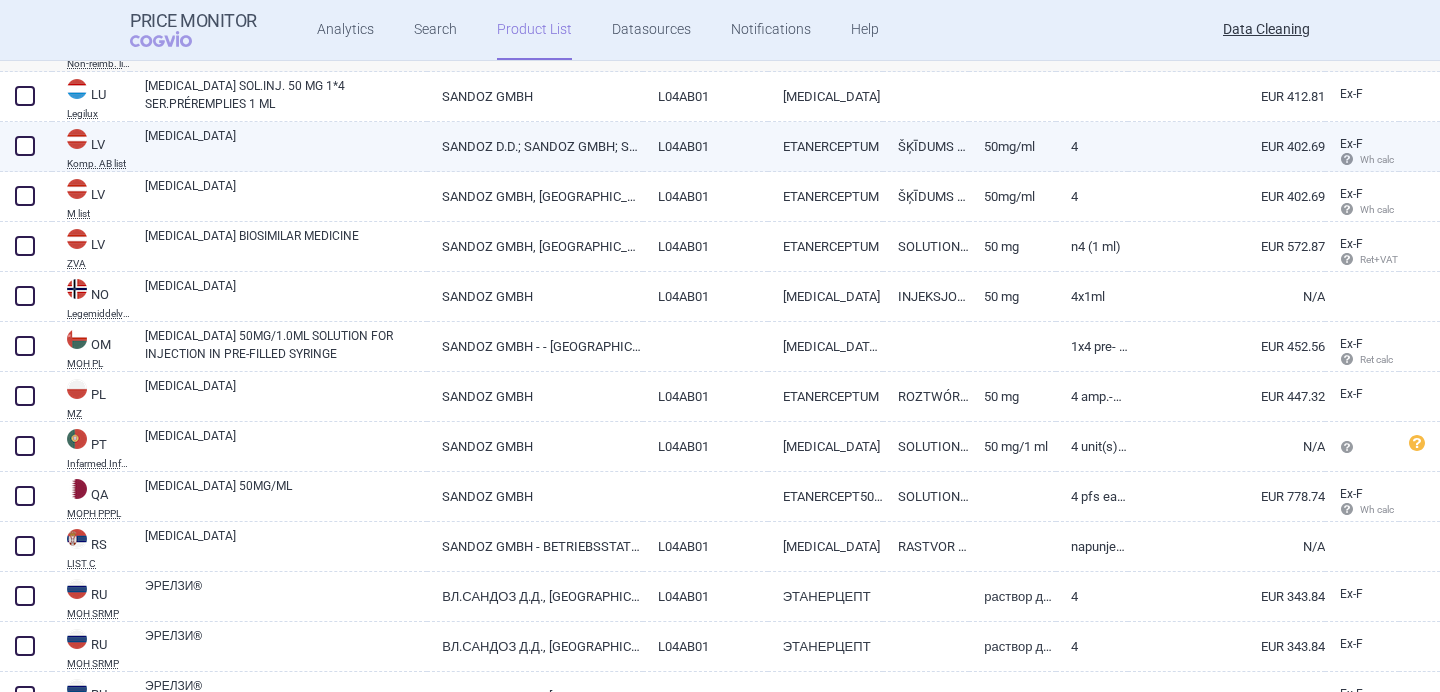 click on "[MEDICAL_DATA]" at bounding box center [286, 145] 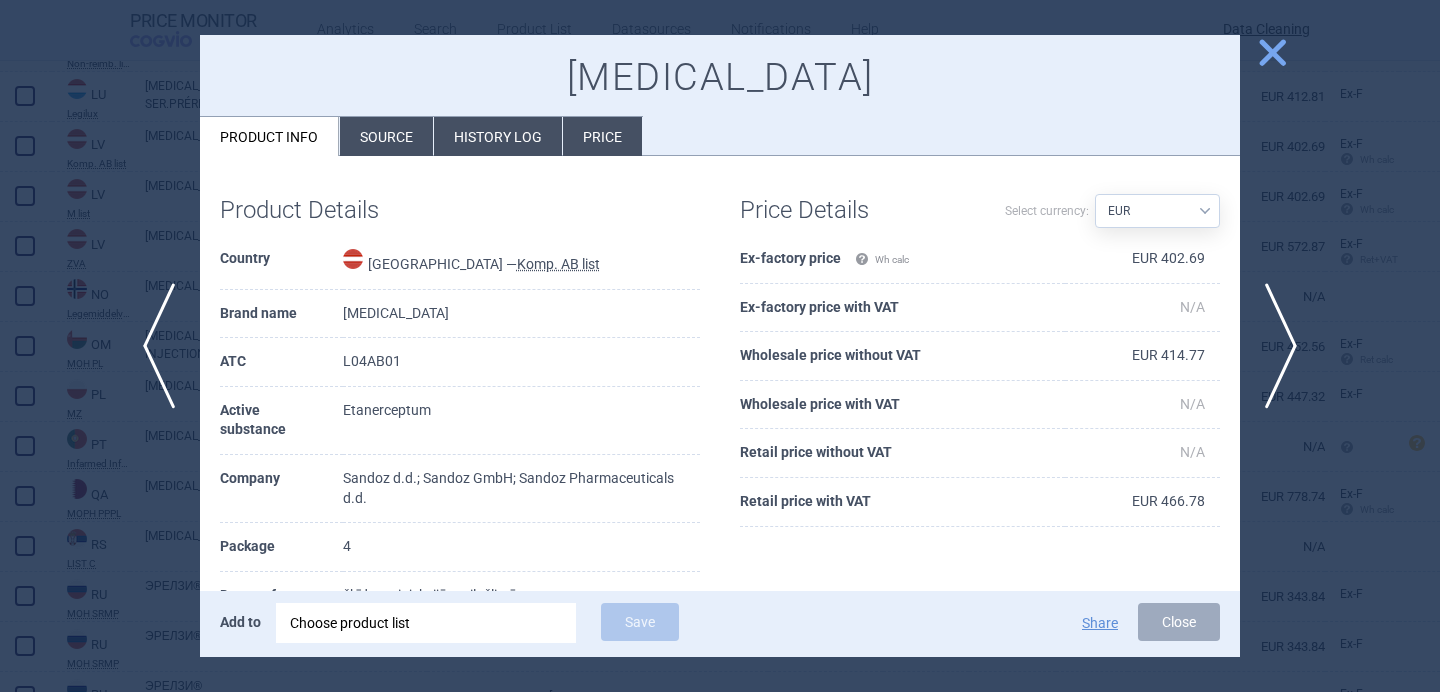 click on "Source" at bounding box center [386, 136] 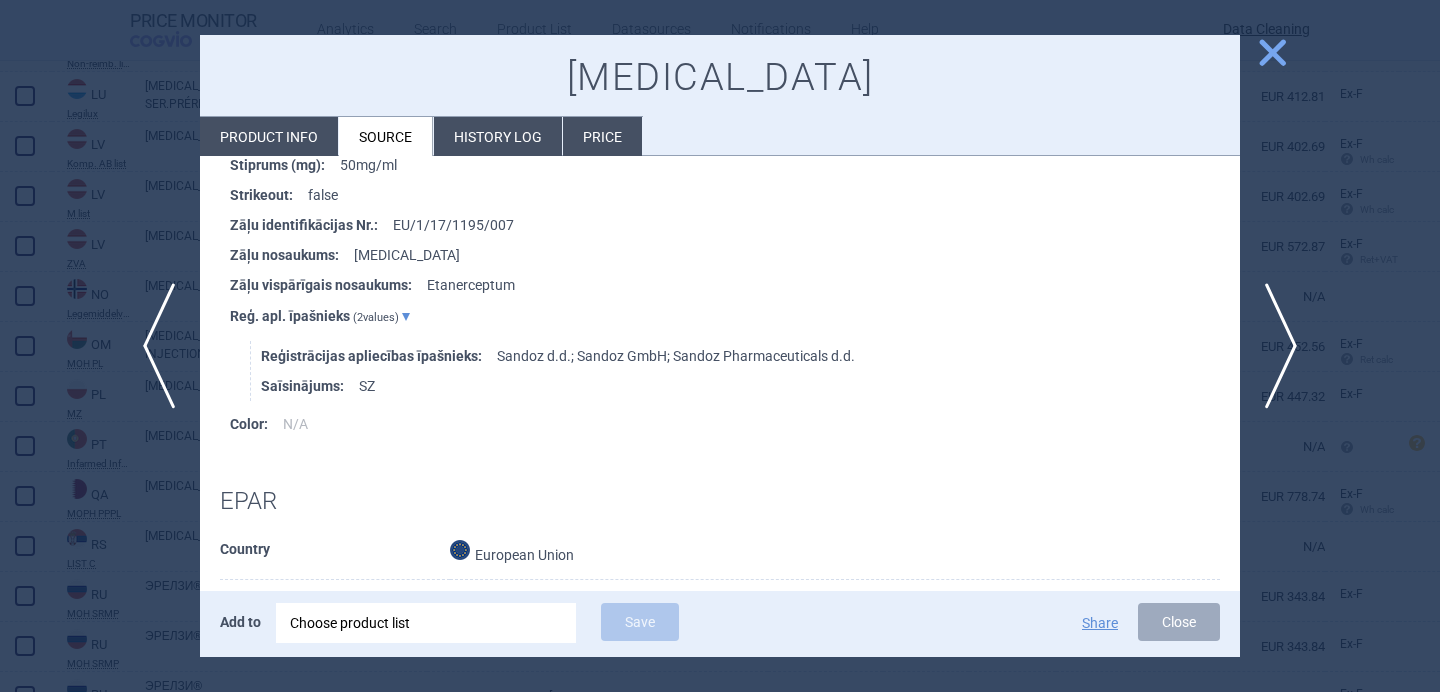 scroll, scrollTop: 629, scrollLeft: 0, axis: vertical 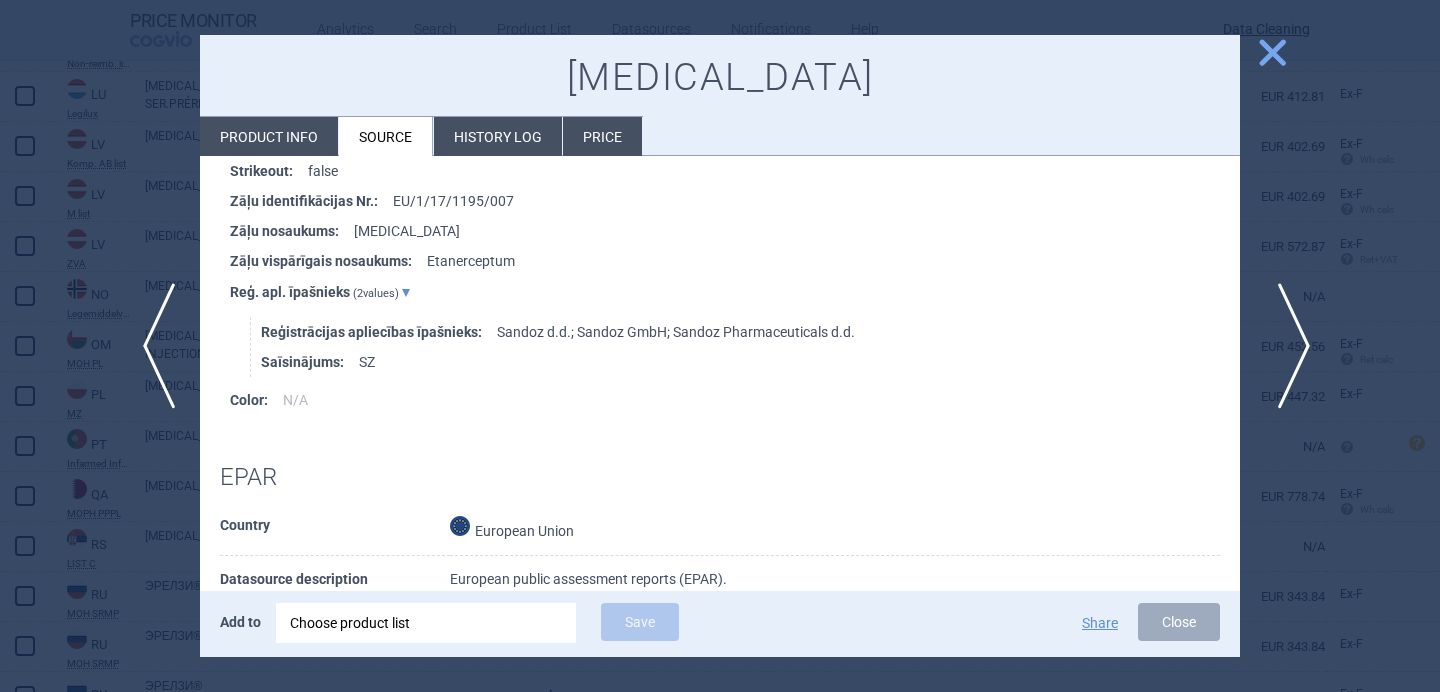 click on "next" at bounding box center [1287, 346] 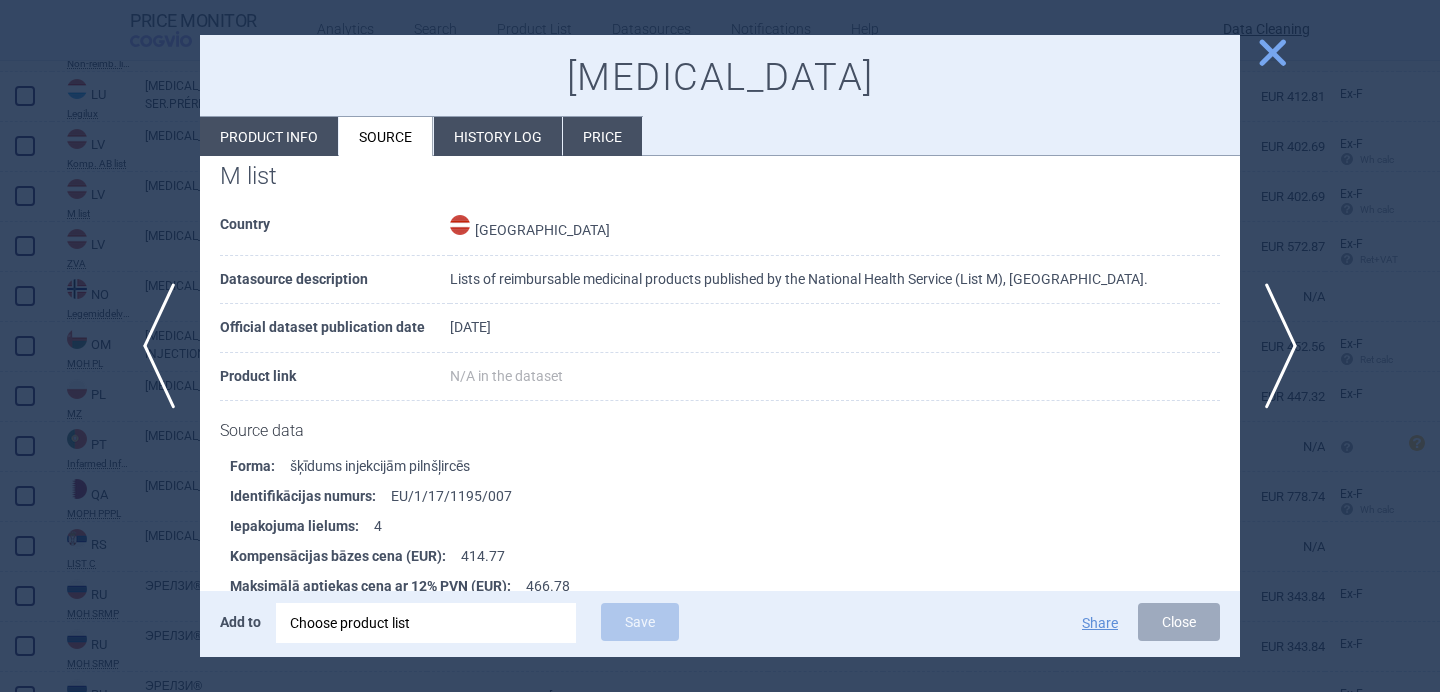 scroll, scrollTop: 45, scrollLeft: 0, axis: vertical 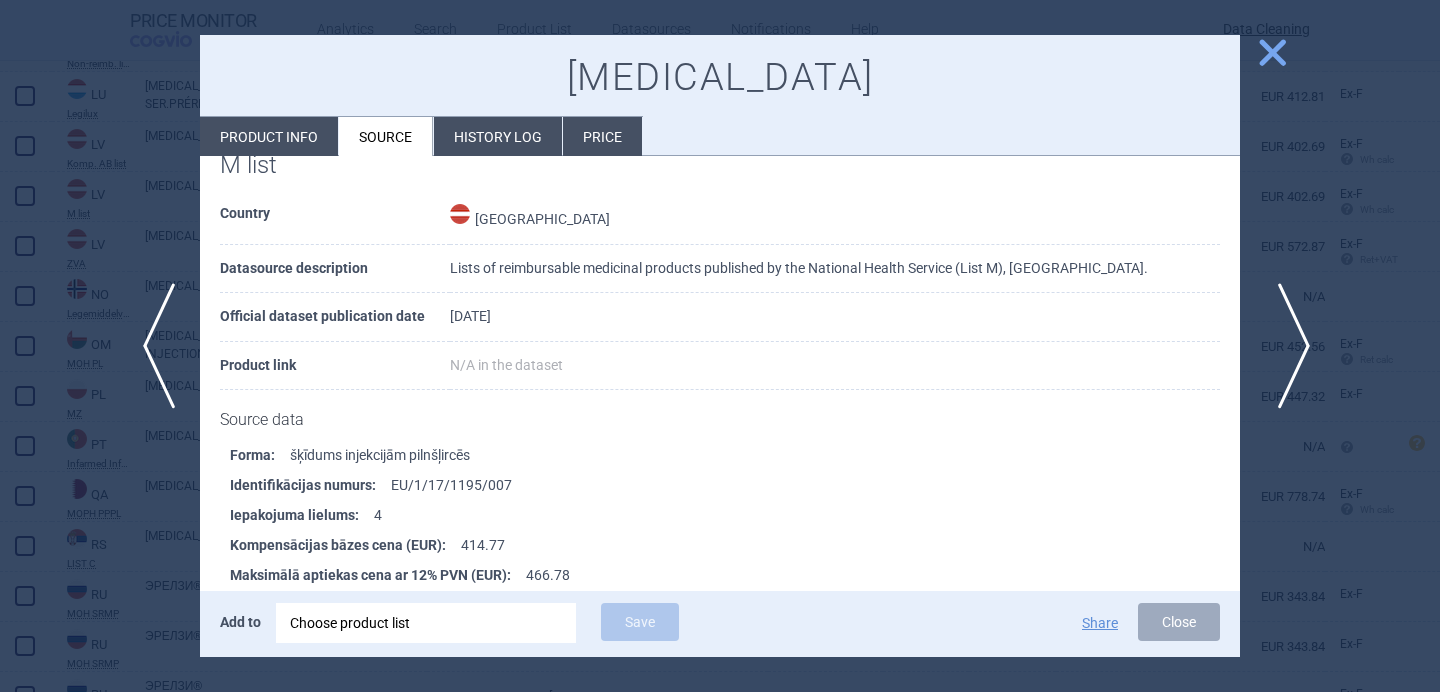 click on "next" at bounding box center [1287, 346] 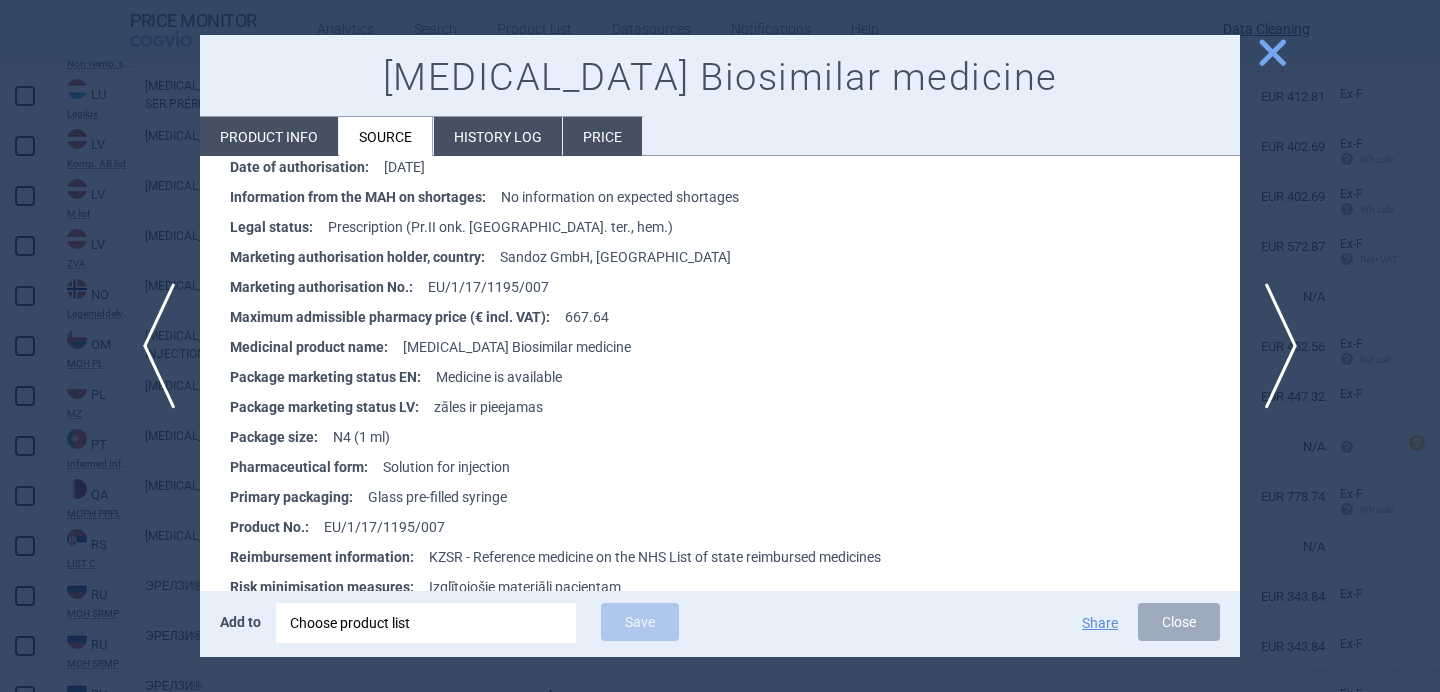 scroll, scrollTop: 453, scrollLeft: 0, axis: vertical 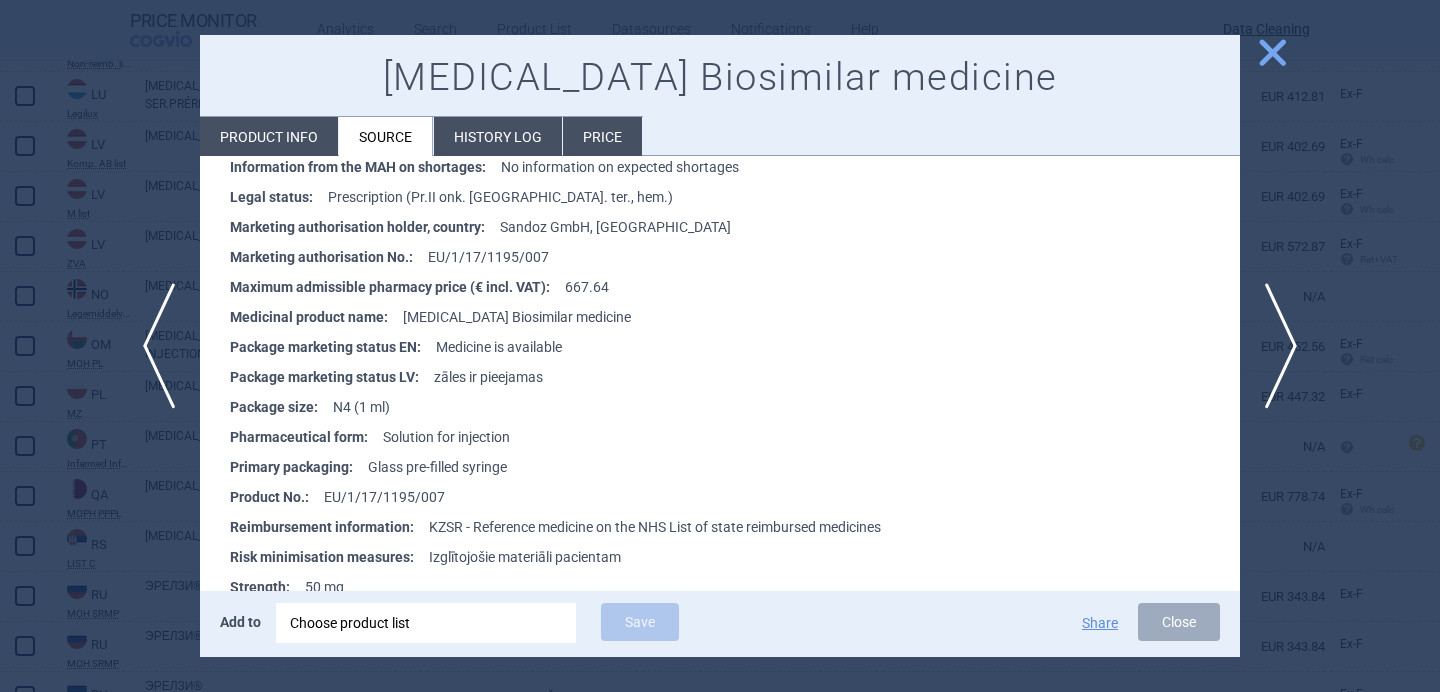 click at bounding box center [720, 346] 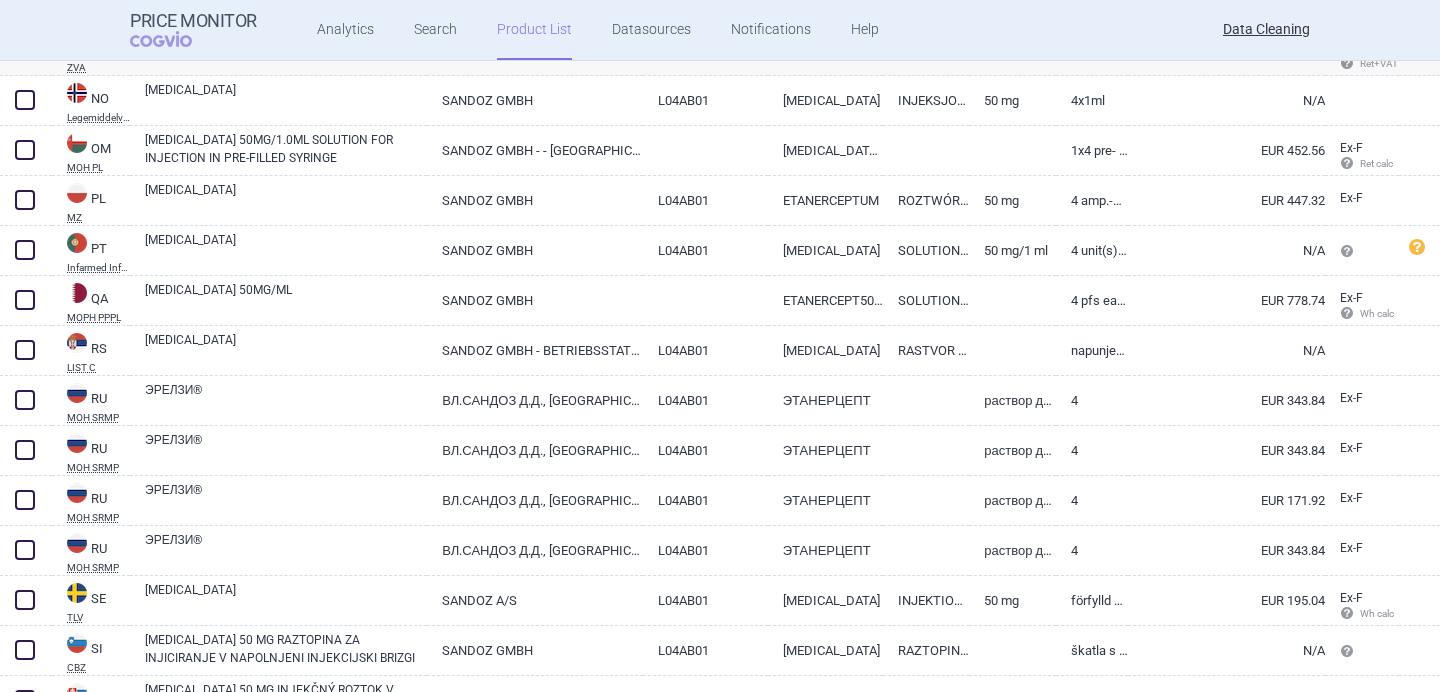 scroll, scrollTop: 5690, scrollLeft: 0, axis: vertical 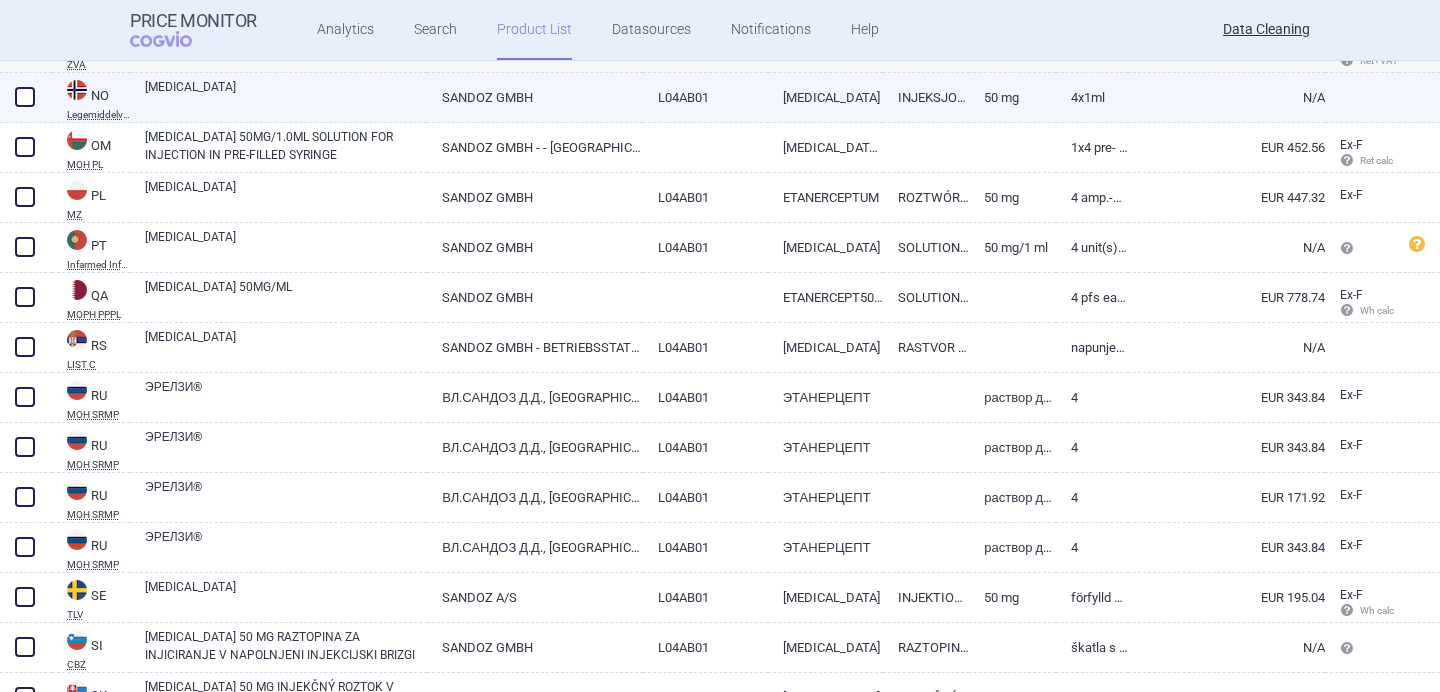 click on "[MEDICAL_DATA]" at bounding box center (286, 96) 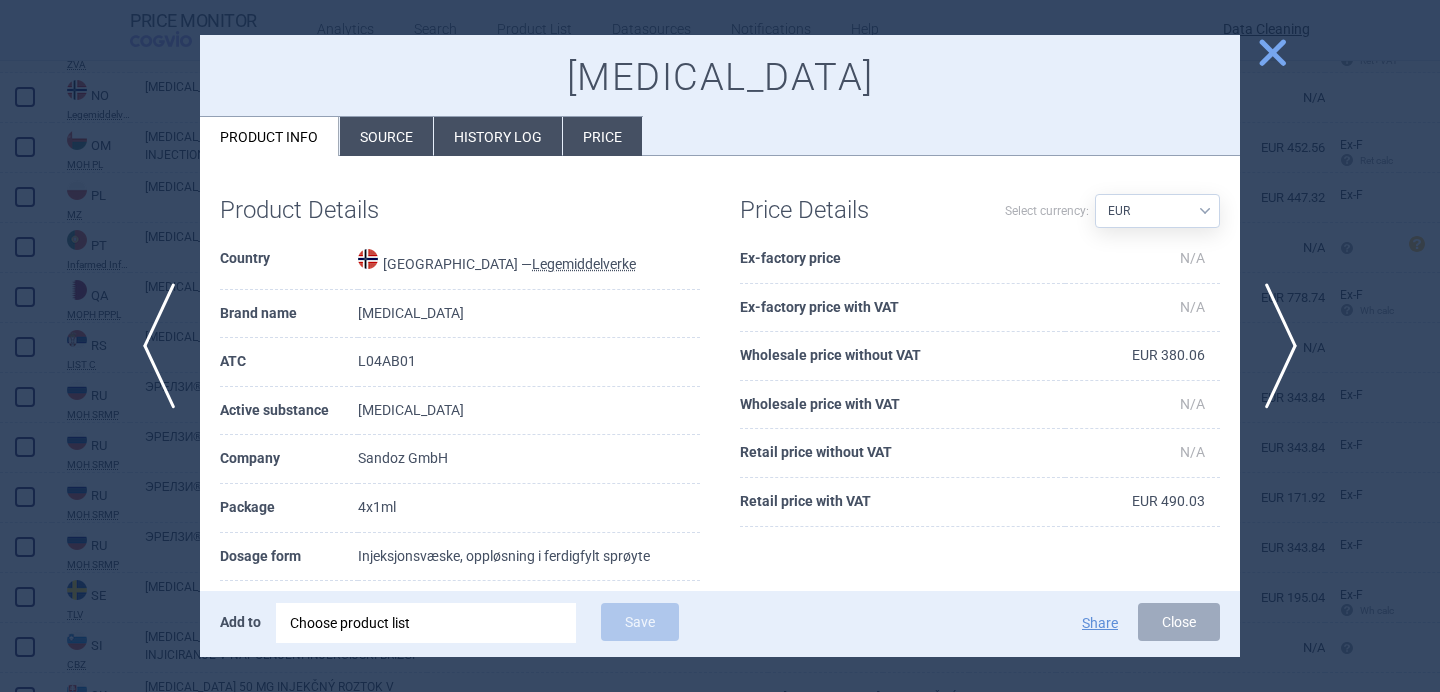click on "Source" at bounding box center [386, 136] 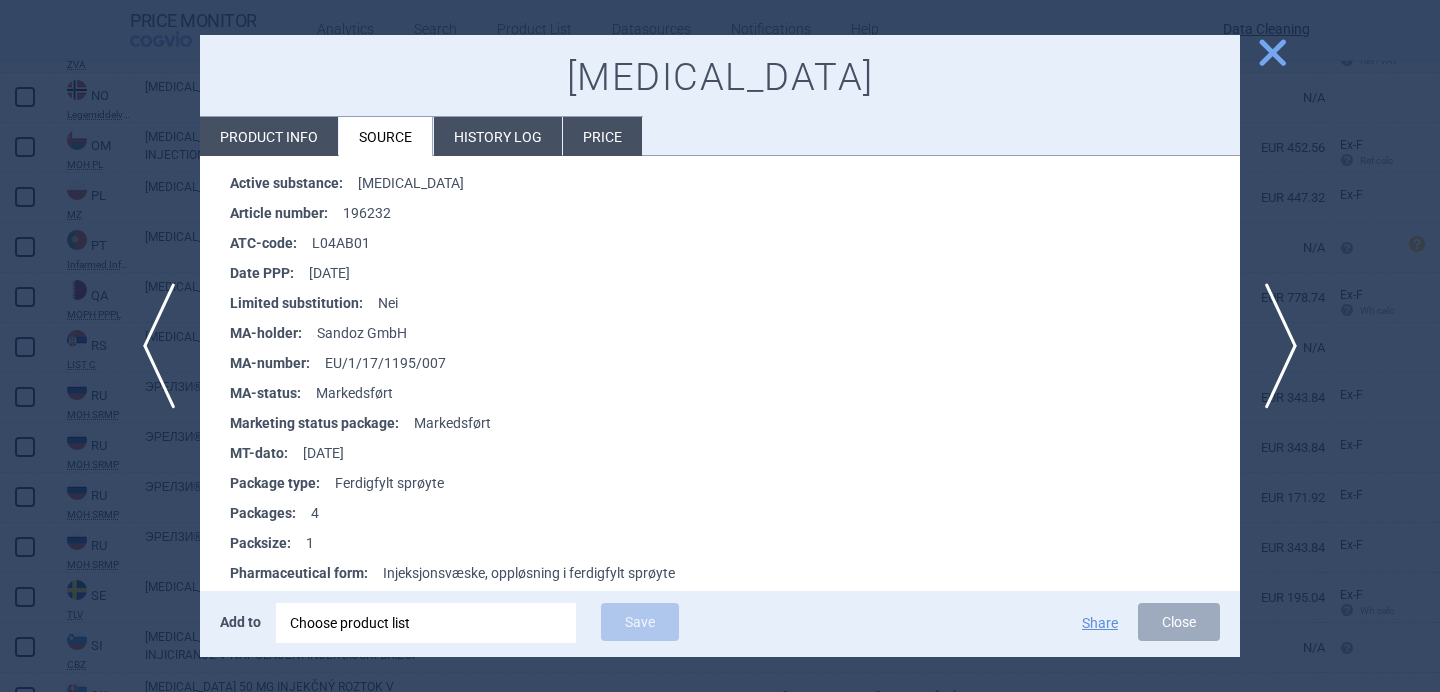 scroll, scrollTop: 318, scrollLeft: 0, axis: vertical 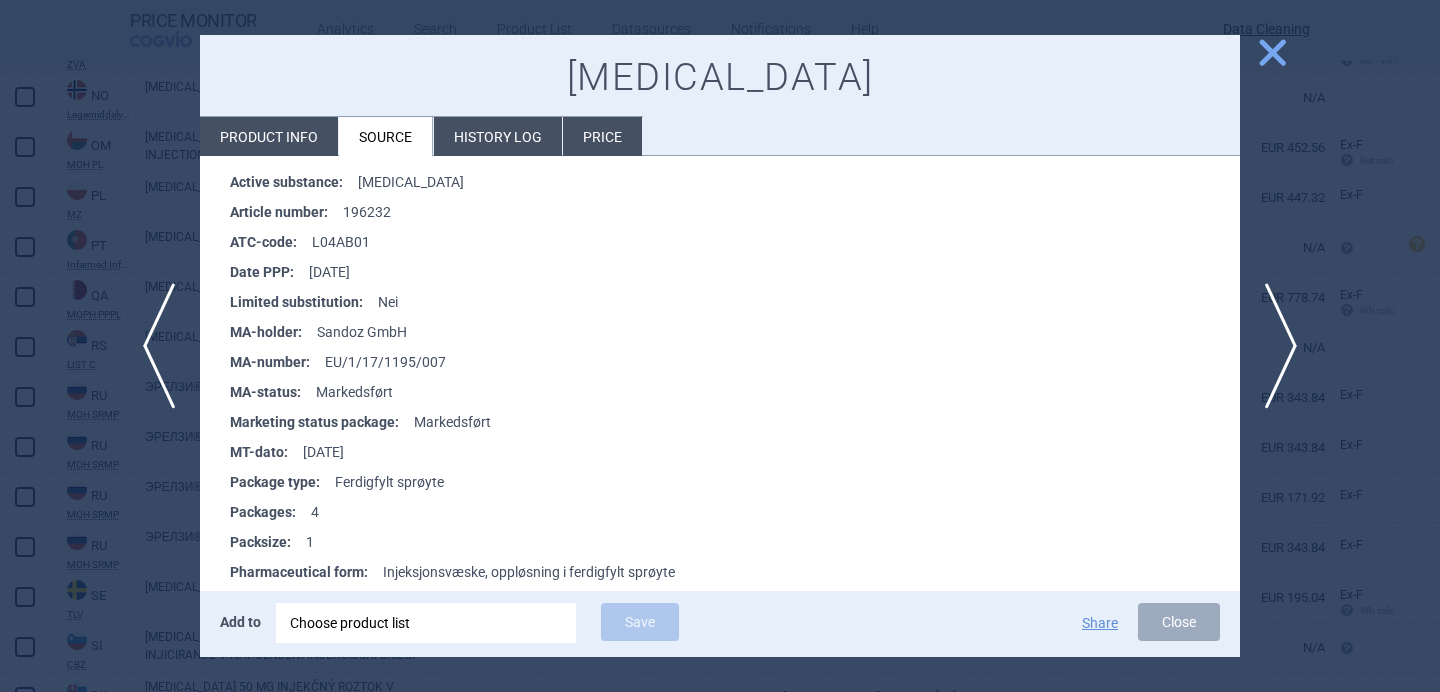 click at bounding box center [720, 346] 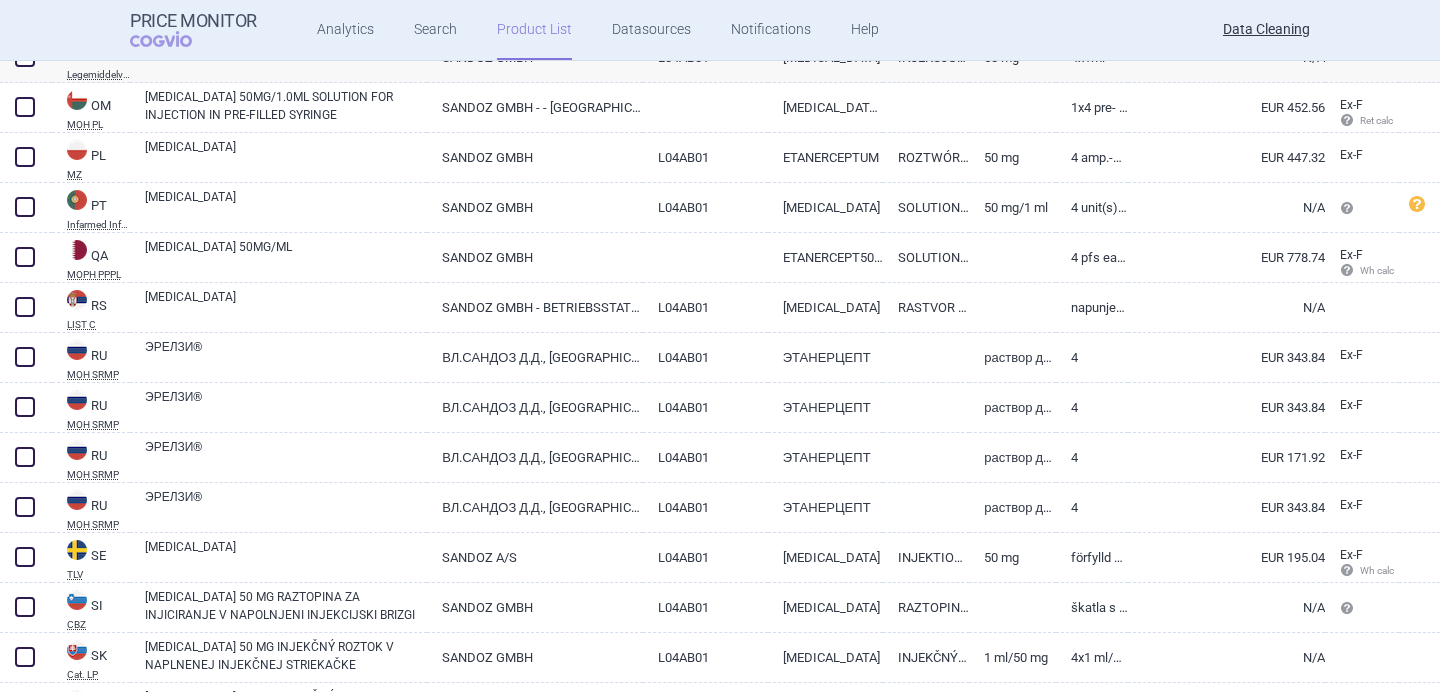 scroll, scrollTop: 5741, scrollLeft: 0, axis: vertical 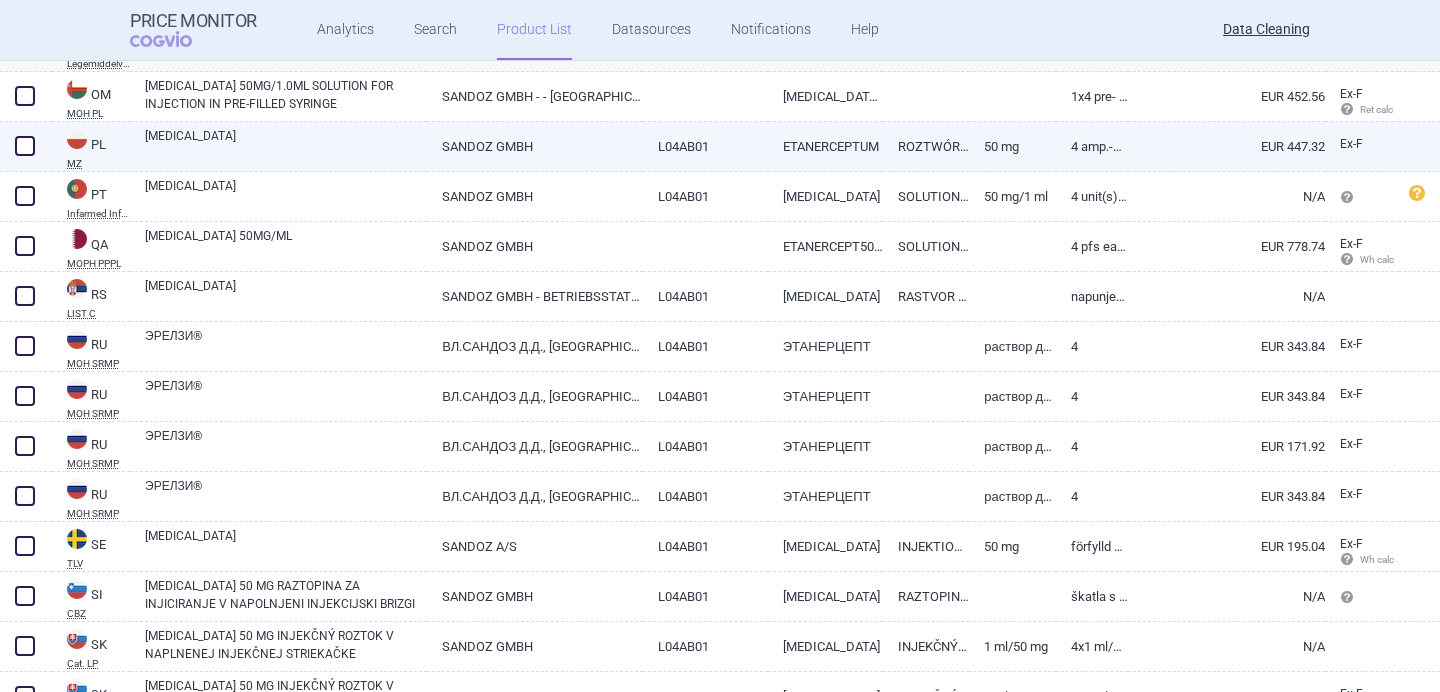 click on "[MEDICAL_DATA]" at bounding box center (286, 145) 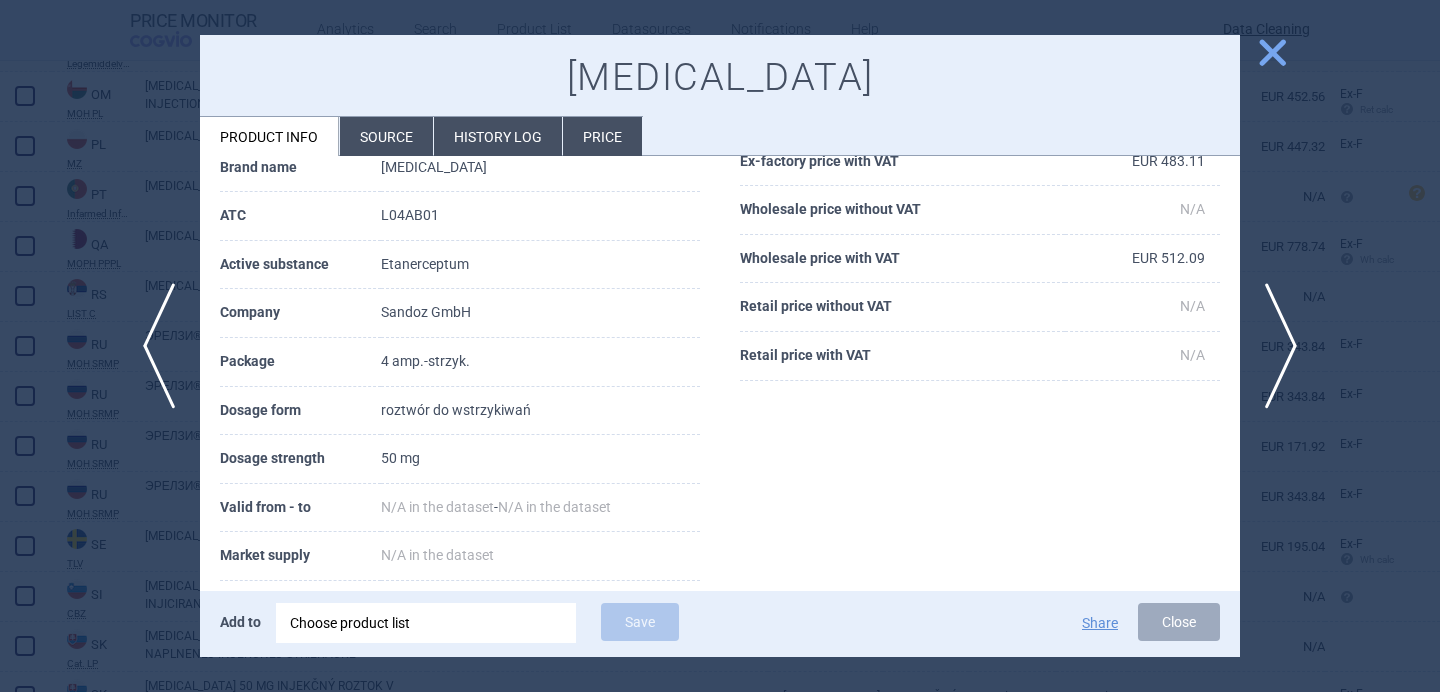 scroll, scrollTop: 147, scrollLeft: 0, axis: vertical 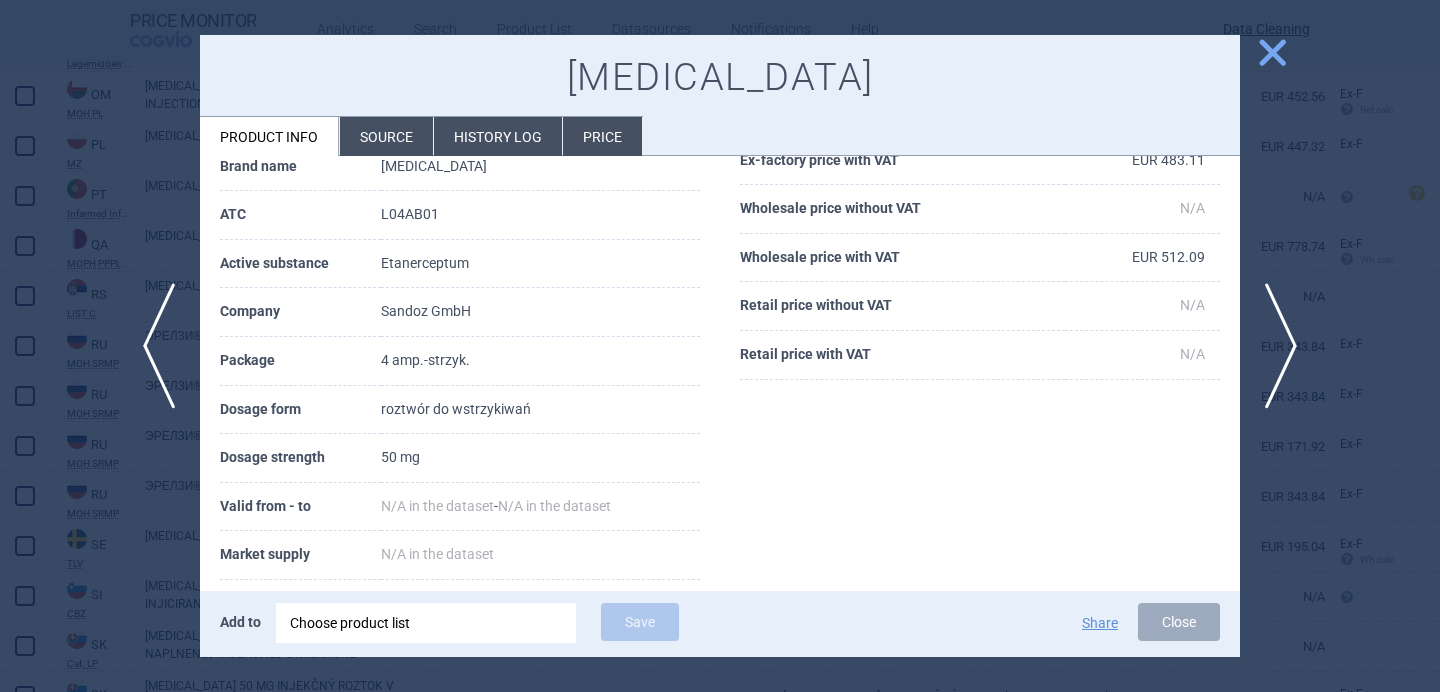 click at bounding box center [720, 346] 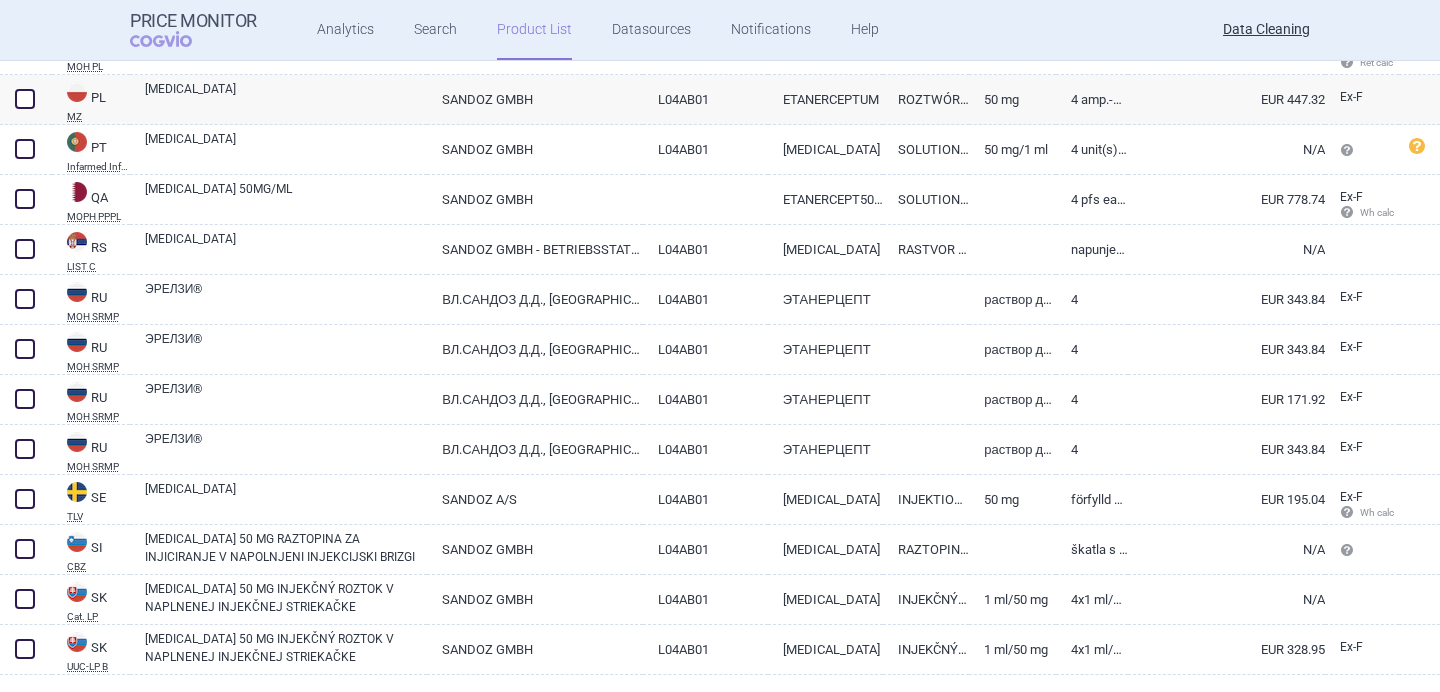 scroll, scrollTop: 5821, scrollLeft: 0, axis: vertical 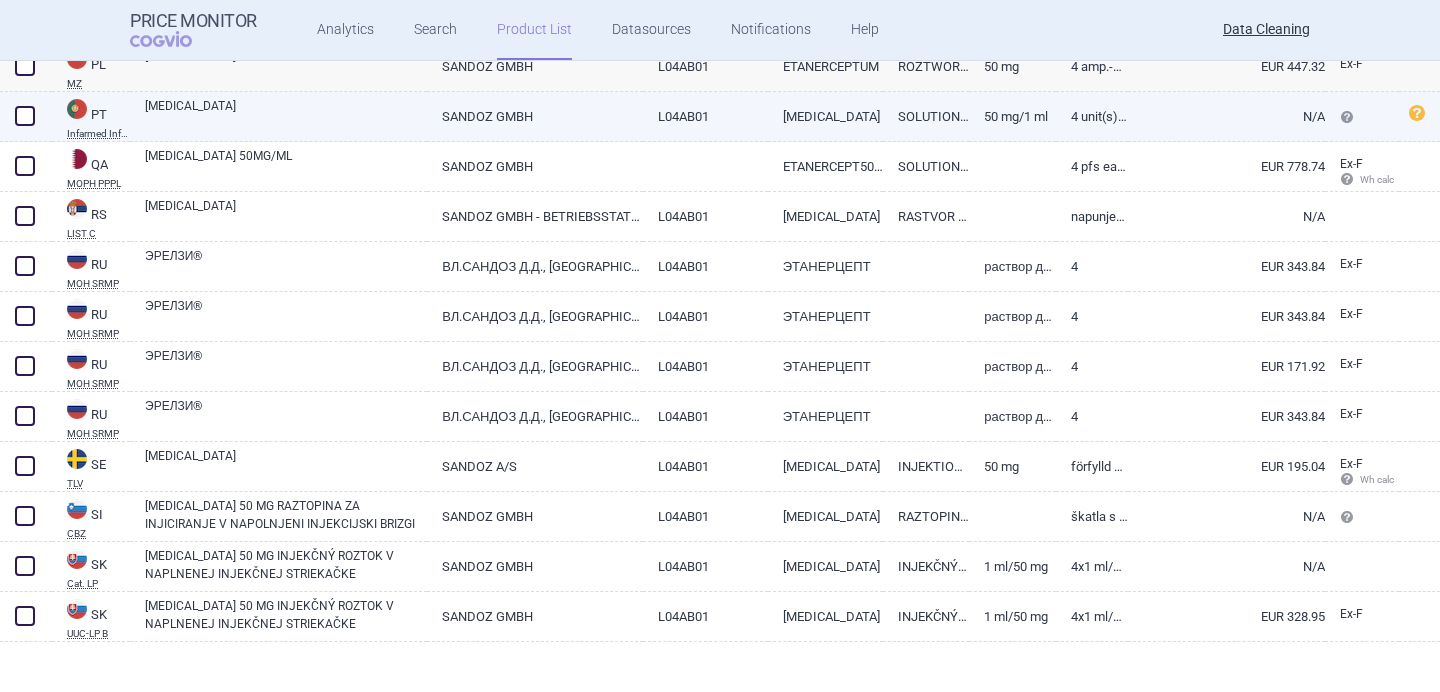 click on "[MEDICAL_DATA]" at bounding box center [286, 115] 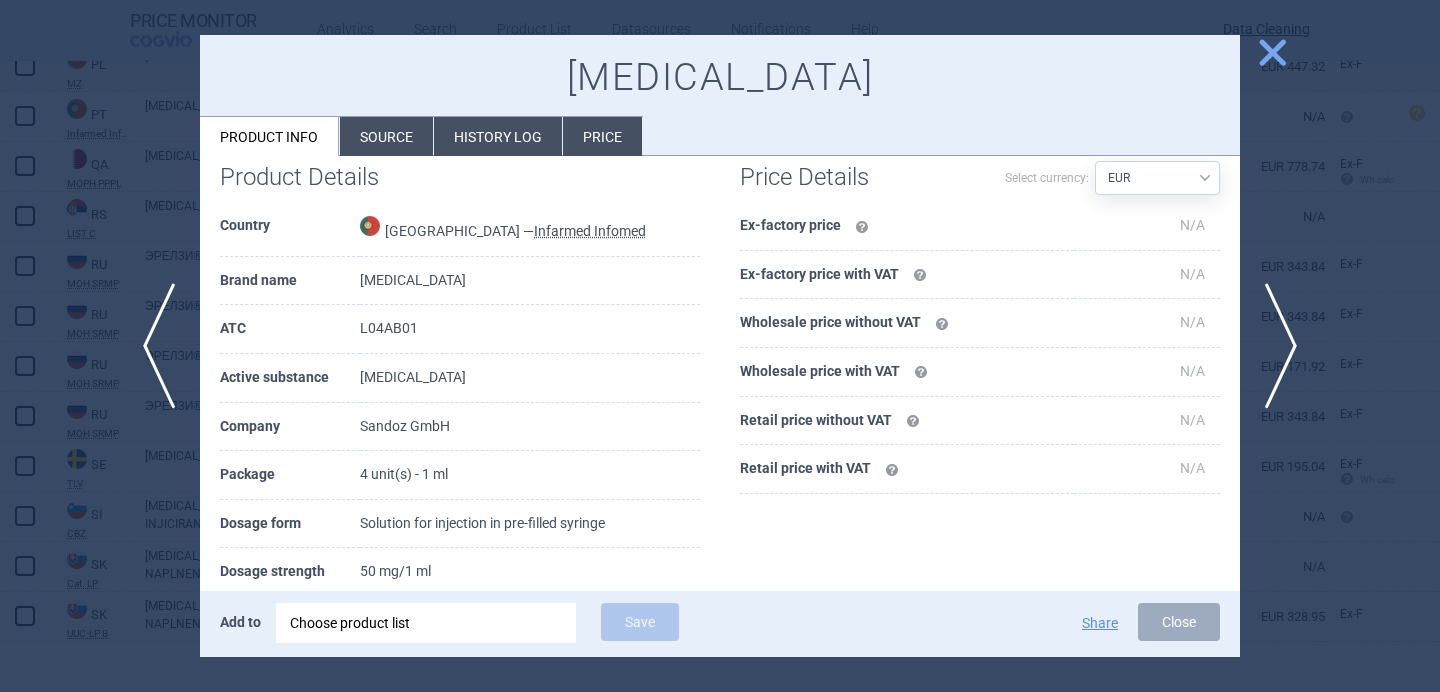 scroll, scrollTop: 140, scrollLeft: 0, axis: vertical 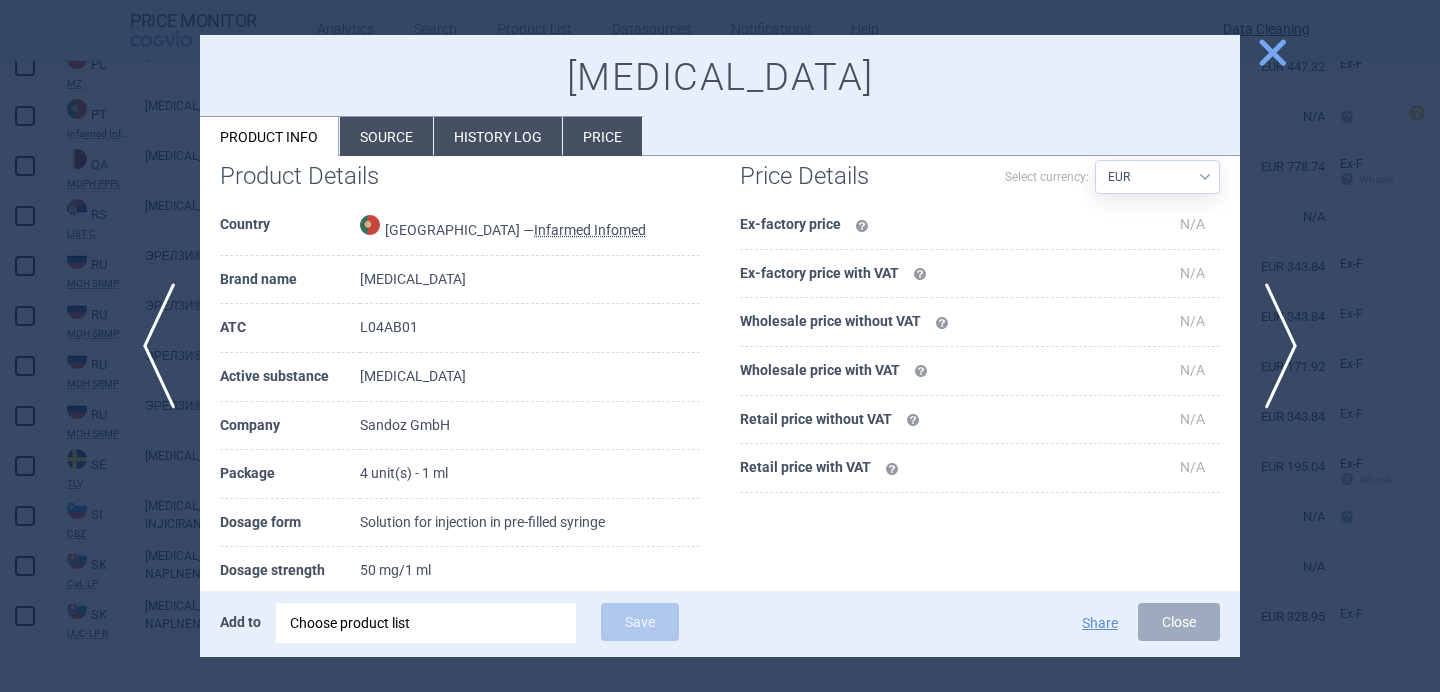 click at bounding box center [720, 346] 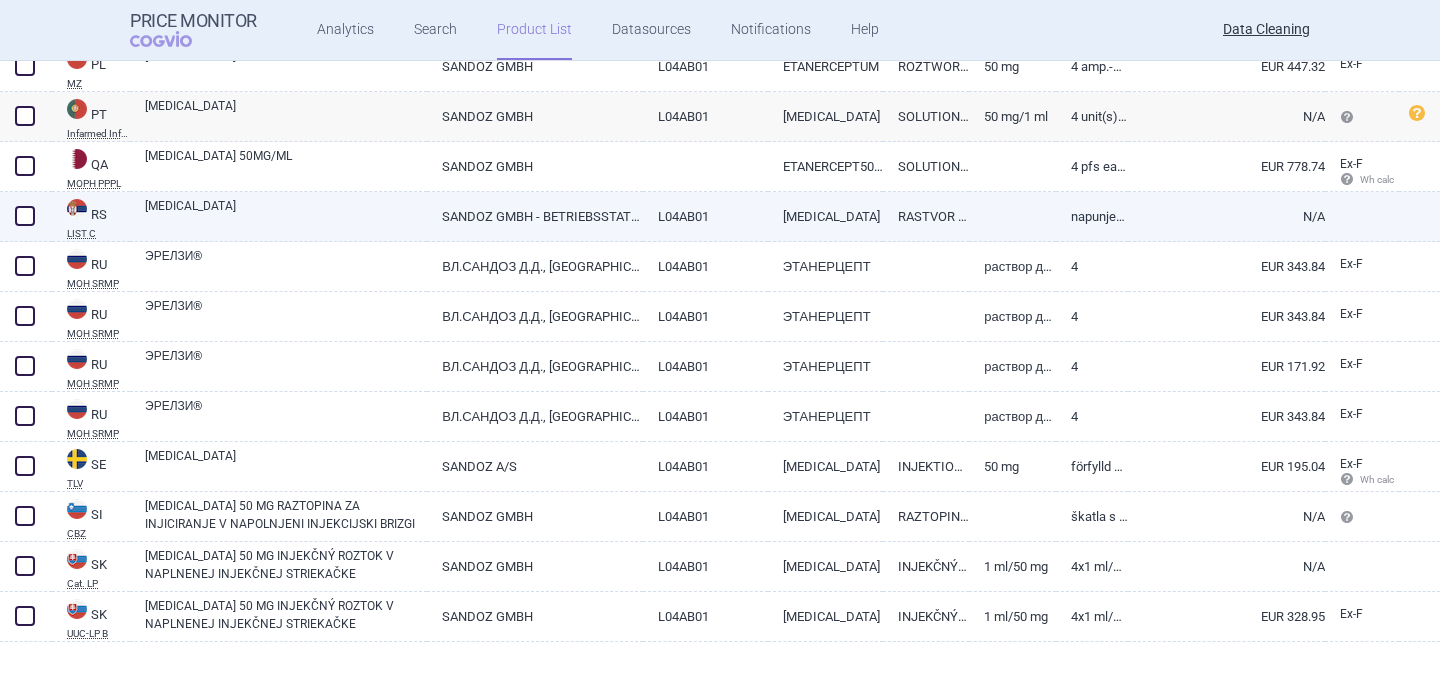 click on "[MEDICAL_DATA]" at bounding box center (286, 215) 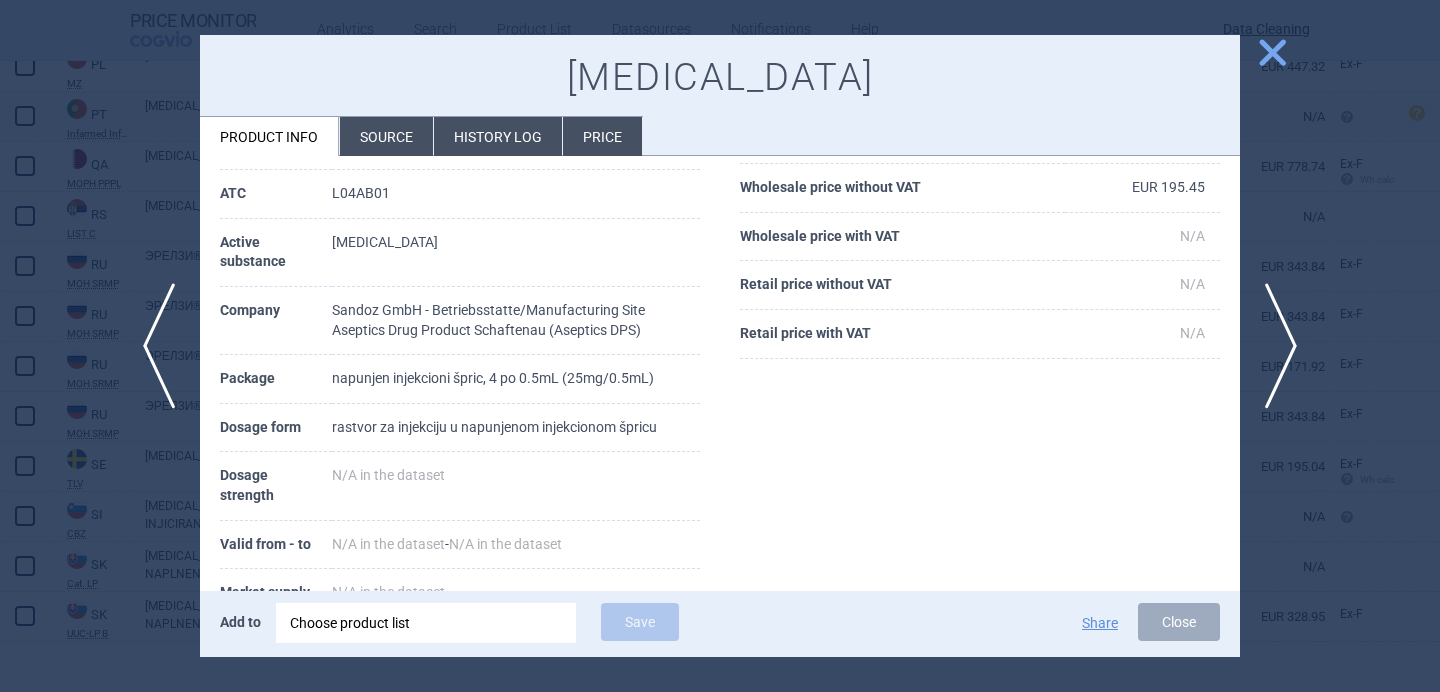 scroll, scrollTop: 171, scrollLeft: 0, axis: vertical 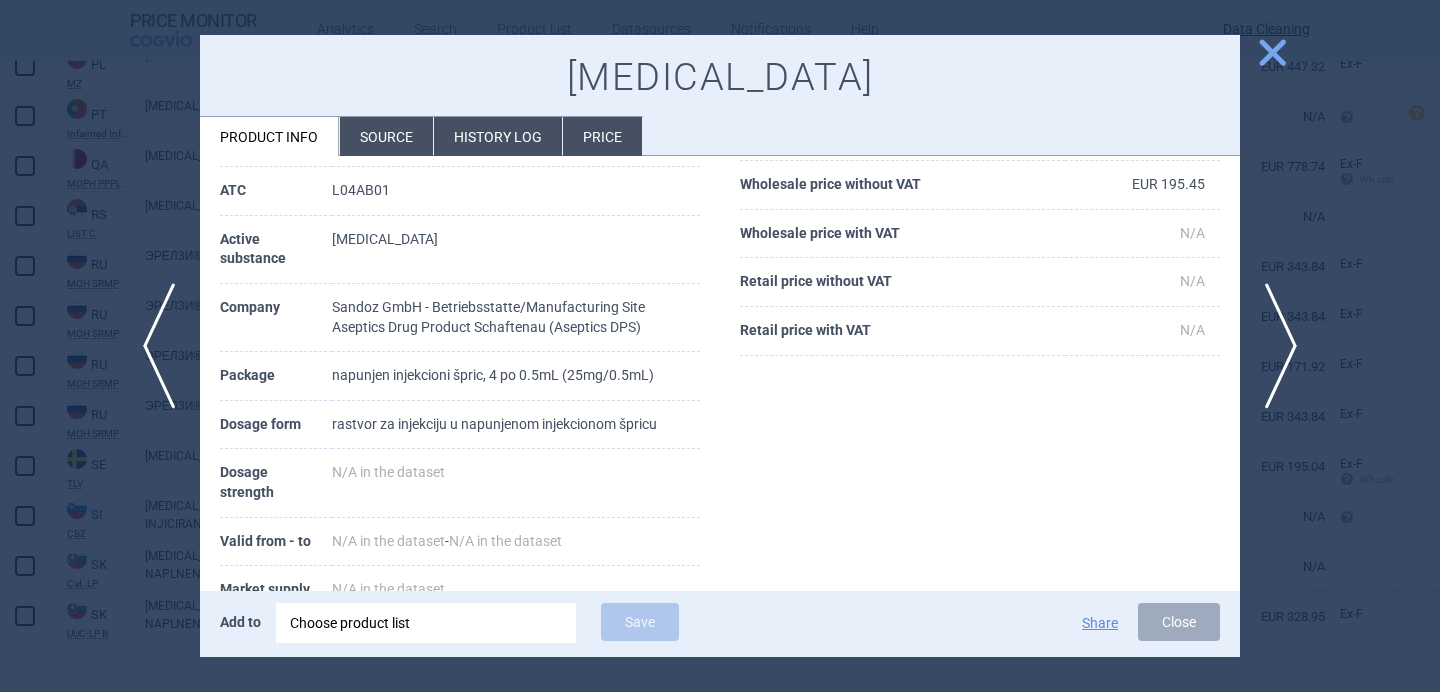 click on "Source" at bounding box center (386, 136) 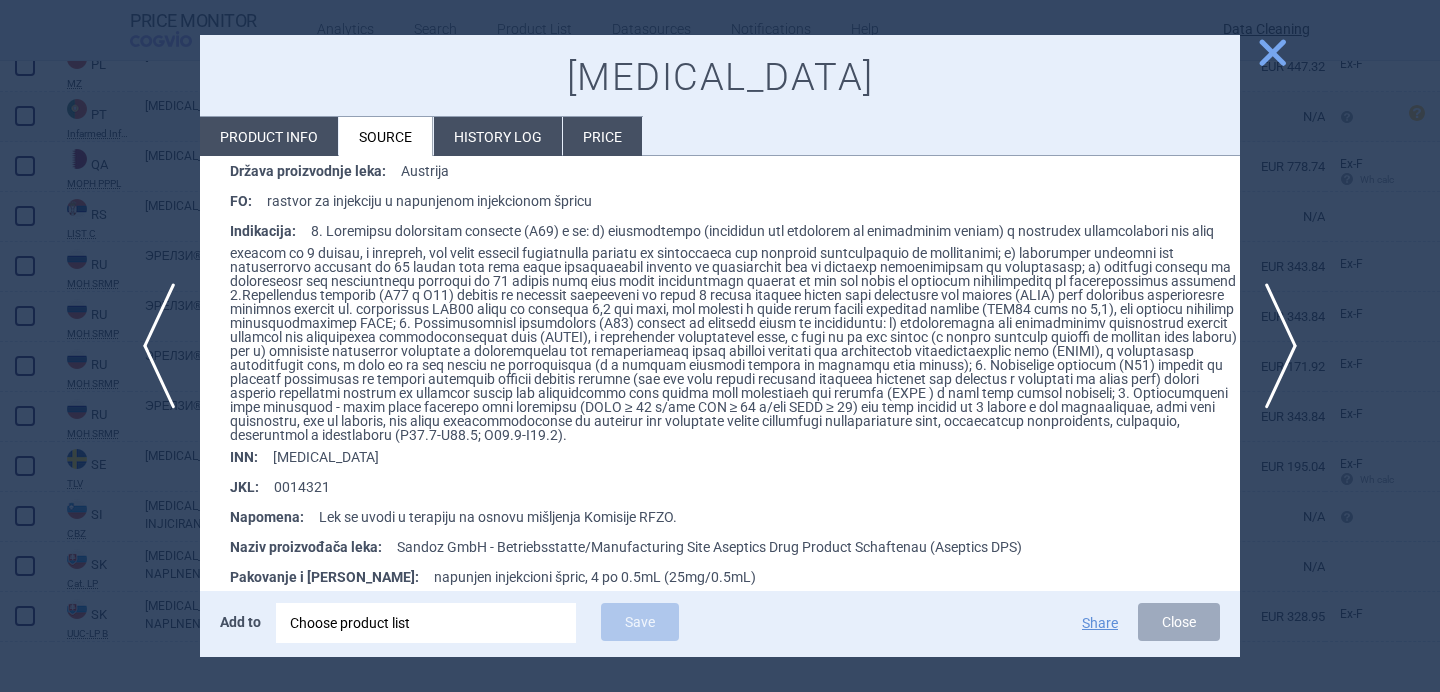 scroll, scrollTop: 522, scrollLeft: 0, axis: vertical 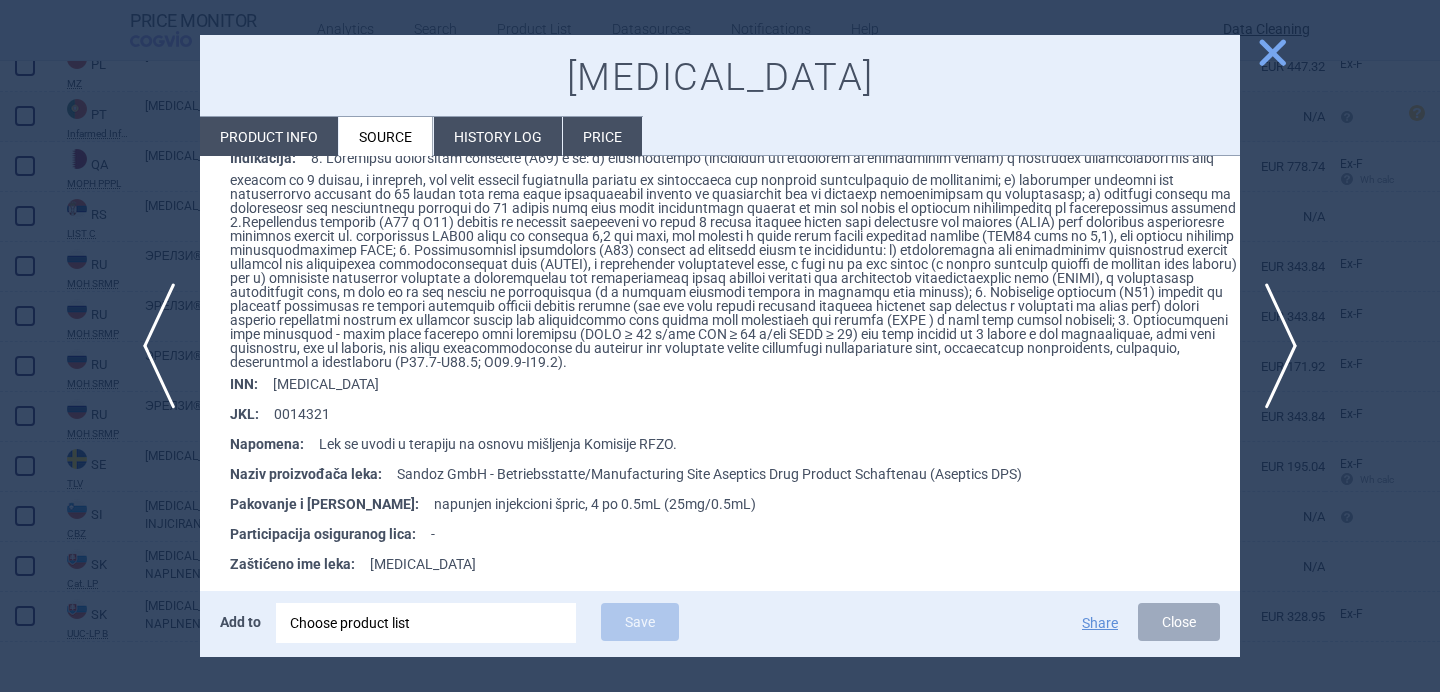 click at bounding box center (720, 346) 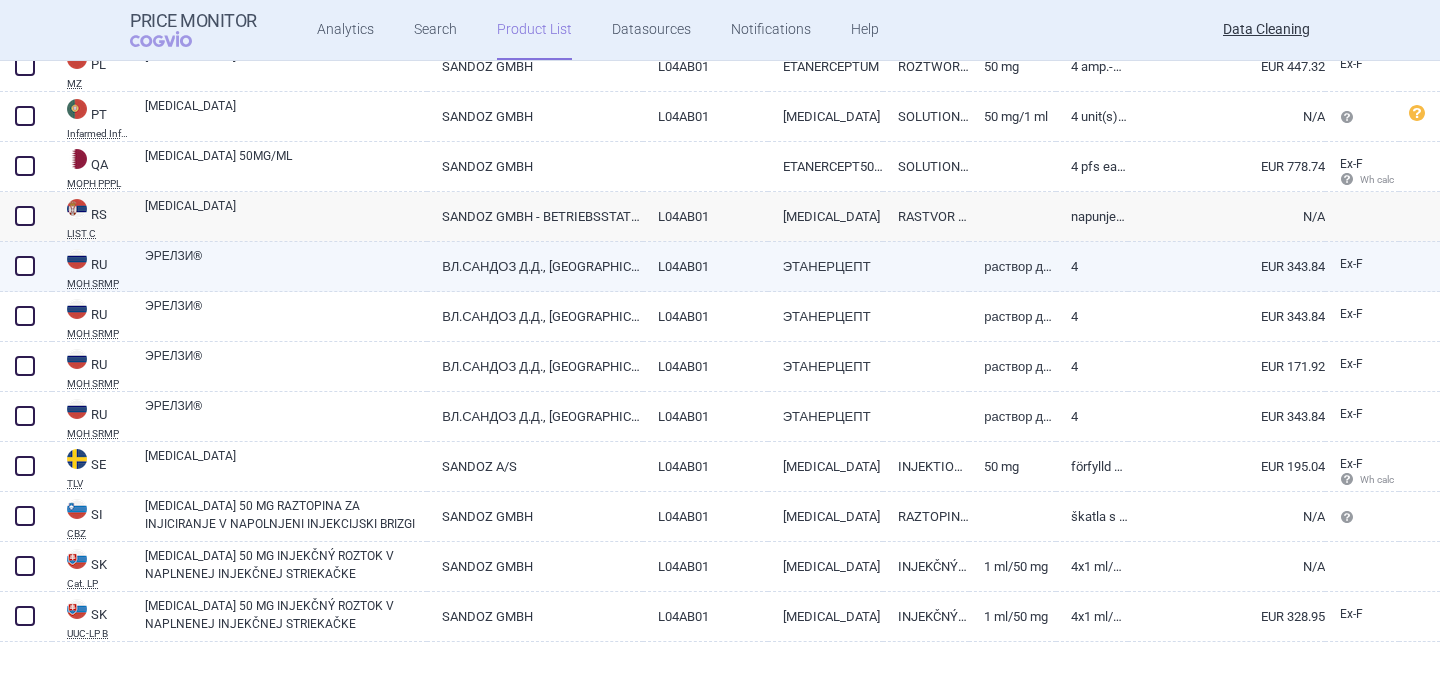 click on "ЭРЕЛЗИ®" at bounding box center [286, 265] 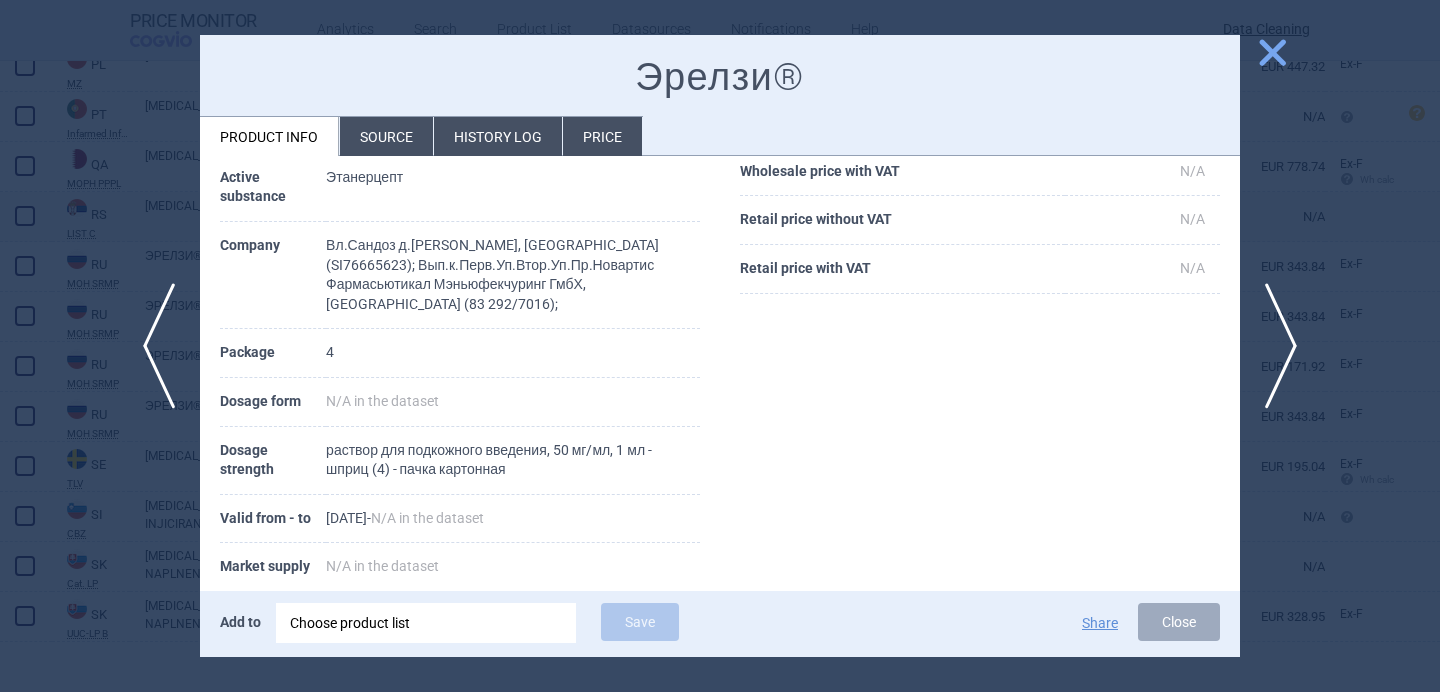 scroll, scrollTop: 234, scrollLeft: 0, axis: vertical 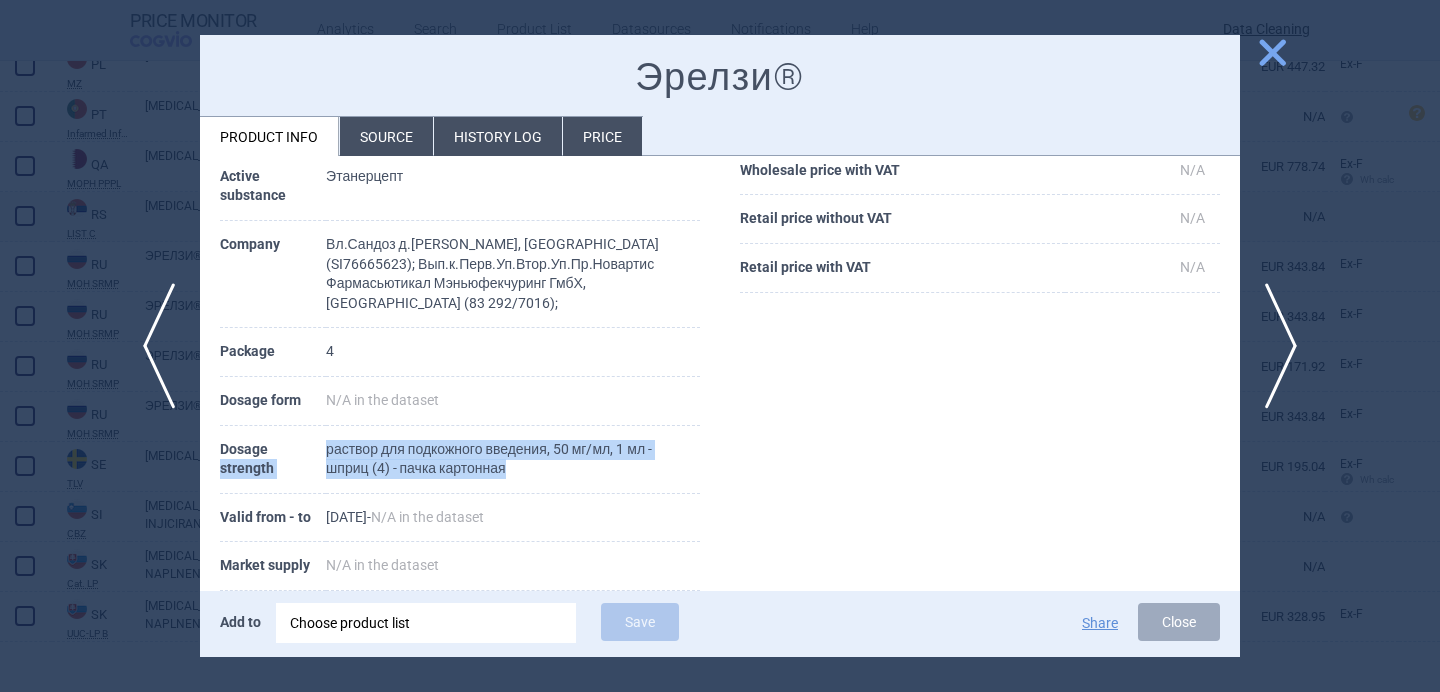 drag, startPoint x: 529, startPoint y: 452, endPoint x: 315, endPoint y: 437, distance: 214.52505 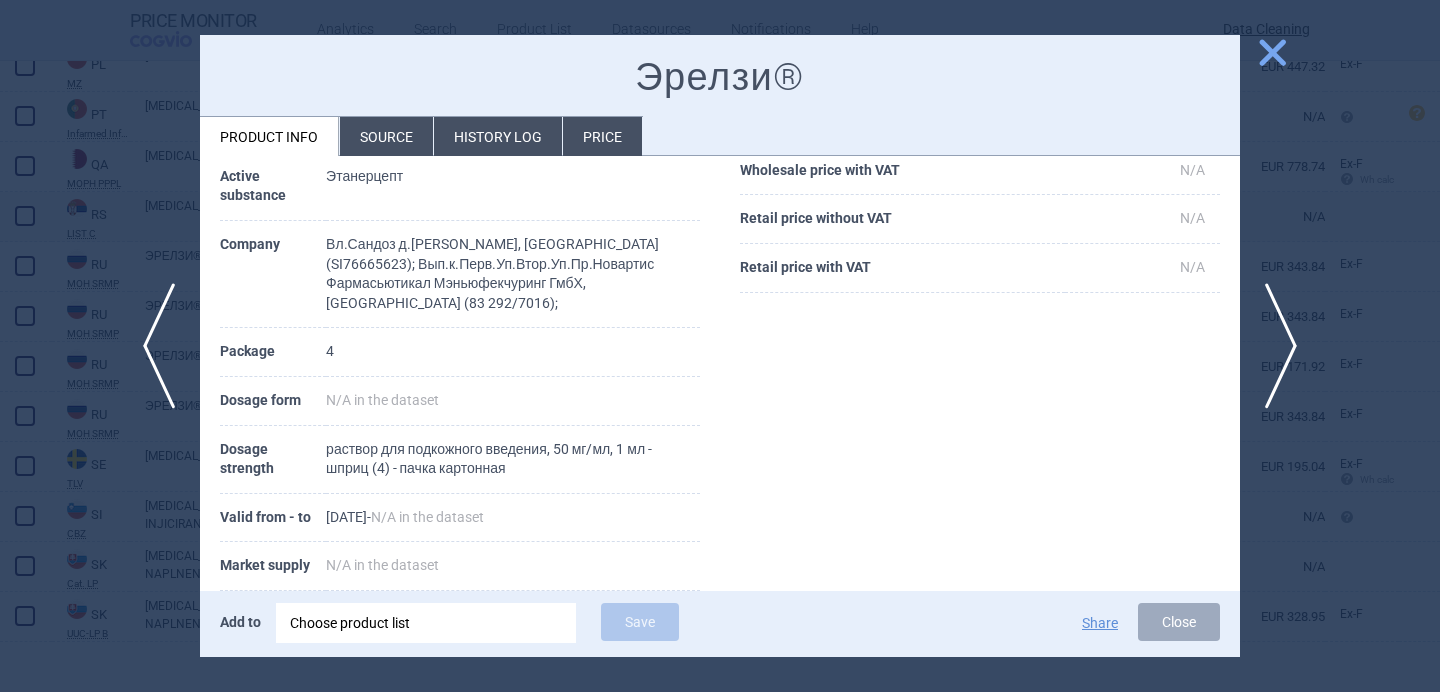 click on "раствор для подкожного введения, 50 мг/мл, 1 мл - шприц (4) - пачка картонная" at bounding box center (513, 460) 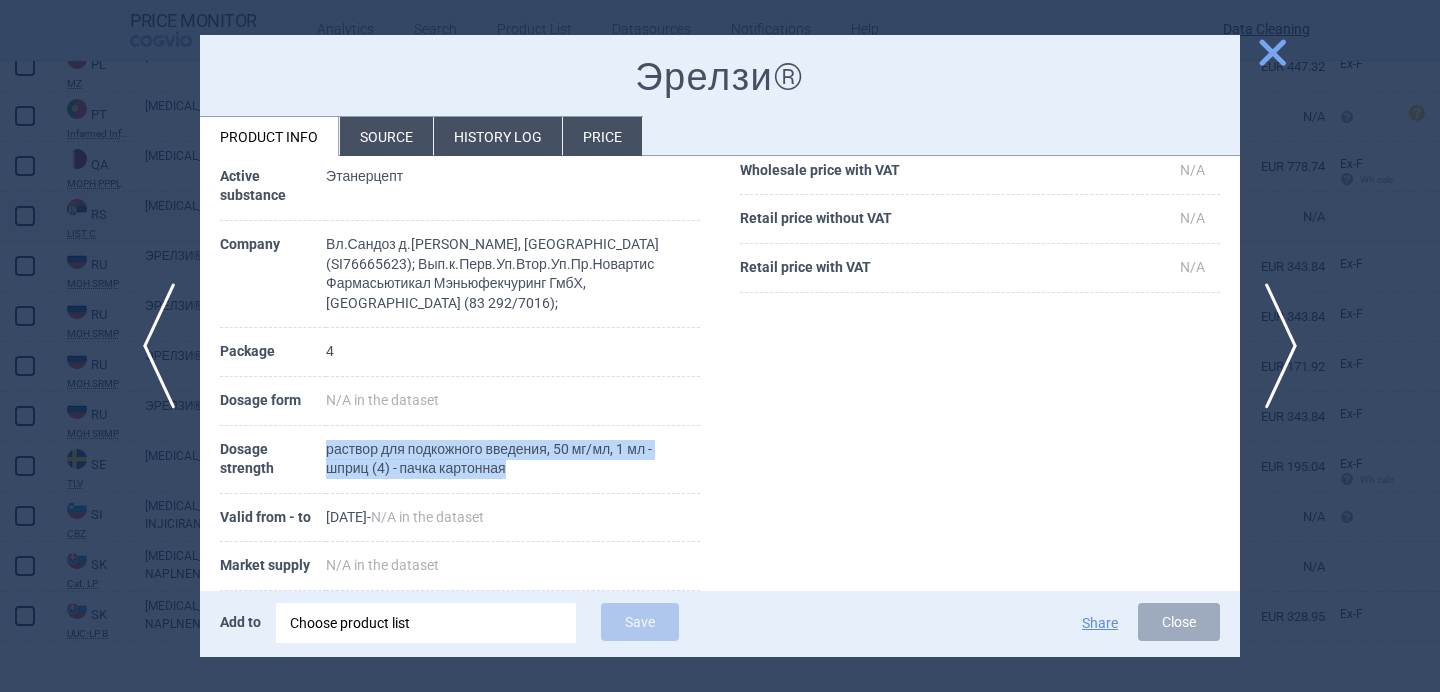 drag, startPoint x: 327, startPoint y: 431, endPoint x: 516, endPoint y: 445, distance: 189.5178 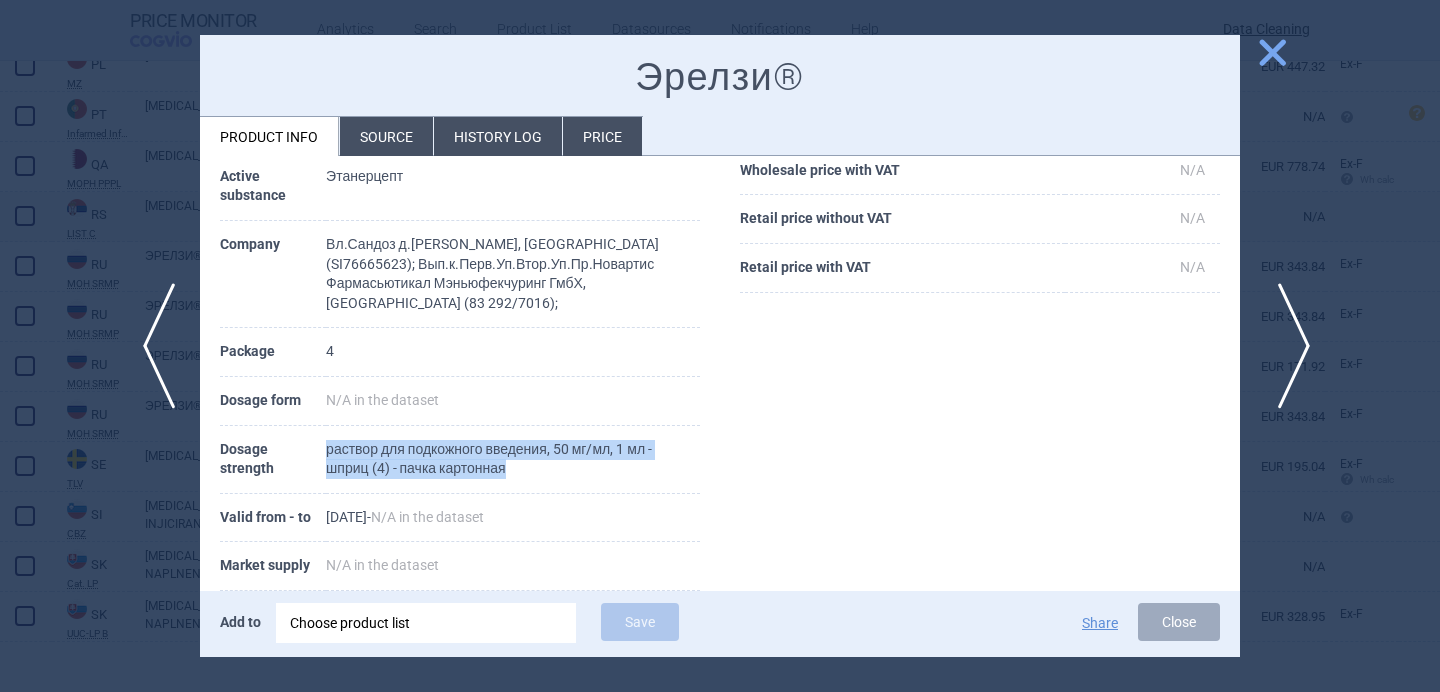 click on "next" at bounding box center [1287, 346] 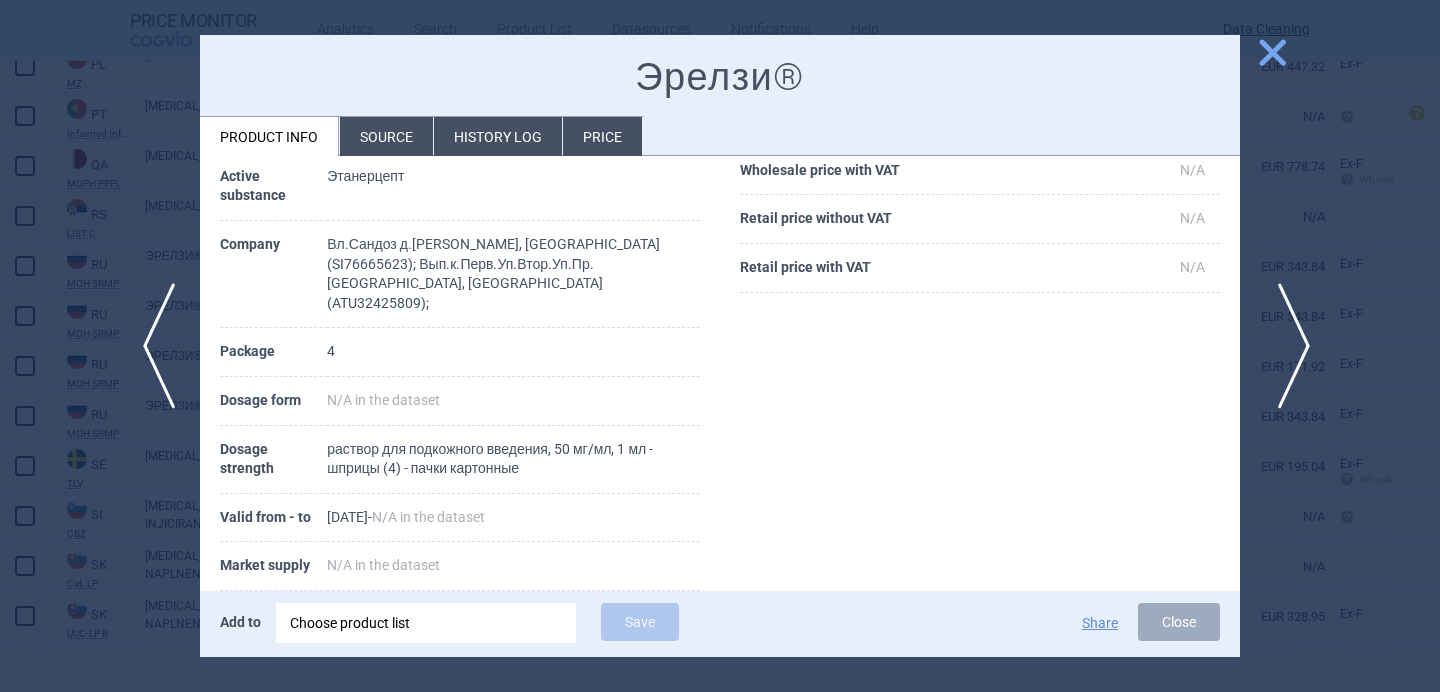 click on "next" at bounding box center [1287, 346] 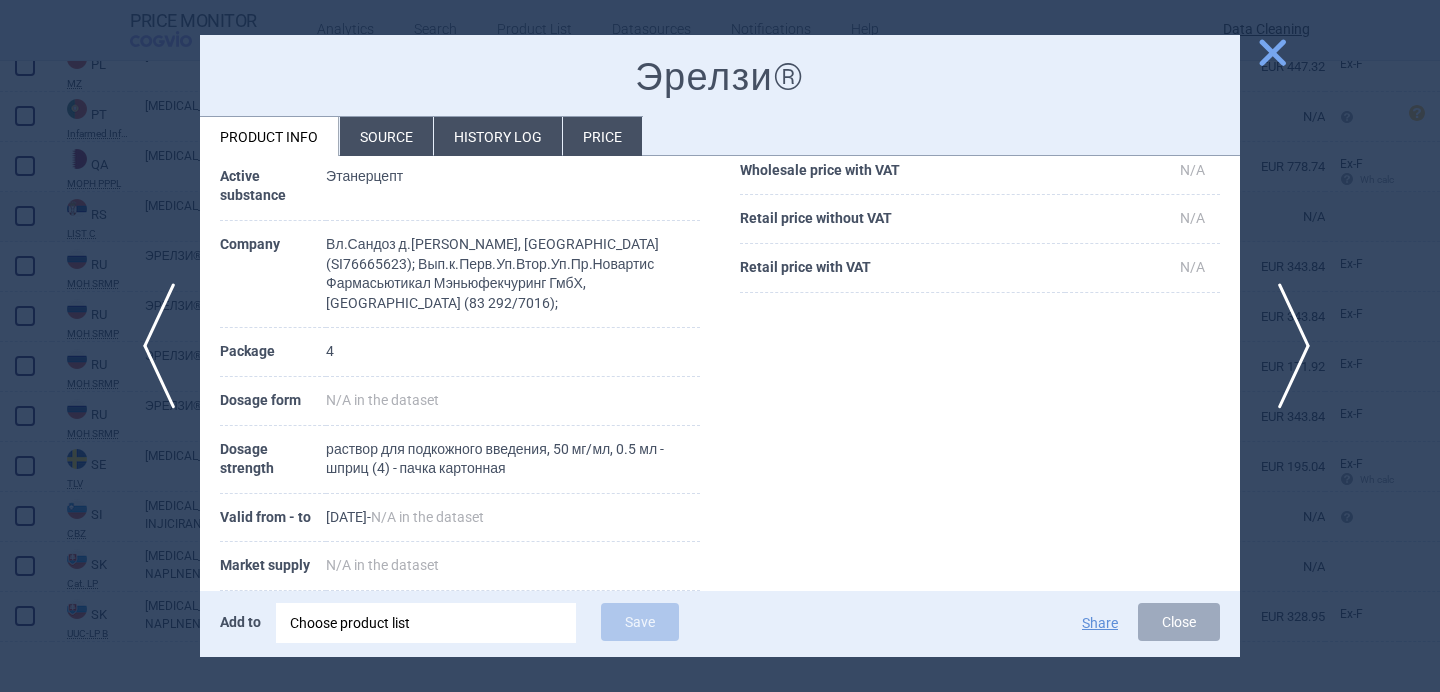 click on "next" at bounding box center [1287, 346] 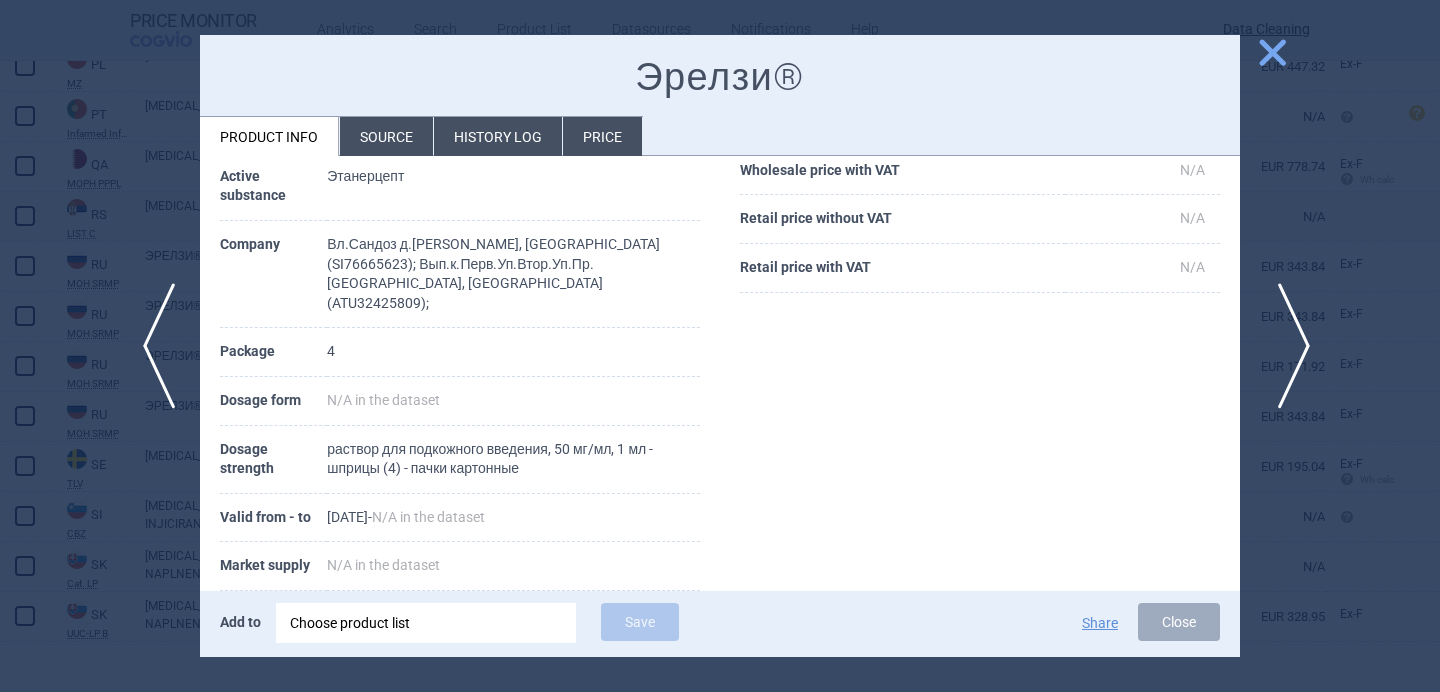 click on "next" at bounding box center [1287, 346] 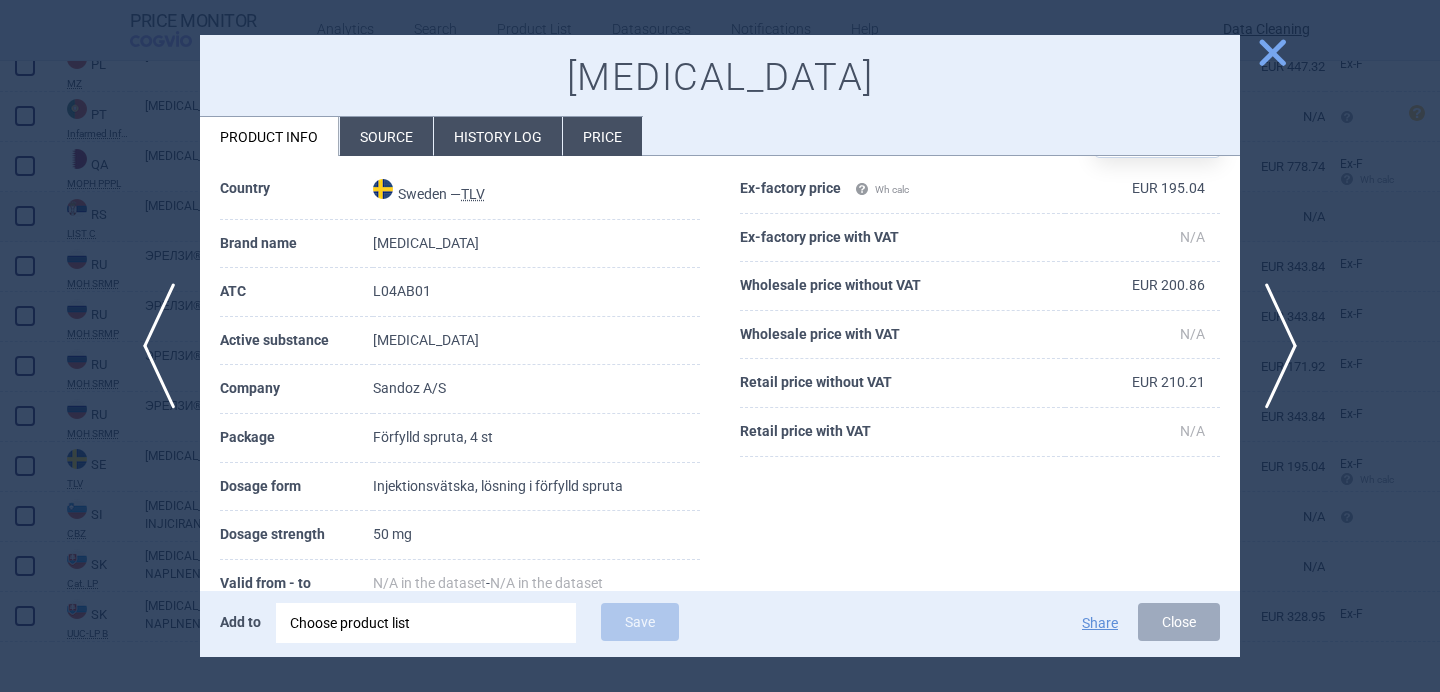 scroll, scrollTop: 60, scrollLeft: 0, axis: vertical 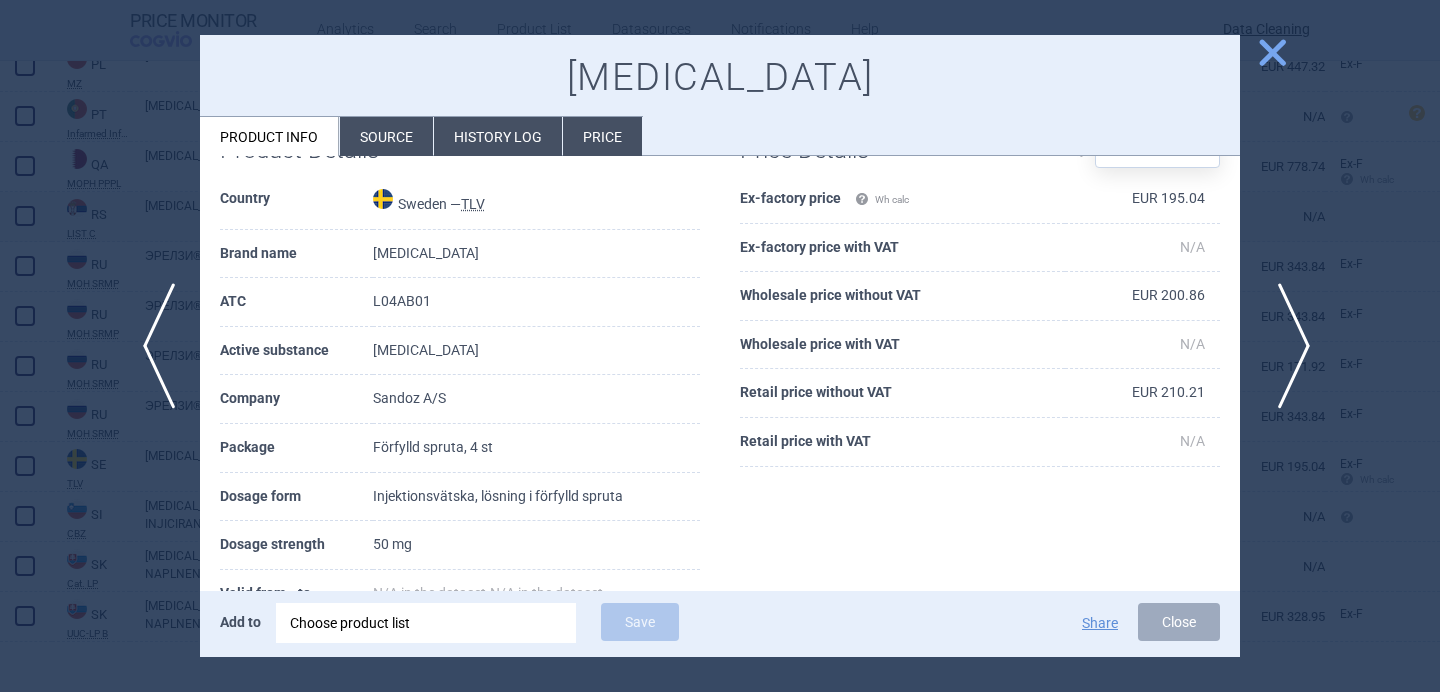 click on "next" at bounding box center [1287, 346] 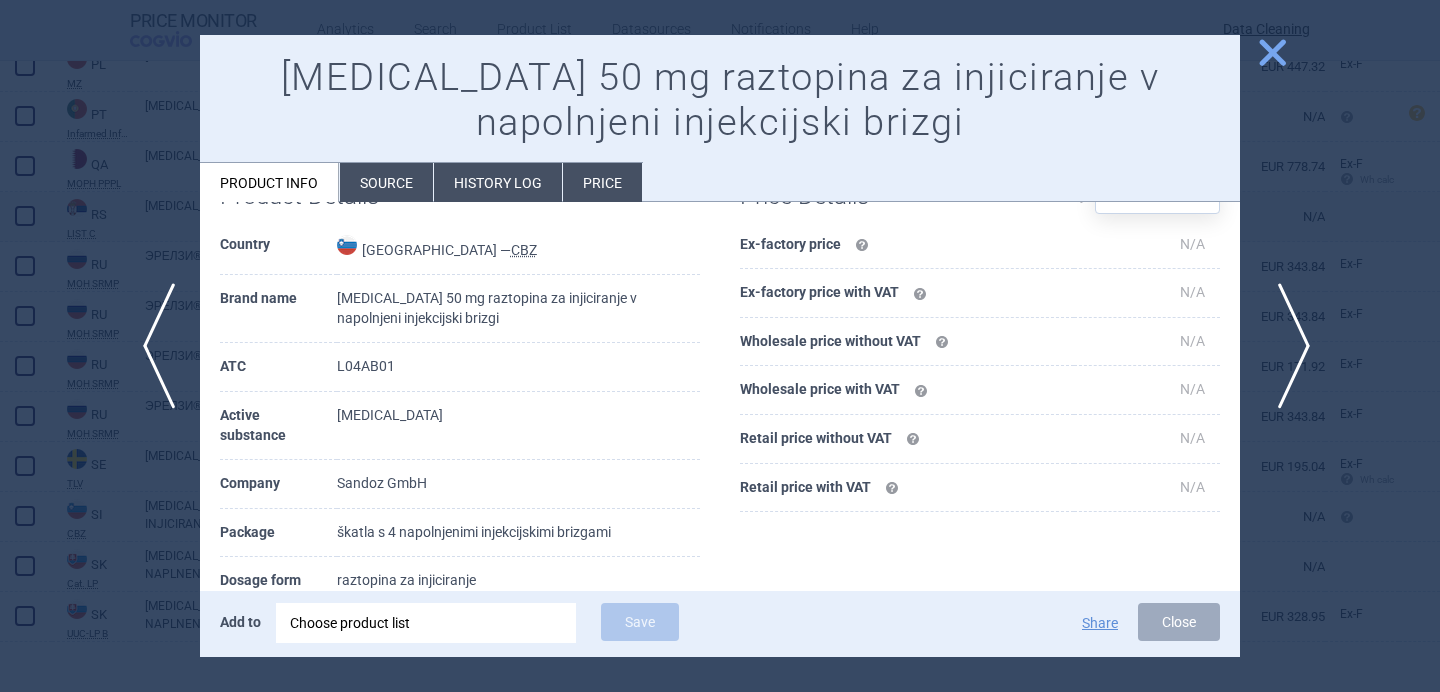 click on "next" at bounding box center (1287, 346) 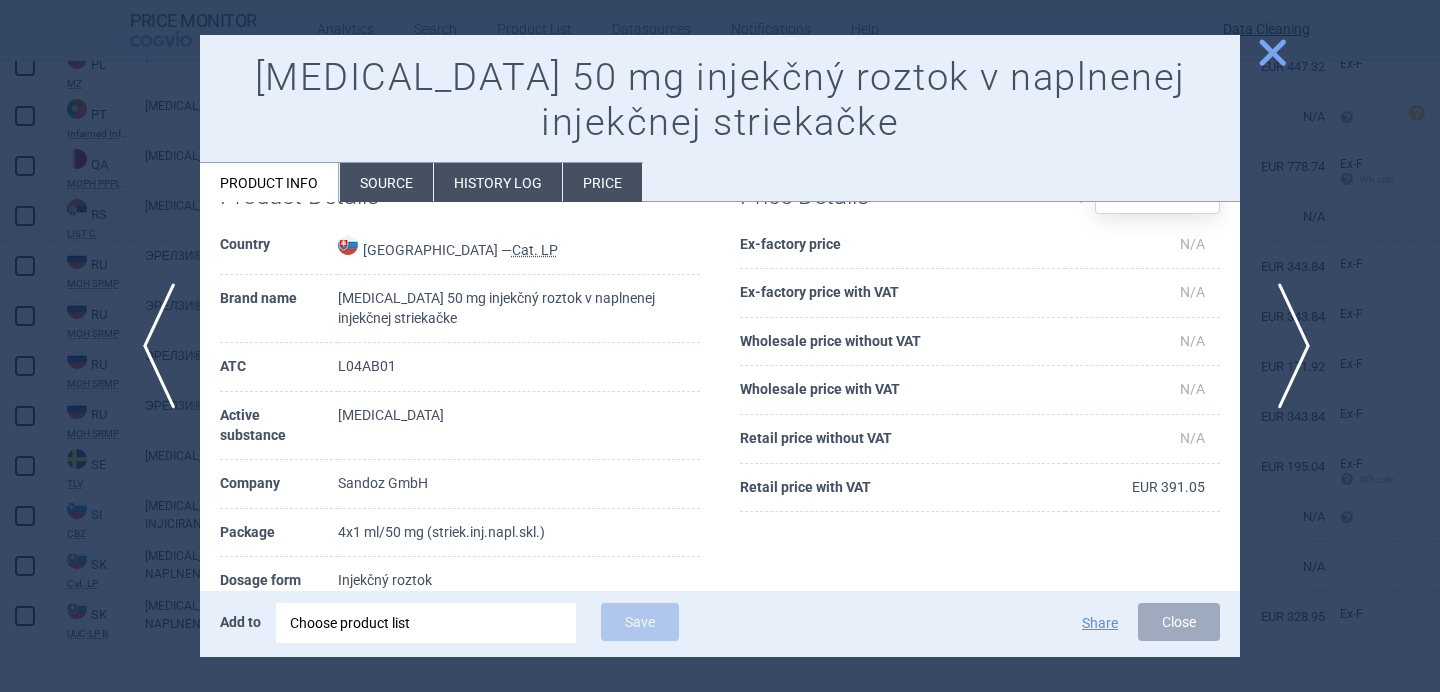click on "next" at bounding box center (1287, 346) 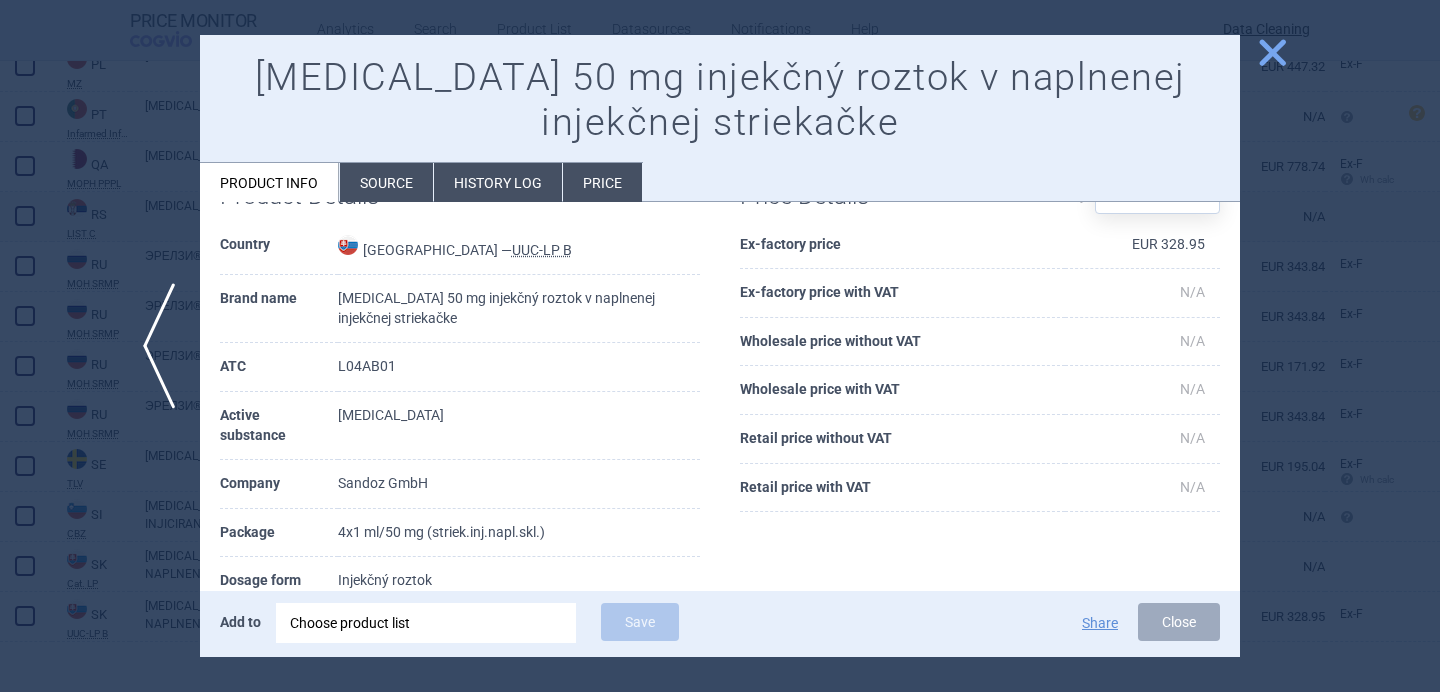 click at bounding box center (720, 346) 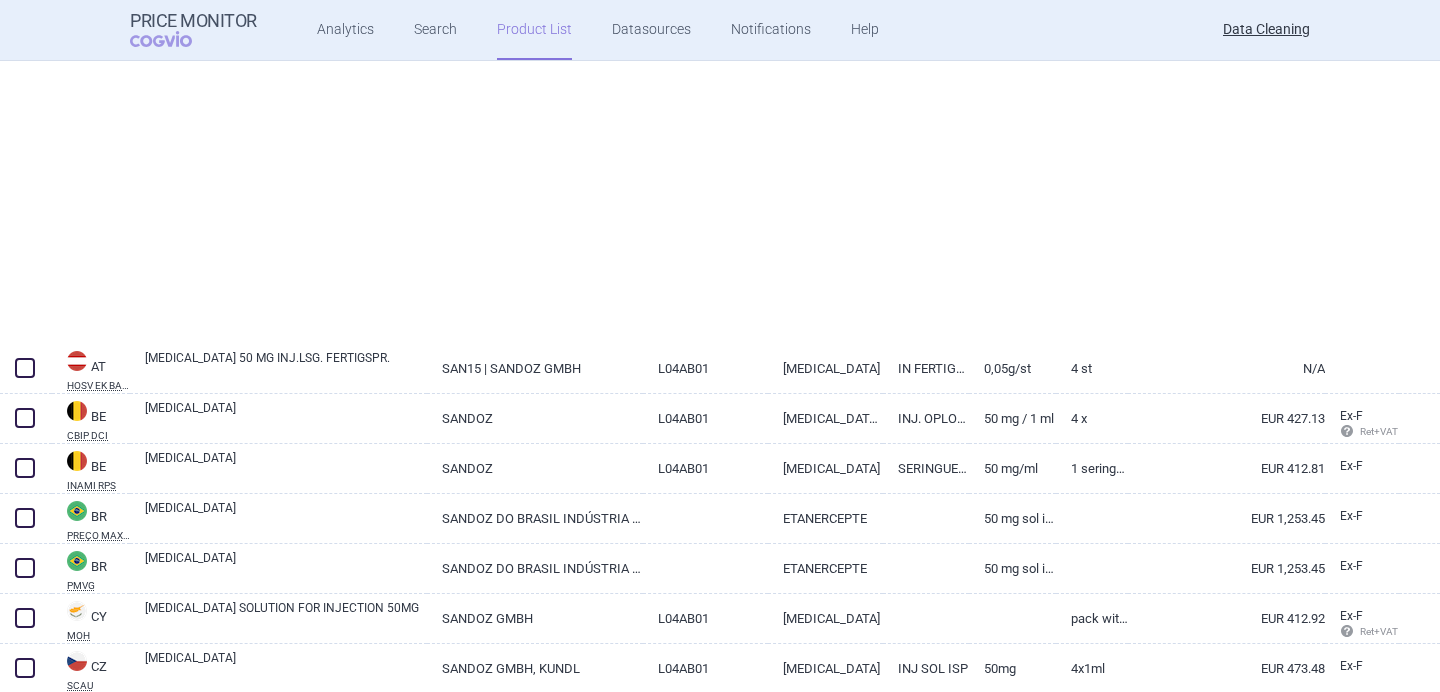 scroll, scrollTop: 0, scrollLeft: 0, axis: both 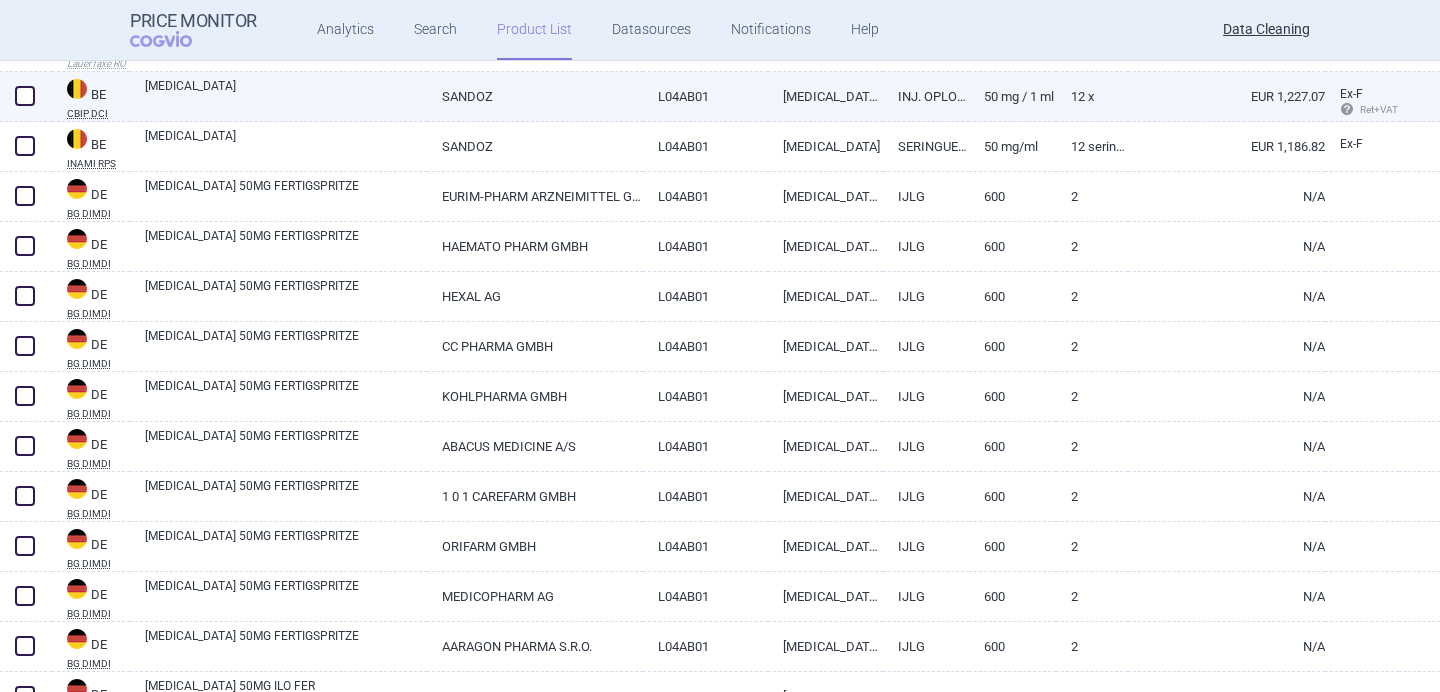 click on "[MEDICAL_DATA]" at bounding box center (286, 95) 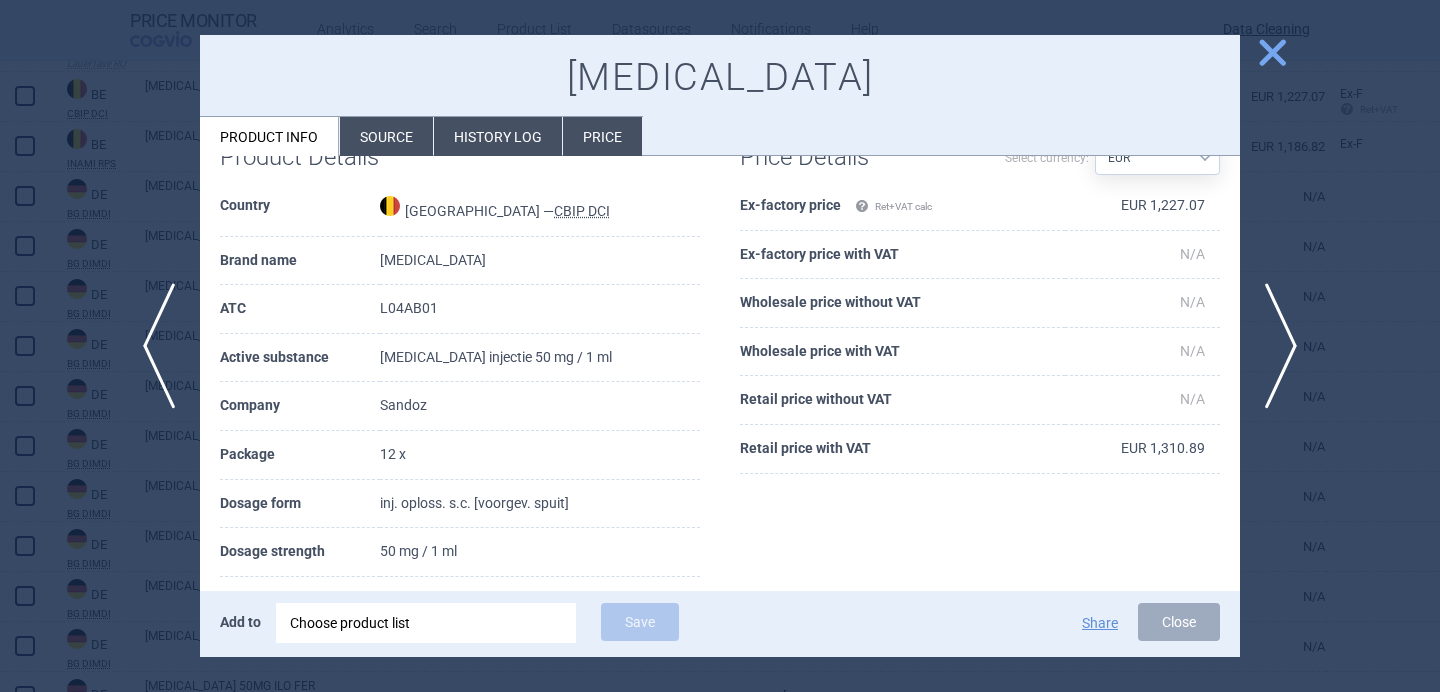 scroll, scrollTop: 56, scrollLeft: 0, axis: vertical 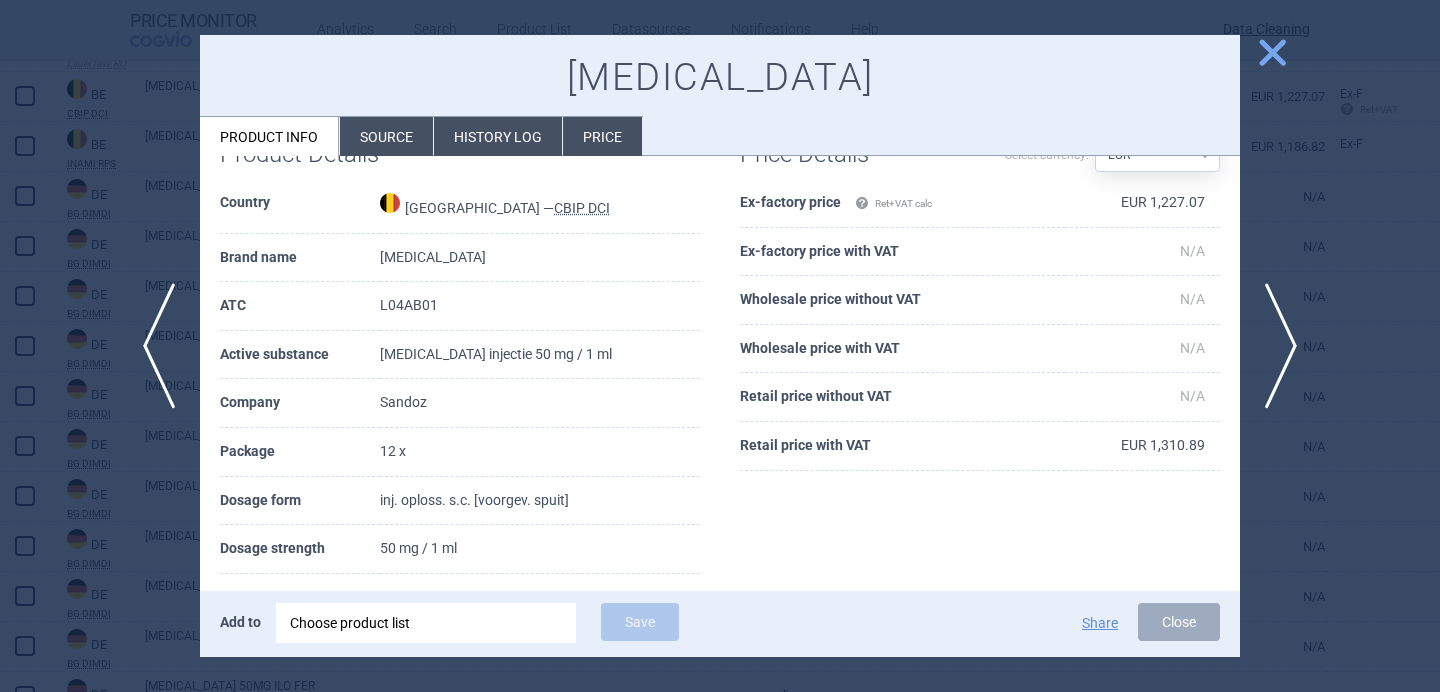 click on "Source" at bounding box center (386, 136) 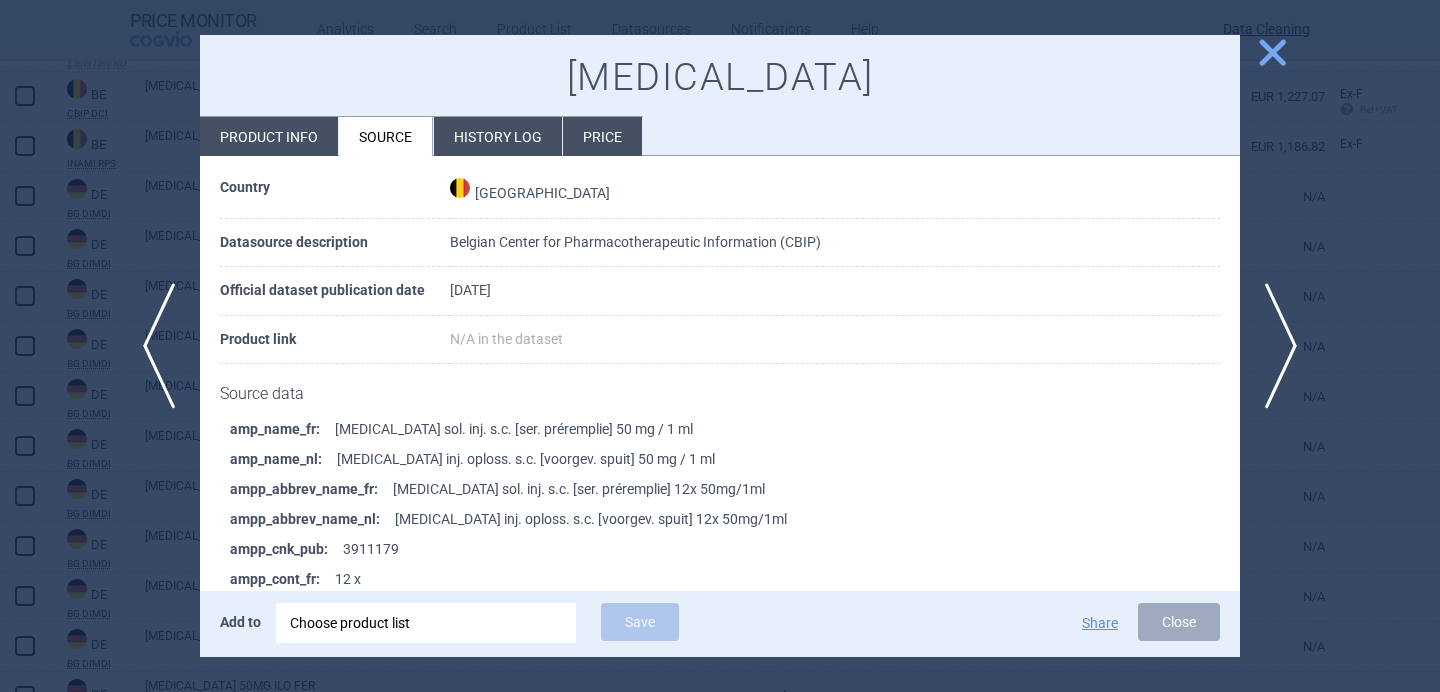 scroll, scrollTop: 98, scrollLeft: 0, axis: vertical 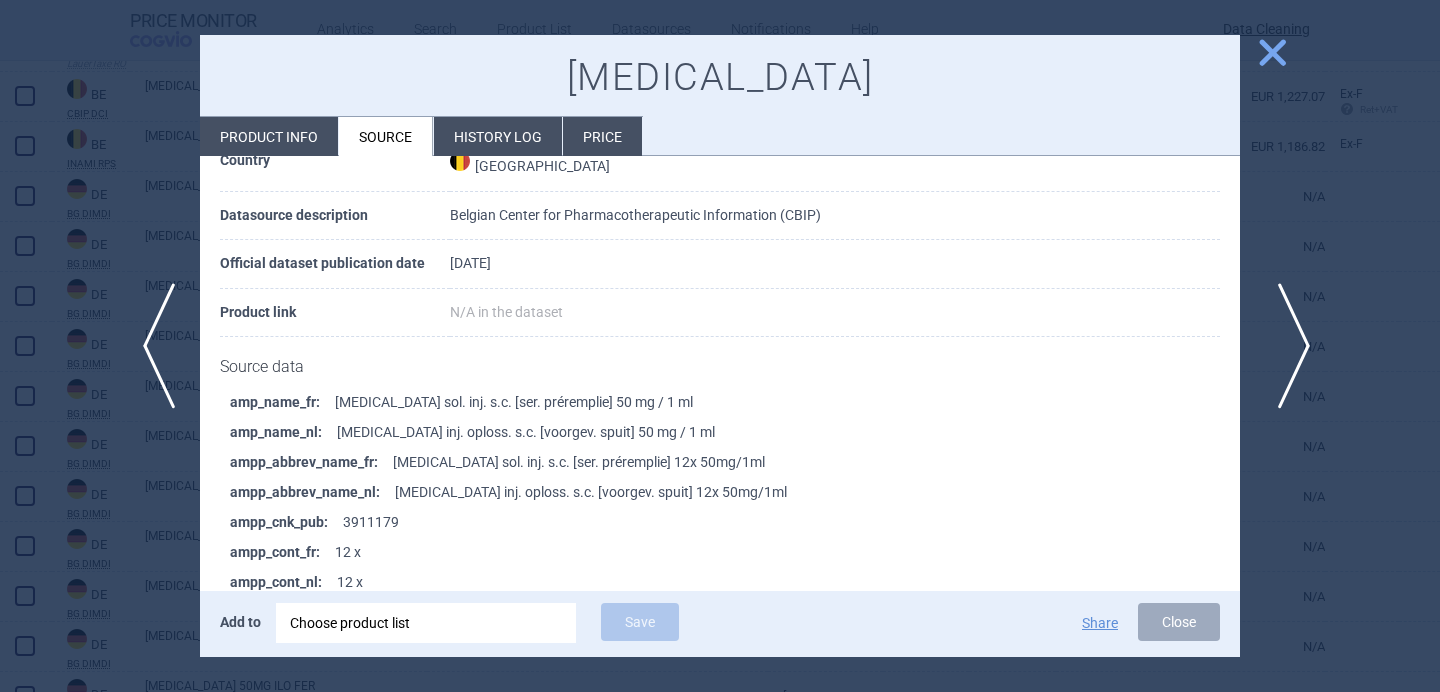 click on "next" at bounding box center [1287, 346] 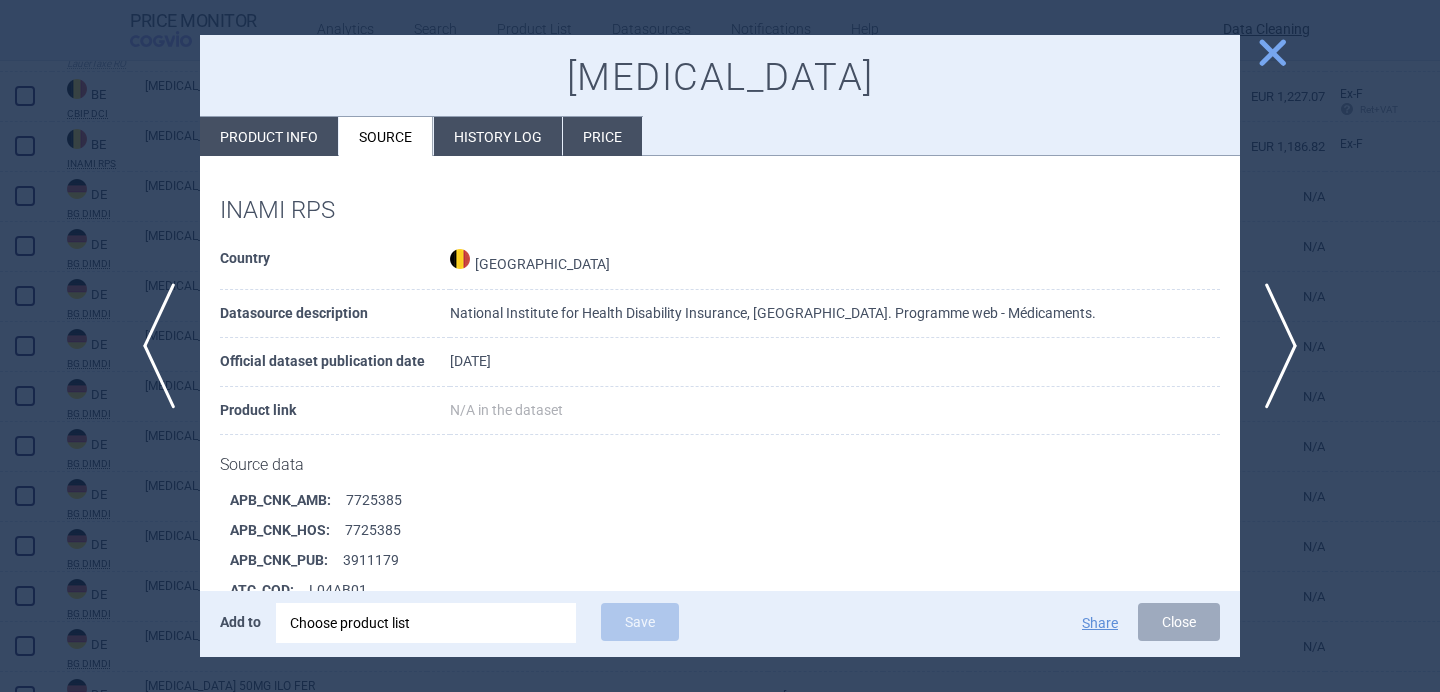 click on "Product info" at bounding box center (269, 136) 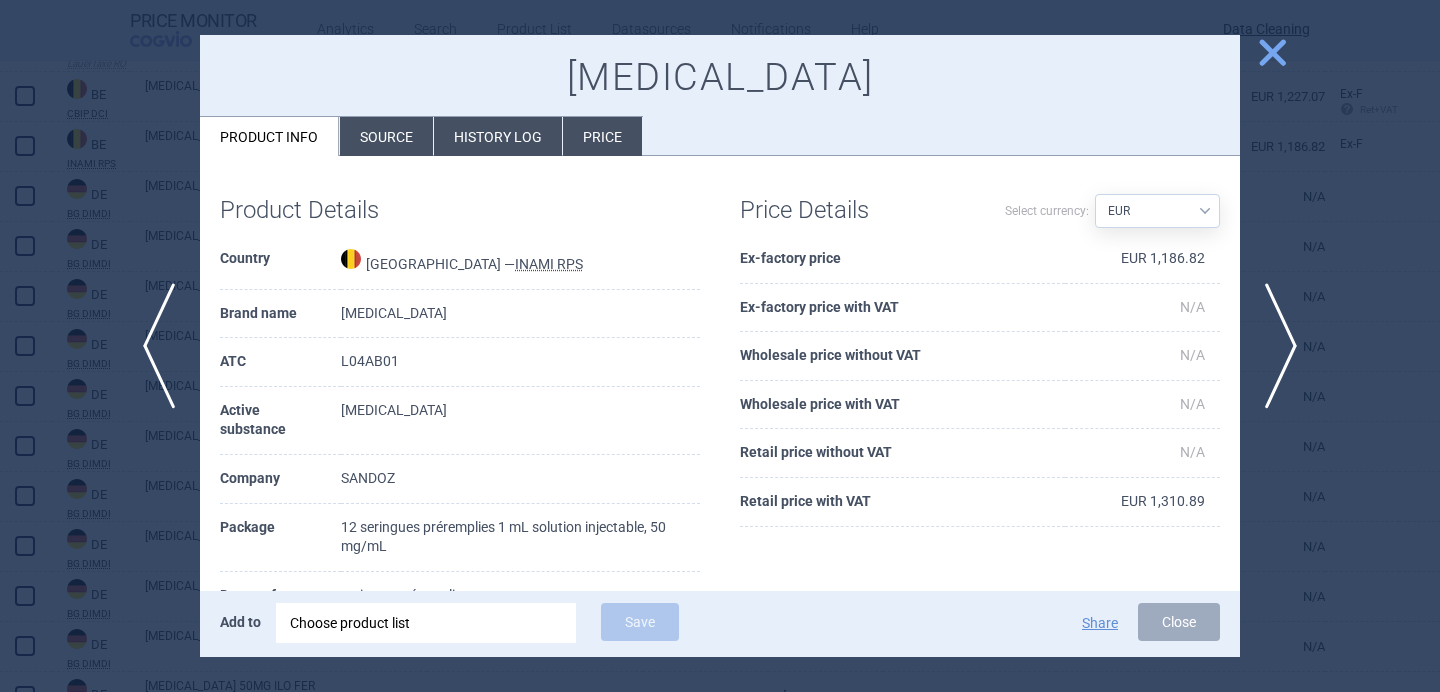 click at bounding box center (720, 346) 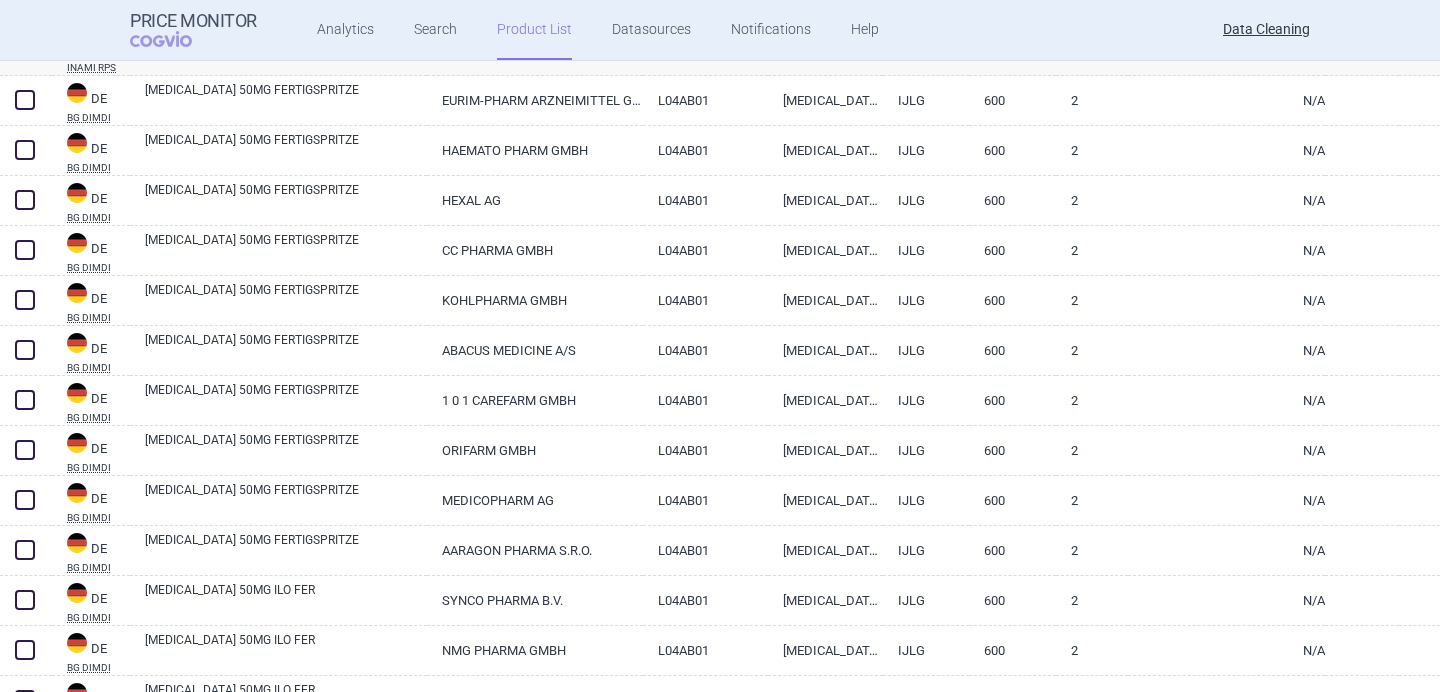 scroll, scrollTop: 541, scrollLeft: 0, axis: vertical 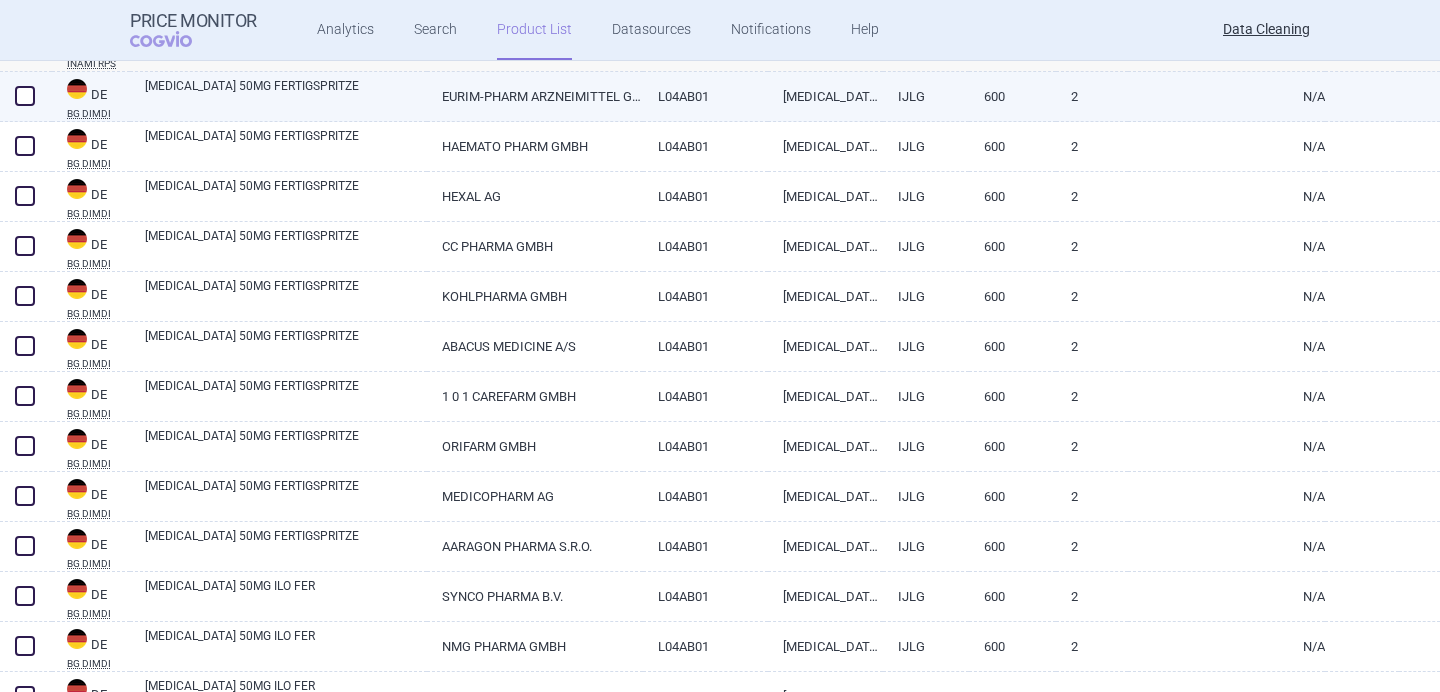click on "ERELZI 50MG FERTIGSPRITZE" at bounding box center [286, 95] 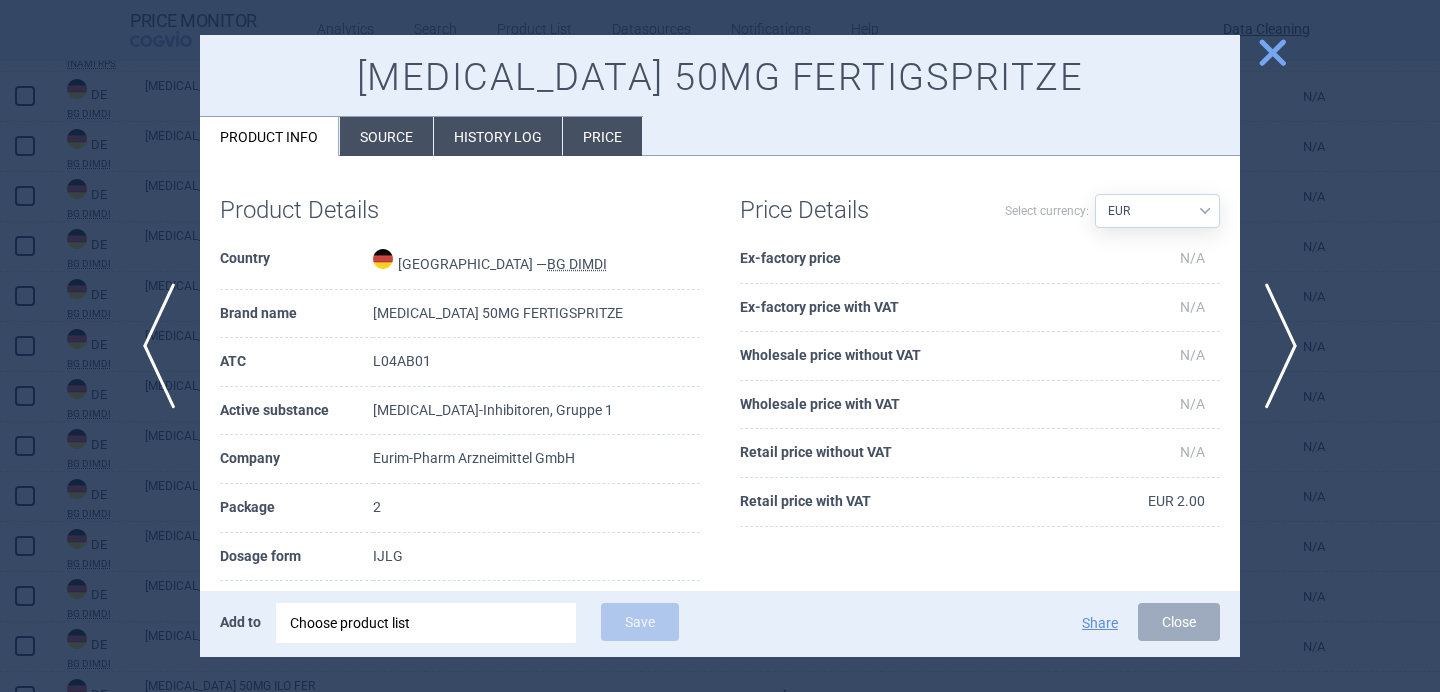 click on "Source" at bounding box center (386, 136) 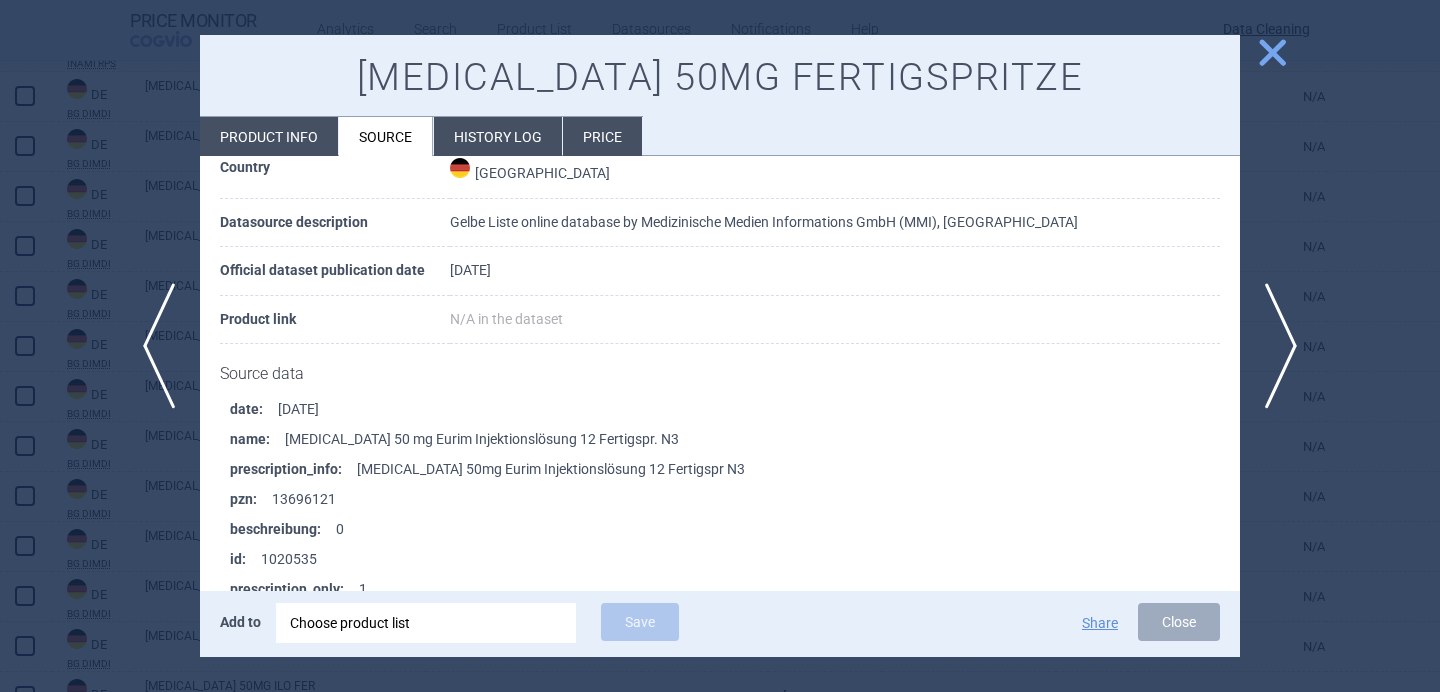 scroll, scrollTop: 3612, scrollLeft: 0, axis: vertical 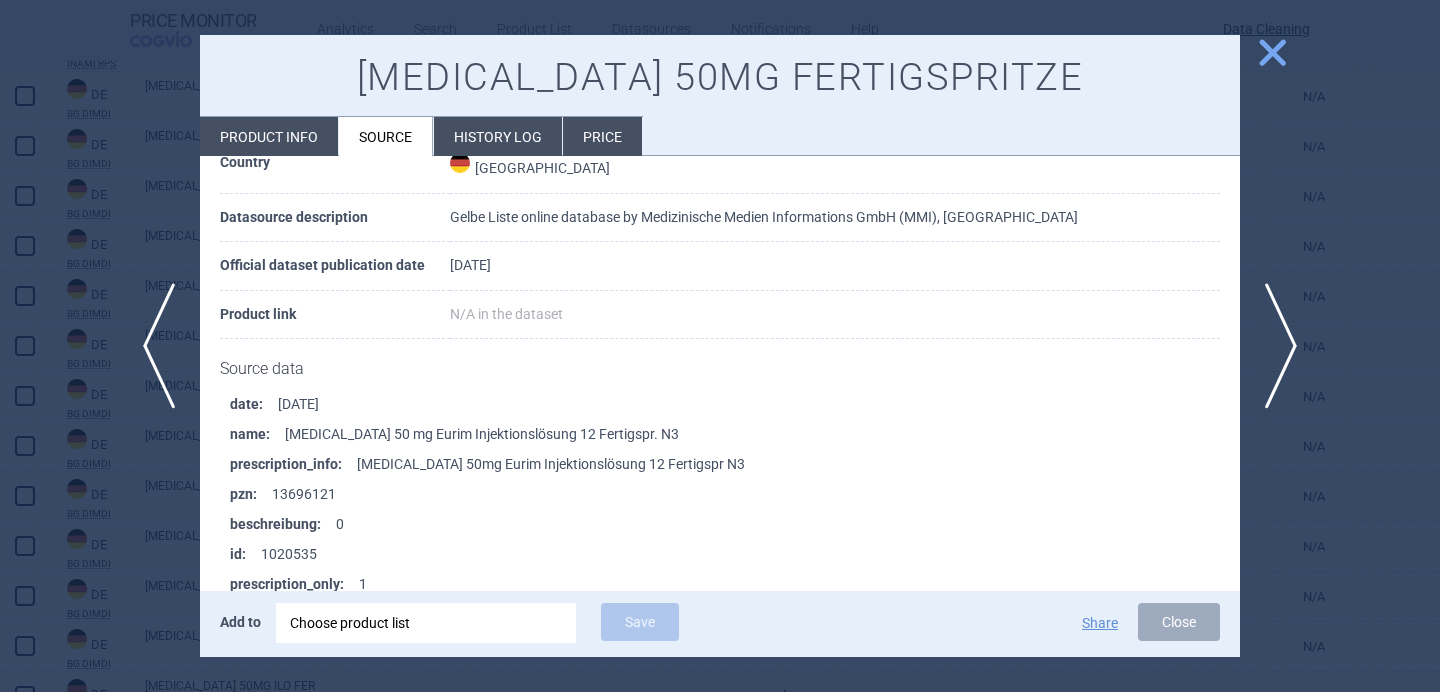click at bounding box center (720, 346) 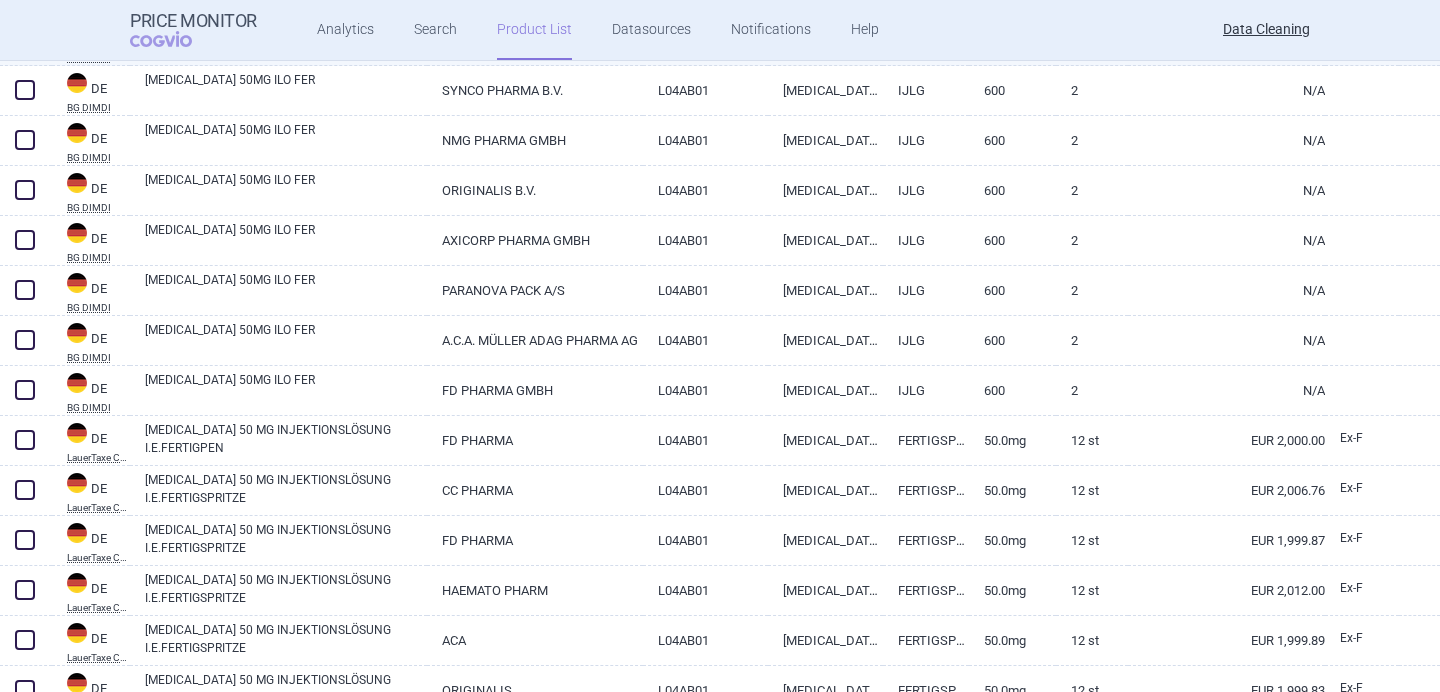 scroll, scrollTop: 1049, scrollLeft: 0, axis: vertical 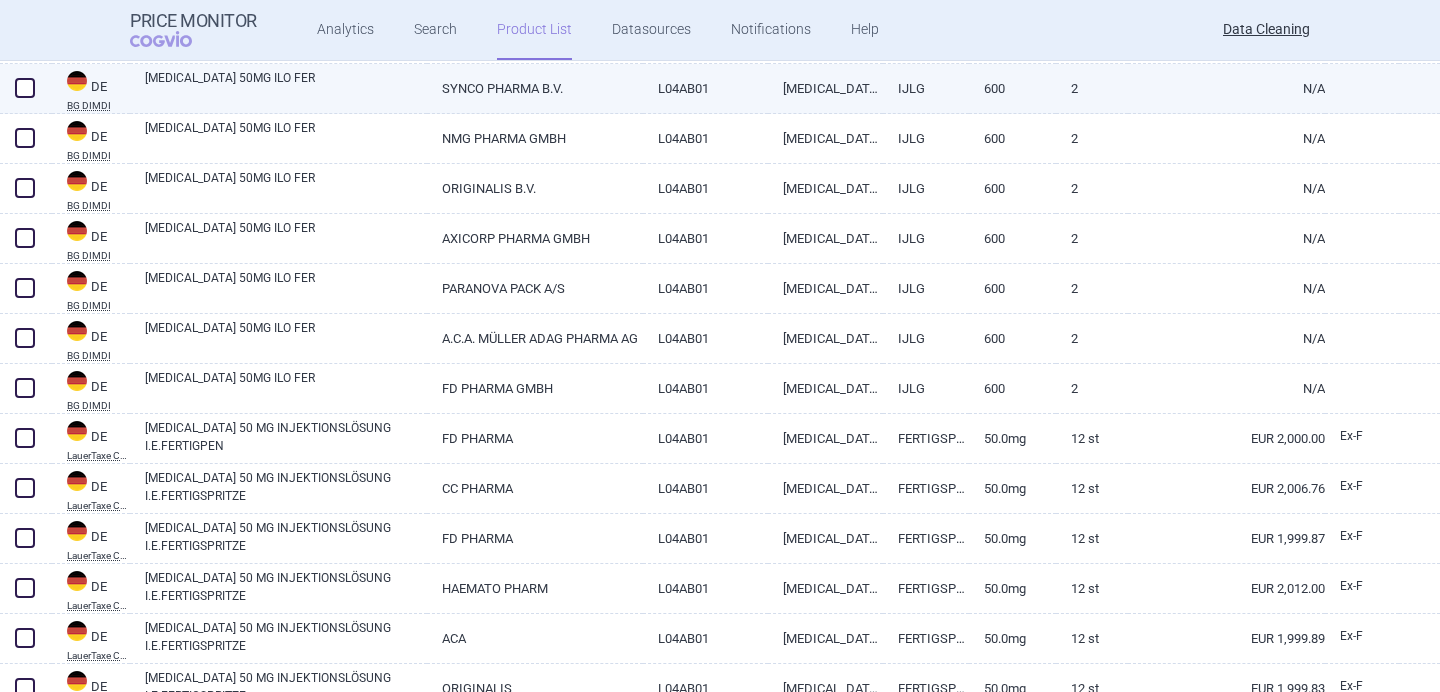 click on "ERELZI 50MG ILO FER" at bounding box center [286, 87] 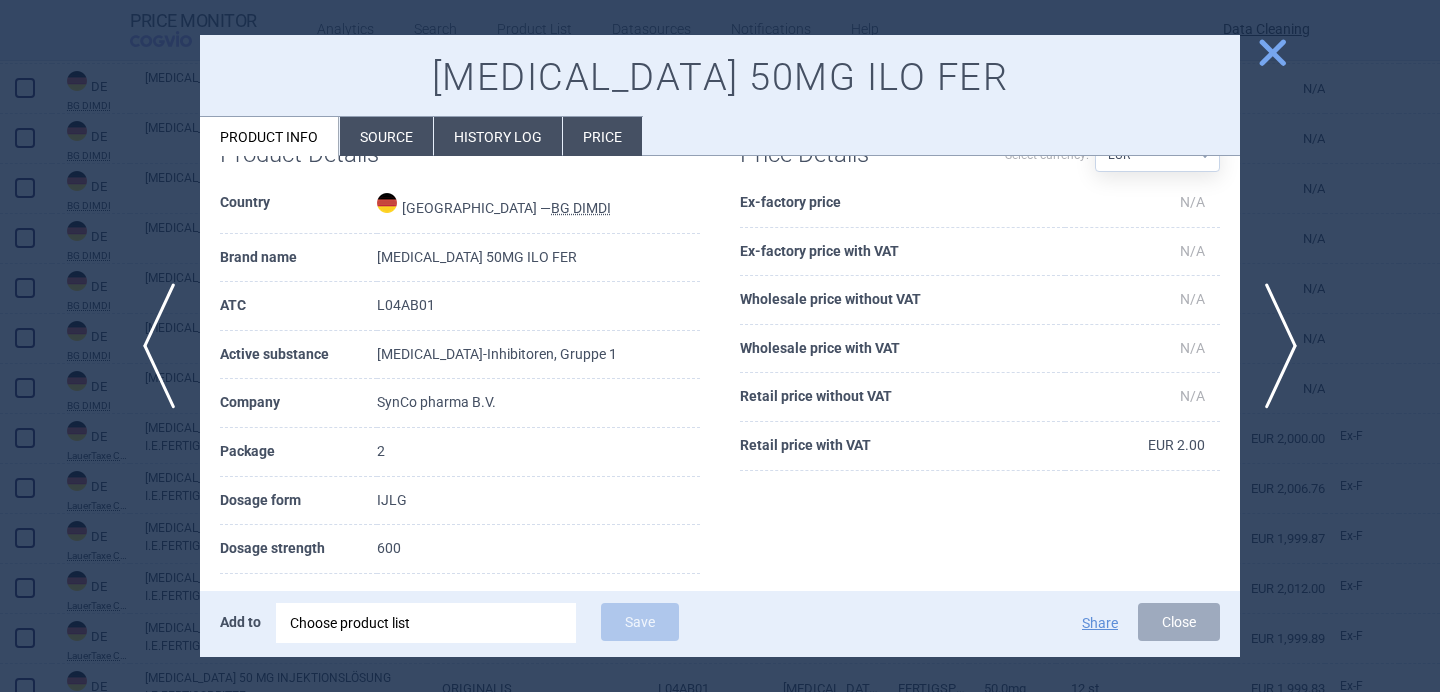scroll, scrollTop: 55, scrollLeft: 0, axis: vertical 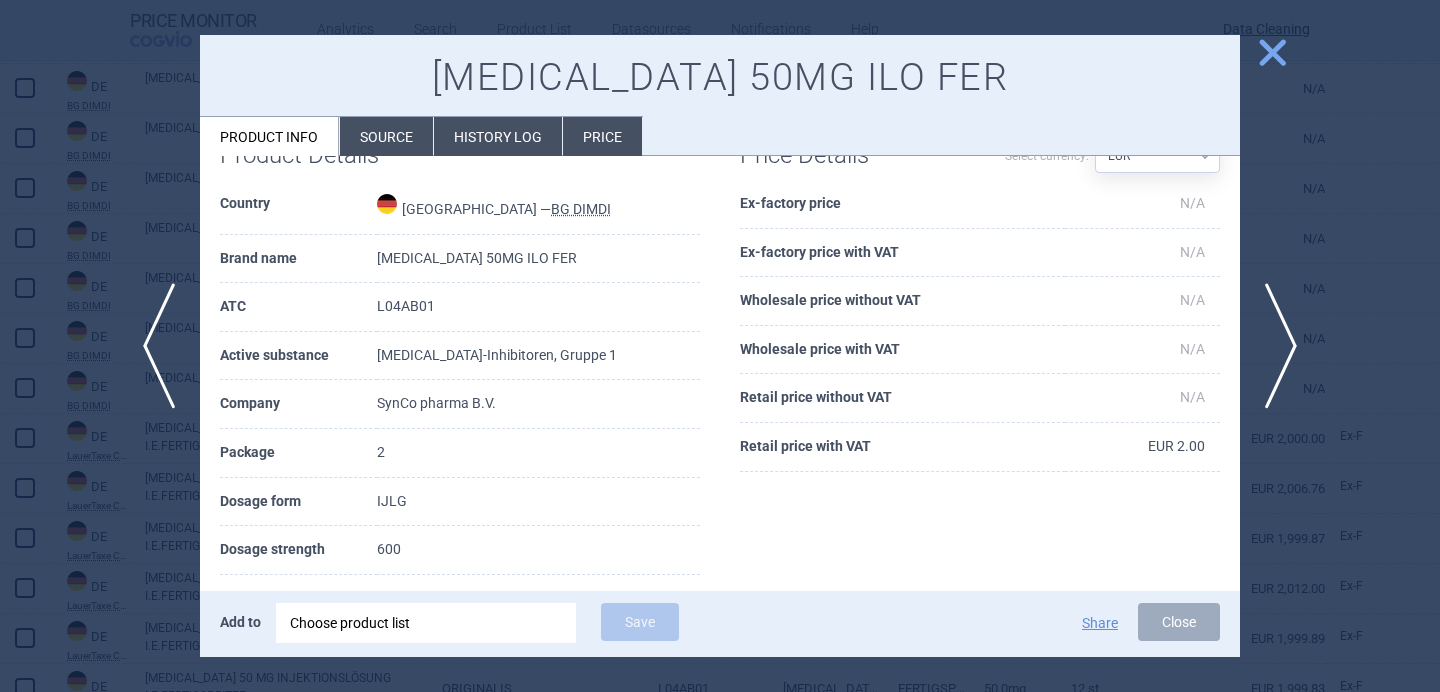 click on "Source" at bounding box center (386, 136) 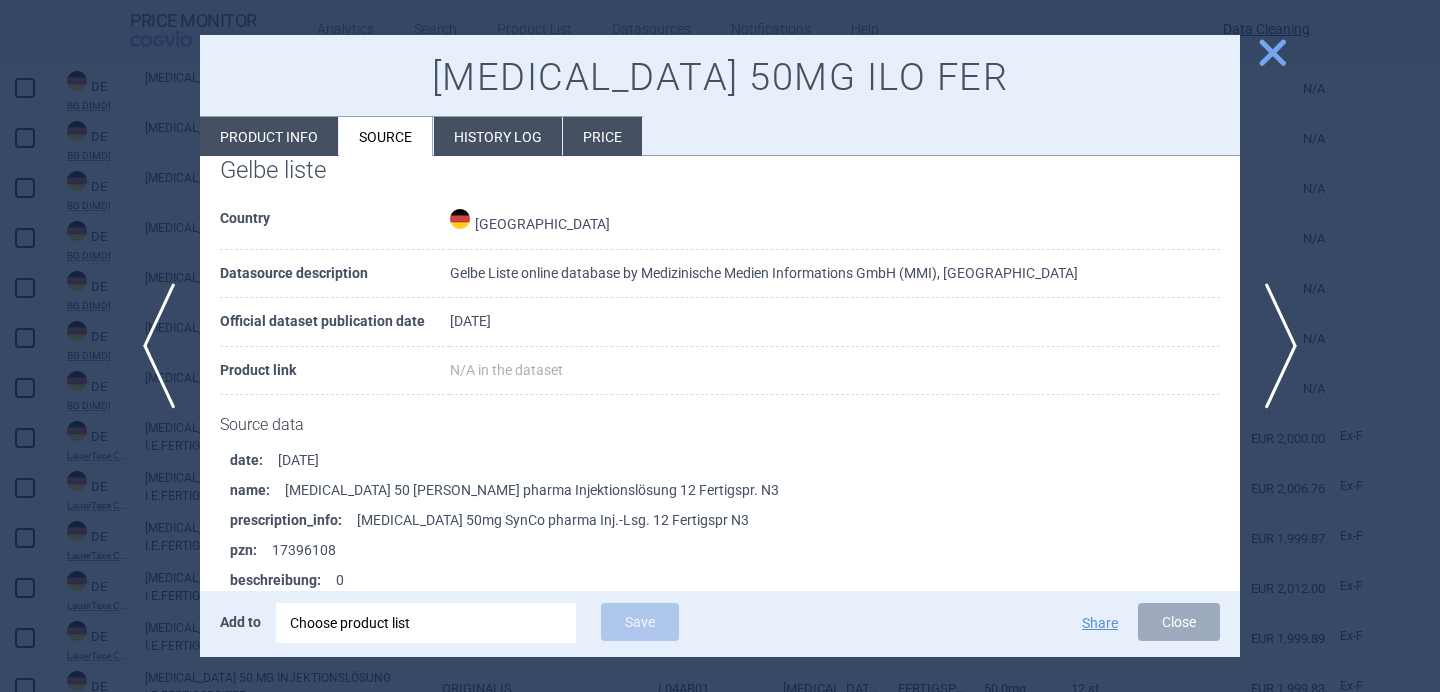 scroll, scrollTop: 3658, scrollLeft: 0, axis: vertical 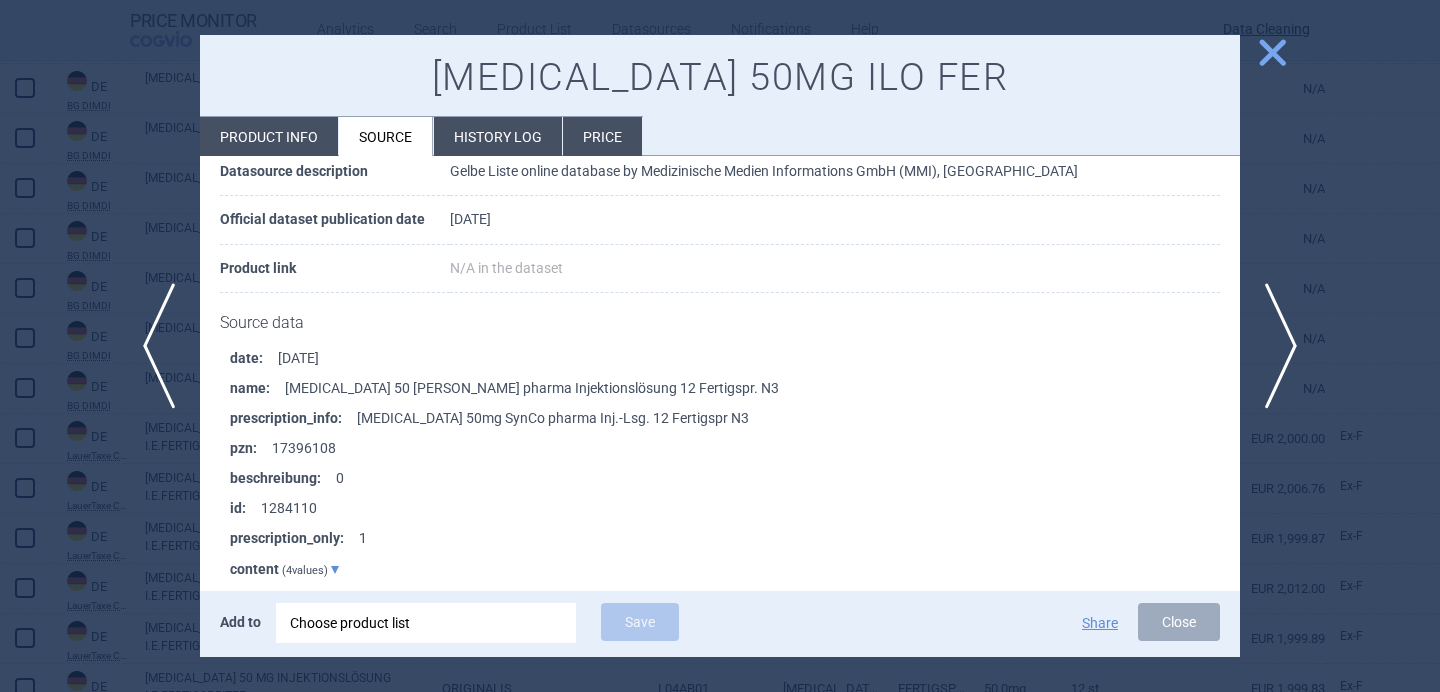 click at bounding box center (720, 346) 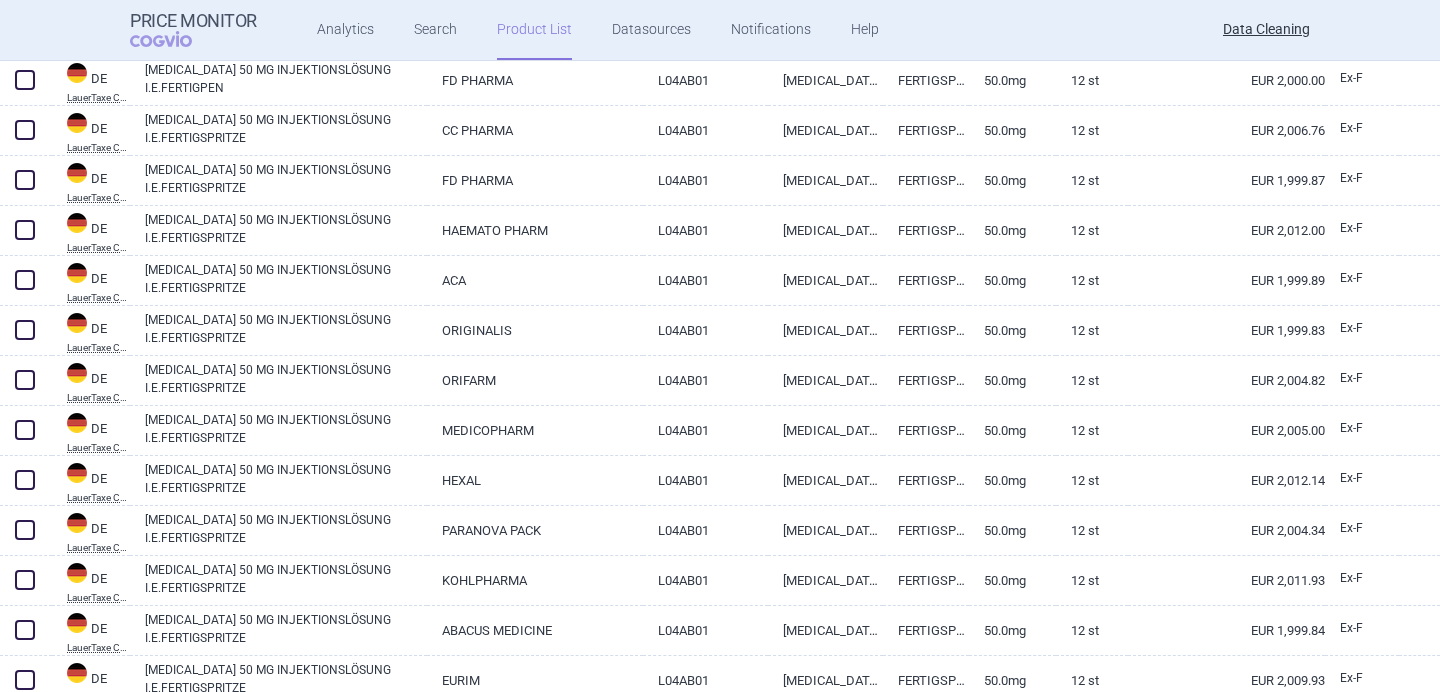 scroll, scrollTop: 1401, scrollLeft: 0, axis: vertical 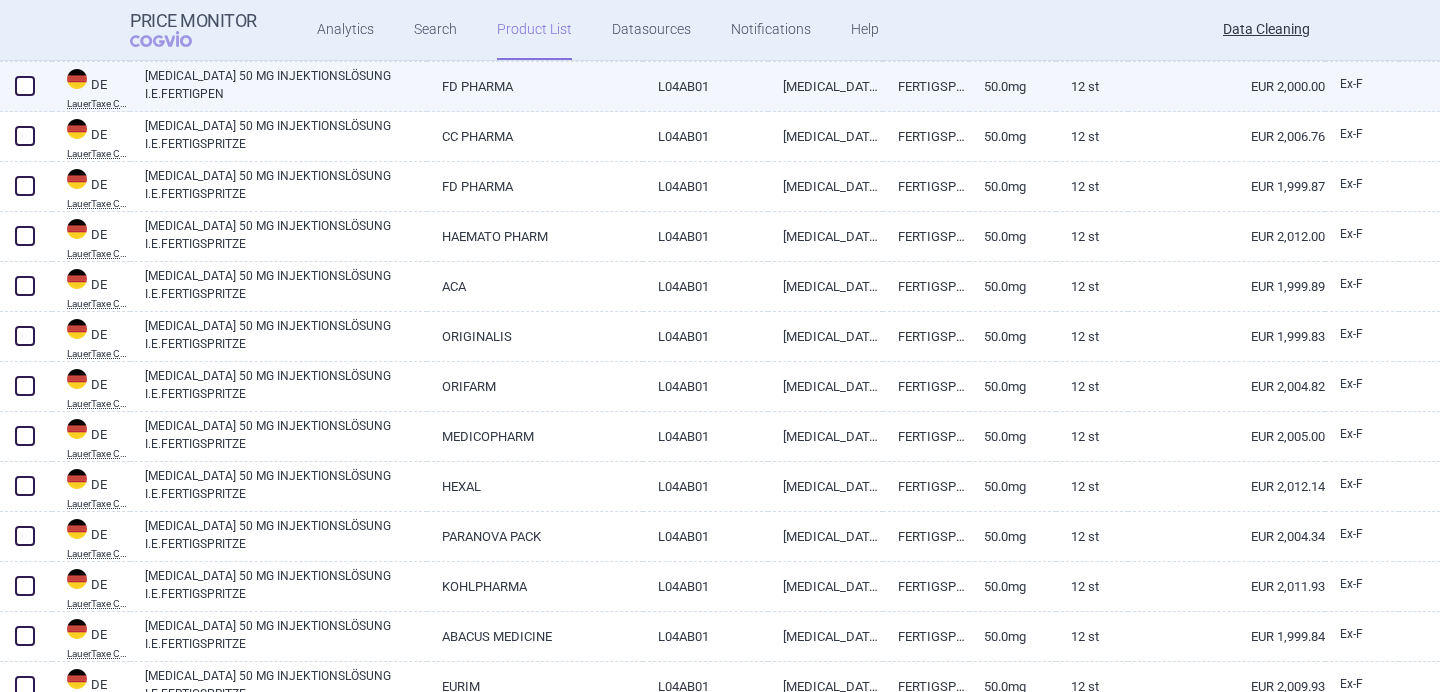 click at bounding box center [25, 86] 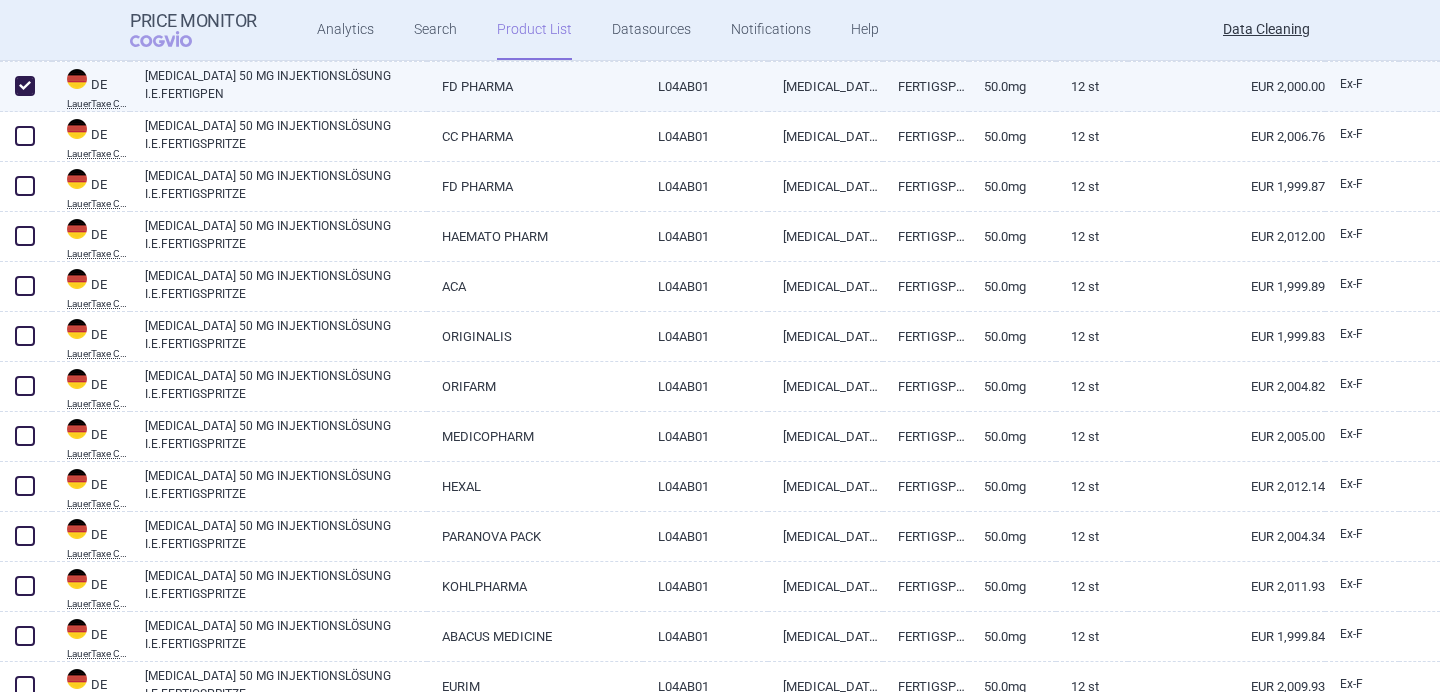 checkbox on "true" 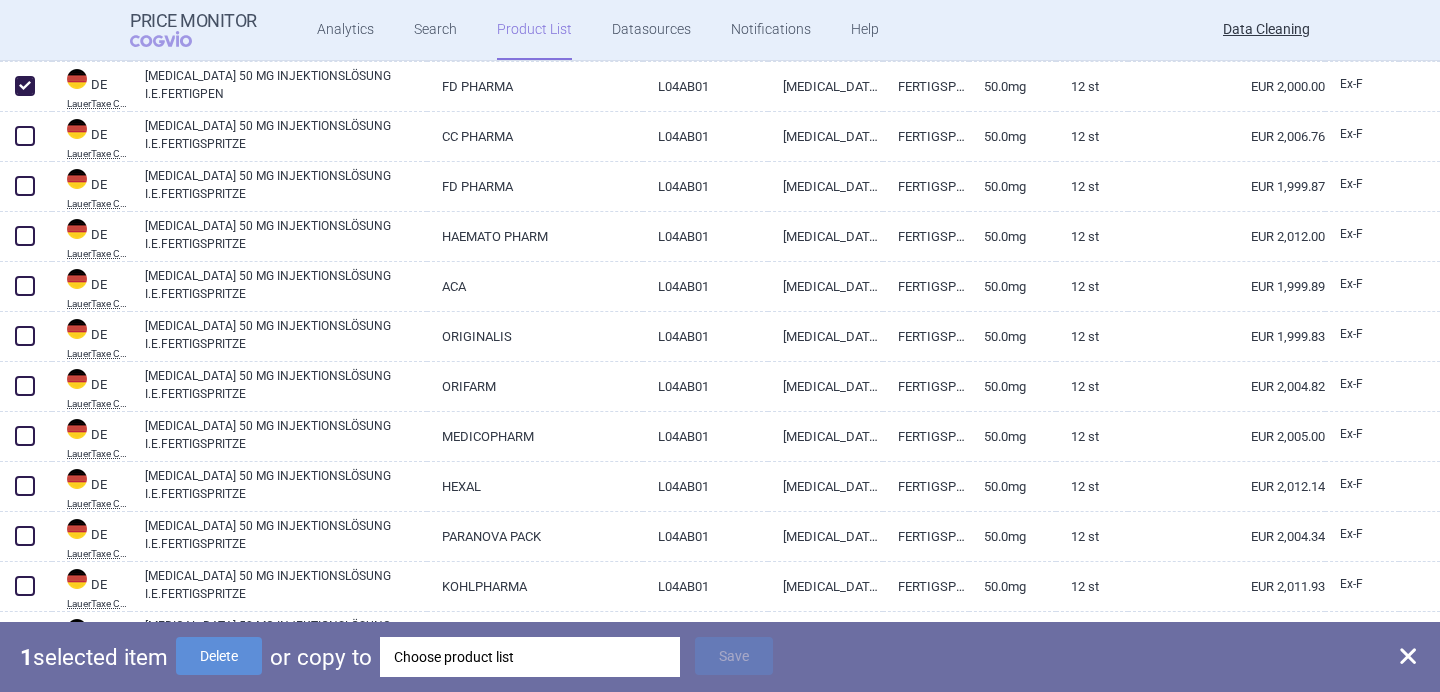 click on "Choose product list" at bounding box center (530, 657) 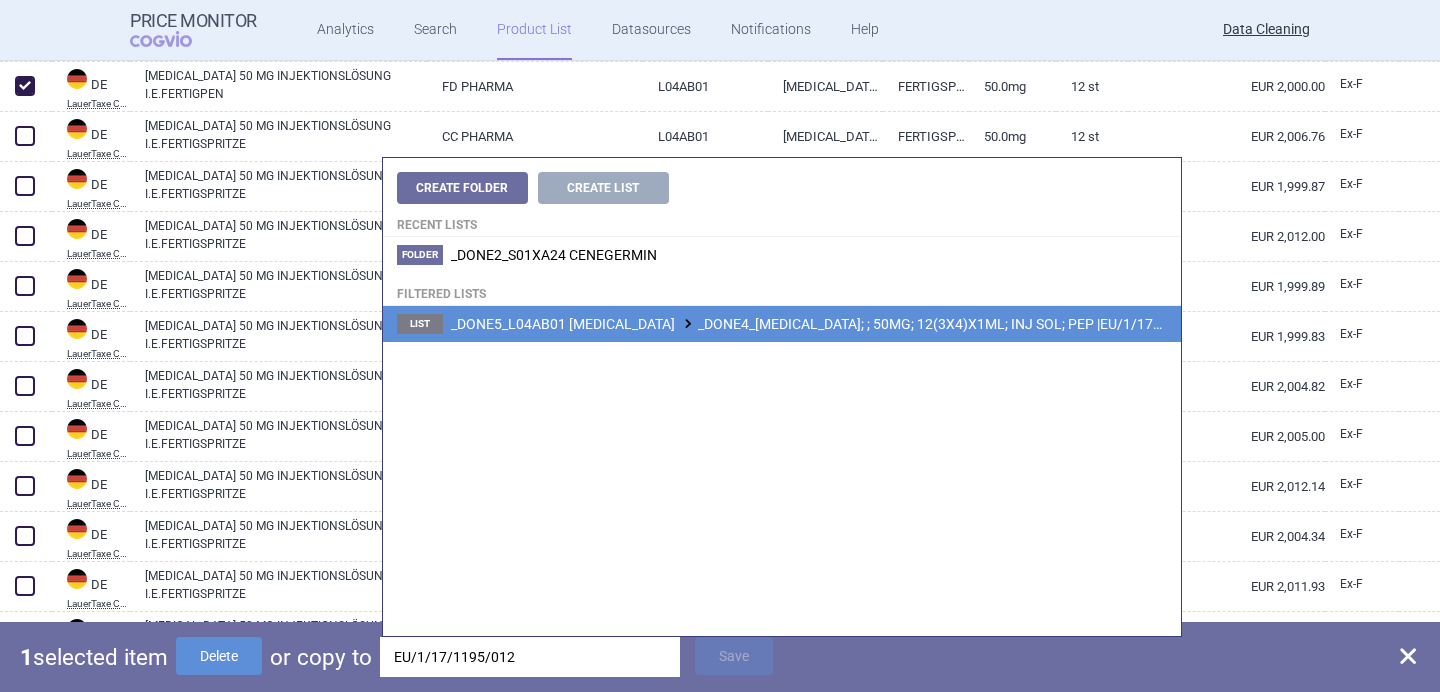 type on "EU/1/17/1195/012" 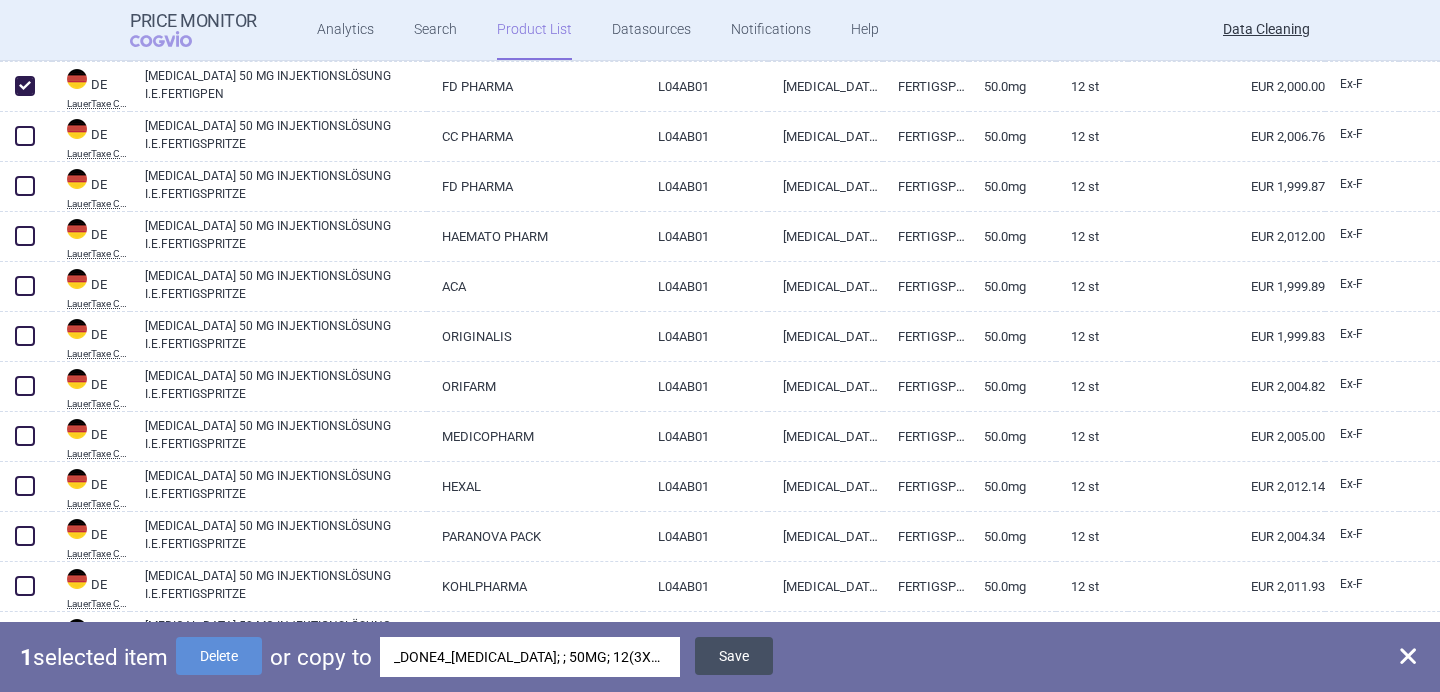 click on "Save" at bounding box center [734, 656] 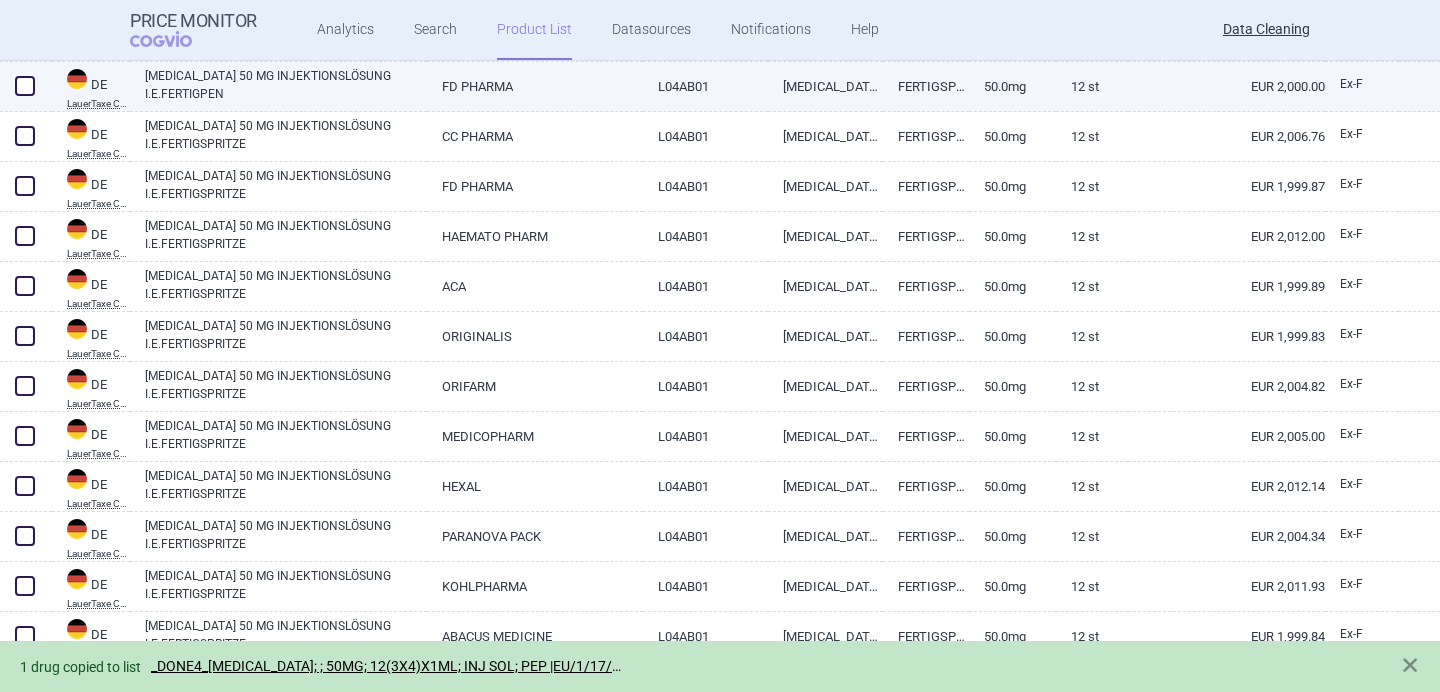 click at bounding box center (25, 86) 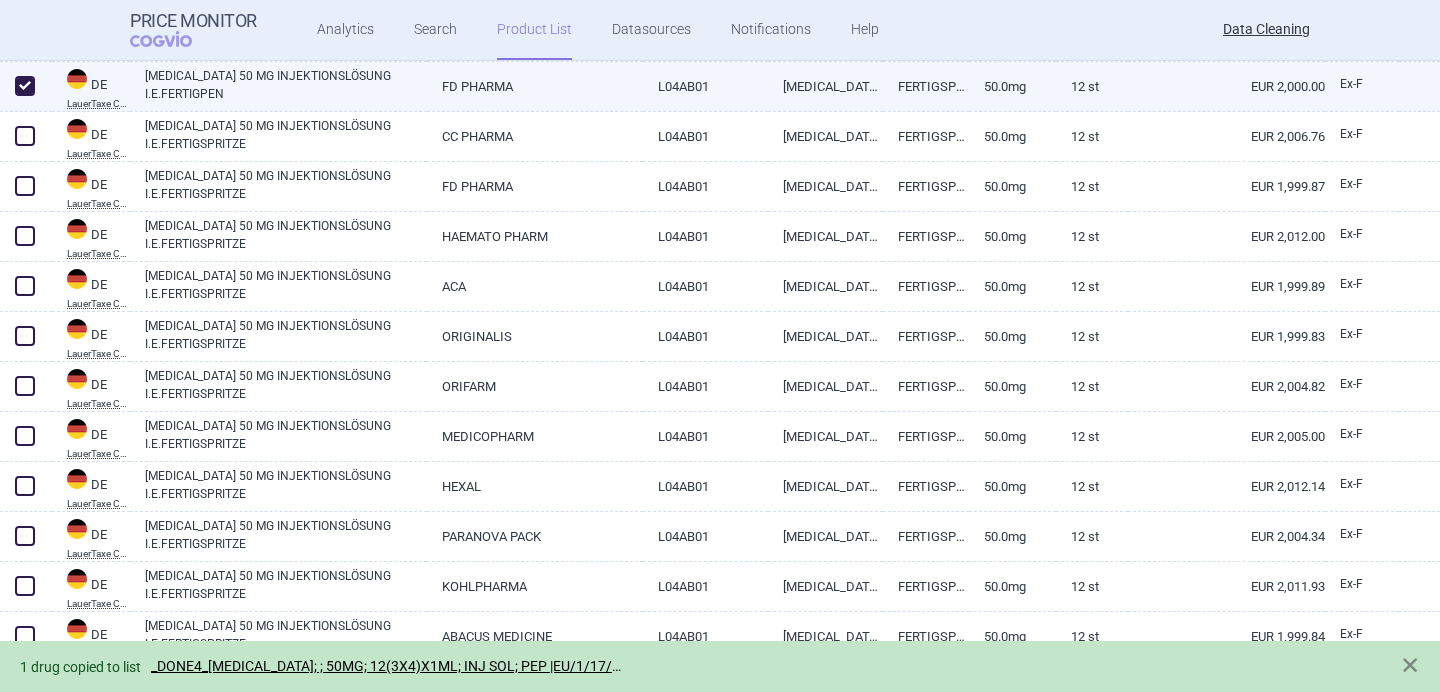 checkbox on "true" 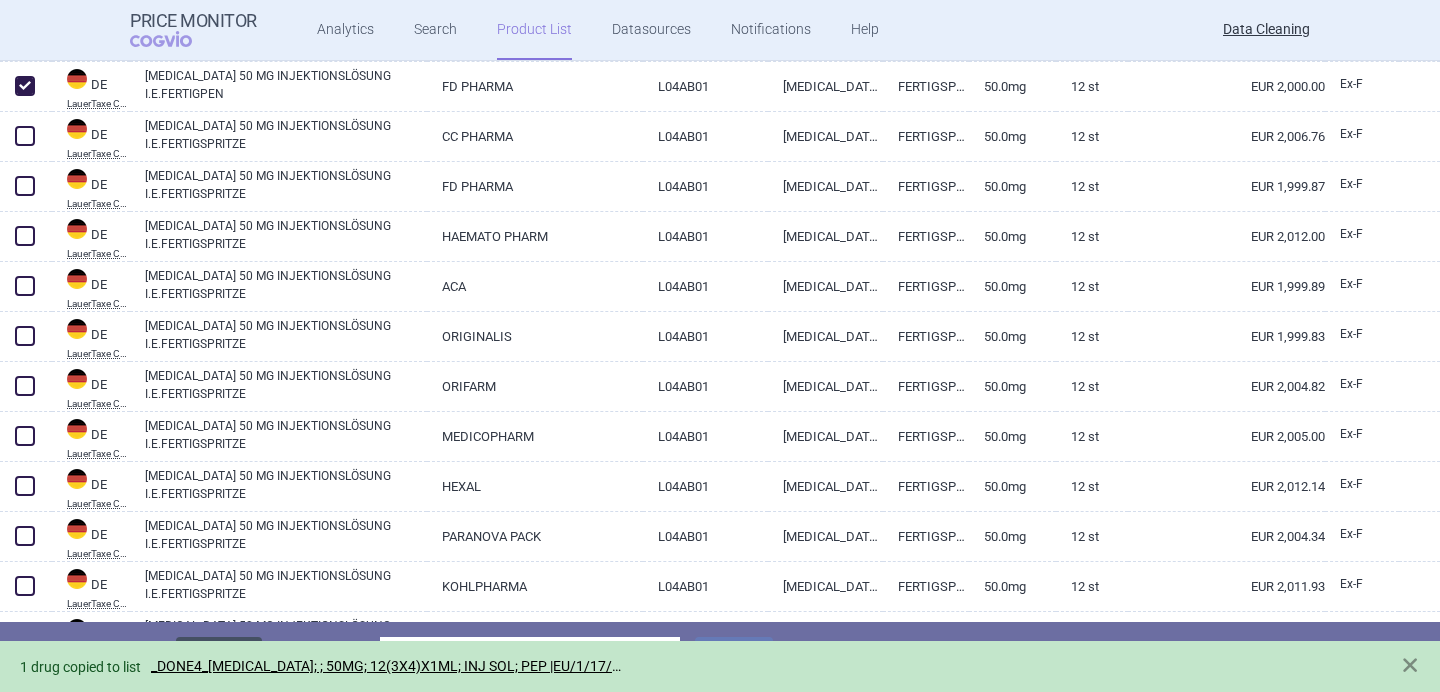 click on "Delete" at bounding box center [219, 656] 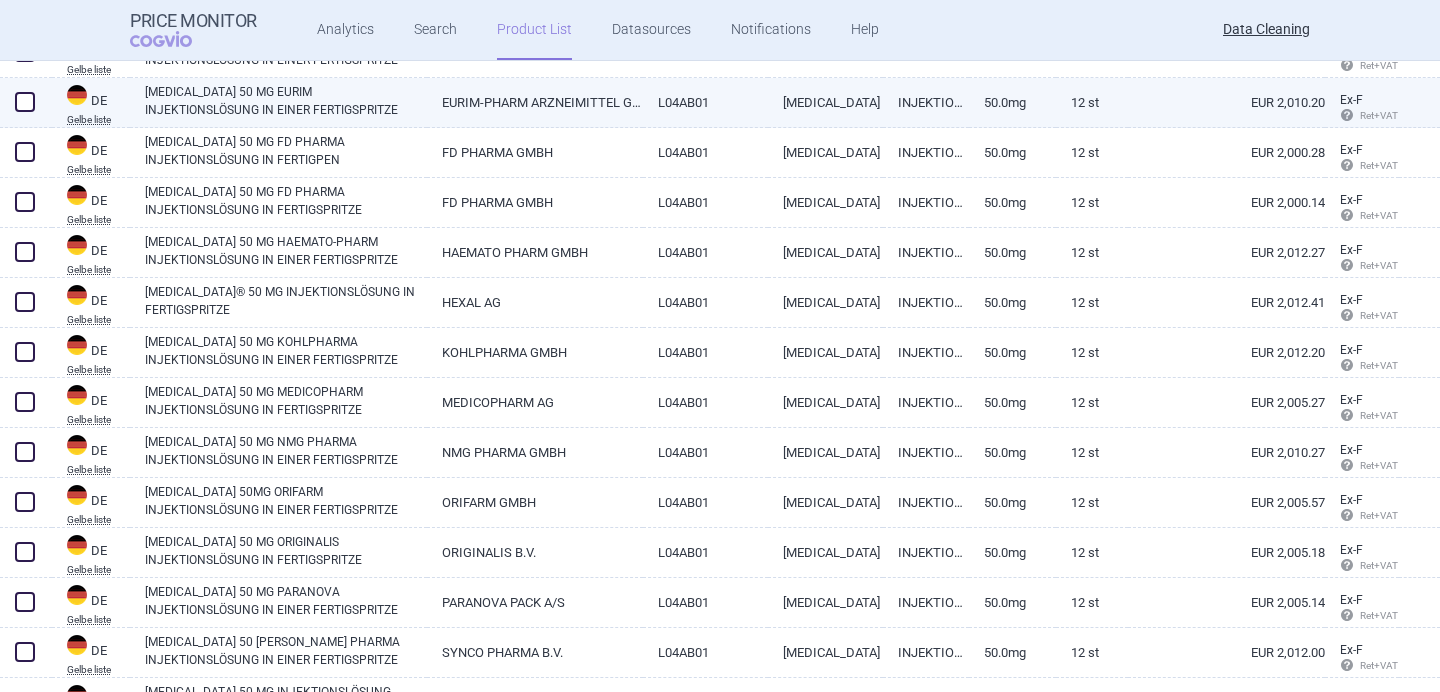 scroll, scrollTop: 2544, scrollLeft: 0, axis: vertical 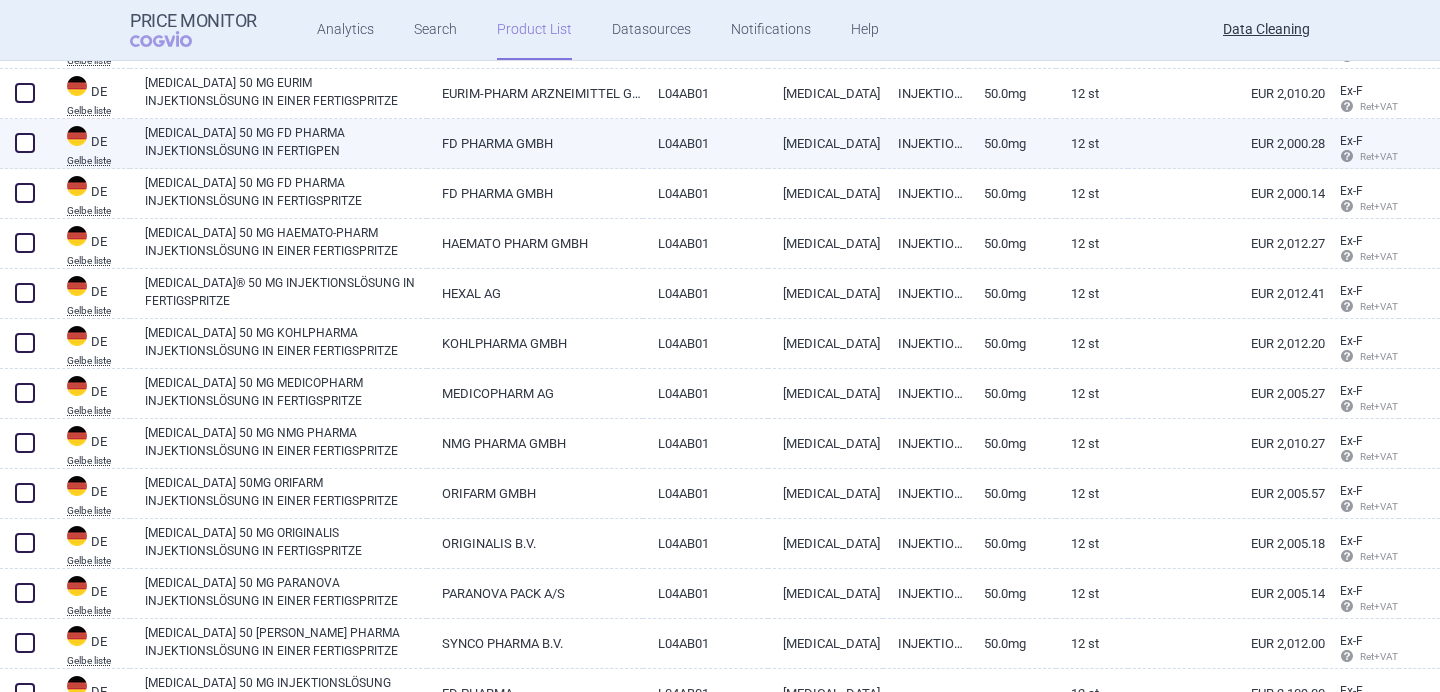 click at bounding box center (25, 143) 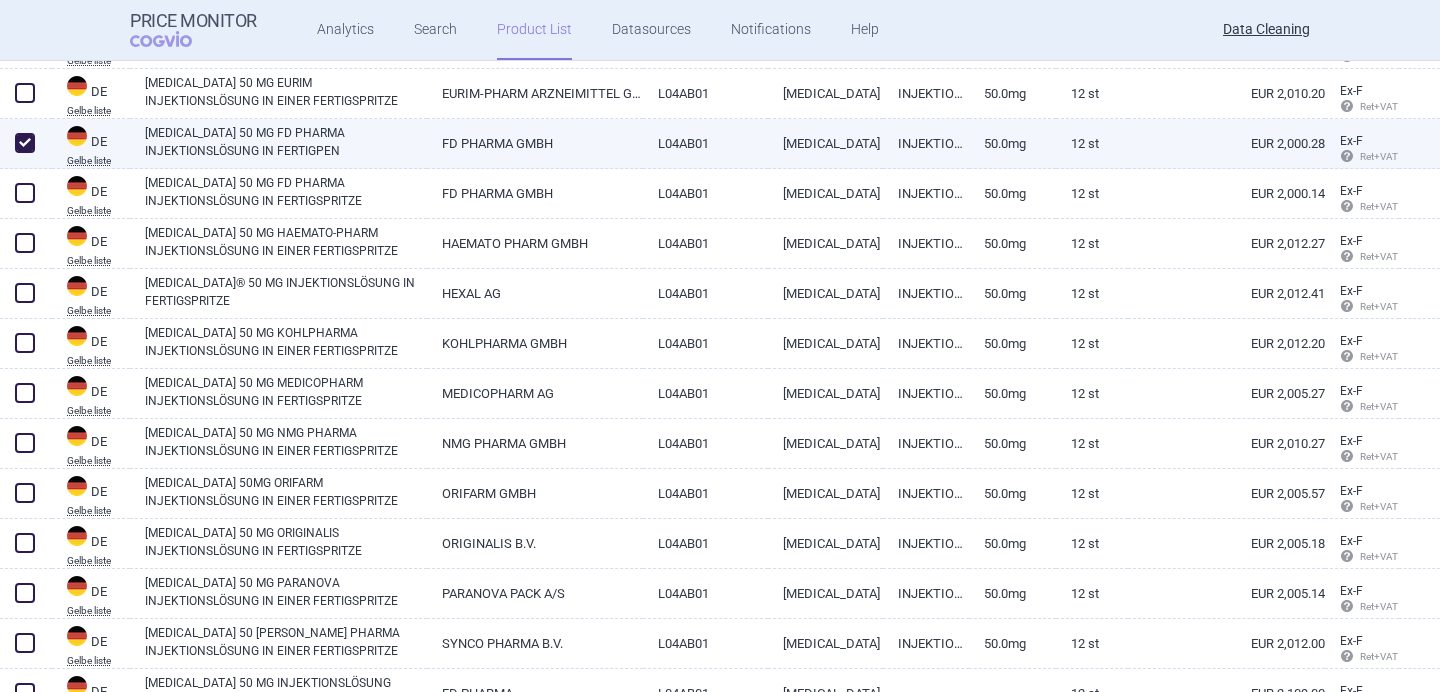 checkbox on "true" 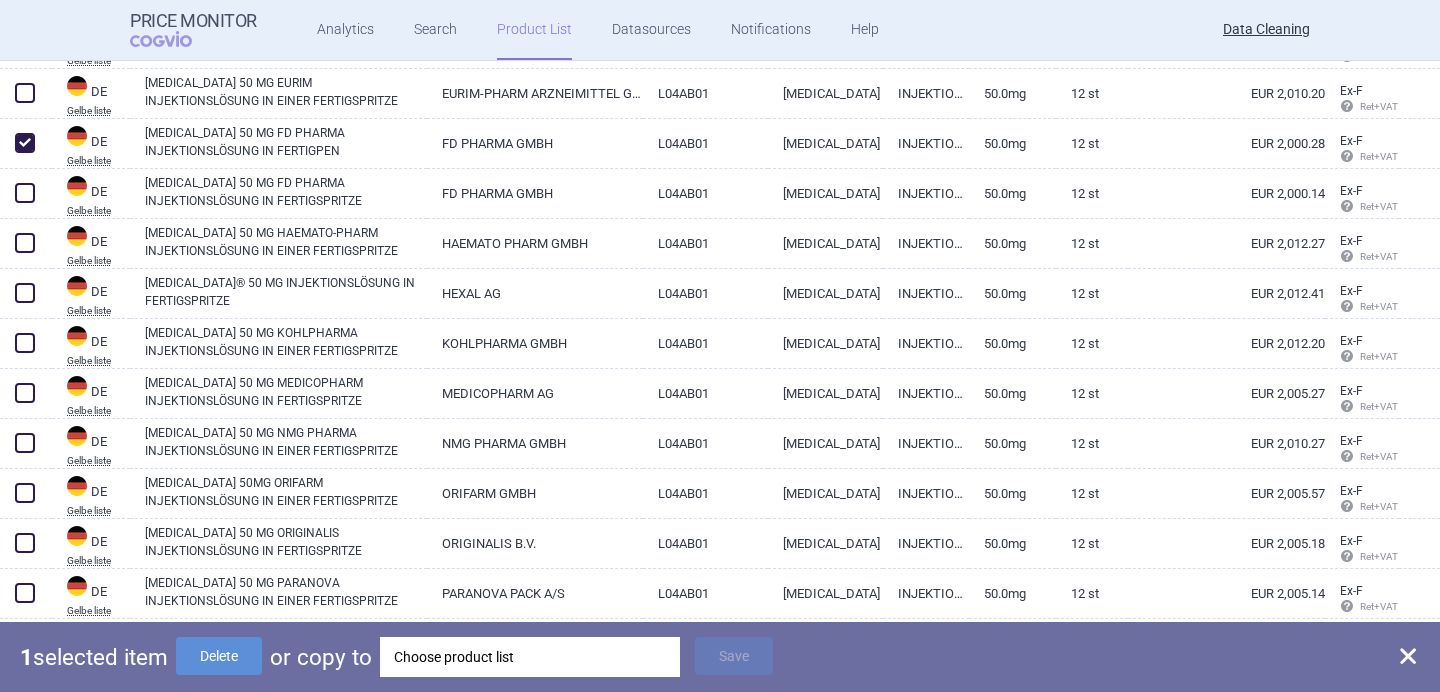 click on "Choose product list" at bounding box center (530, 657) 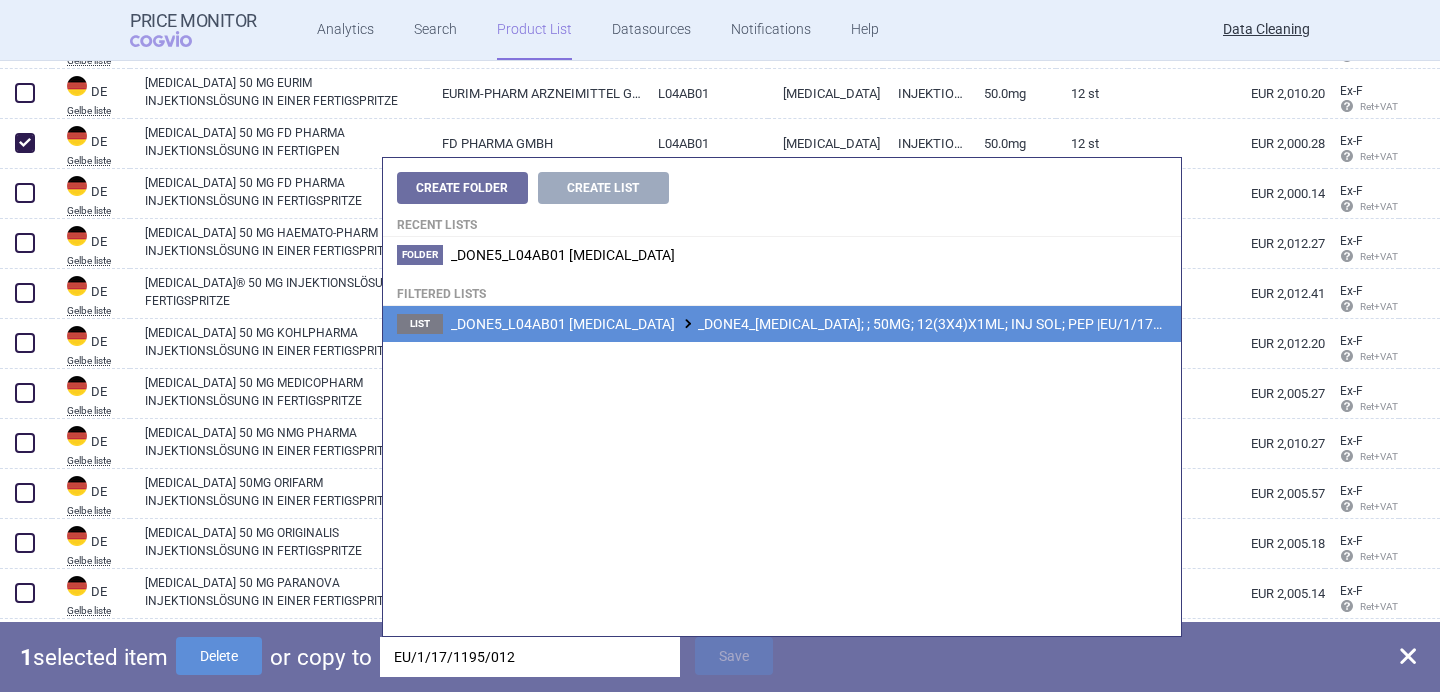 type on "EU/1/17/1195/012" 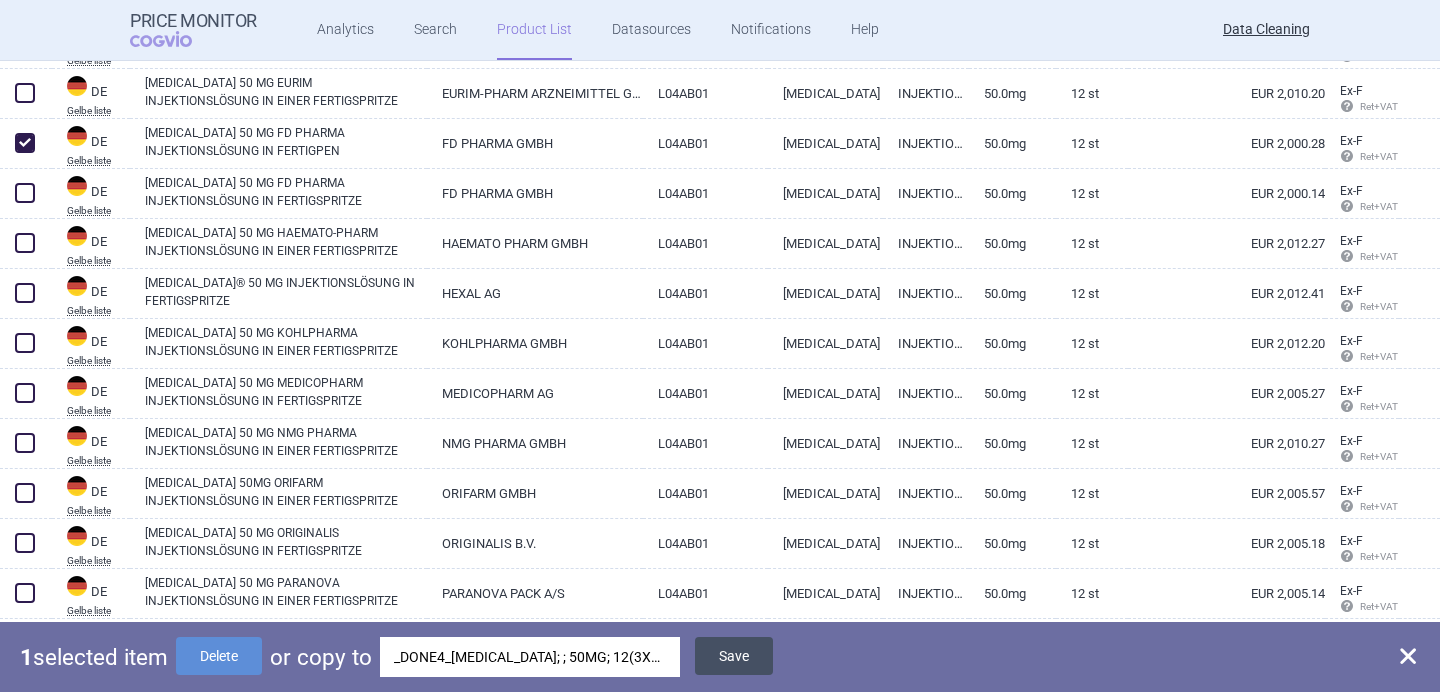 click on "Save" at bounding box center (734, 656) 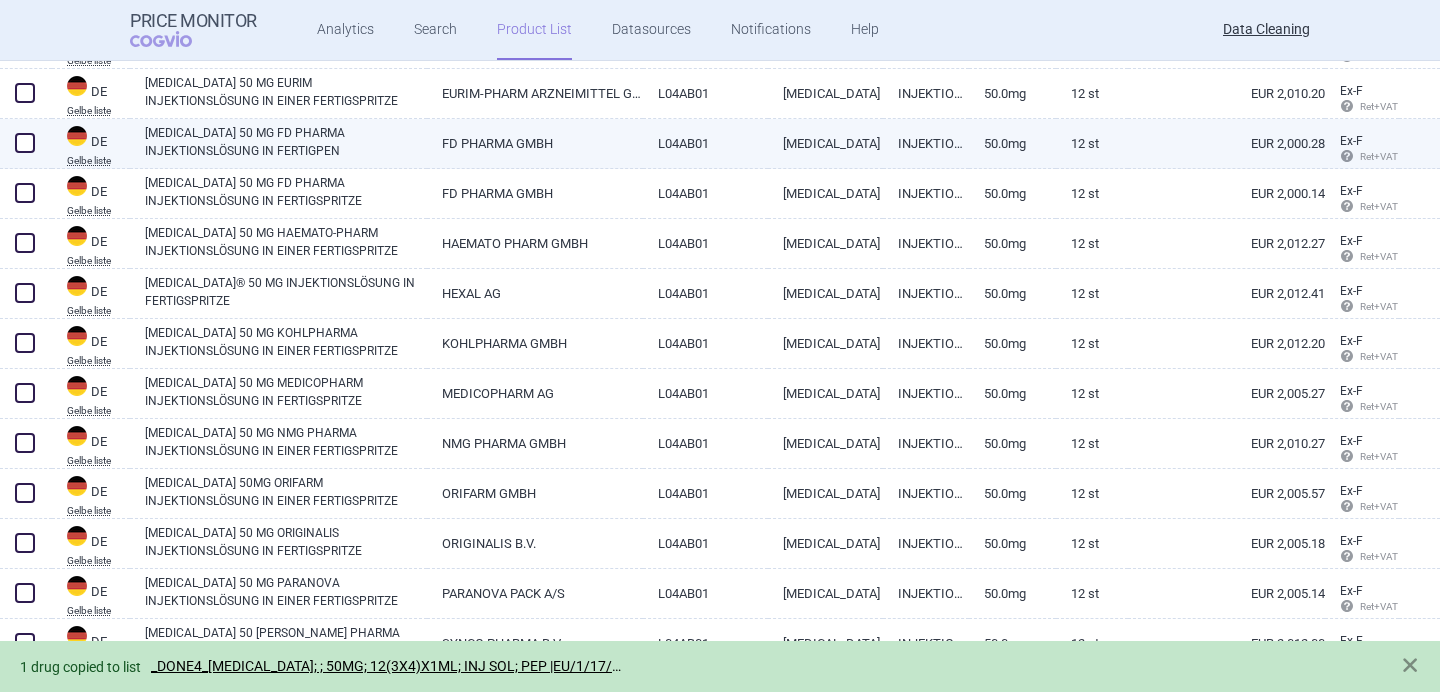 click at bounding box center [25, 143] 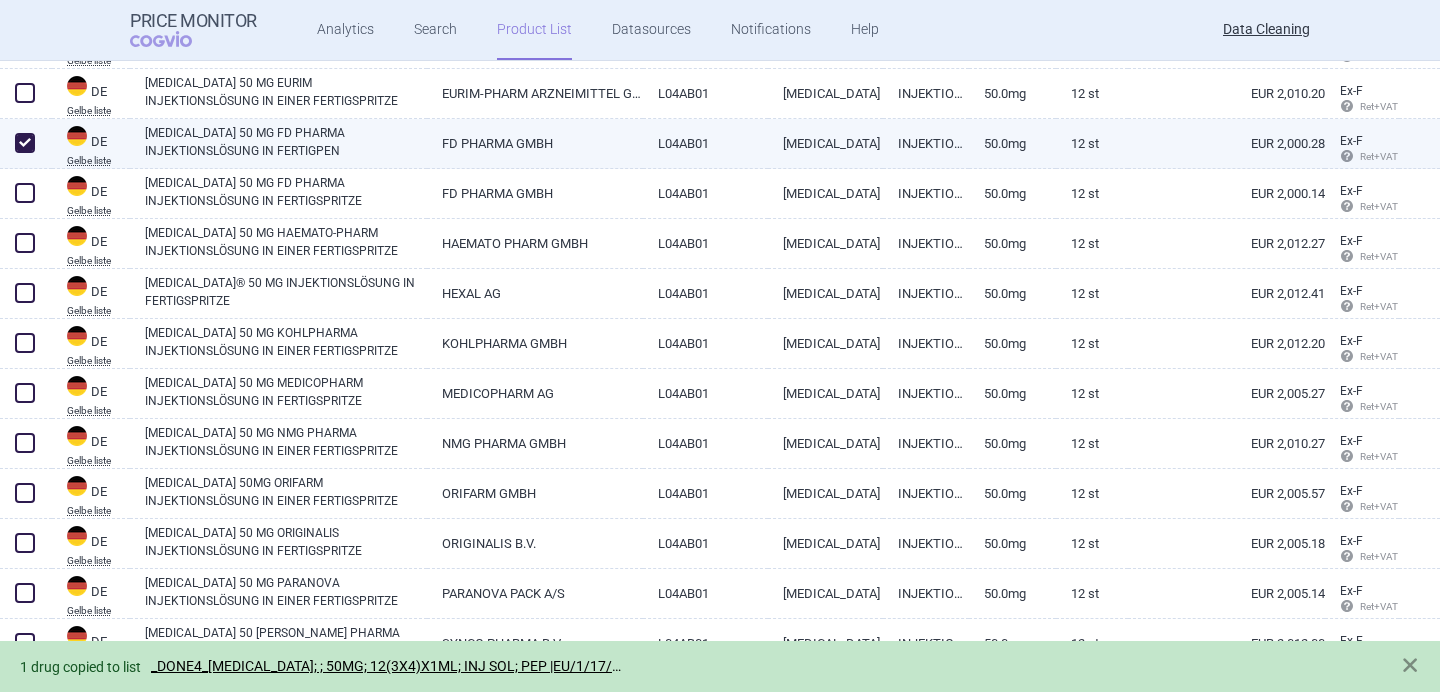 checkbox on "true" 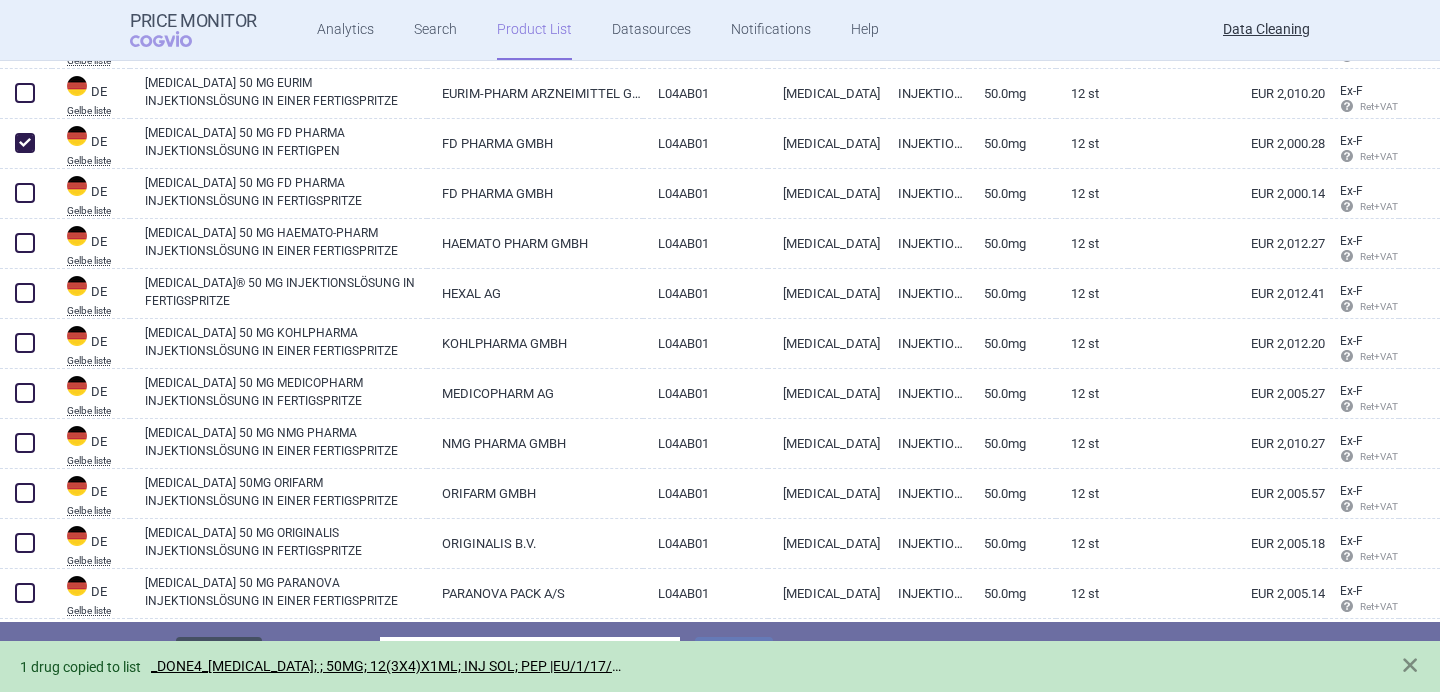 click on "Delete" at bounding box center [219, 656] 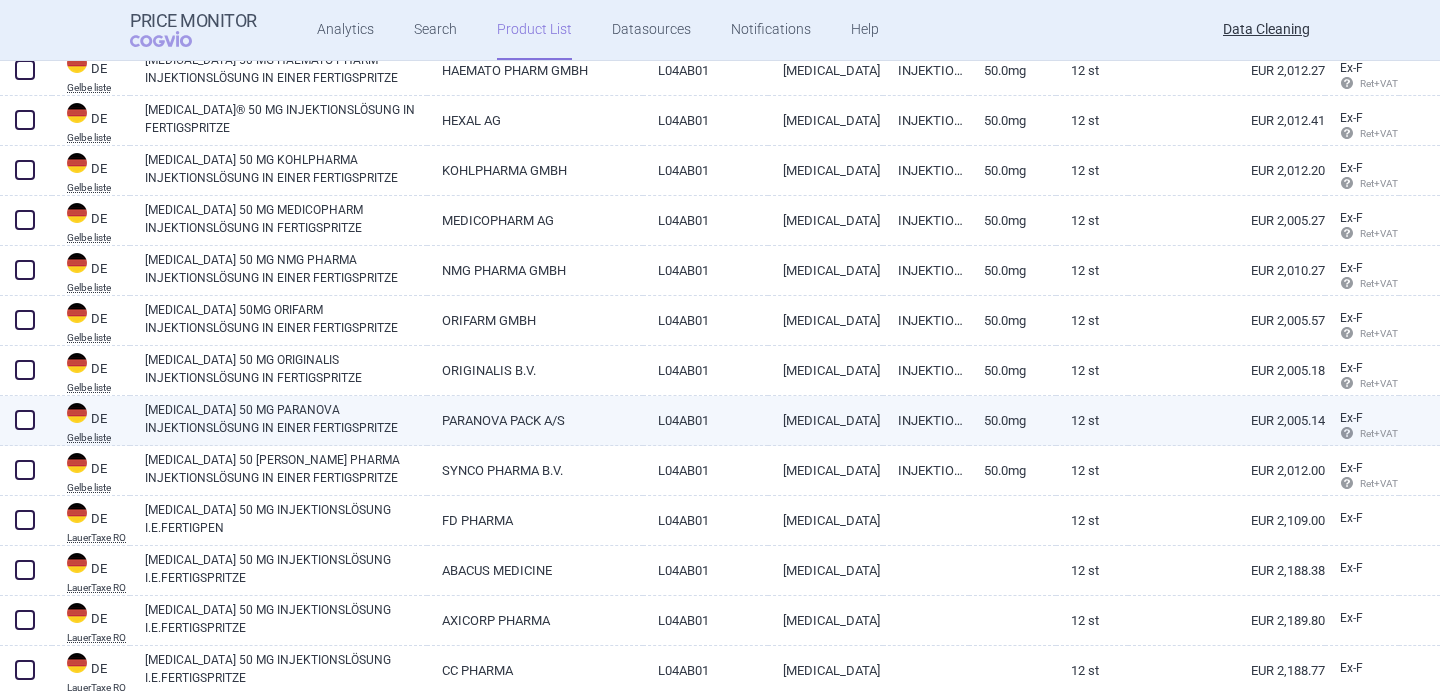 scroll, scrollTop: 2712, scrollLeft: 0, axis: vertical 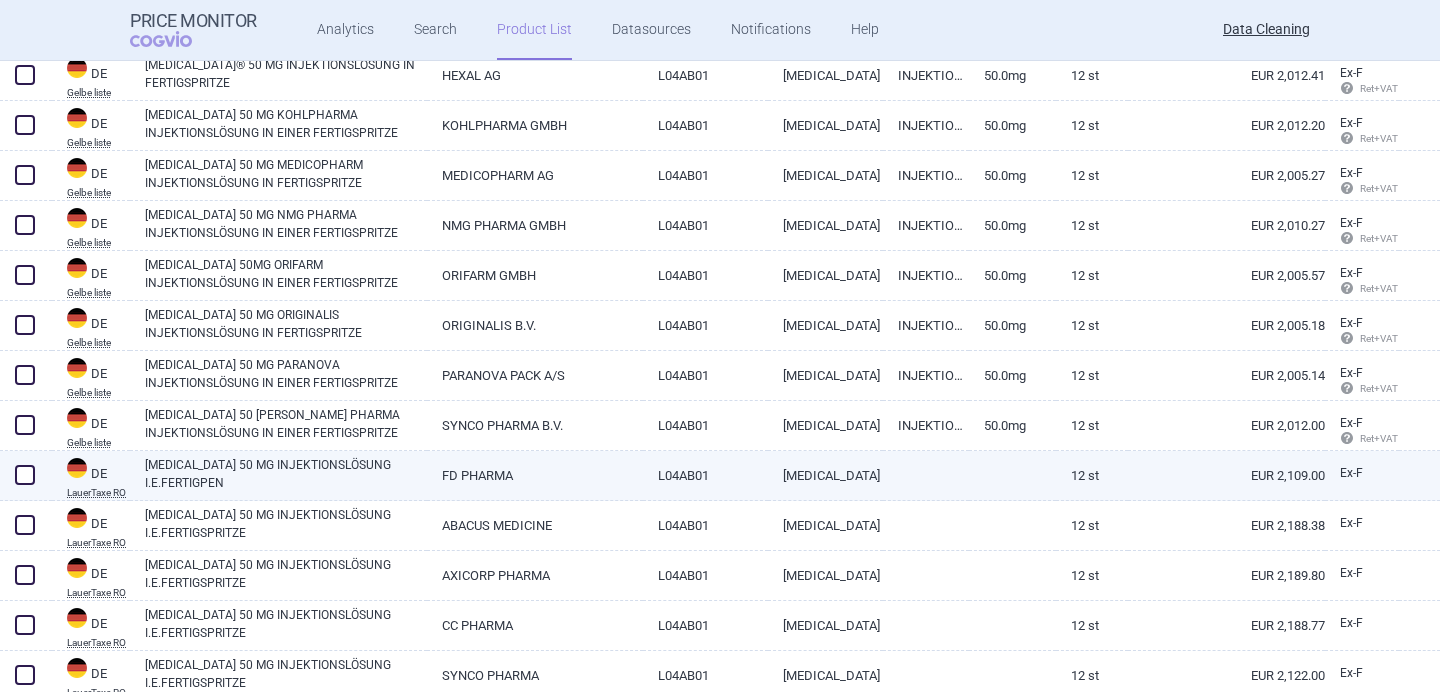 click at bounding box center (25, 475) 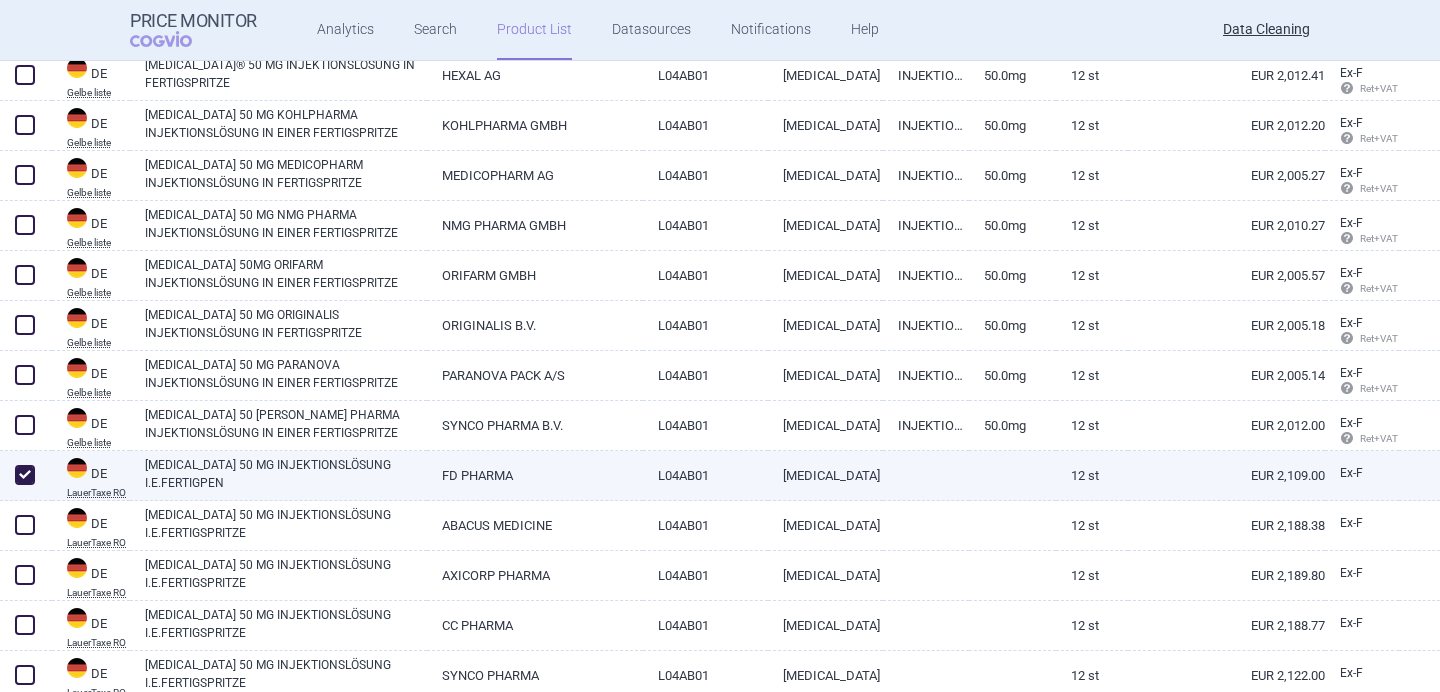 checkbox on "true" 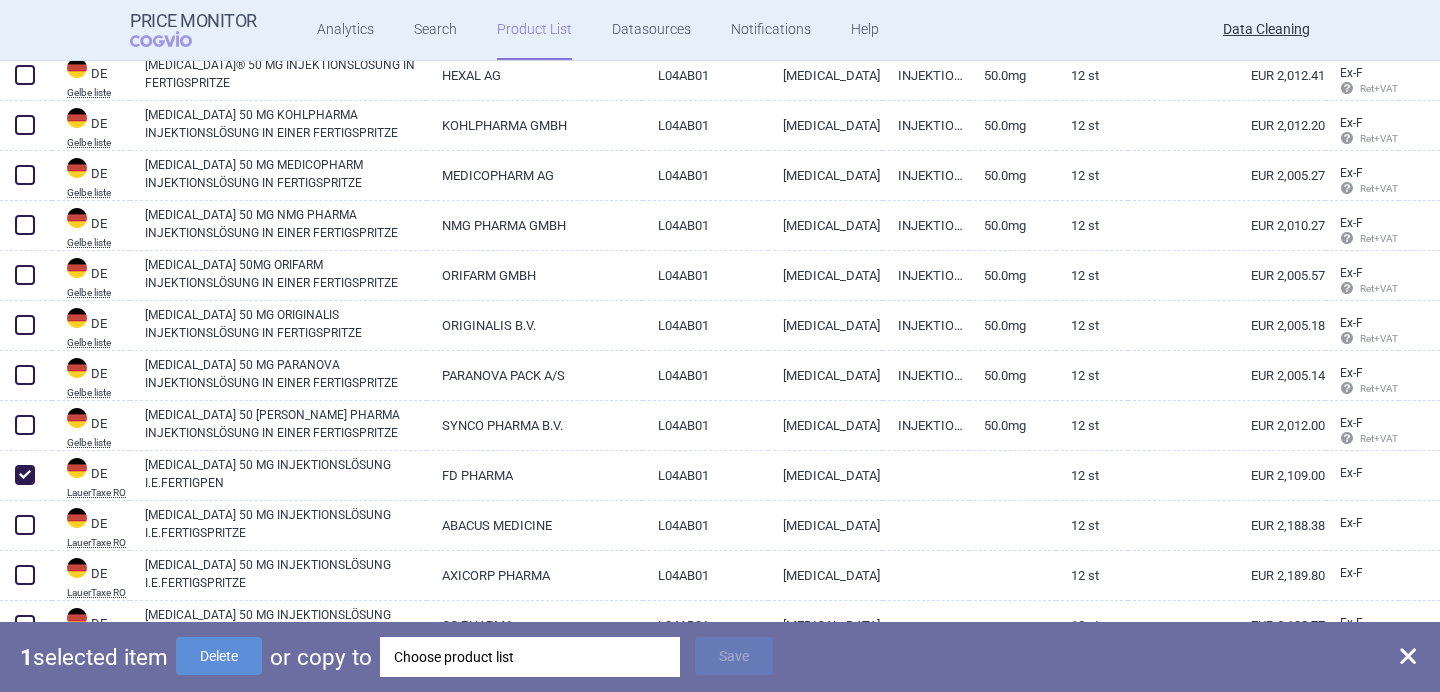 click on "Choose product list" at bounding box center [530, 657] 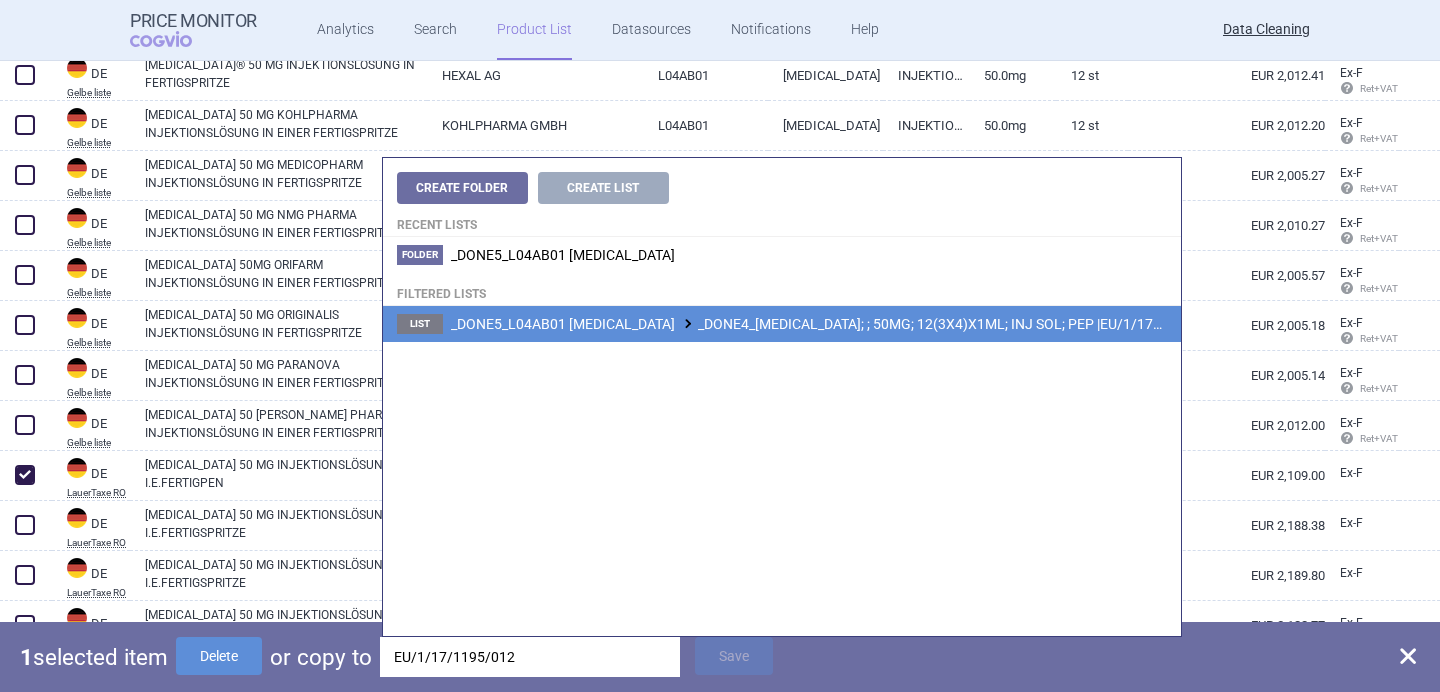 type on "EU/1/17/1195/012" 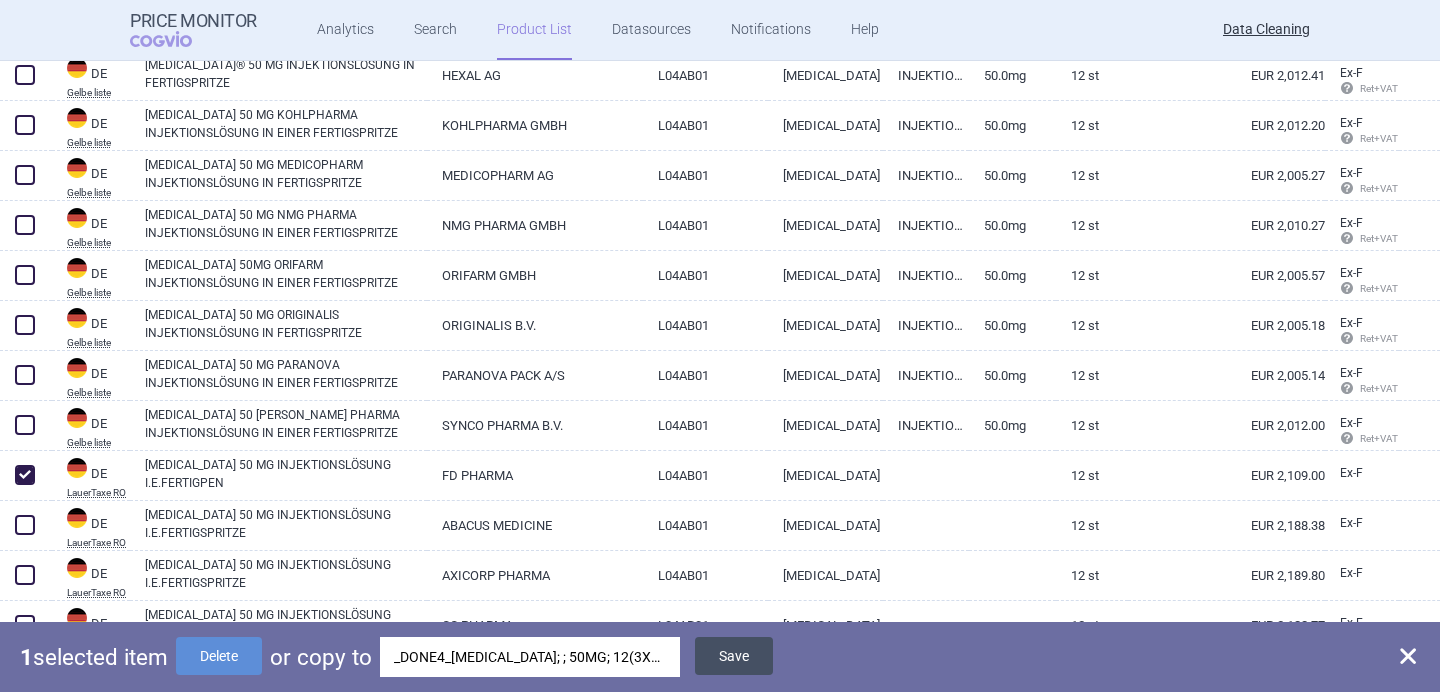 click on "Save" at bounding box center (734, 656) 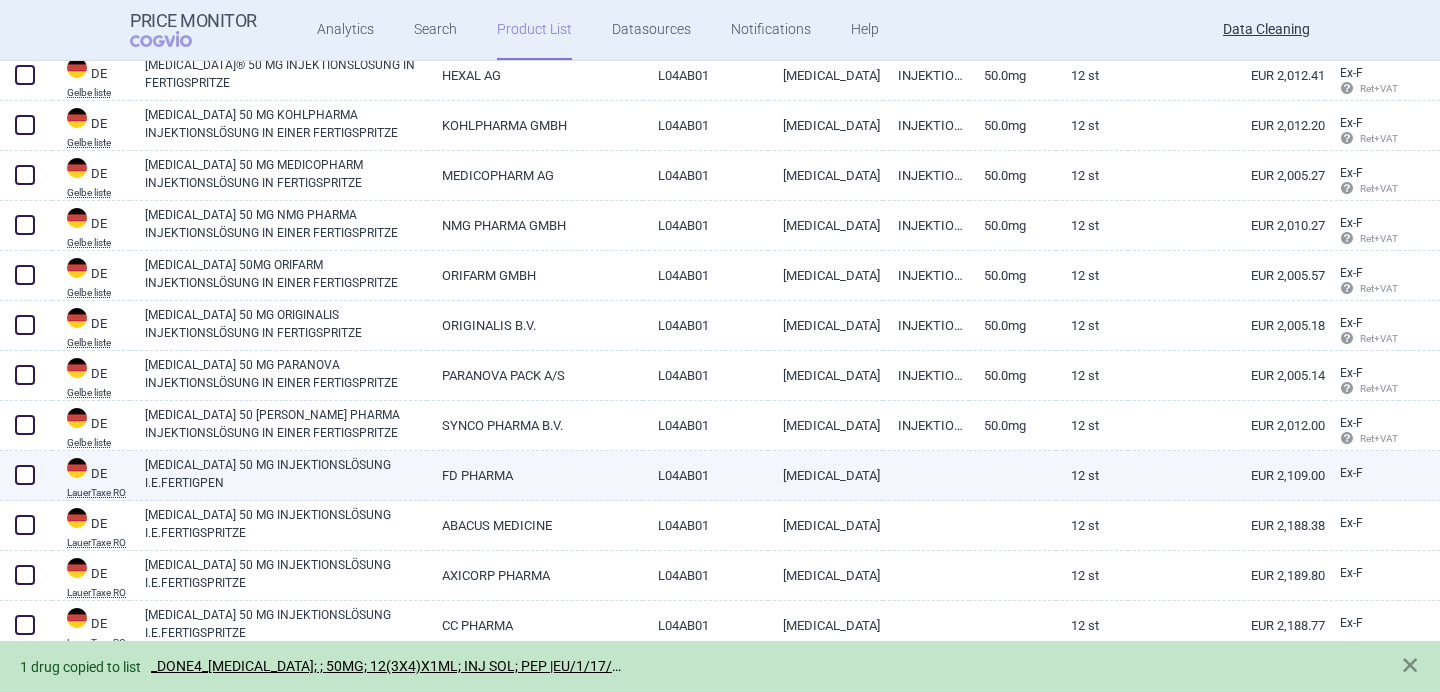 click at bounding box center [25, 475] 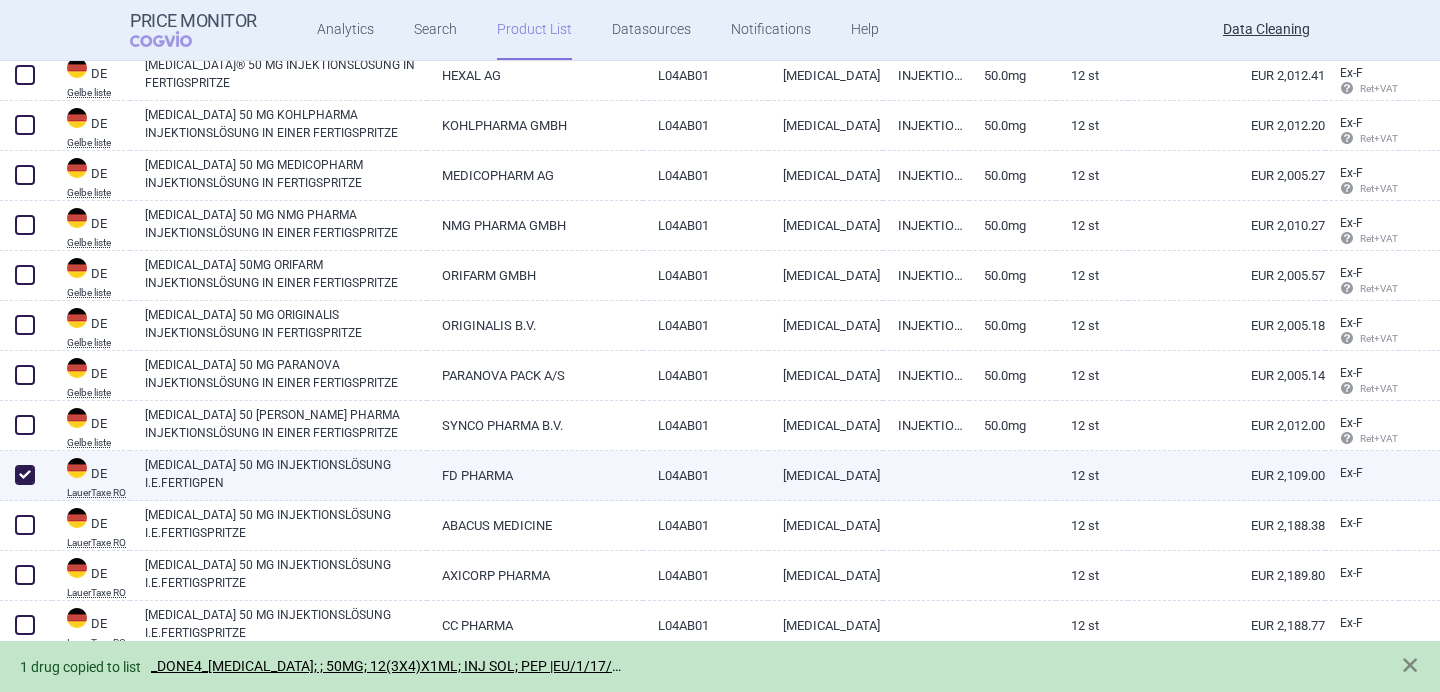 checkbox on "true" 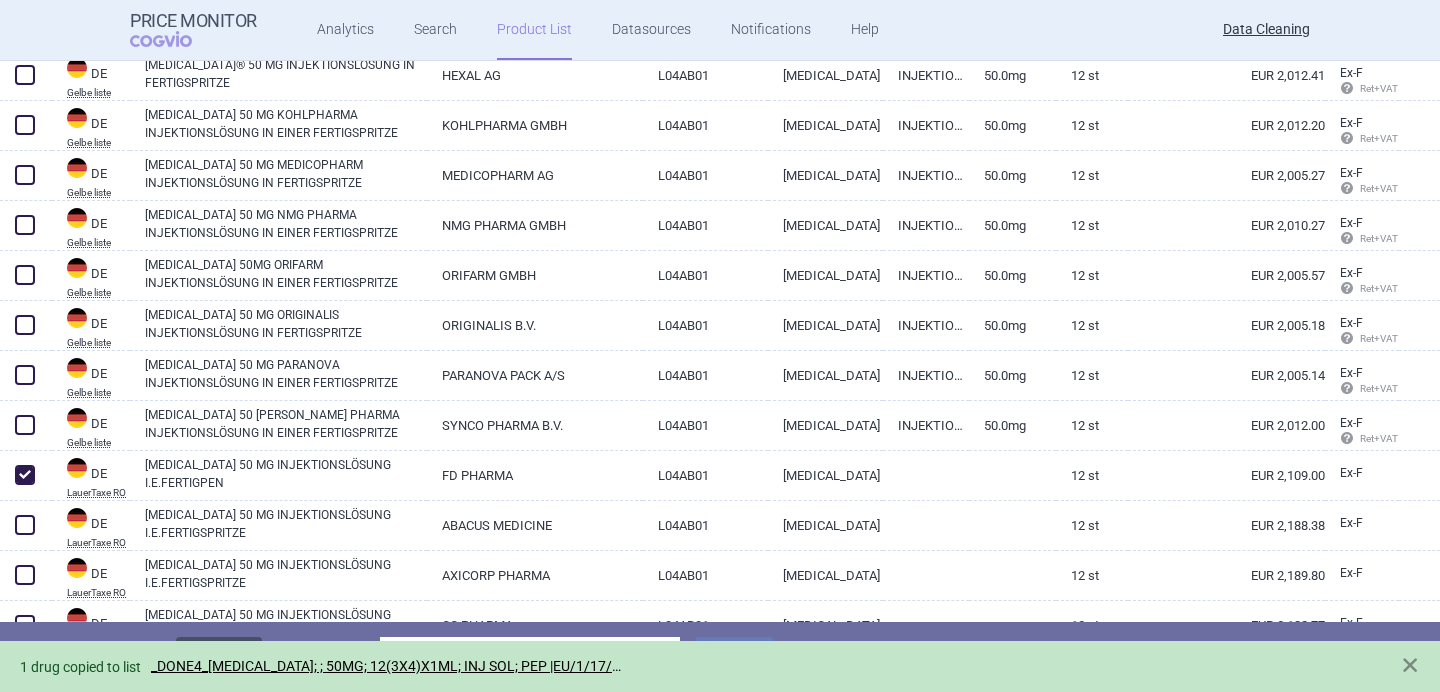 click on "Delete" at bounding box center (219, 656) 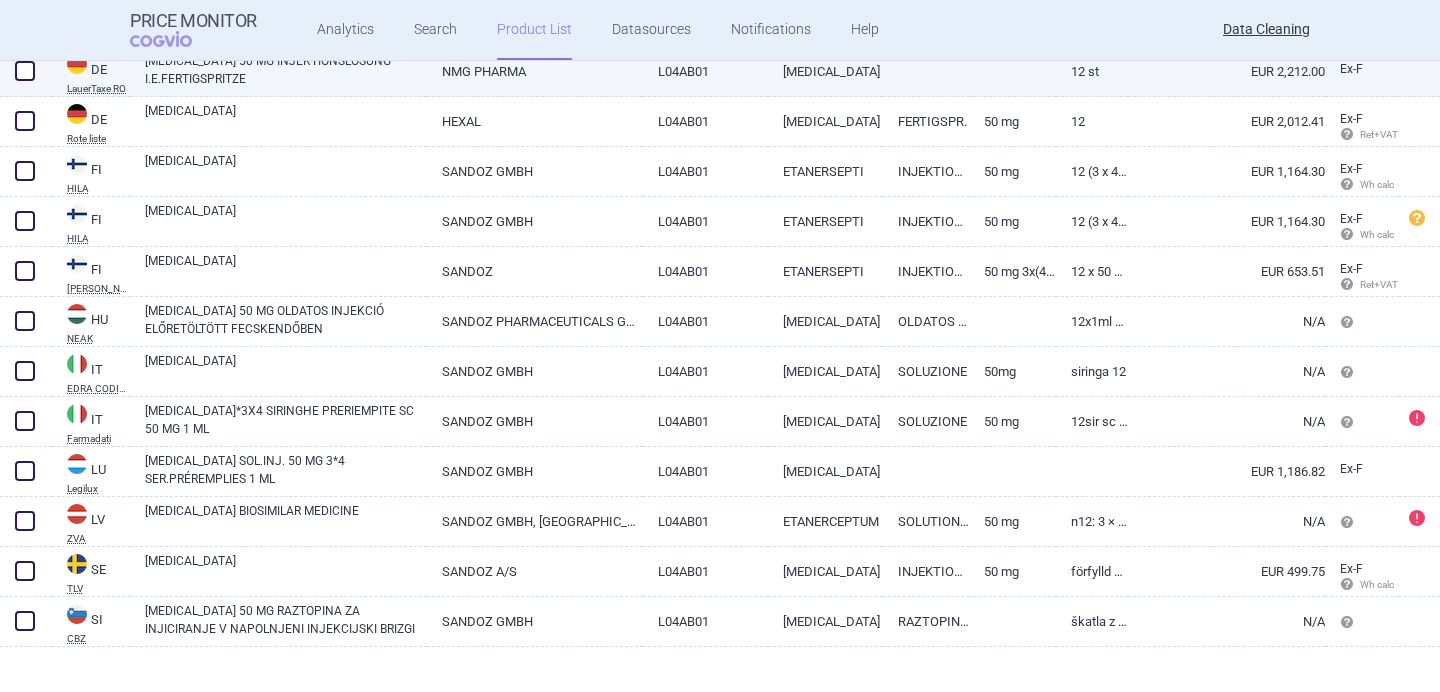 scroll, scrollTop: 3771, scrollLeft: 0, axis: vertical 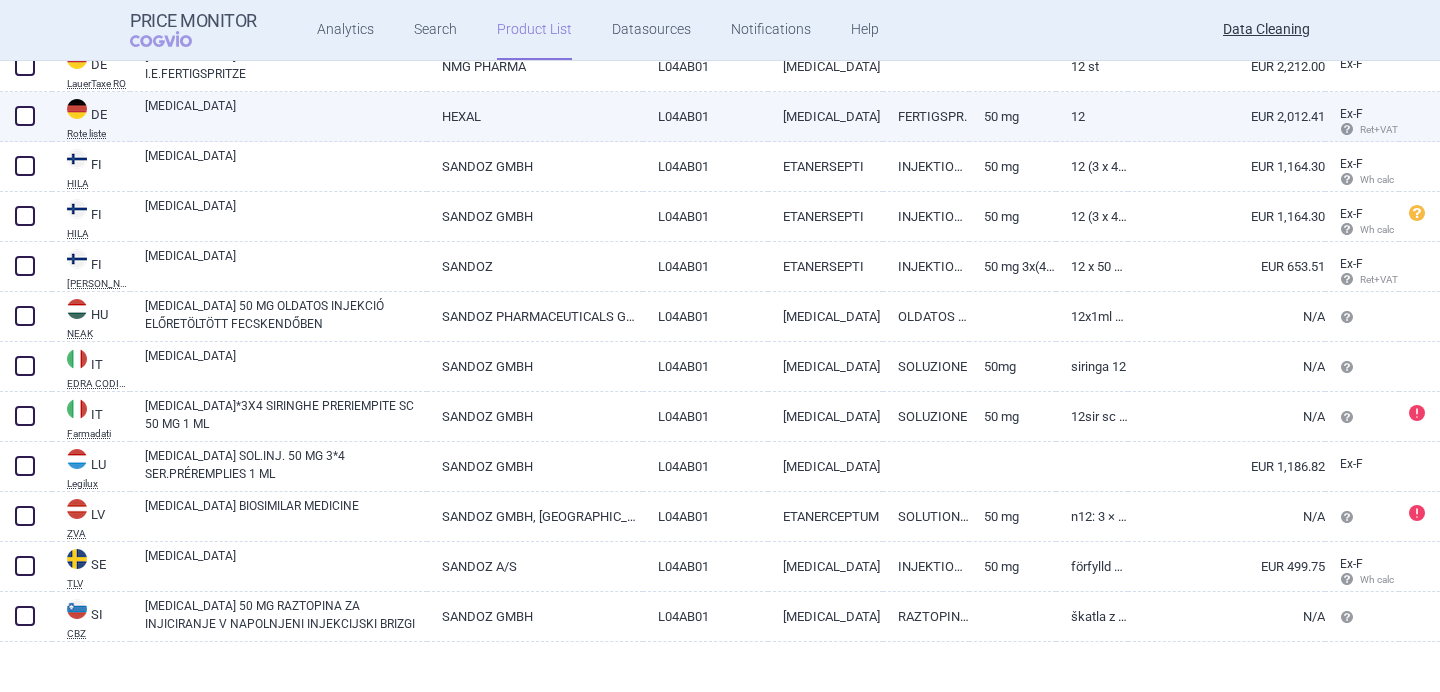 click on "[MEDICAL_DATA]" at bounding box center [286, 115] 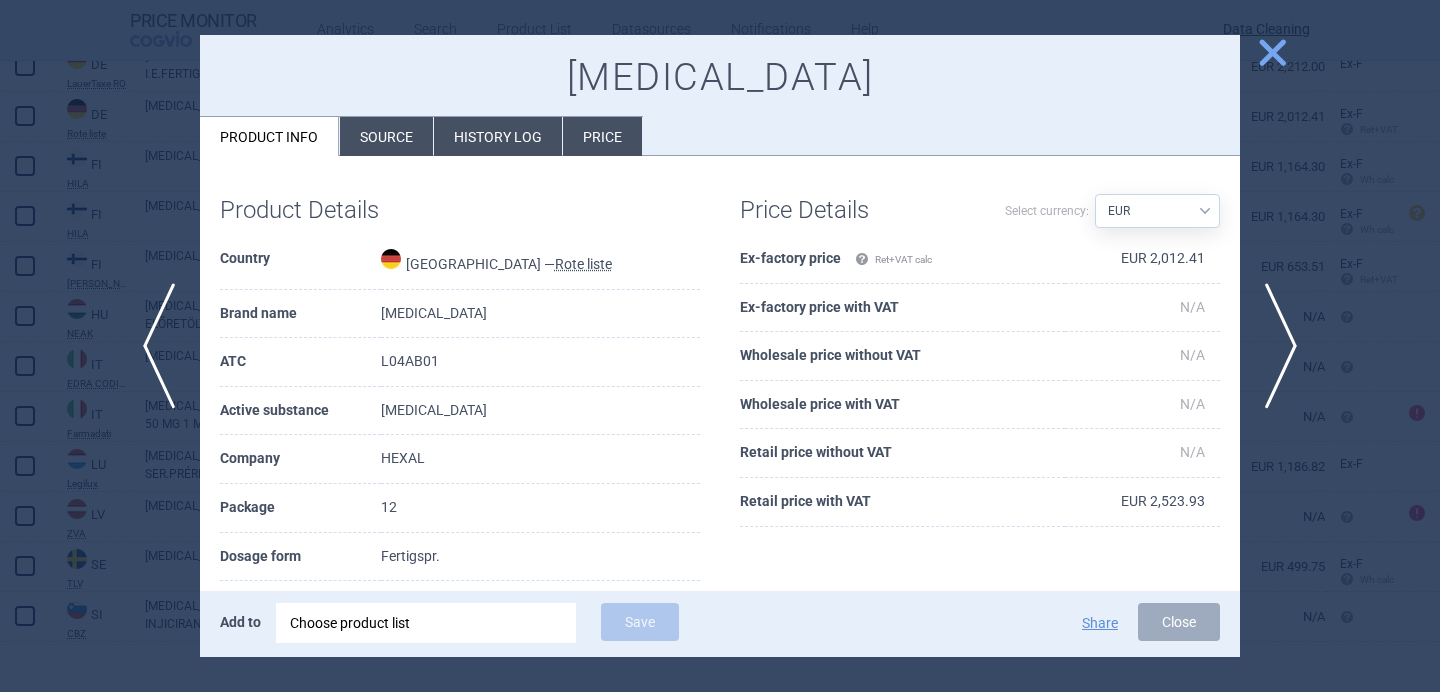 scroll, scrollTop: 70, scrollLeft: 0, axis: vertical 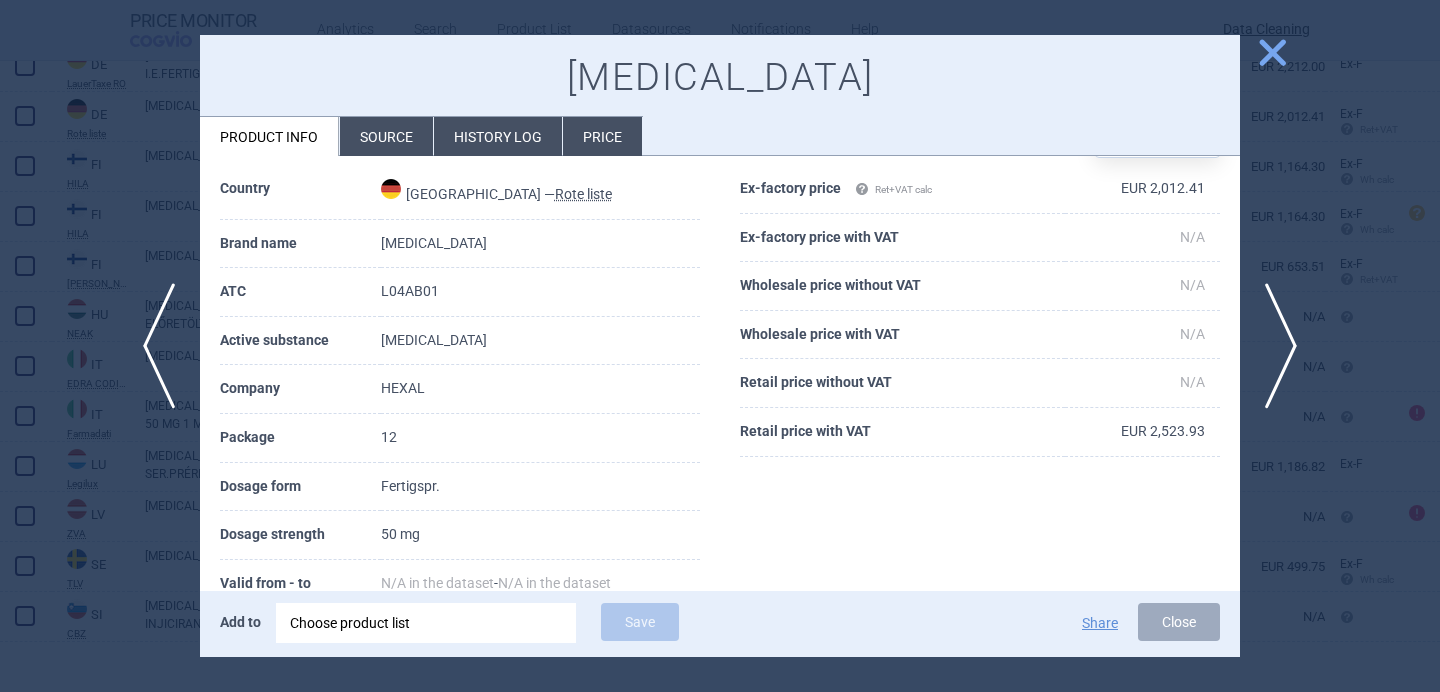 click on "Source" at bounding box center (386, 136) 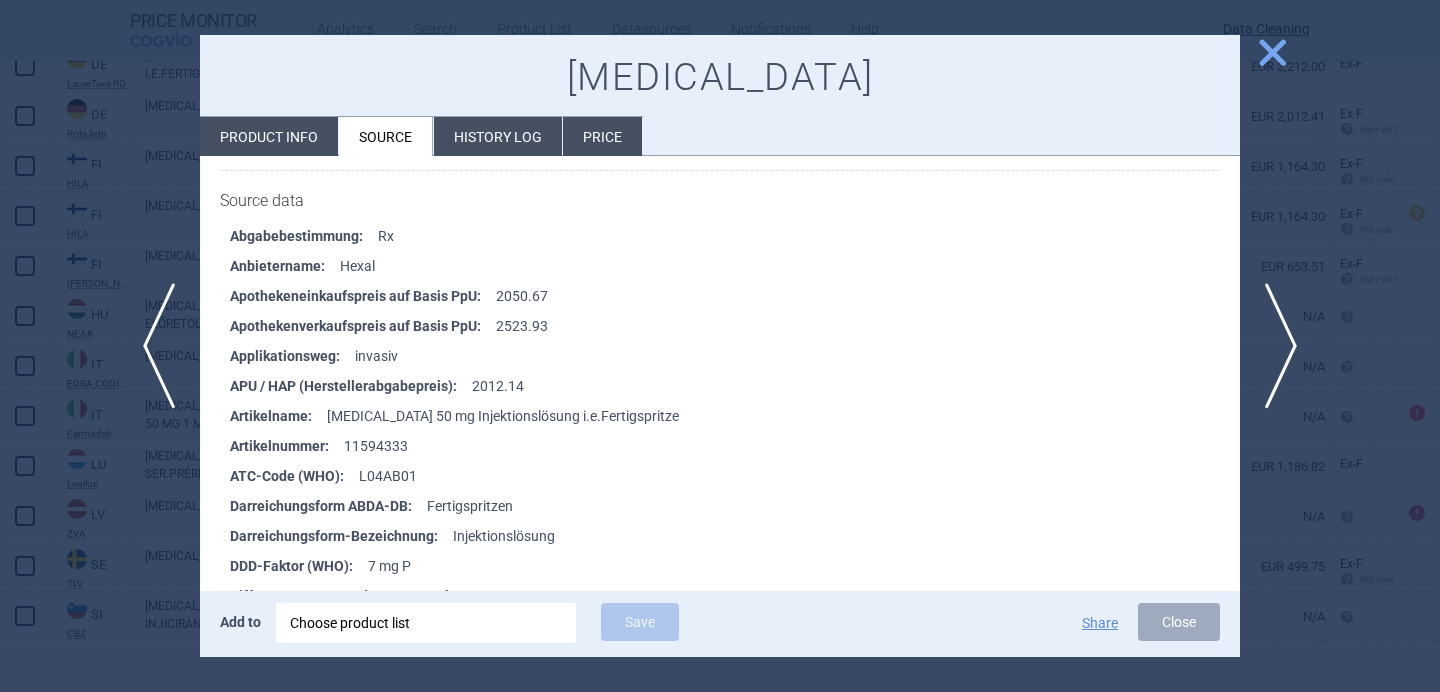 scroll, scrollTop: 6141, scrollLeft: 0, axis: vertical 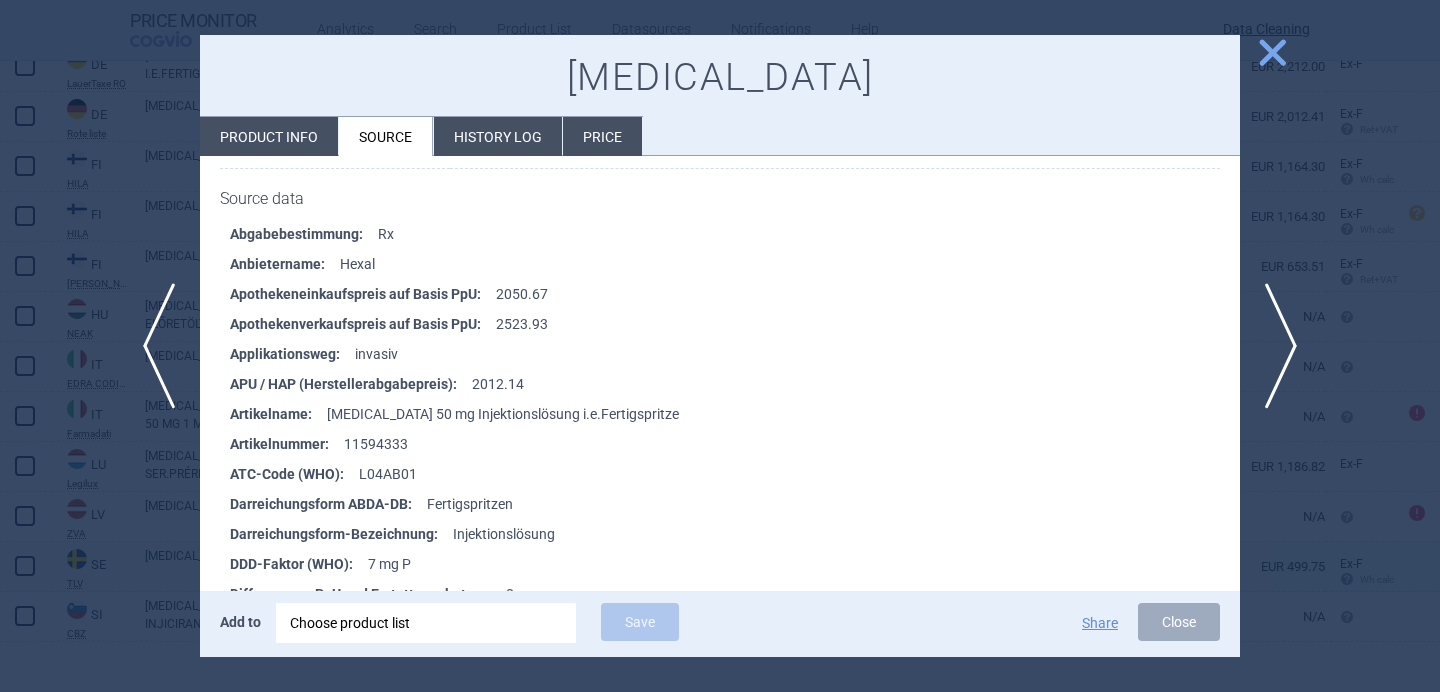 click at bounding box center [720, 346] 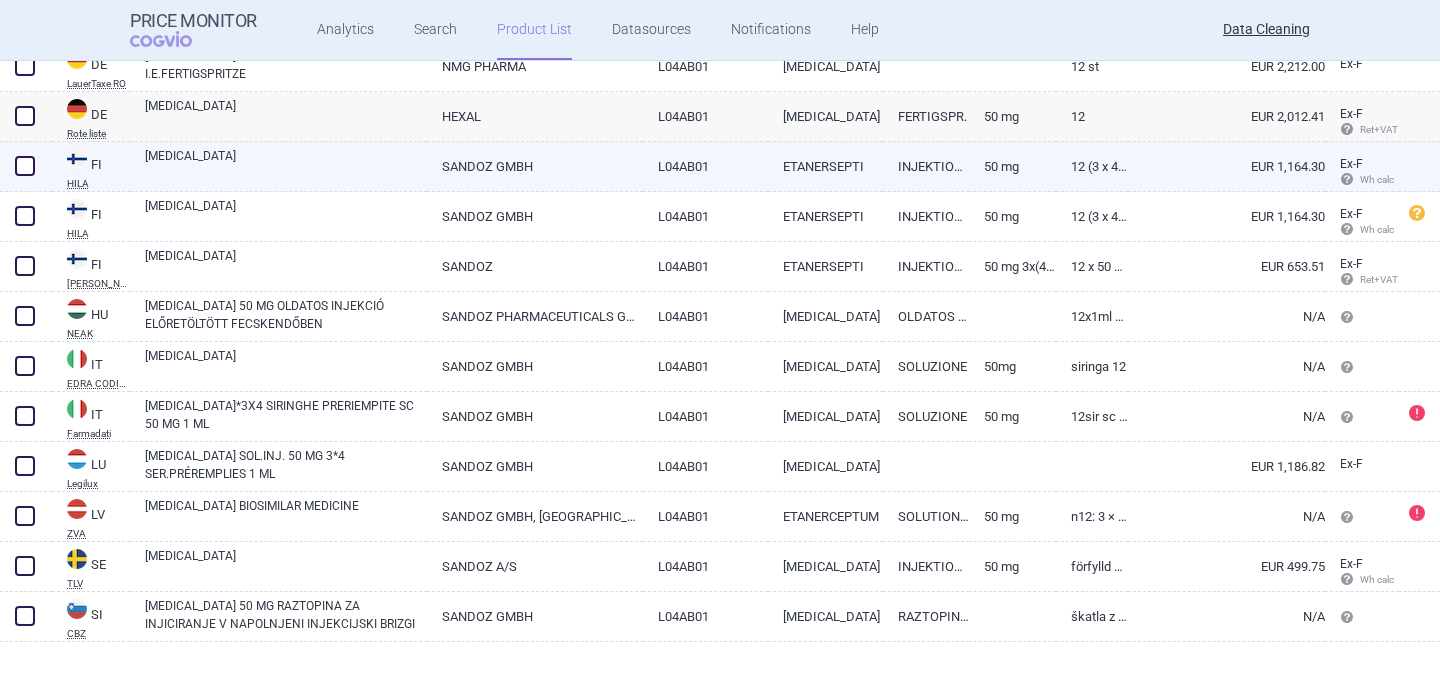 click on "[MEDICAL_DATA]" at bounding box center (286, 165) 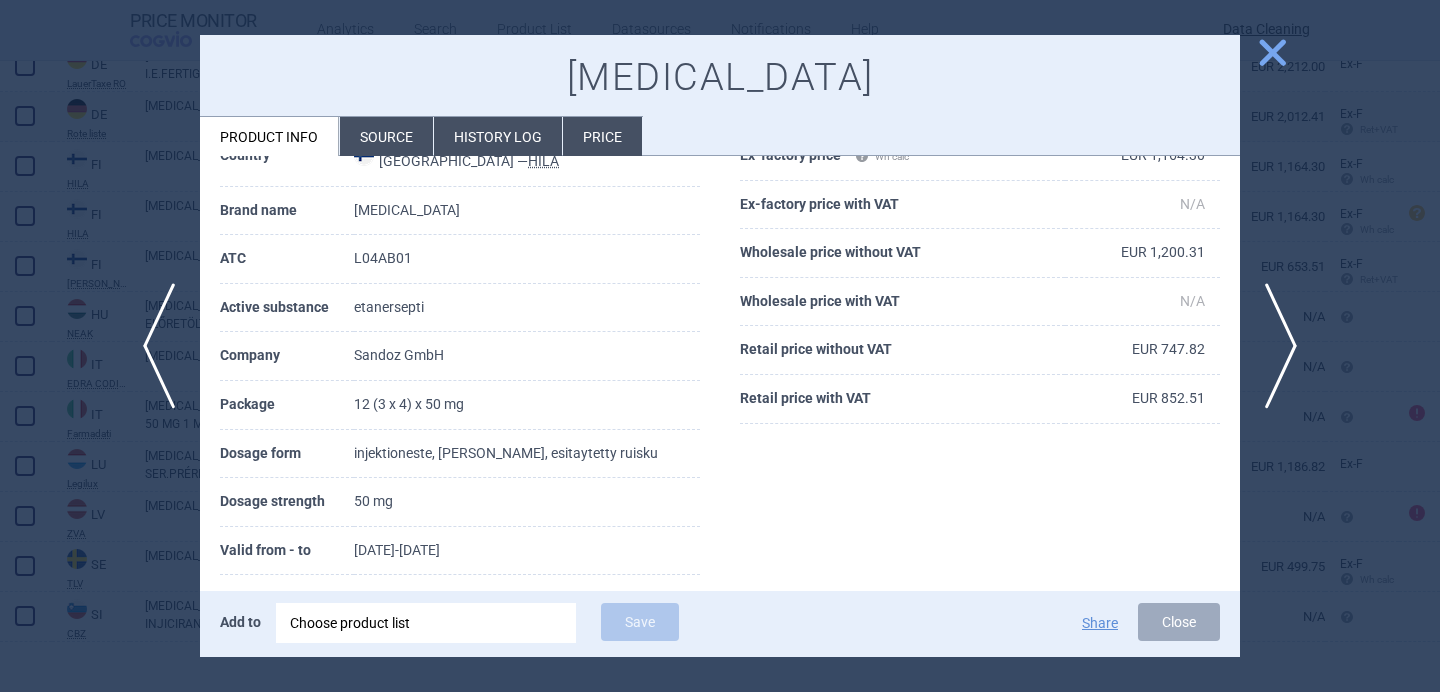 scroll, scrollTop: 106, scrollLeft: 0, axis: vertical 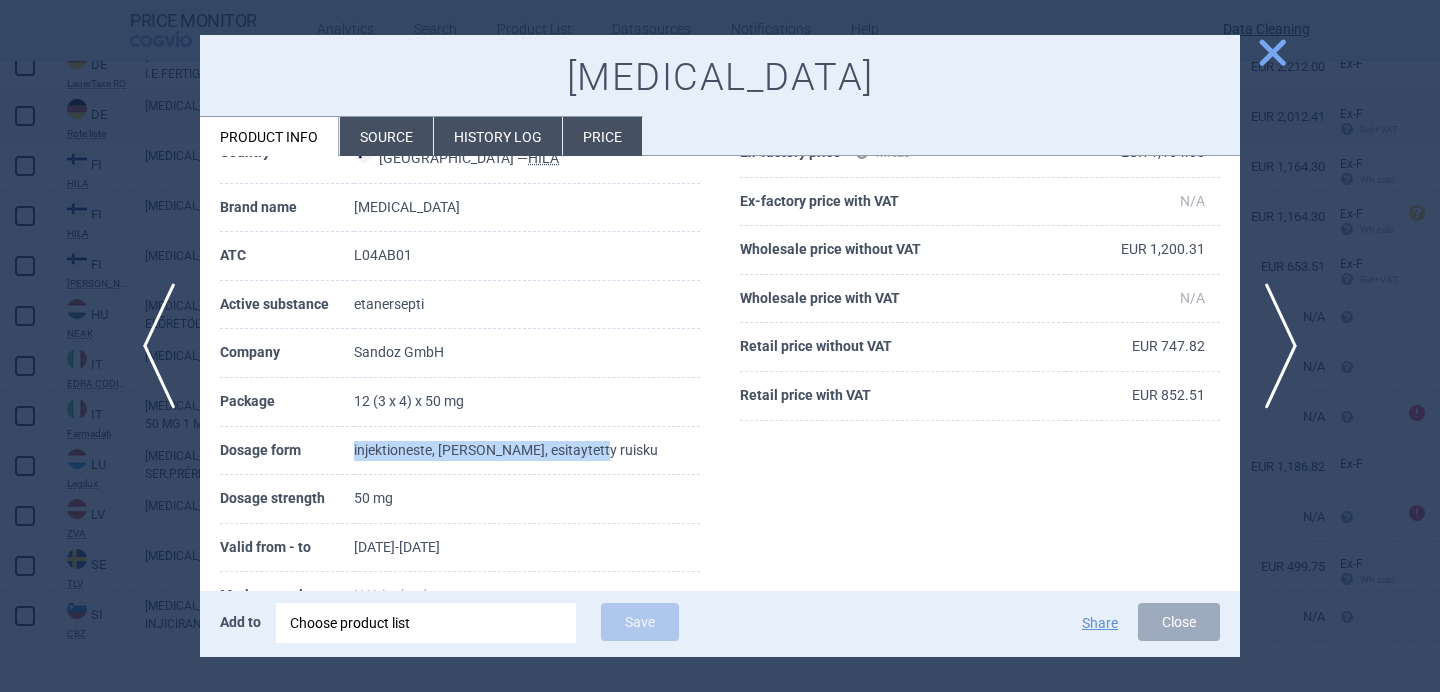 drag, startPoint x: 612, startPoint y: 446, endPoint x: 372, endPoint y: 450, distance: 240.03333 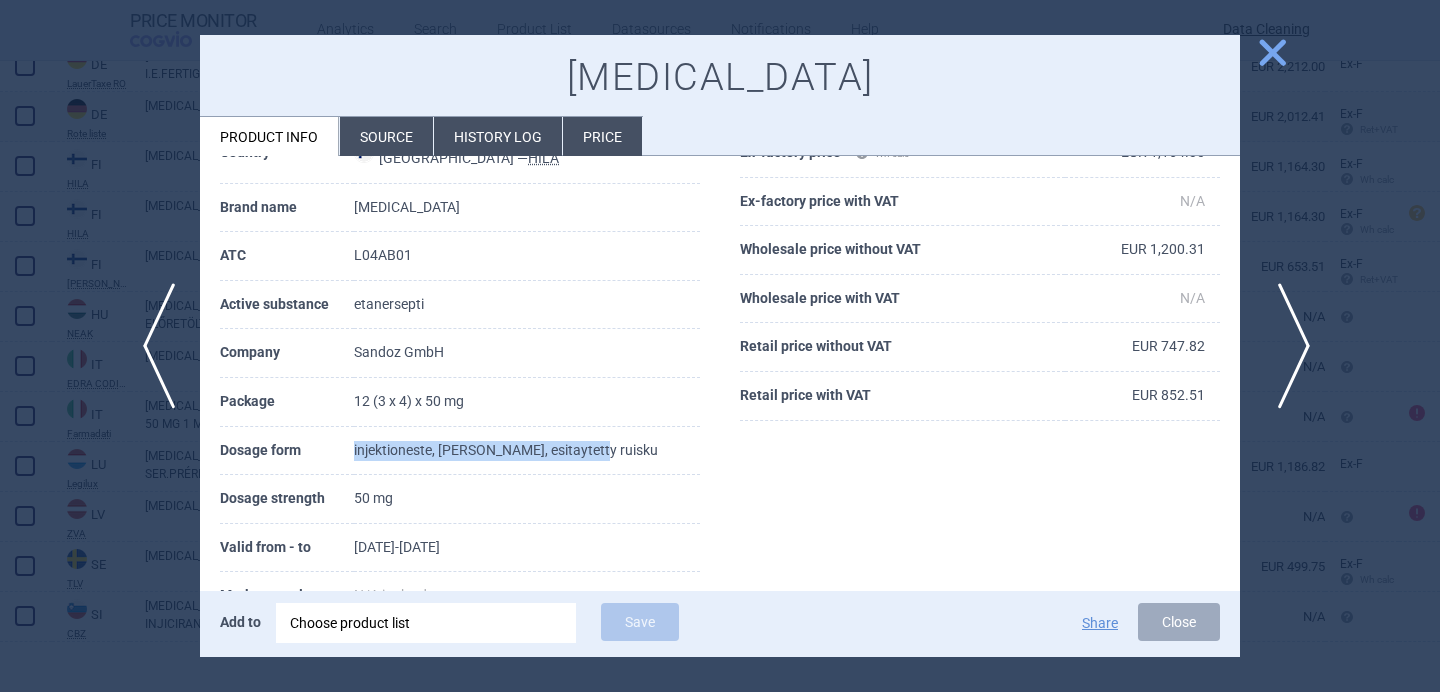 click on "next" at bounding box center [1287, 346] 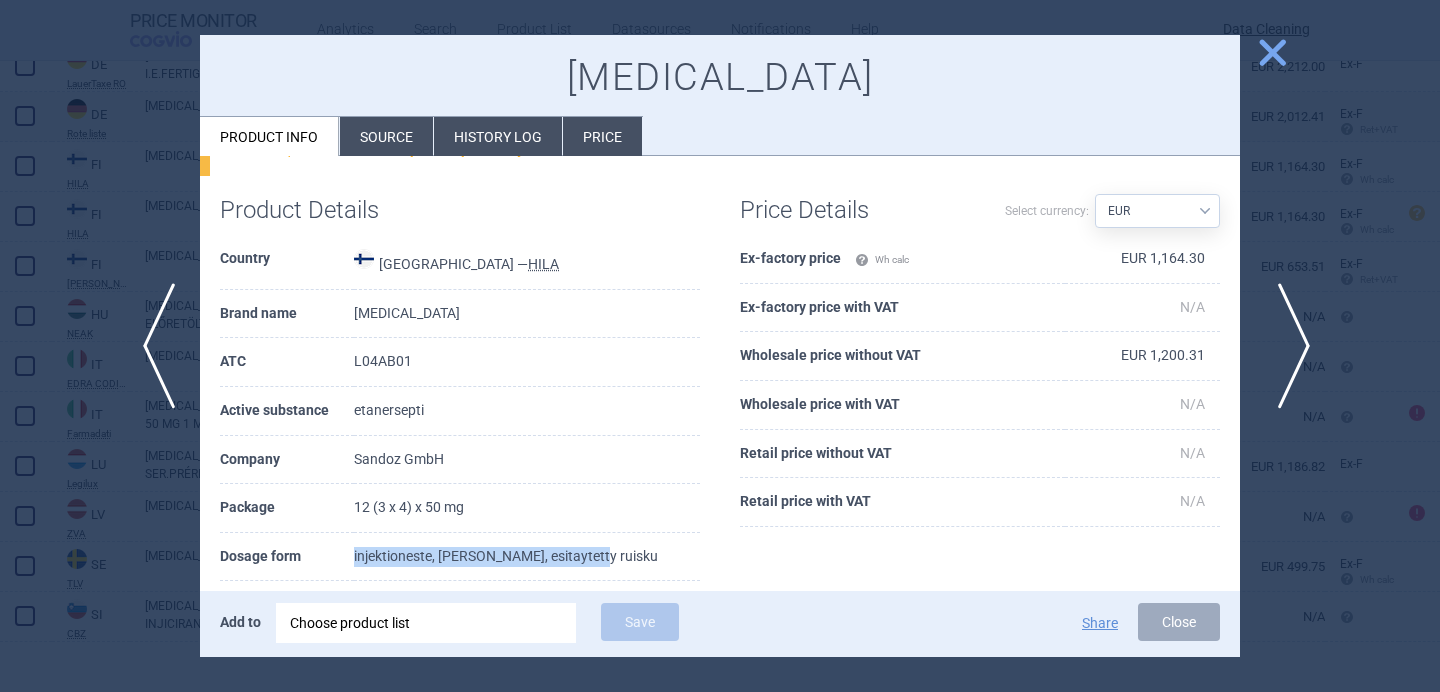 scroll, scrollTop: 212, scrollLeft: 0, axis: vertical 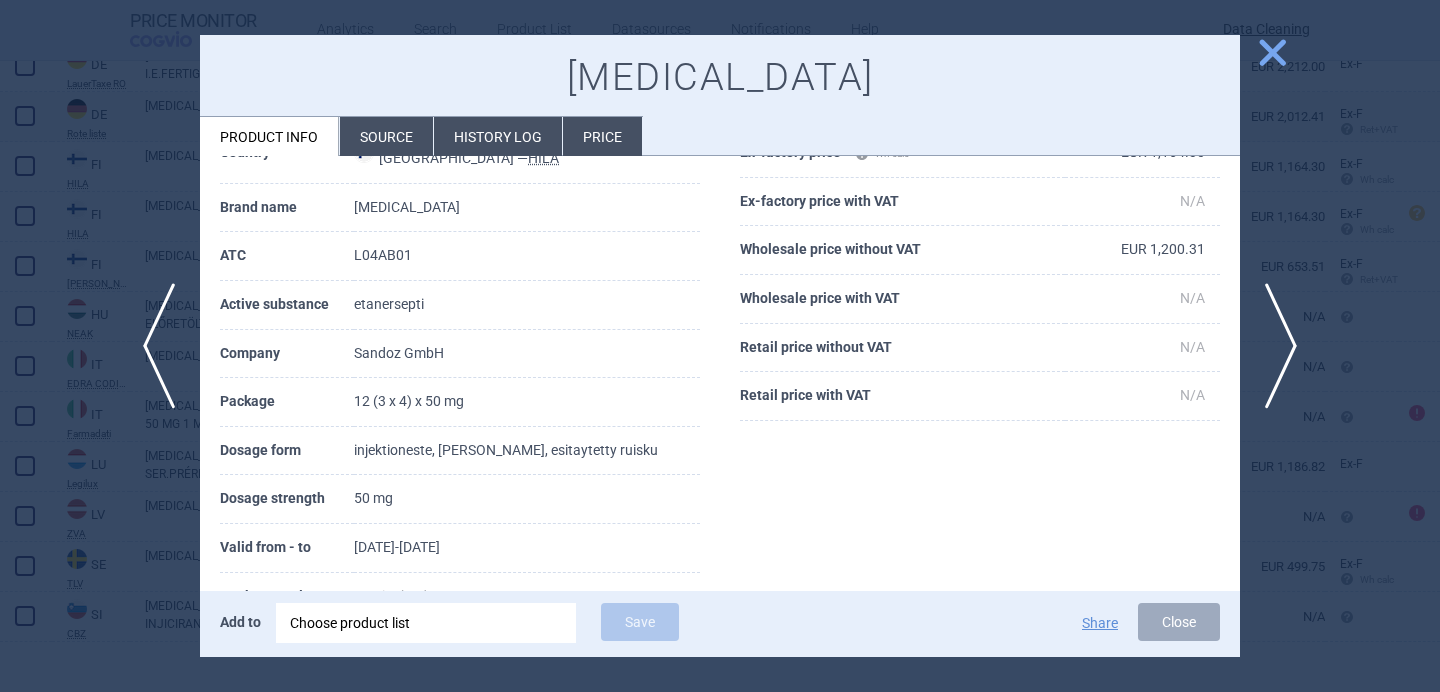 click at bounding box center (720, 346) 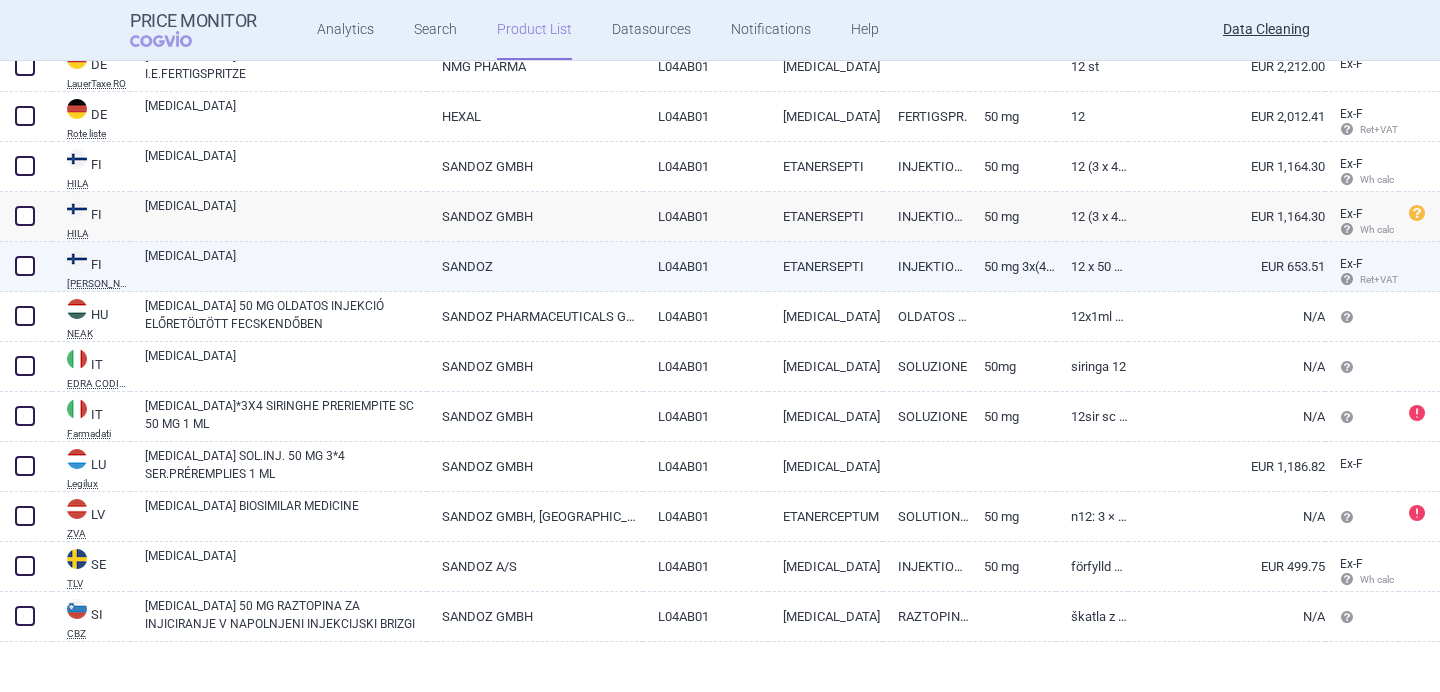 click on "[MEDICAL_DATA]" at bounding box center [286, 265] 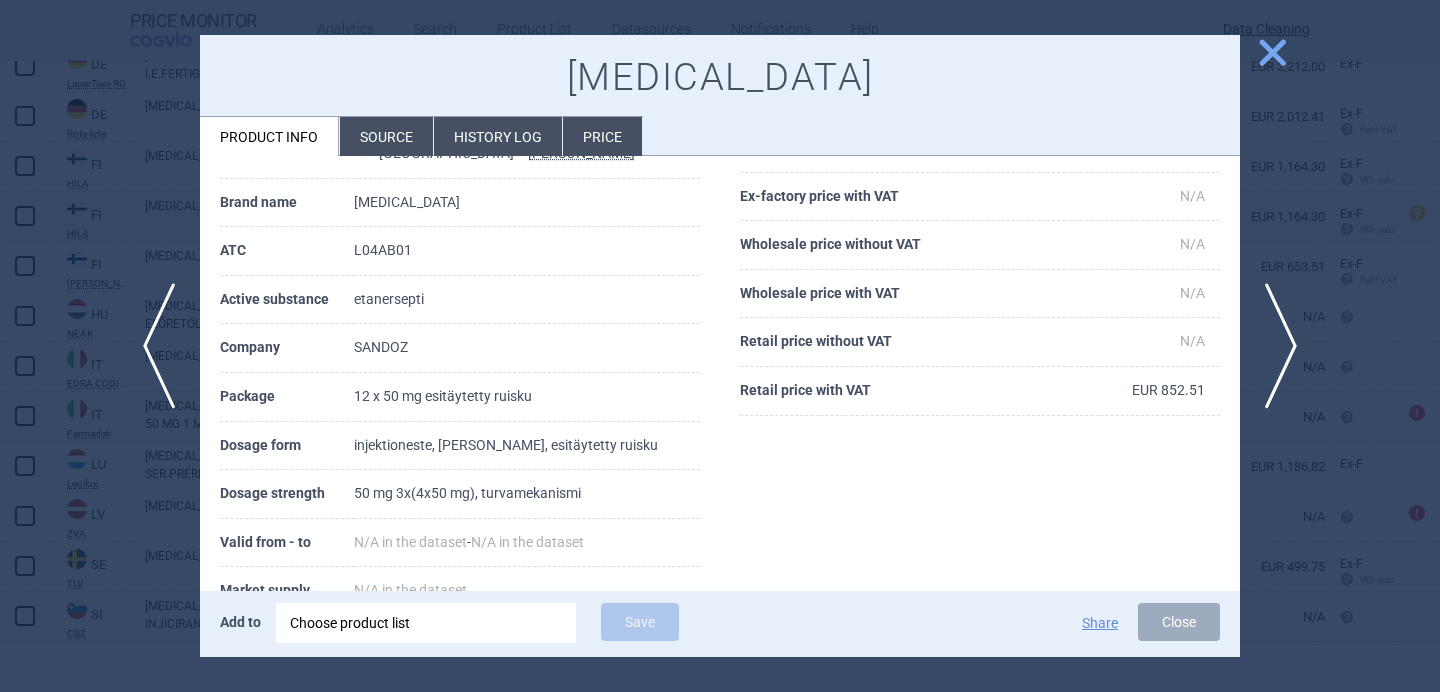 scroll, scrollTop: 112, scrollLeft: 0, axis: vertical 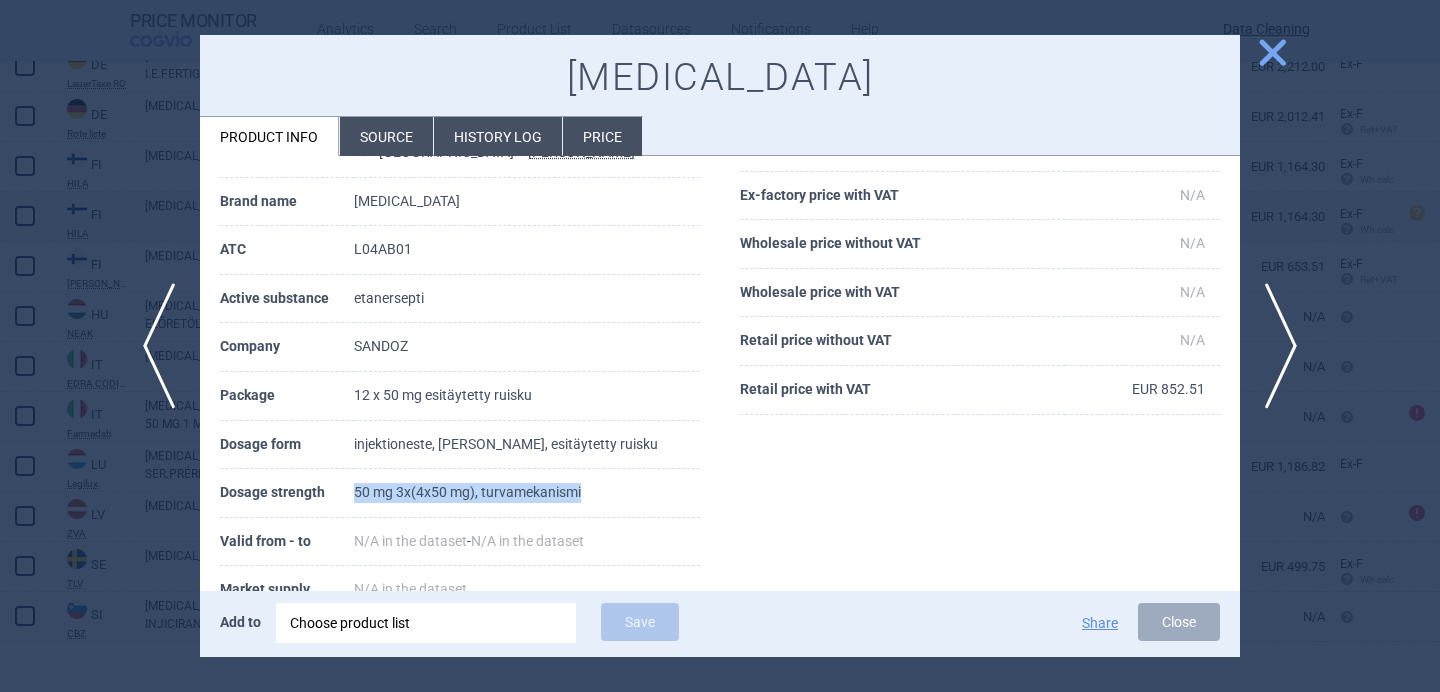 drag, startPoint x: 610, startPoint y: 490, endPoint x: 367, endPoint y: 491, distance: 243.00206 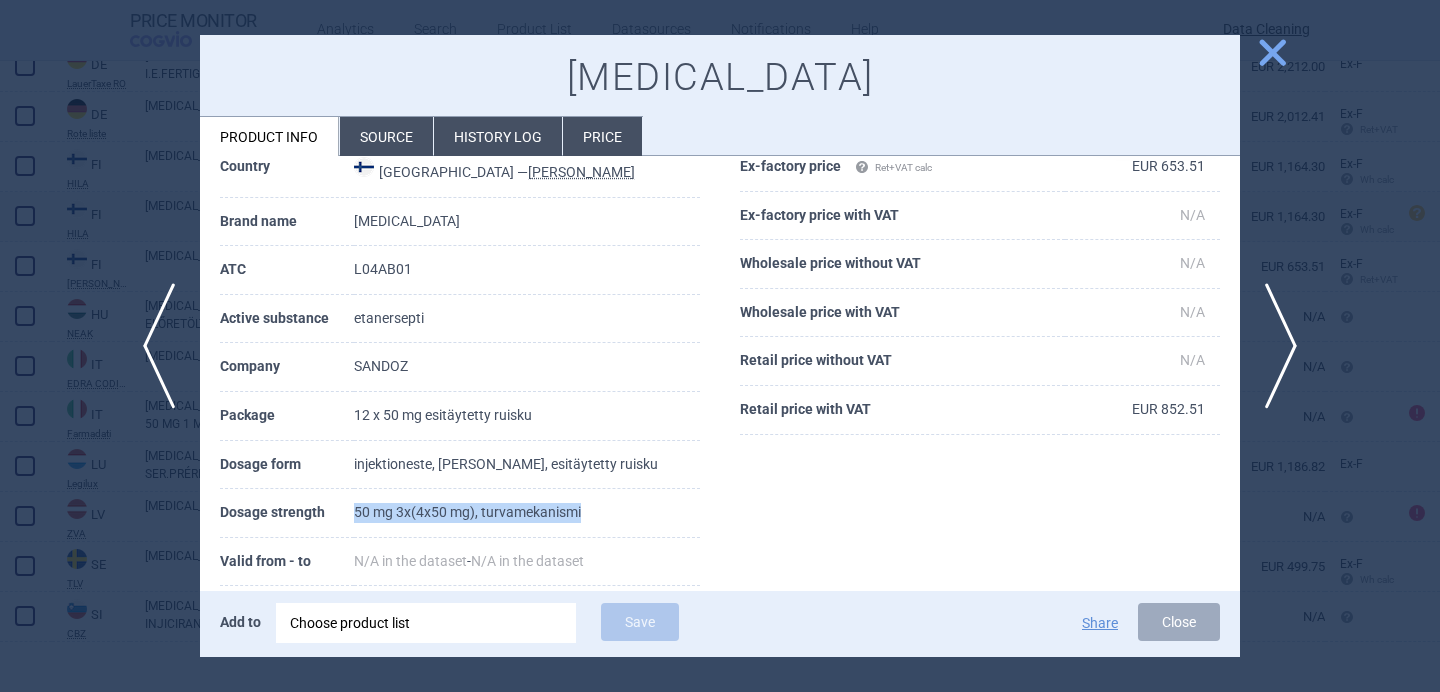 scroll, scrollTop: 88, scrollLeft: 0, axis: vertical 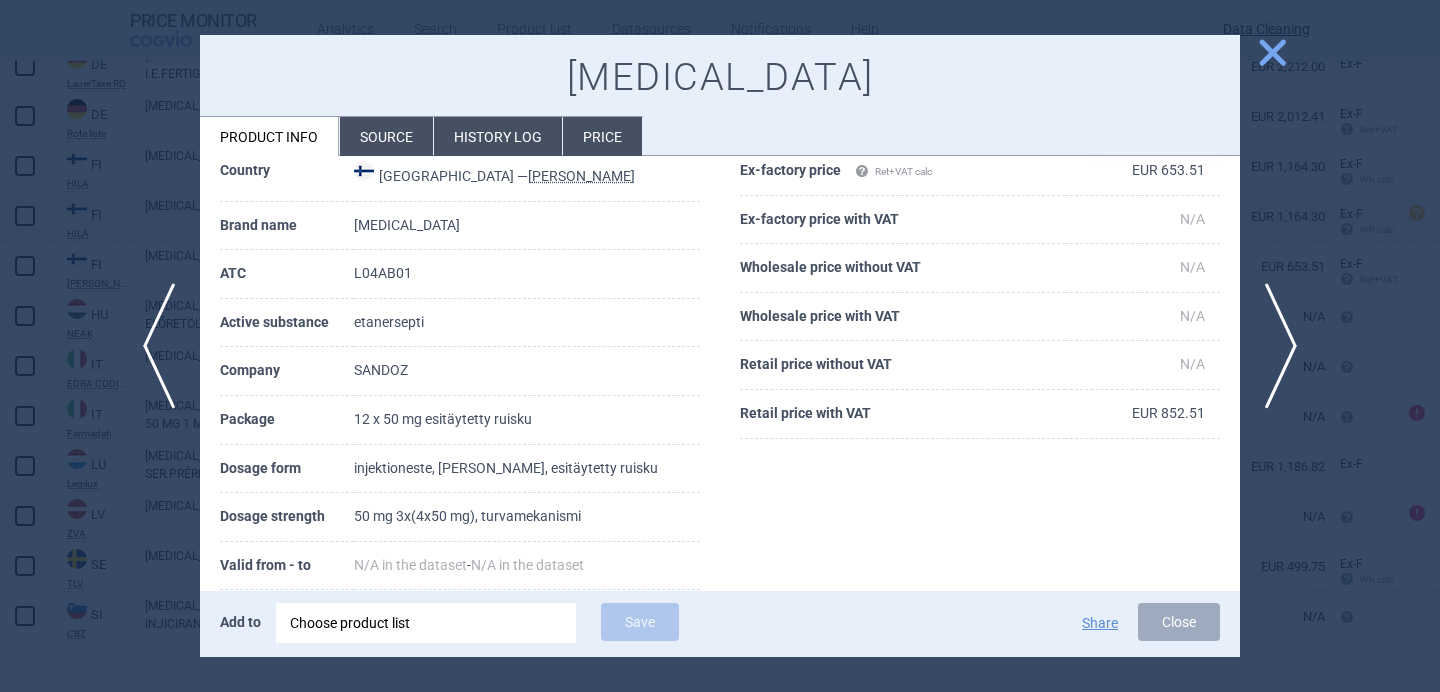 click at bounding box center [720, 346] 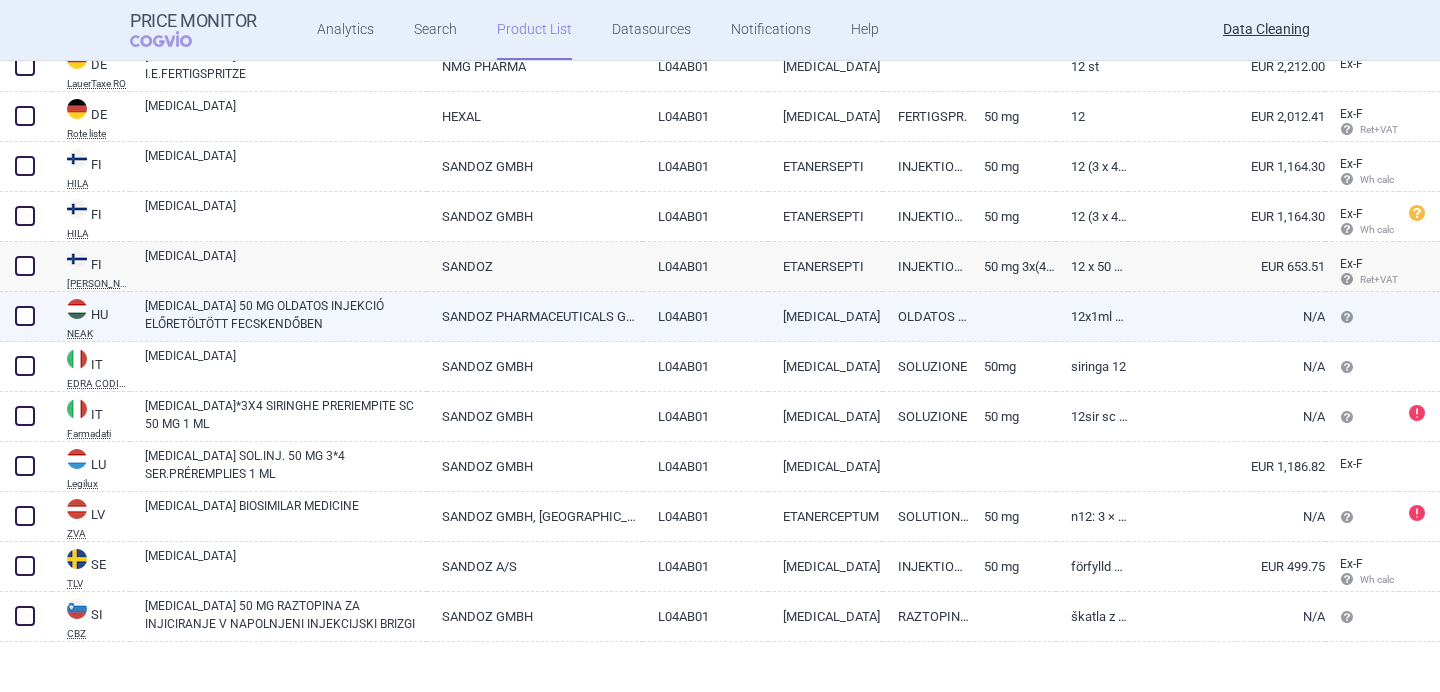 click on "ERELZI 50 MG OLDATOS INJEKCIÓ ELŐRETÖLTÖTT FECSKENDŐBEN" at bounding box center (286, 315) 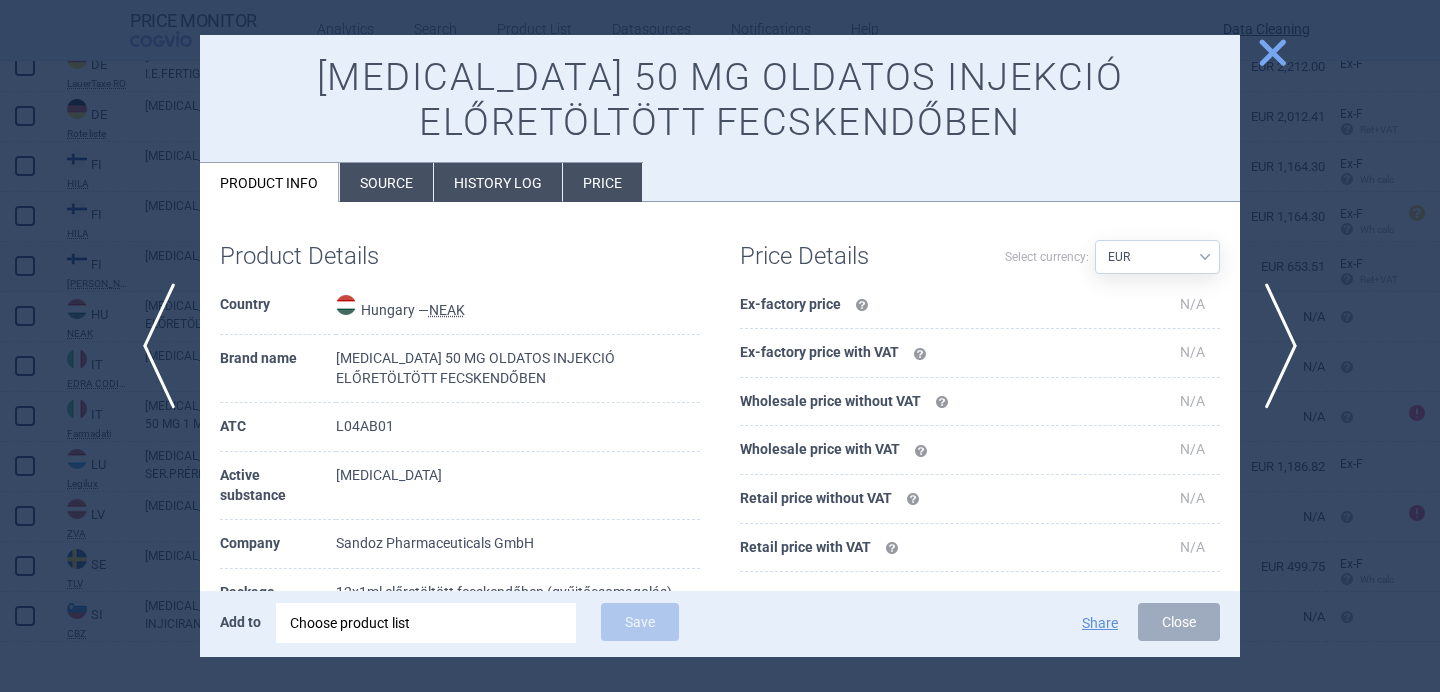 click on "Source" at bounding box center (386, 182) 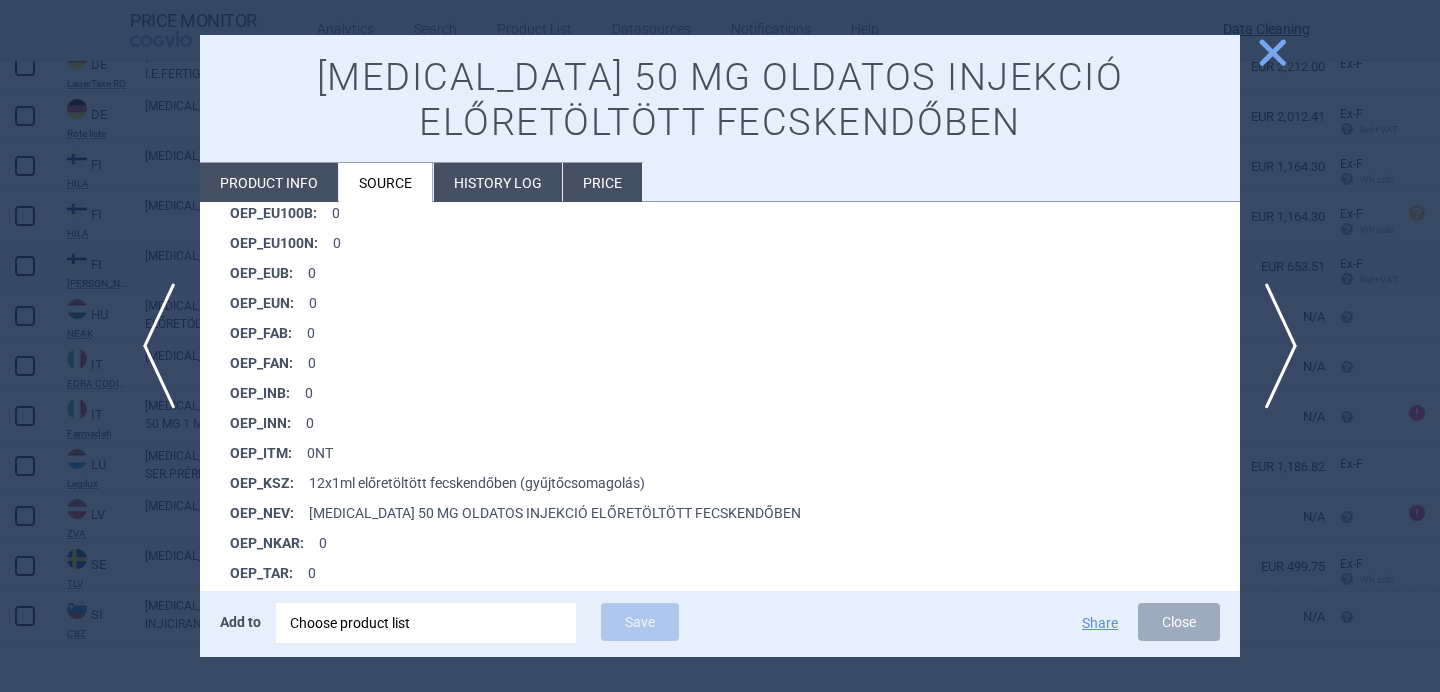 scroll, scrollTop: 1578, scrollLeft: 0, axis: vertical 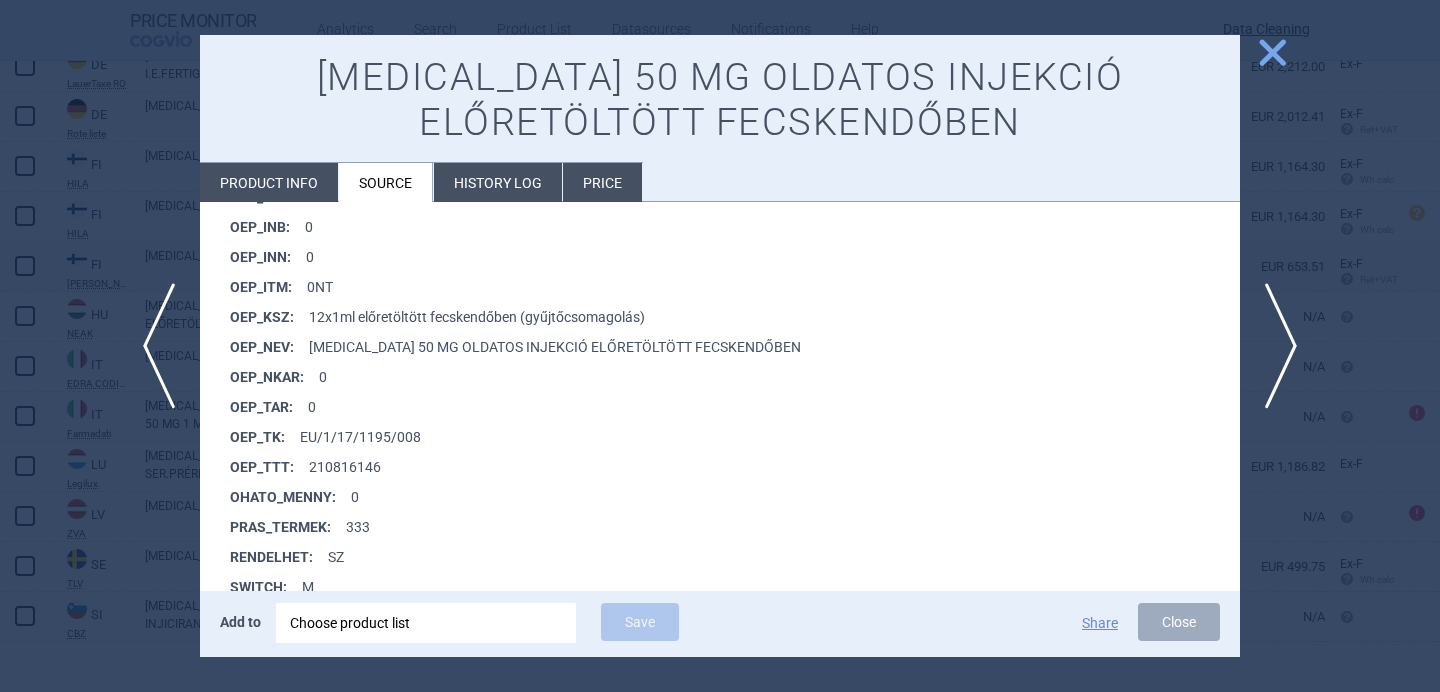 click at bounding box center [720, 346] 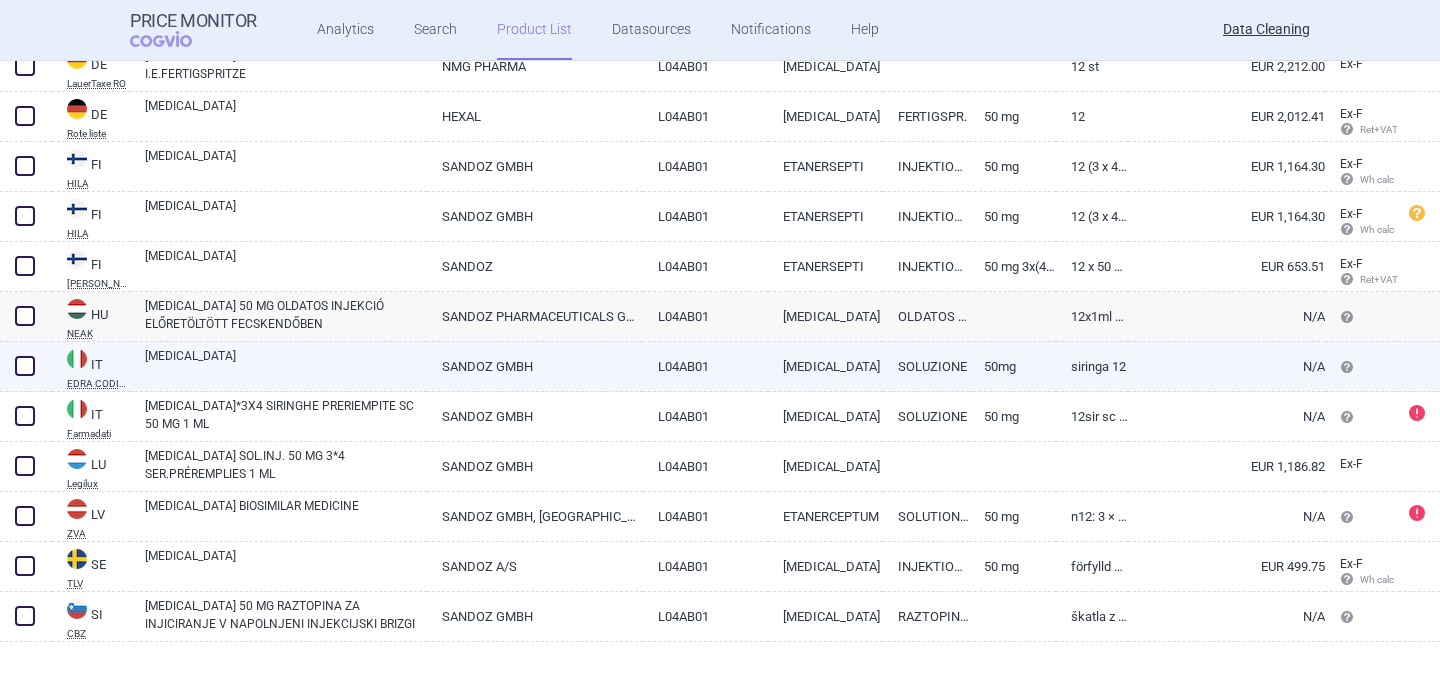 click on "[MEDICAL_DATA]" at bounding box center (286, 365) 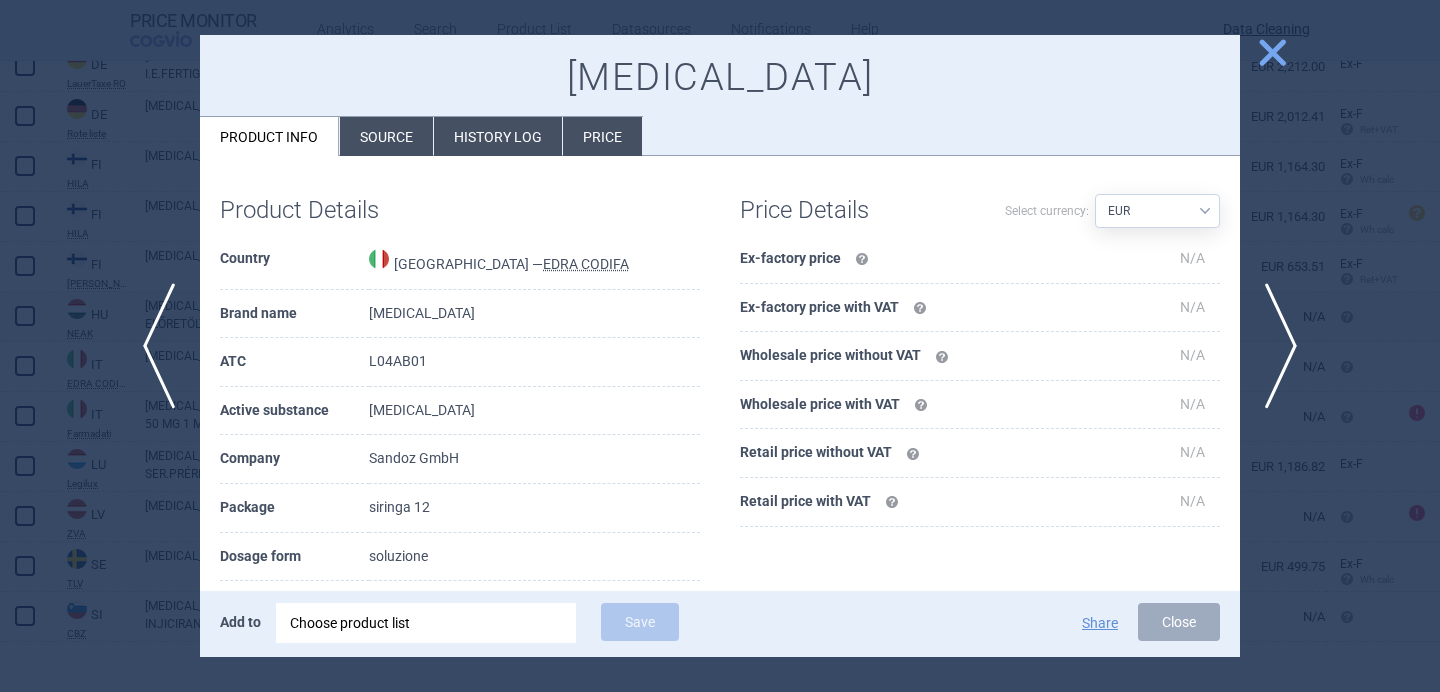 click on "Source" at bounding box center (386, 136) 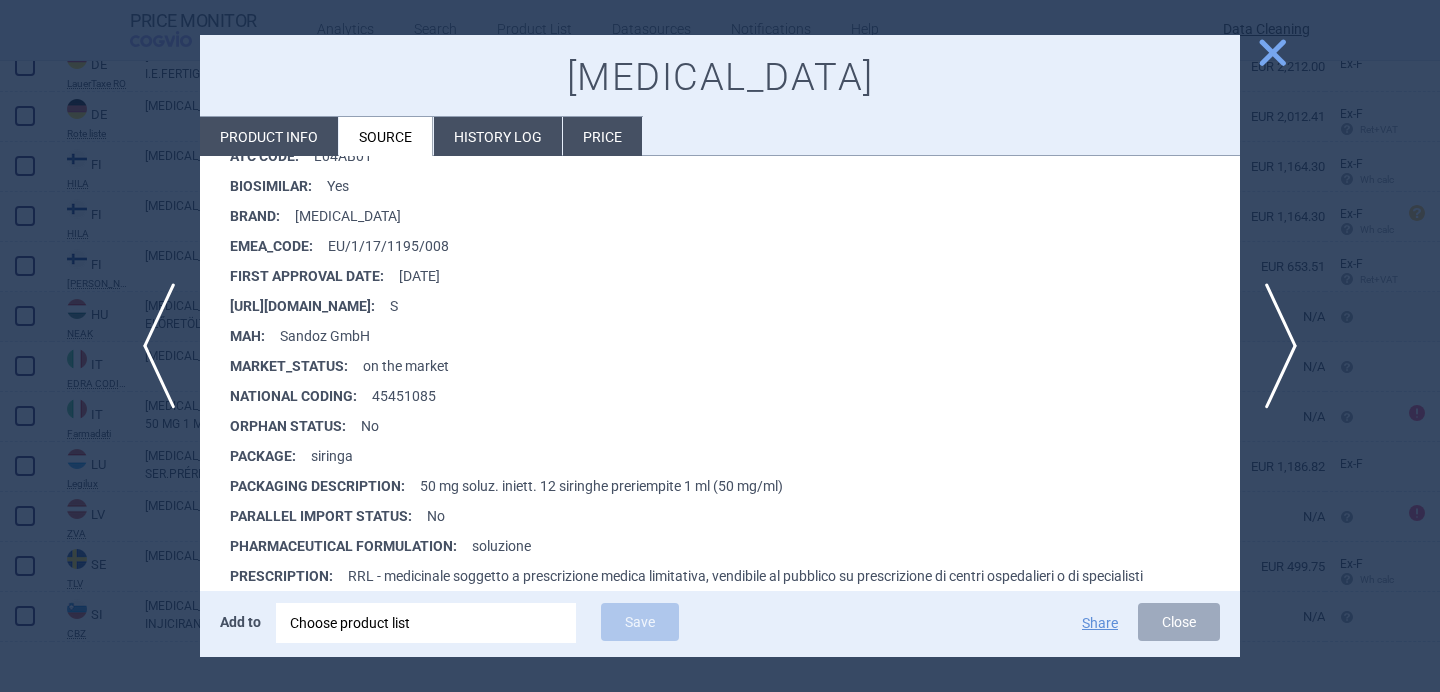 scroll, scrollTop: 431, scrollLeft: 0, axis: vertical 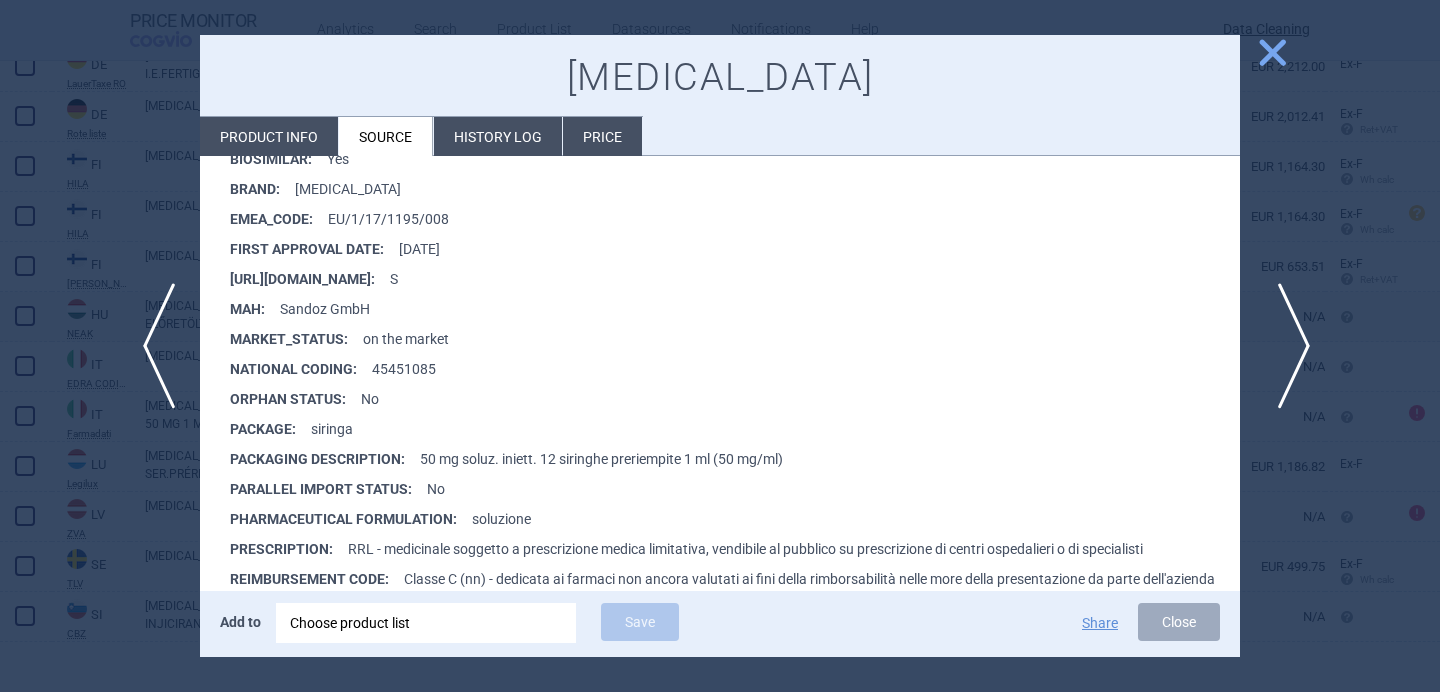 click on "next" at bounding box center [1287, 346] 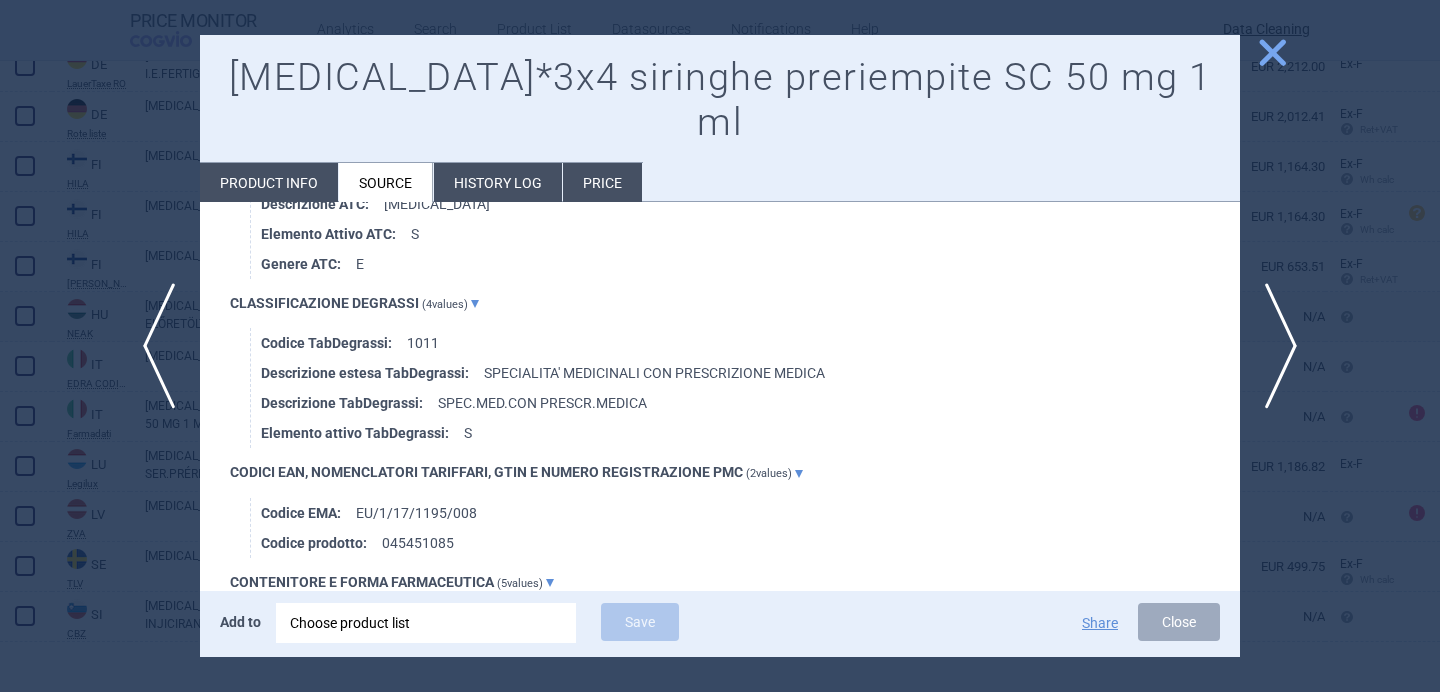 scroll, scrollTop: 1546, scrollLeft: 0, axis: vertical 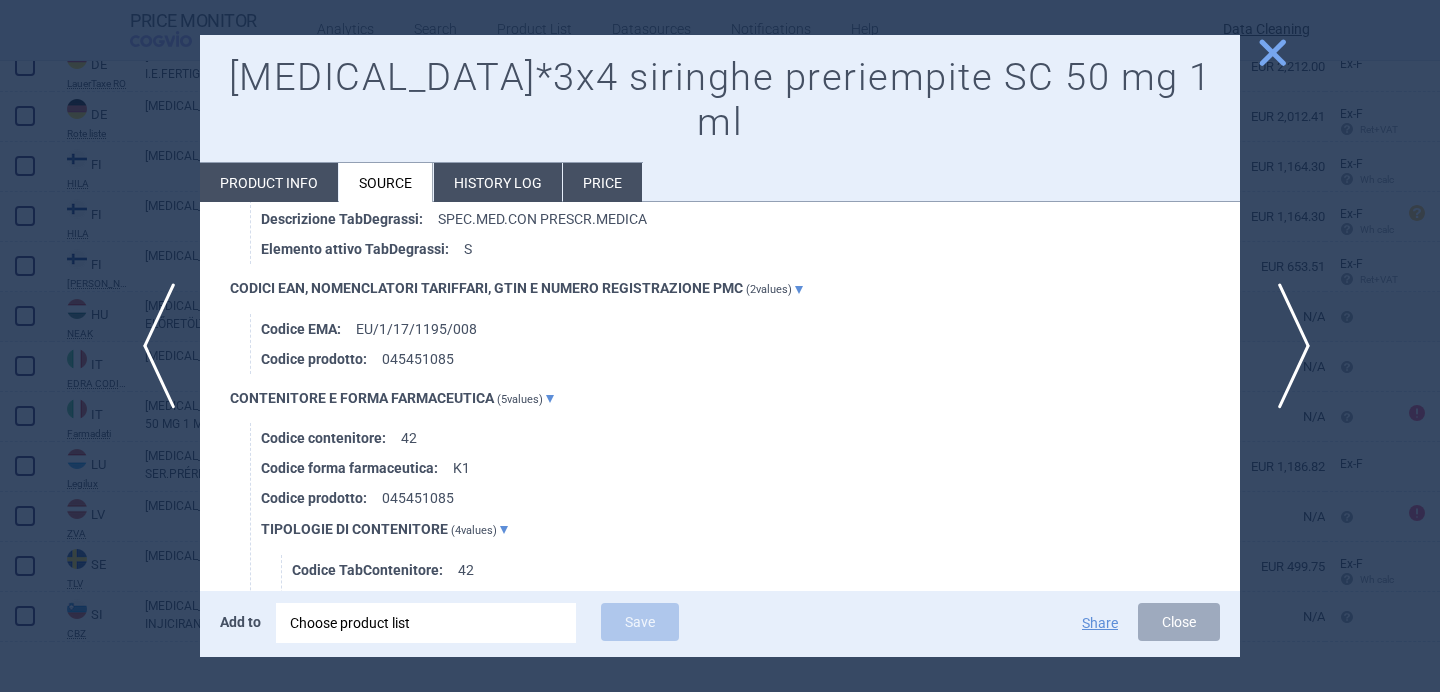 click on "next" at bounding box center (1287, 346) 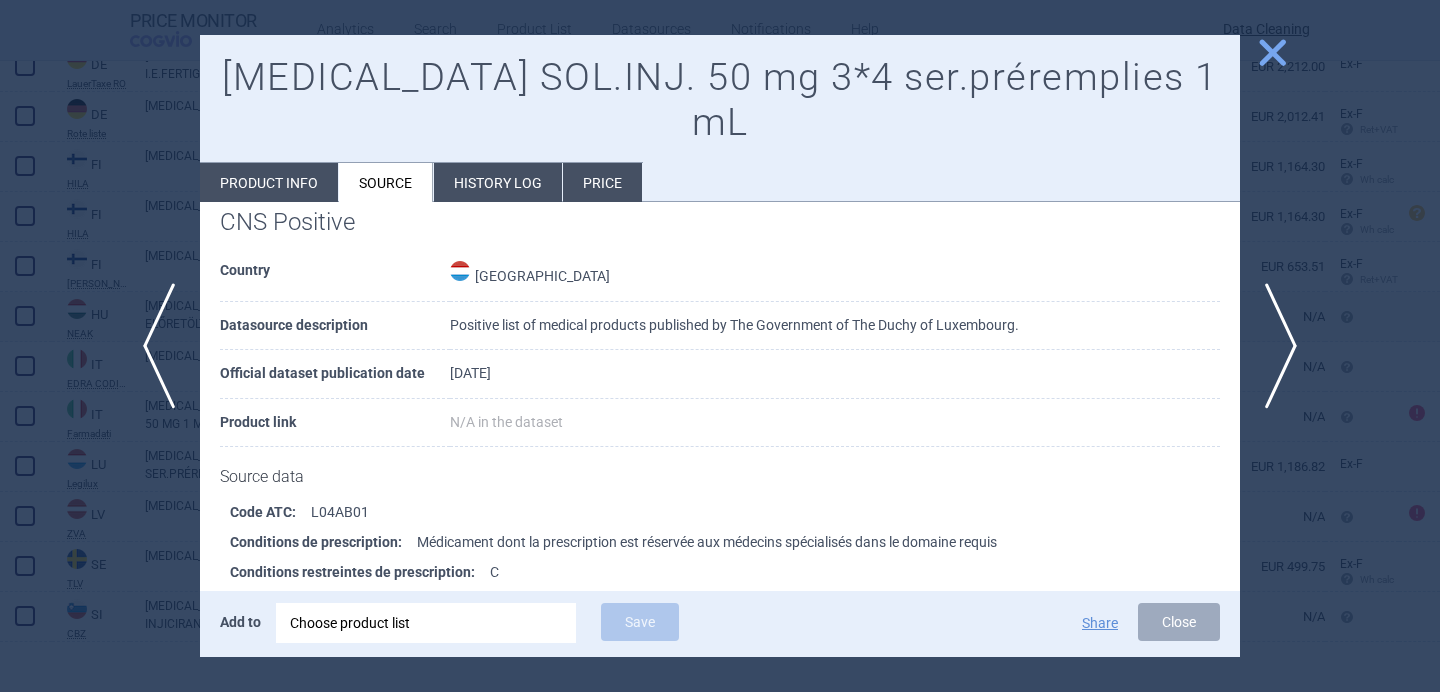 scroll, scrollTop: 497, scrollLeft: 0, axis: vertical 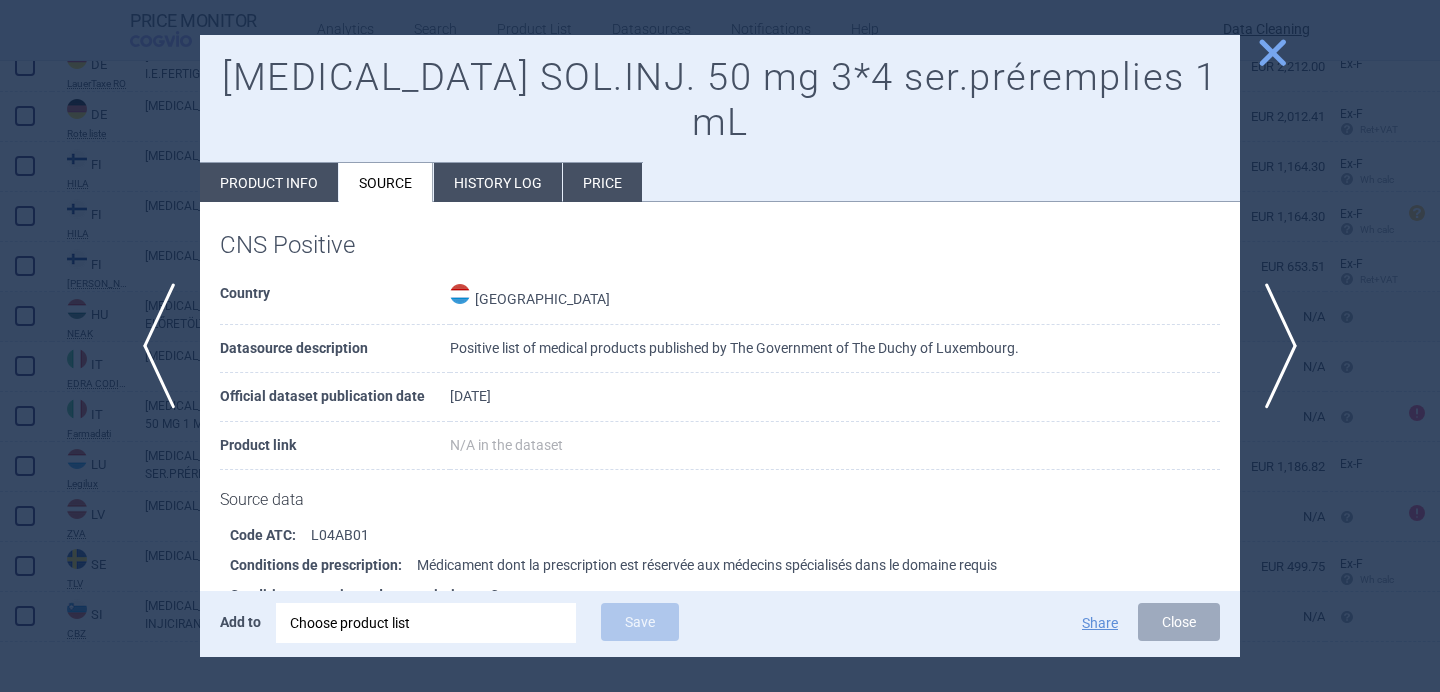 click on "Product info" at bounding box center (269, 182) 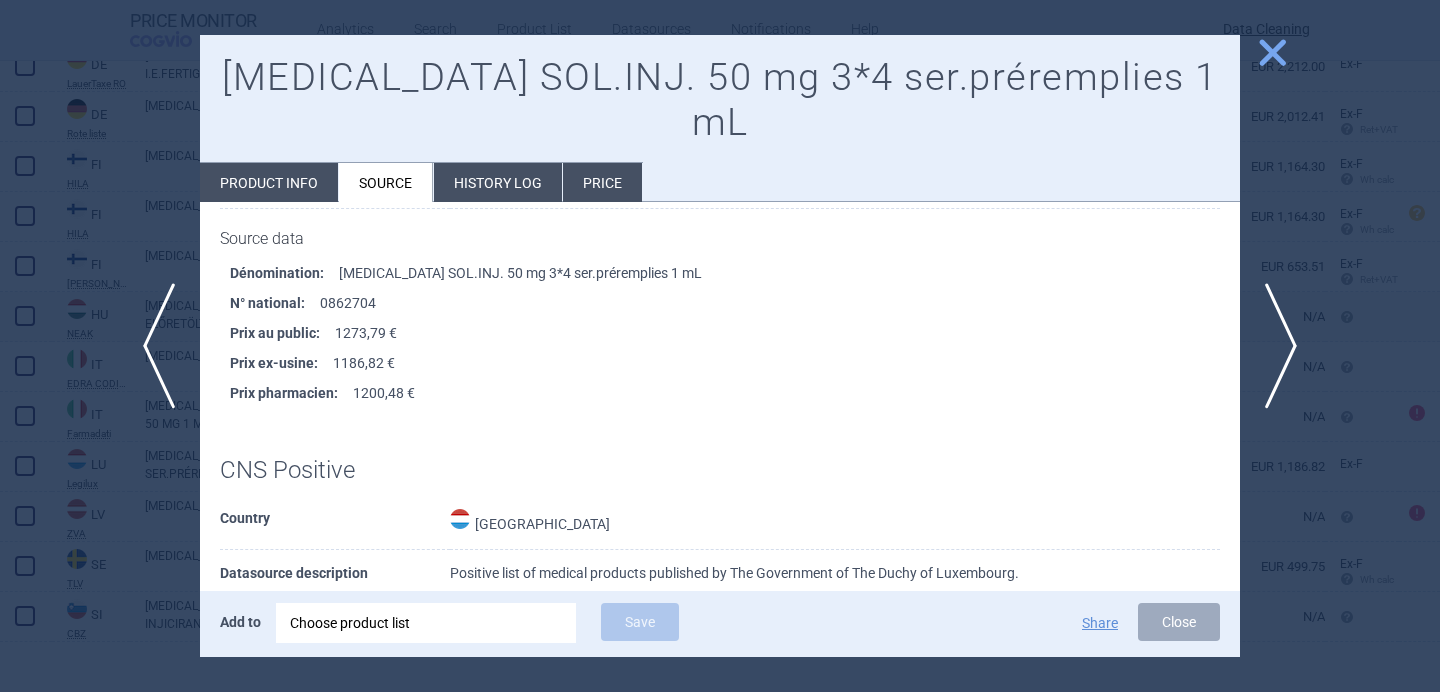 select on "EUR" 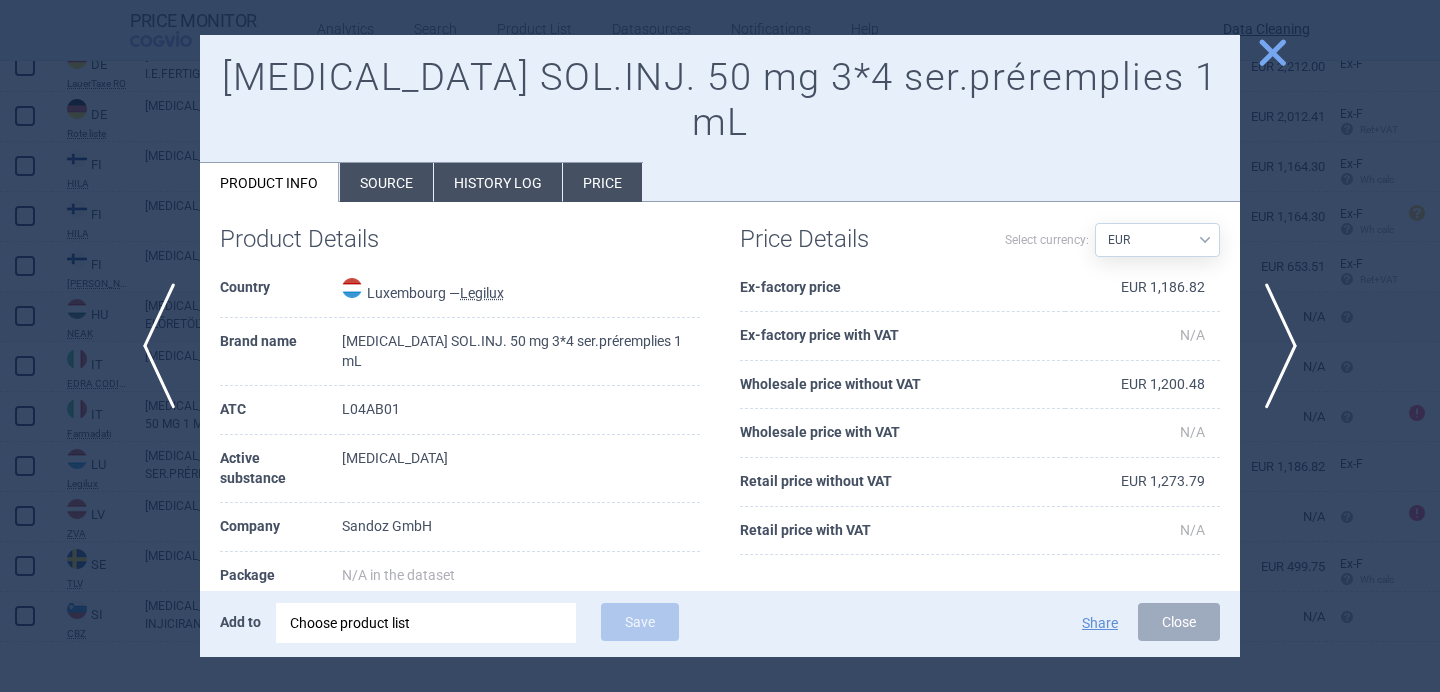 scroll, scrollTop: 0, scrollLeft: 0, axis: both 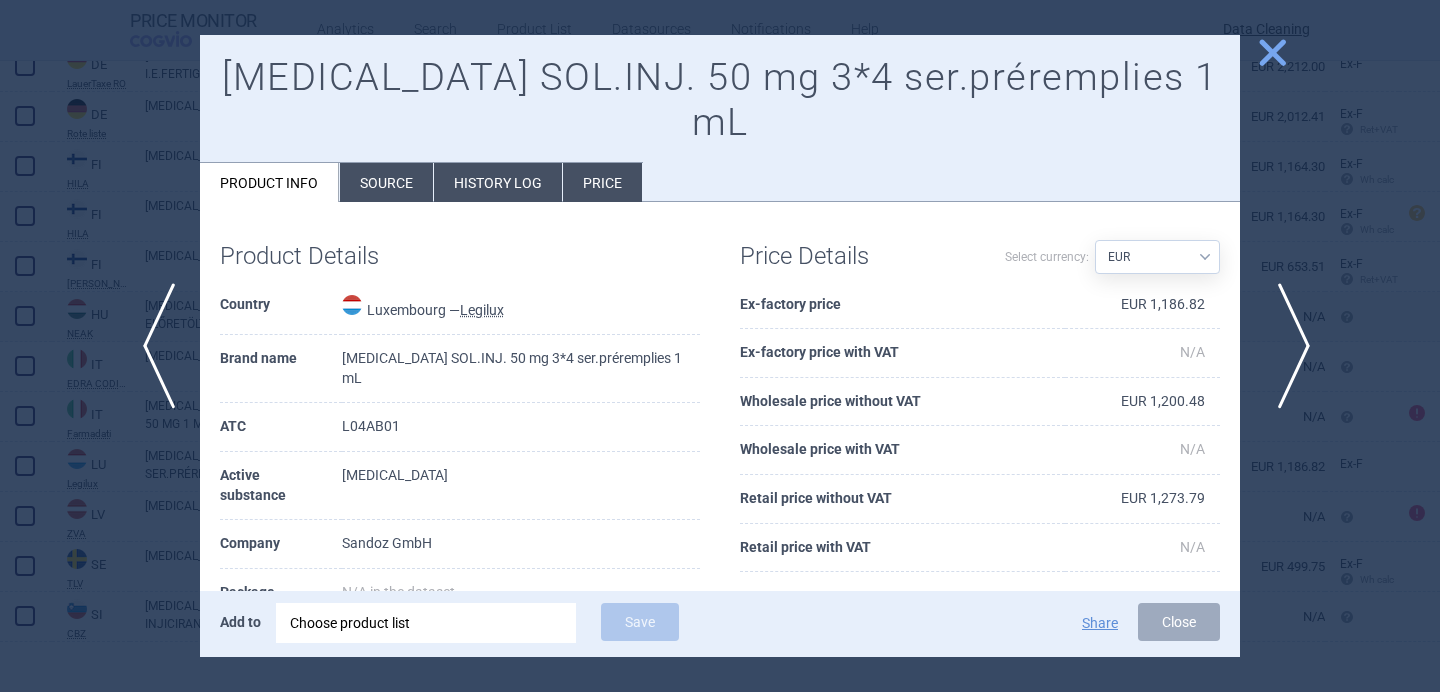 click on "next" at bounding box center (1287, 346) 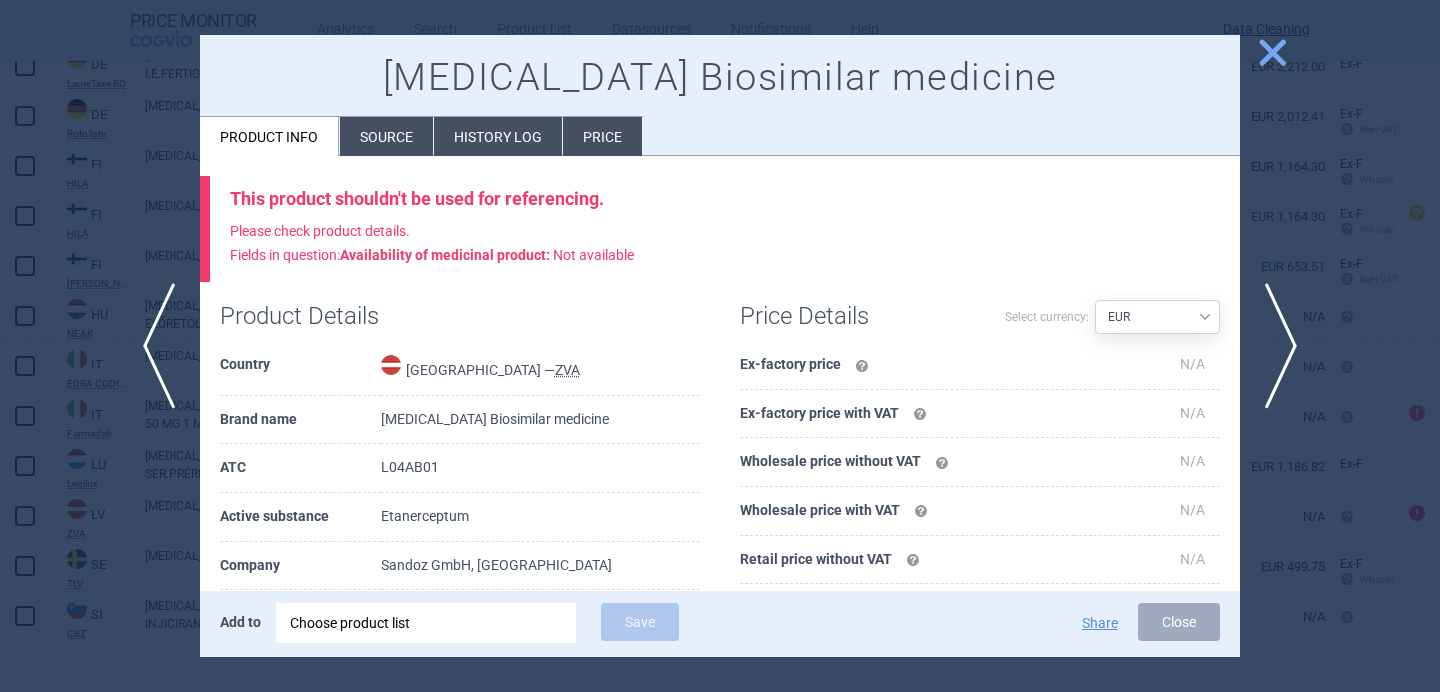 click on "Source" at bounding box center (386, 136) 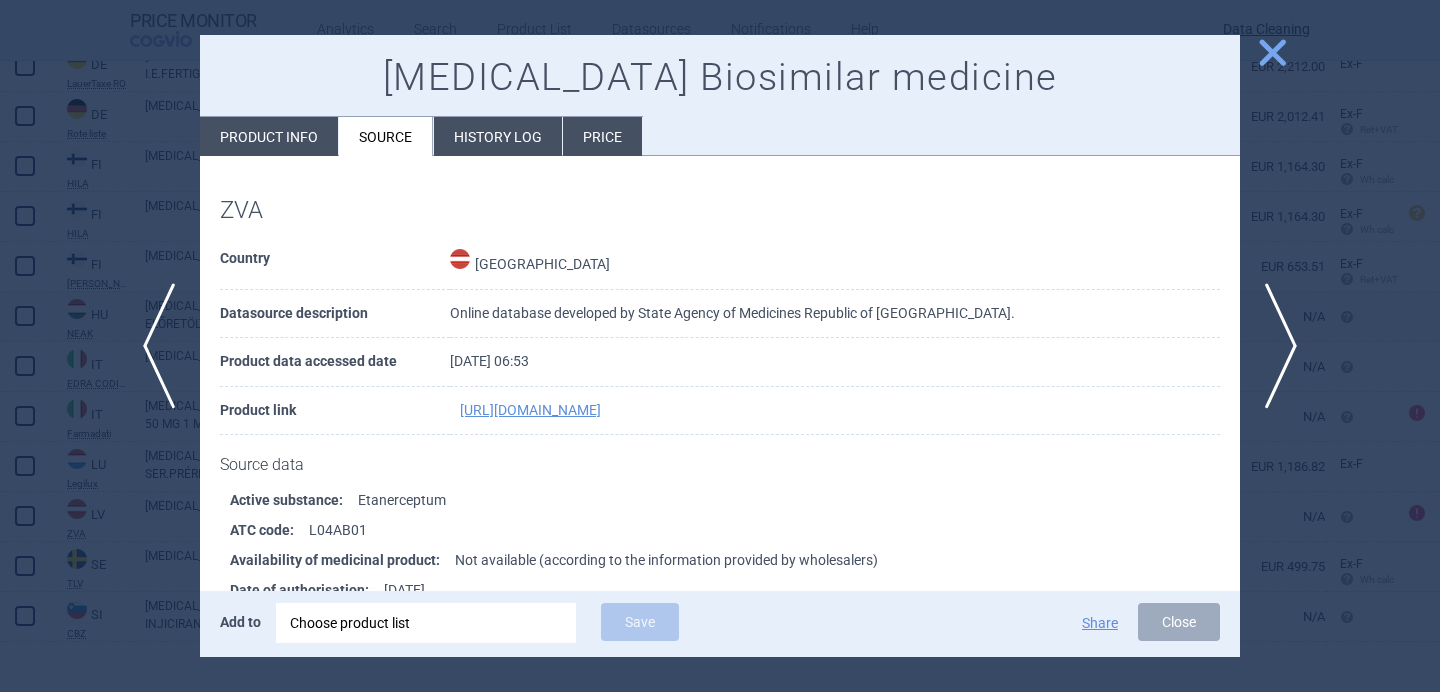 scroll, scrollTop: 322, scrollLeft: 0, axis: vertical 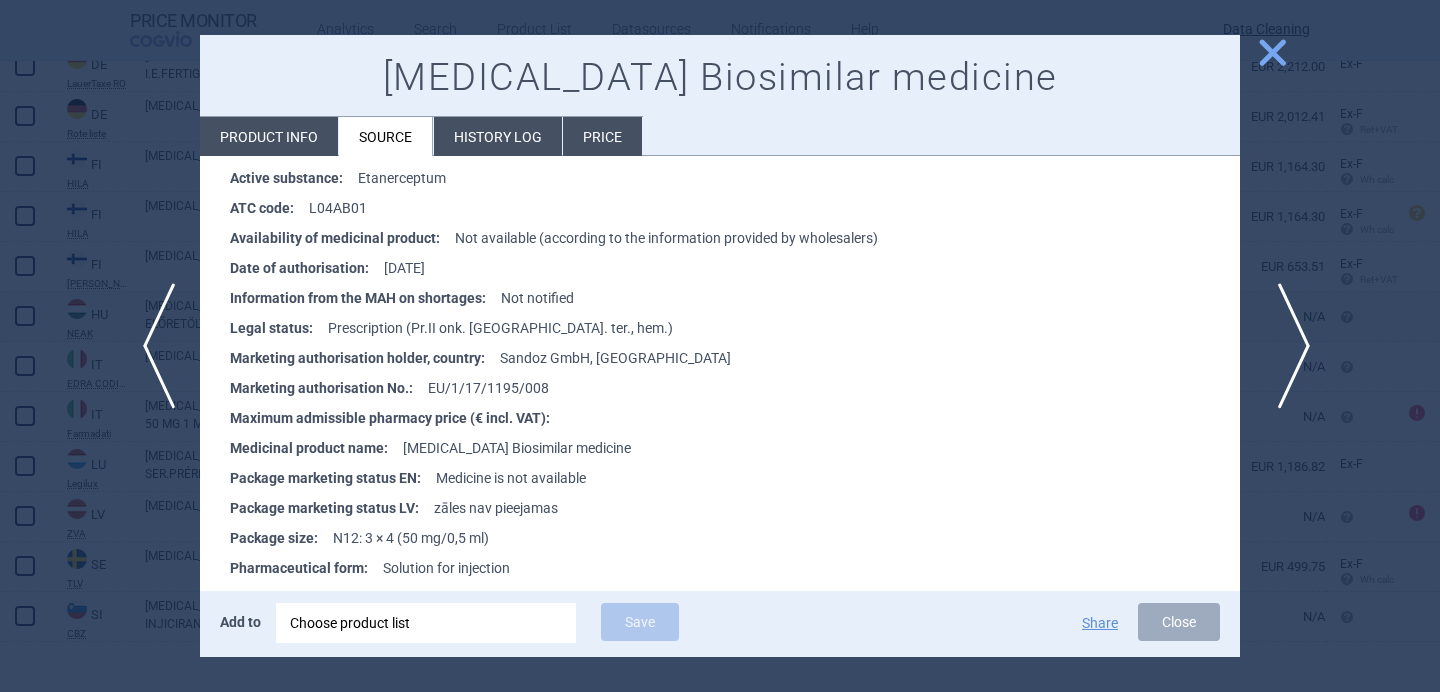 click on "next" at bounding box center [1287, 346] 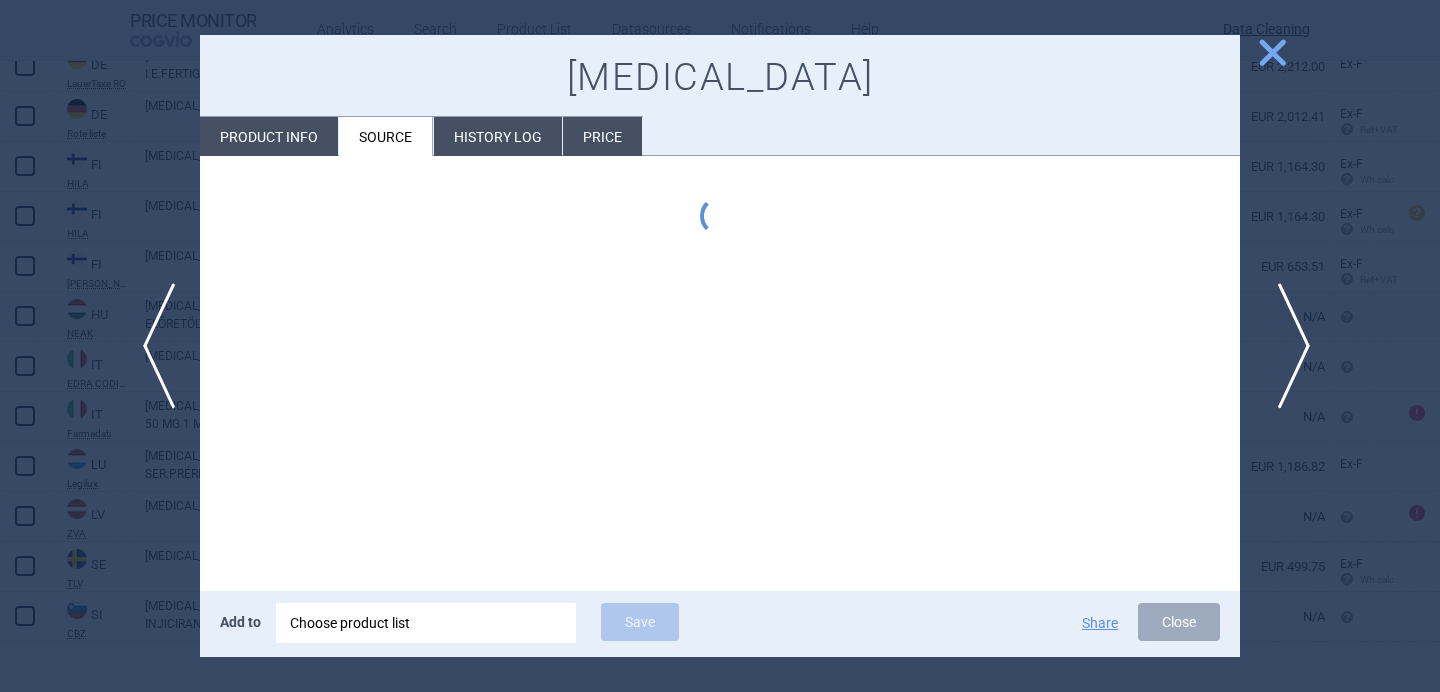 scroll, scrollTop: 0, scrollLeft: 0, axis: both 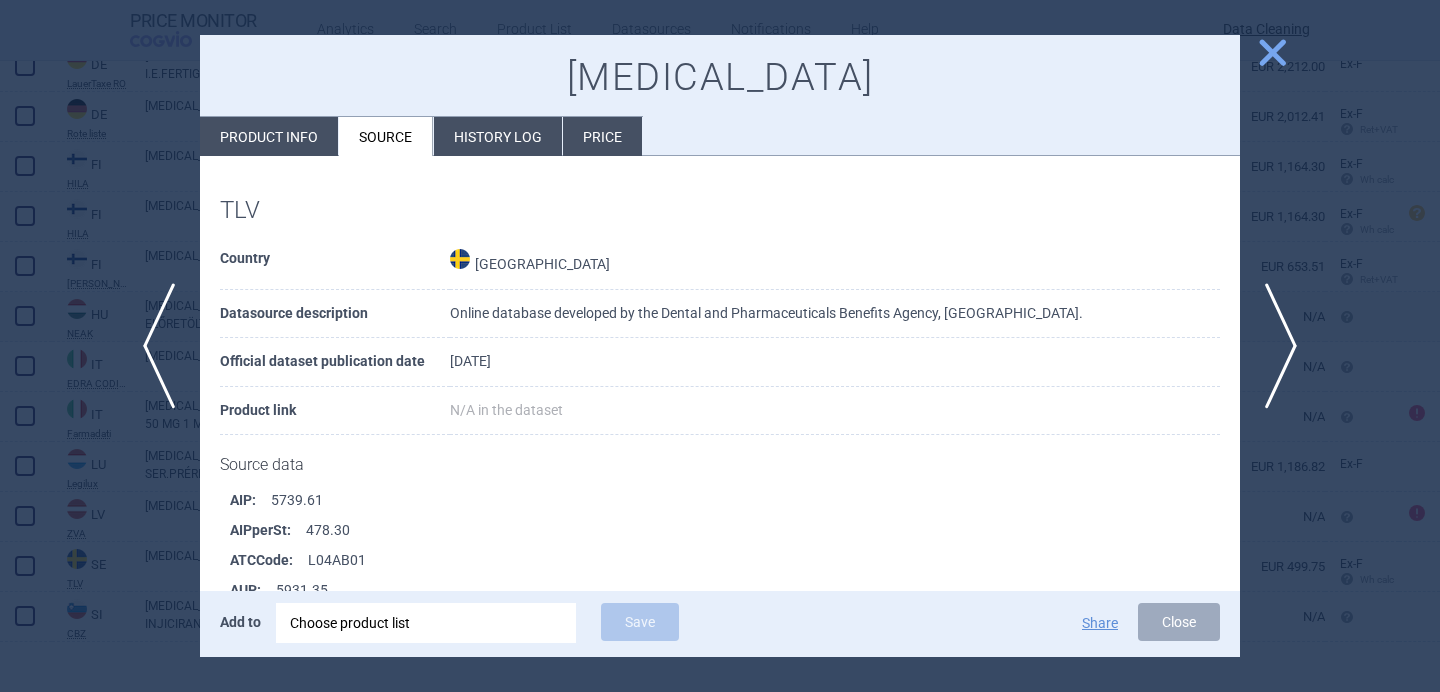 click on "Product info" at bounding box center (269, 136) 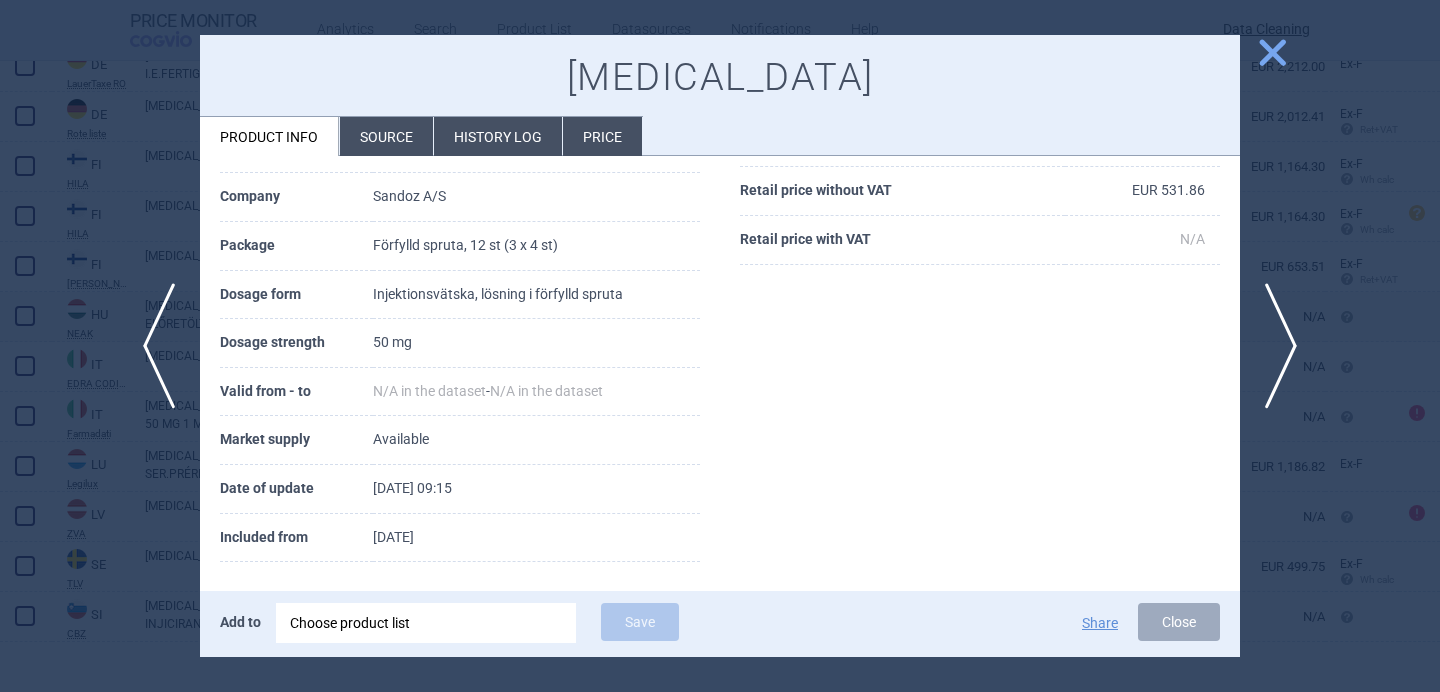 scroll, scrollTop: 202, scrollLeft: 0, axis: vertical 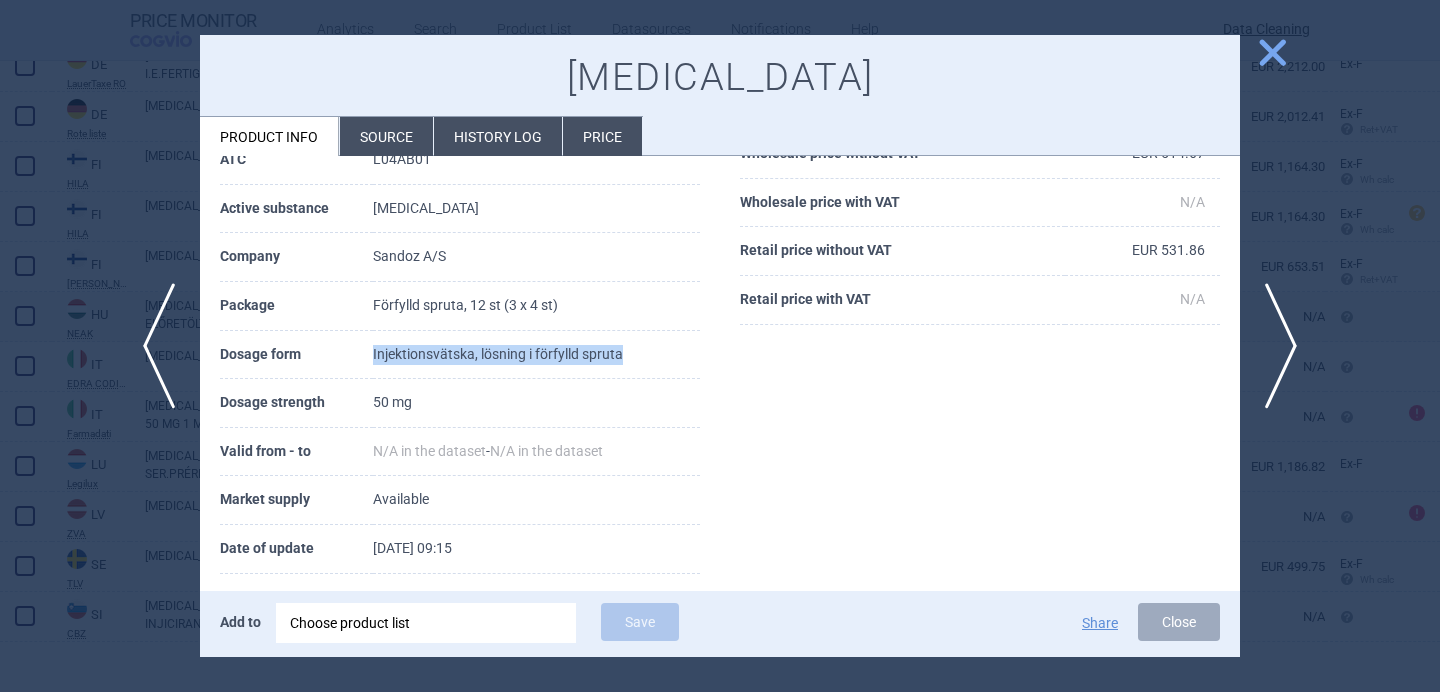 drag, startPoint x: 638, startPoint y: 350, endPoint x: 374, endPoint y: 351, distance: 264.0019 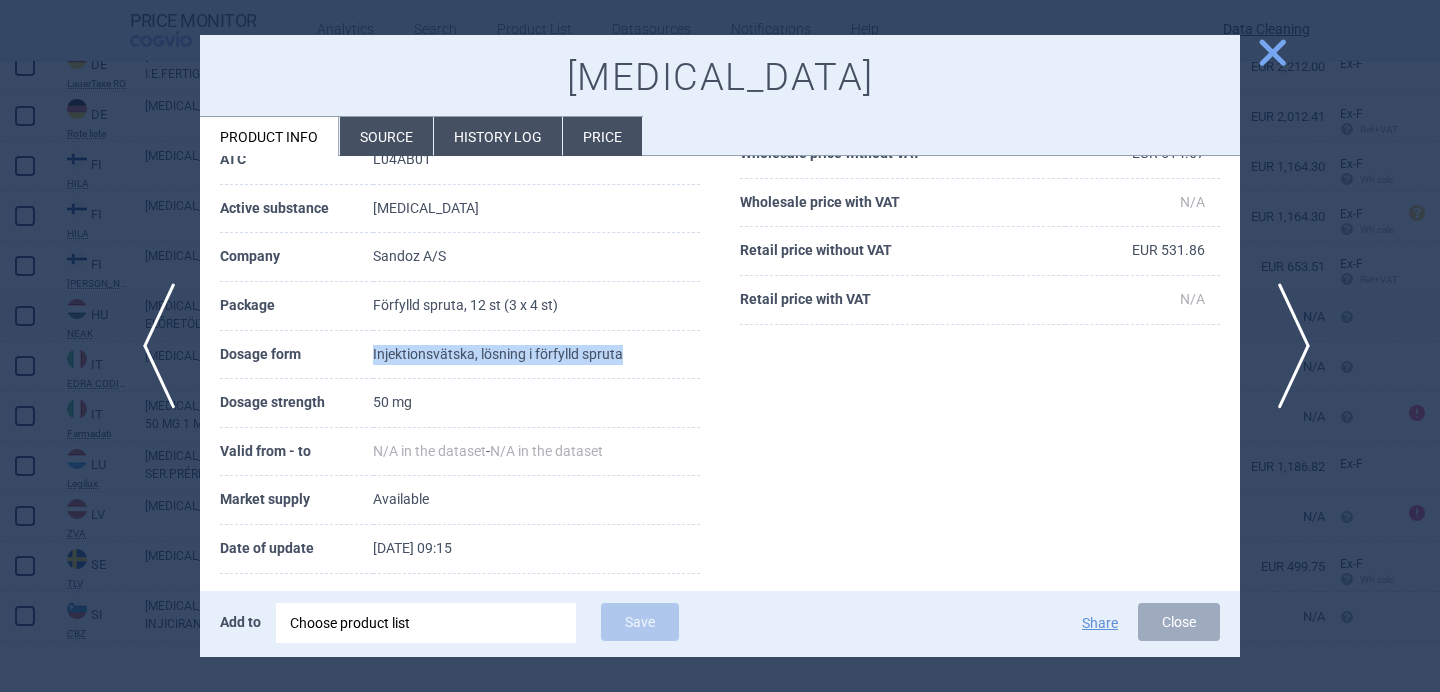 click on "next" at bounding box center (1287, 346) 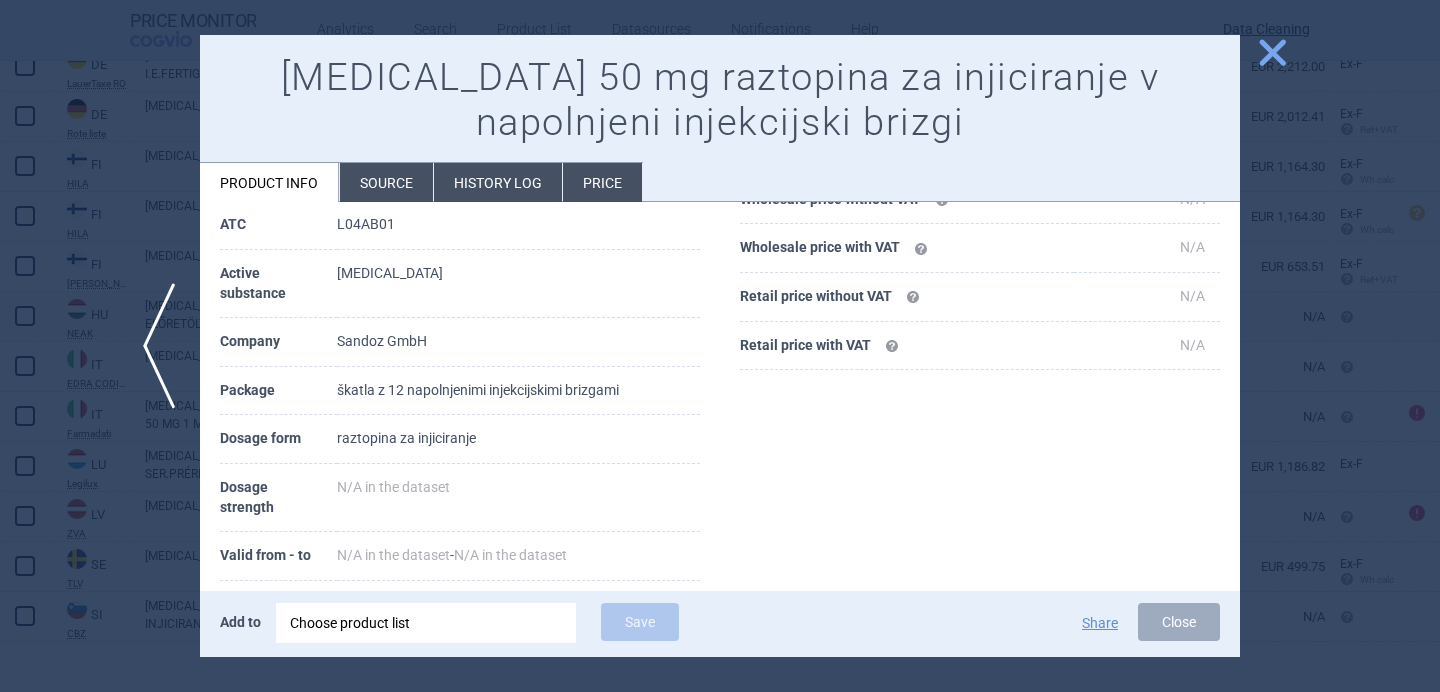 scroll, scrollTop: 221, scrollLeft: 0, axis: vertical 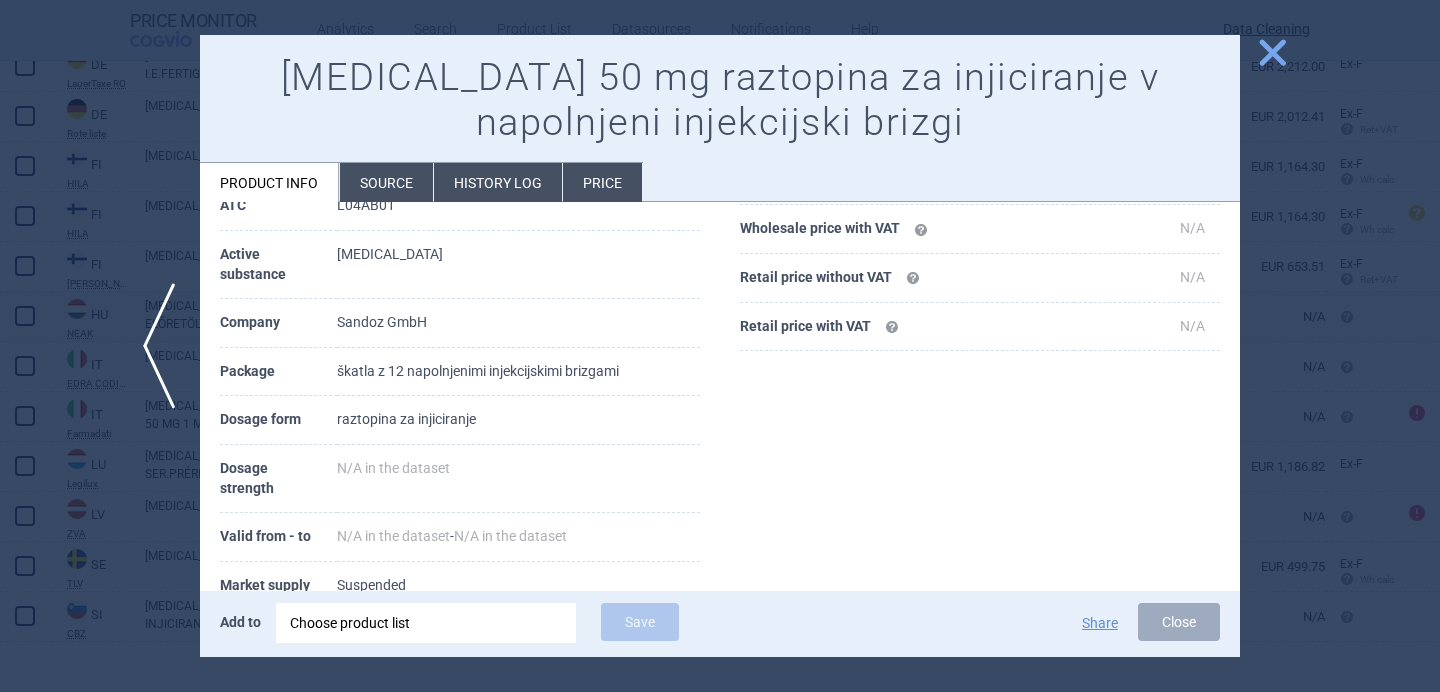 click at bounding box center (720, 346) 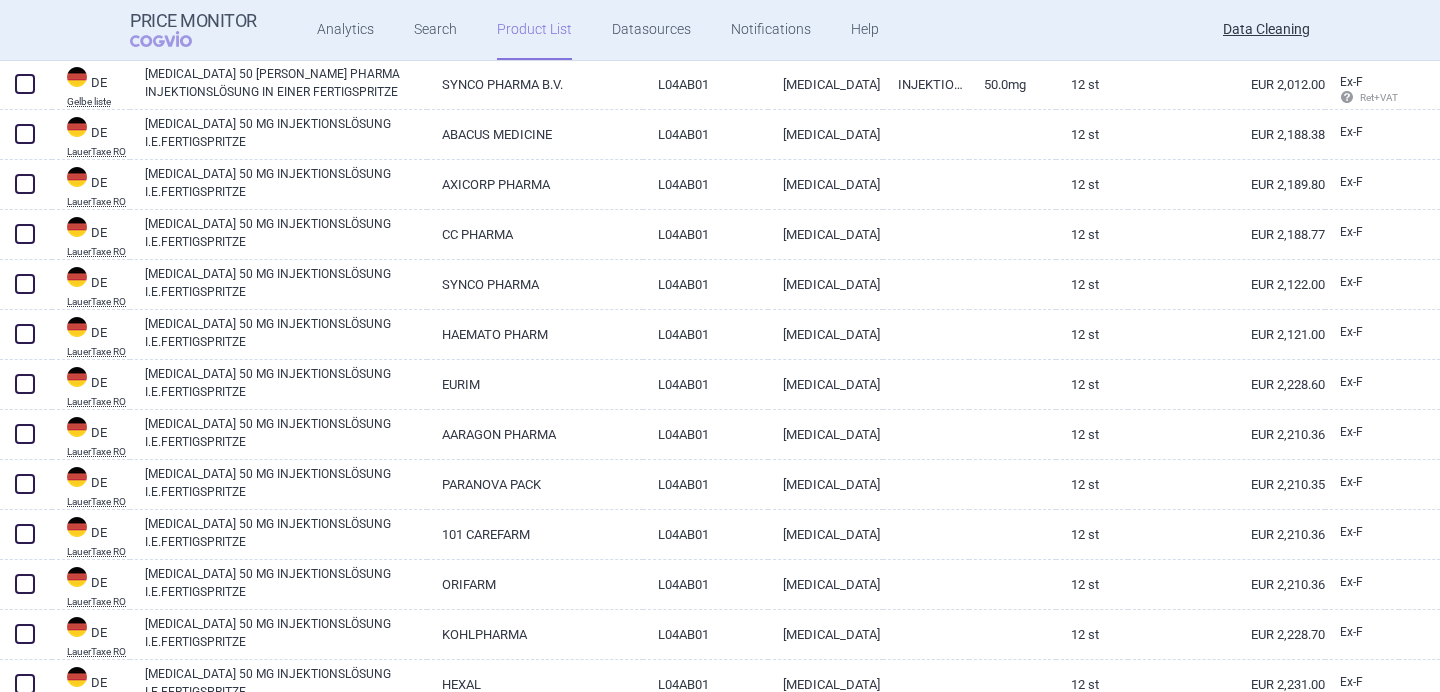 scroll, scrollTop: 2606, scrollLeft: 0, axis: vertical 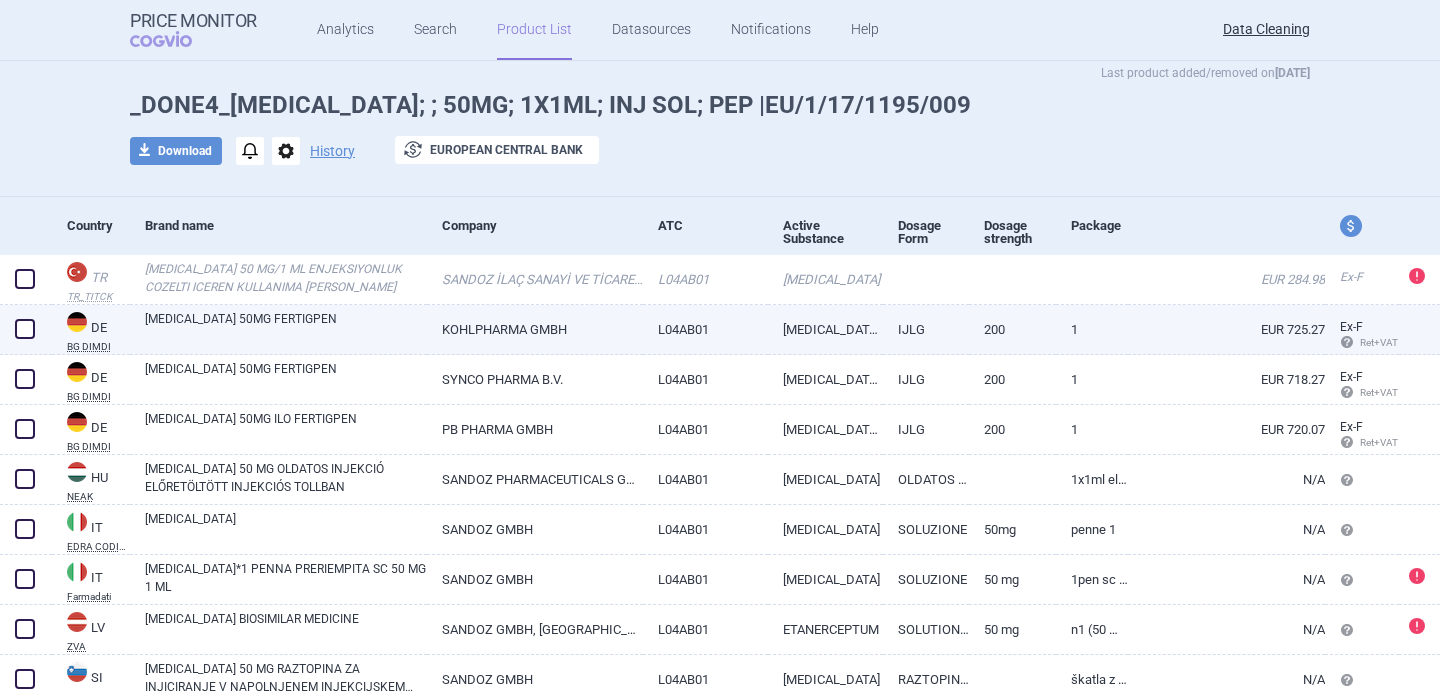 click on "[MEDICAL_DATA] 50MG FERTIGPEN" at bounding box center [286, 328] 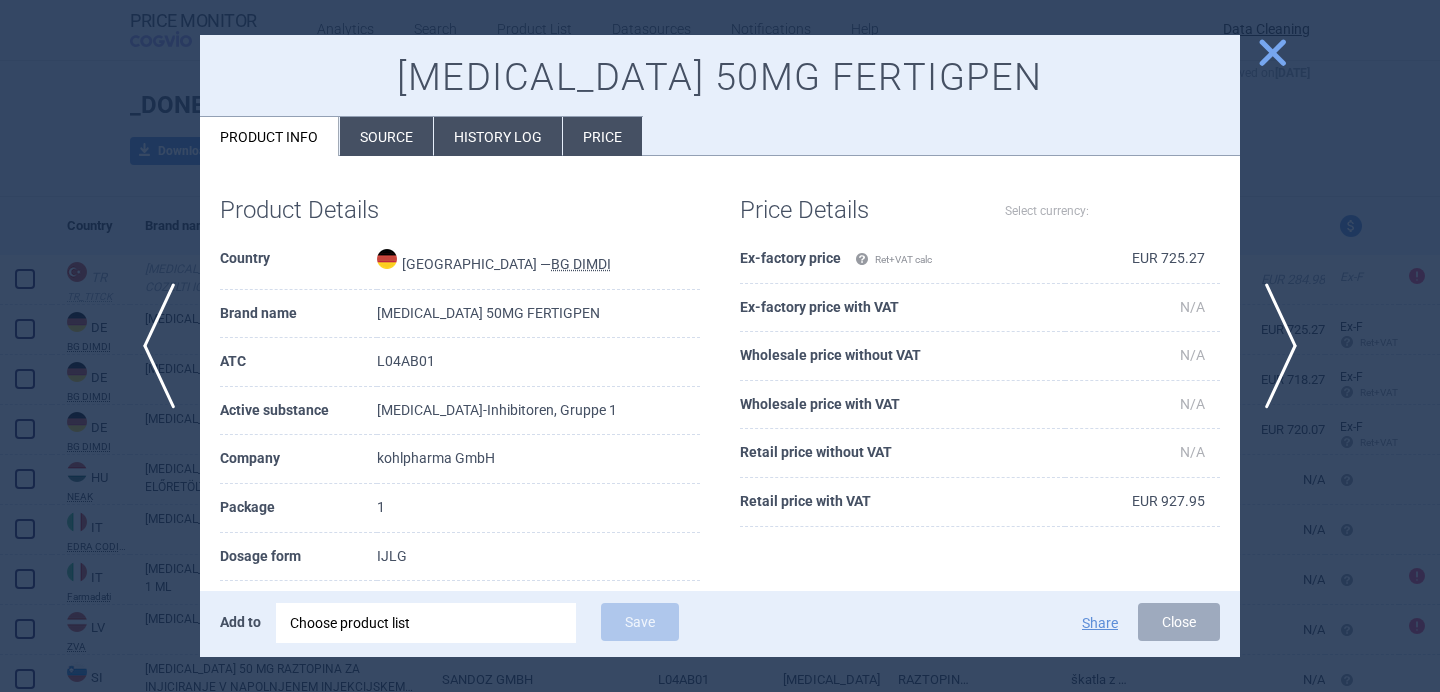 select on "EUR" 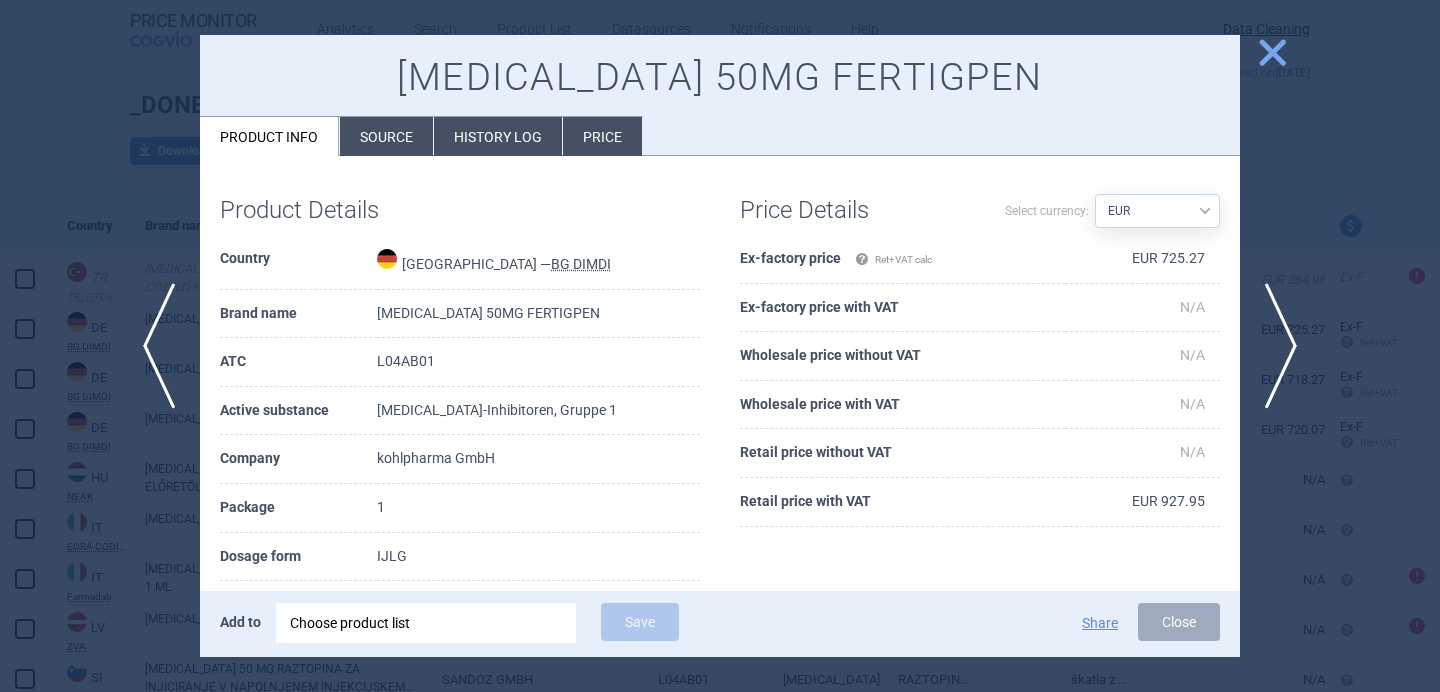 click on "Product Details Country   [GEOGRAPHIC_DATA] —  BG DIMDI Brand name [MEDICAL_DATA] 50MG FERTIGPEN ATC L04AB01 Active substance [MEDICAL_DATA]-Inhibitoren, Gruppe 1 Company kohlpharma GmbH Package 1 Dosage form IJLG Dosage strength 200 Valid from - to N/A in the dataset  -  N/A in the dataset Market supply Available Date of update [DATE] 17:52 Included from [DATE] Price Details Select currency: Source AED AUD BGN BHD [PERSON_NAME] BRL CAD CHF CNY COP CZK DKK DZD EUR GBP HUF ILS INR ISK JOD JPY KRW KWD KZT LBP MDL MYR NOK NZD OMR PLN QAR [PERSON_NAME] RSD RUB SAR SEK USD UZS ZAR Ex-factory price   Ret+VAT calc EUR 725.27 Ex-factory price with VAT N/A Wholesale price without VAT N/A Wholesale price with VAT N/A Retail price without VAT N/A Retail price with VAT EUR 927.95" at bounding box center [720, 510] 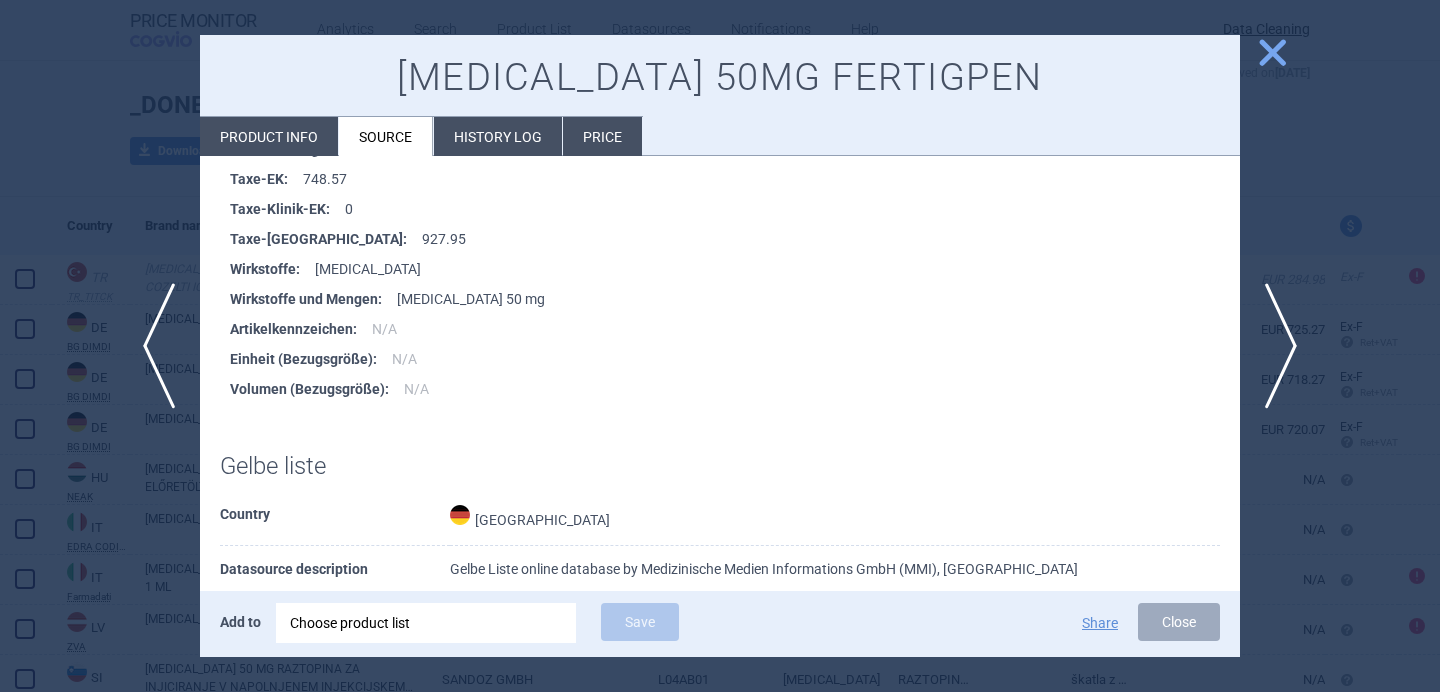 scroll, scrollTop: 3609, scrollLeft: 0, axis: vertical 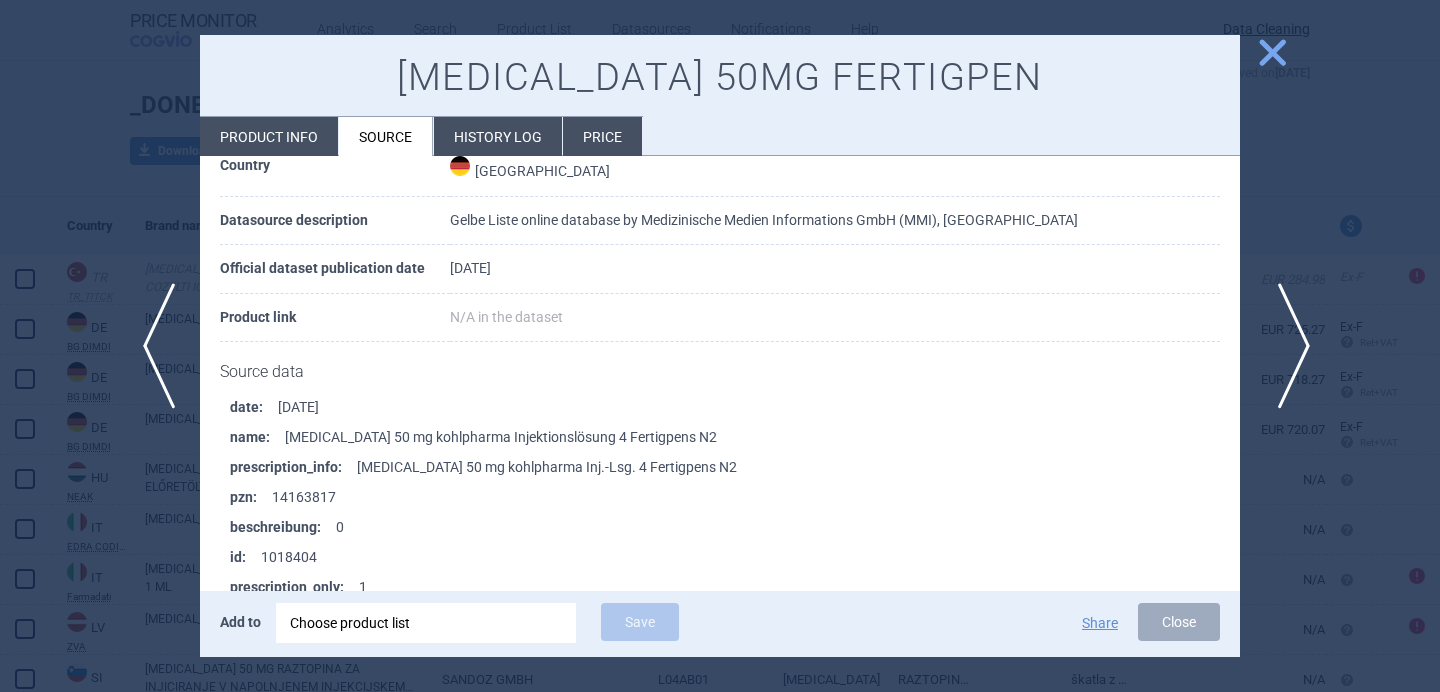 click on "next" at bounding box center (1287, 346) 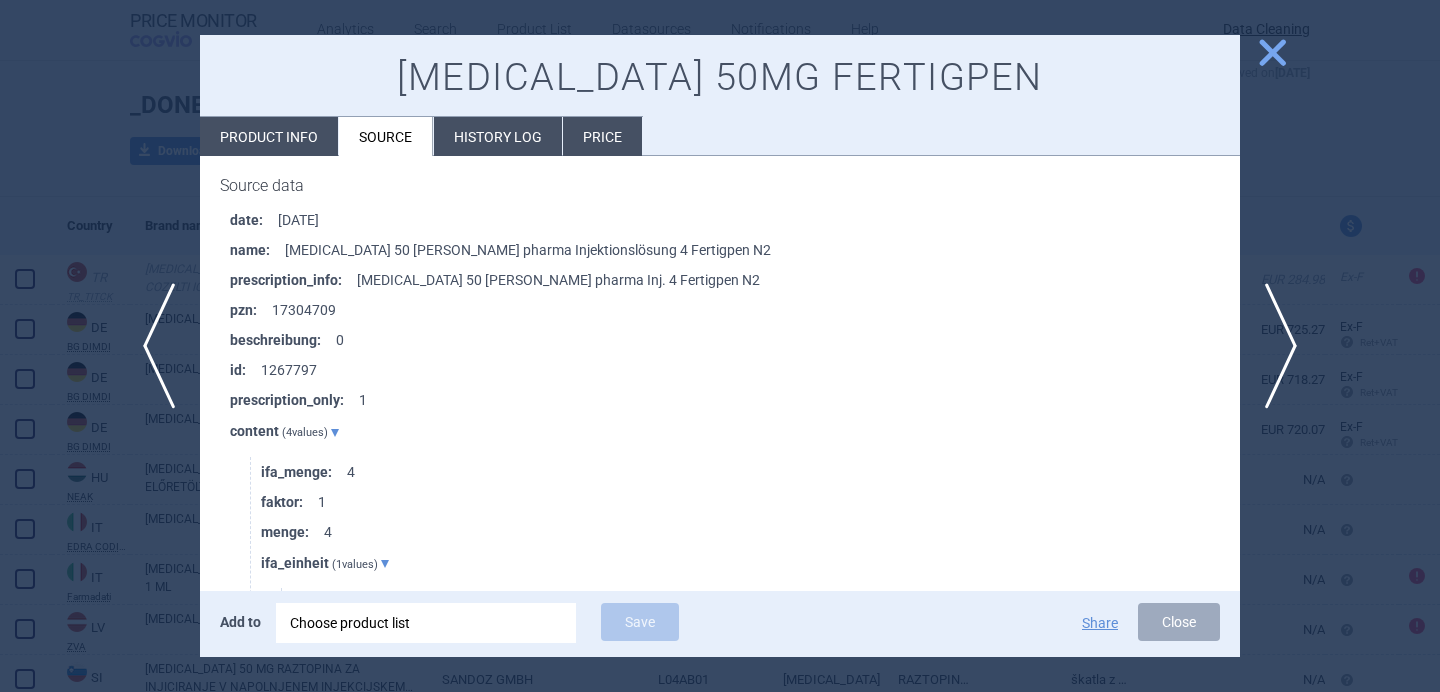 scroll, scrollTop: 2329, scrollLeft: 0, axis: vertical 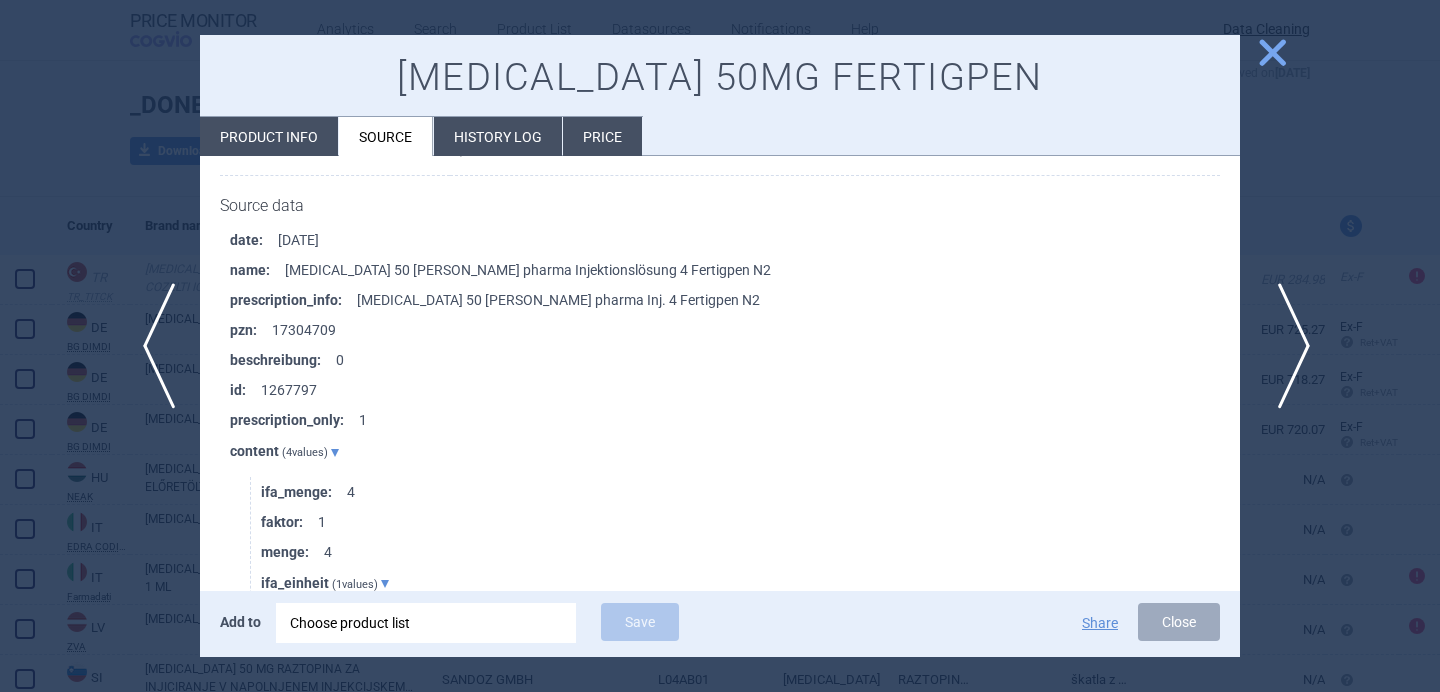click on "next" at bounding box center (1287, 346) 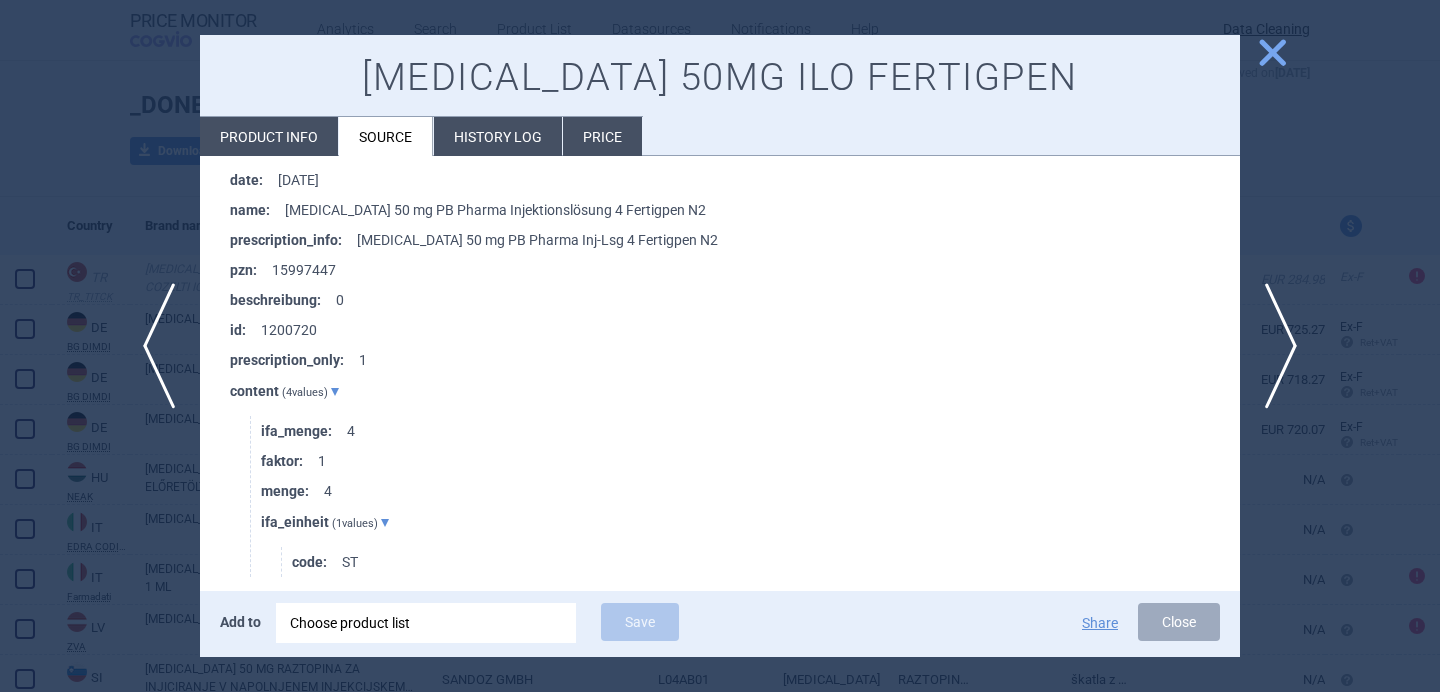 scroll, scrollTop: 671, scrollLeft: 0, axis: vertical 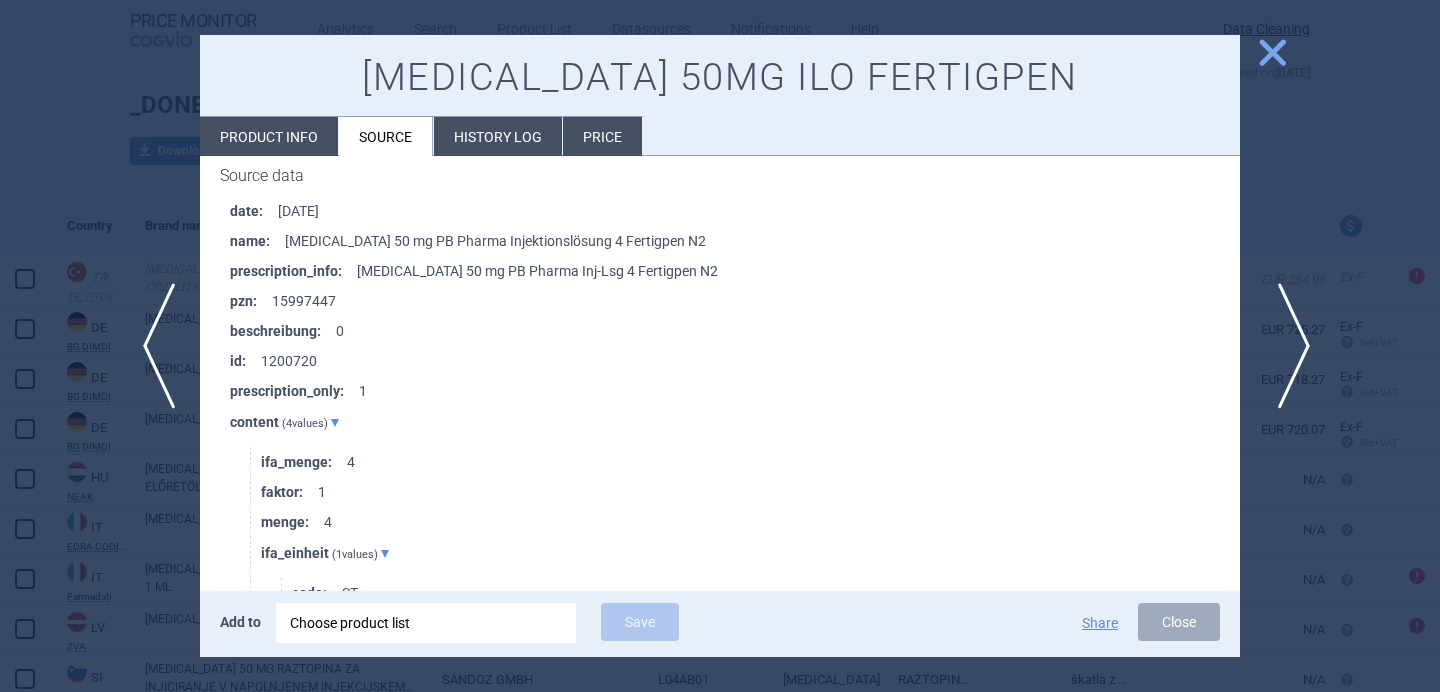 click on "next" at bounding box center (1287, 346) 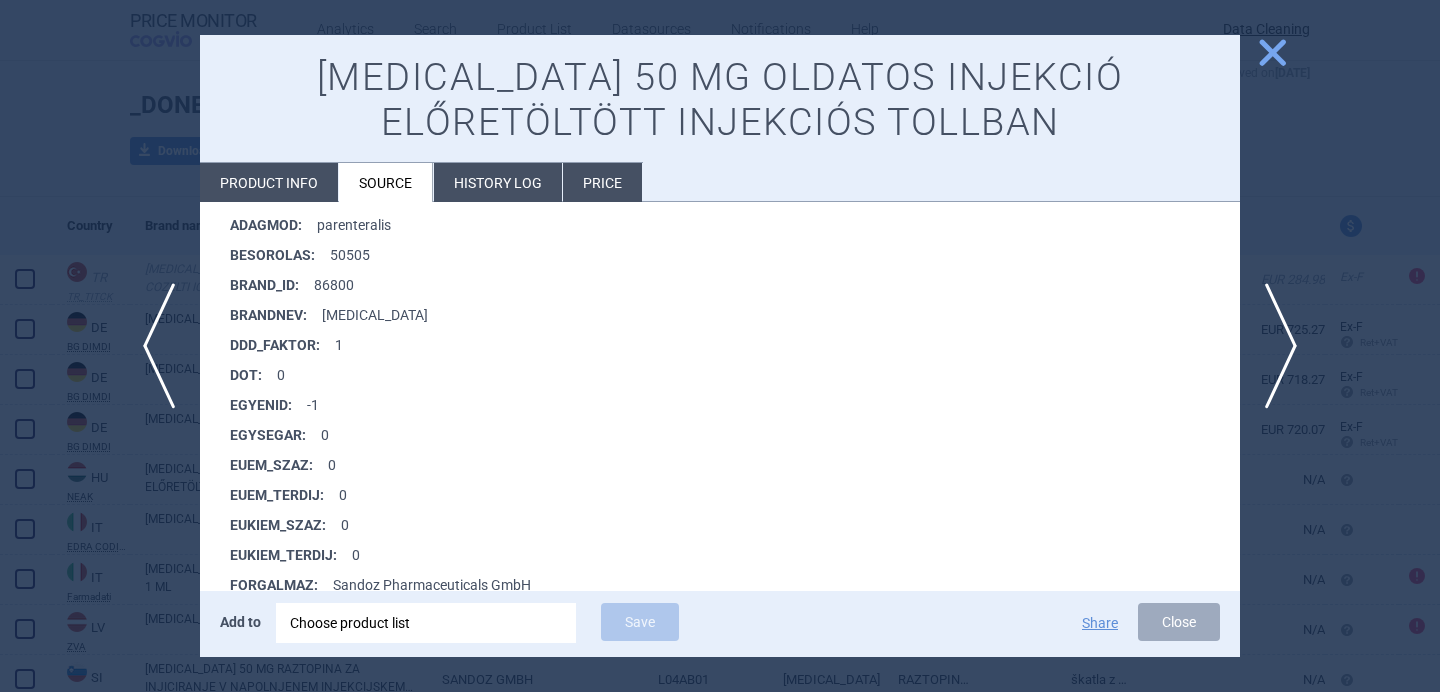 scroll, scrollTop: 312, scrollLeft: 0, axis: vertical 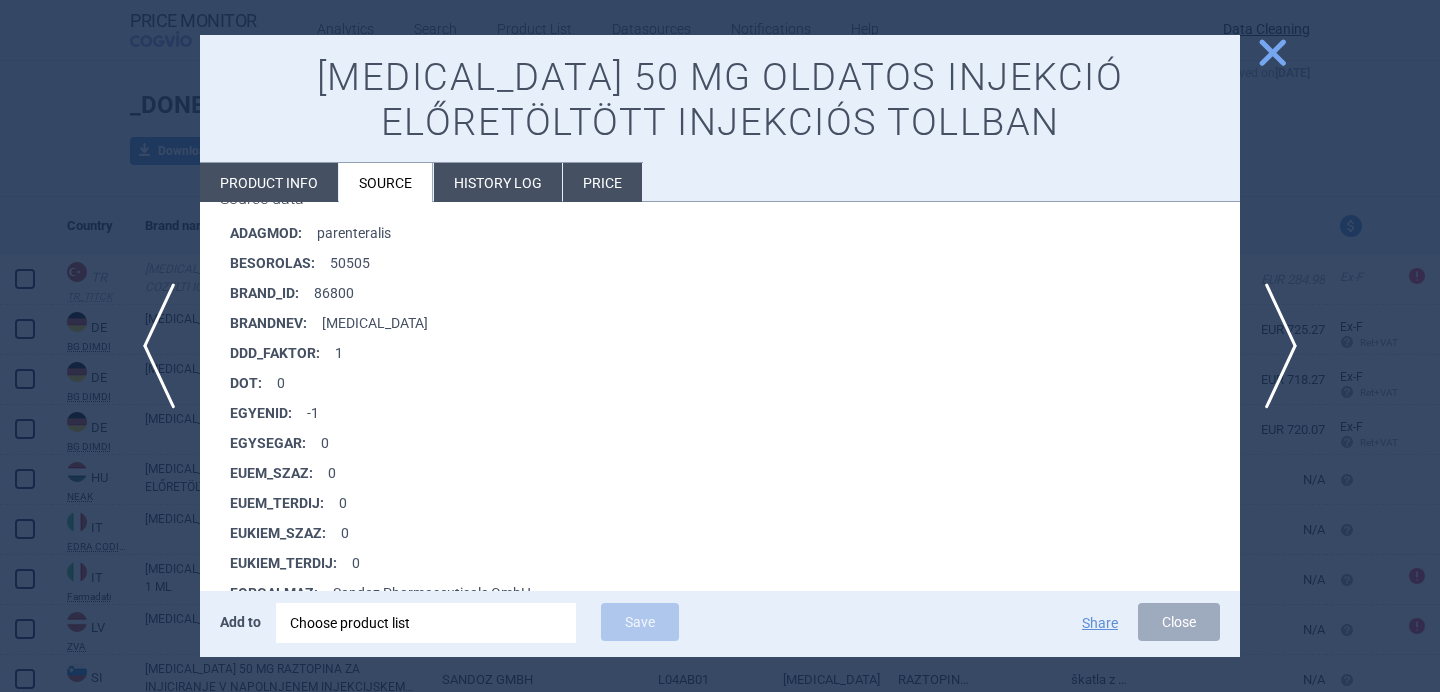 click at bounding box center [720, 346] 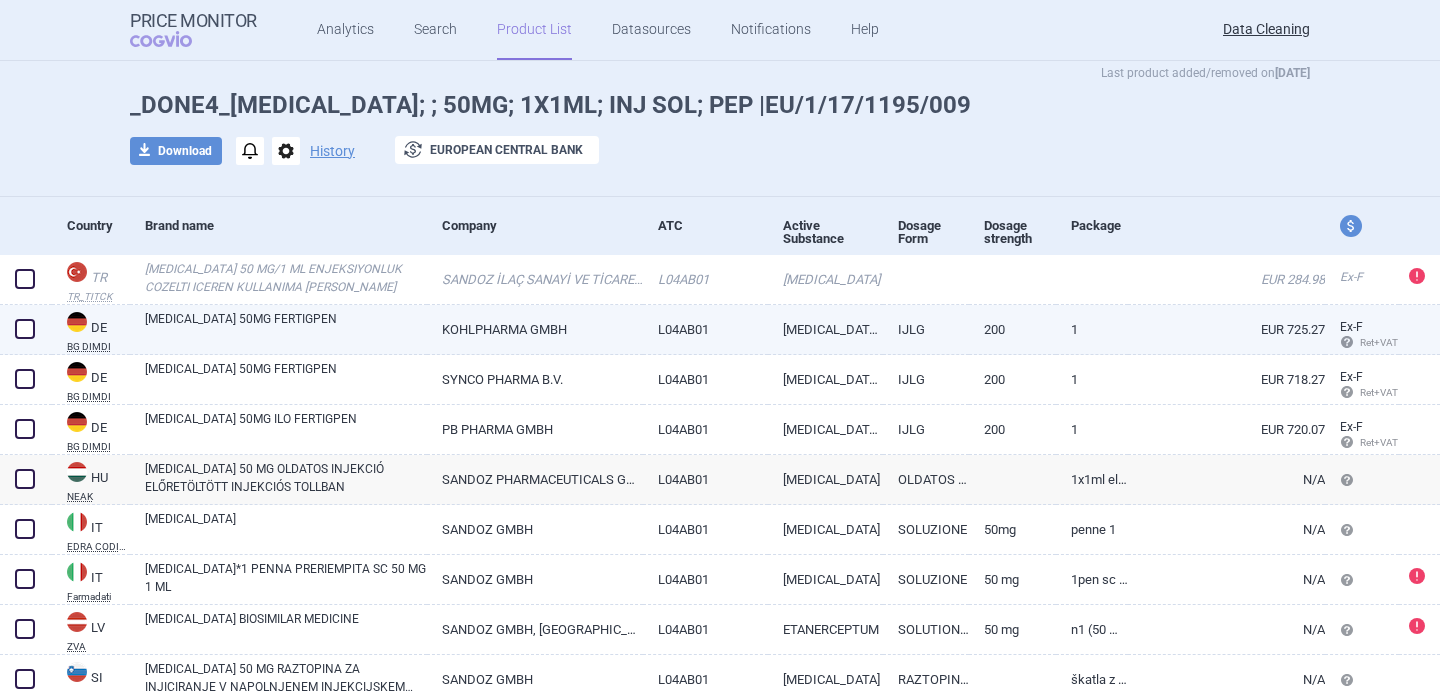 click at bounding box center (25, 329) 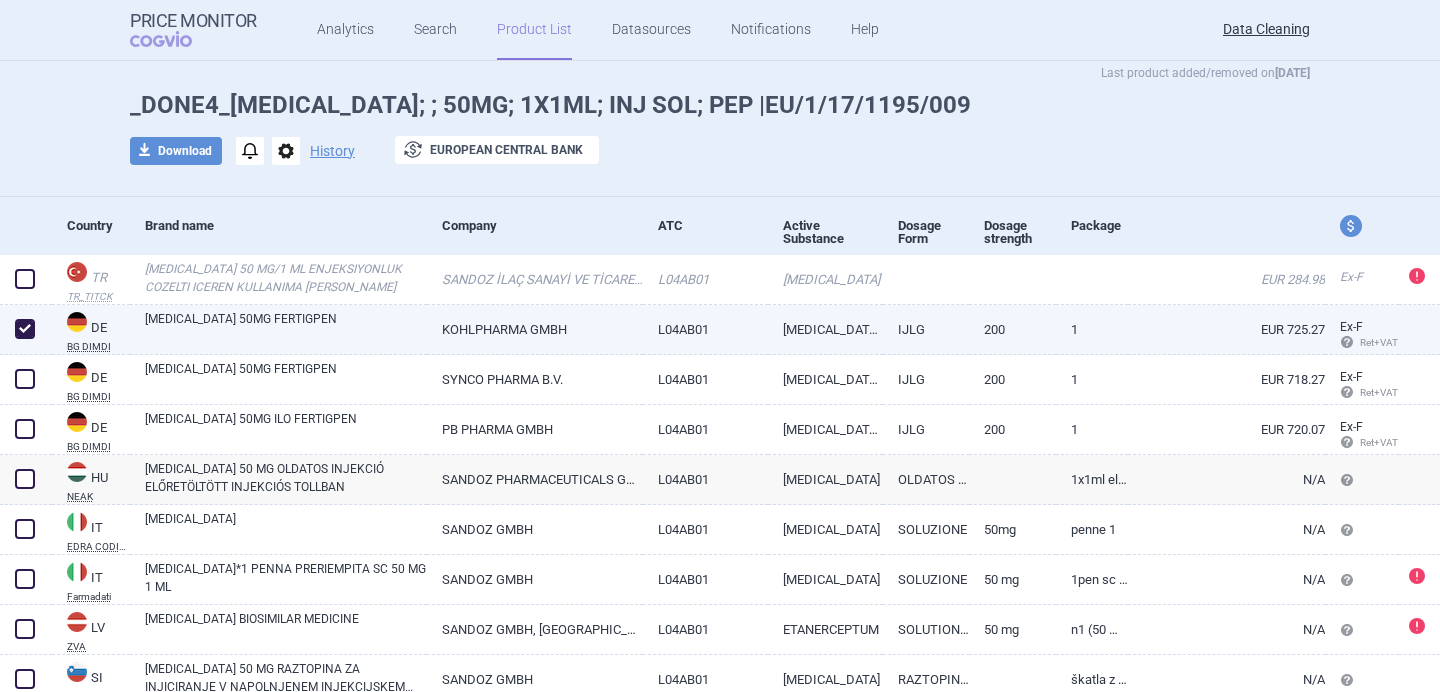 checkbox on "true" 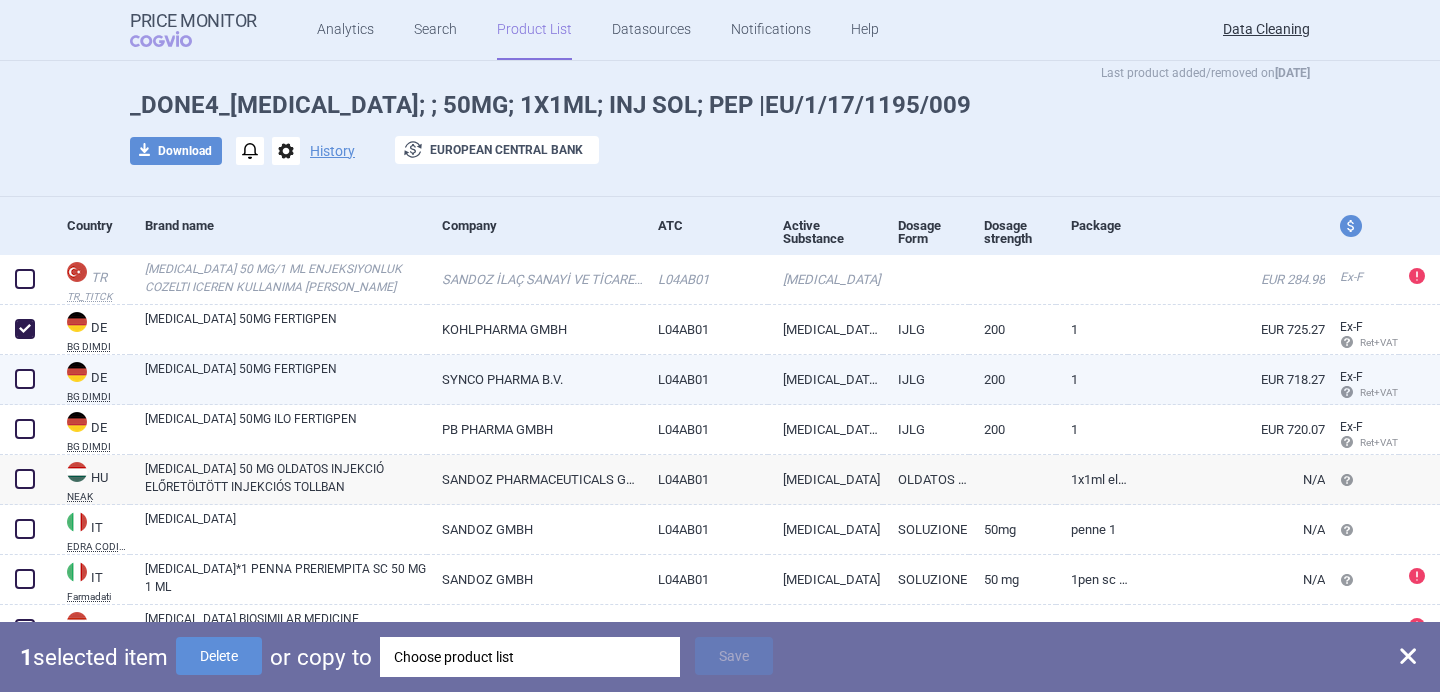 click at bounding box center (25, 379) 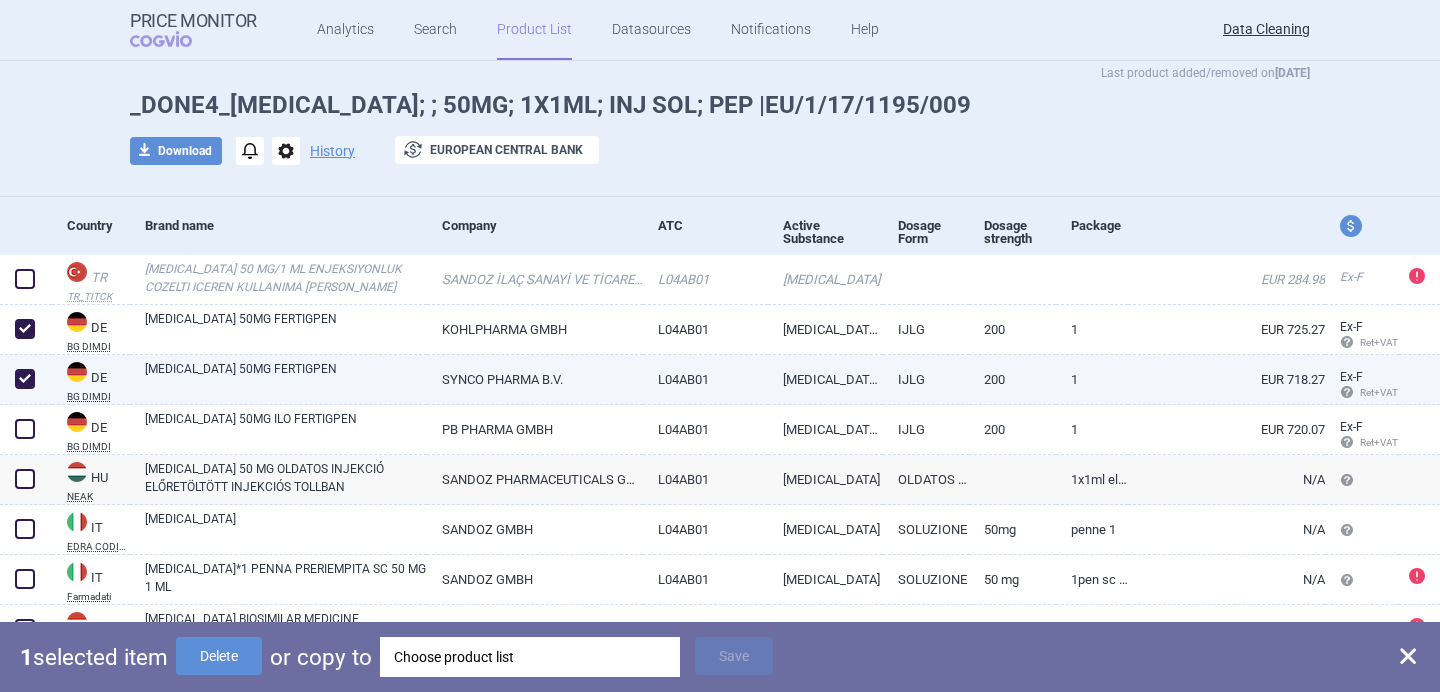 checkbox on "true" 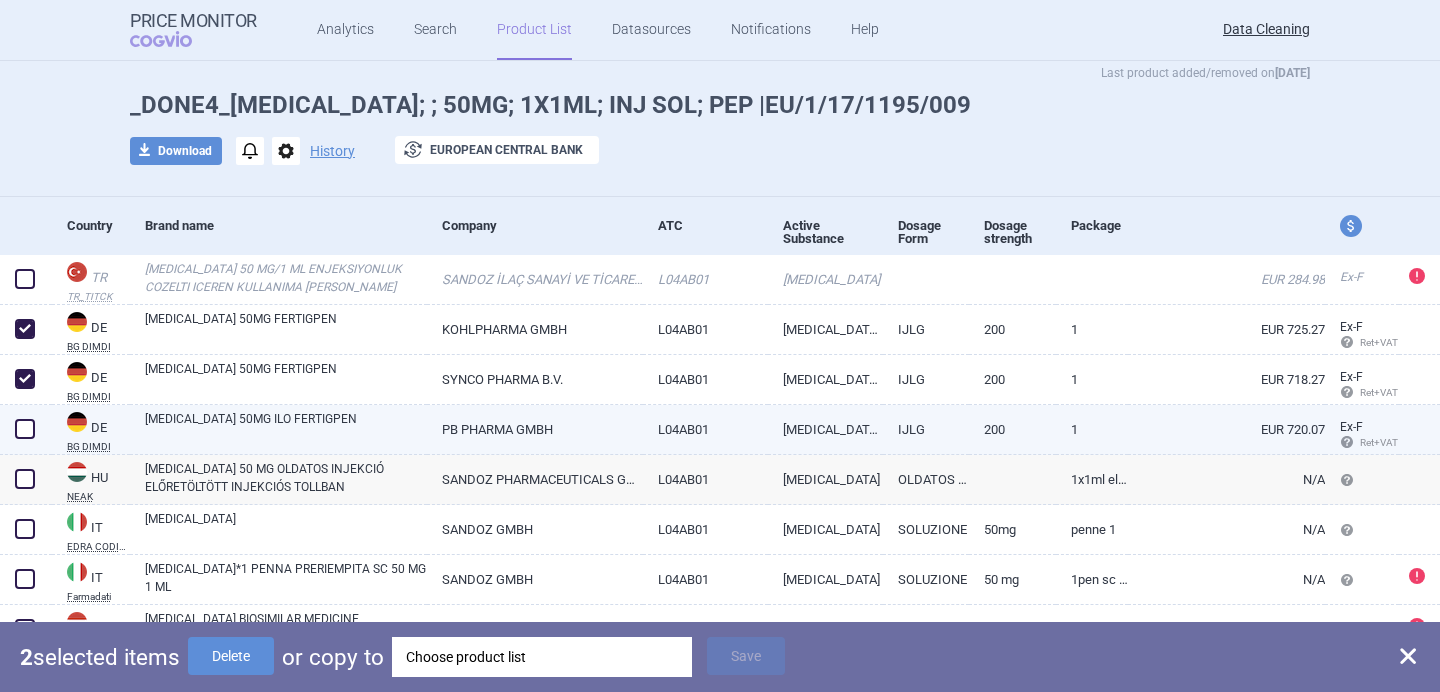 click at bounding box center (25, 429) 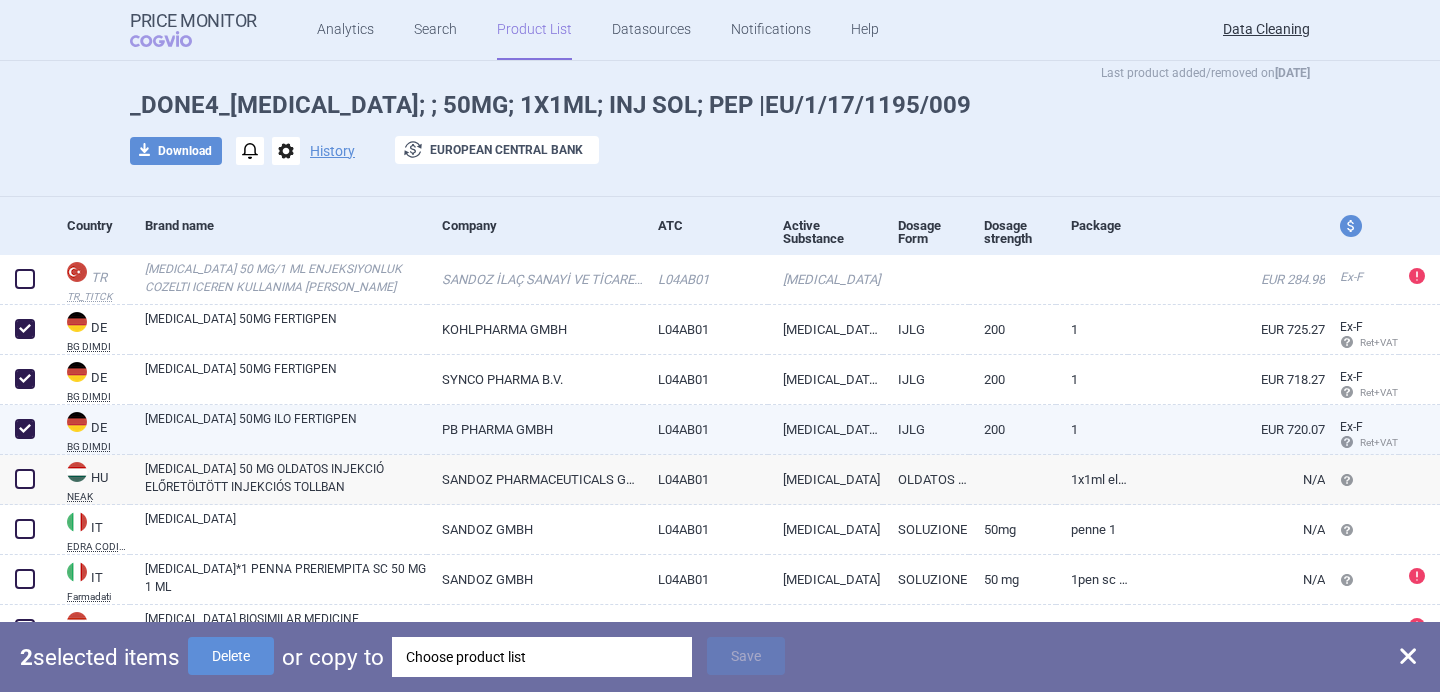 checkbox on "true" 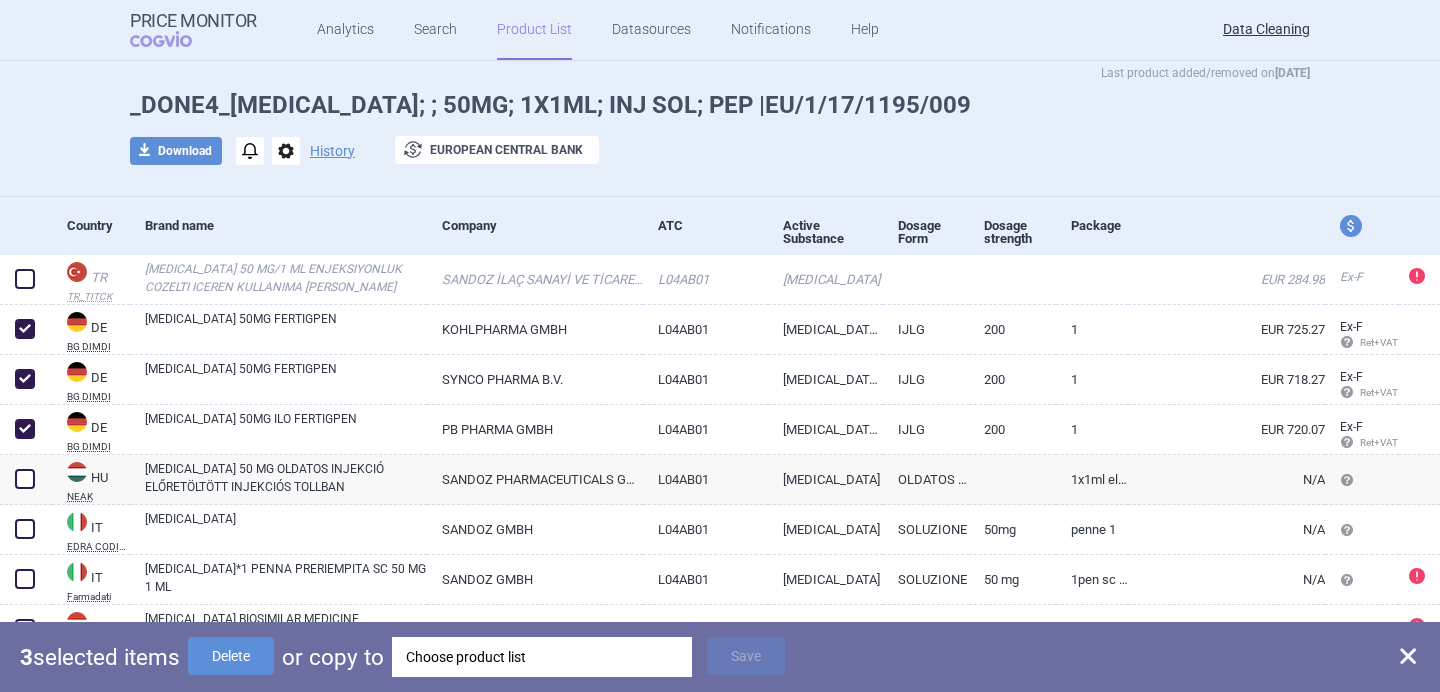 click on "Choose product list" at bounding box center (542, 657) 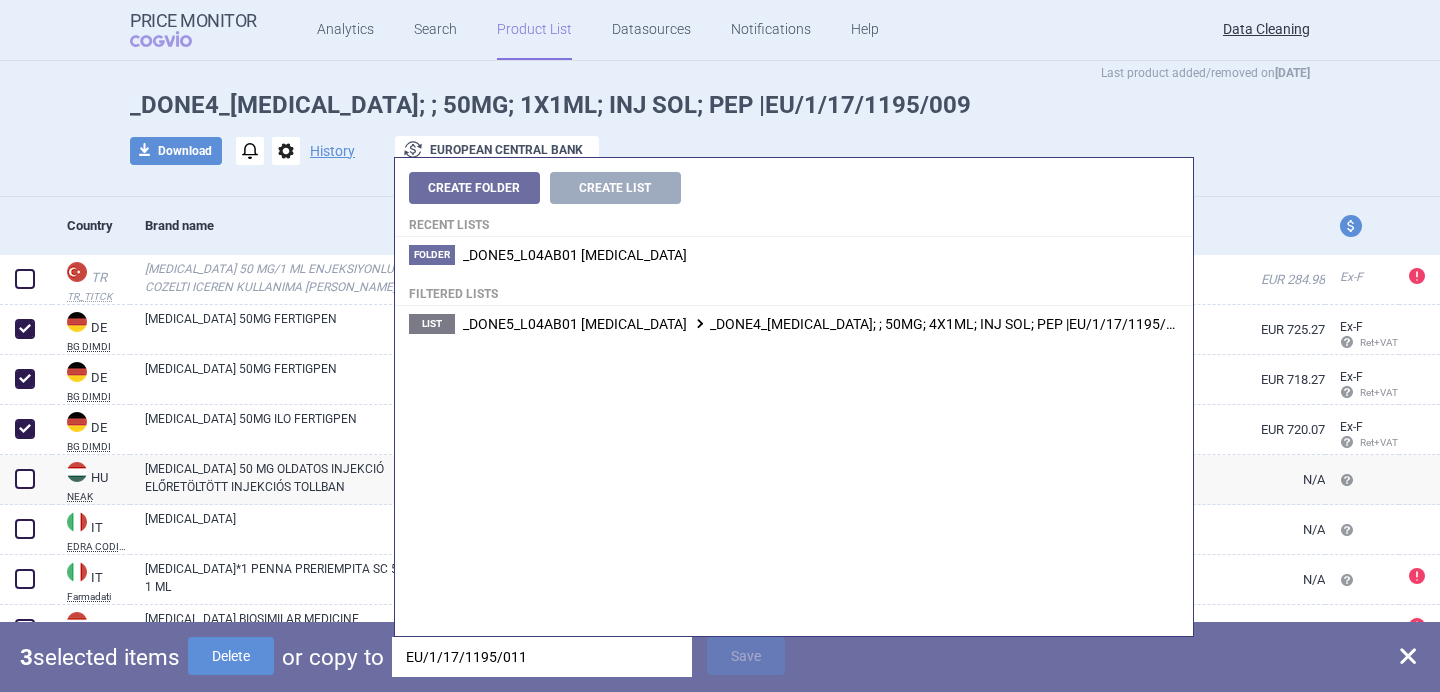 type on "EU/1/17/1195/011" 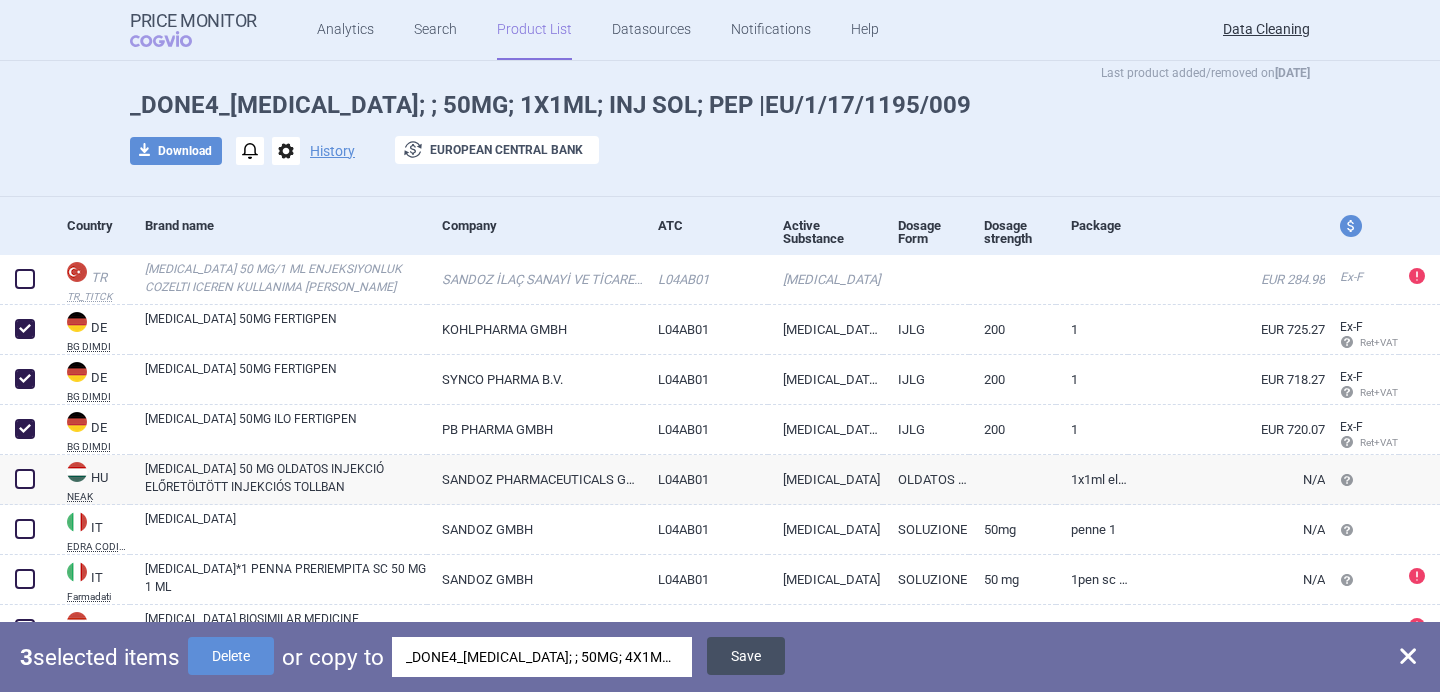 click on "Save" at bounding box center [746, 656] 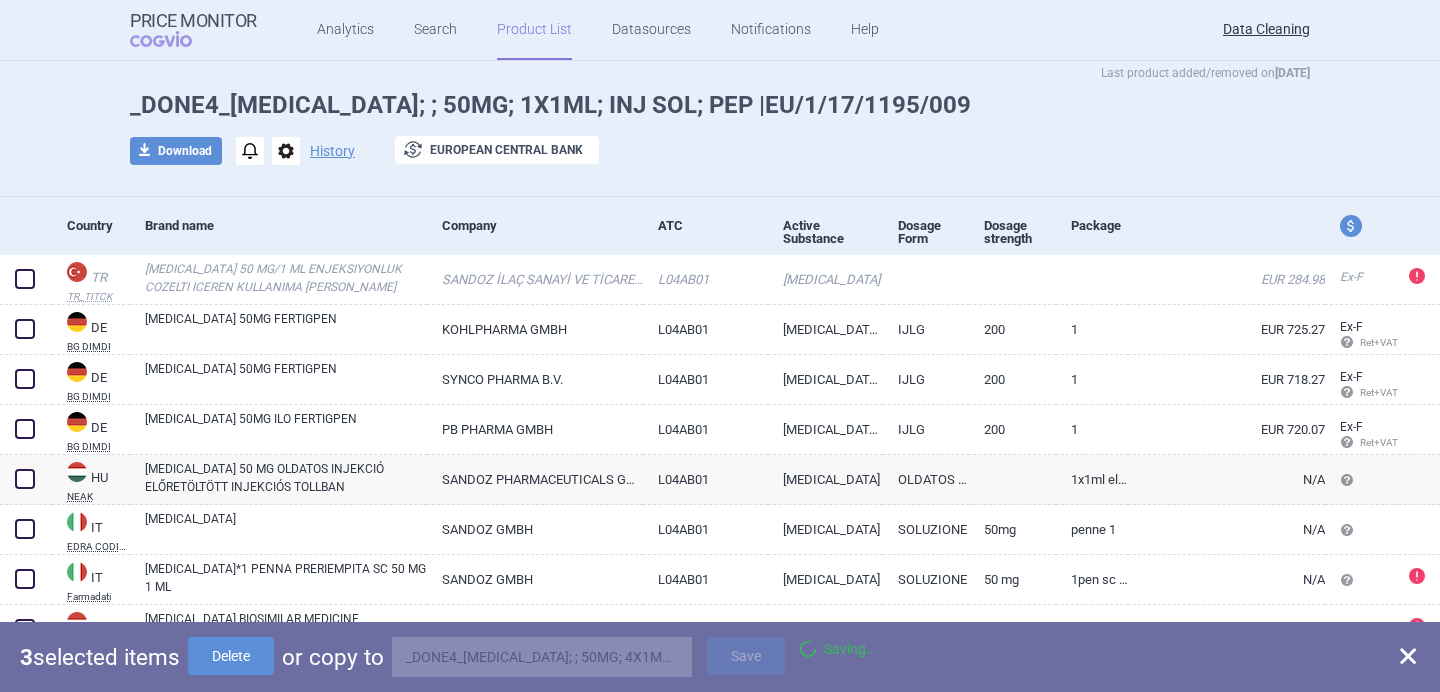 checkbox on "false" 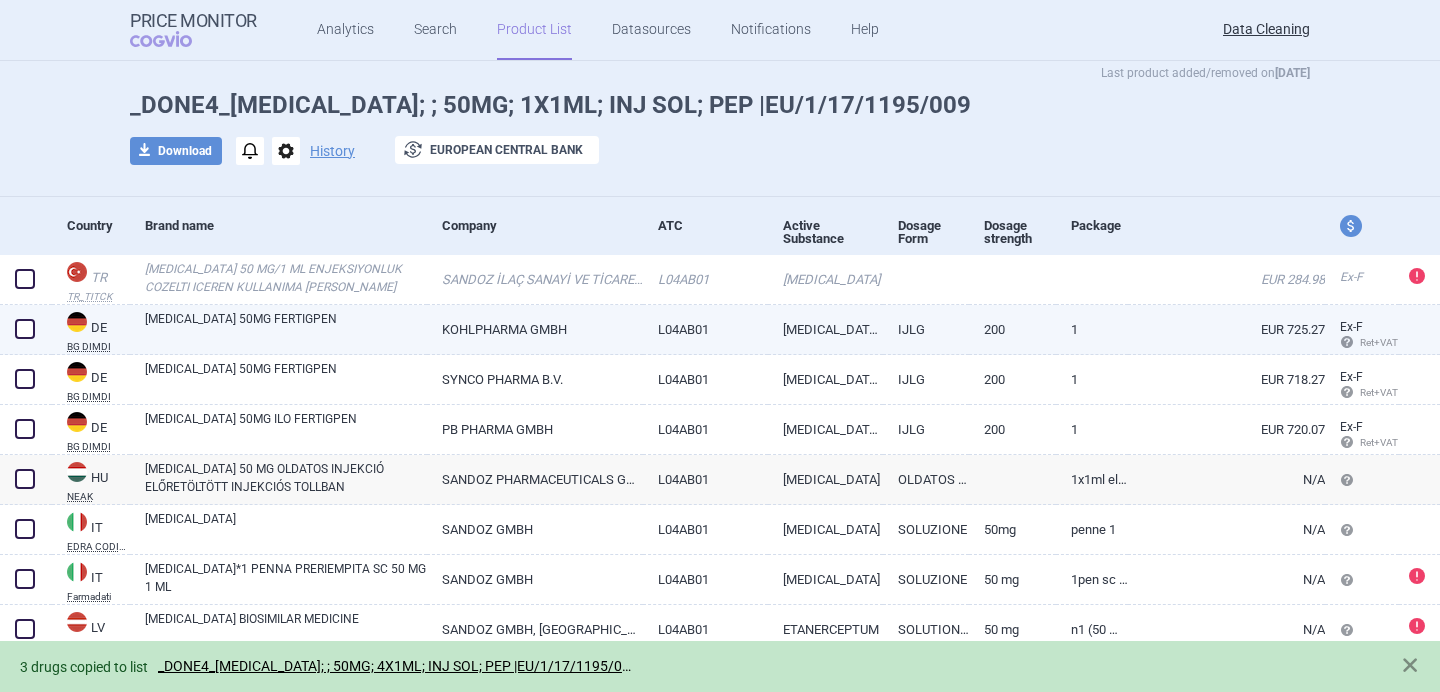 click at bounding box center (26, 330) 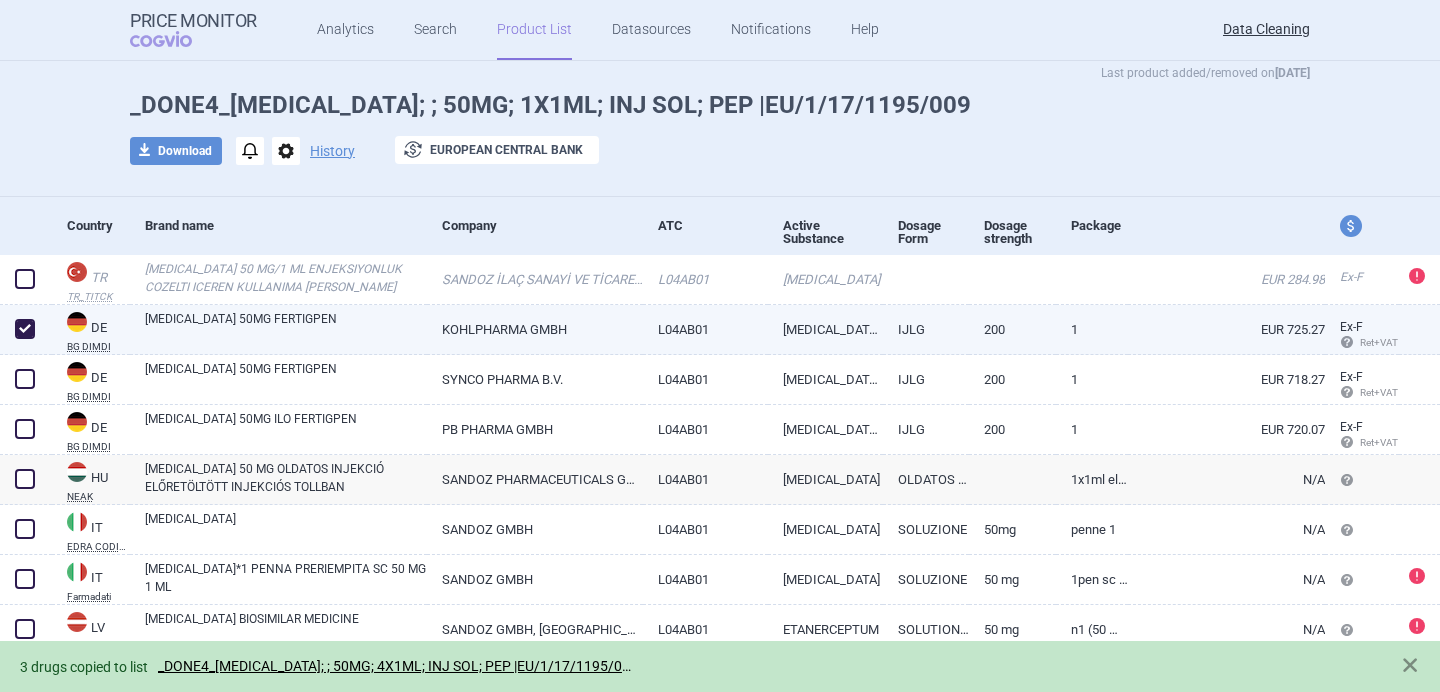 checkbox on "true" 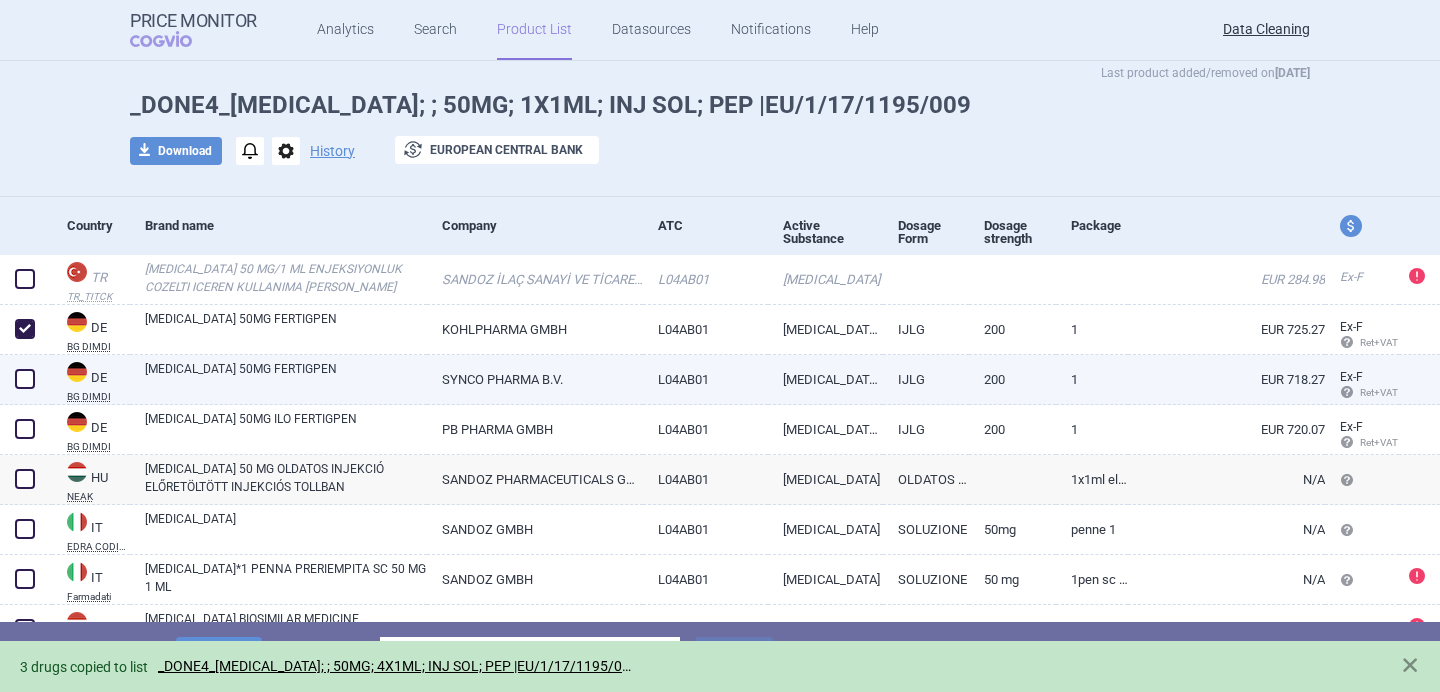 click at bounding box center [25, 379] 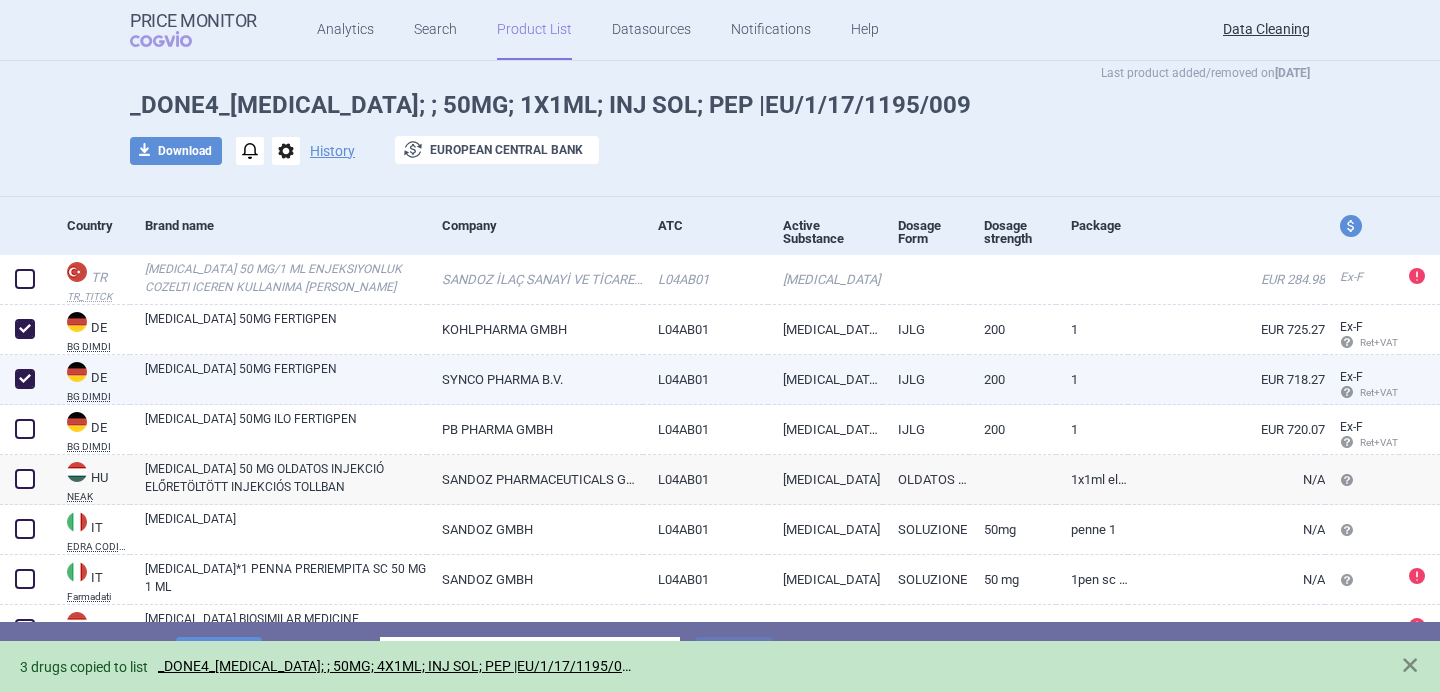 checkbox on "true" 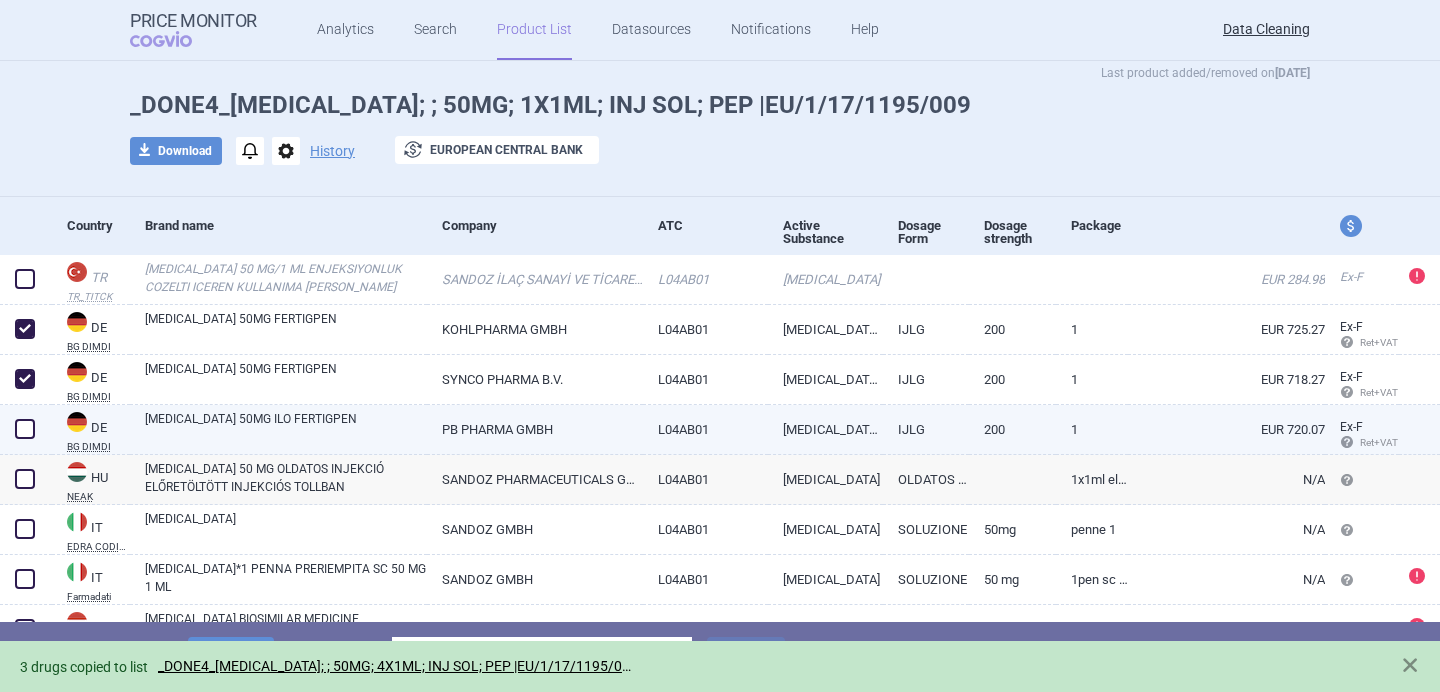 click at bounding box center (25, 429) 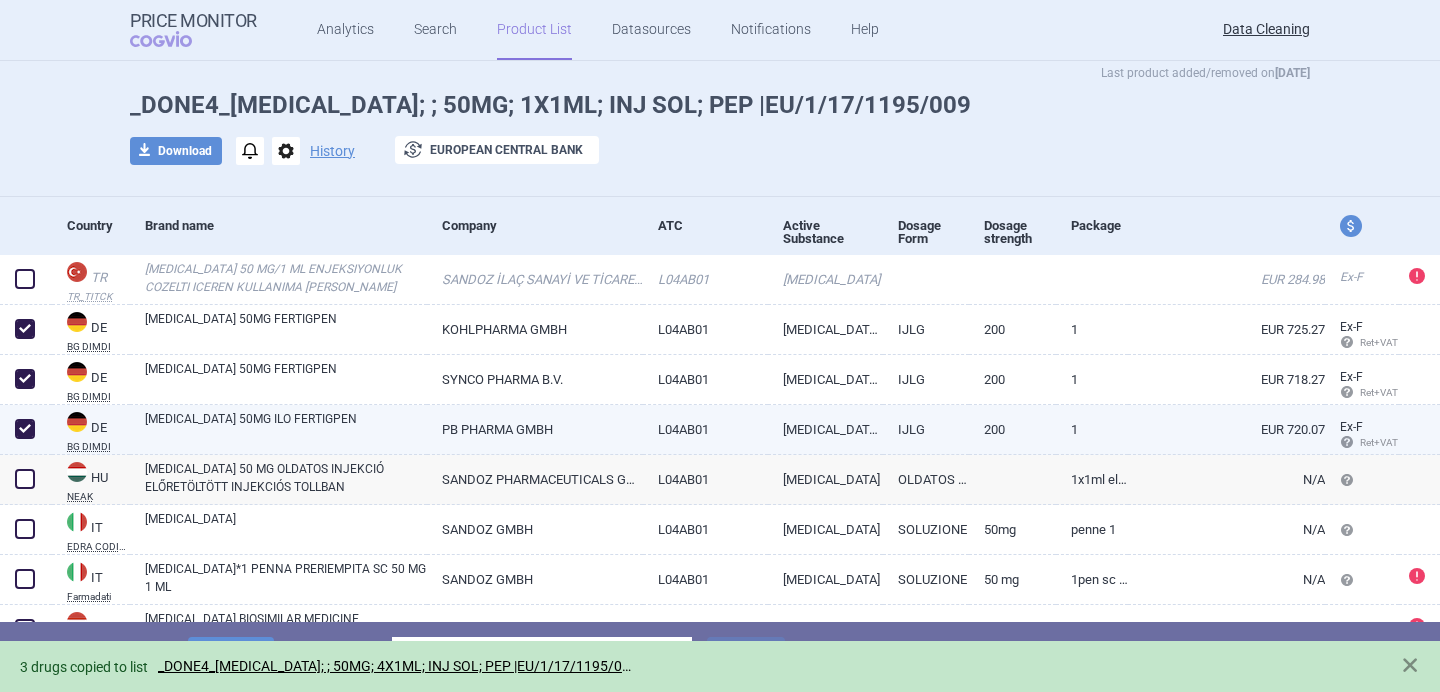 checkbox on "true" 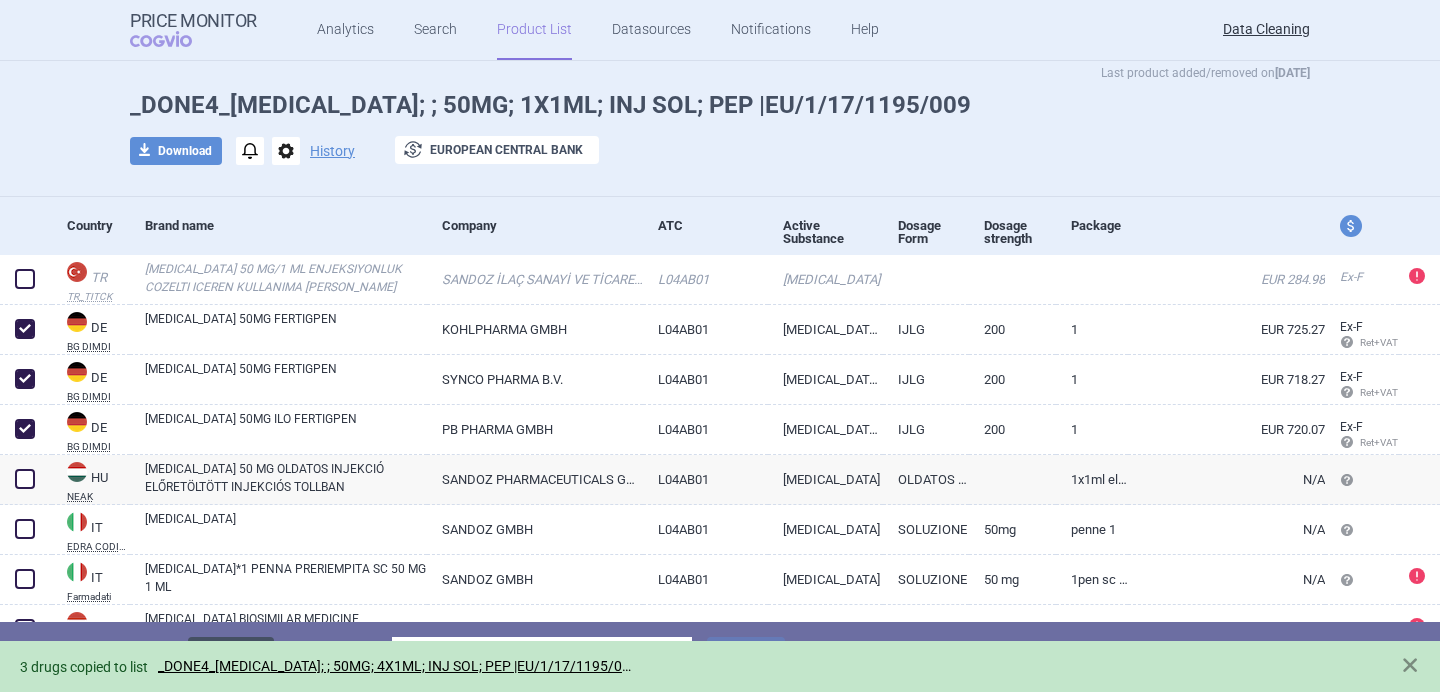 click on "Delete" at bounding box center [231, 656] 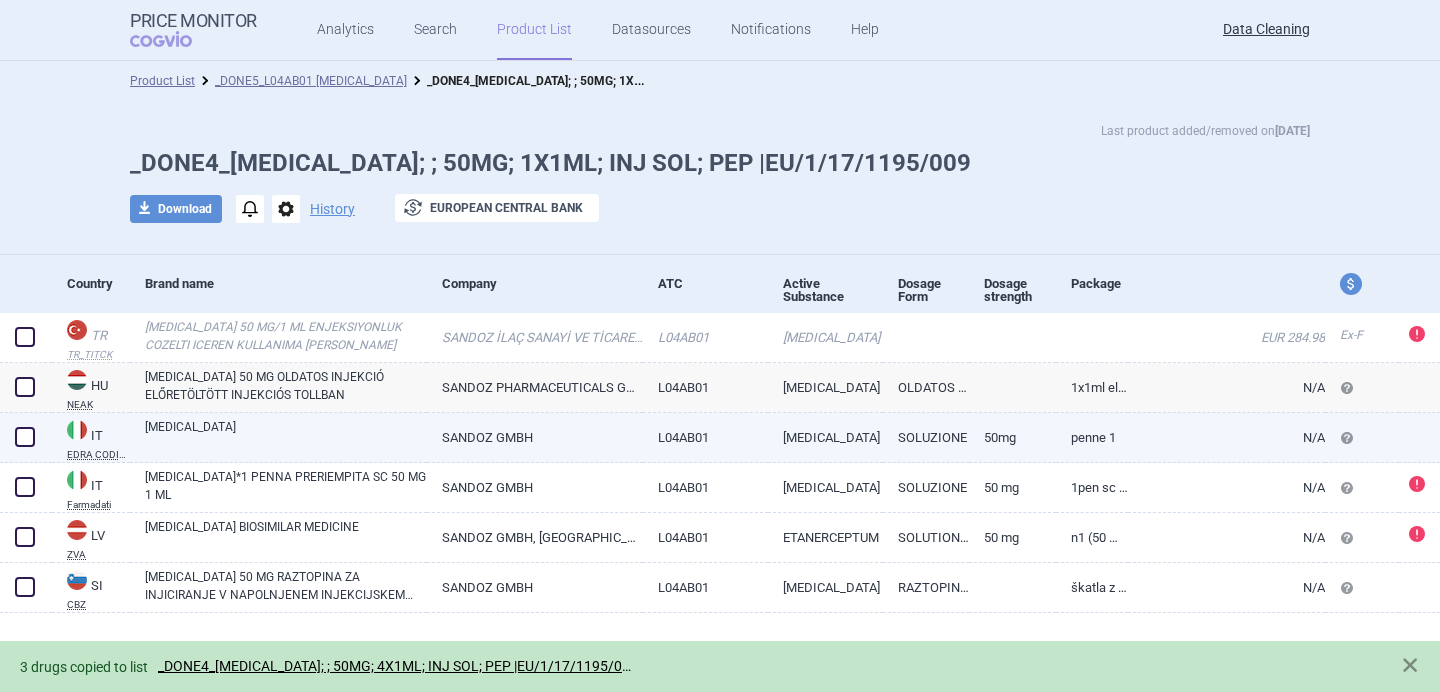 scroll, scrollTop: 0, scrollLeft: 0, axis: both 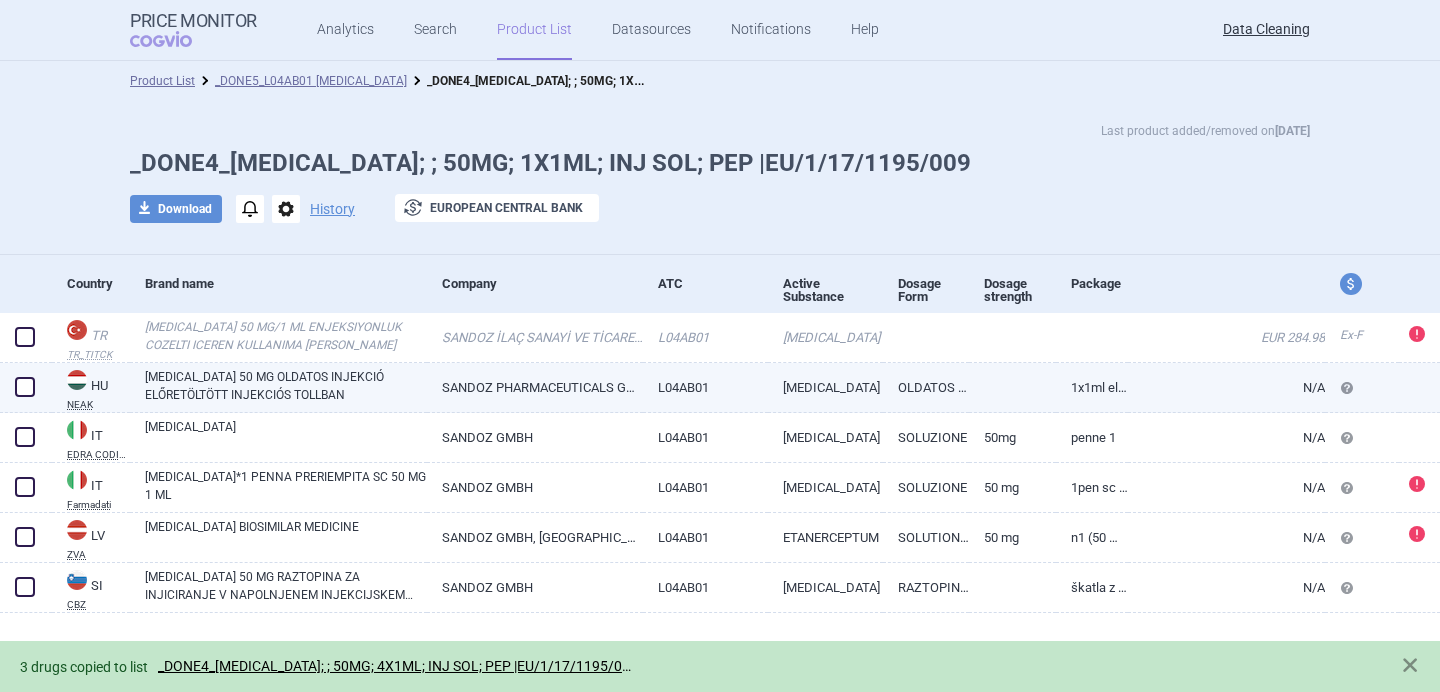 click on "[MEDICAL_DATA] 50 MG OLDATOS INJEKCIÓ ELŐRETÖLTÖTT INJEKCIÓS TOLLBAN" at bounding box center (286, 386) 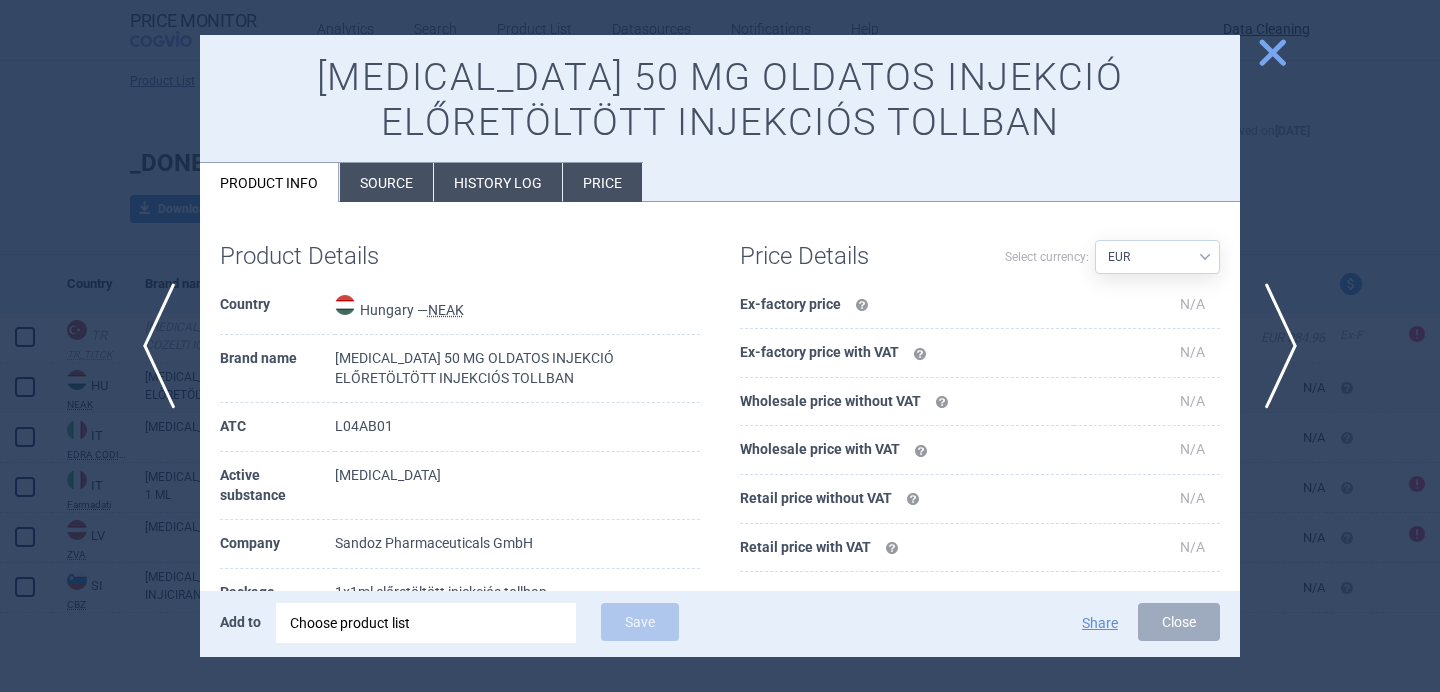 click on "Source" at bounding box center (386, 182) 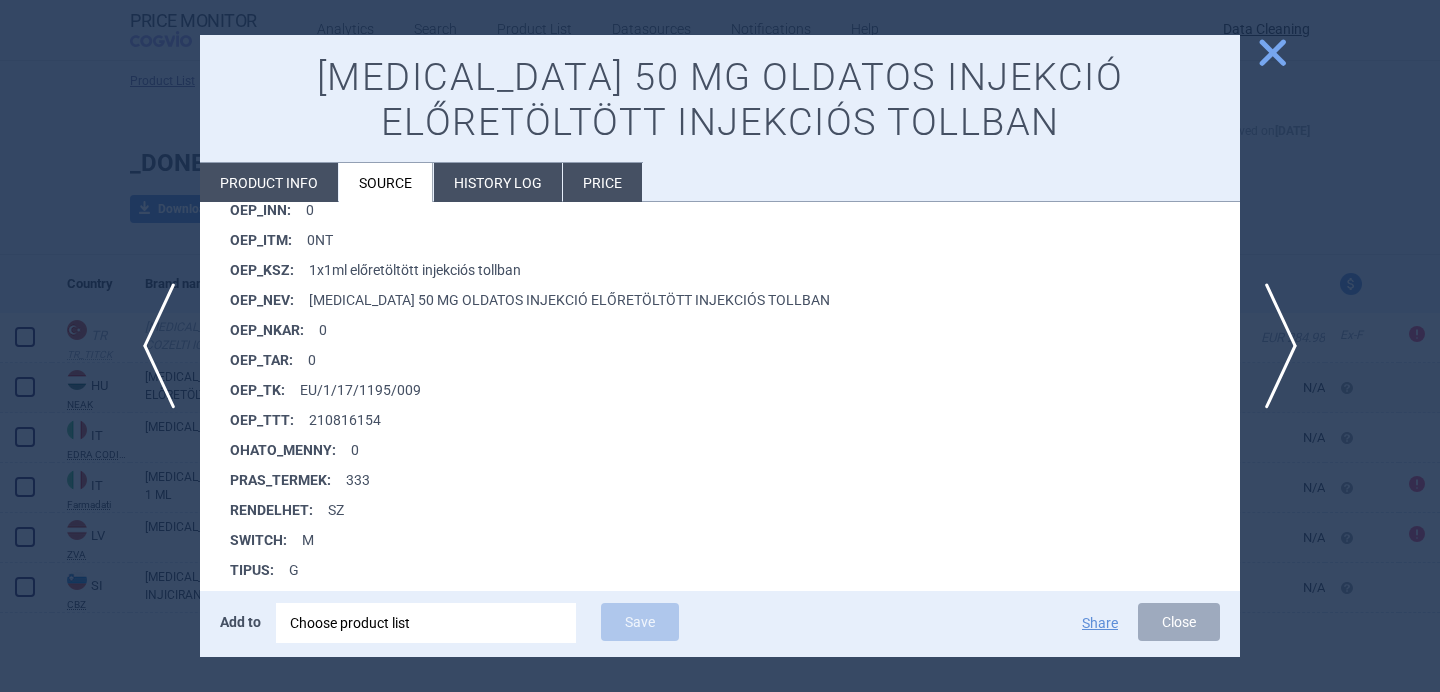 scroll, scrollTop: 1635, scrollLeft: 0, axis: vertical 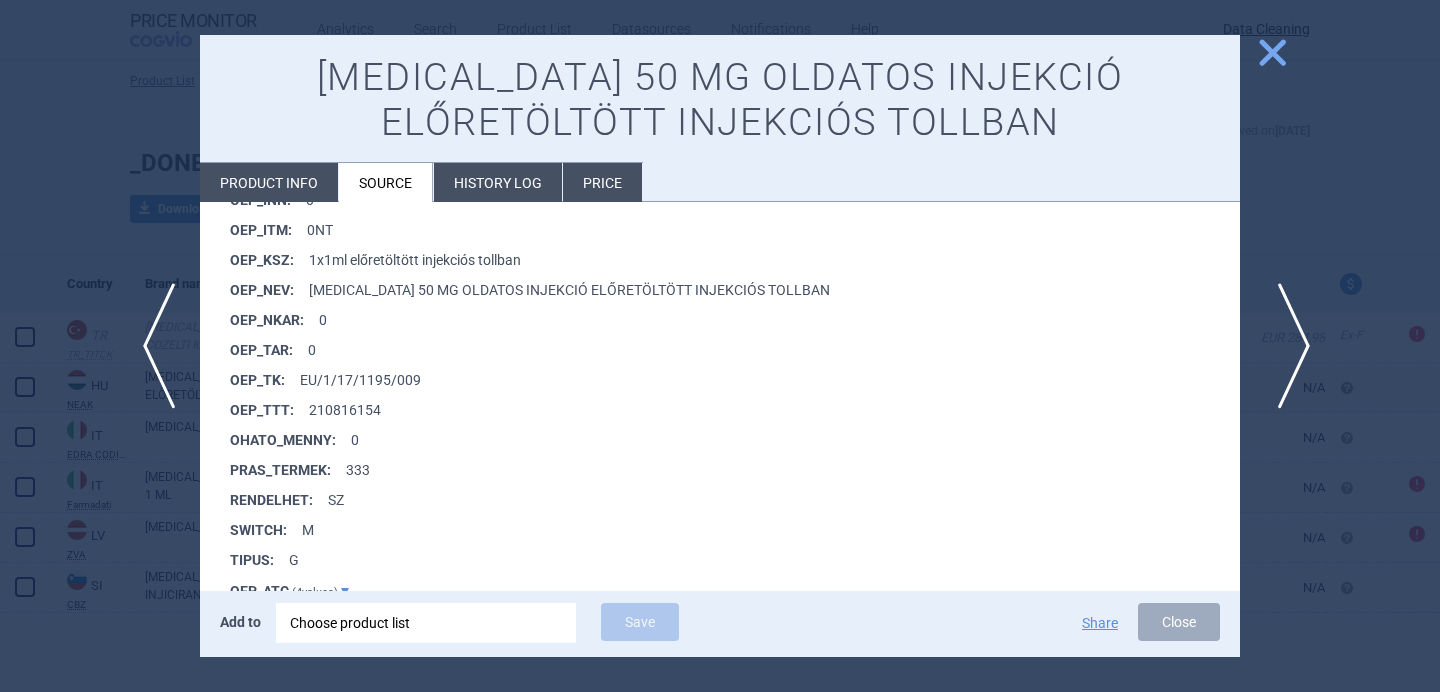 click on "next" at bounding box center (1287, 346) 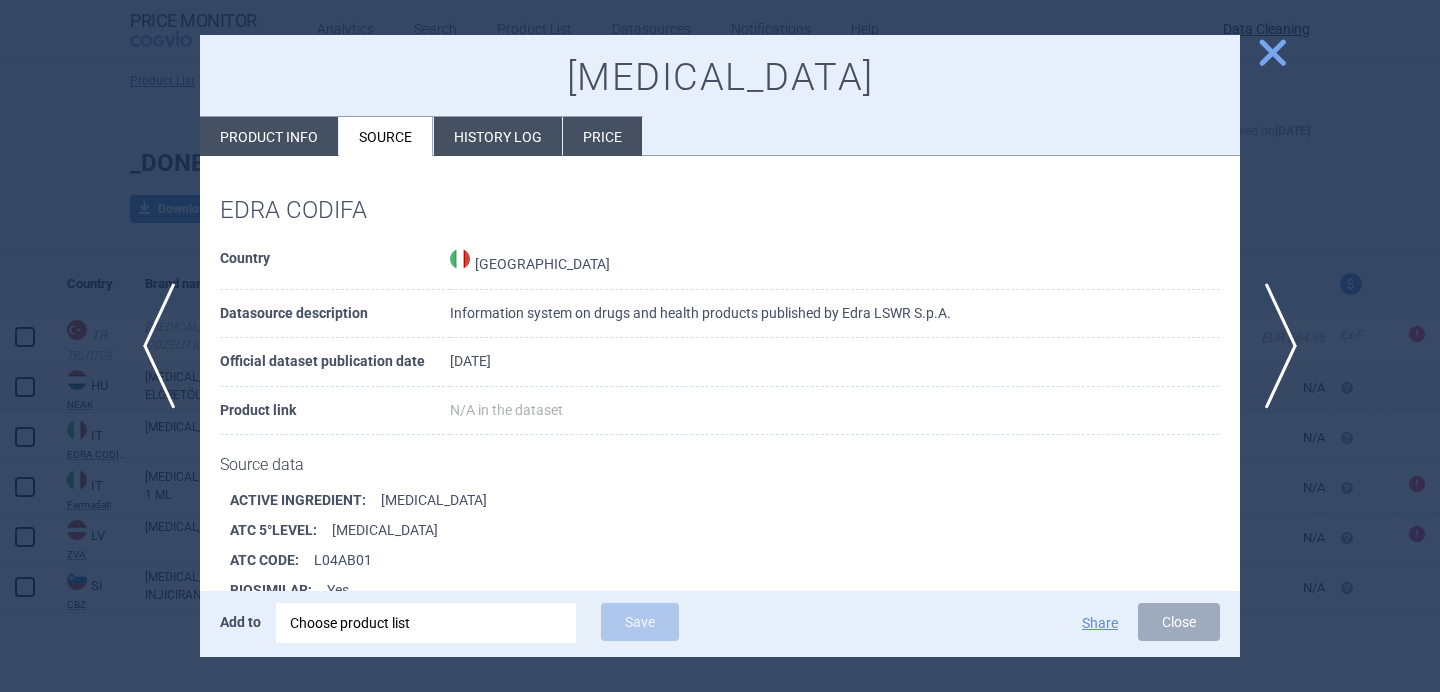 scroll, scrollTop: 162, scrollLeft: 0, axis: vertical 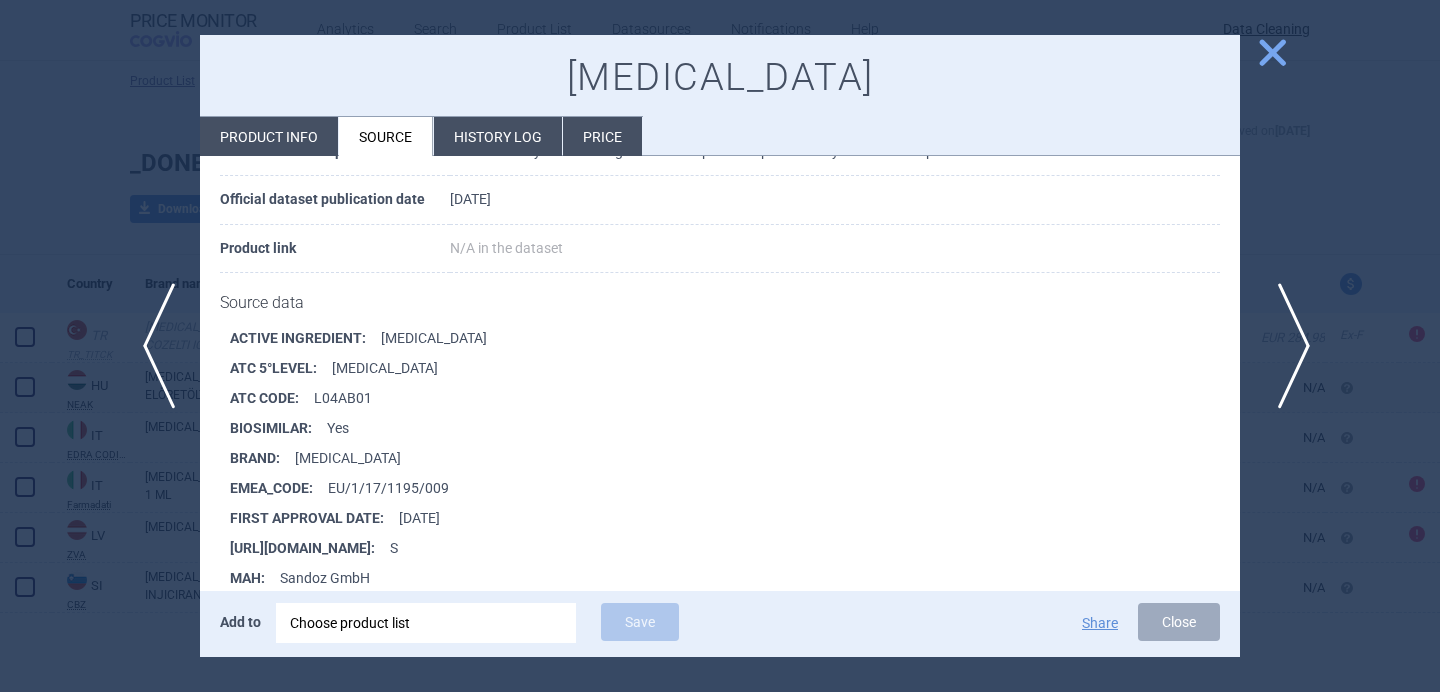 click on "next" at bounding box center [1287, 346] 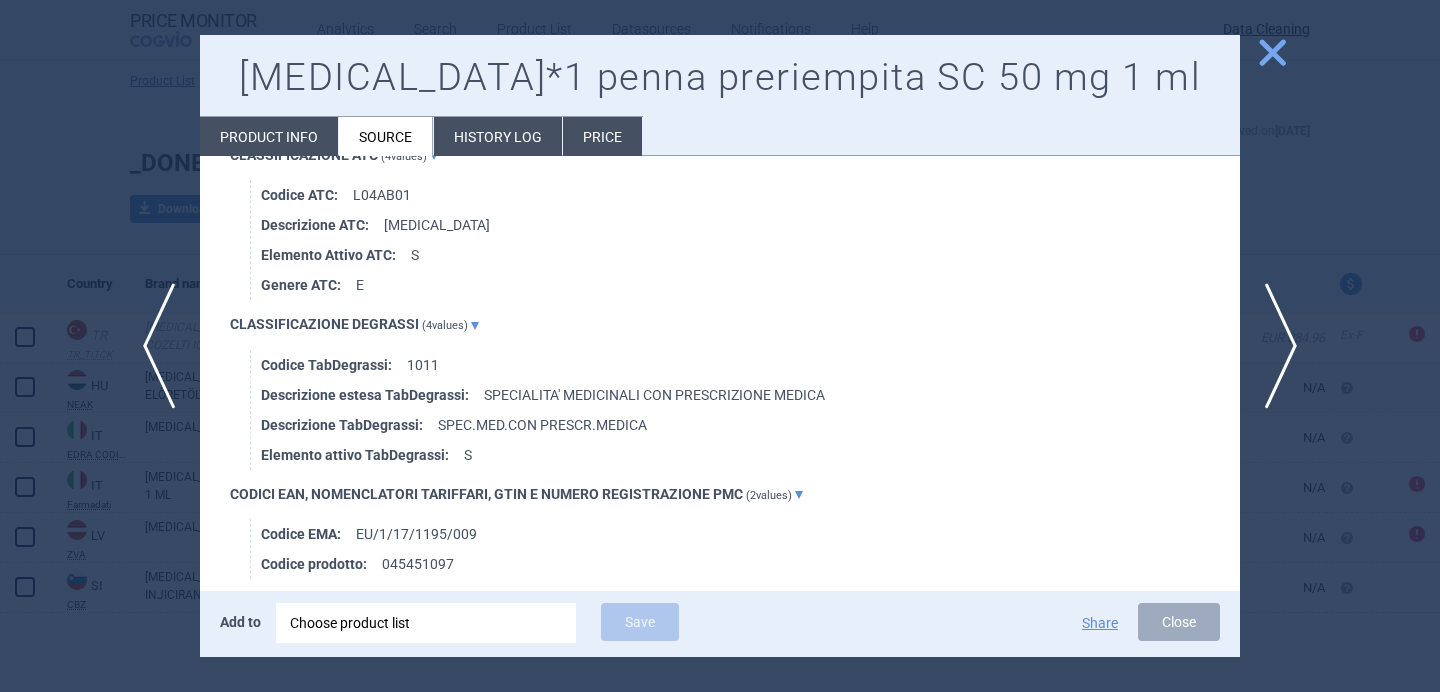 scroll, scrollTop: 1296, scrollLeft: 0, axis: vertical 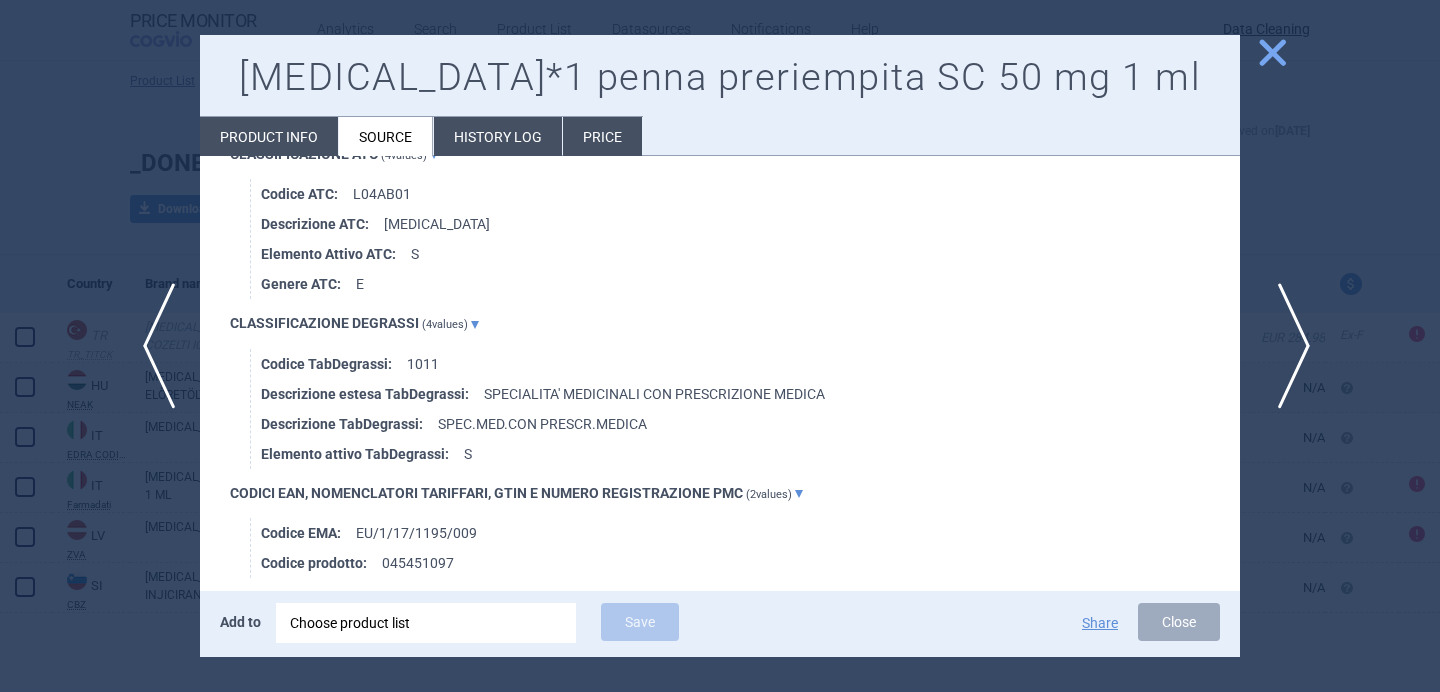 click on "next" at bounding box center [1287, 346] 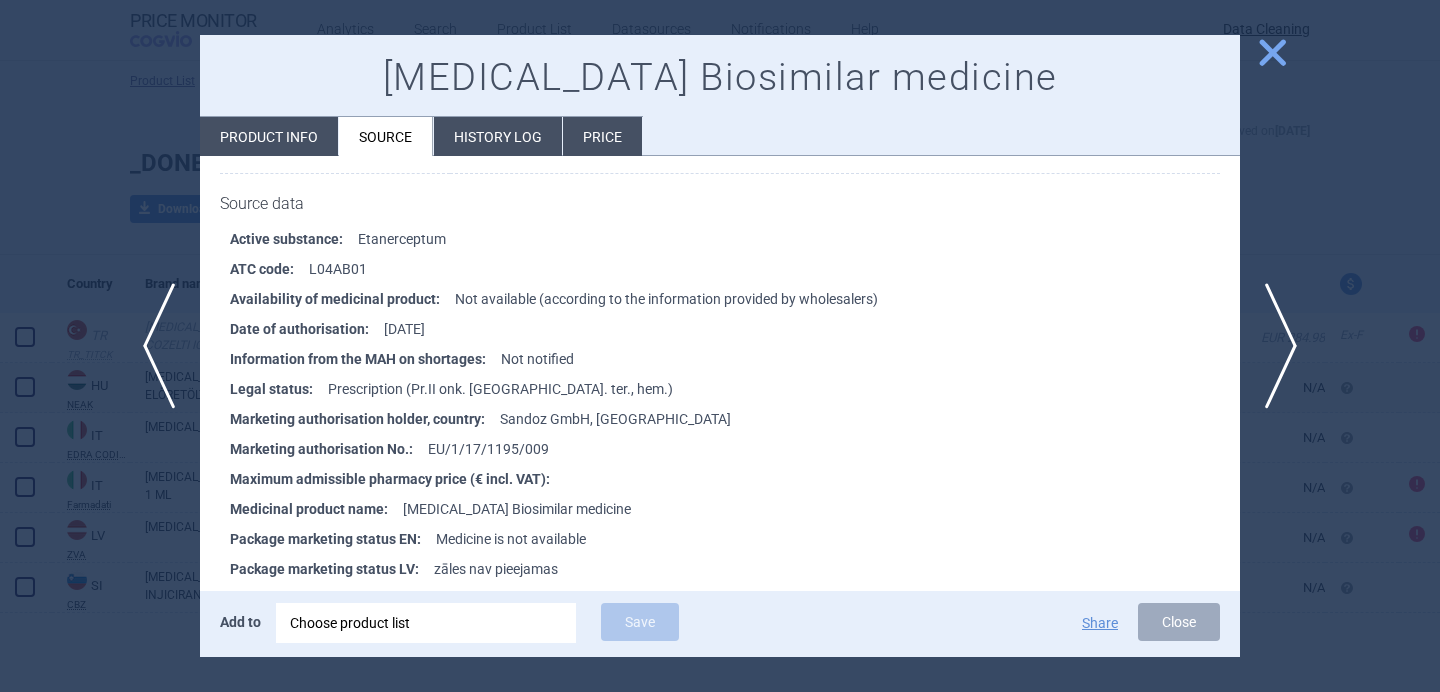 scroll, scrollTop: 406, scrollLeft: 0, axis: vertical 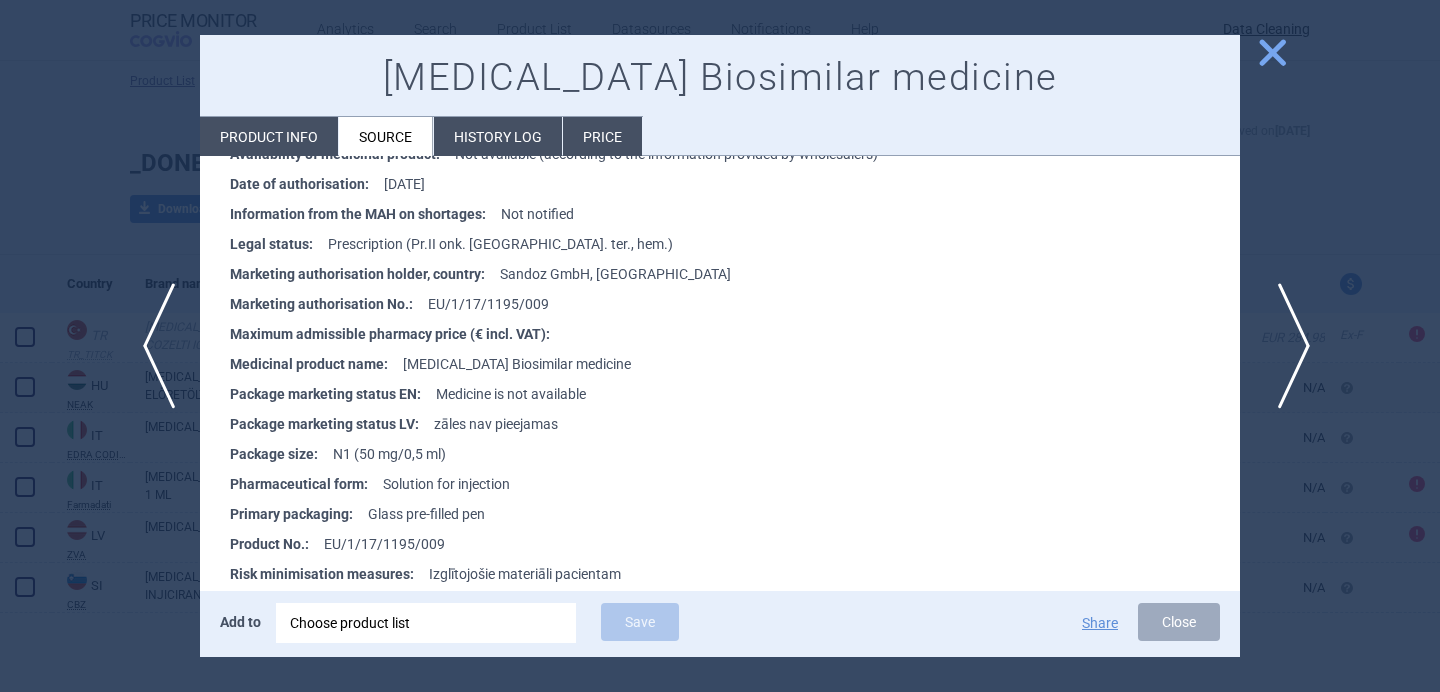click on "next" at bounding box center [1287, 346] 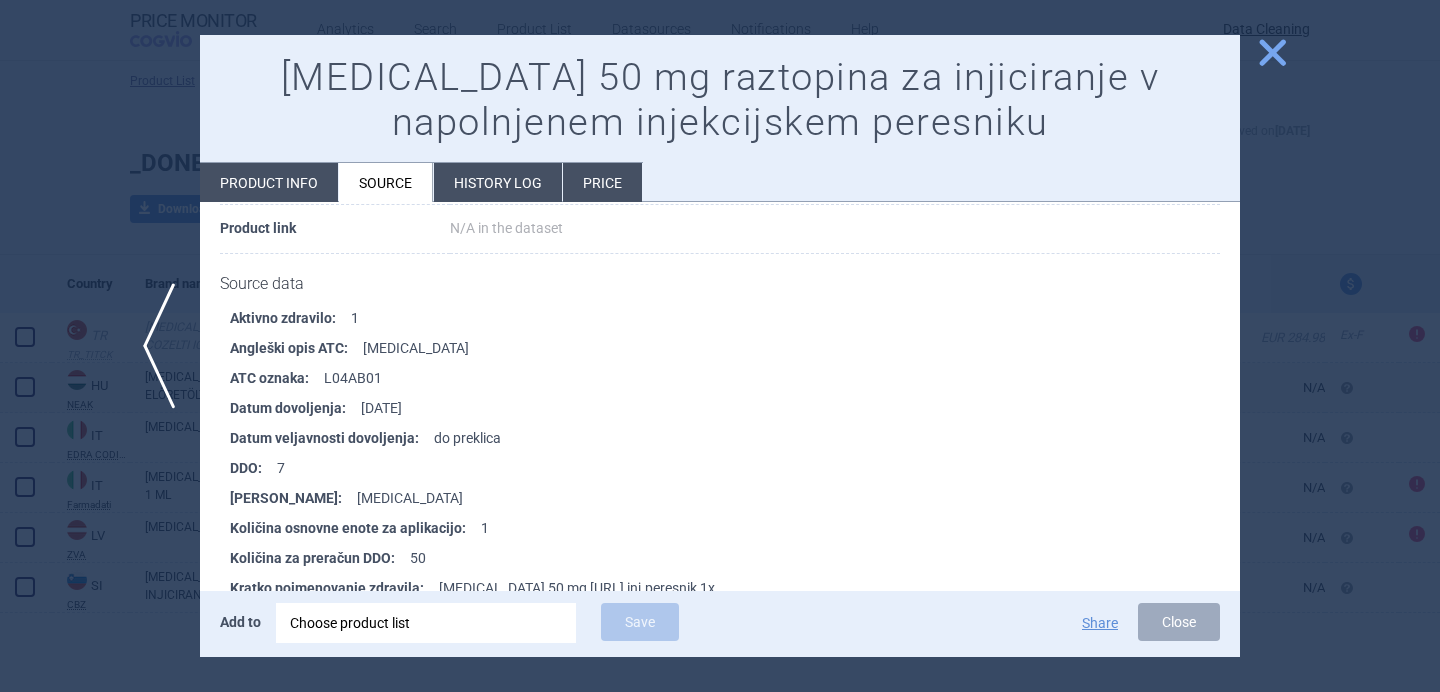 scroll, scrollTop: 230, scrollLeft: 0, axis: vertical 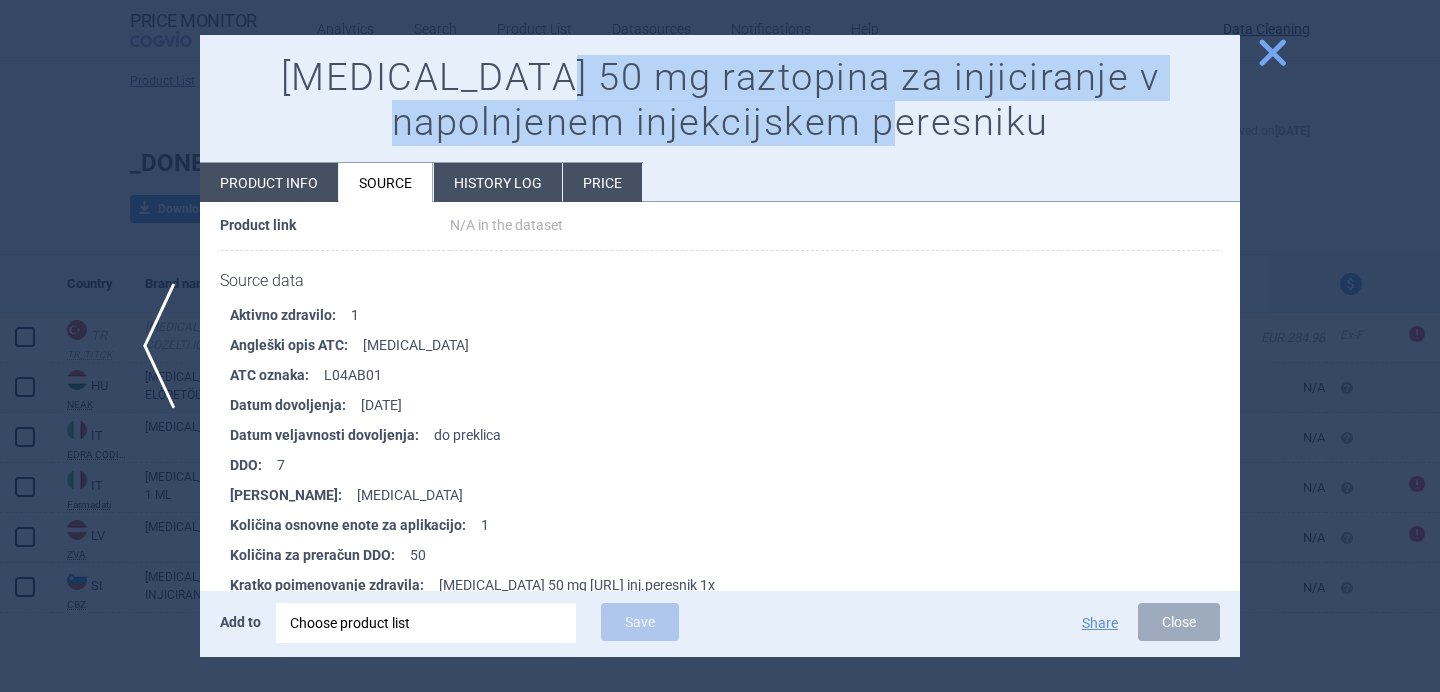 drag, startPoint x: 930, startPoint y: 122, endPoint x: 502, endPoint y: 79, distance: 430.15463 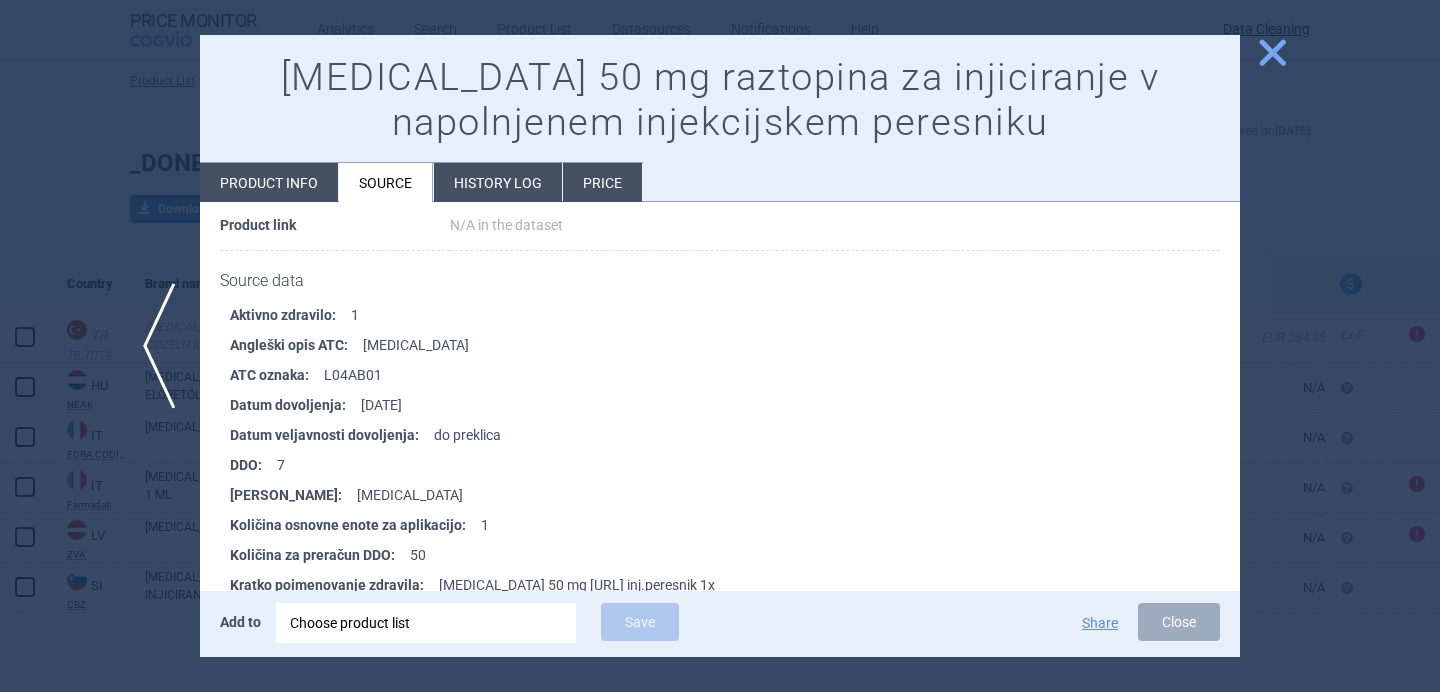 click at bounding box center [720, 346] 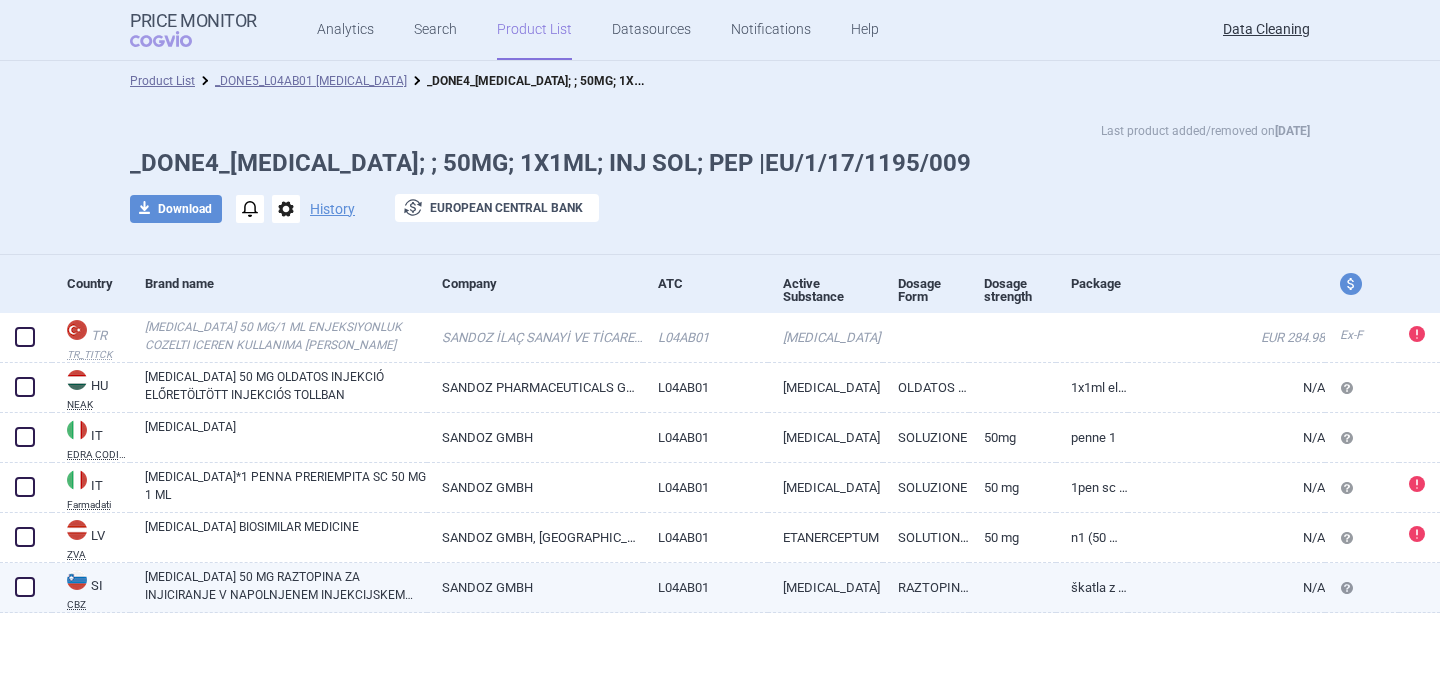 click on "[MEDICAL_DATA] 50 MG RAZTOPINA ZA INJICIRANJE V NAPOLNJENEM INJEKCIJSKEM PERESNIKU" at bounding box center (286, 586) 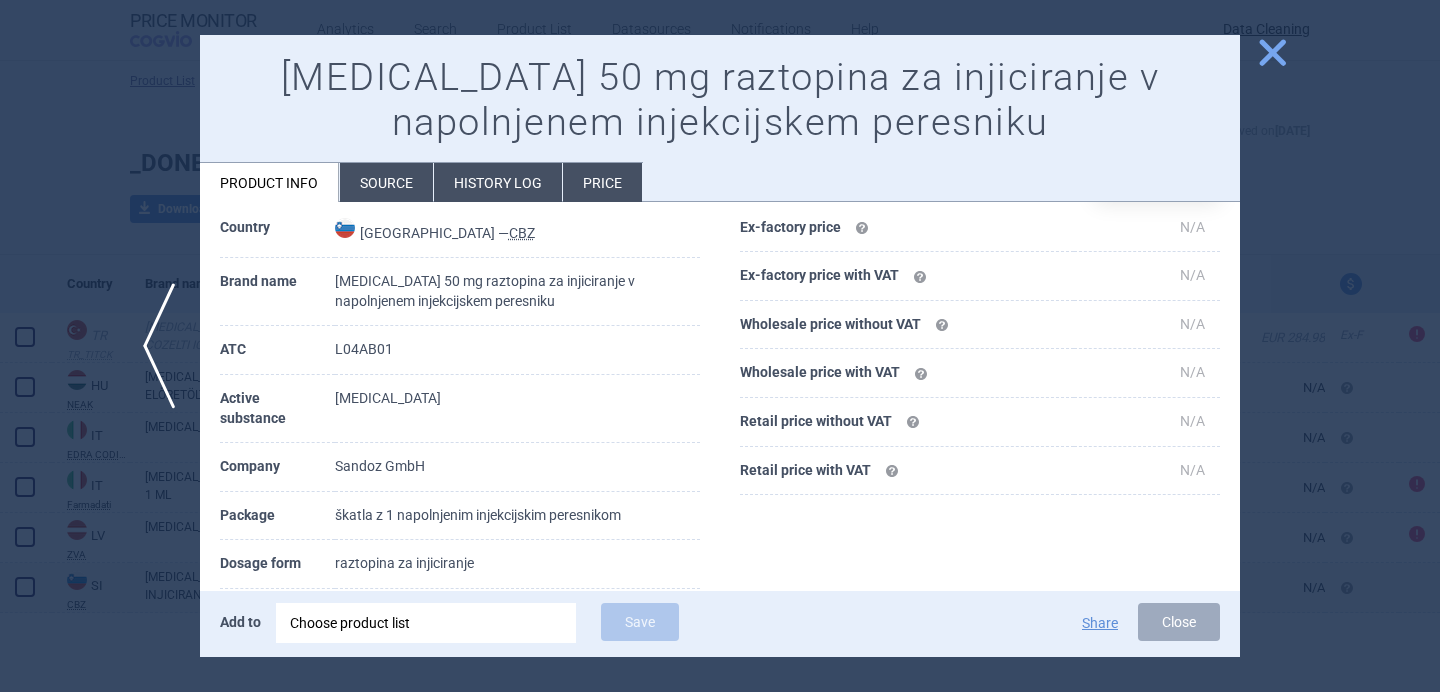 scroll, scrollTop: 96, scrollLeft: 0, axis: vertical 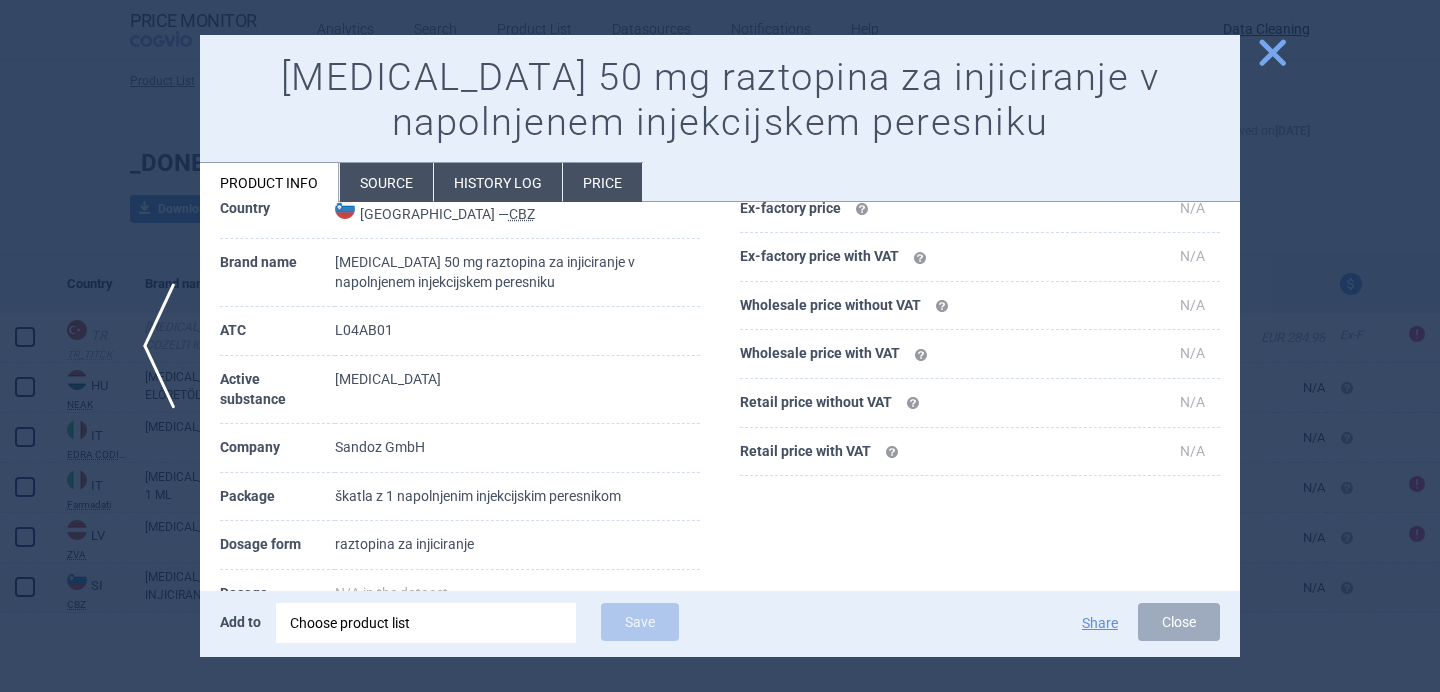 click at bounding box center (720, 346) 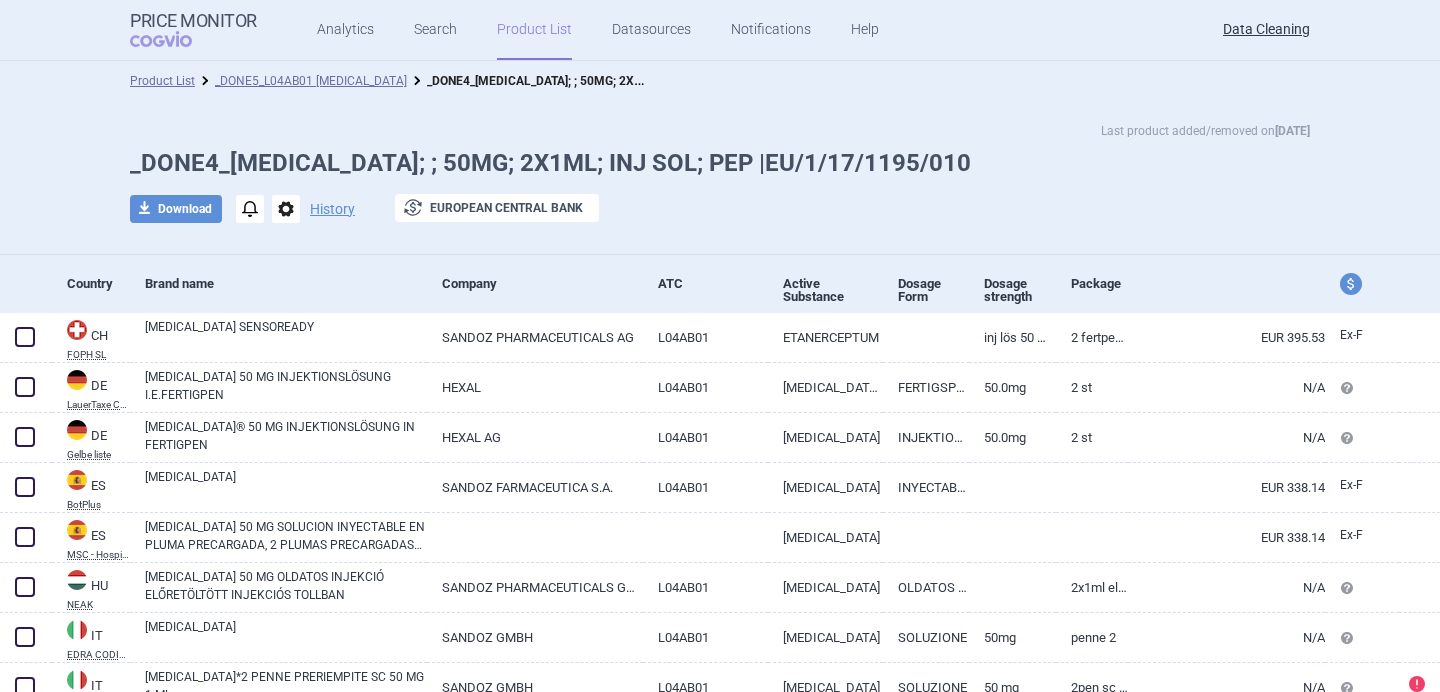 scroll, scrollTop: 0, scrollLeft: 0, axis: both 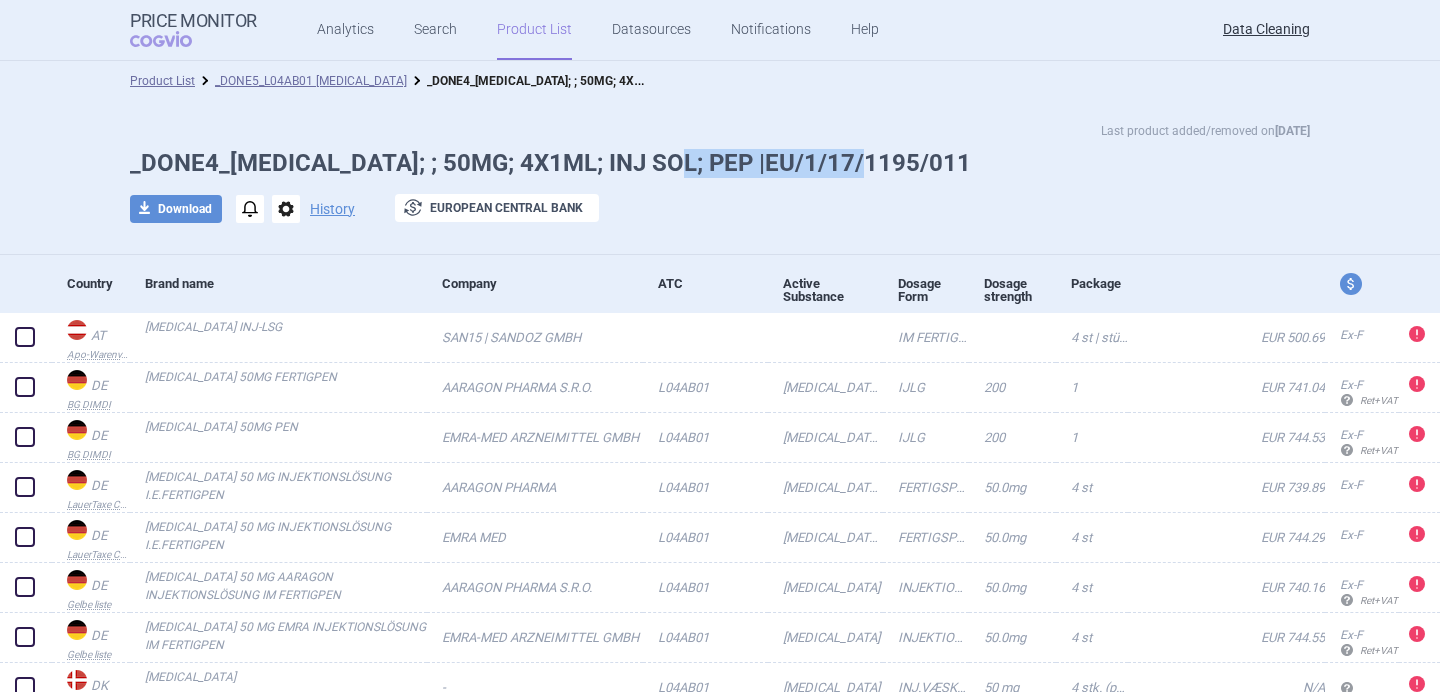 drag, startPoint x: 891, startPoint y: 163, endPoint x: 656, endPoint y: 166, distance: 235.01915 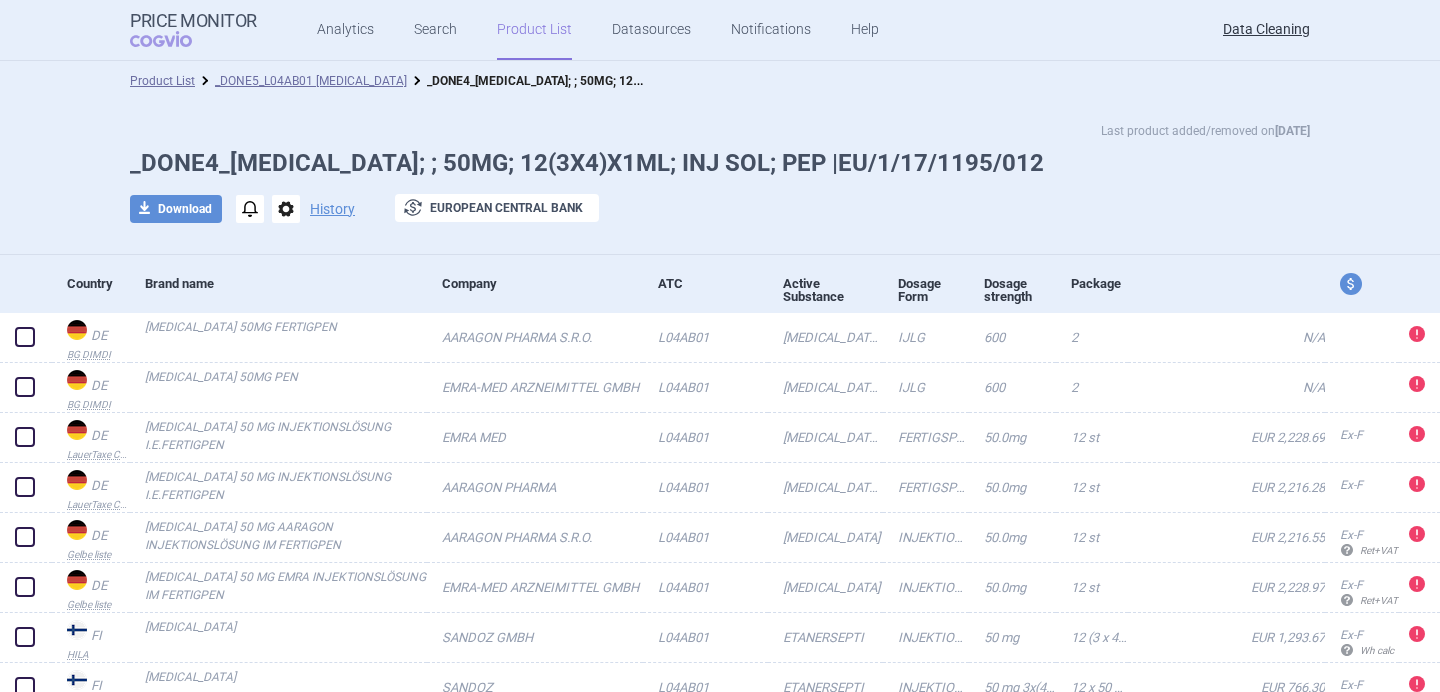 scroll, scrollTop: 0, scrollLeft: 0, axis: both 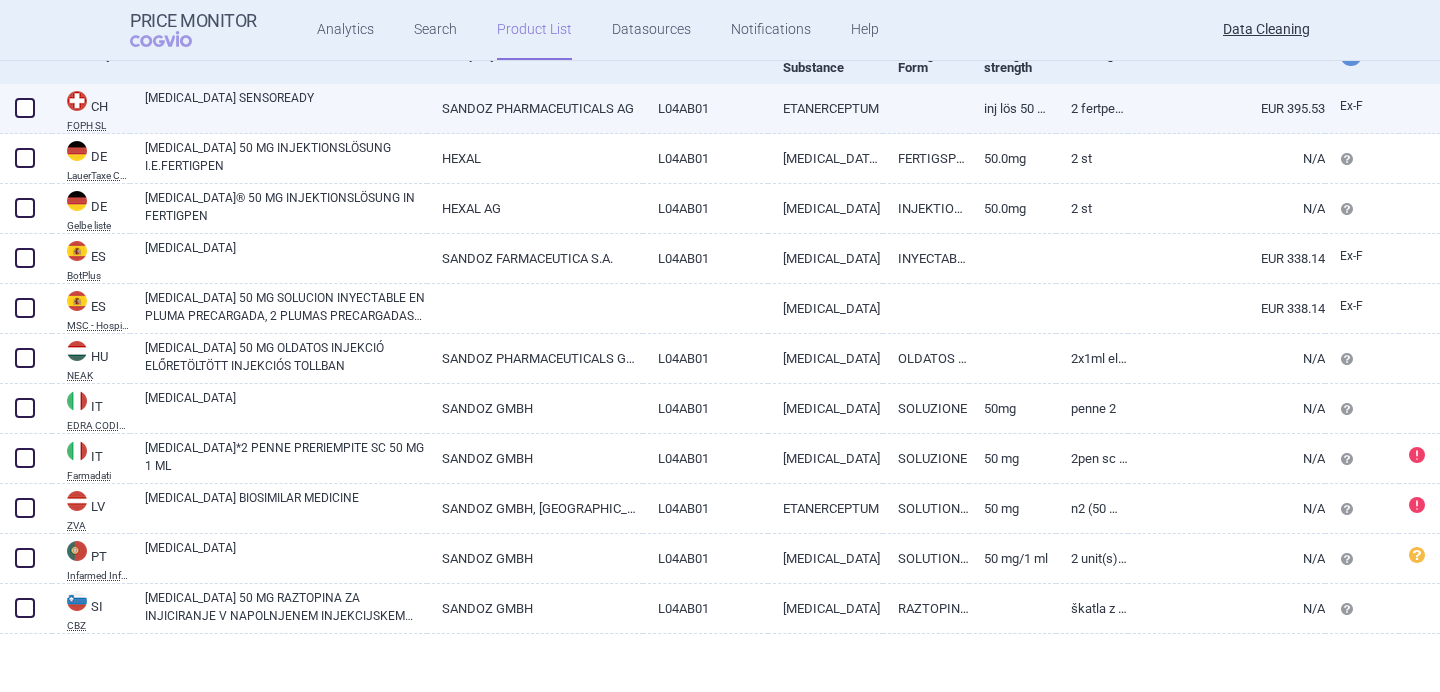 click on "[MEDICAL_DATA] SENSOREADY" at bounding box center (286, 107) 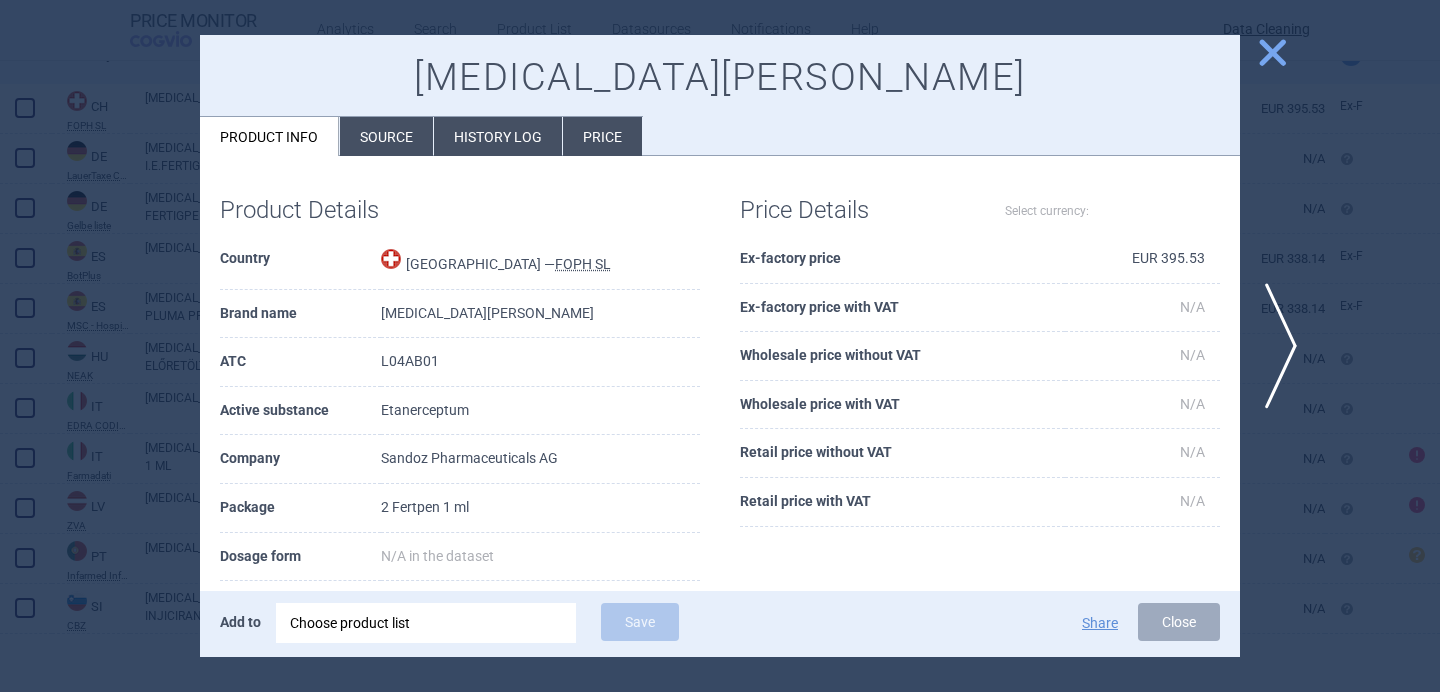 select on "EUR" 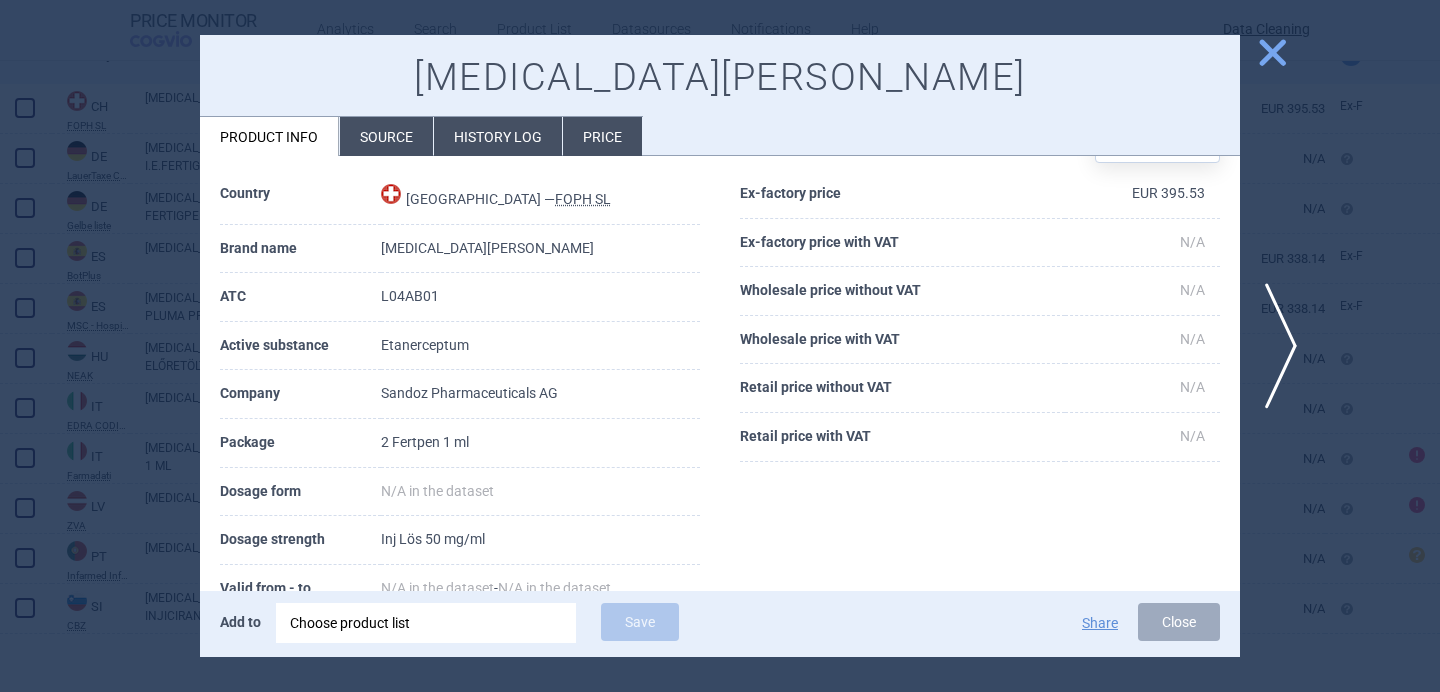 scroll, scrollTop: 67, scrollLeft: 0, axis: vertical 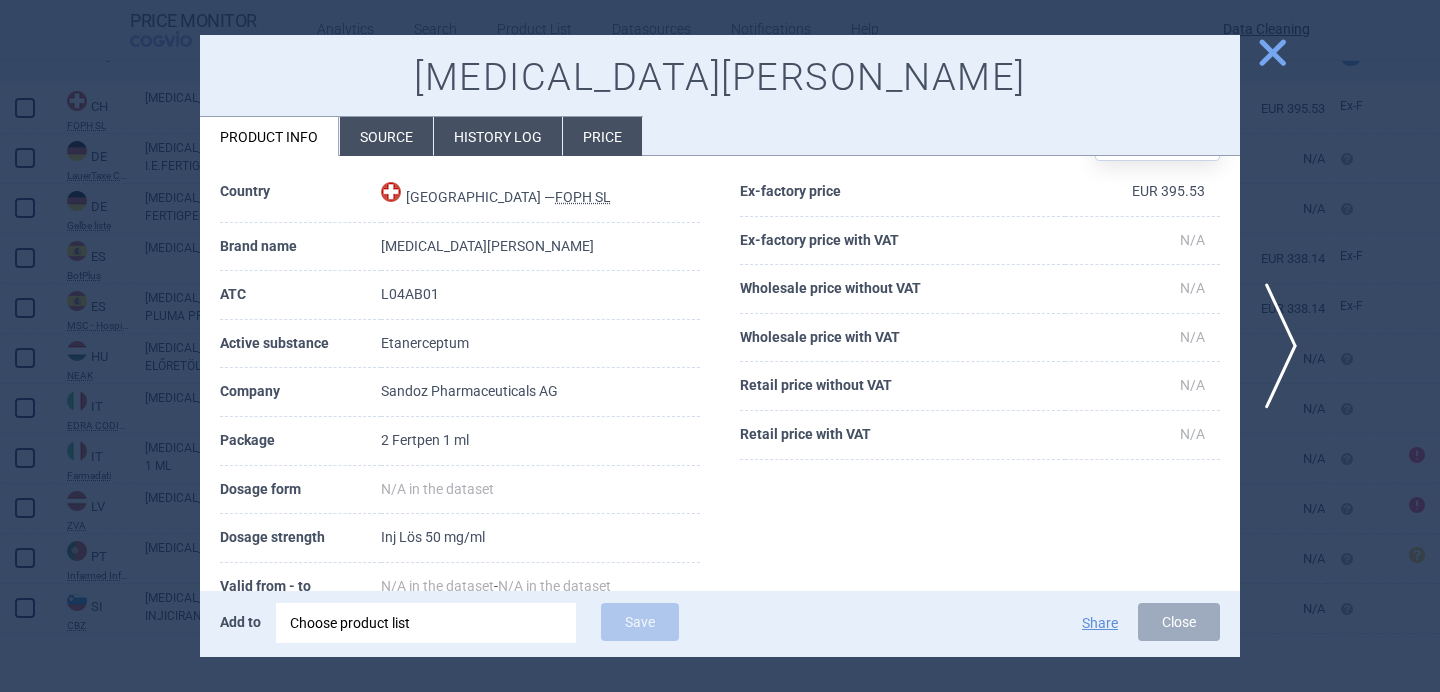 click at bounding box center (720, 346) 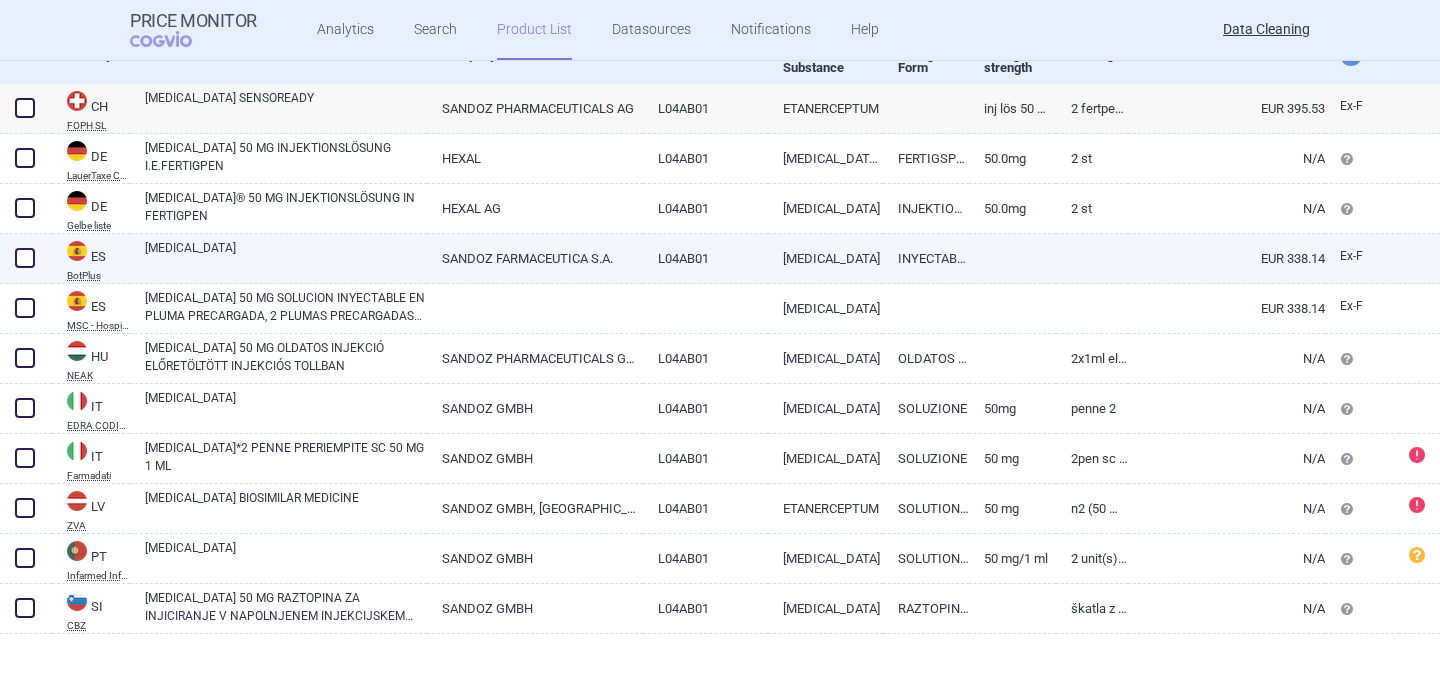 click on "[MEDICAL_DATA]" at bounding box center [286, 257] 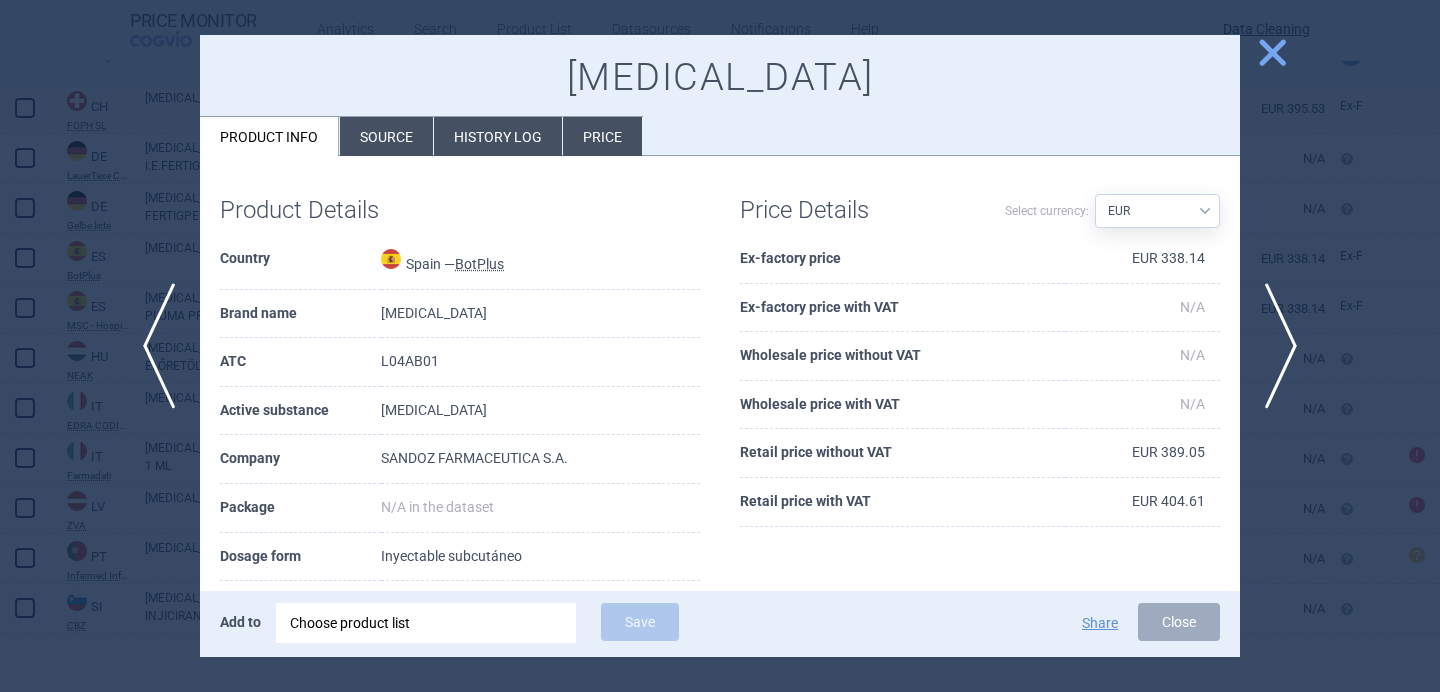 click on "Source" at bounding box center [386, 136] 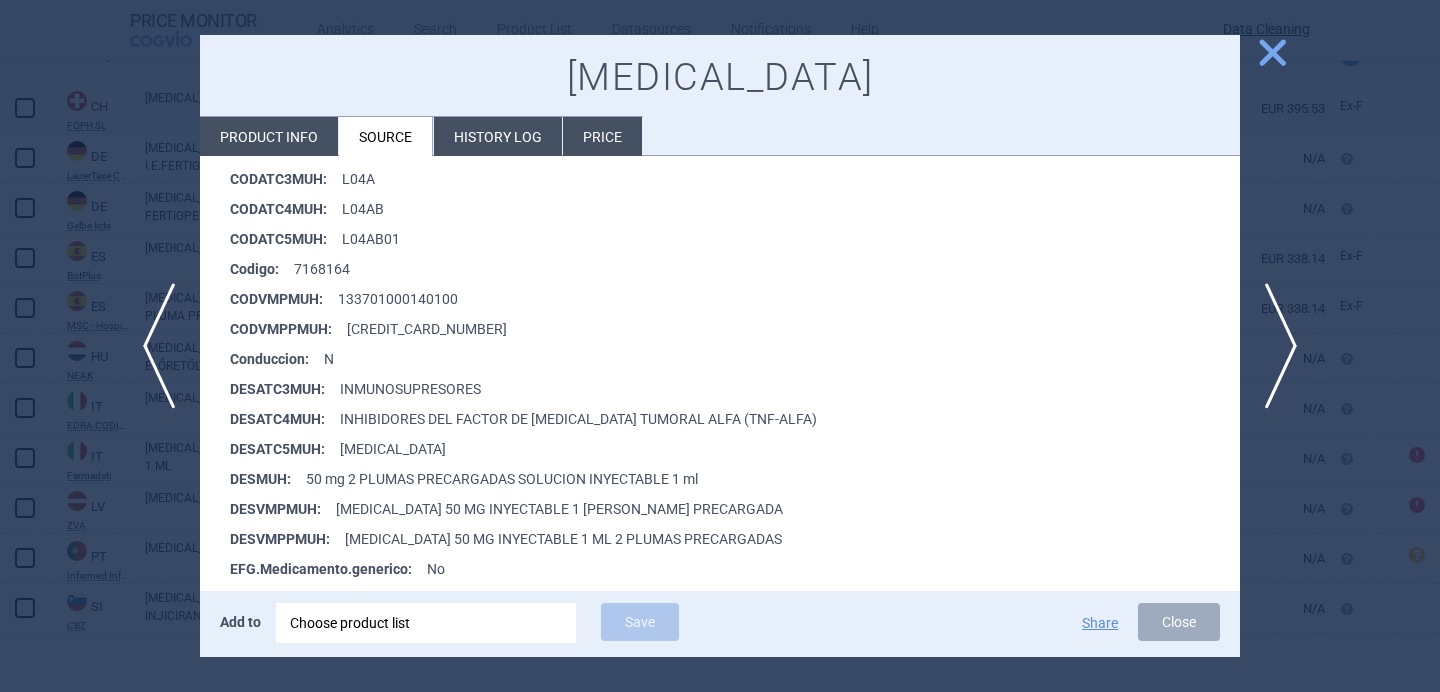 scroll, scrollTop: 373, scrollLeft: 0, axis: vertical 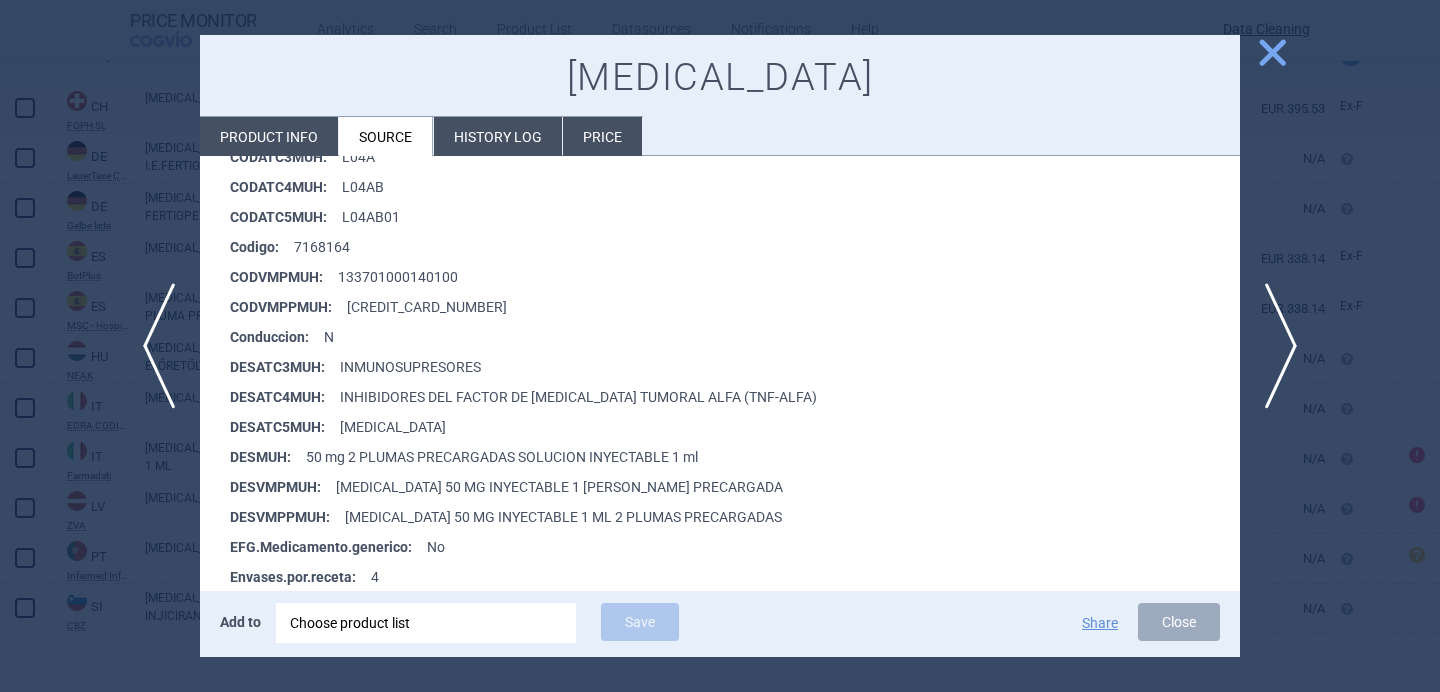 click at bounding box center [720, 346] 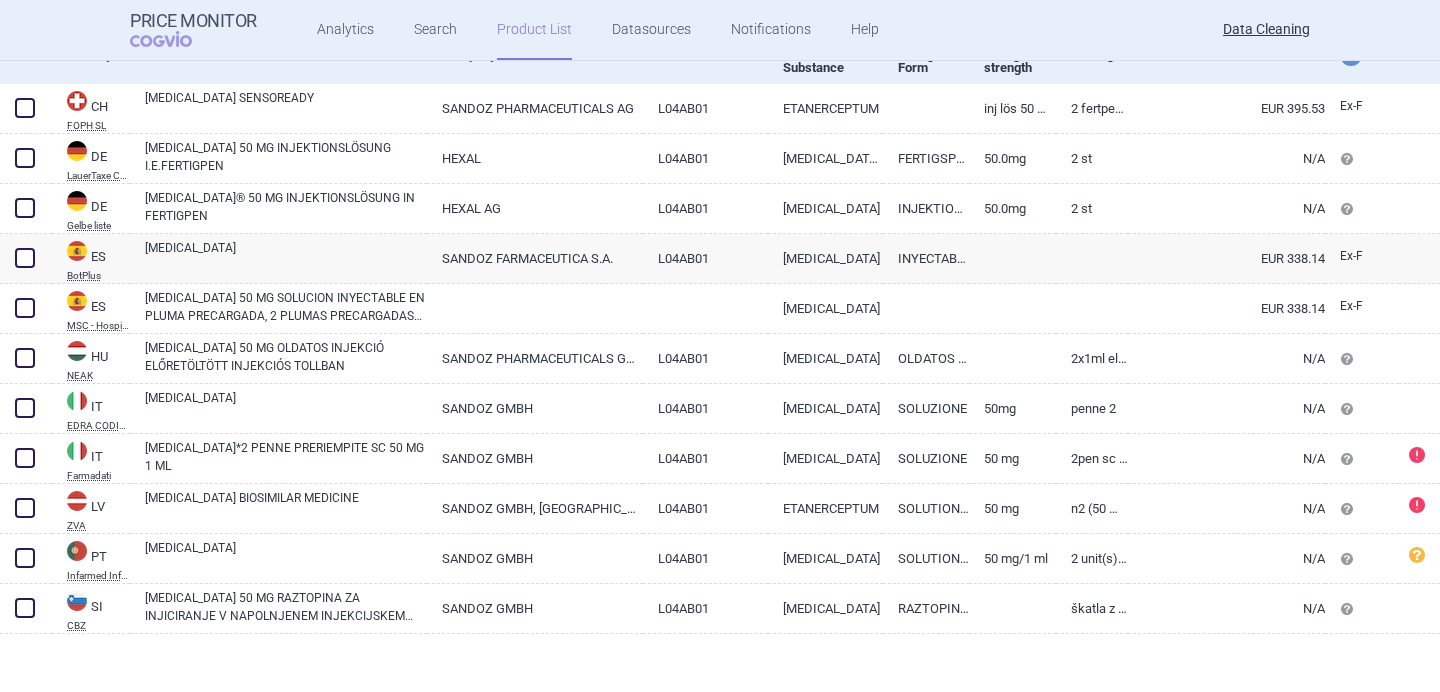 scroll, scrollTop: 236, scrollLeft: 0, axis: vertical 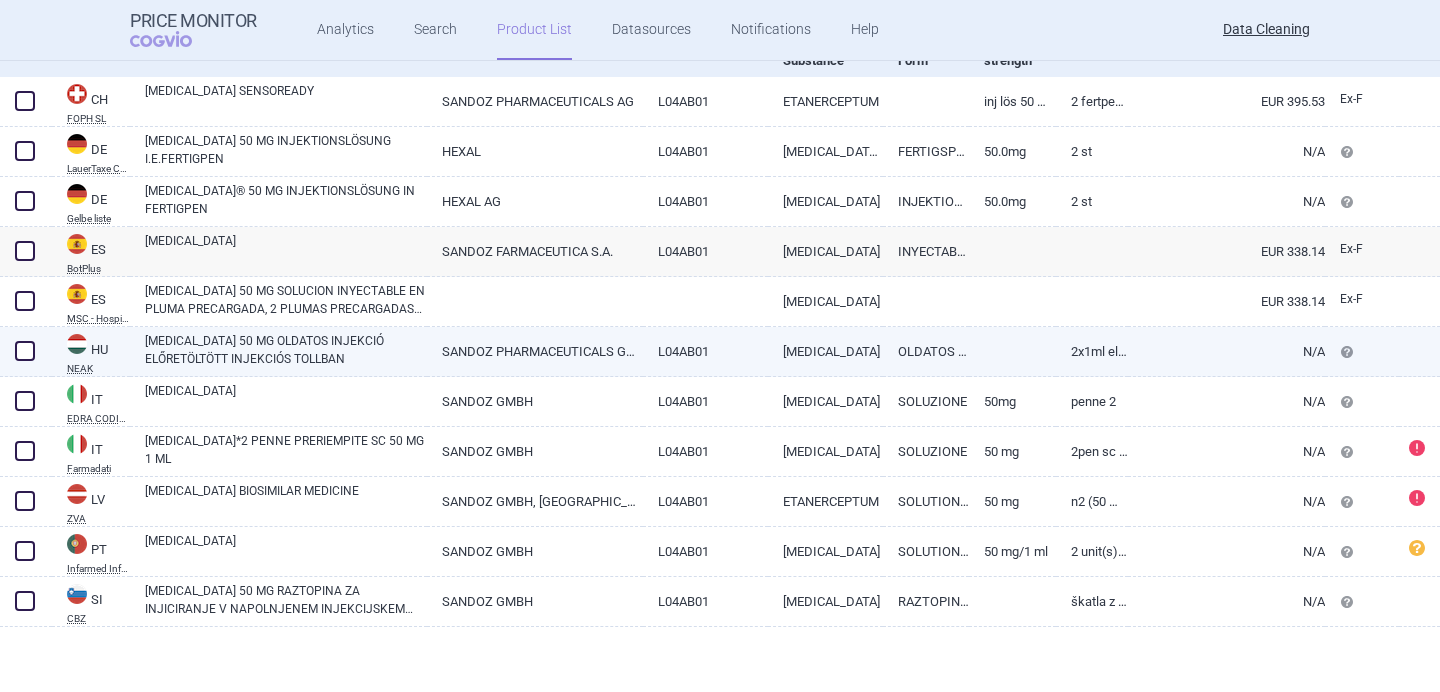 click on "[MEDICAL_DATA] 50 MG OLDATOS INJEKCIÓ ELŐRETÖLTÖTT INJEKCIÓS TOLLBAN" at bounding box center [286, 350] 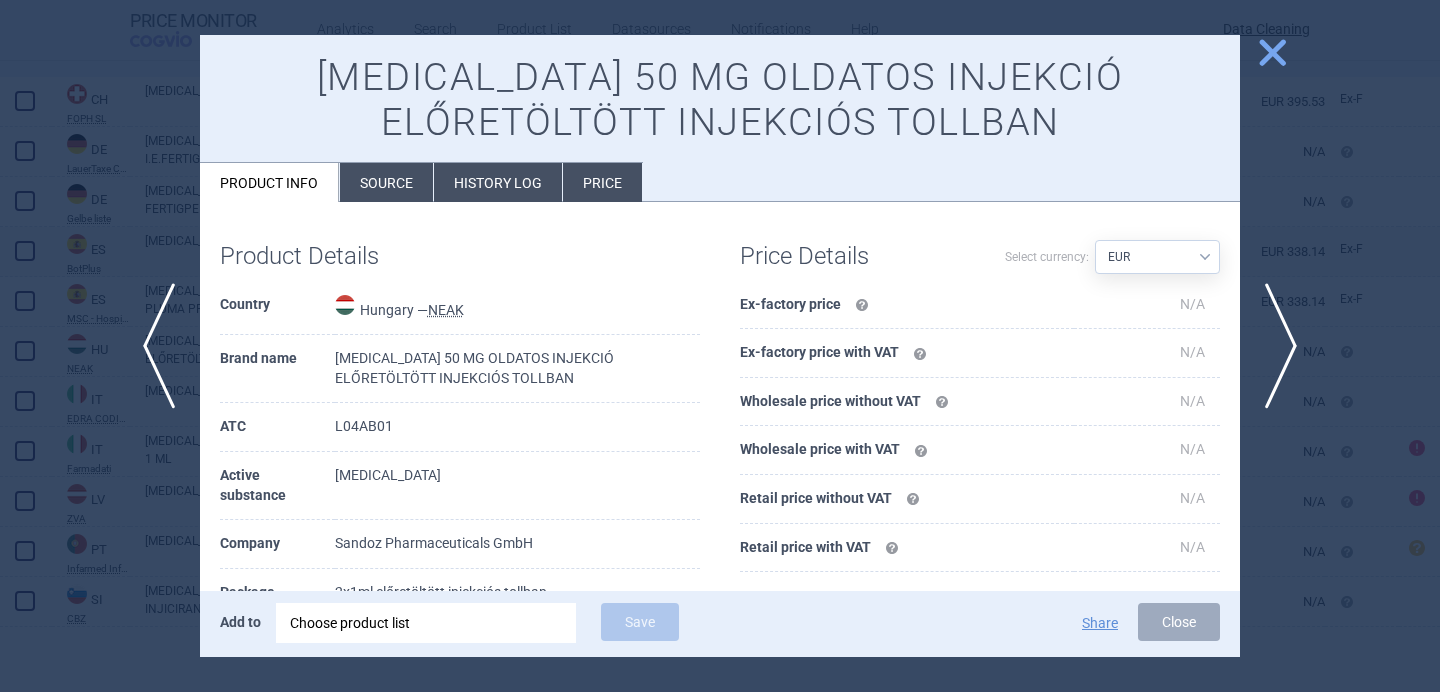 click on "Source" at bounding box center [386, 182] 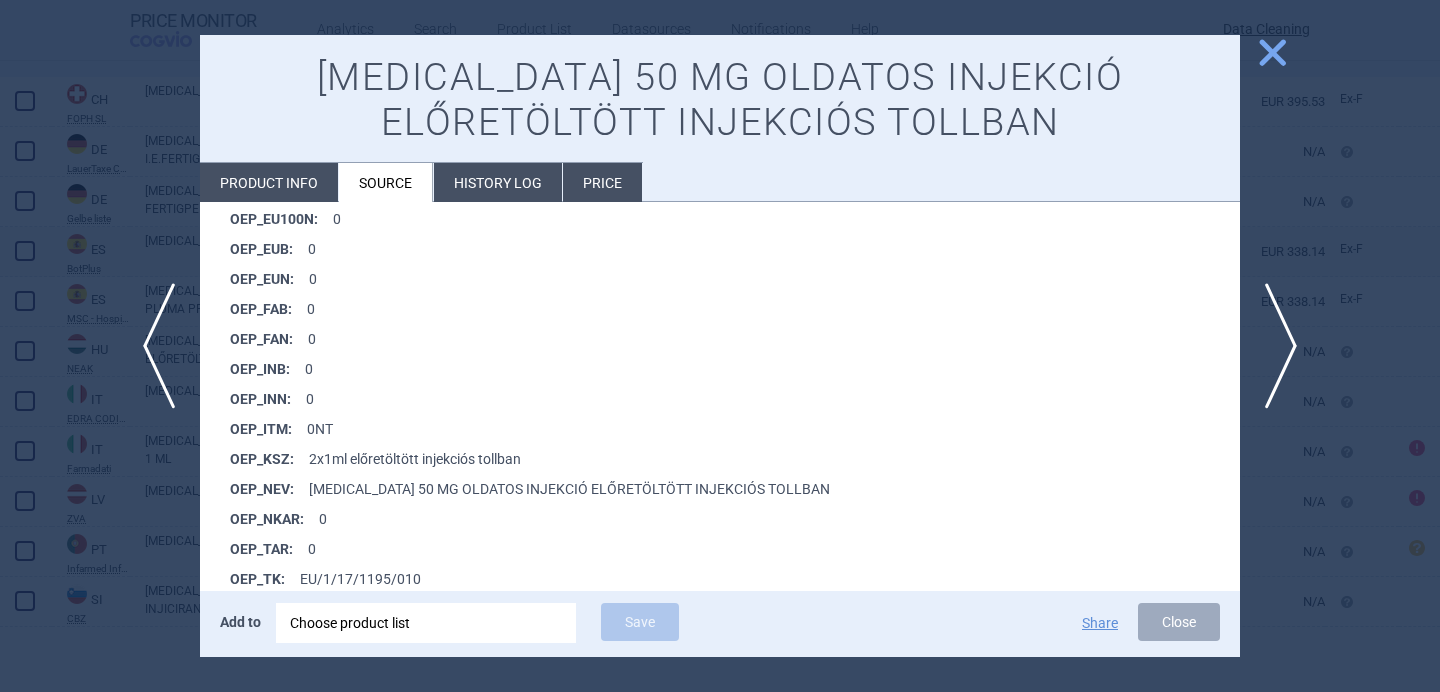 scroll, scrollTop: 1563, scrollLeft: 0, axis: vertical 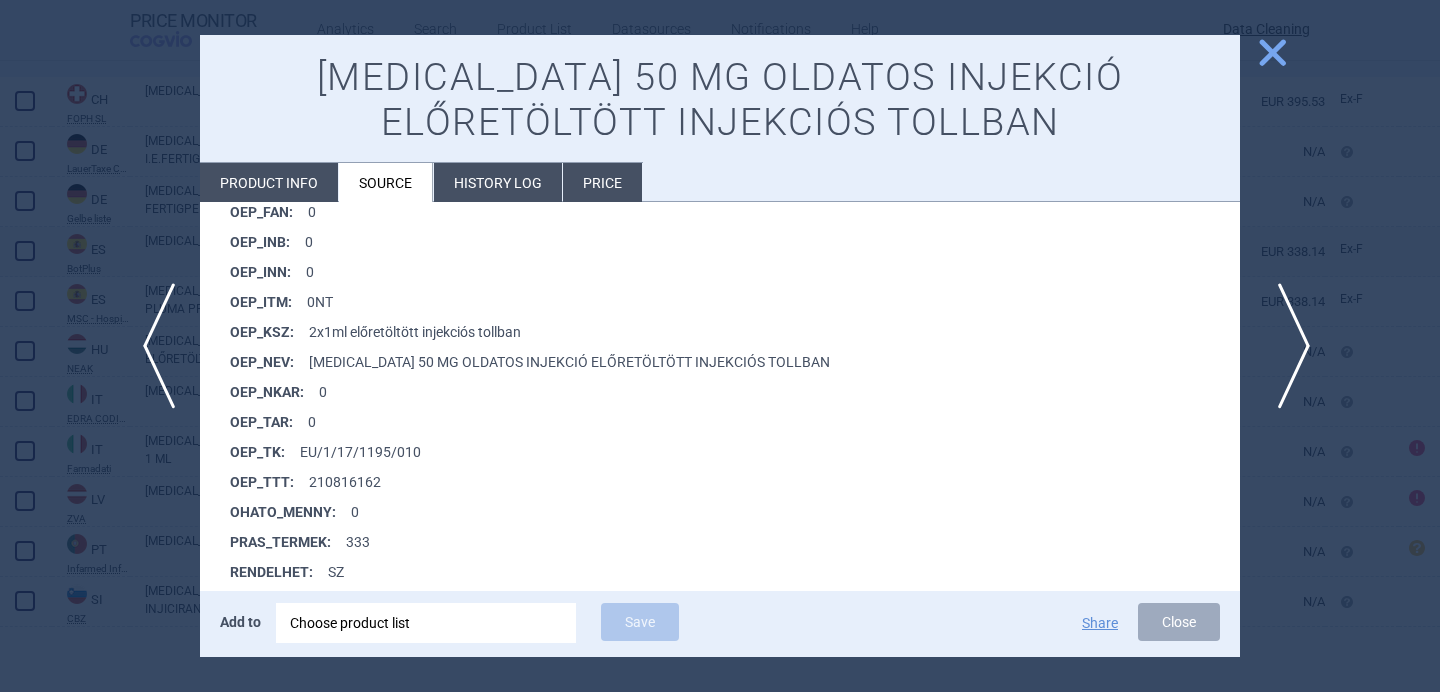 click on "next" at bounding box center (1287, 346) 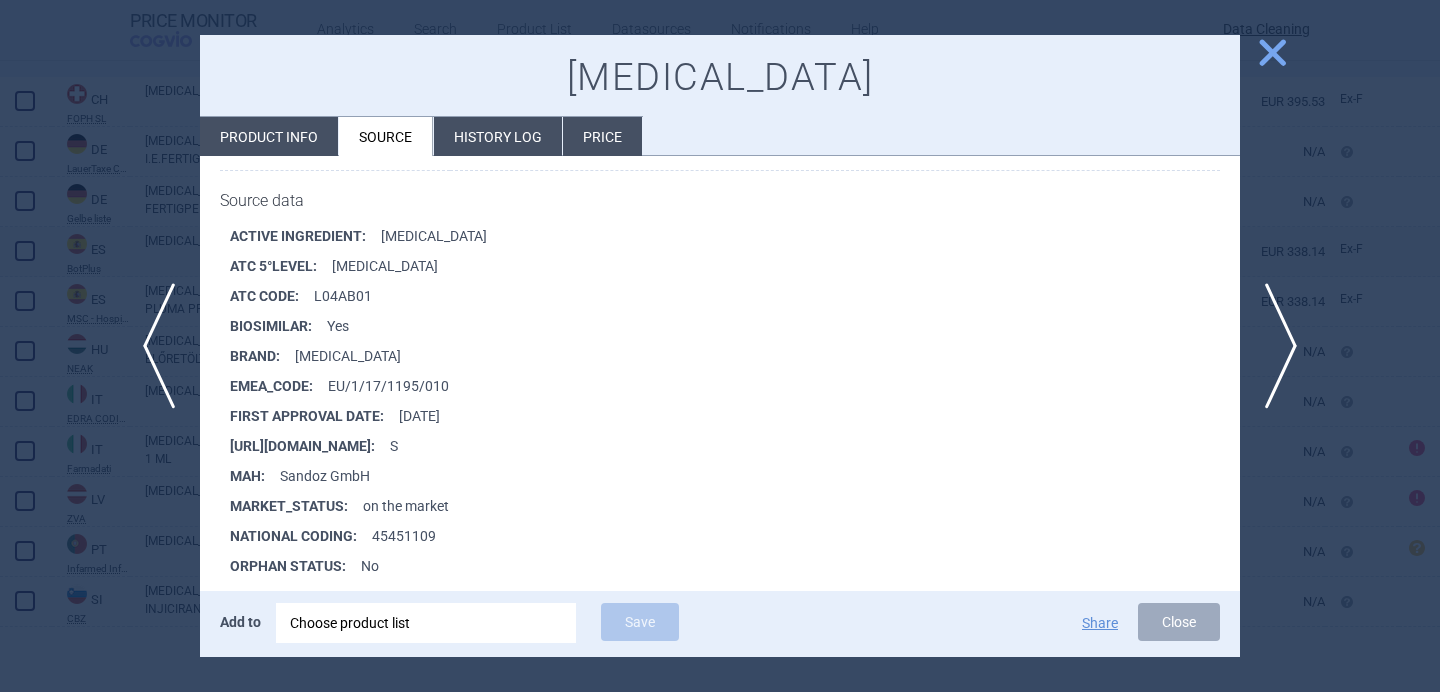 scroll, scrollTop: 276, scrollLeft: 0, axis: vertical 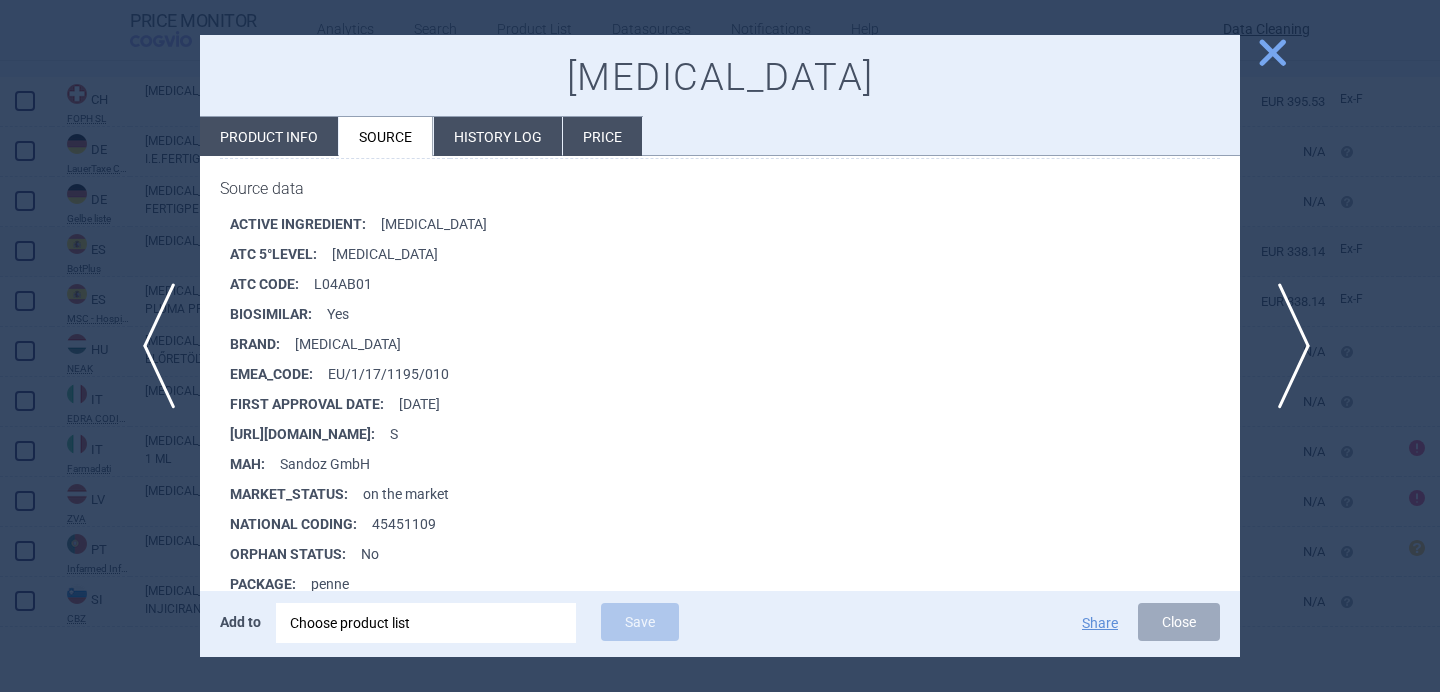 click on "next" at bounding box center (1287, 346) 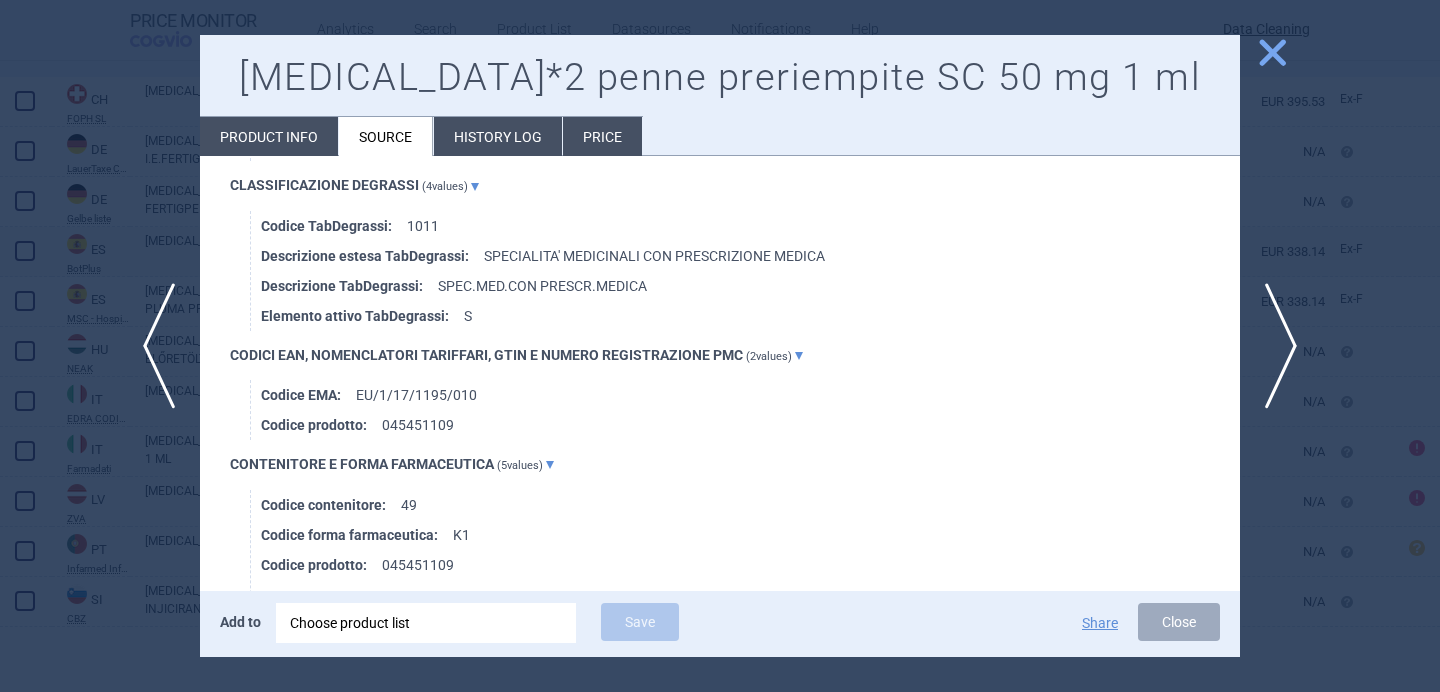 scroll, scrollTop: 1483, scrollLeft: 0, axis: vertical 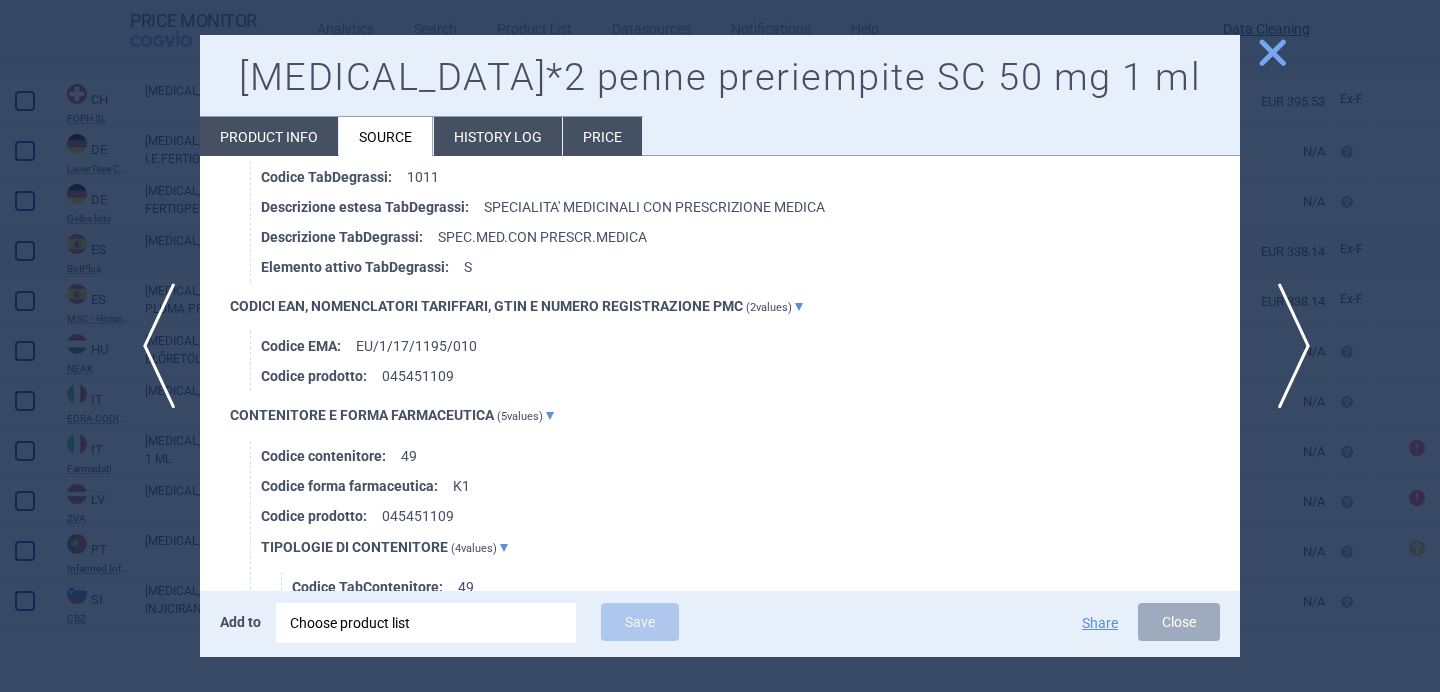 click on "next" at bounding box center (1287, 346) 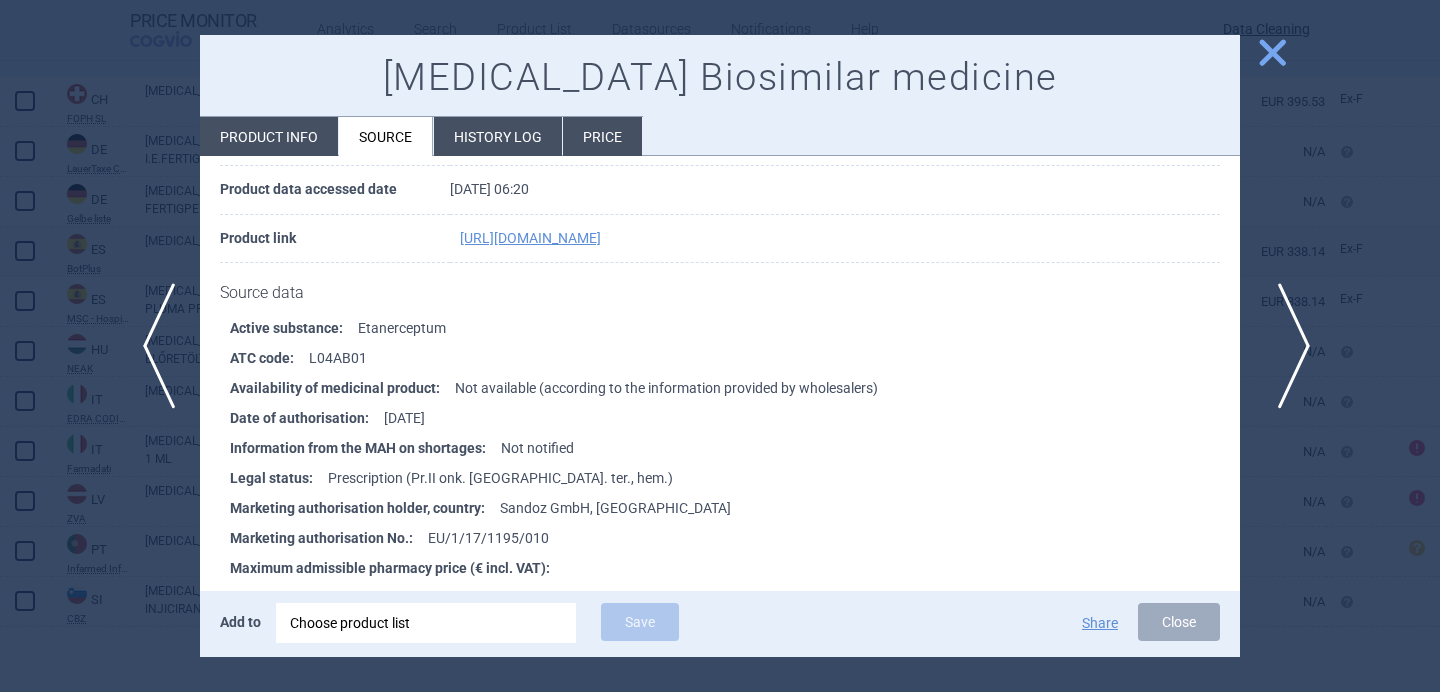 scroll, scrollTop: 177, scrollLeft: 0, axis: vertical 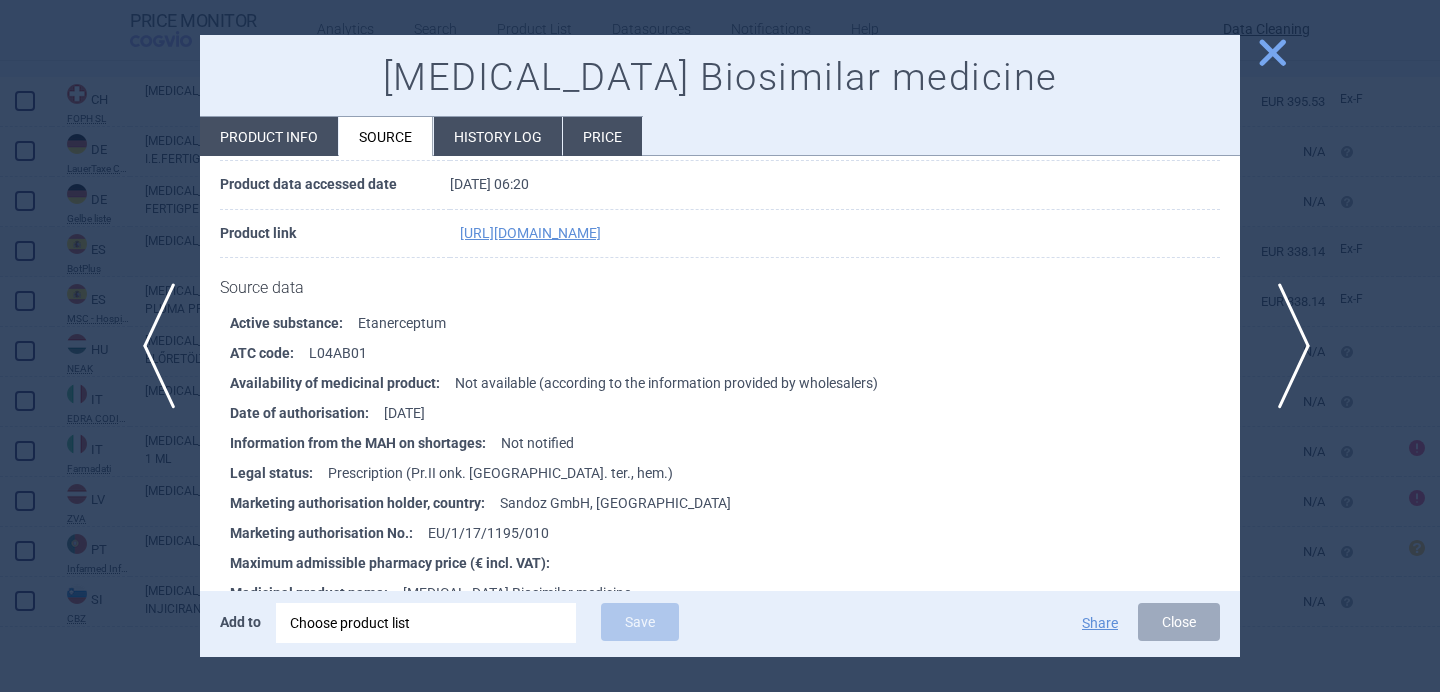 click on "next" at bounding box center (1287, 346) 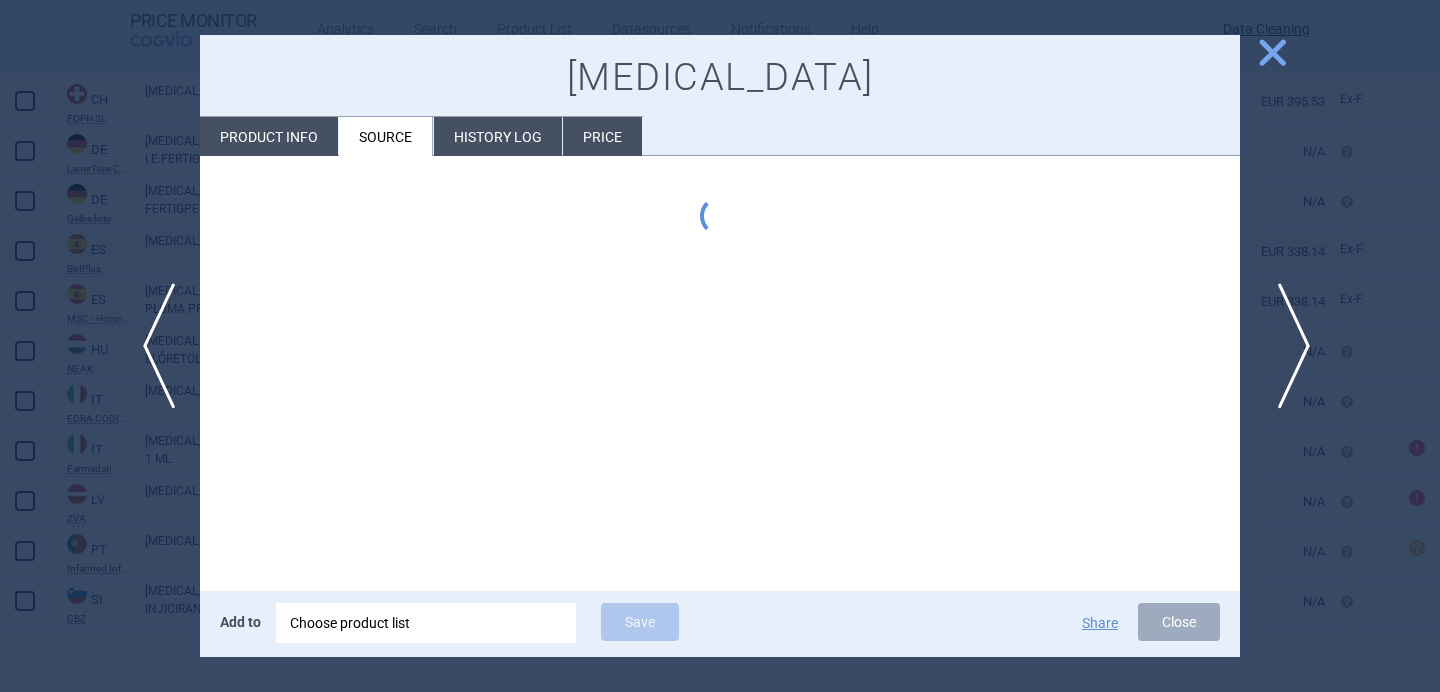 scroll, scrollTop: 0, scrollLeft: 0, axis: both 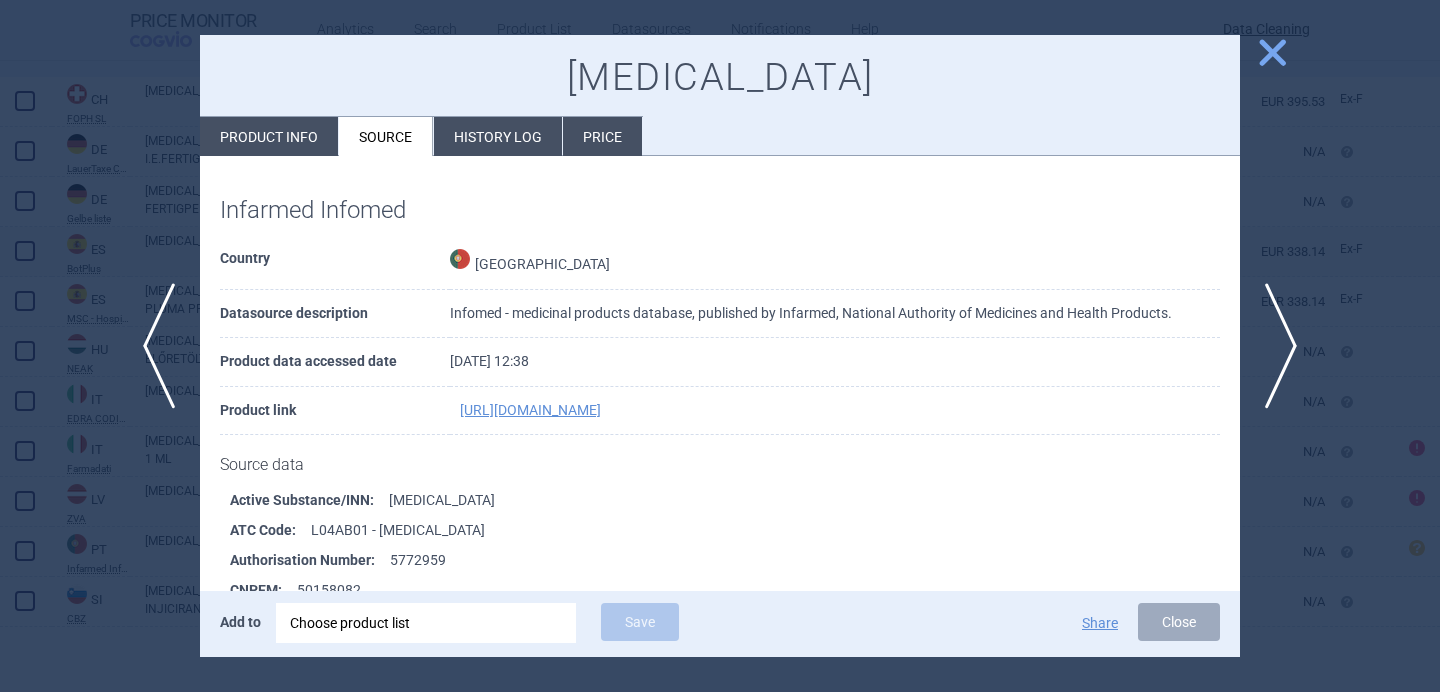 click on "Product info" at bounding box center (269, 136) 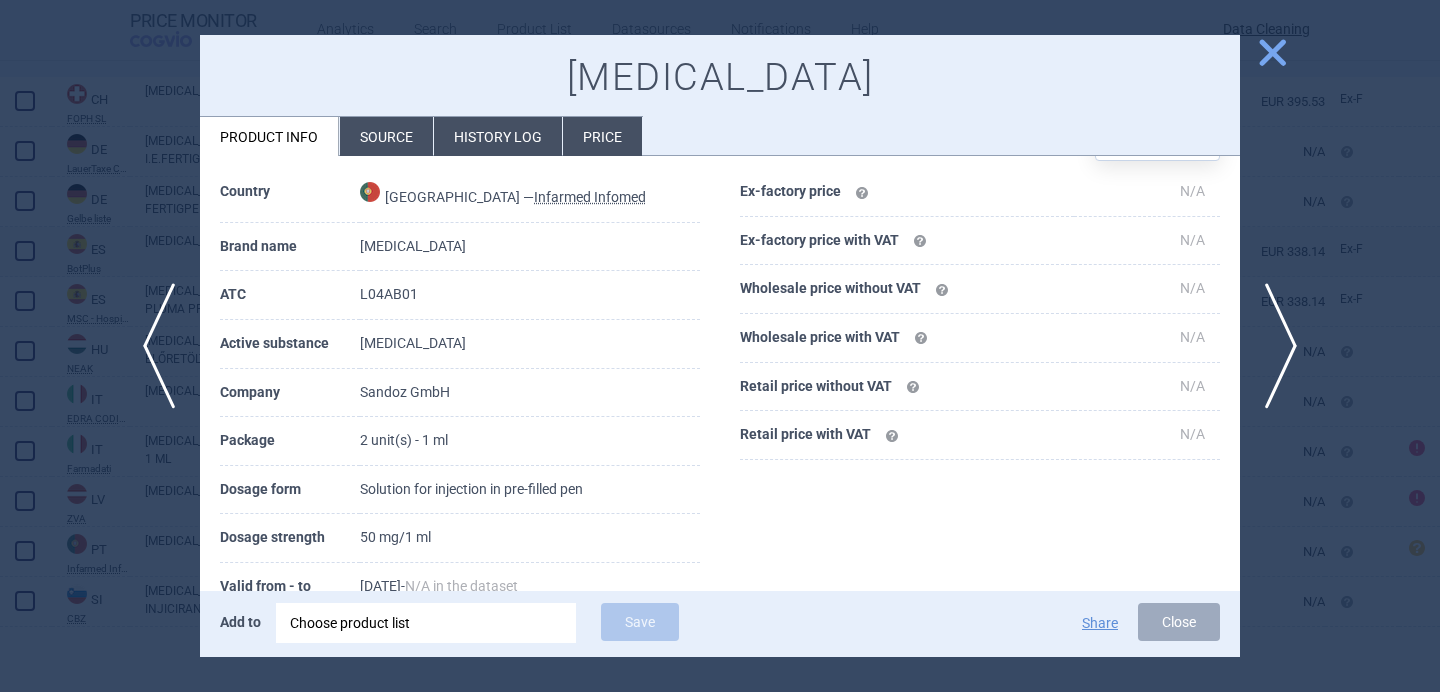 scroll, scrollTop: 217, scrollLeft: 0, axis: vertical 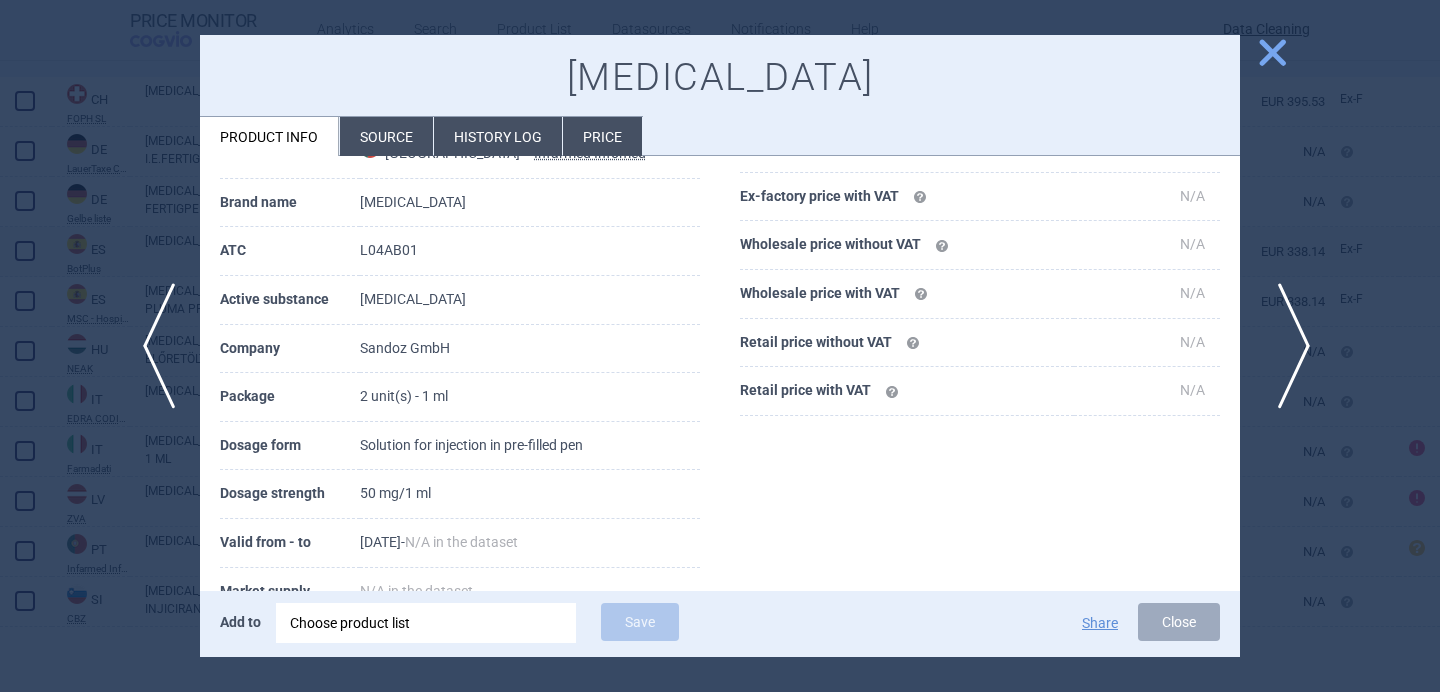 click on "next" at bounding box center (1287, 346) 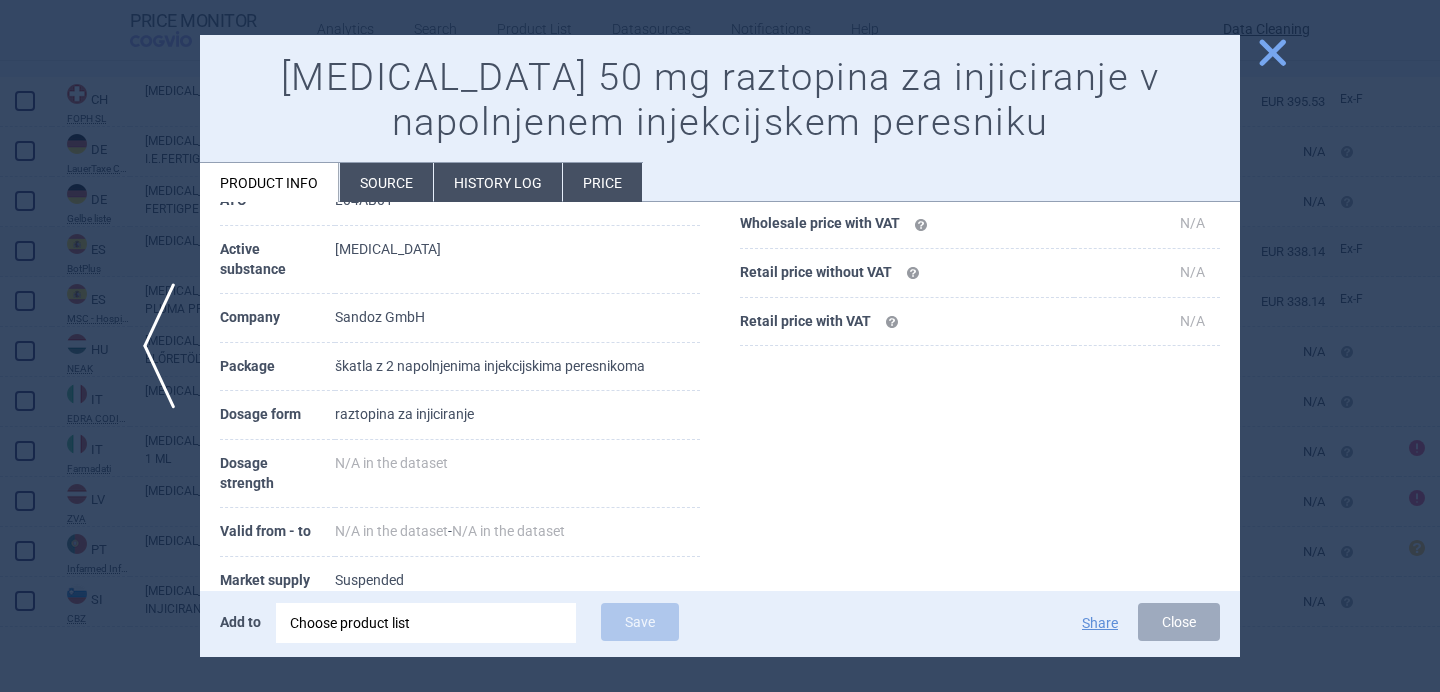 scroll, scrollTop: 242, scrollLeft: 0, axis: vertical 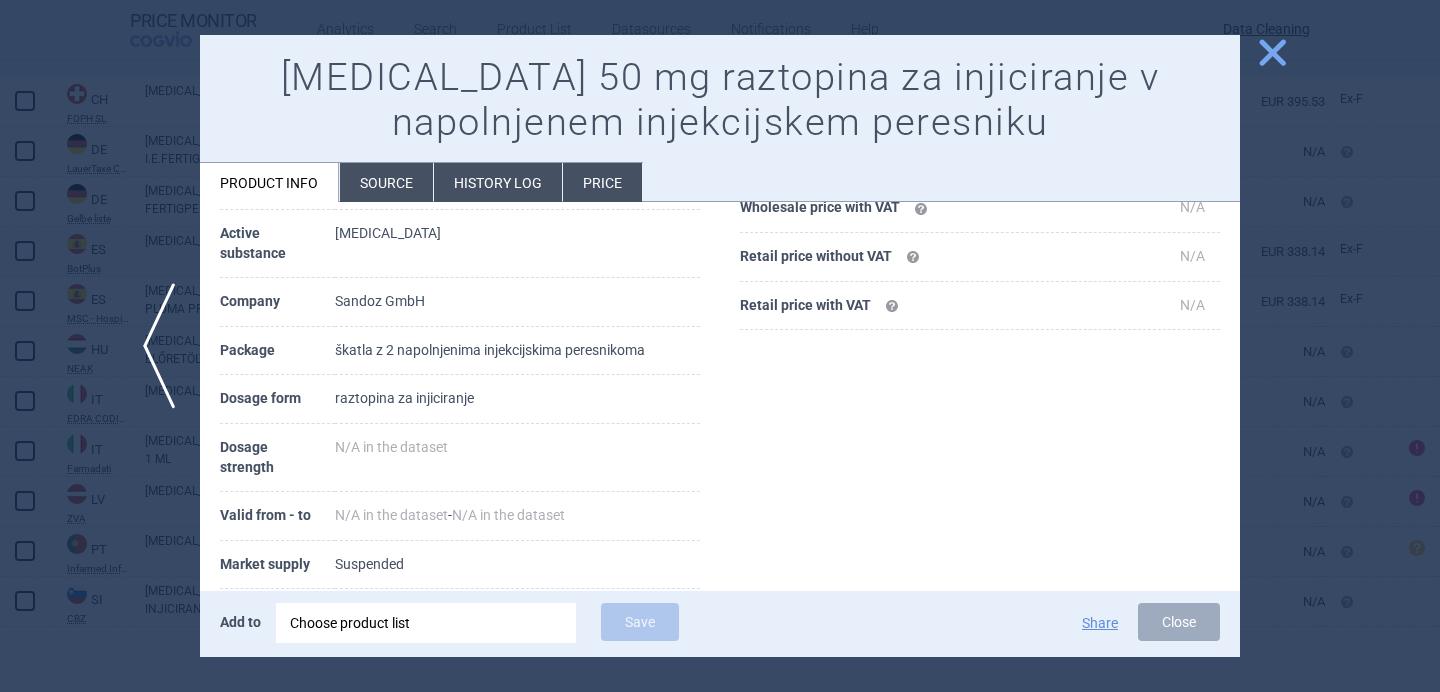 click at bounding box center [720, 346] 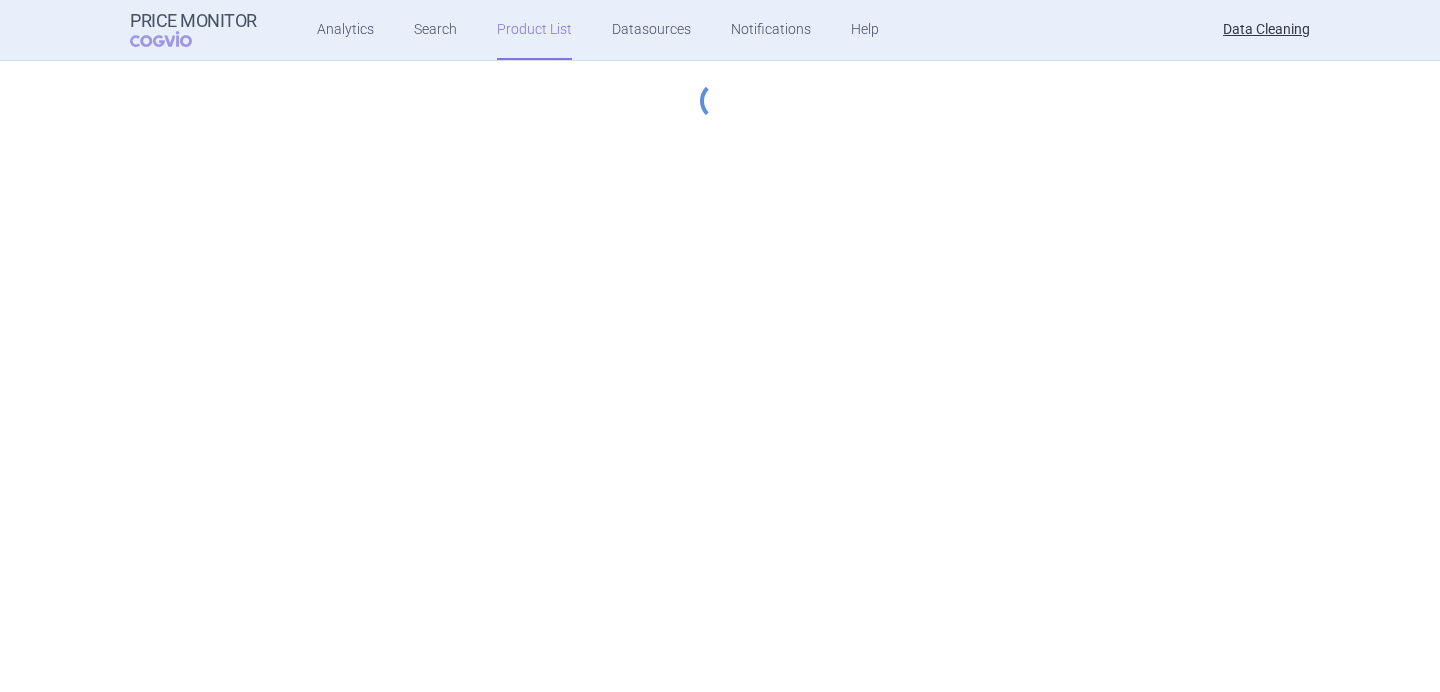 scroll, scrollTop: 0, scrollLeft: 0, axis: both 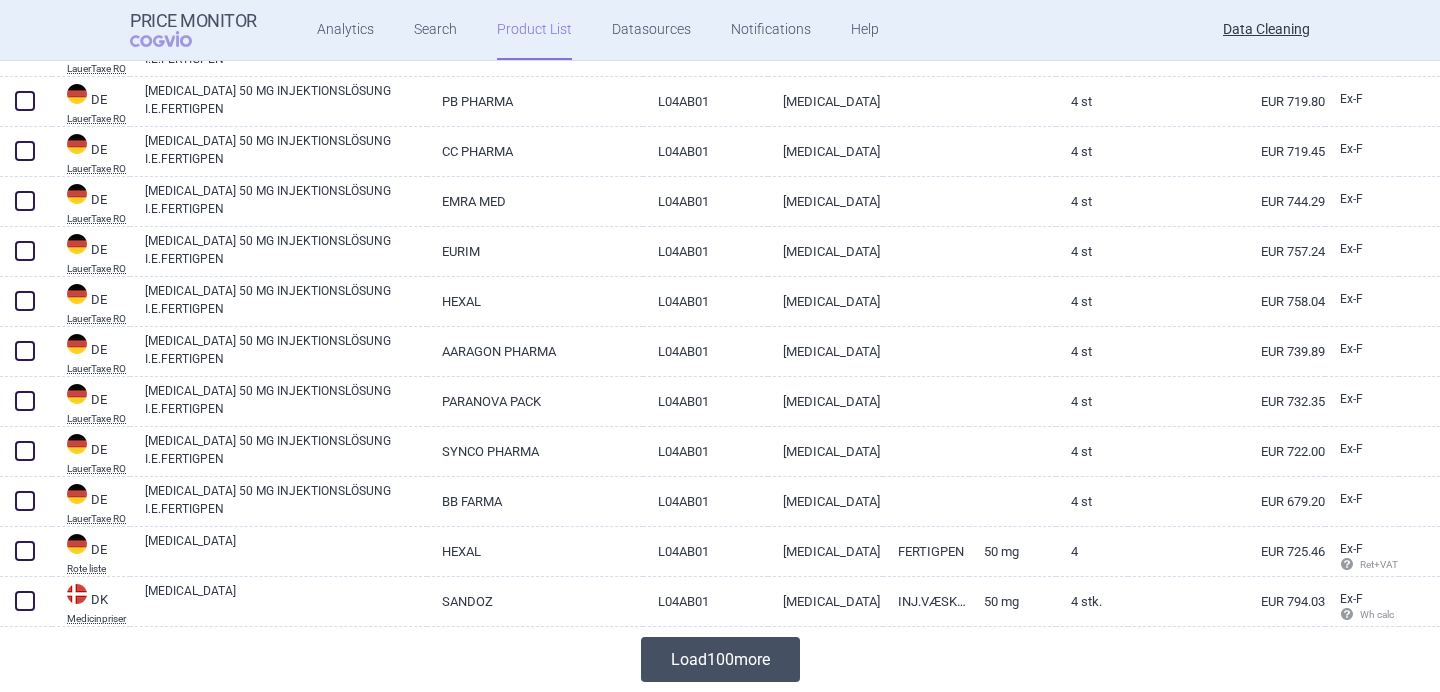 click on "Load  100  more" at bounding box center [720, 659] 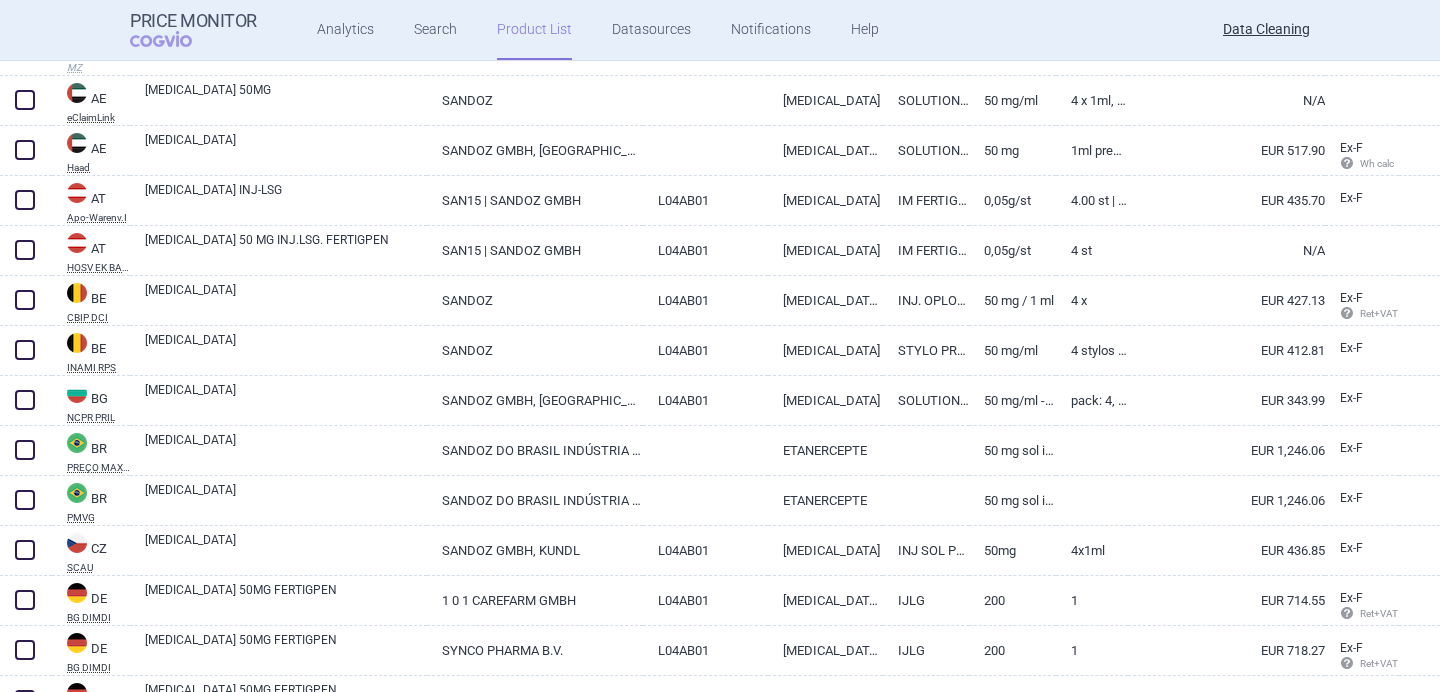 scroll, scrollTop: 1189, scrollLeft: 0, axis: vertical 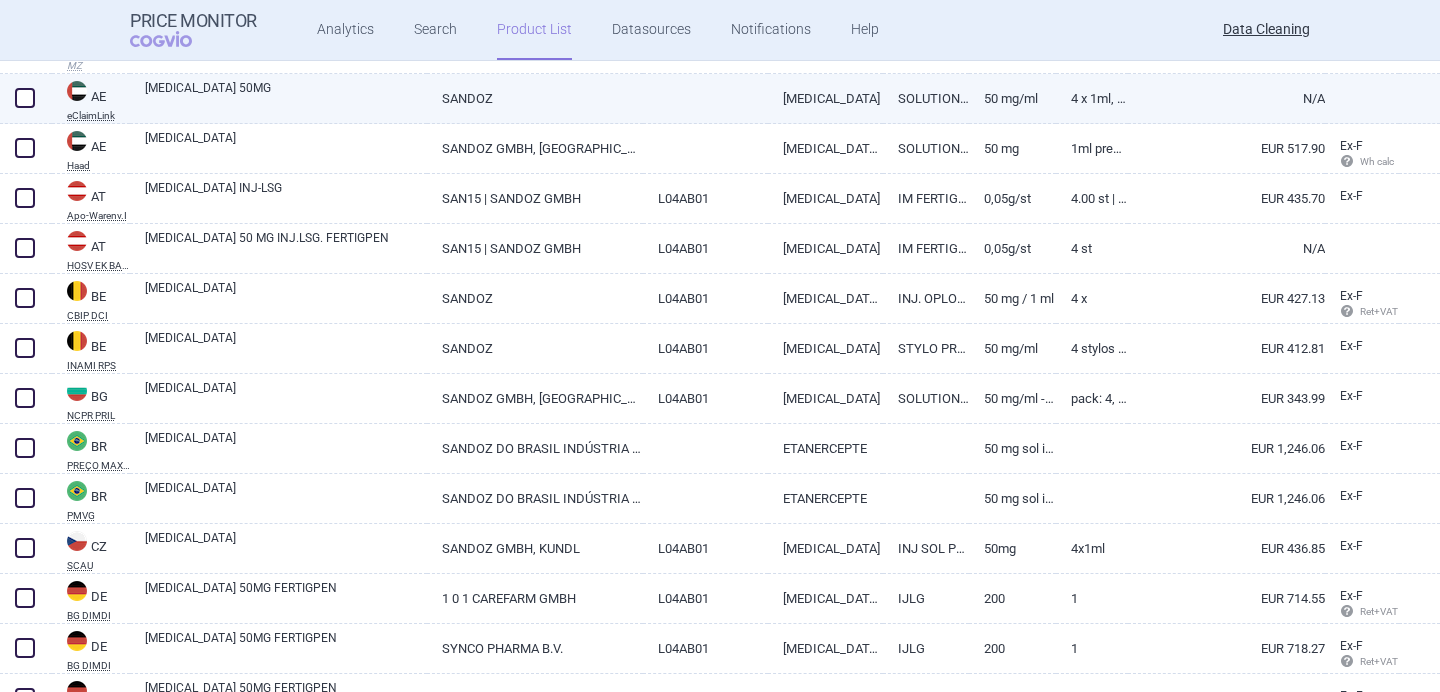click on "[MEDICAL_DATA] 50MG" at bounding box center (286, 97) 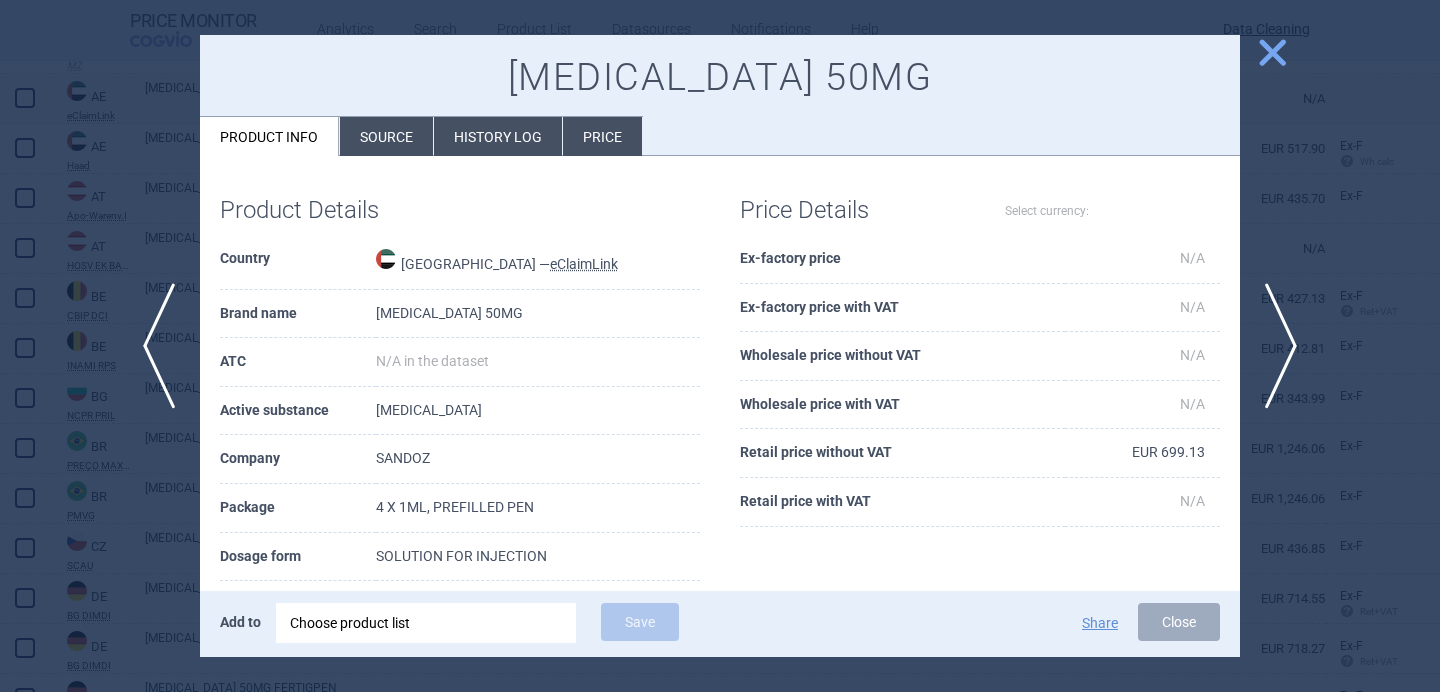 select on "EUR" 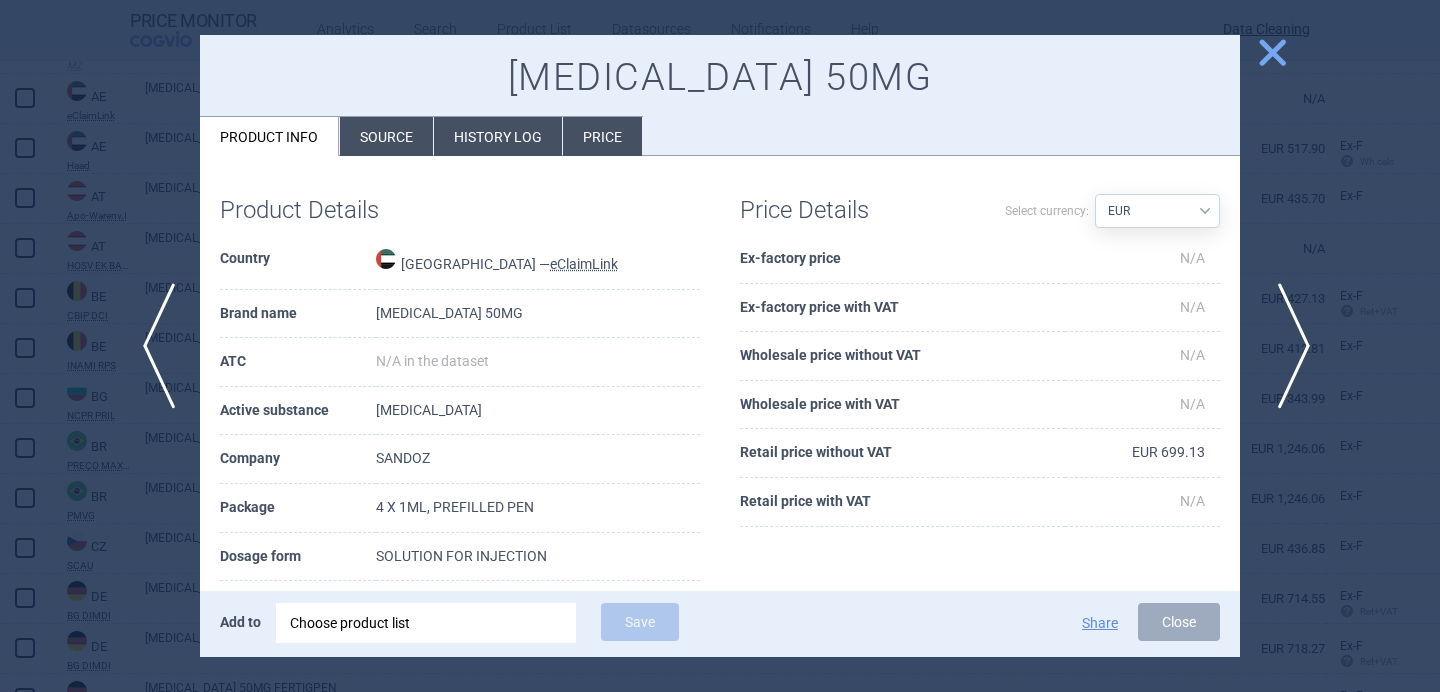 click on "next" at bounding box center [1287, 346] 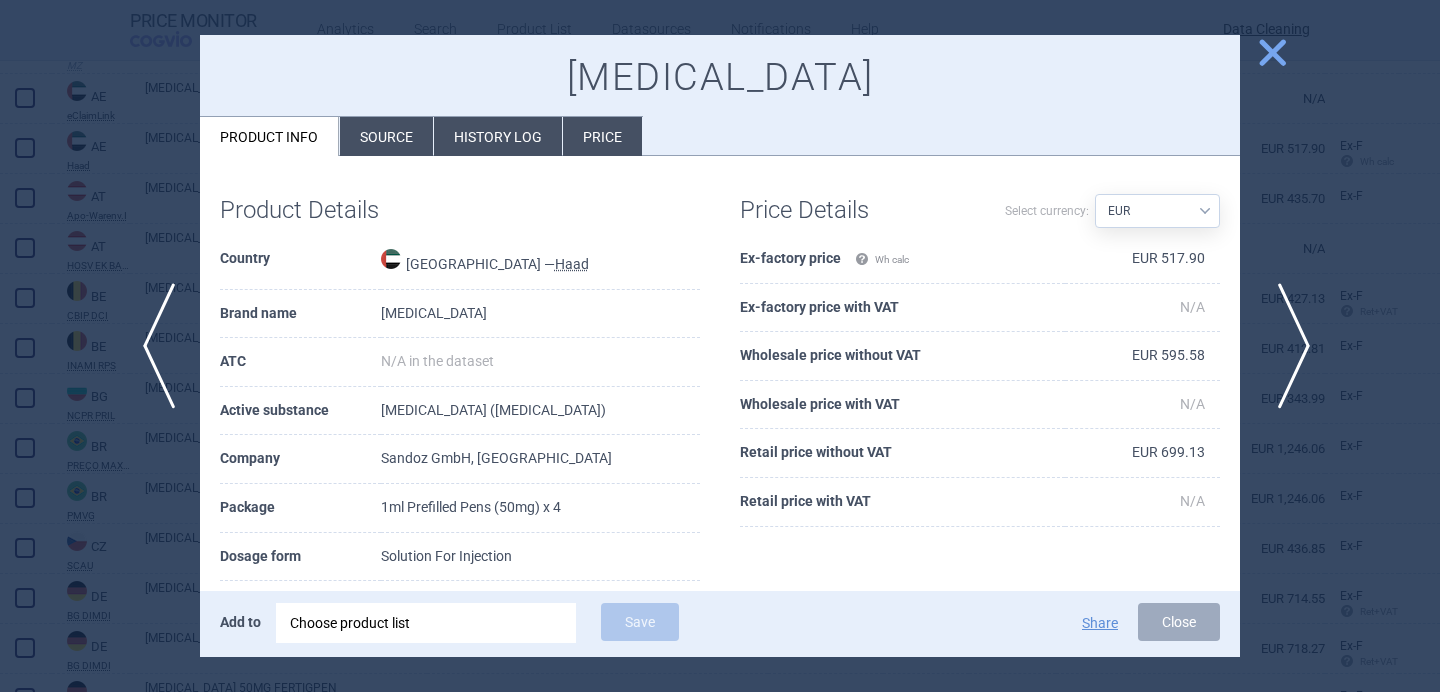 click on "next" at bounding box center (1287, 346) 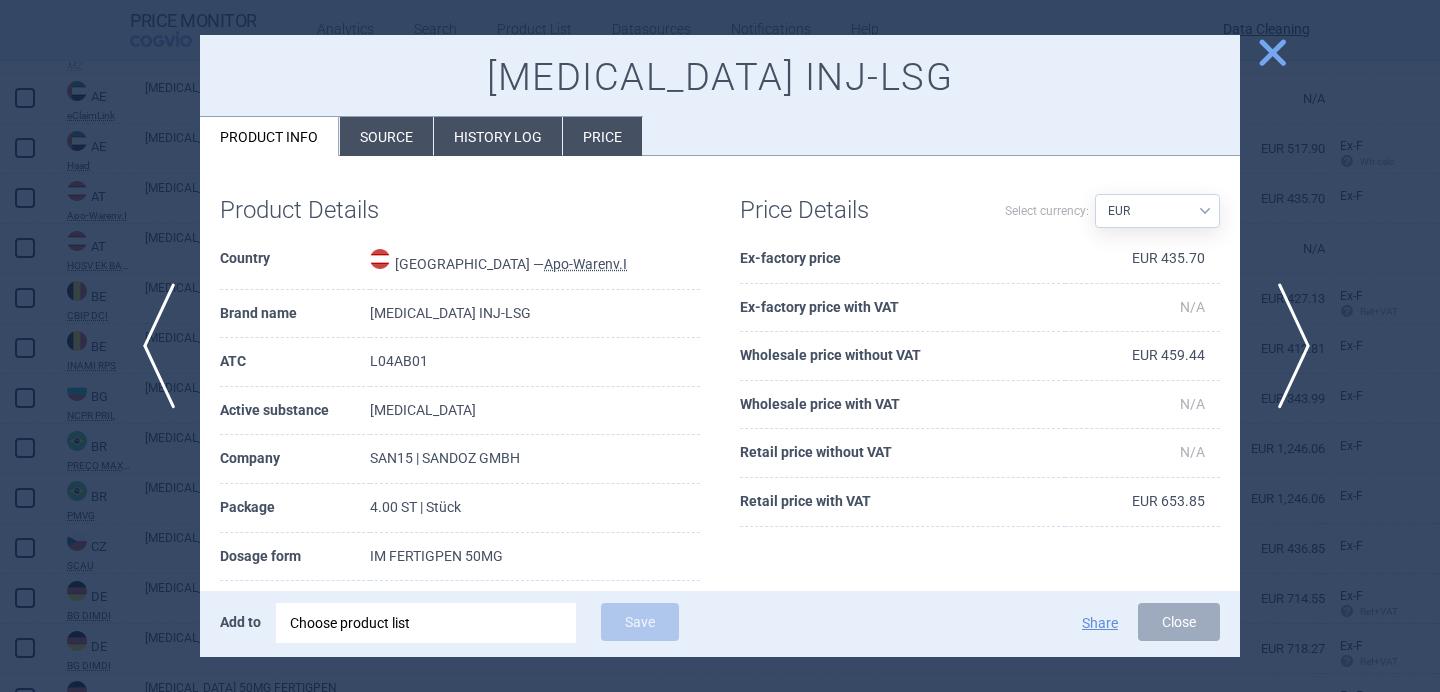 click on "next" at bounding box center [1287, 346] 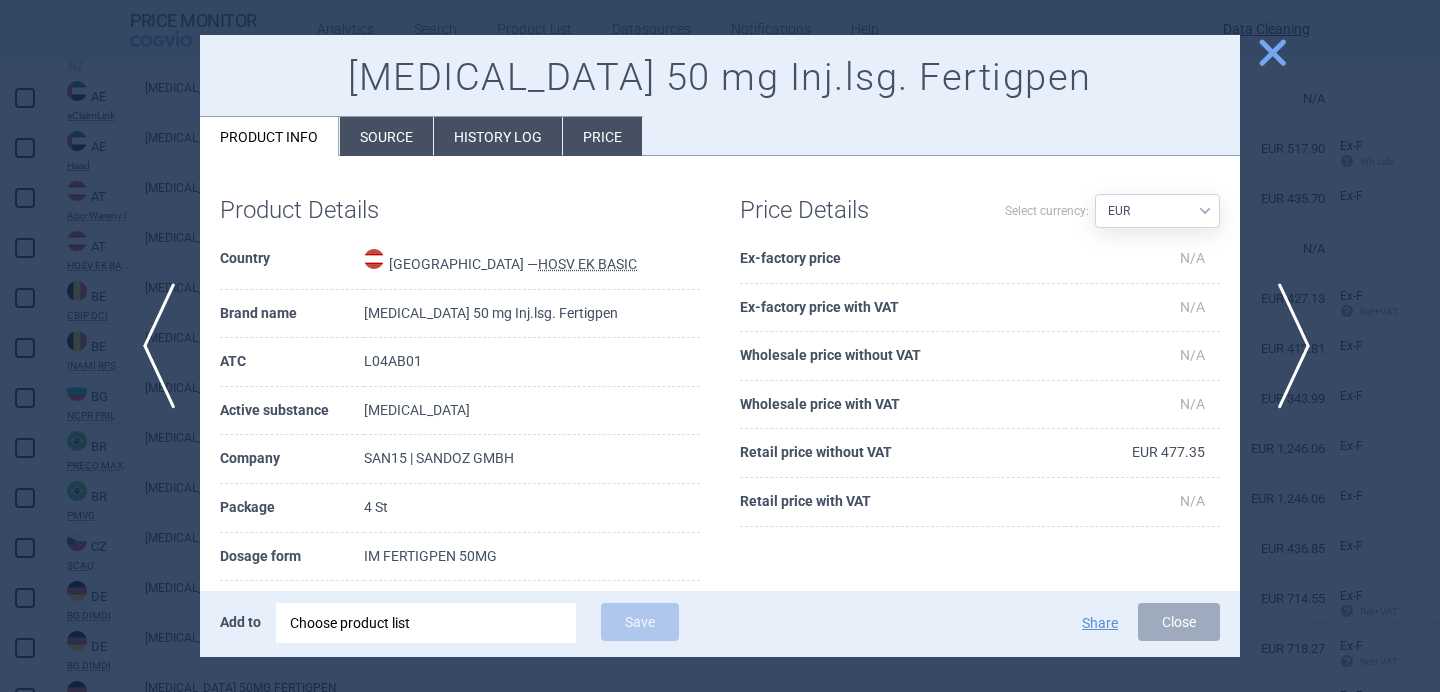 click on "next" at bounding box center (1287, 346) 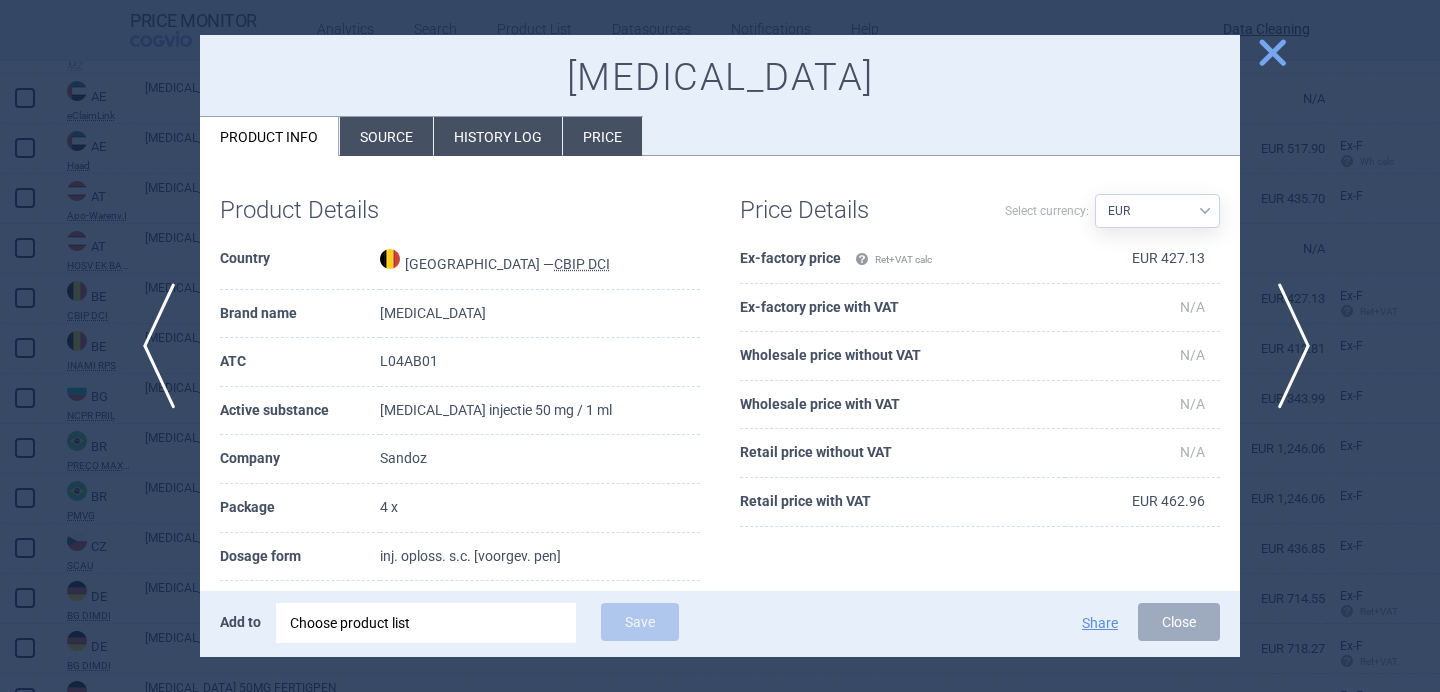 click on "next" at bounding box center [1287, 346] 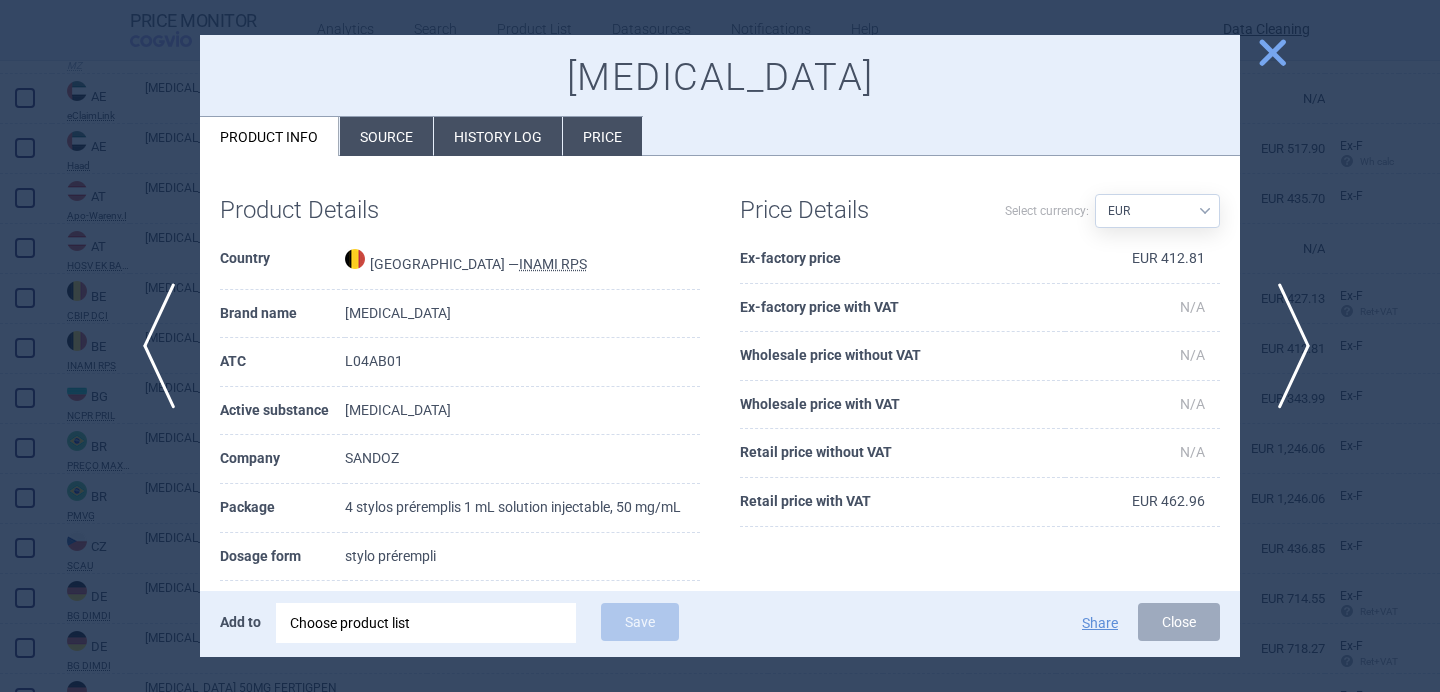 click on "next" at bounding box center [1287, 346] 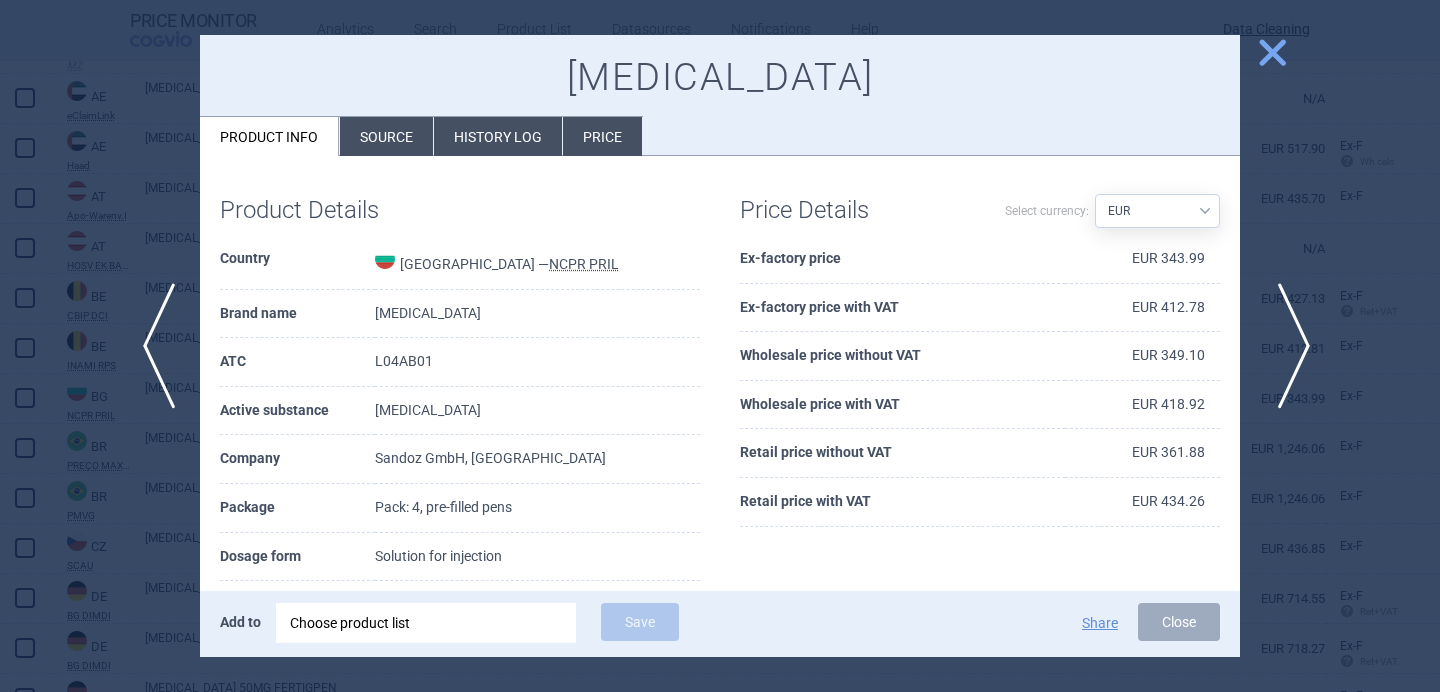 click on "next" at bounding box center [1287, 346] 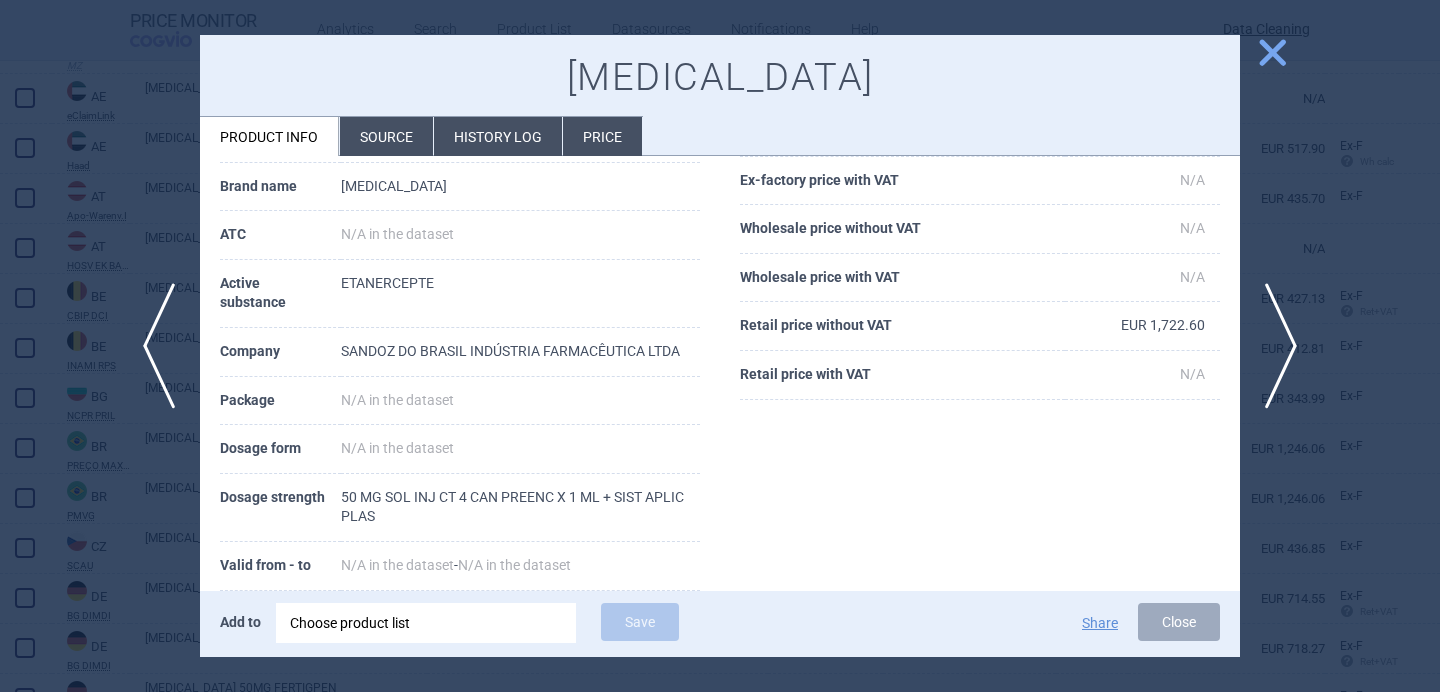 scroll, scrollTop: 131, scrollLeft: 0, axis: vertical 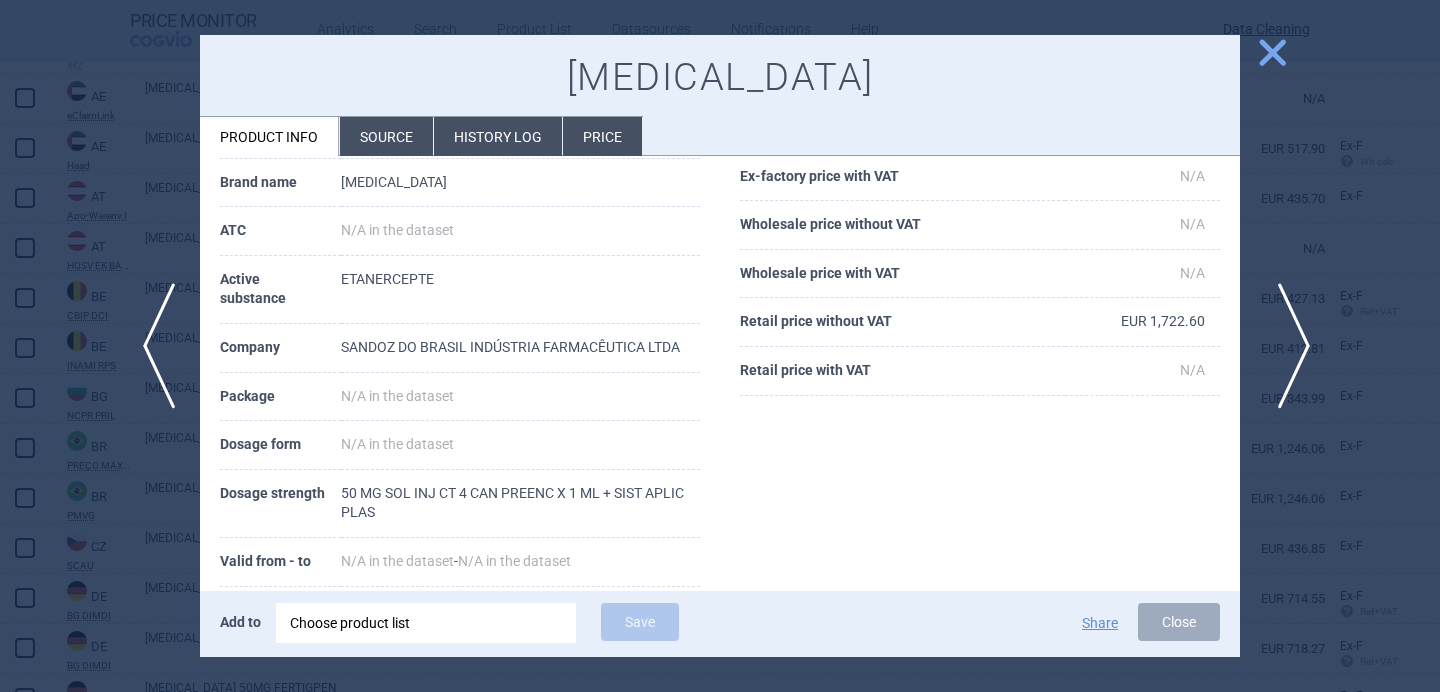 click on "next" at bounding box center (1287, 346) 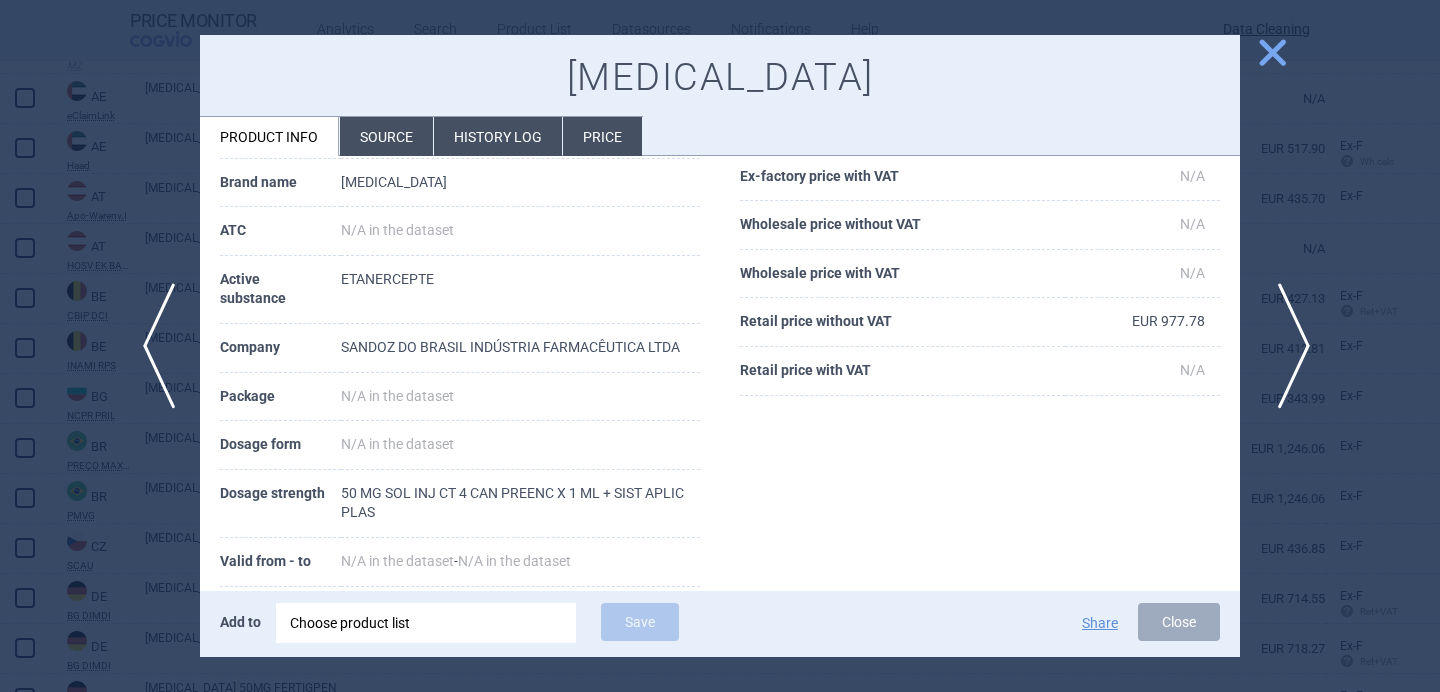 click on "next" at bounding box center (1287, 346) 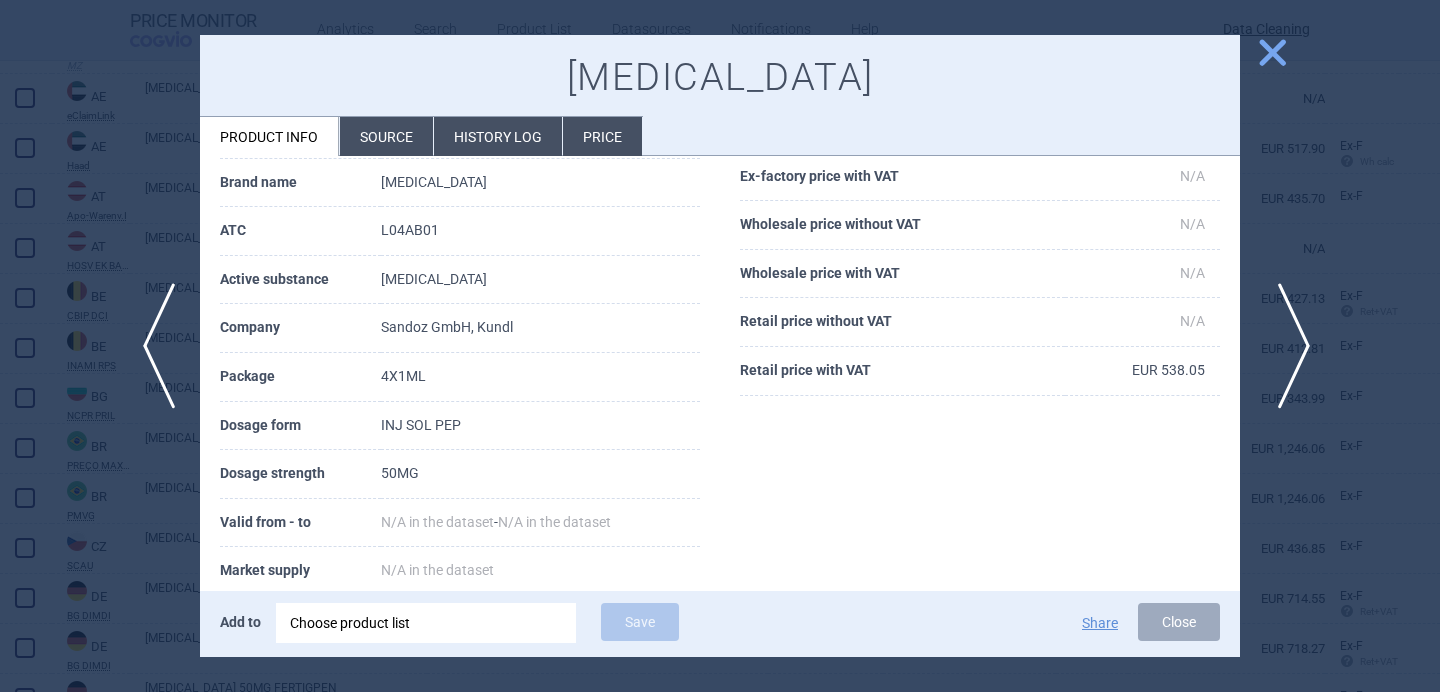 click on "next" at bounding box center (1287, 346) 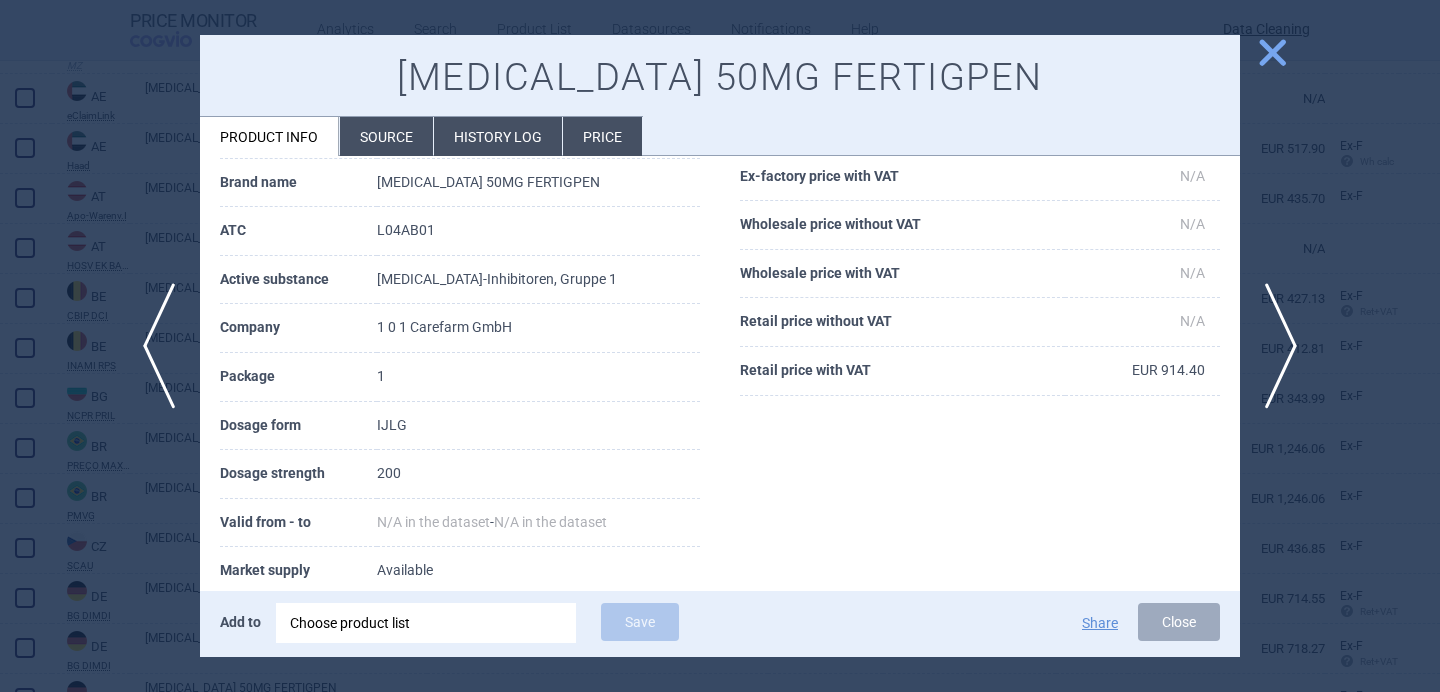 click on "Source" at bounding box center [386, 136] 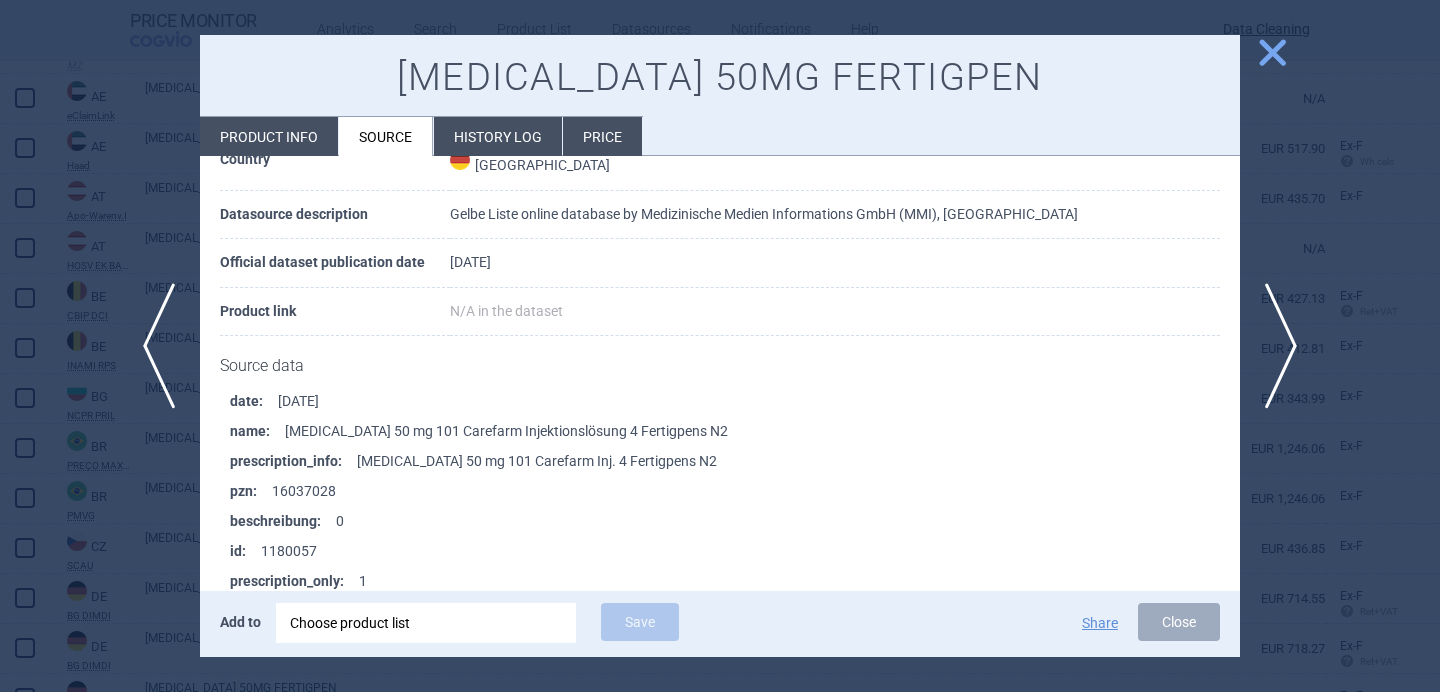 scroll, scrollTop: 3618, scrollLeft: 0, axis: vertical 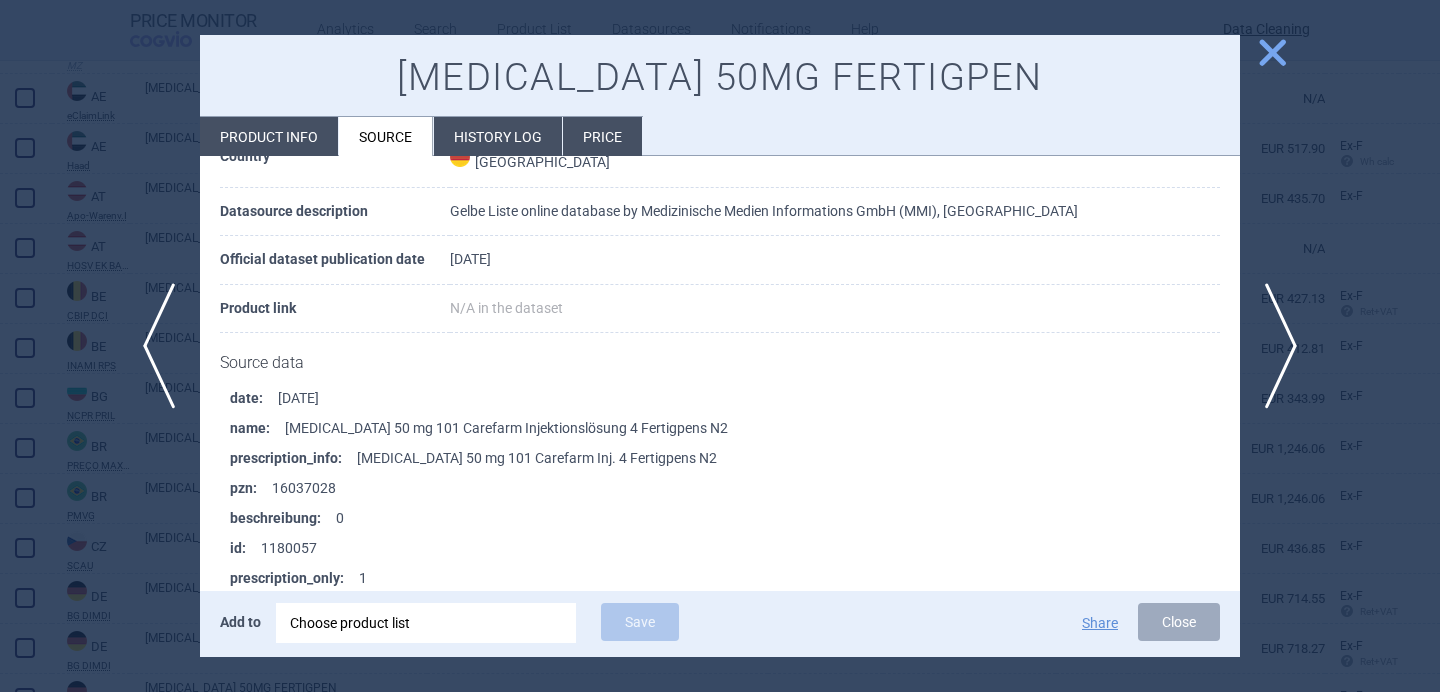 click at bounding box center [720, 346] 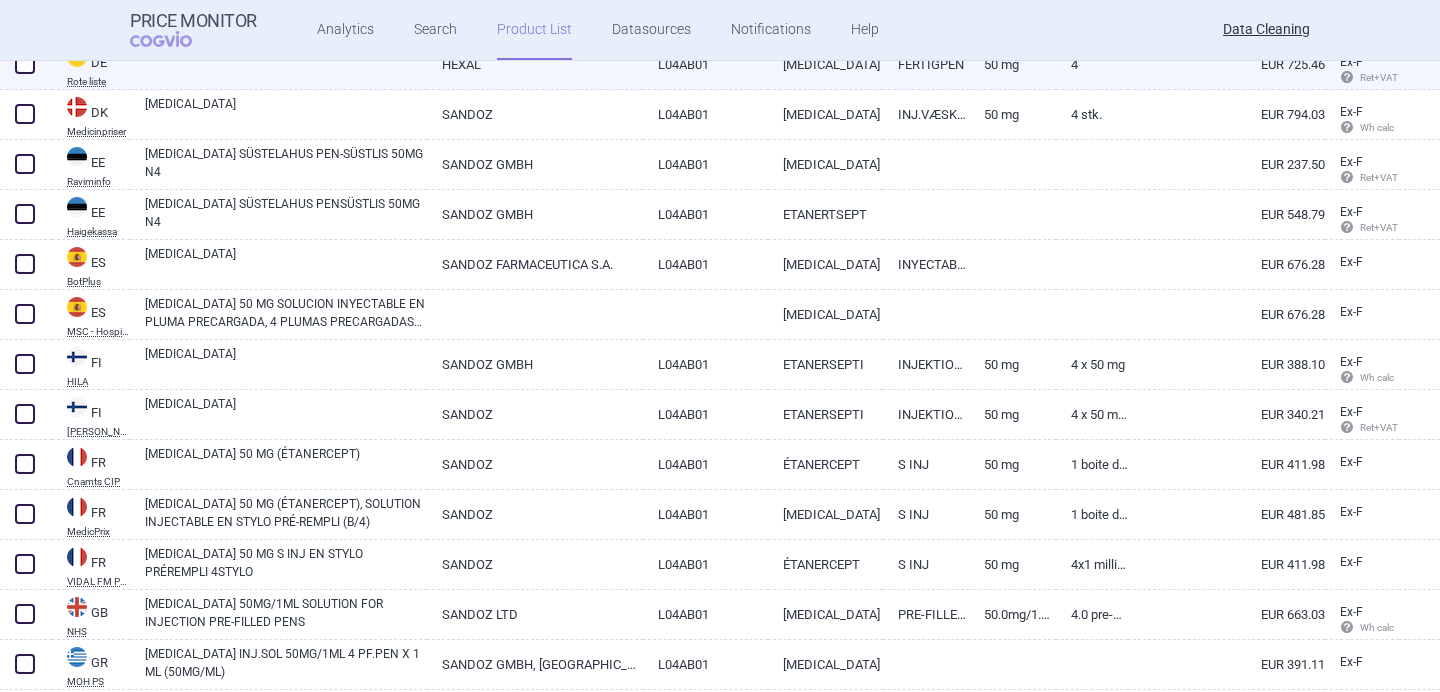 scroll, scrollTop: 5181, scrollLeft: 0, axis: vertical 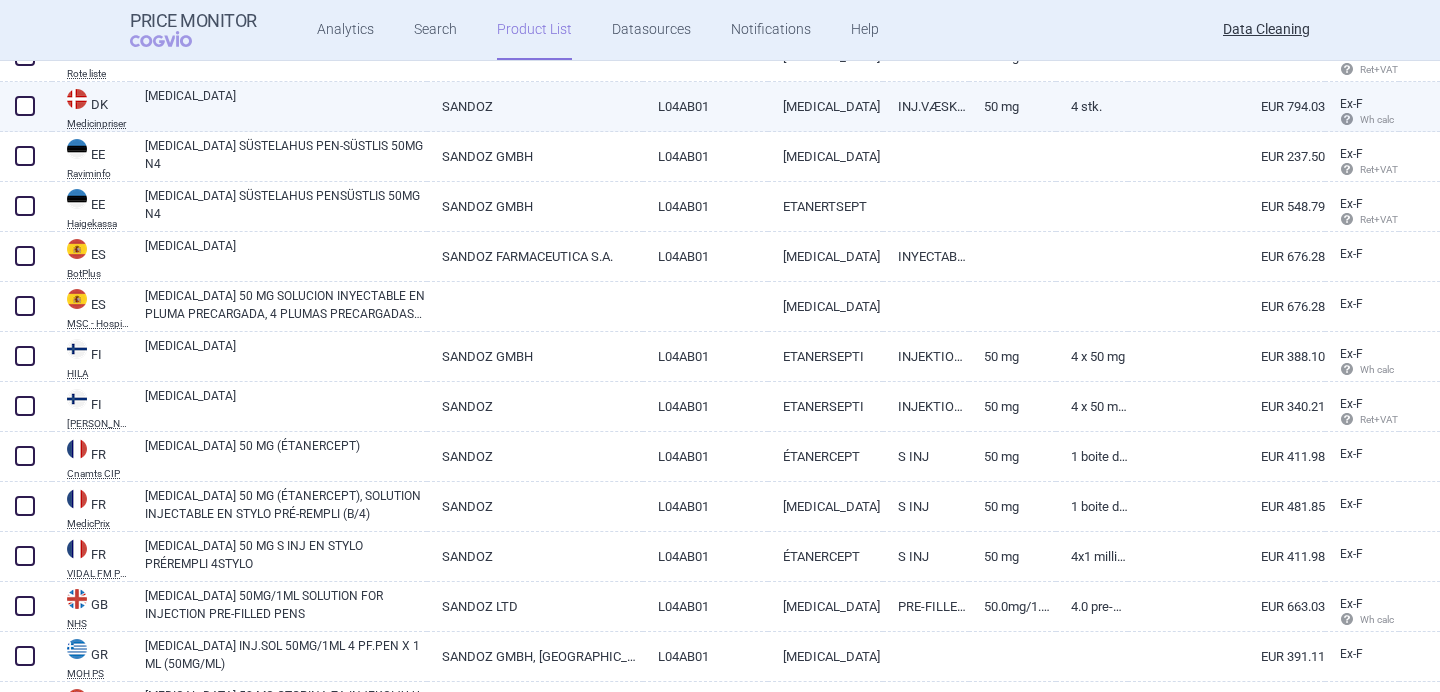 click on "[MEDICAL_DATA]" at bounding box center [286, 105] 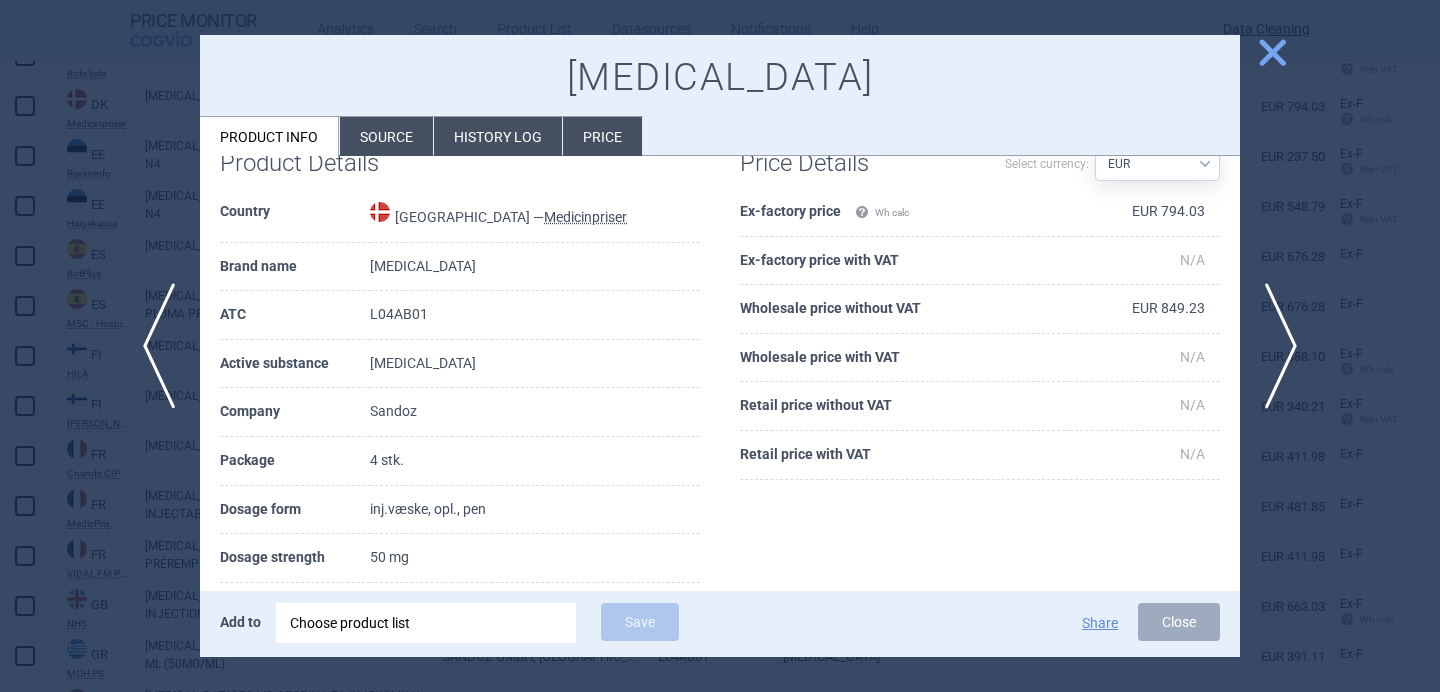 scroll, scrollTop: 49, scrollLeft: 0, axis: vertical 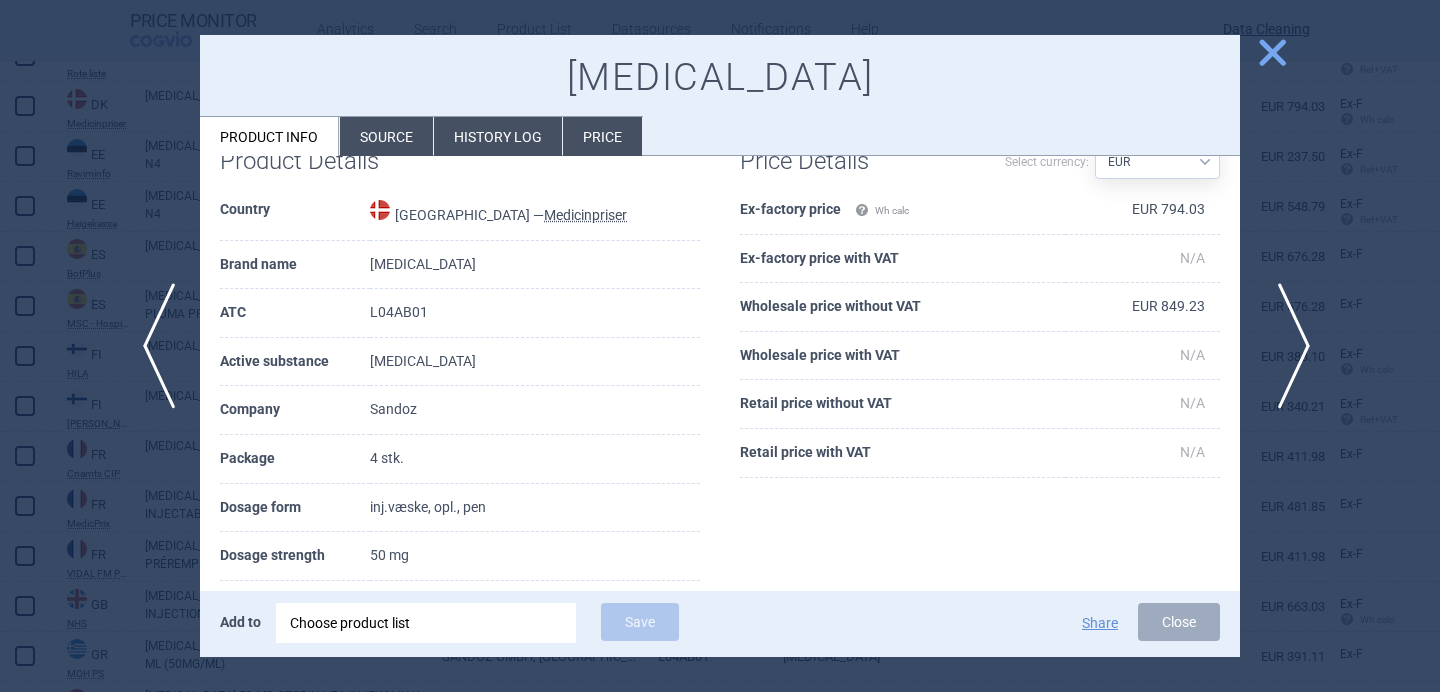 click on "next" at bounding box center [1287, 346] 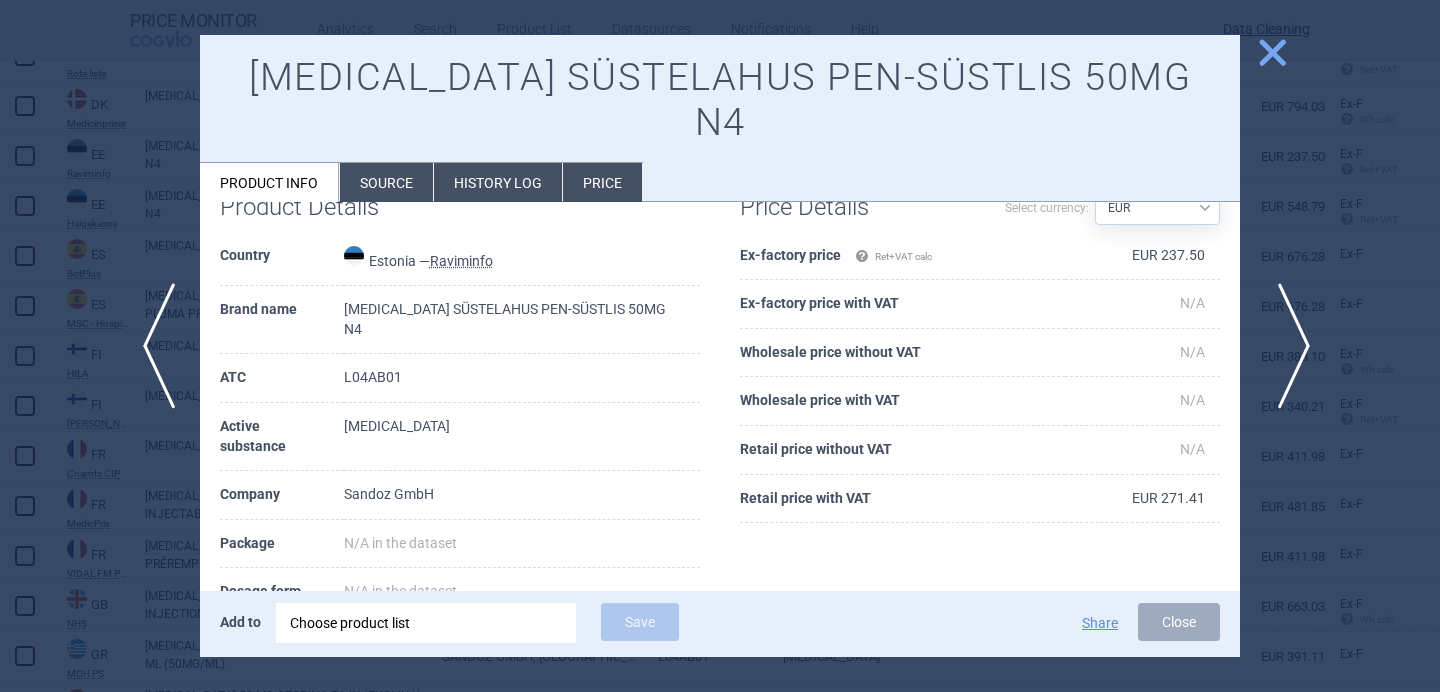 click on "next" at bounding box center (1287, 346) 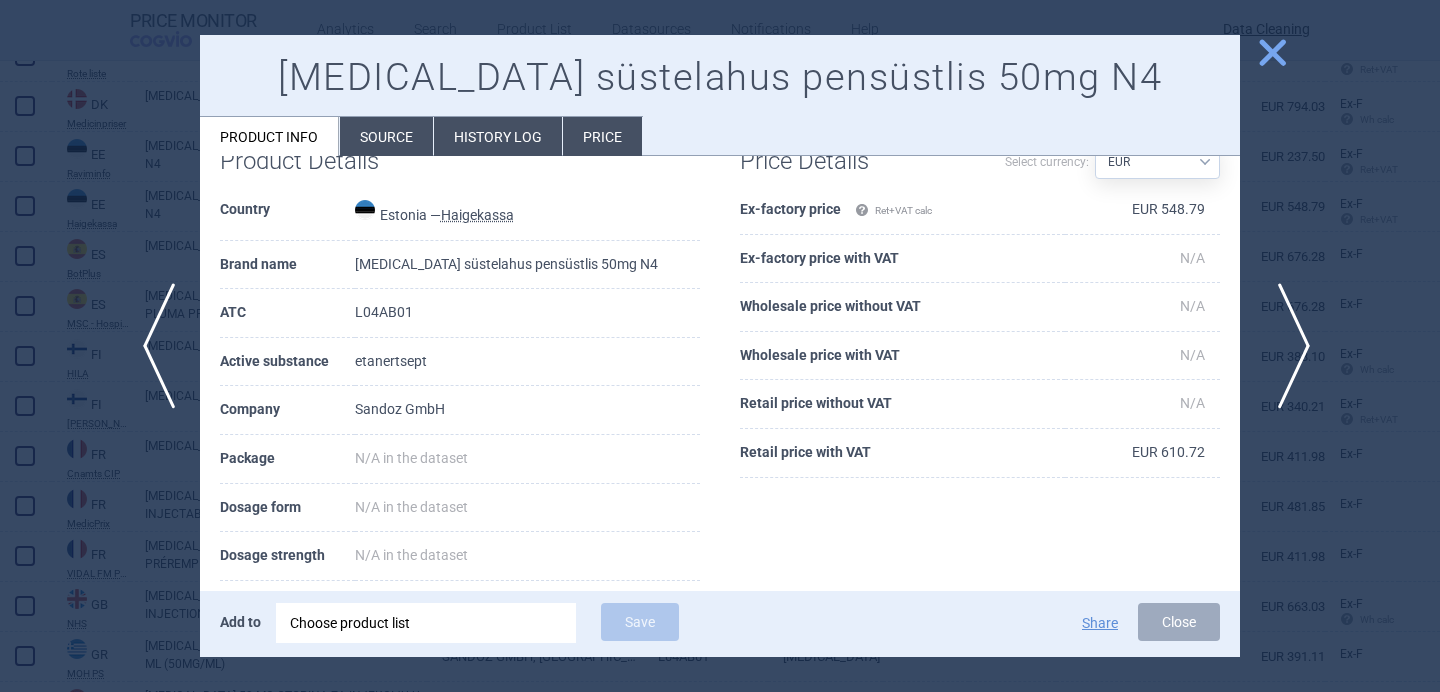 click on "next" at bounding box center (1287, 346) 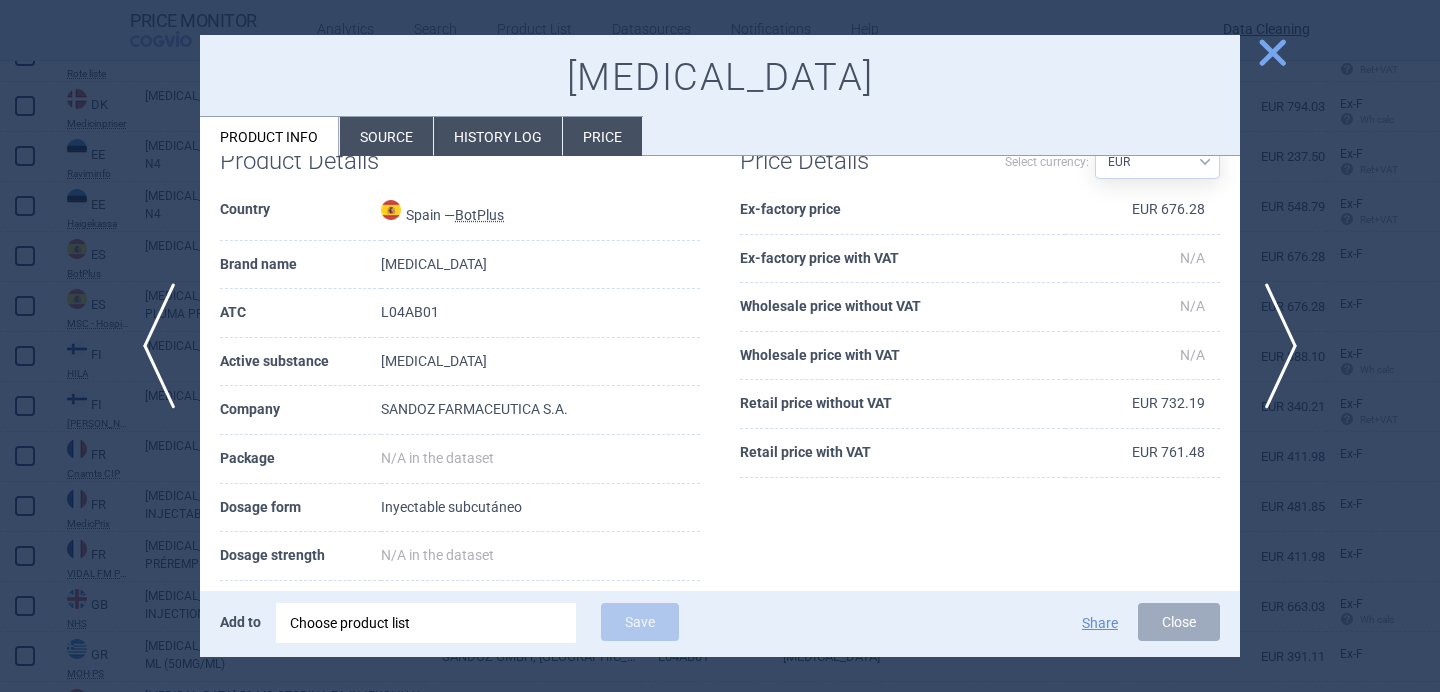 click on "Source" at bounding box center [386, 136] 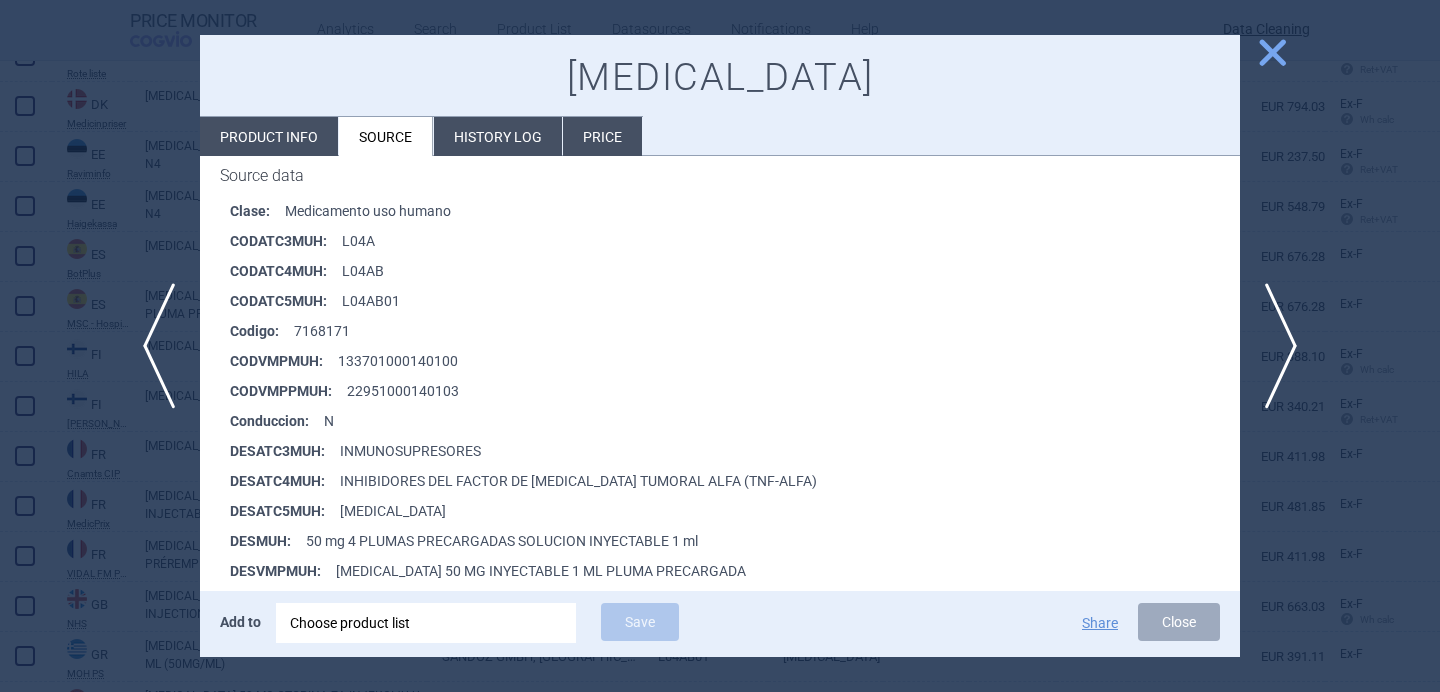 scroll, scrollTop: 341, scrollLeft: 0, axis: vertical 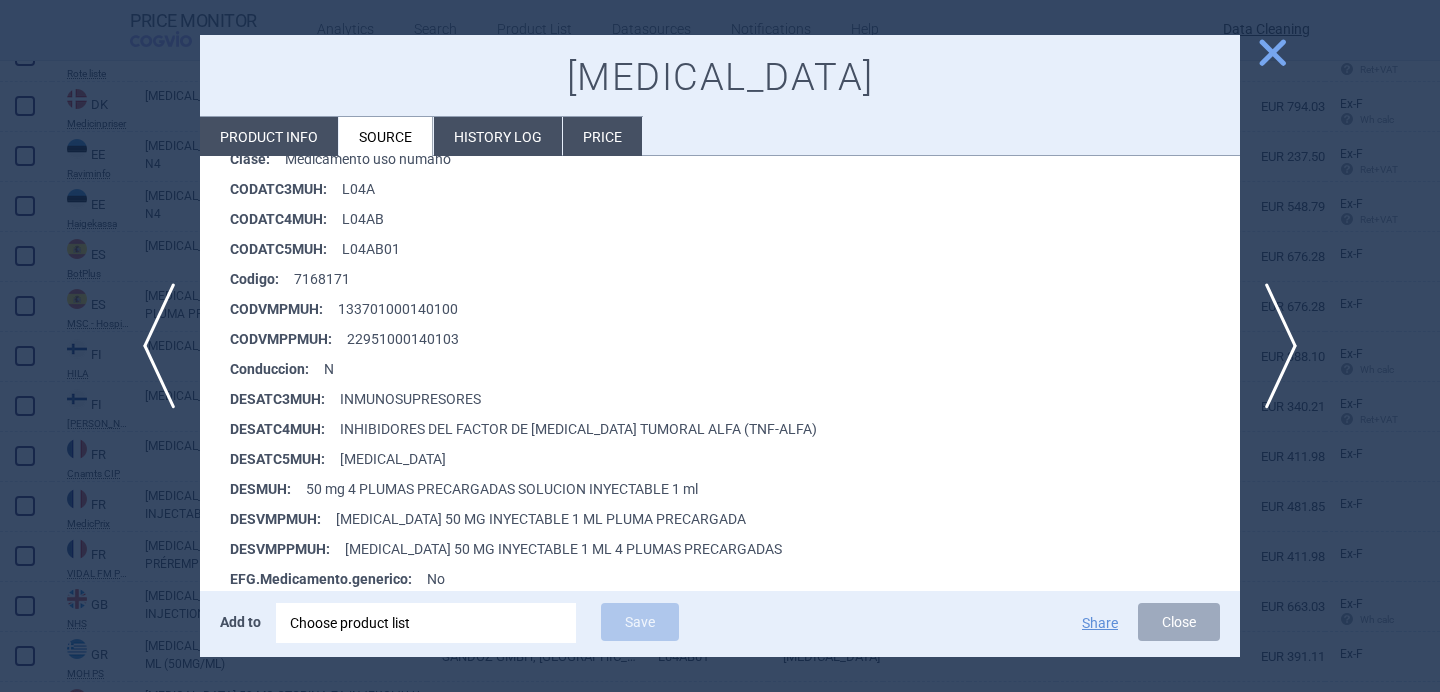 click at bounding box center (720, 346) 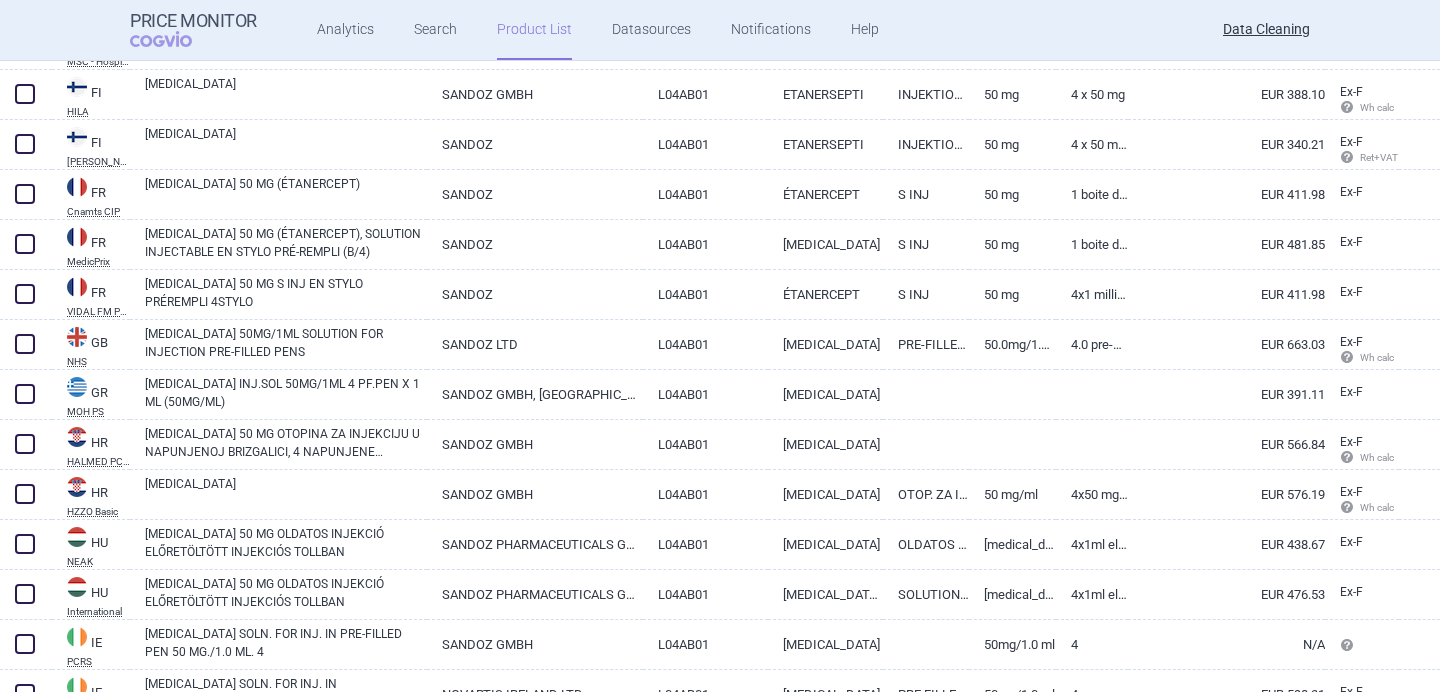 scroll, scrollTop: 5445, scrollLeft: 0, axis: vertical 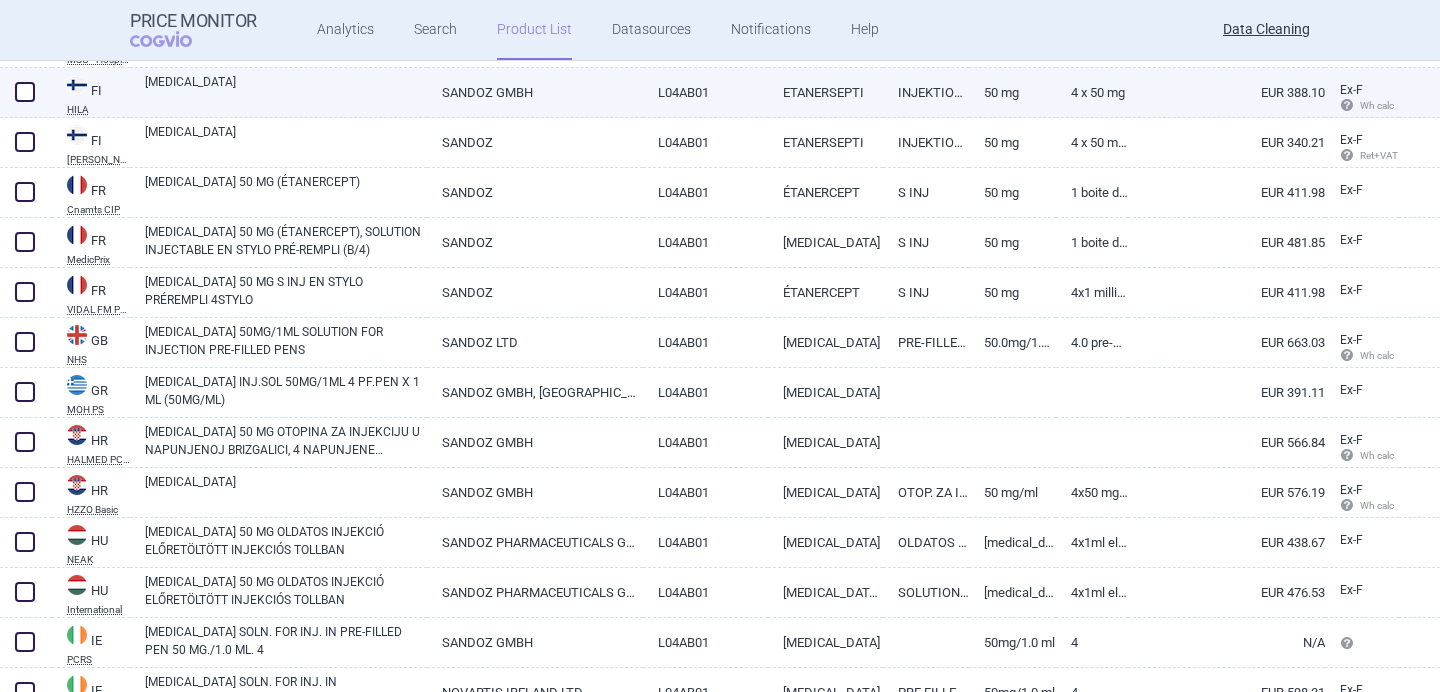 click on "[MEDICAL_DATA]" at bounding box center (286, 91) 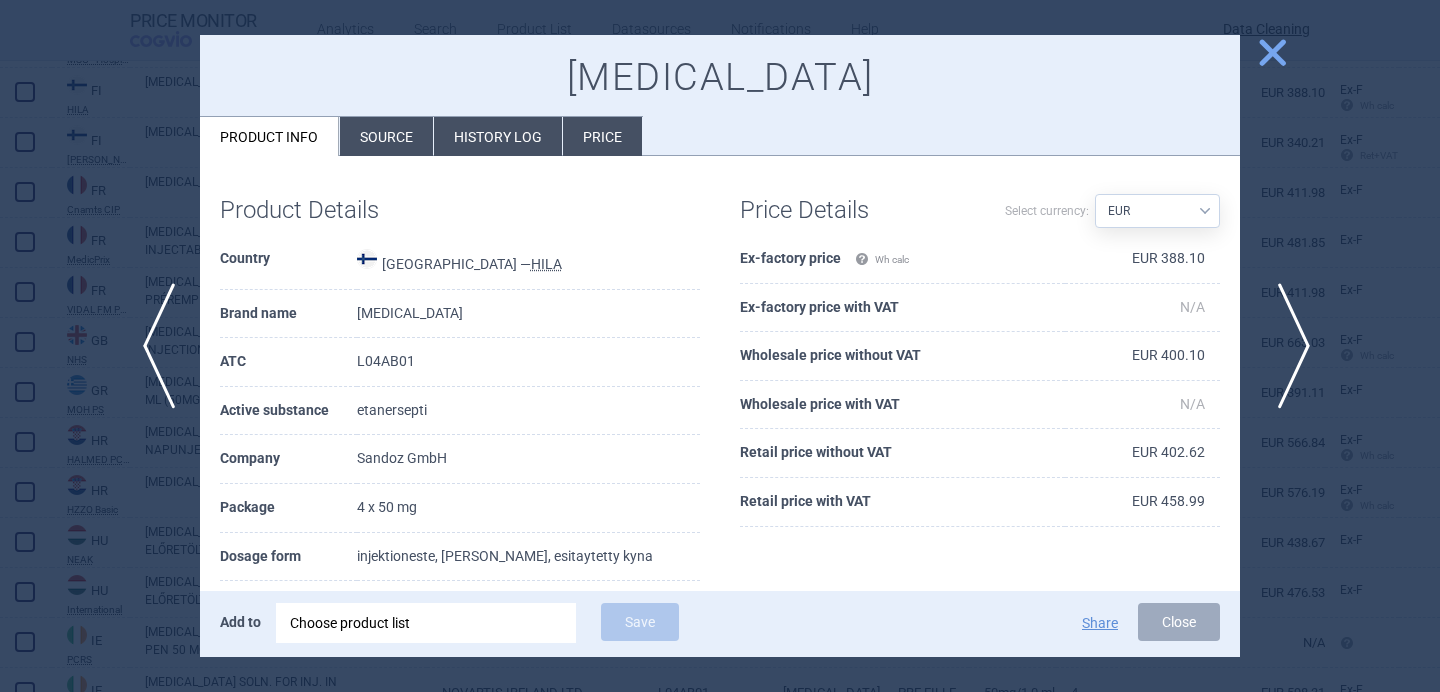click on "next" at bounding box center (1287, 346) 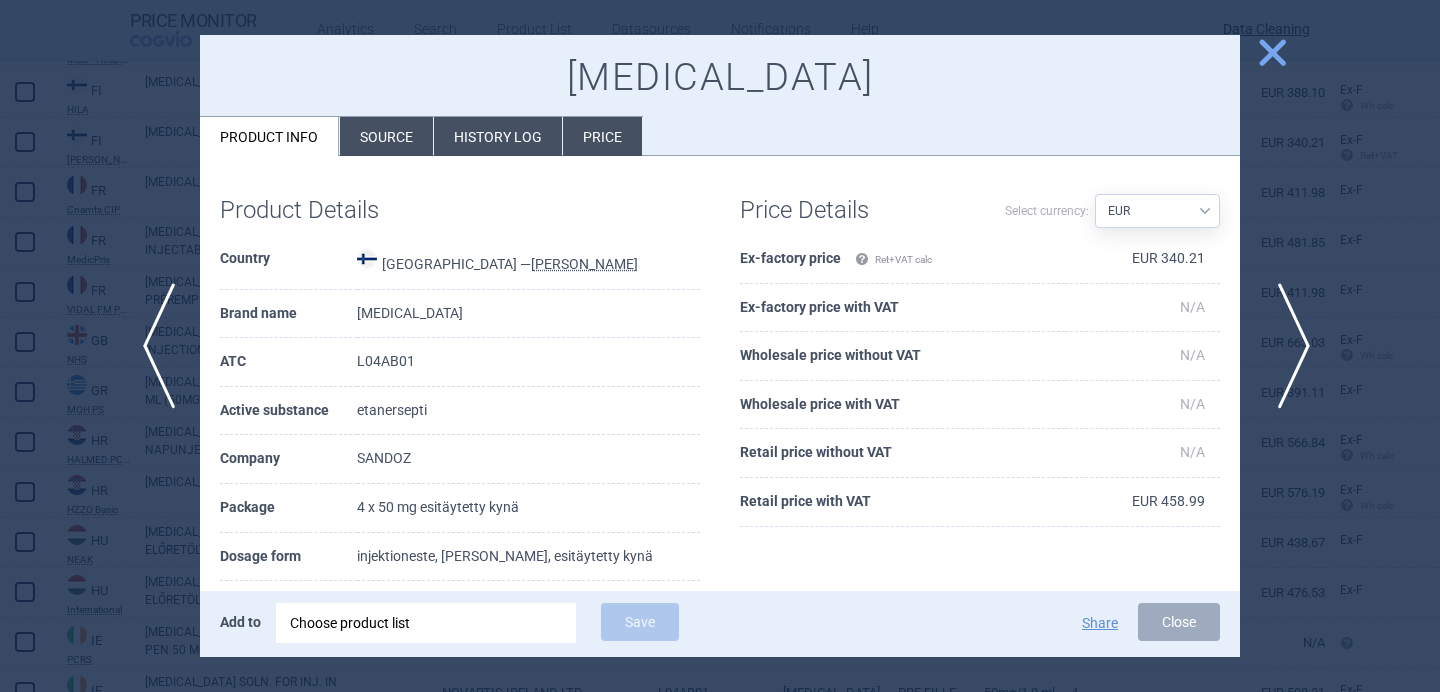 click on "next" at bounding box center [1287, 346] 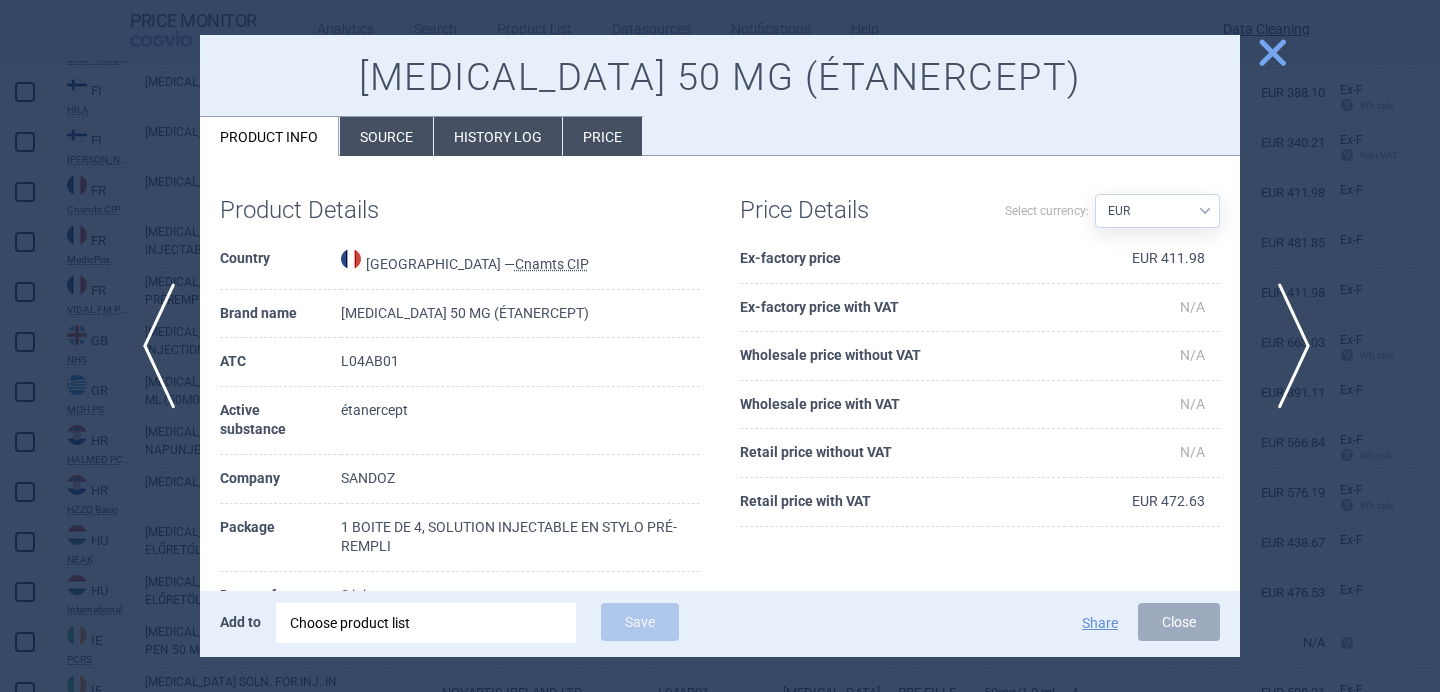 click on "next" at bounding box center [1287, 346] 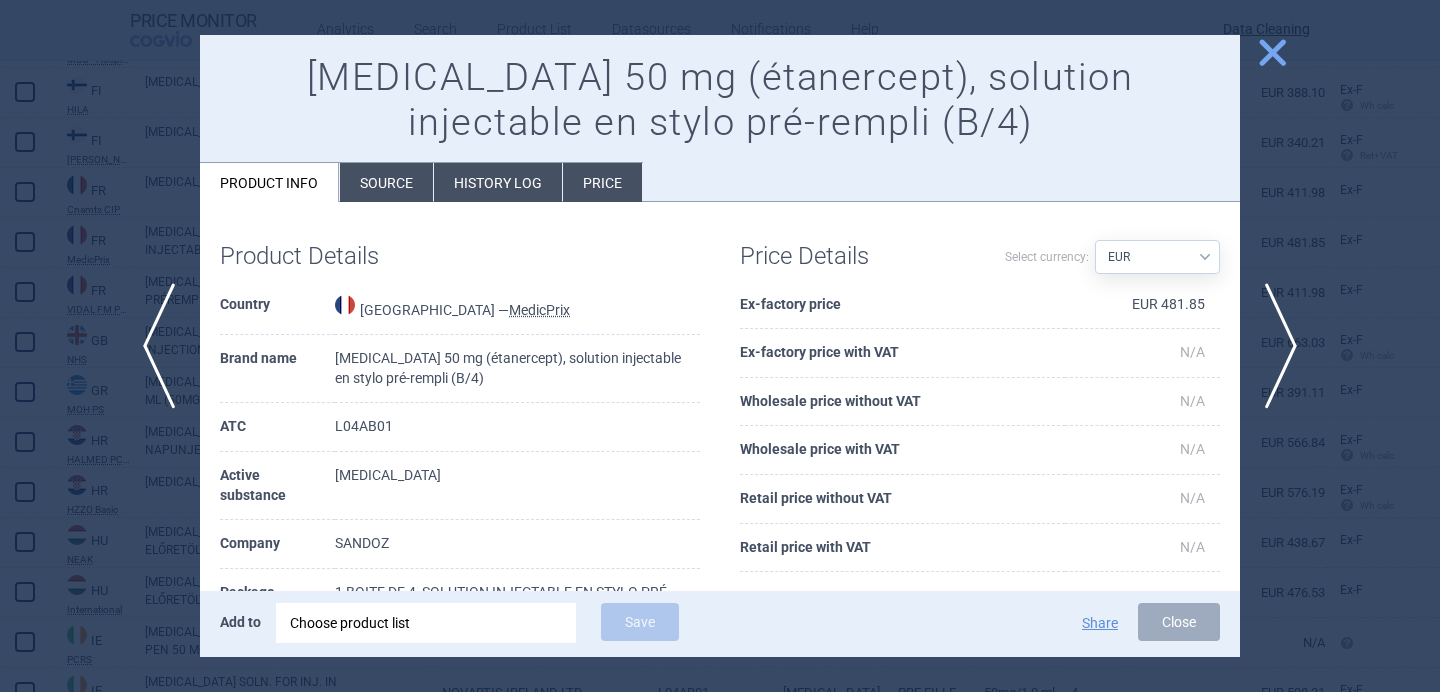 scroll, scrollTop: 56, scrollLeft: 0, axis: vertical 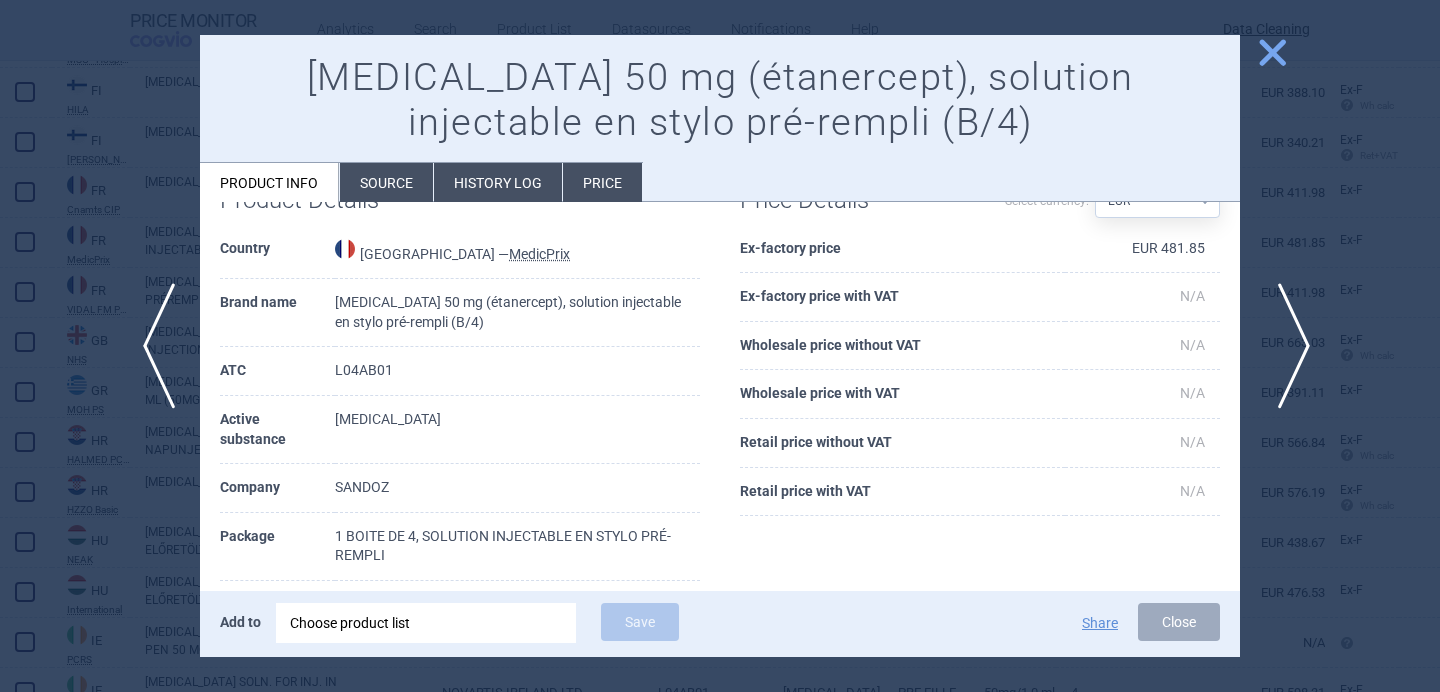 click on "next" at bounding box center (1287, 346) 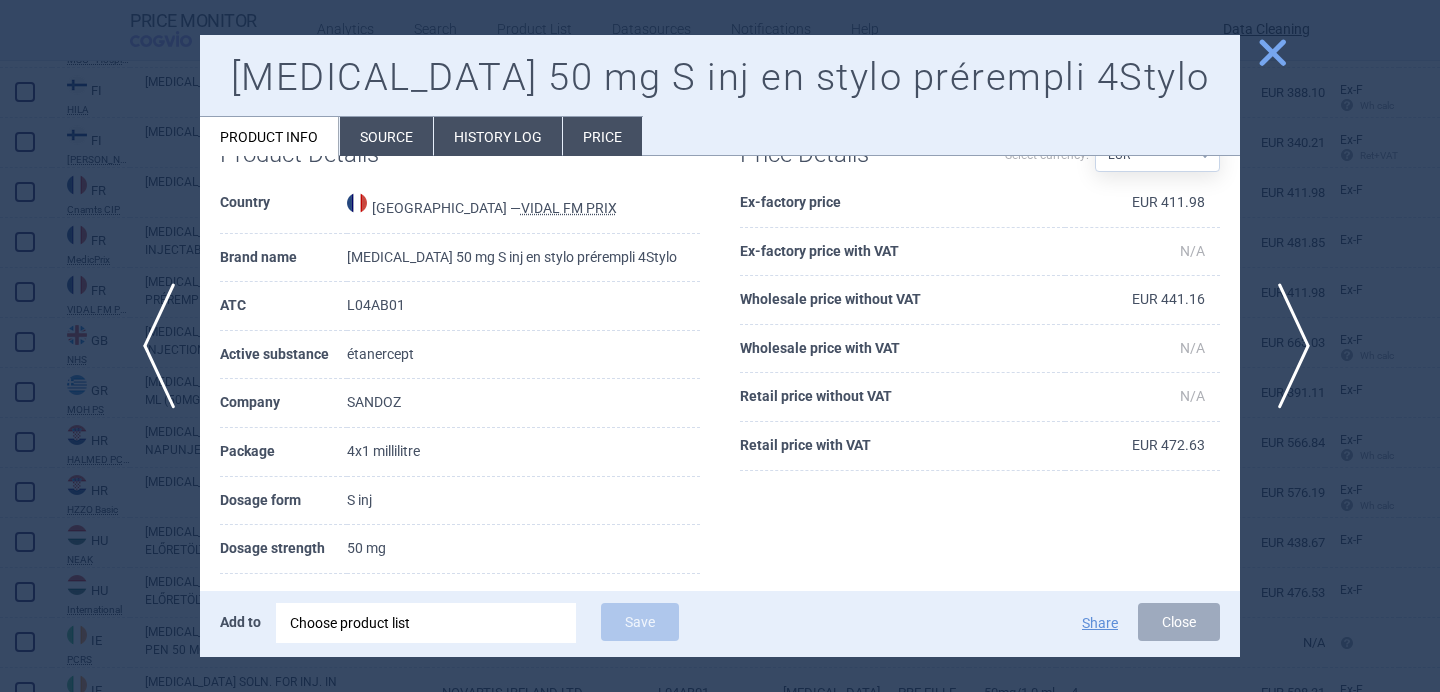 click on "next" at bounding box center (1287, 346) 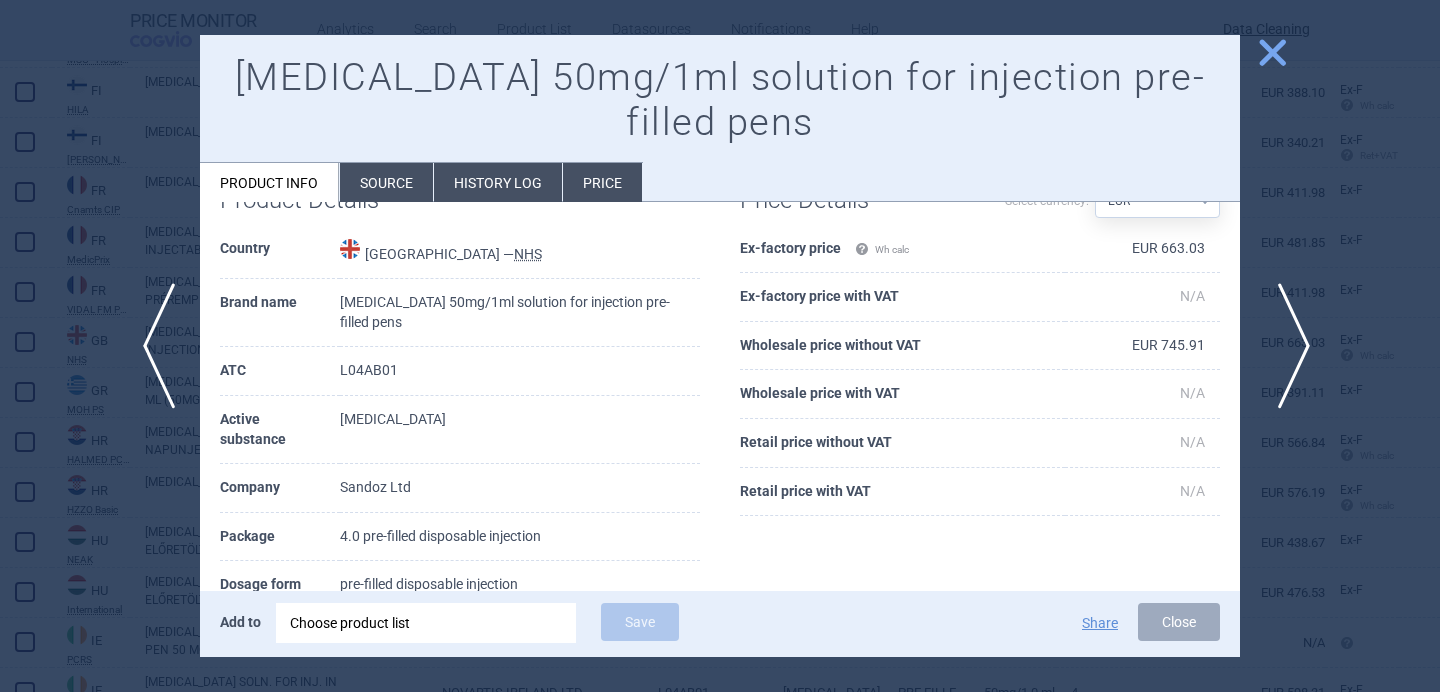 click on "next" at bounding box center [1287, 346] 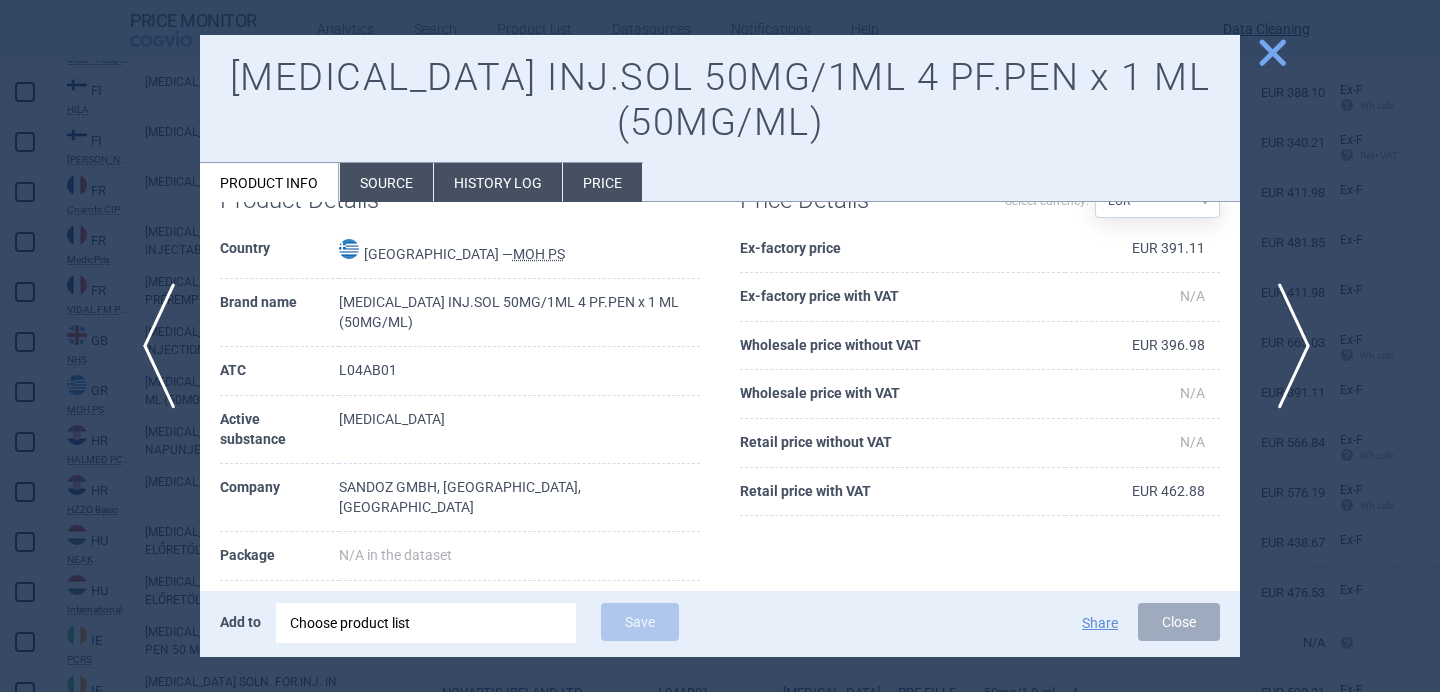 click on "next" at bounding box center [1287, 346] 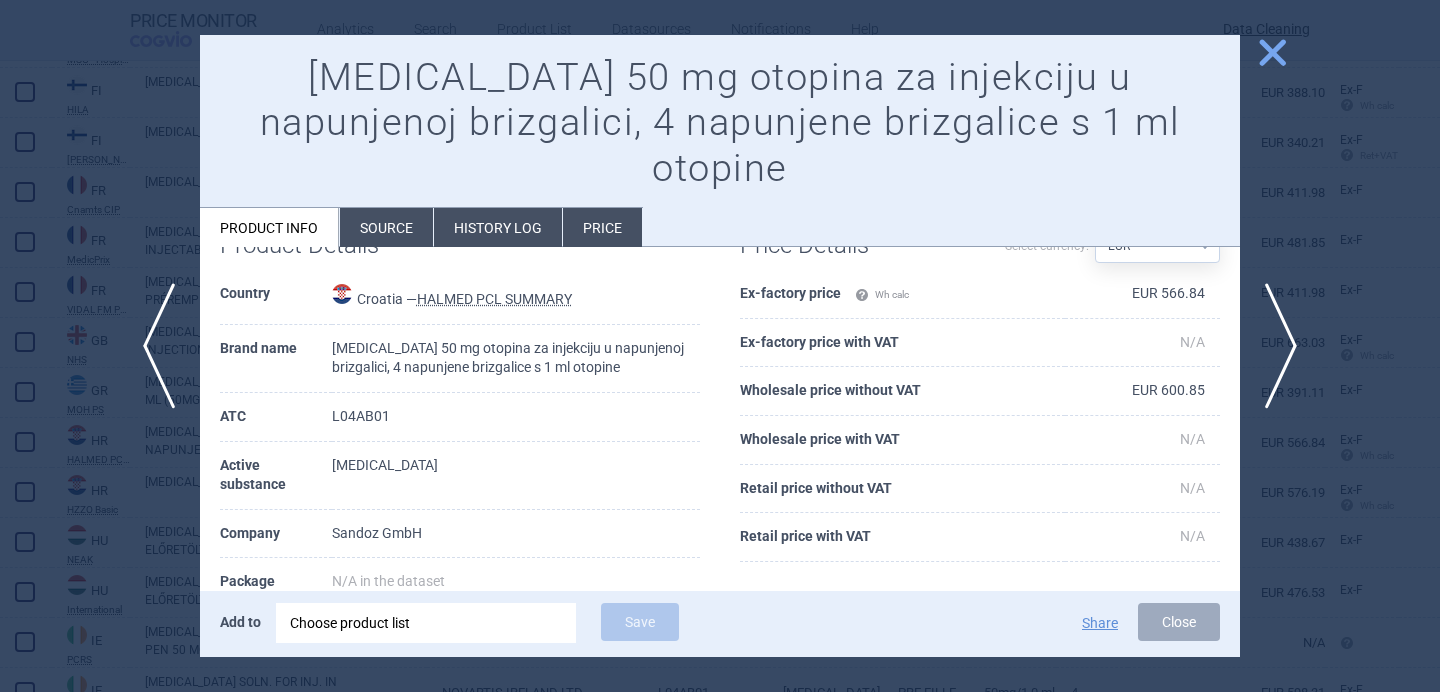 click on "Source" at bounding box center (386, 227) 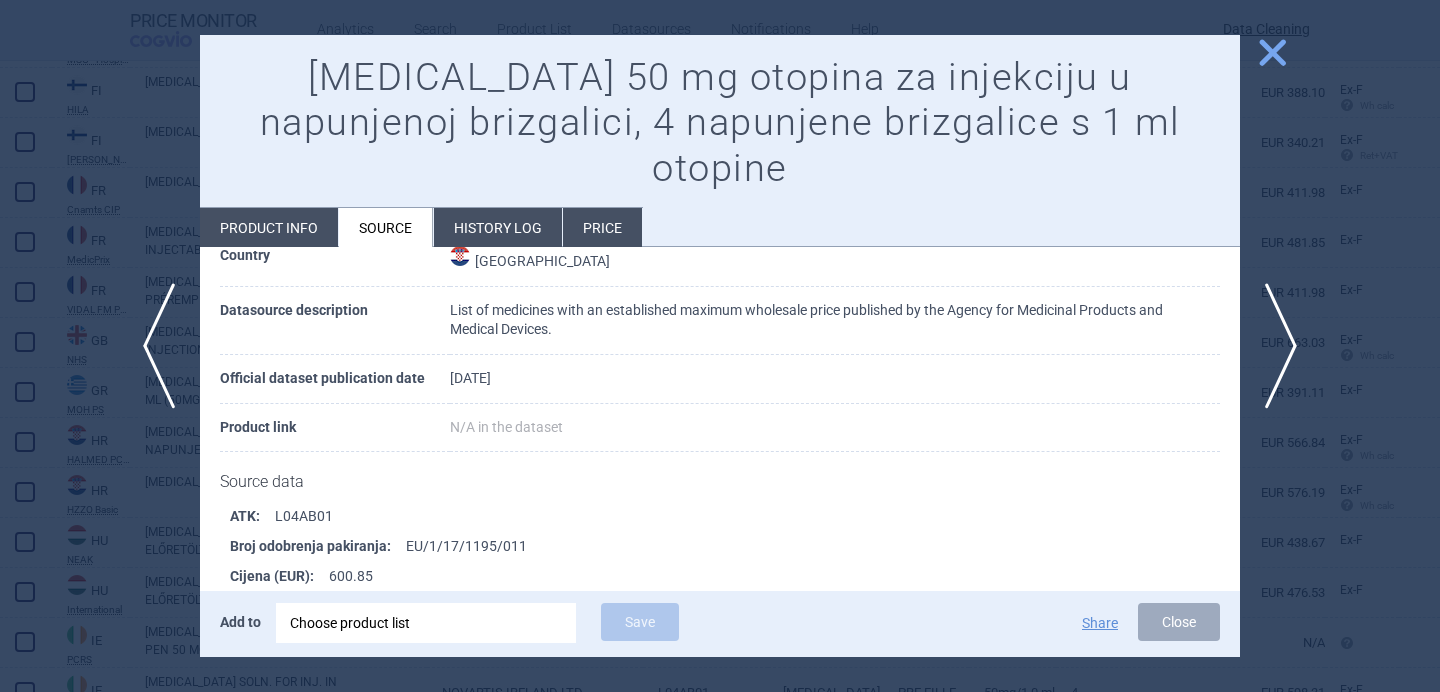 scroll, scrollTop: 191, scrollLeft: 0, axis: vertical 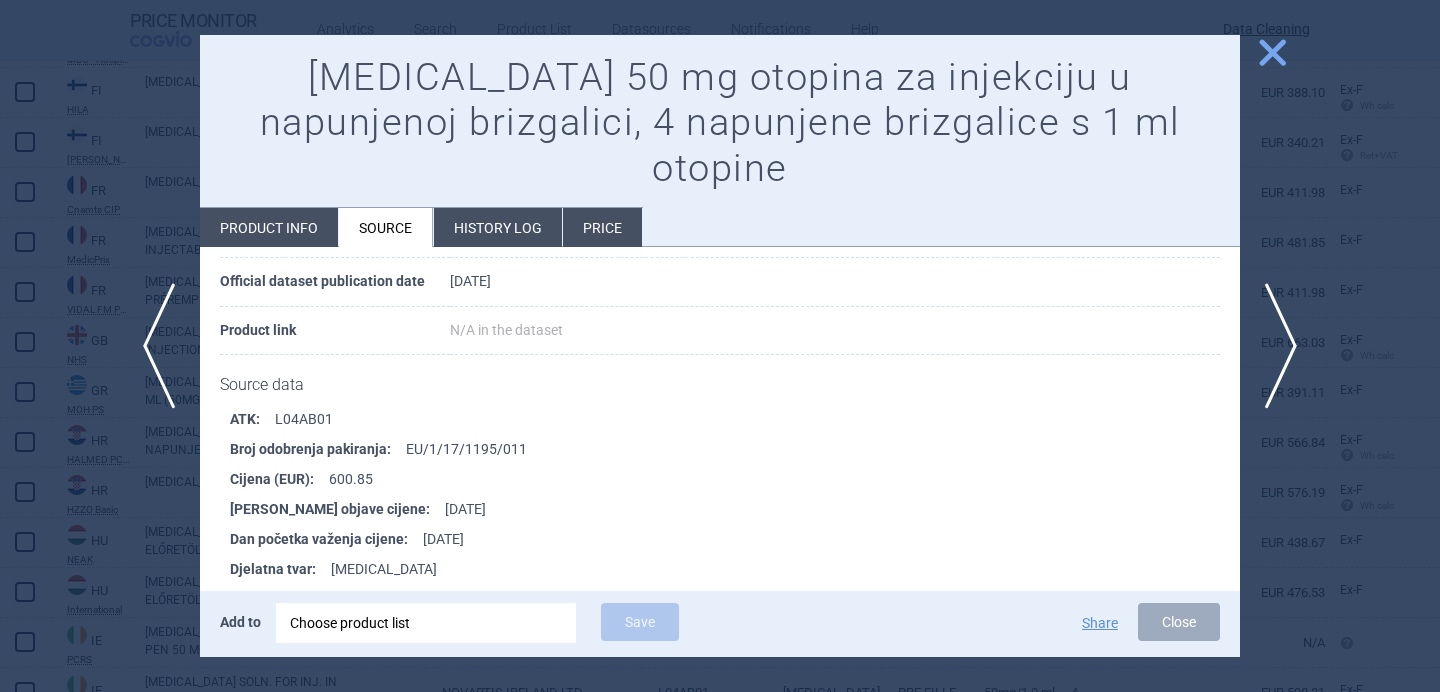 click at bounding box center [720, 346] 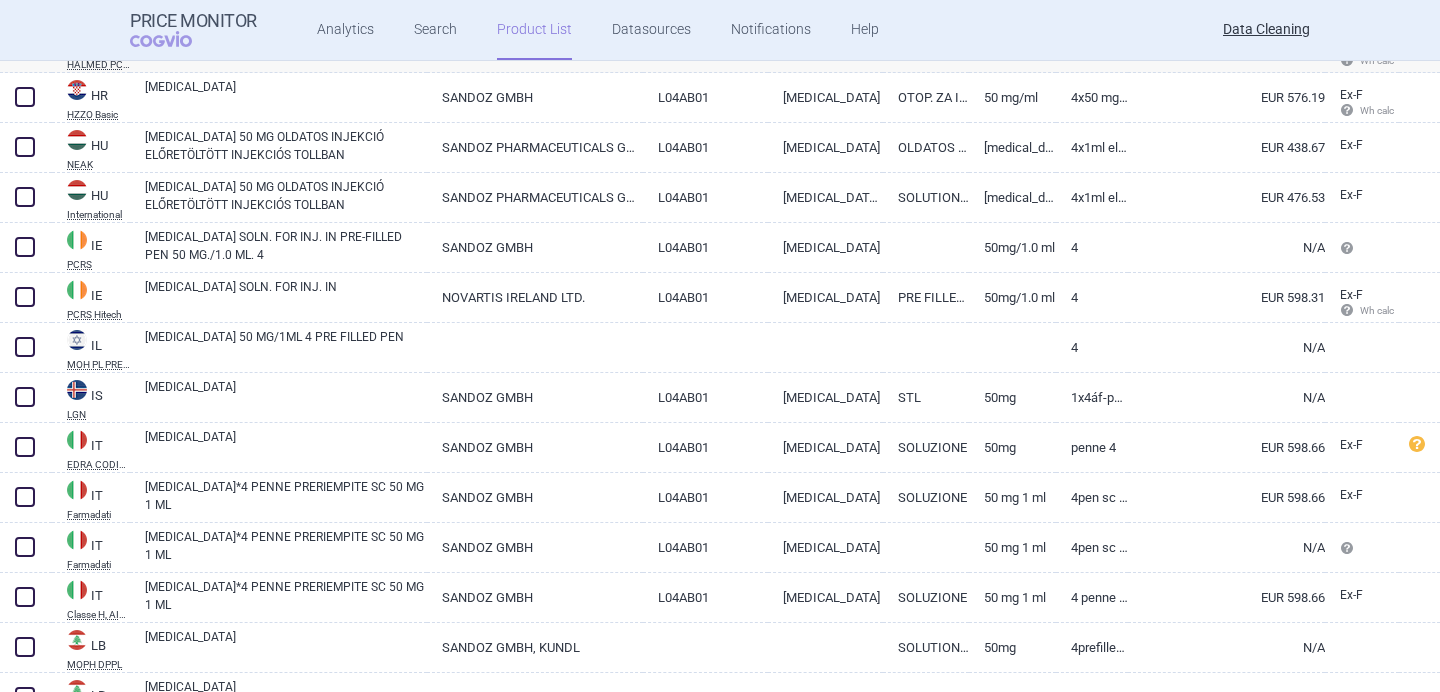 scroll, scrollTop: 5850, scrollLeft: 0, axis: vertical 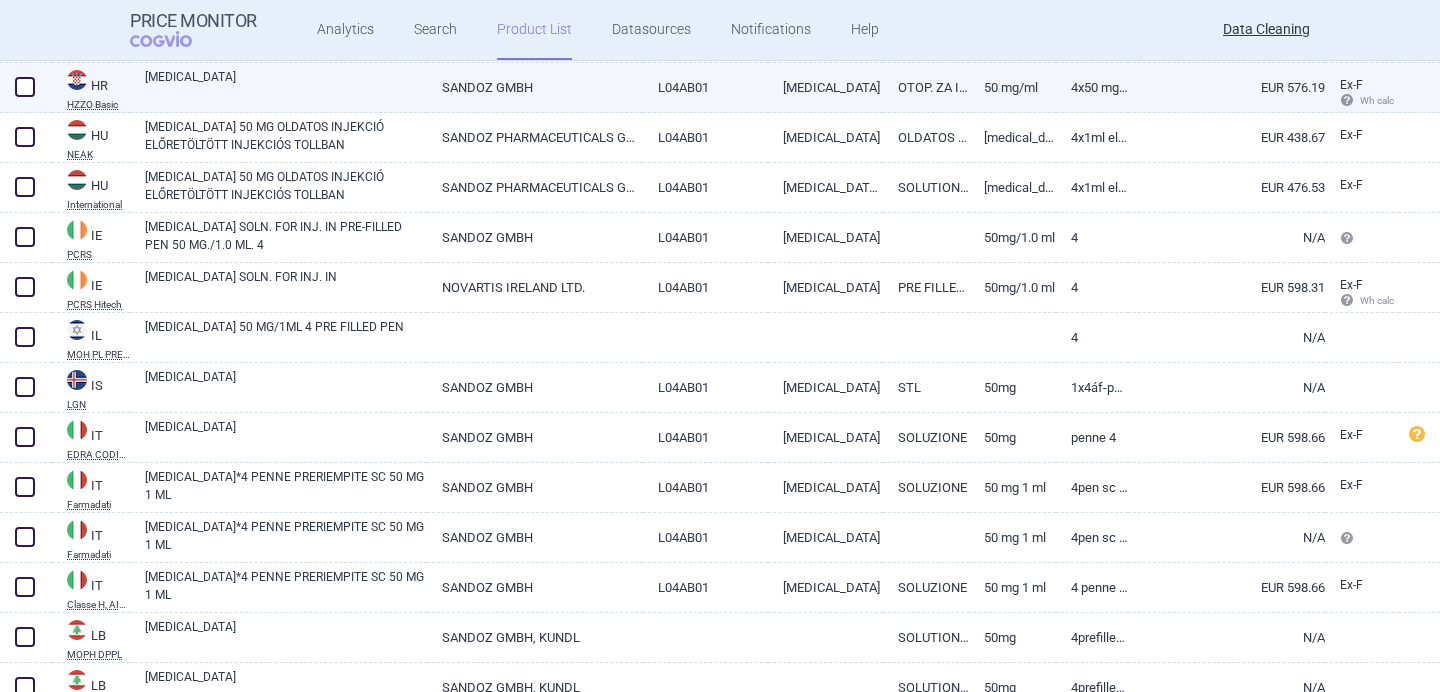 click on "[MEDICAL_DATA]" at bounding box center [286, 86] 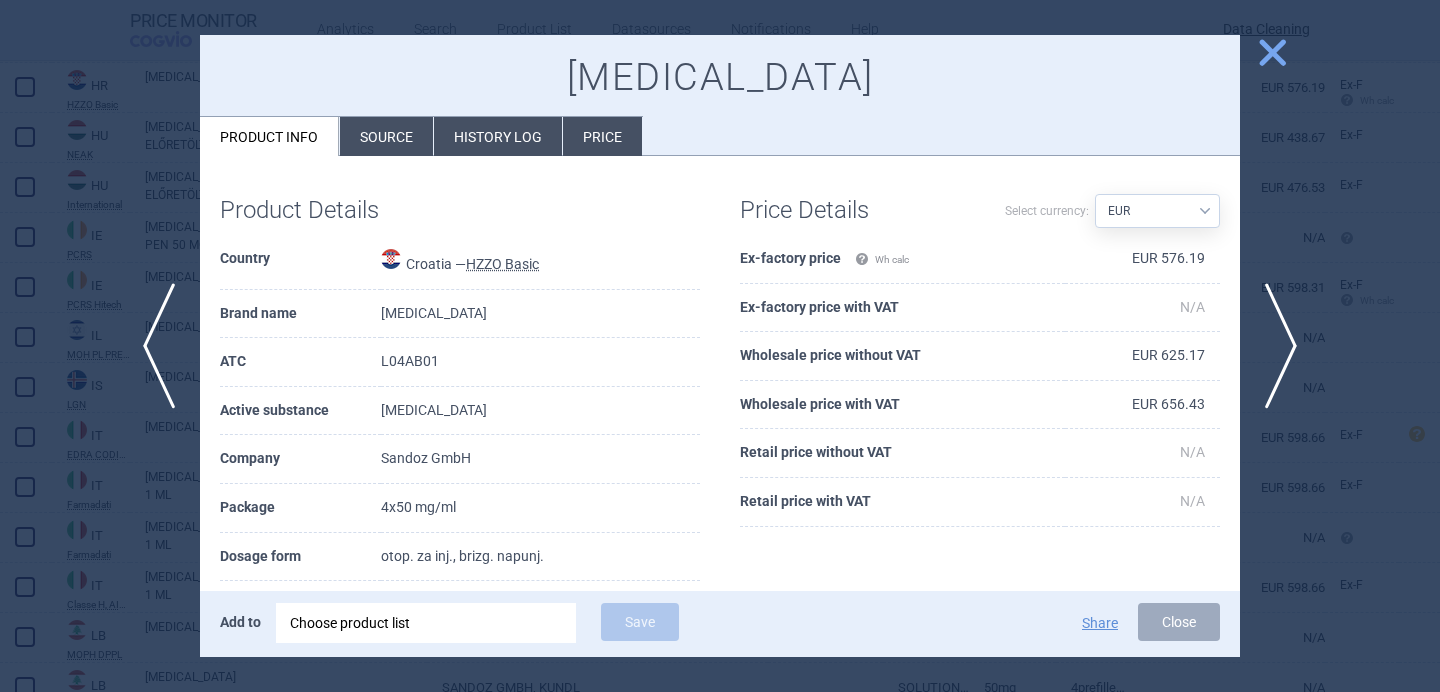 click on "Product Details Country   Croatia —  HZZO Basic Brand name Erelzi ATC L04AB01 Active substance etanercept Company Sandoz GmbH Package 4x50 mg/ml Dosage form otop. za inj., brizg. napunj. Dosage strength 50 mg/ml Valid from - to N/A in the dataset  -  N/A in the dataset Market supply Available Date of update 25 June 2024 at 13:57 Included from 2 November 2017 Price Details Select currency: Source AED AUD BGN BHD BOB BRL CAD CHF CNY COP CZK DKK DZD EUR GBP HUF ILS INR ISK JOD JPY KRW KWD KZT LBP MDL MYR NOK NZD OMR PLN QAR RON RSD RUB SAR SEK USD UZS ZAR Ex-factory price   Wh calc EUR 576.19 Ex-factory price with VAT N/A Wholesale price without VAT EUR 625.17 Wholesale price with VAT EUR 656.43 Retail price without VAT N/A Retail price with VAT N/A" at bounding box center [720, 510] 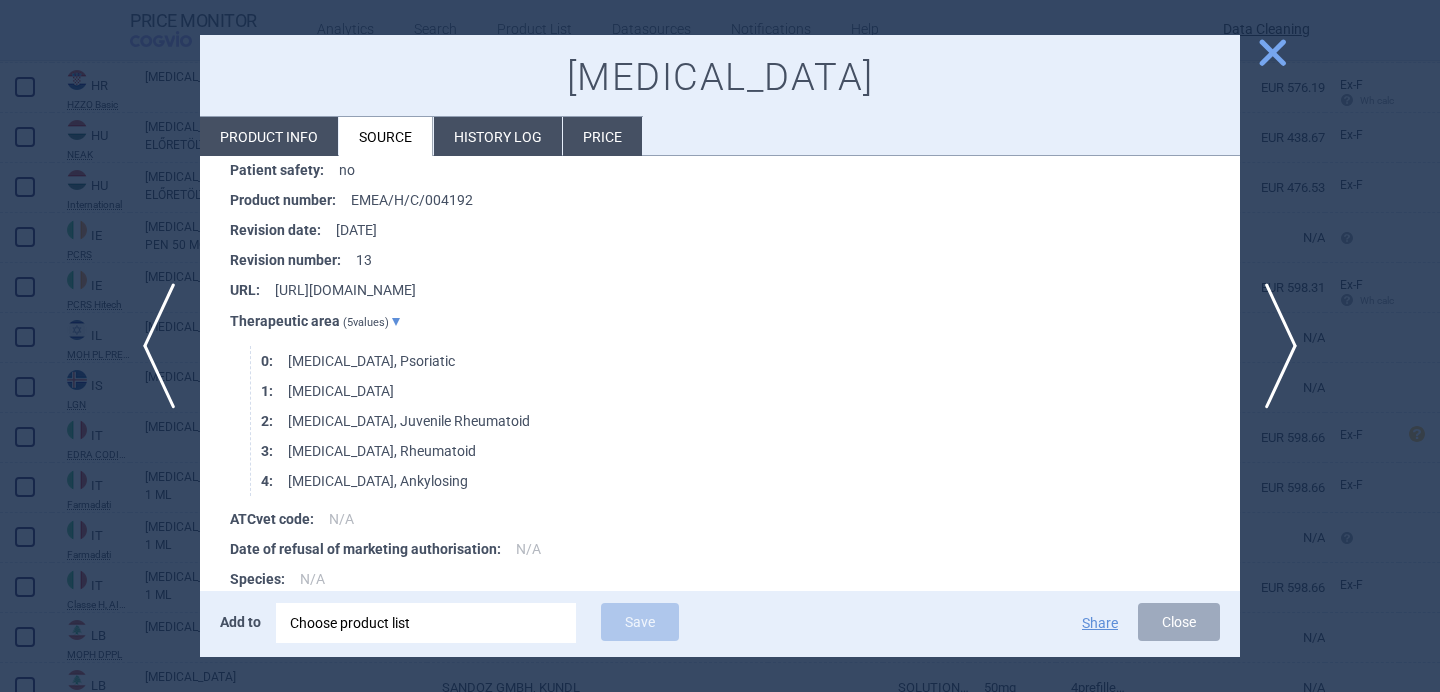 scroll, scrollTop: 1633, scrollLeft: 0, axis: vertical 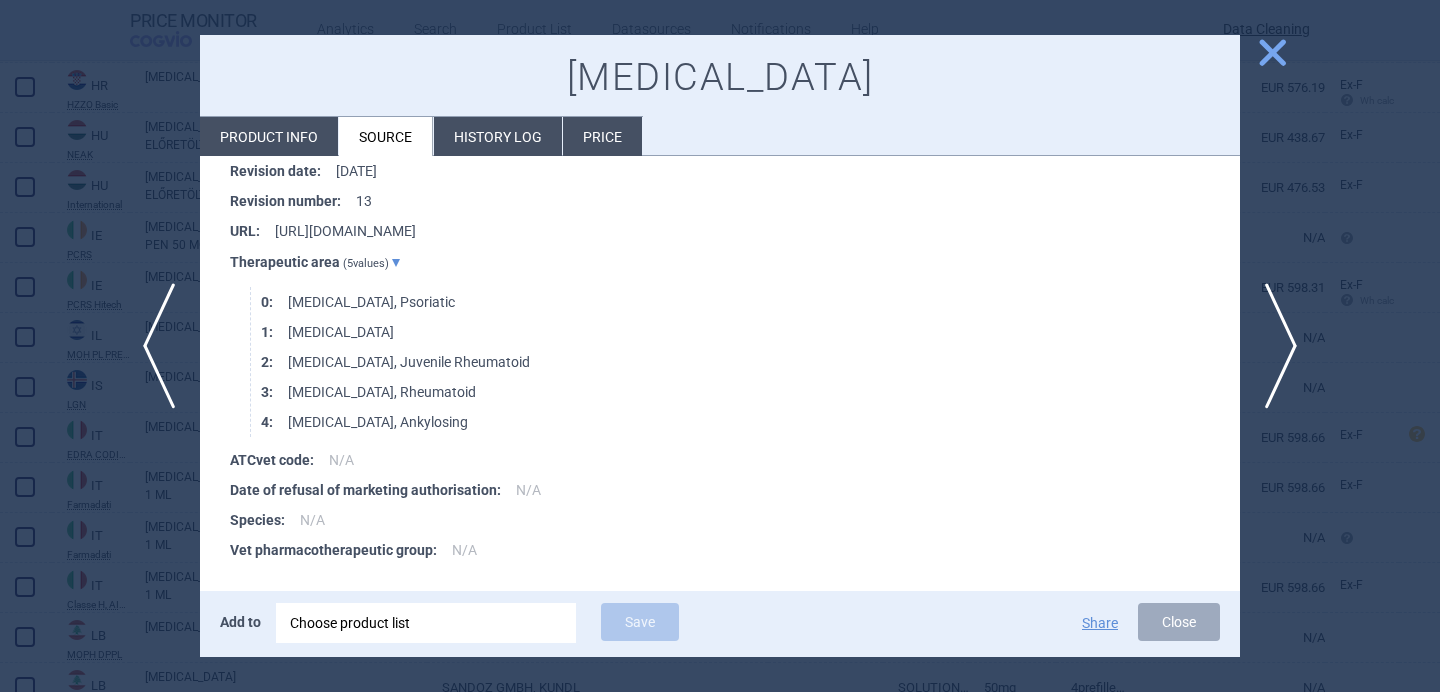 click on "Product info" at bounding box center (269, 136) 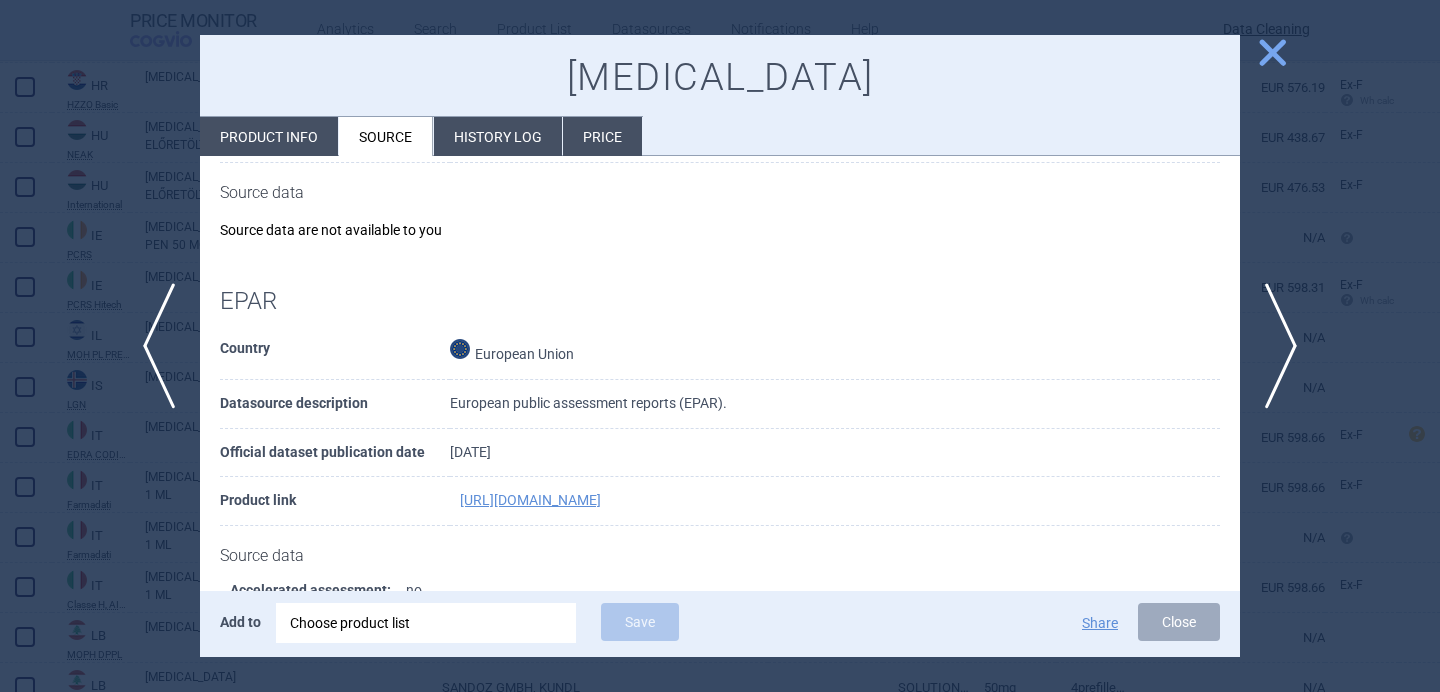select on "EUR" 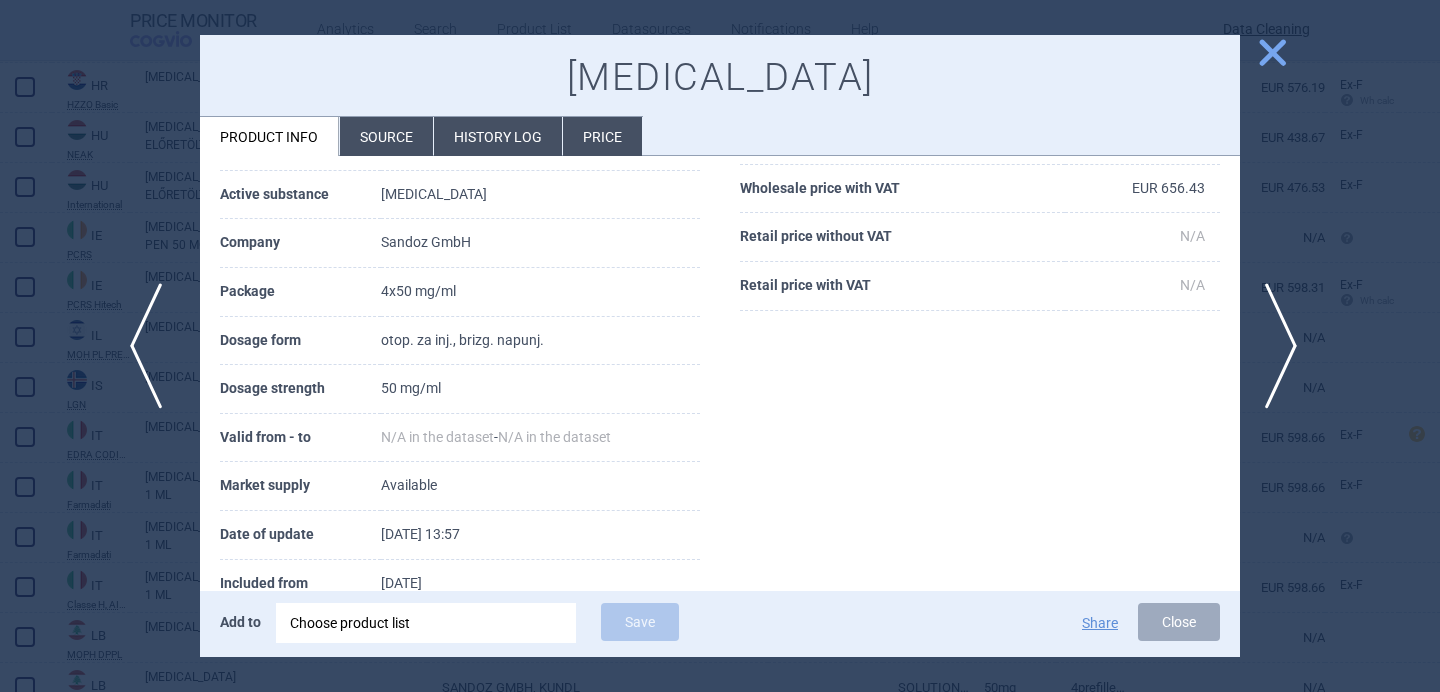 click on "previous" at bounding box center [152, 346] 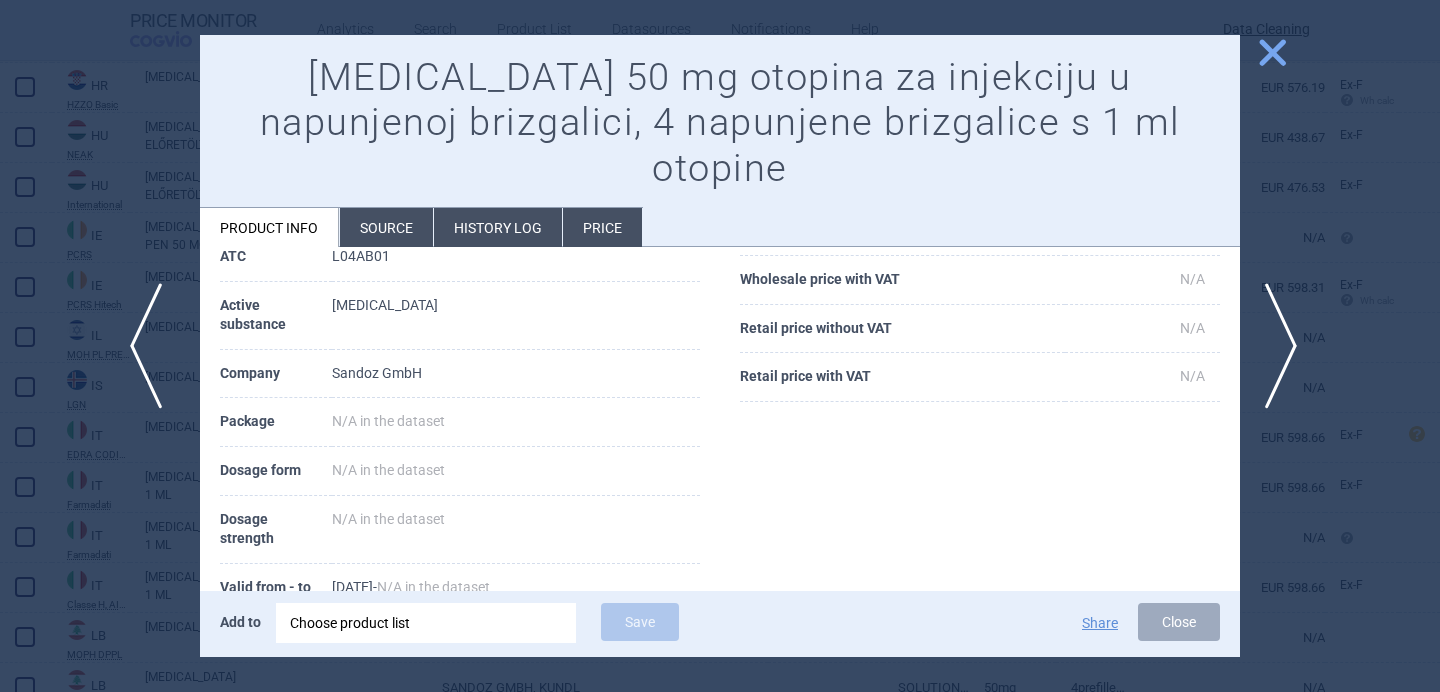 scroll, scrollTop: 236, scrollLeft: 0, axis: vertical 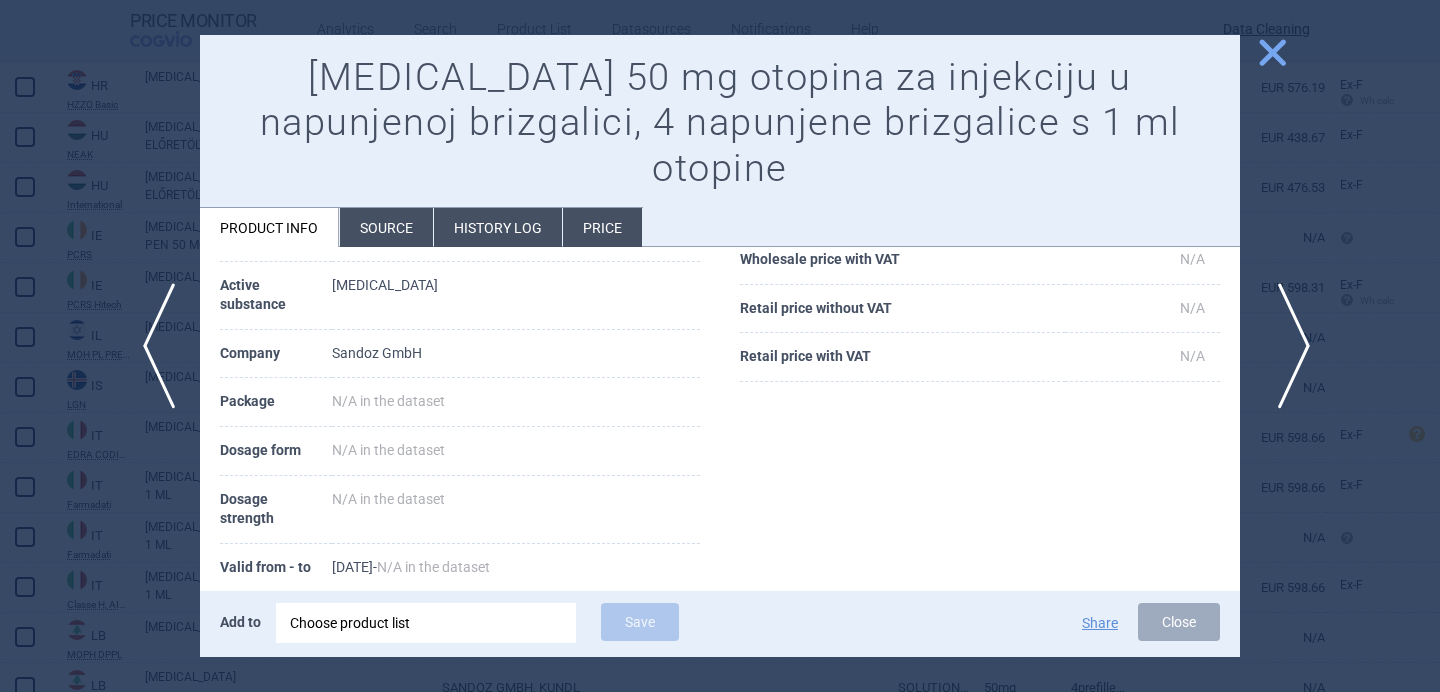 click on "next" at bounding box center (1287, 346) 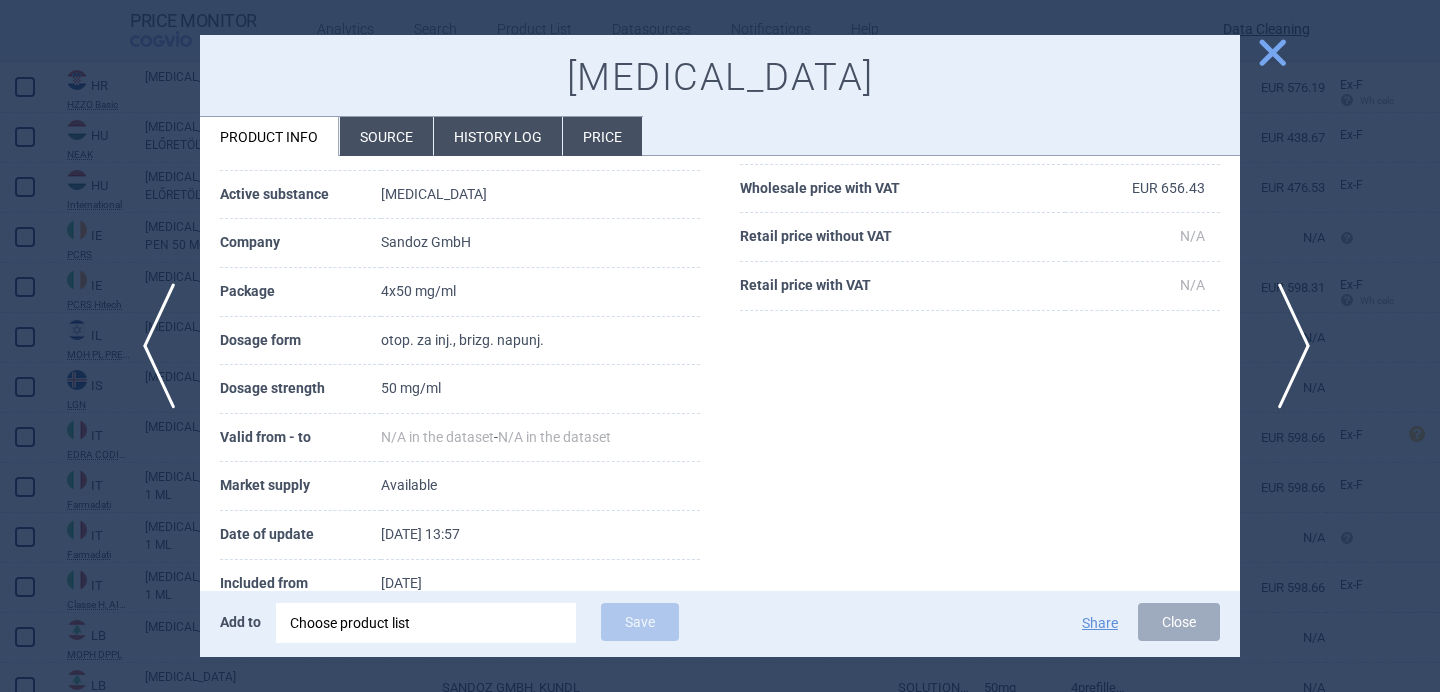 click on "next" at bounding box center [1287, 346] 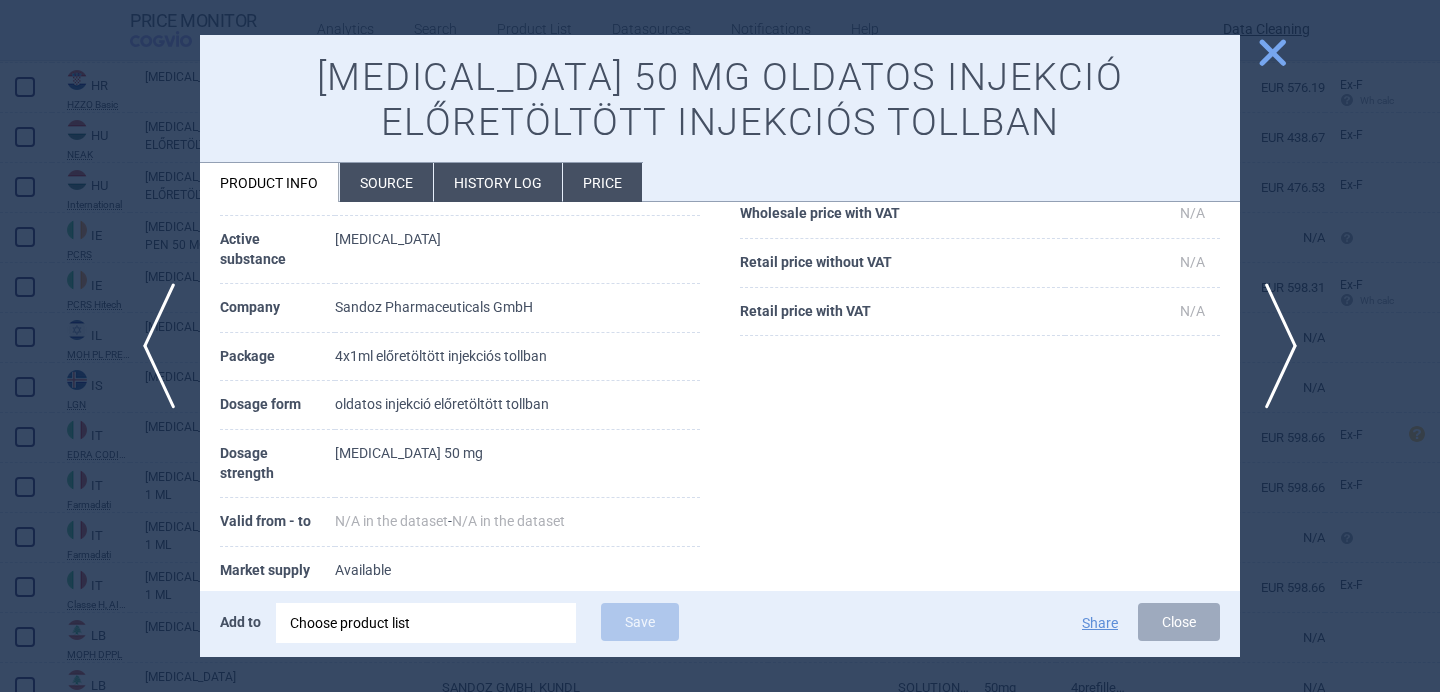 click on "Source" at bounding box center [386, 182] 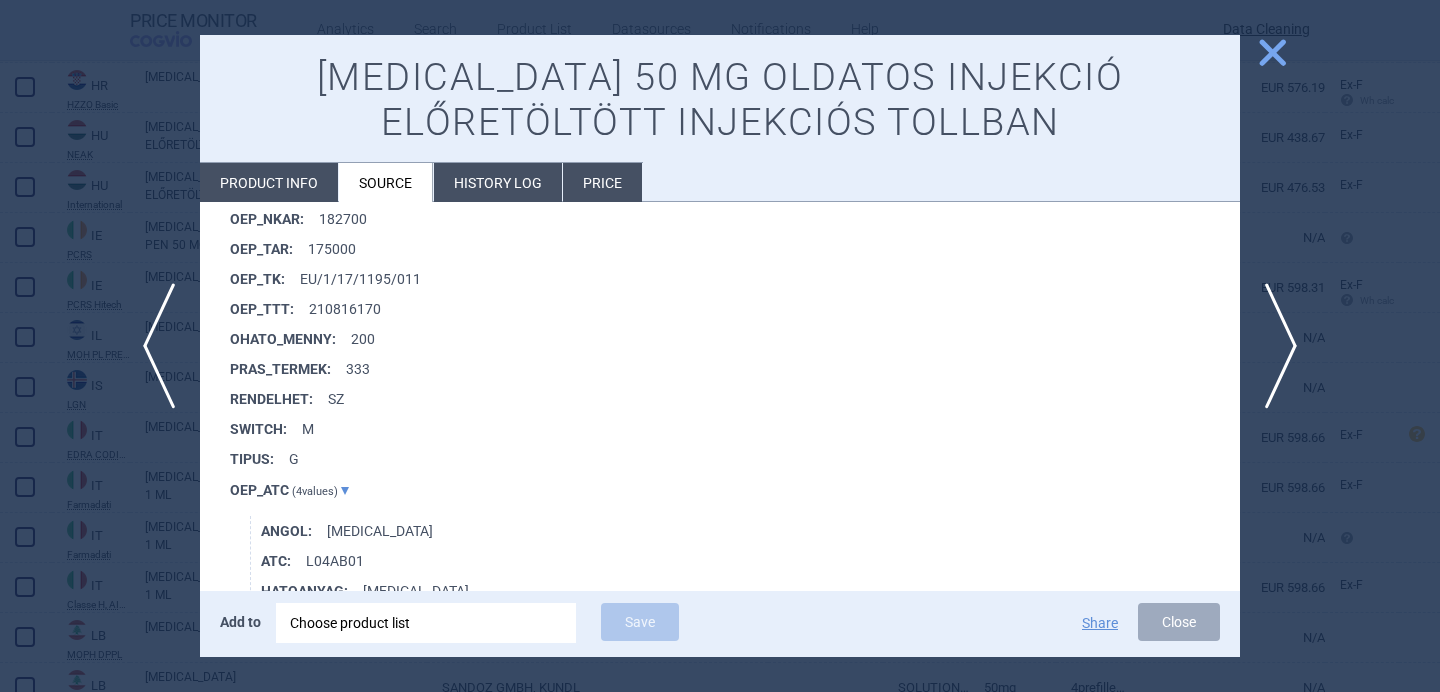 scroll, scrollTop: 2040, scrollLeft: 0, axis: vertical 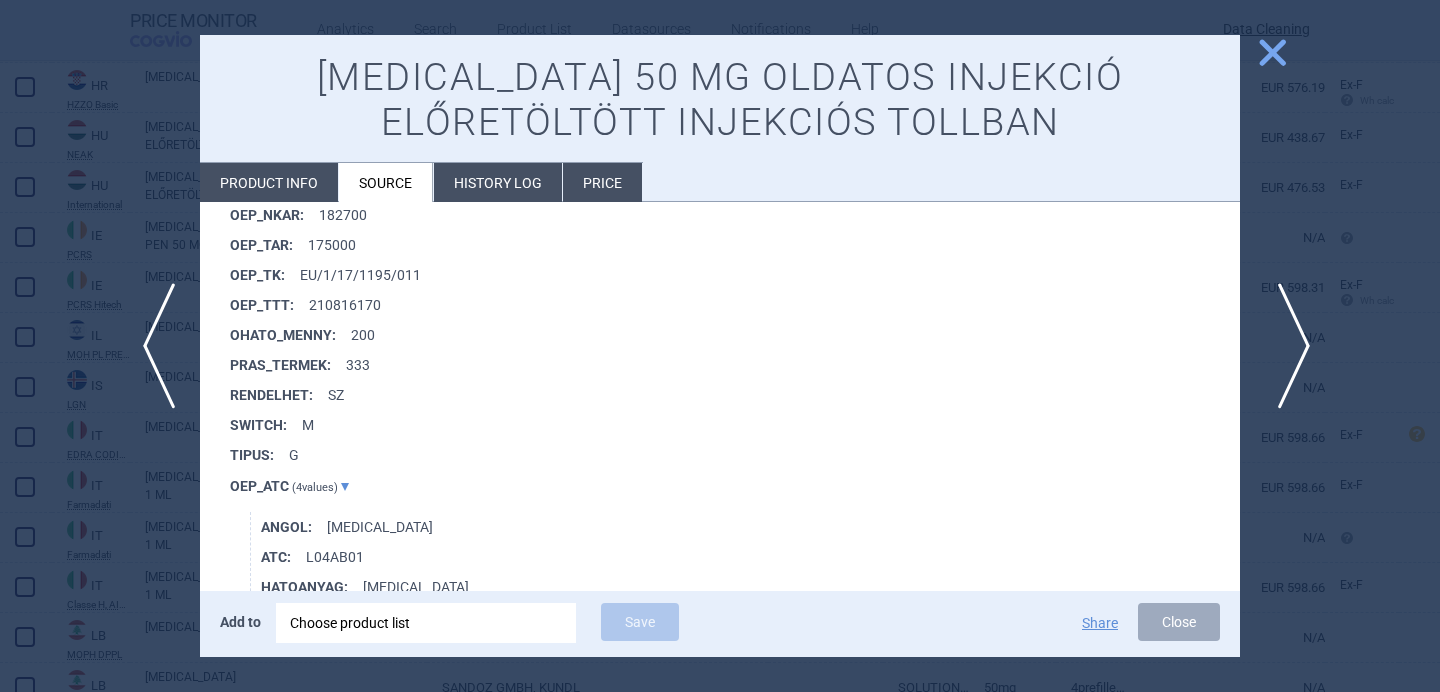 click on "next" at bounding box center (1287, 346) 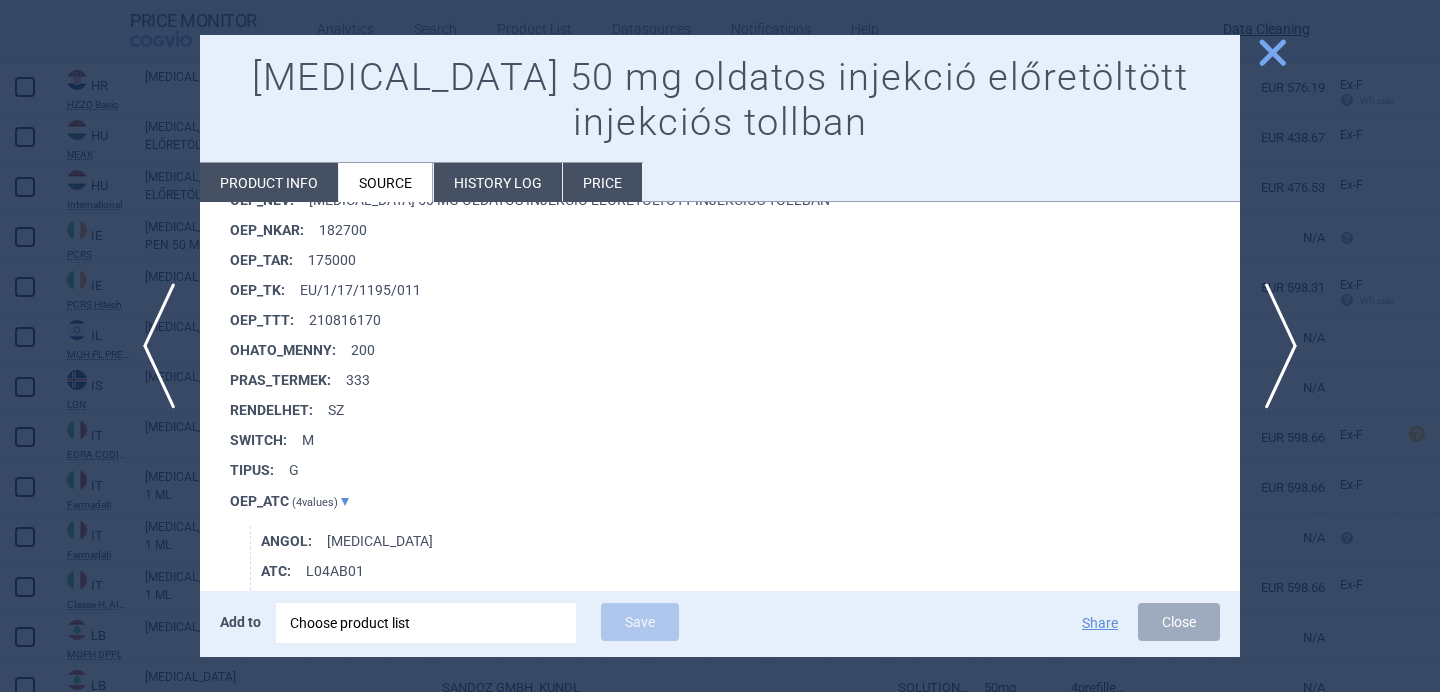 scroll, scrollTop: 4461, scrollLeft: 0, axis: vertical 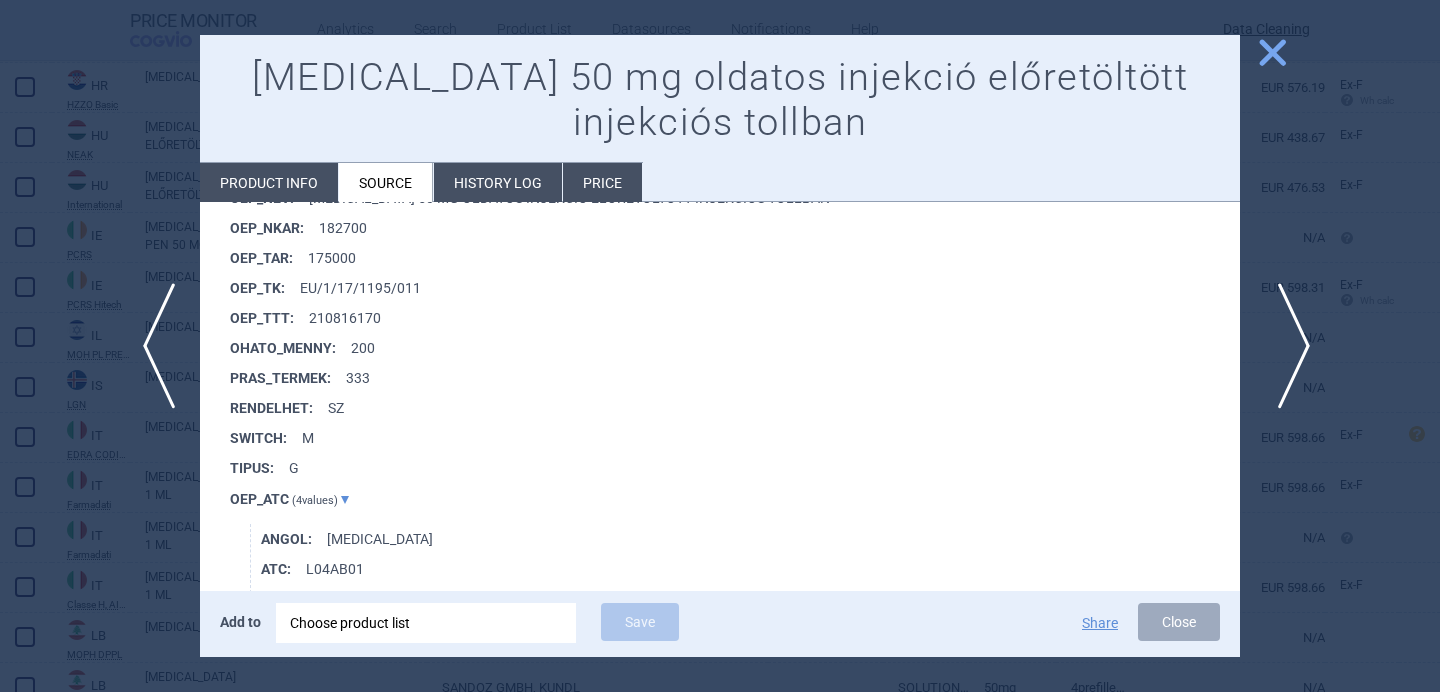 click on "next" at bounding box center [1287, 346] 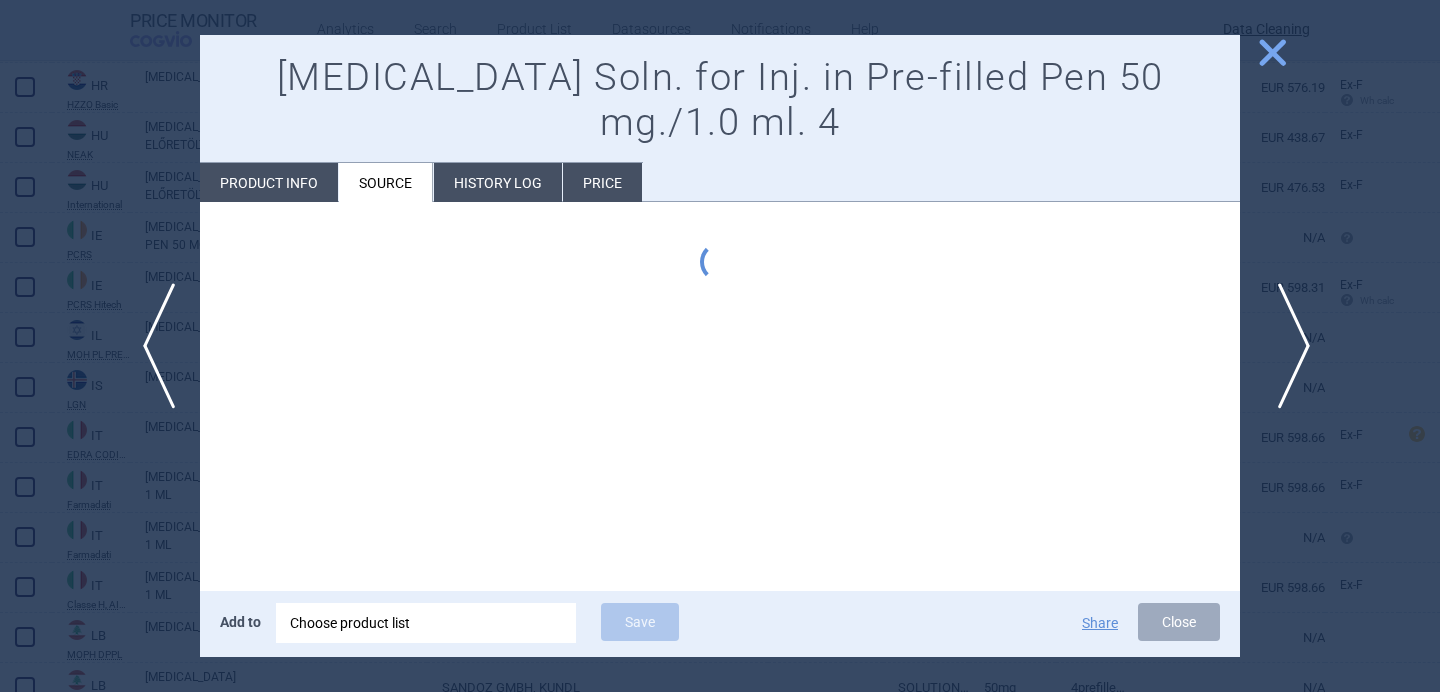 scroll, scrollTop: 0, scrollLeft: 0, axis: both 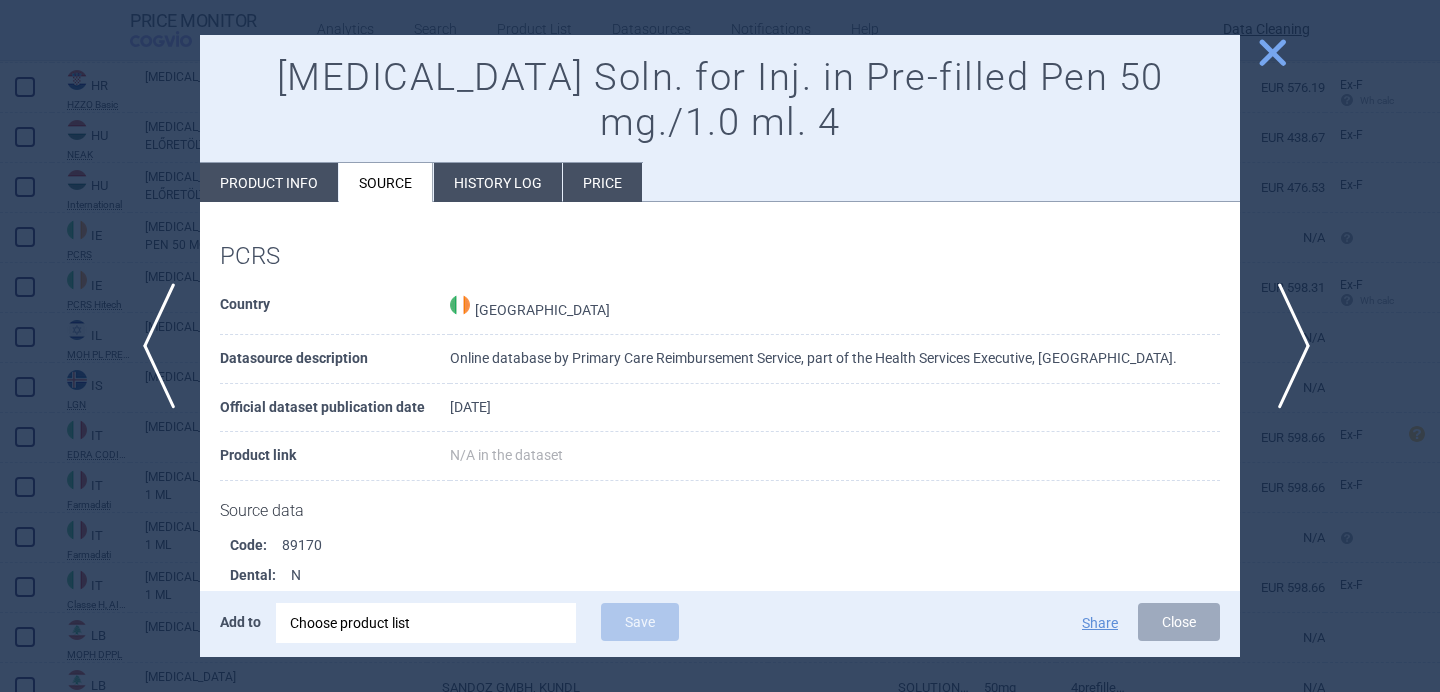 click on "next" at bounding box center (1287, 346) 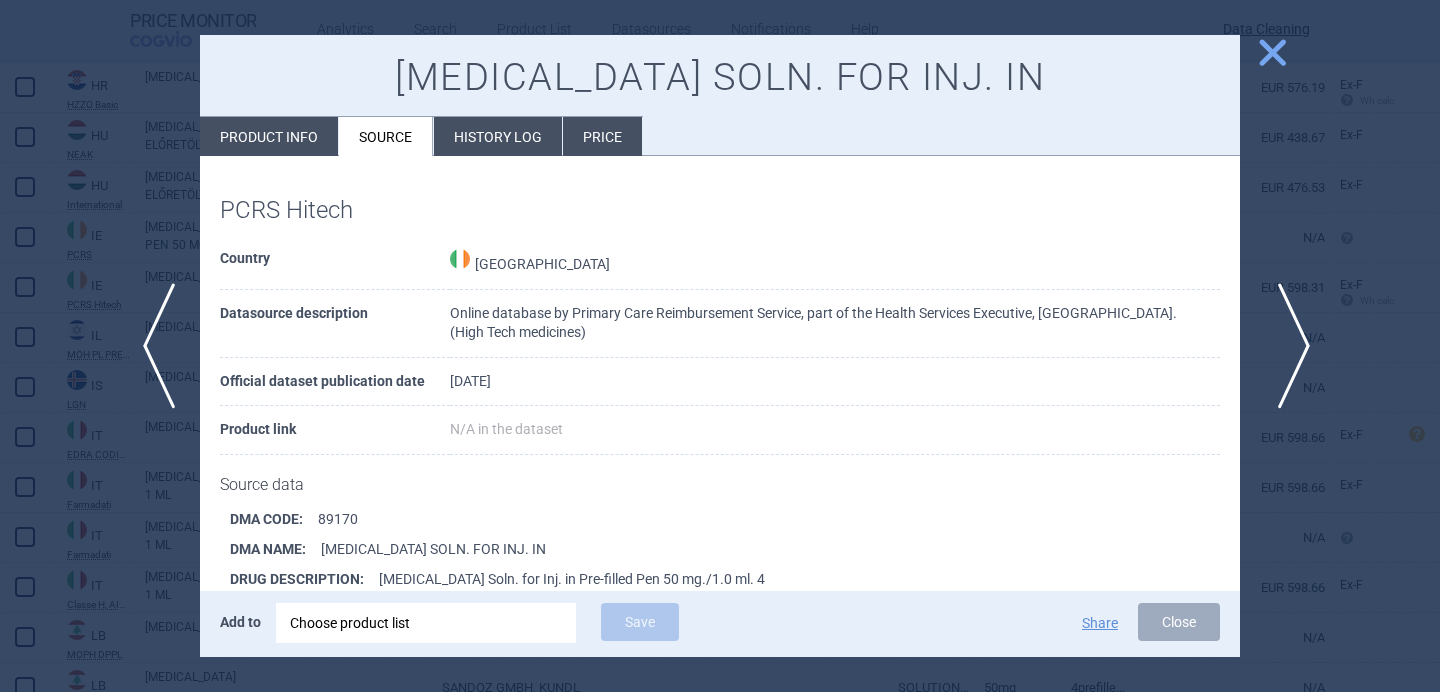 click on "next" at bounding box center (1287, 346) 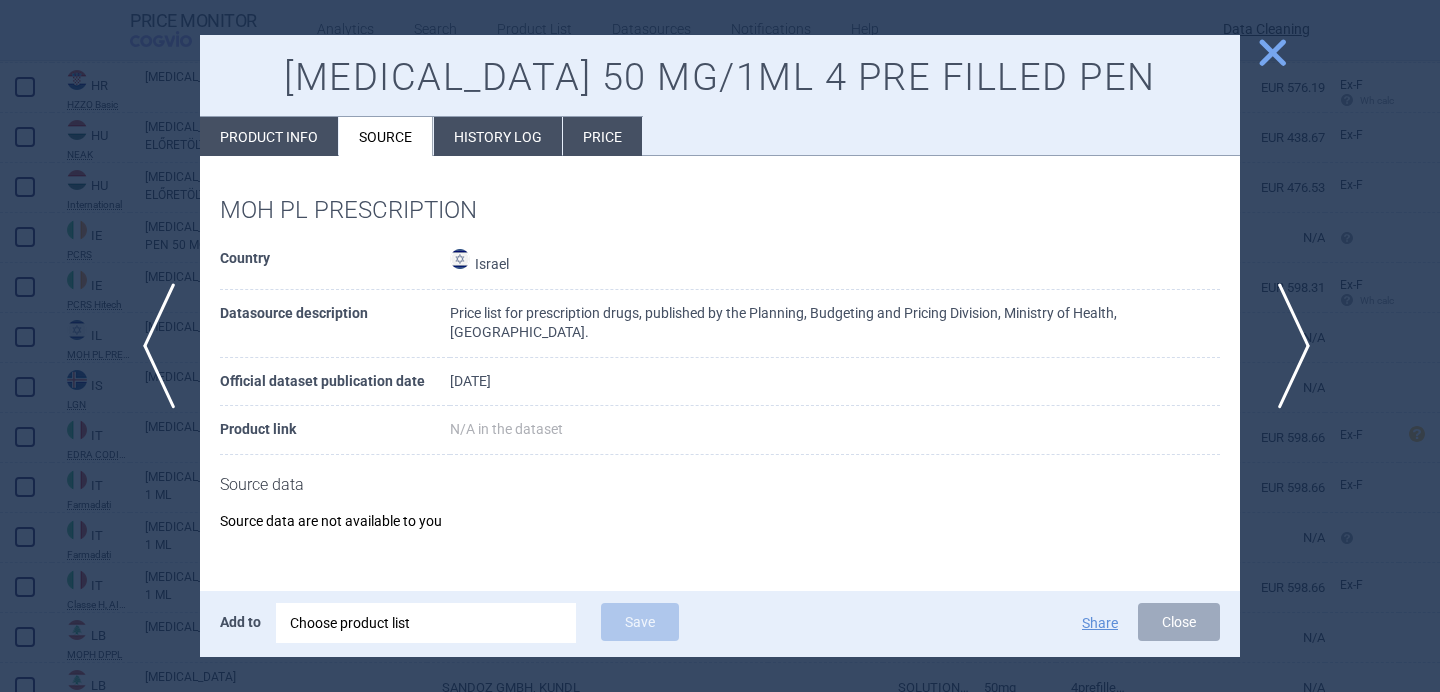 click on "next" at bounding box center (1287, 346) 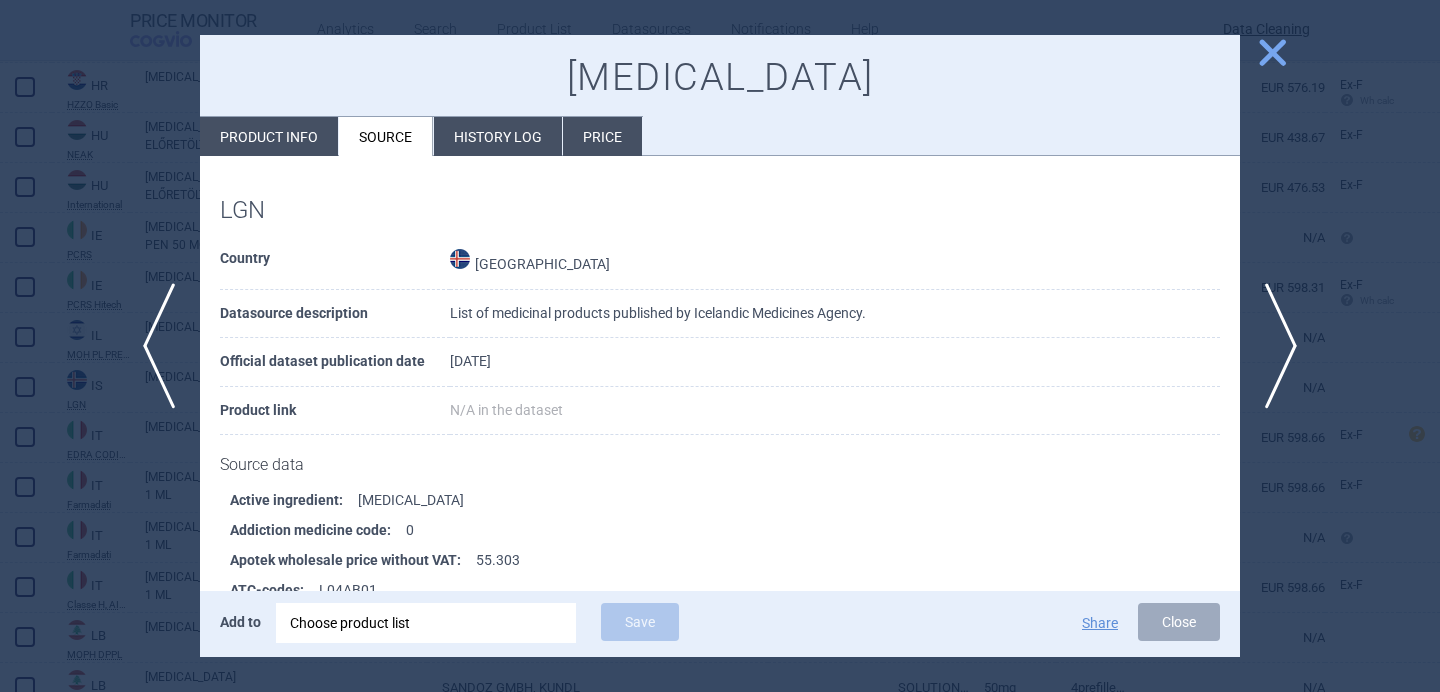 click on "Product info" at bounding box center [269, 136] 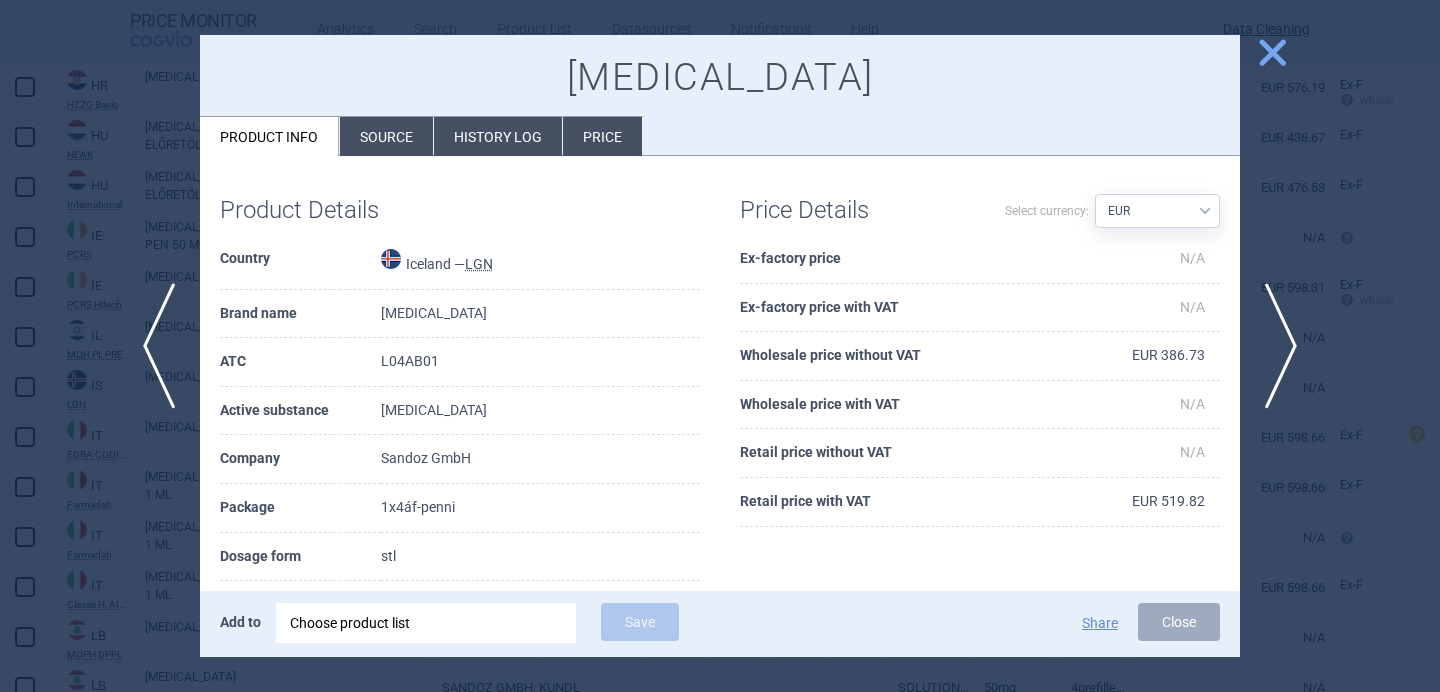 click at bounding box center [720, 346] 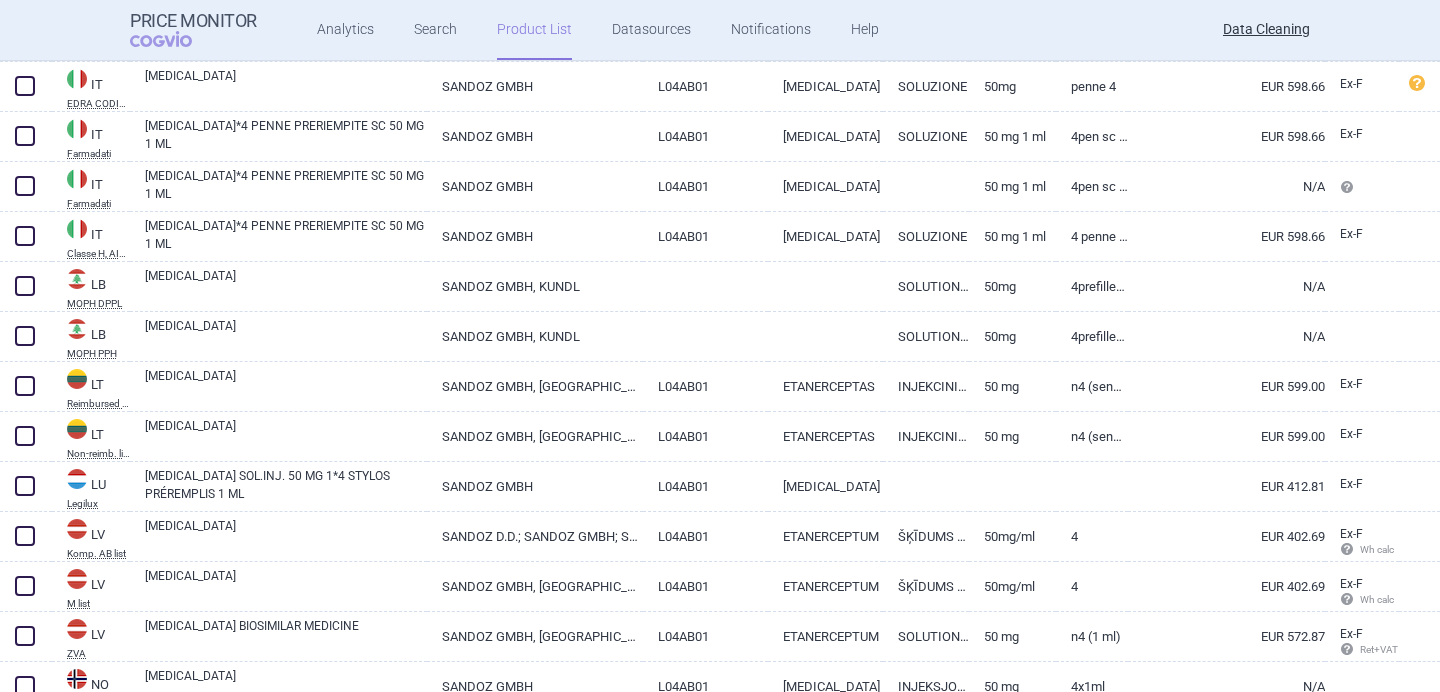 scroll, scrollTop: 6202, scrollLeft: 0, axis: vertical 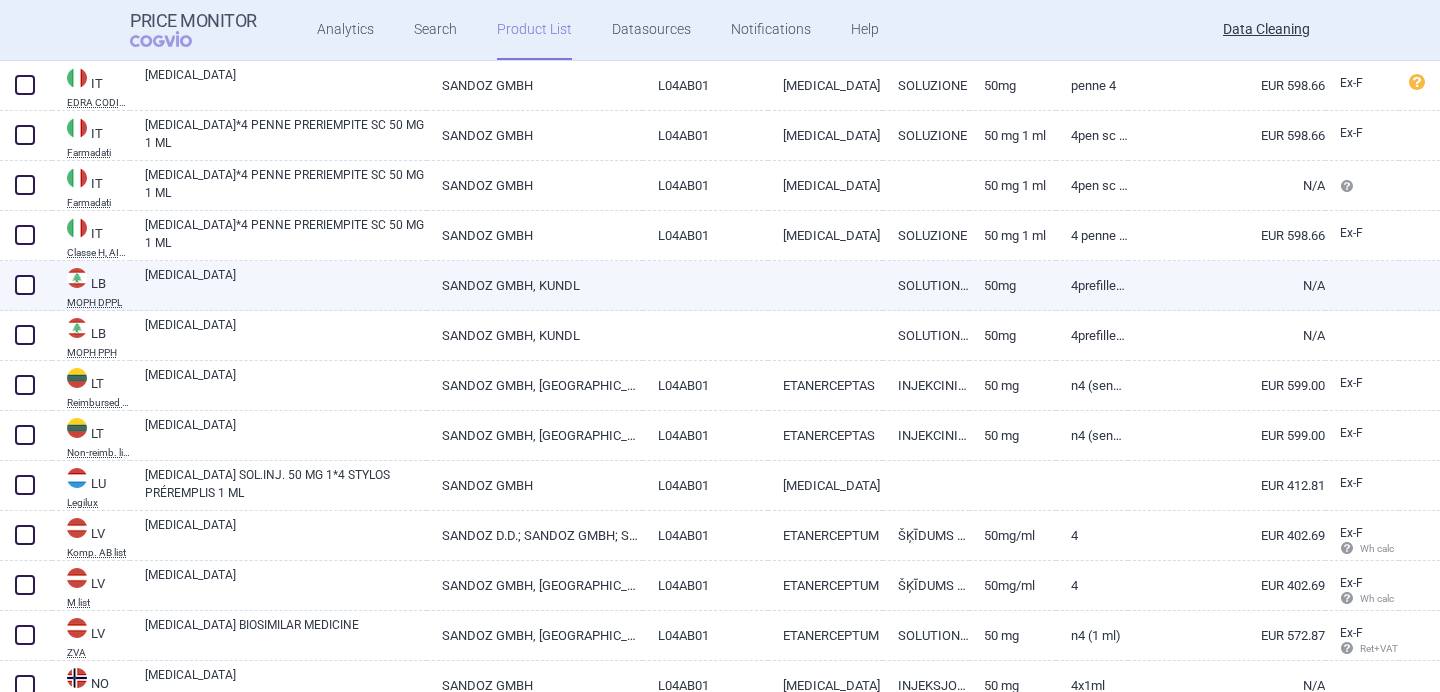 click on "[MEDICAL_DATA]" at bounding box center (286, 284) 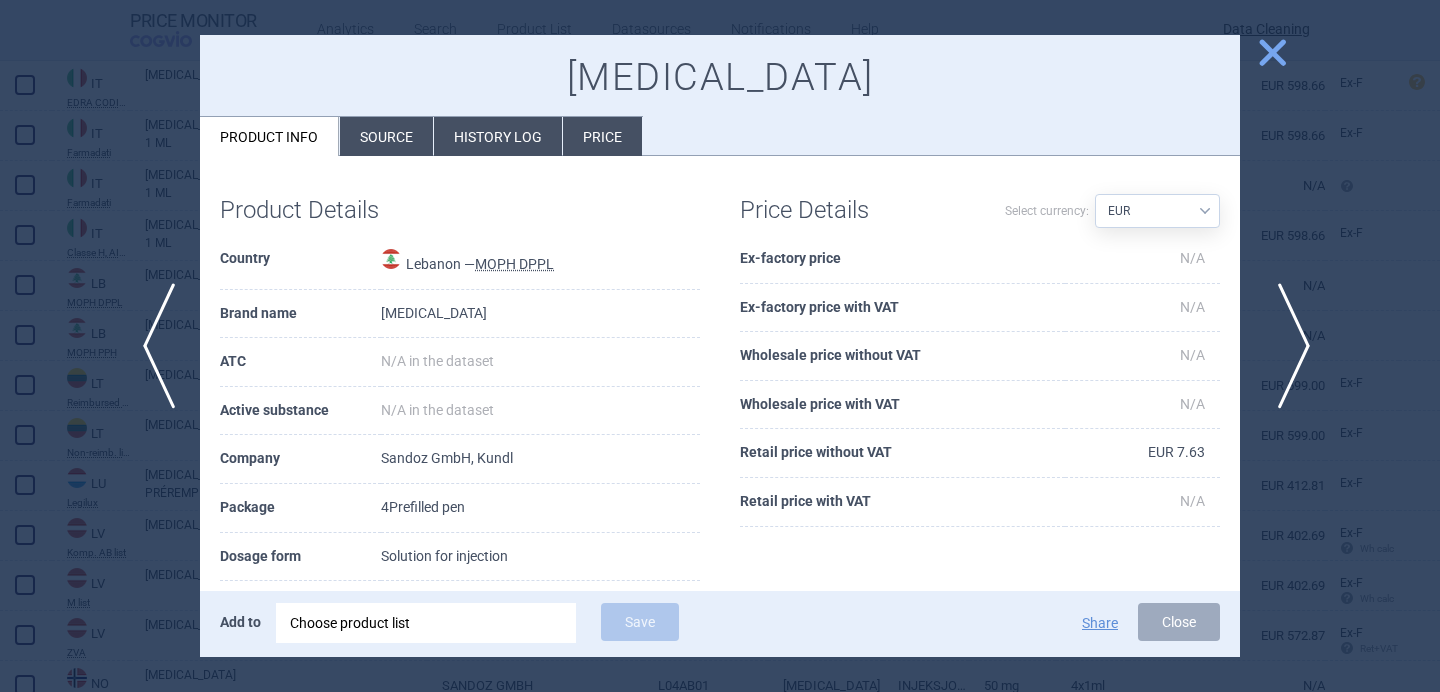 click on "next" at bounding box center (1287, 346) 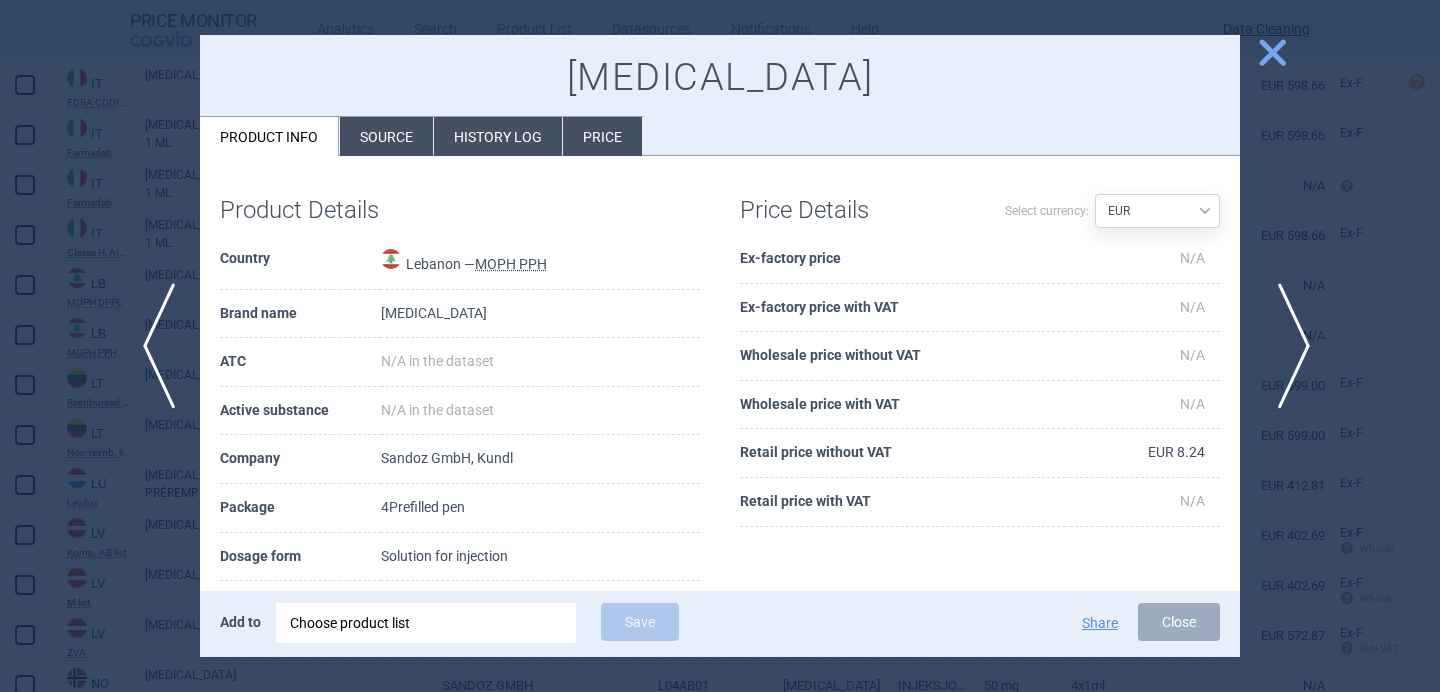 click on "next" at bounding box center (1287, 346) 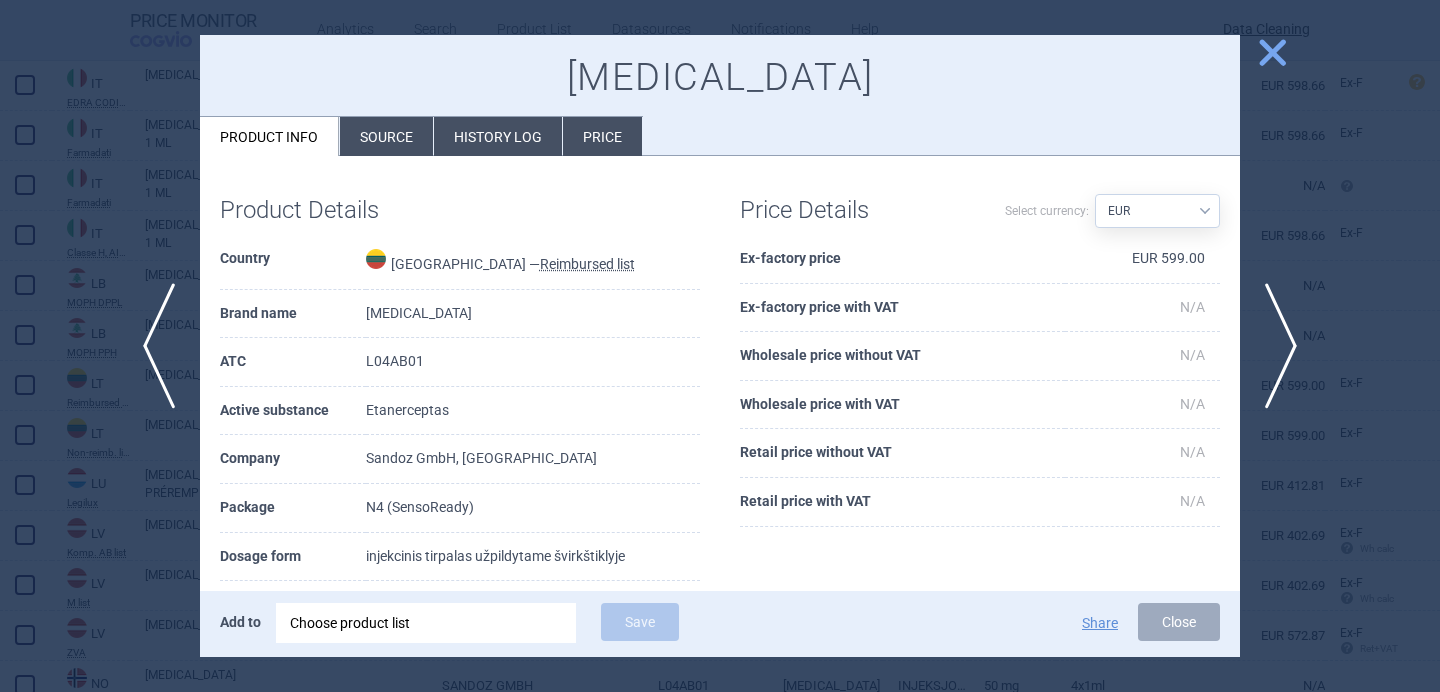 scroll, scrollTop: 122, scrollLeft: 0, axis: vertical 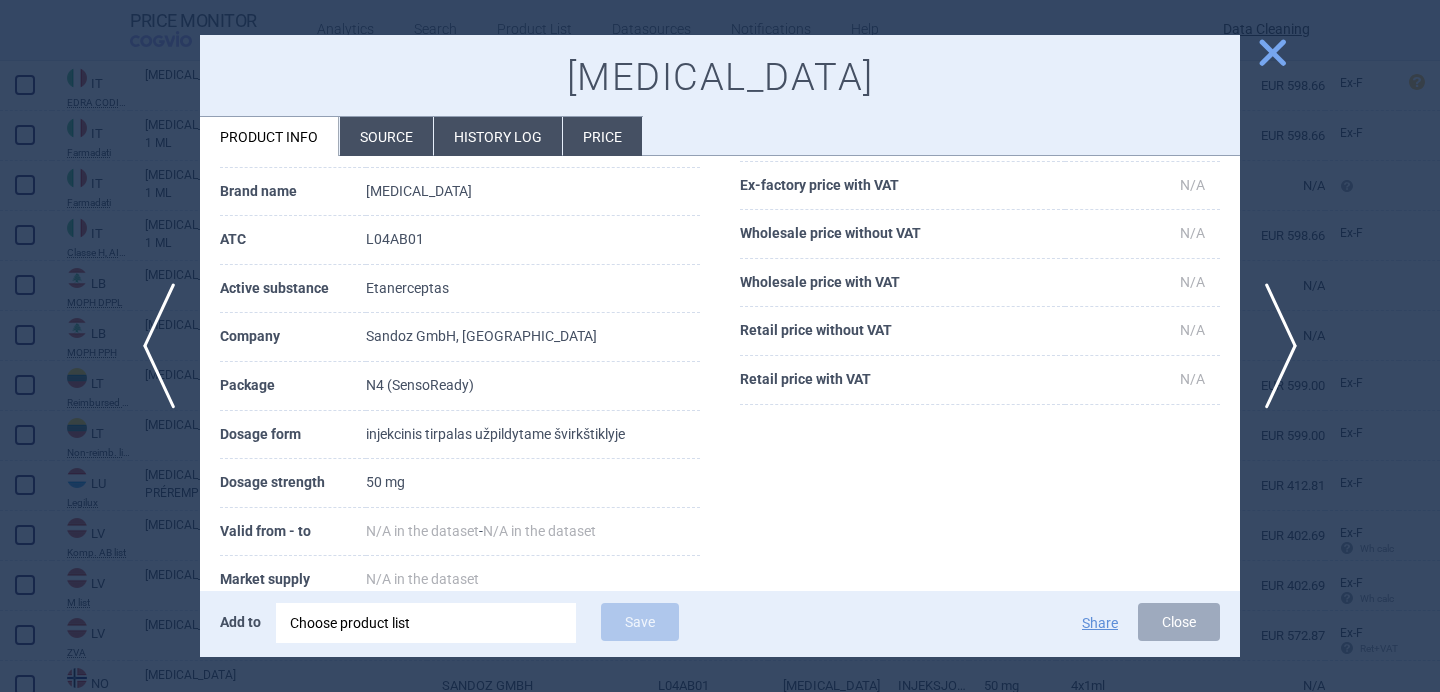 click on "Source" at bounding box center (386, 136) 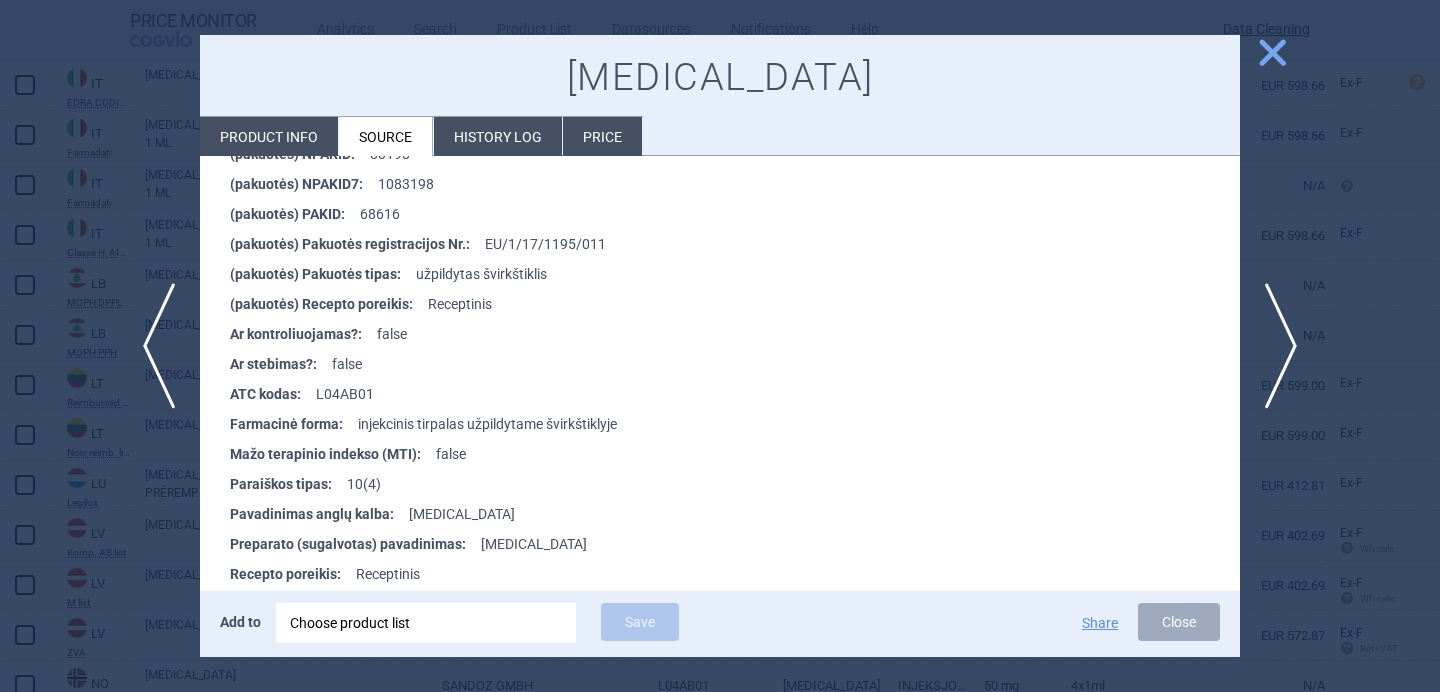 scroll, scrollTop: 2600, scrollLeft: 0, axis: vertical 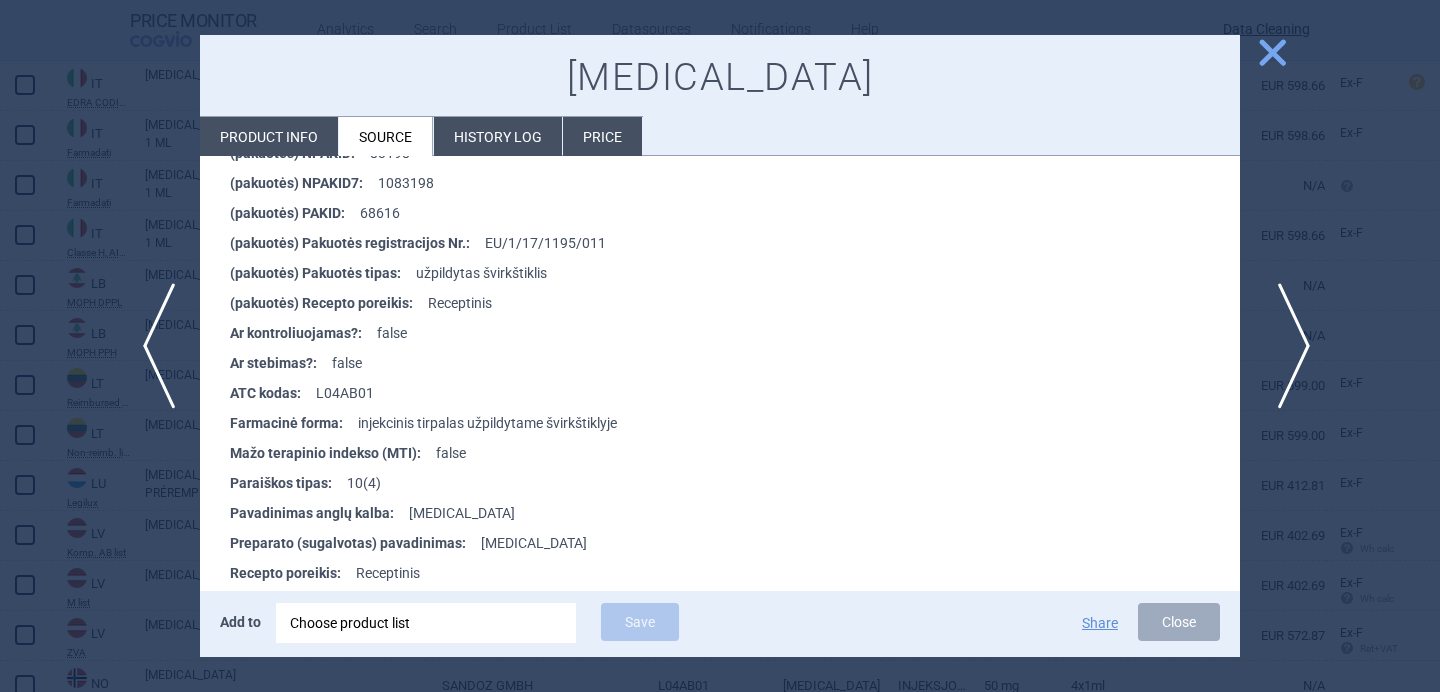 click on "next" at bounding box center [1287, 346] 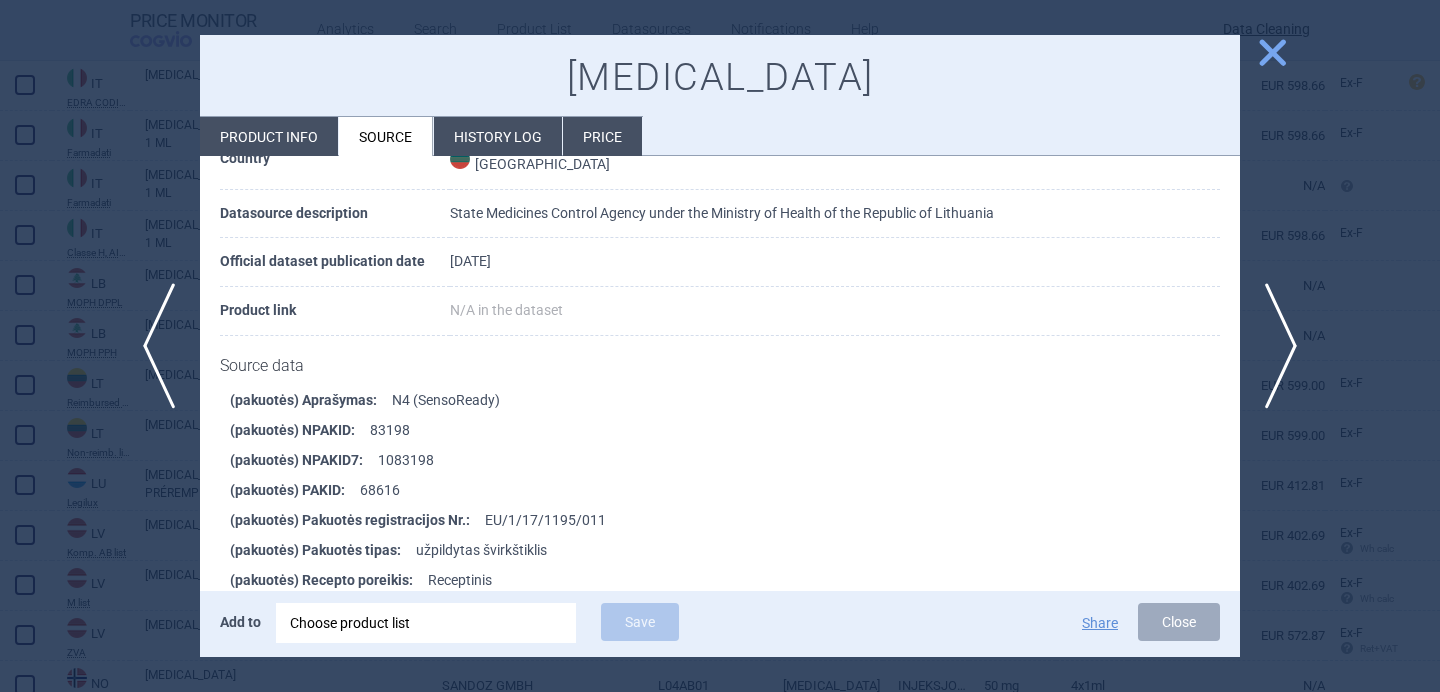 scroll, scrollTop: 2362, scrollLeft: 0, axis: vertical 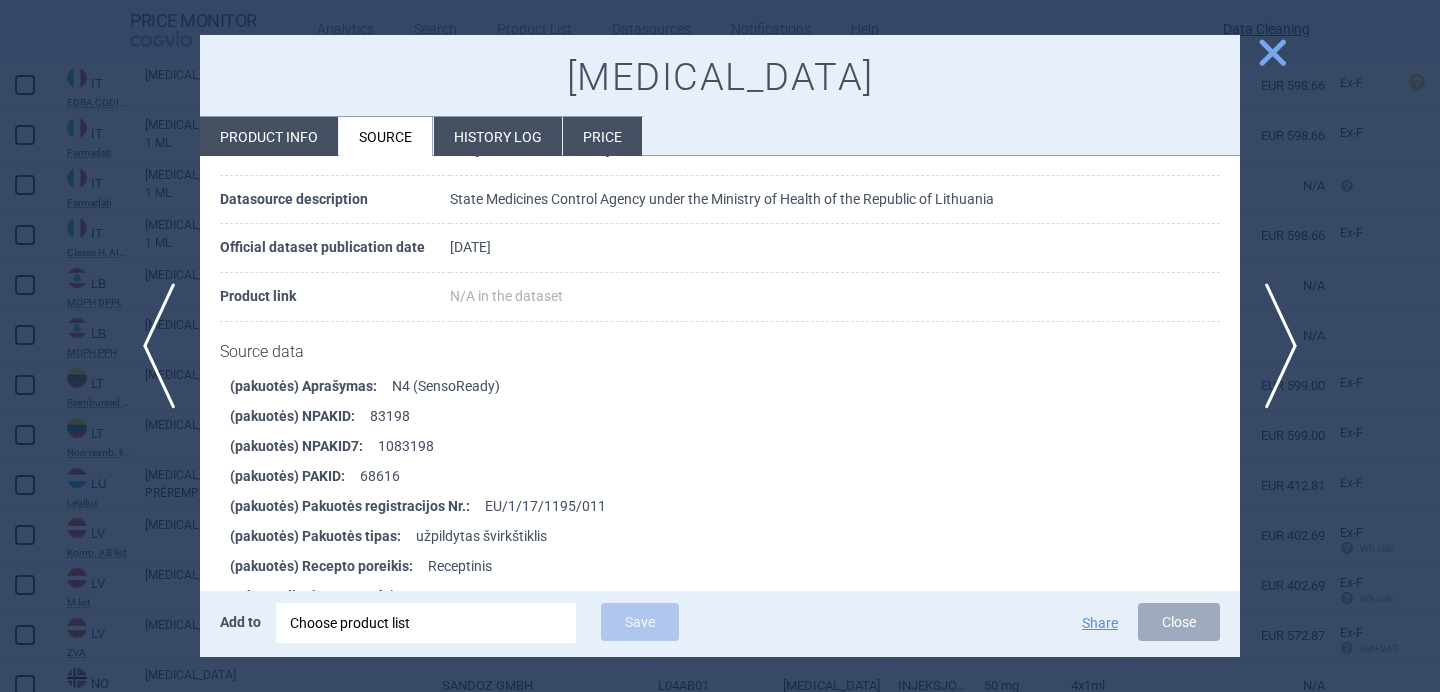 click at bounding box center [720, 346] 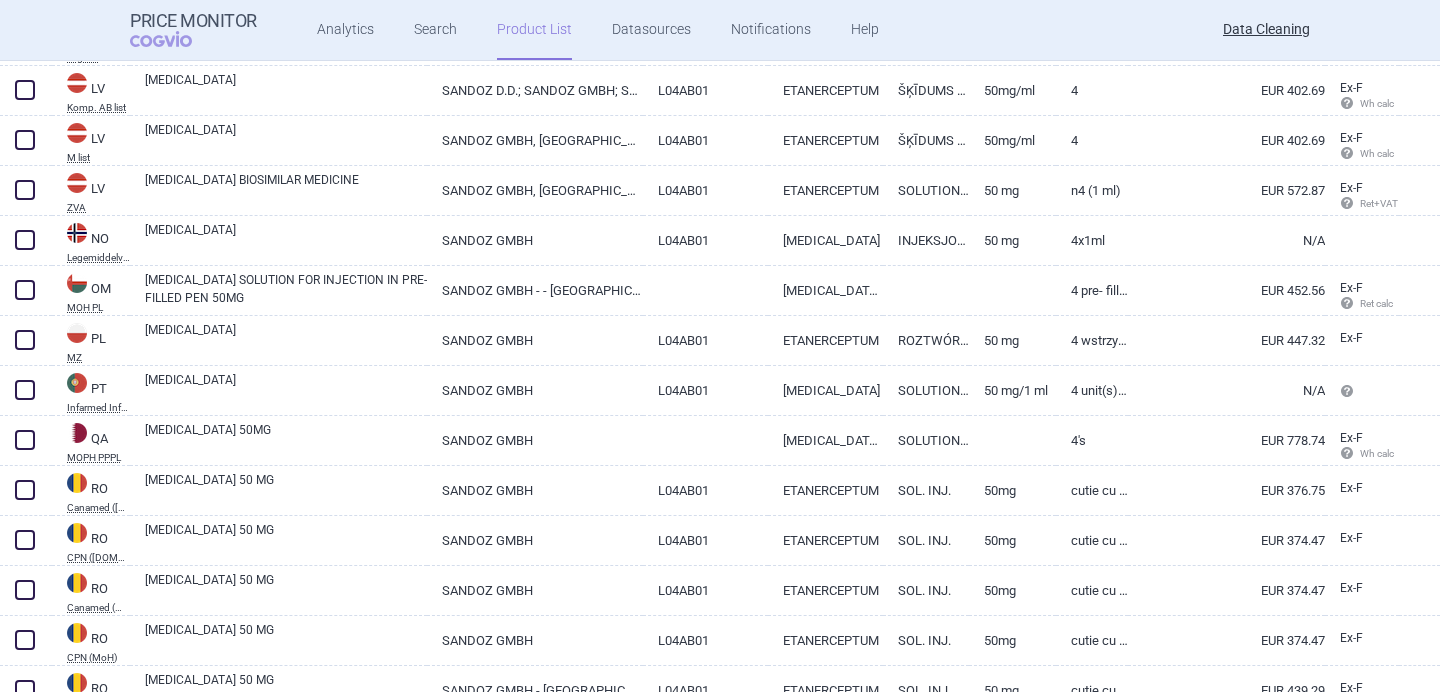 scroll, scrollTop: 6649, scrollLeft: 0, axis: vertical 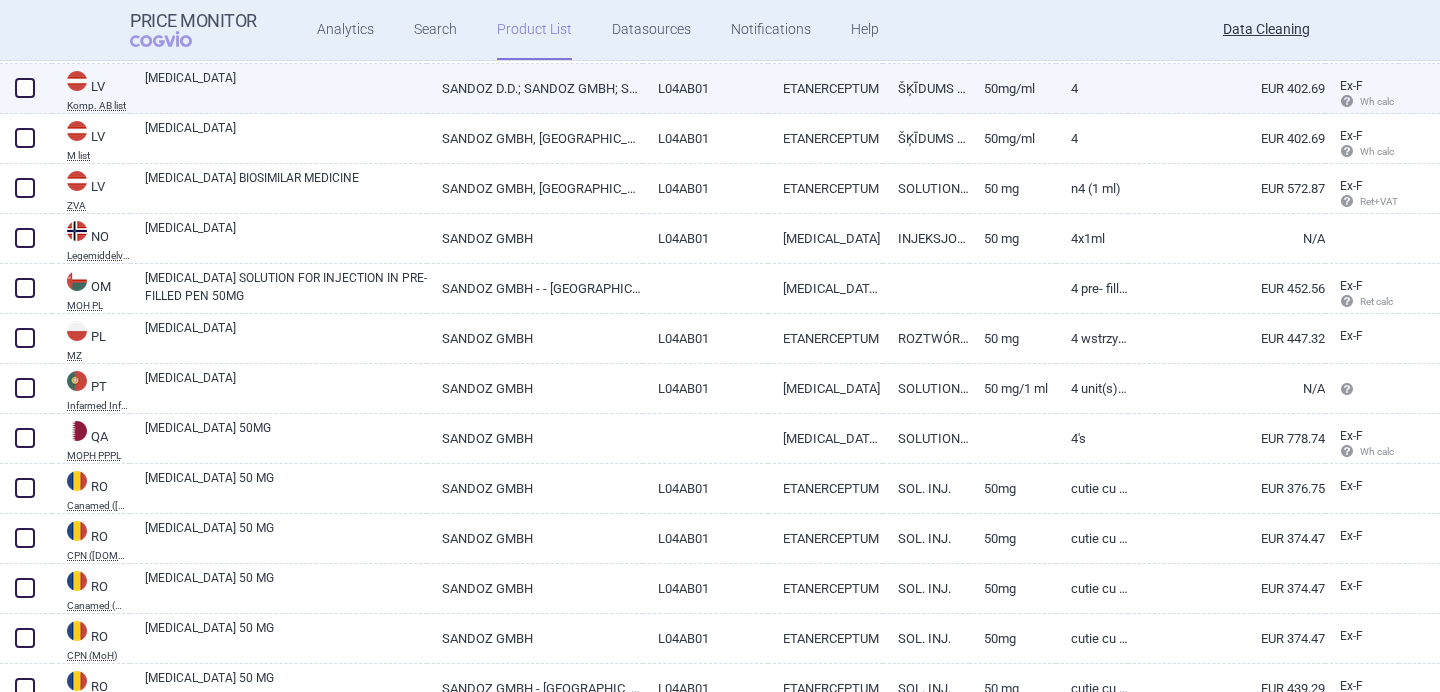 click on "[MEDICAL_DATA]" at bounding box center [286, 87] 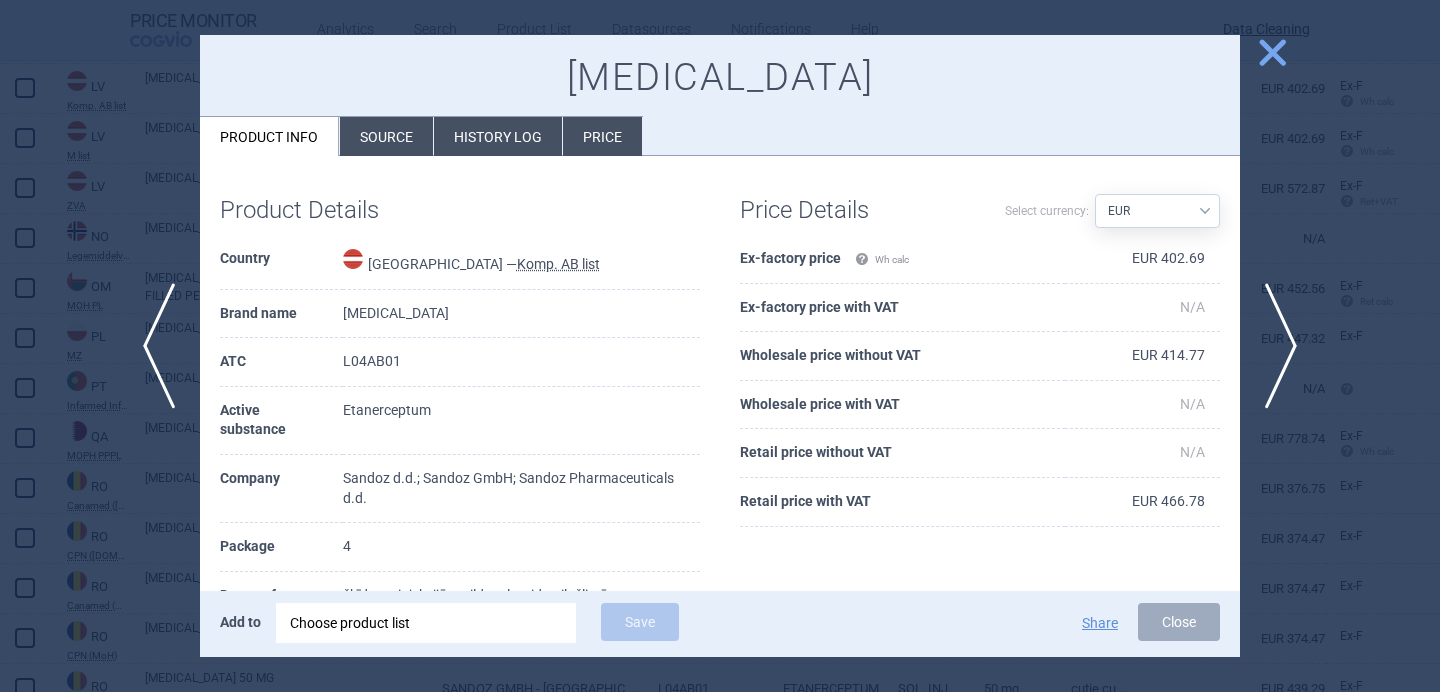 click on "Source" at bounding box center (386, 136) 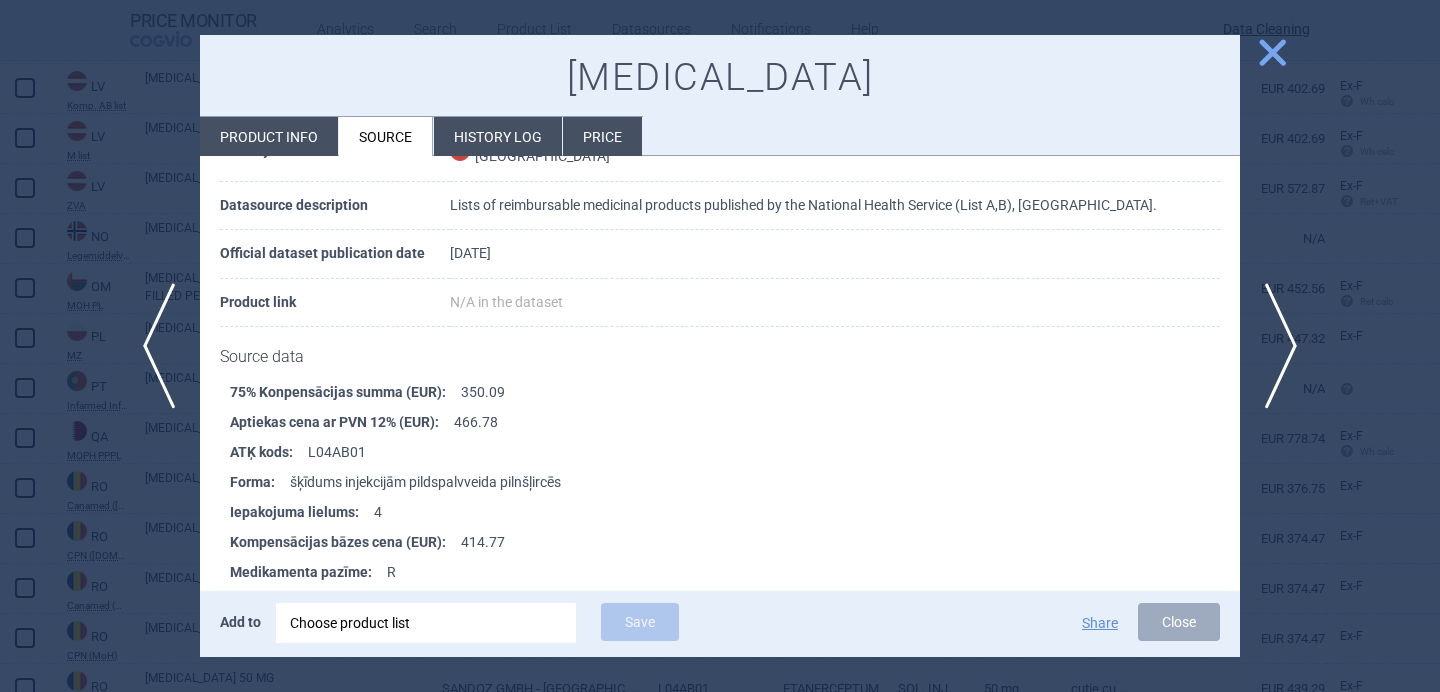 scroll, scrollTop: 265, scrollLeft: 0, axis: vertical 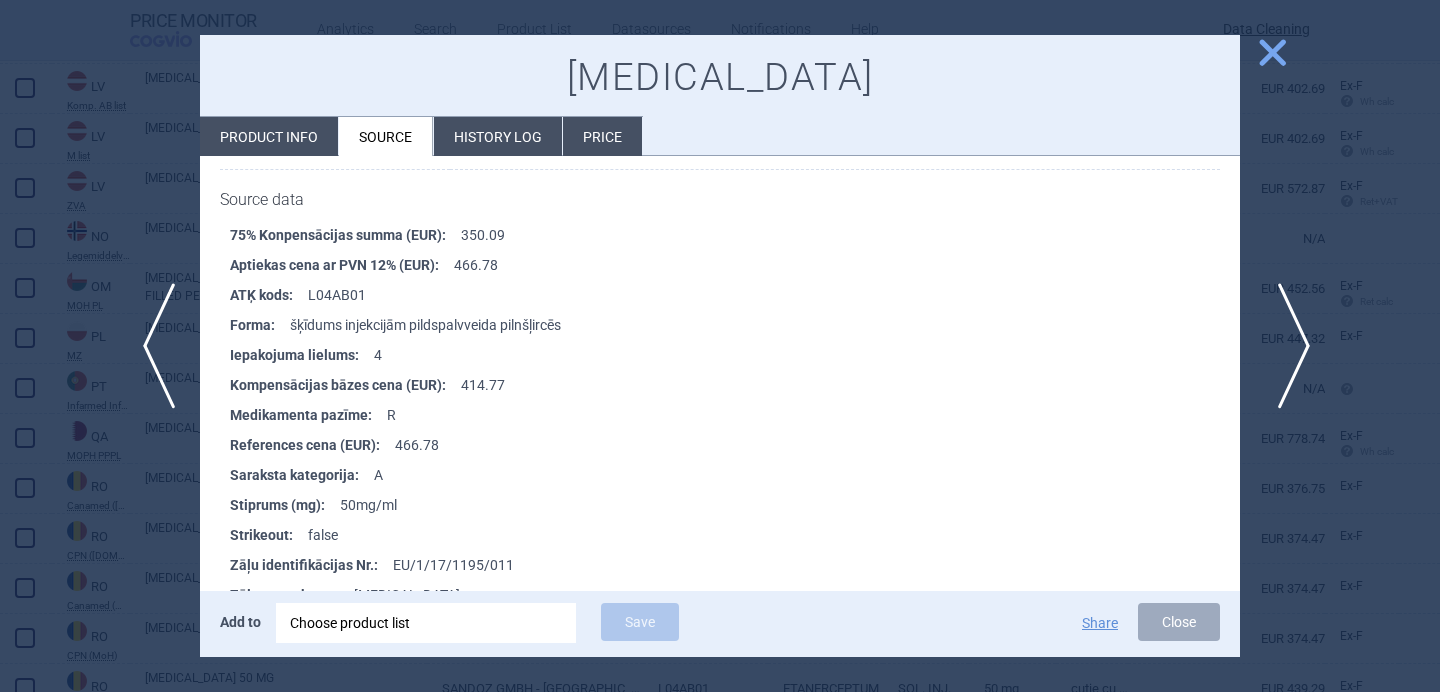 click on "next" at bounding box center (1287, 346) 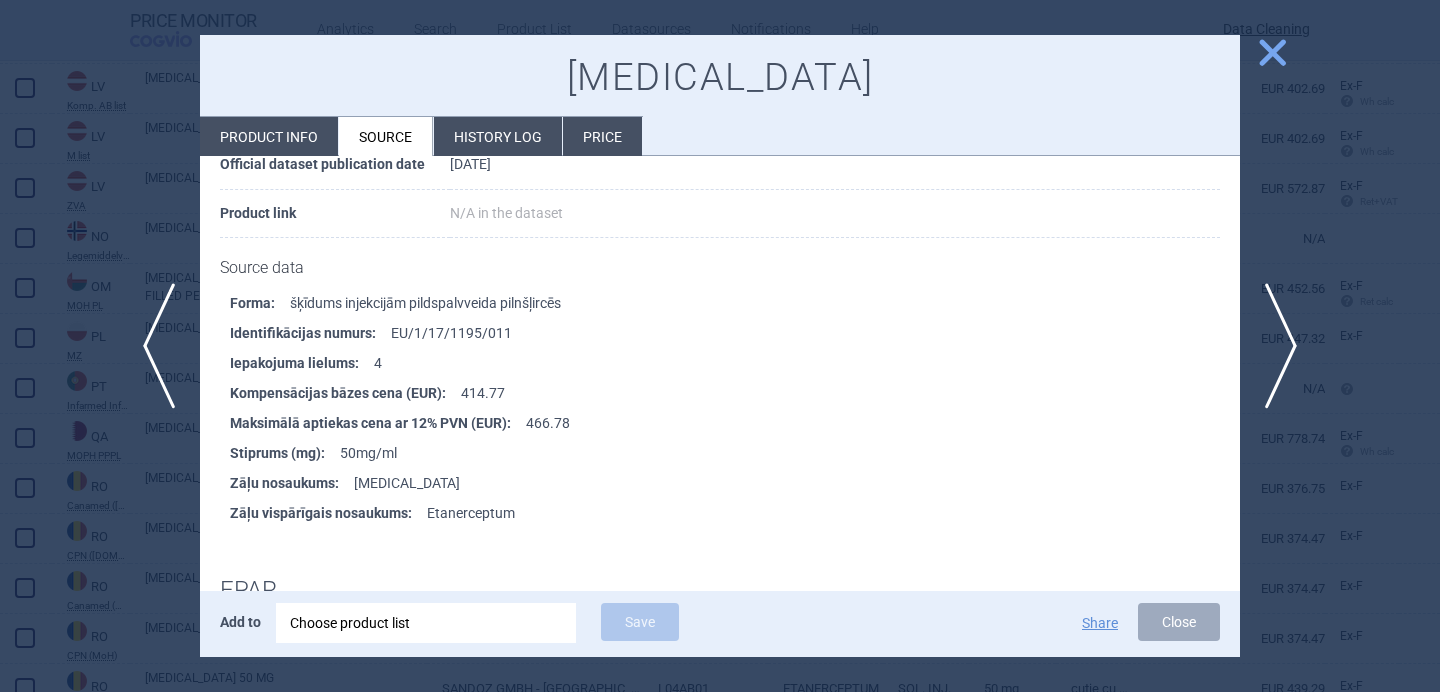 scroll, scrollTop: 198, scrollLeft: 0, axis: vertical 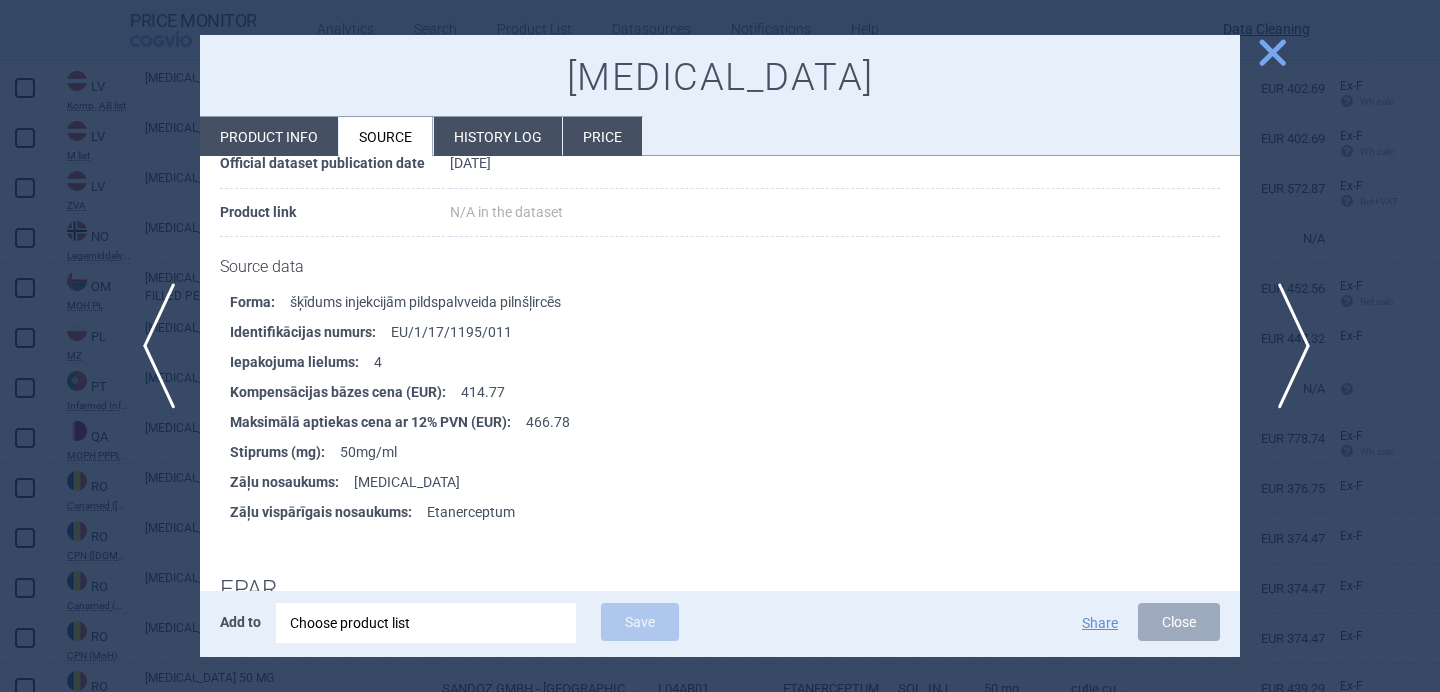 click on "next" at bounding box center (1287, 346) 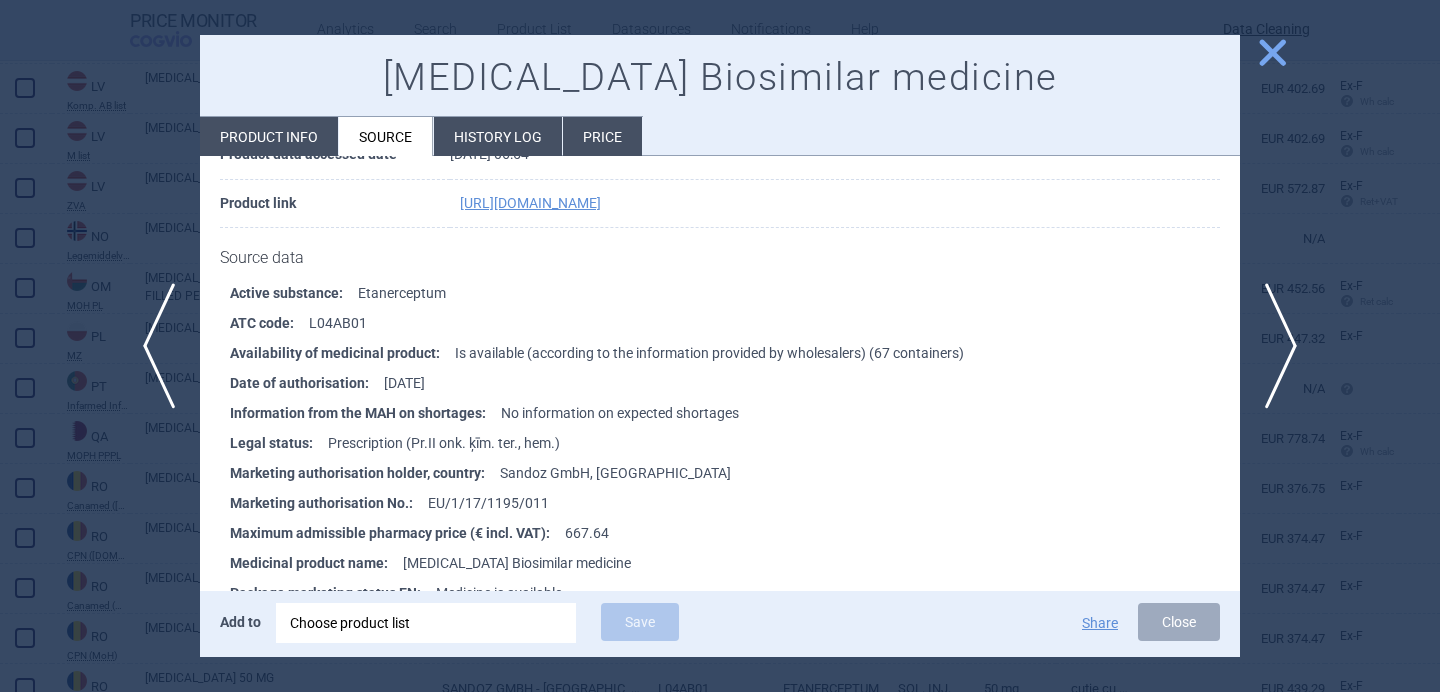 scroll, scrollTop: 208, scrollLeft: 0, axis: vertical 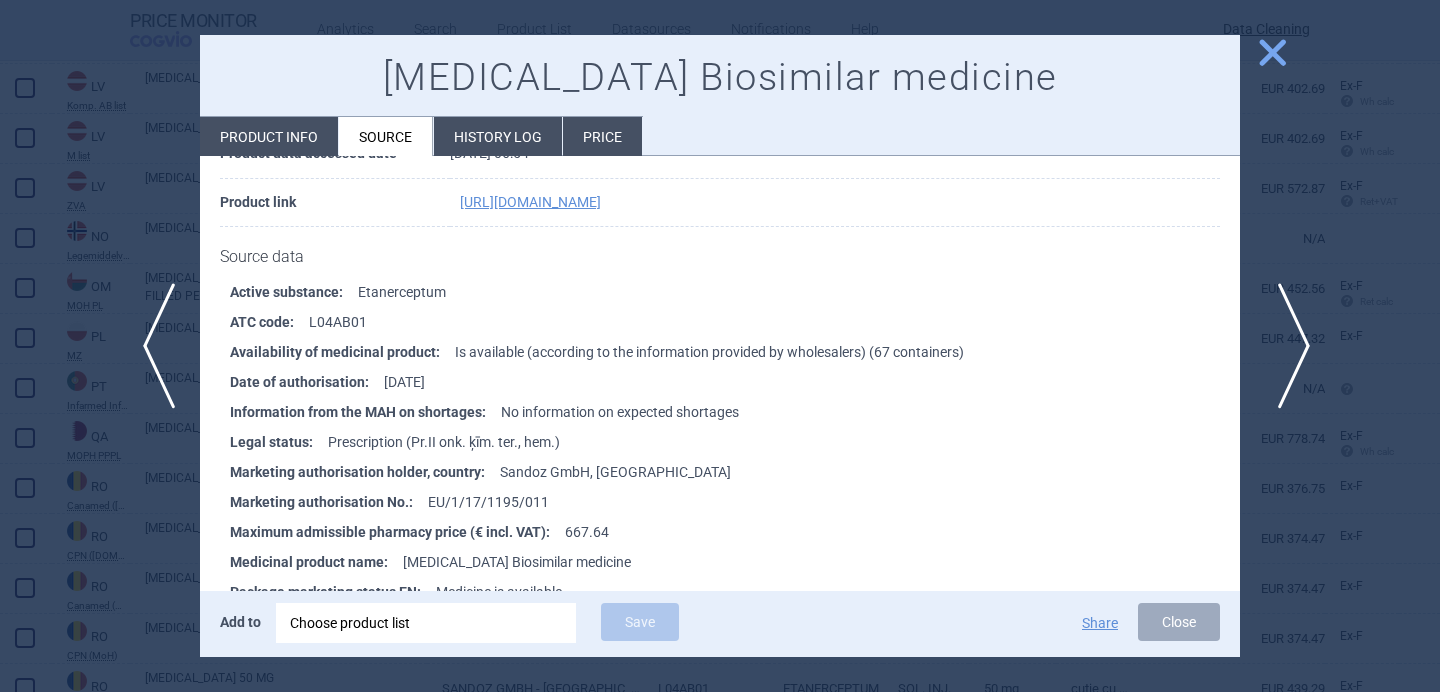 click on "next" at bounding box center [1287, 346] 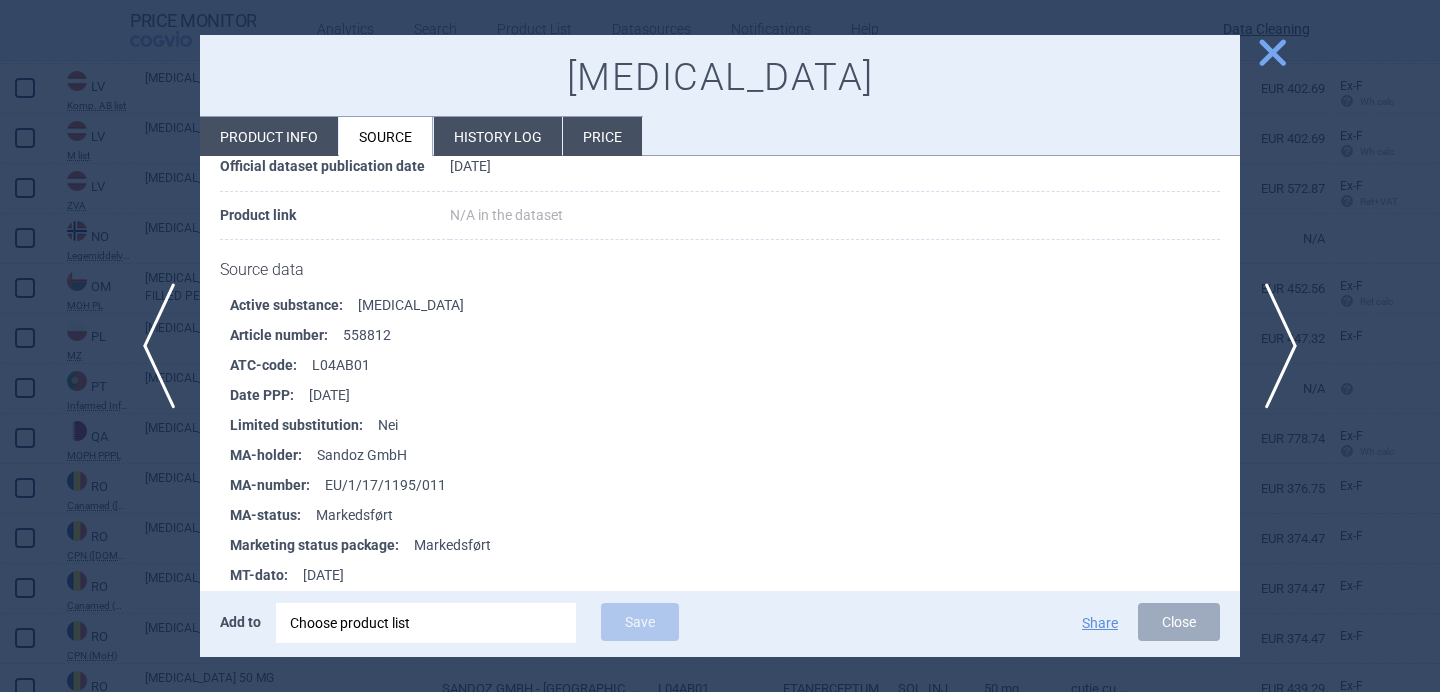 scroll, scrollTop: 196, scrollLeft: 0, axis: vertical 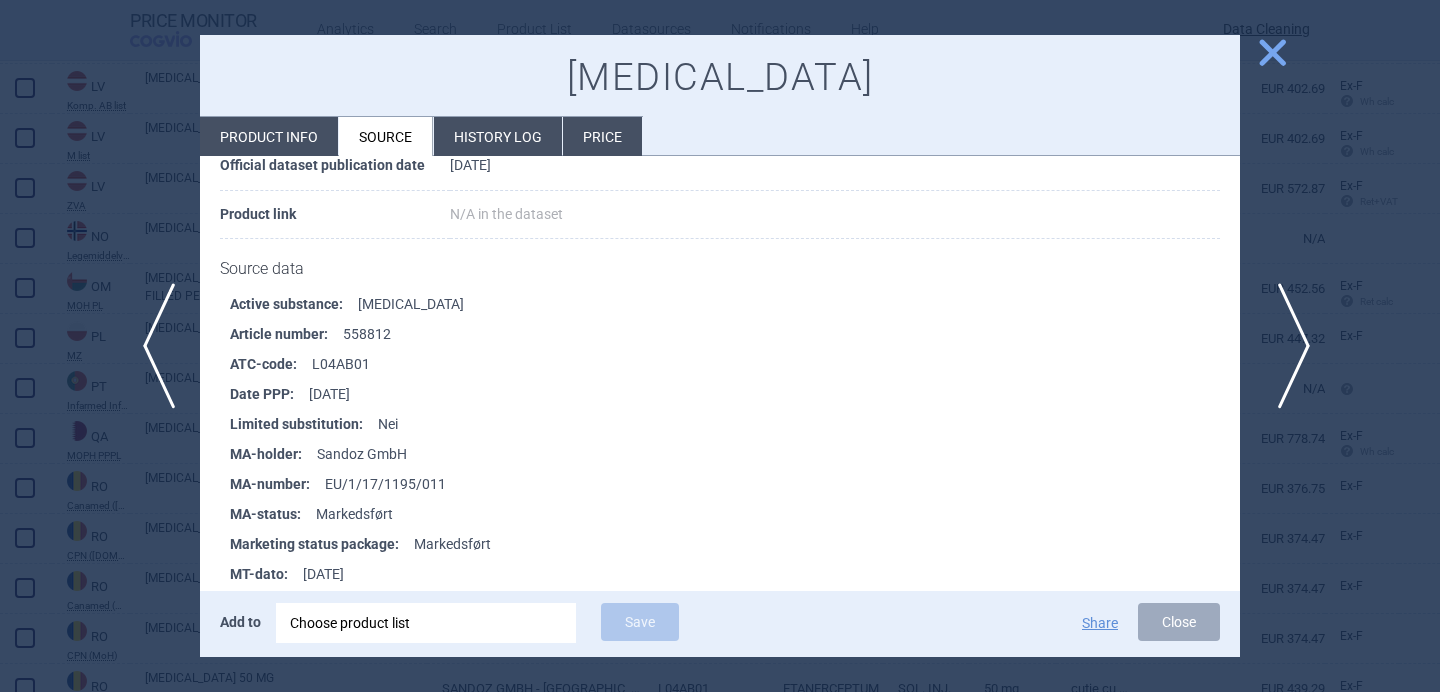 click on "next" at bounding box center (1287, 346) 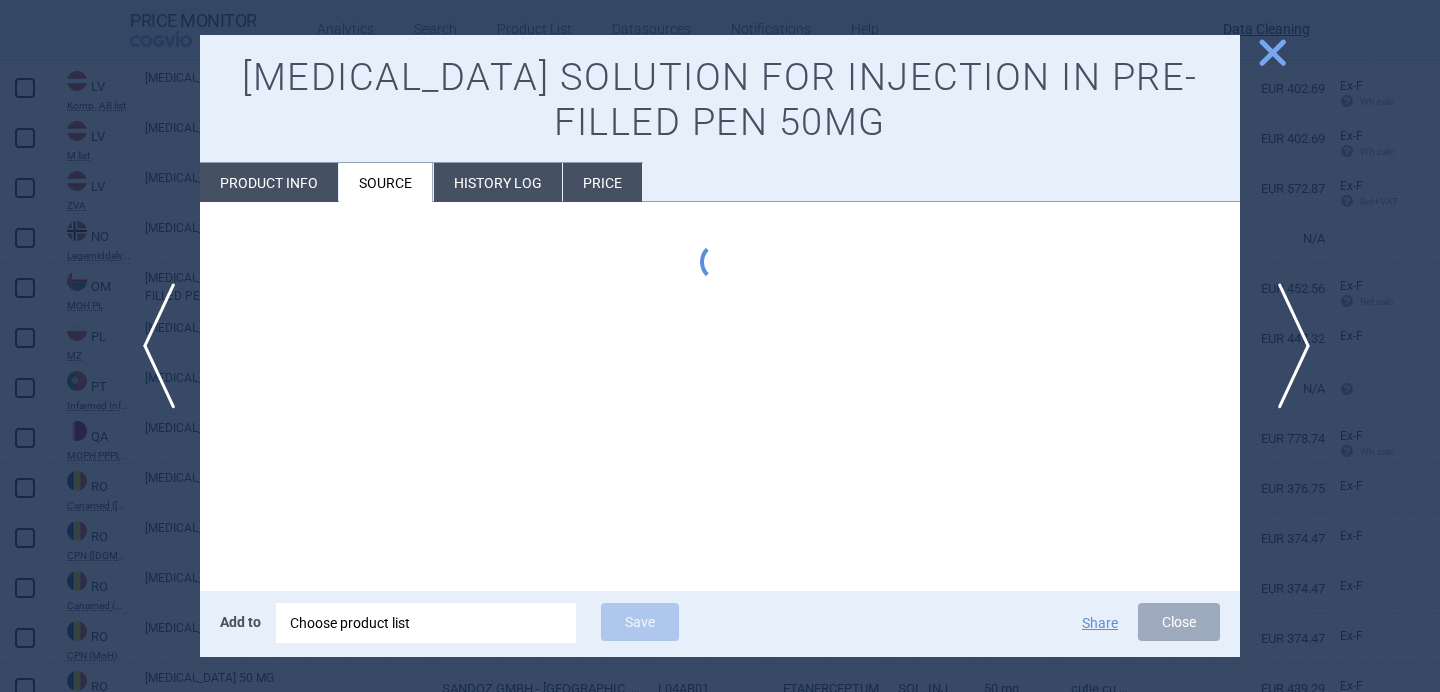scroll, scrollTop: 0, scrollLeft: 0, axis: both 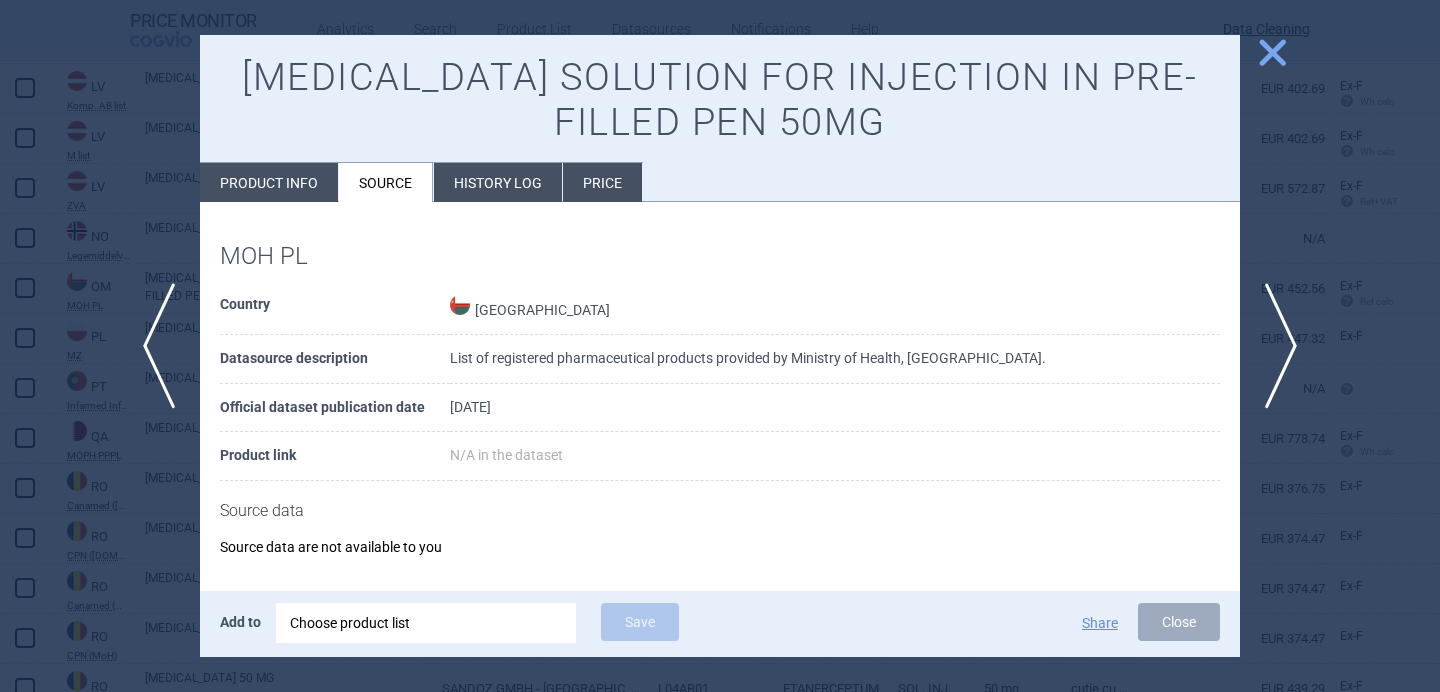 click on "Product info" at bounding box center (269, 182) 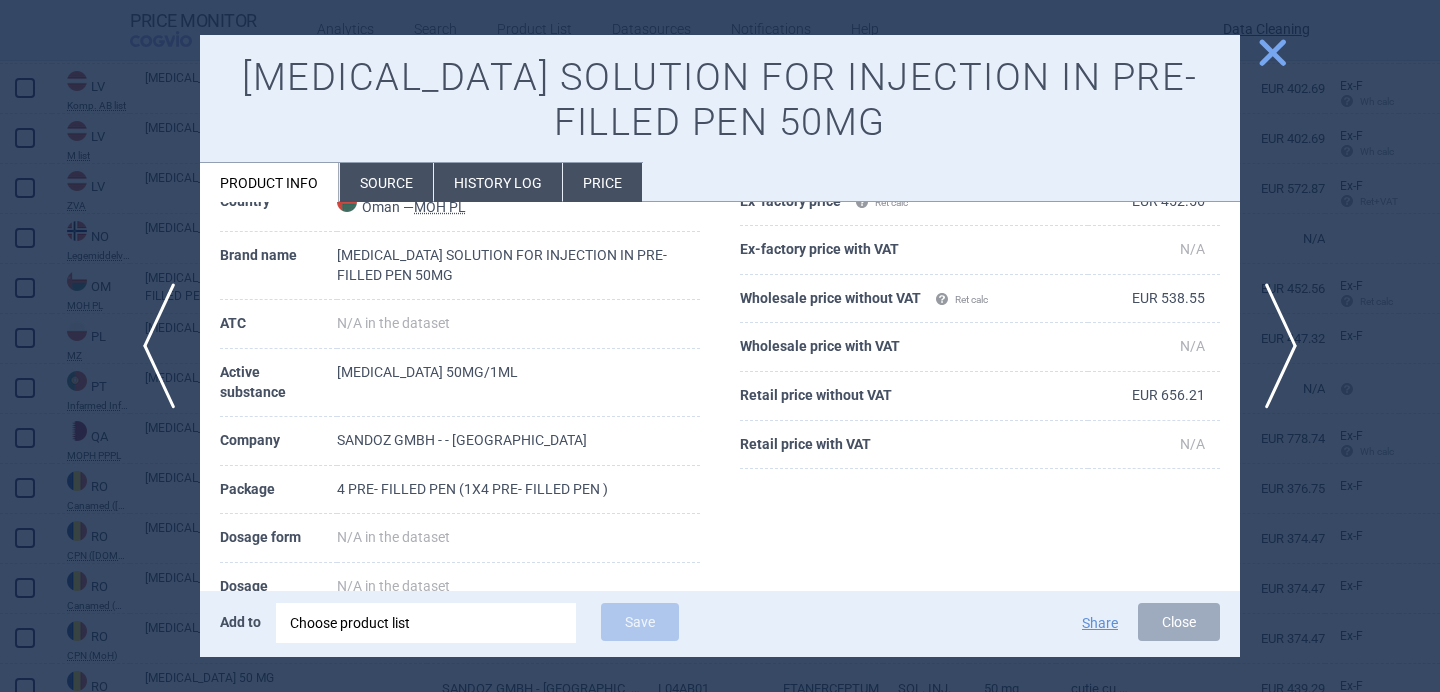 scroll, scrollTop: 104, scrollLeft: 0, axis: vertical 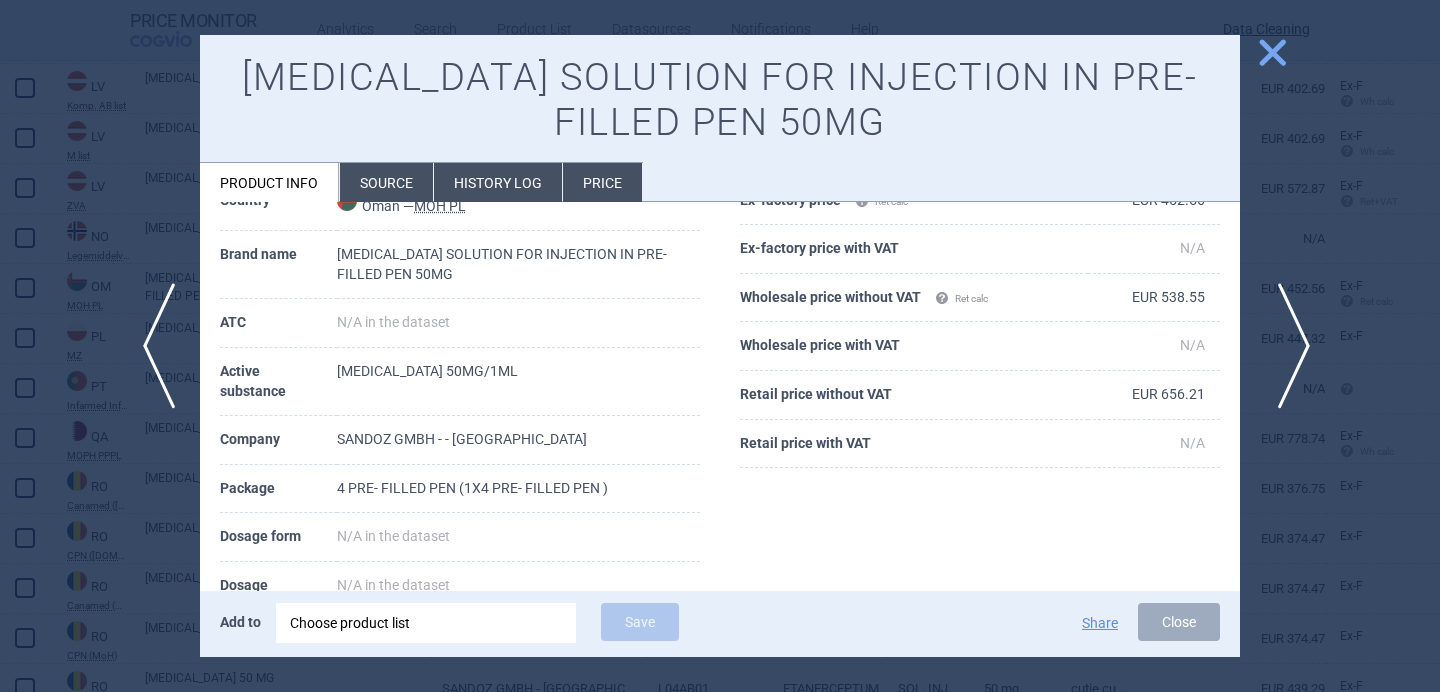 click on "next" at bounding box center [1287, 346] 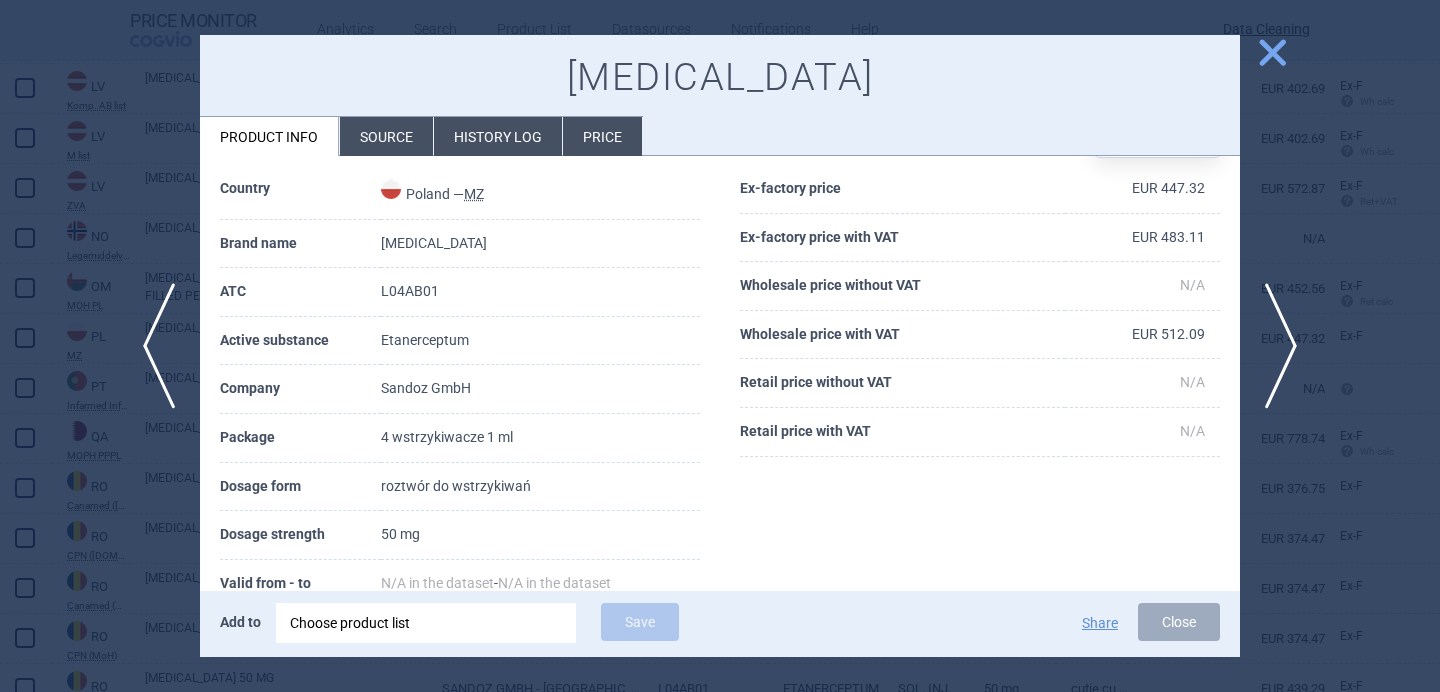 scroll, scrollTop: 73, scrollLeft: 0, axis: vertical 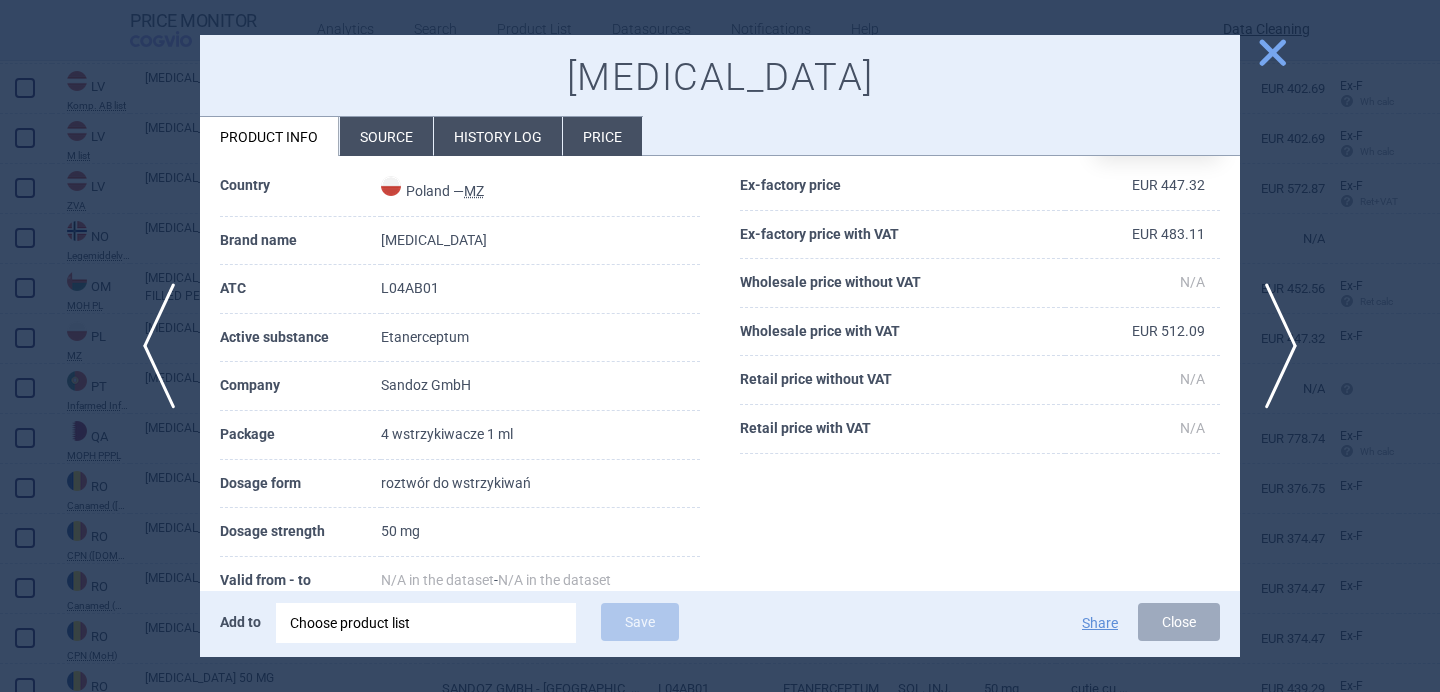 click on "Source" at bounding box center (386, 136) 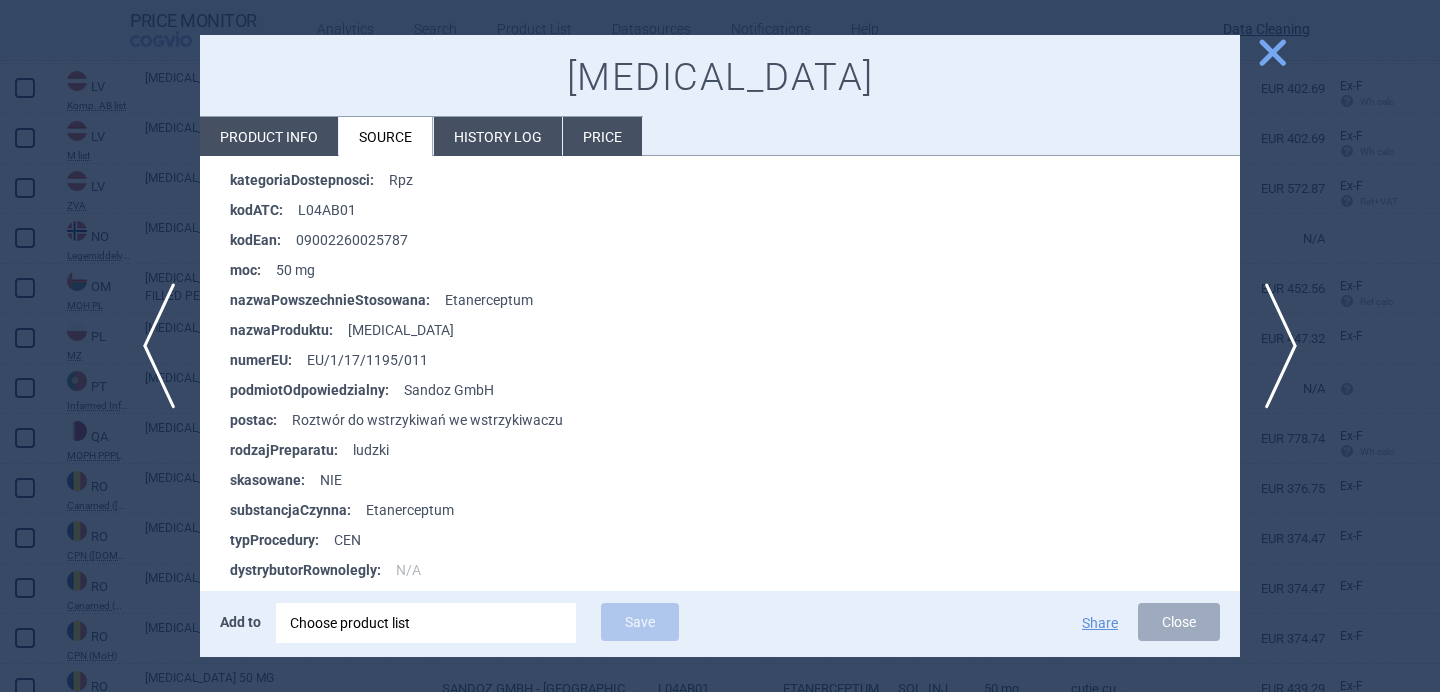 scroll, scrollTop: 3053, scrollLeft: 0, axis: vertical 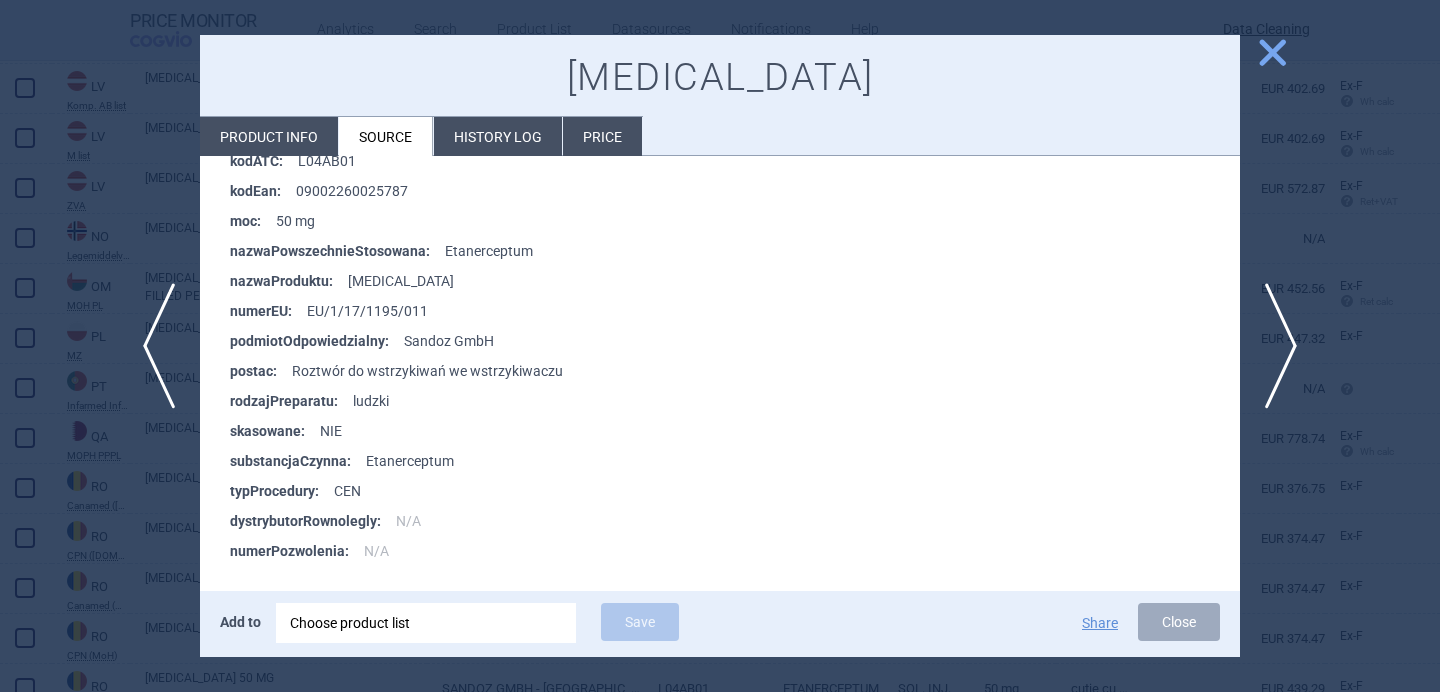 click at bounding box center [720, 346] 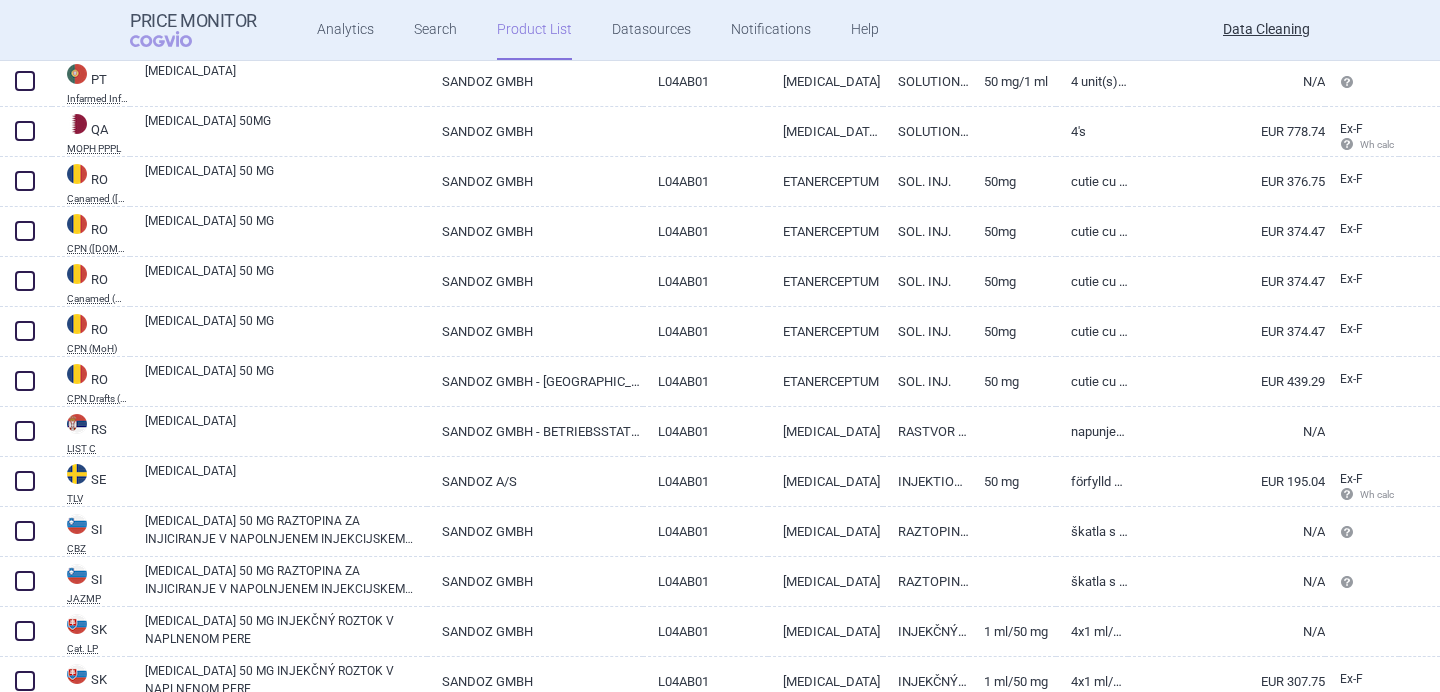 scroll, scrollTop: 6944, scrollLeft: 0, axis: vertical 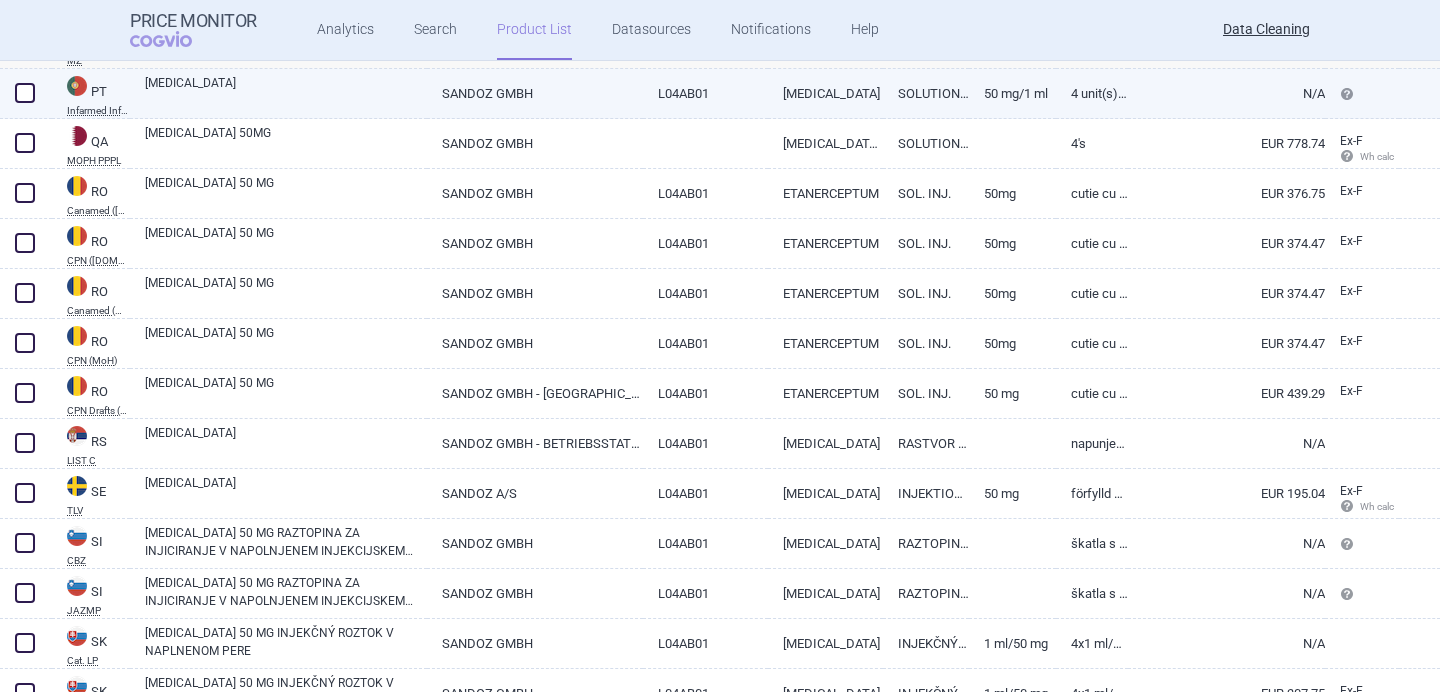 click on "[MEDICAL_DATA]" at bounding box center [286, 92] 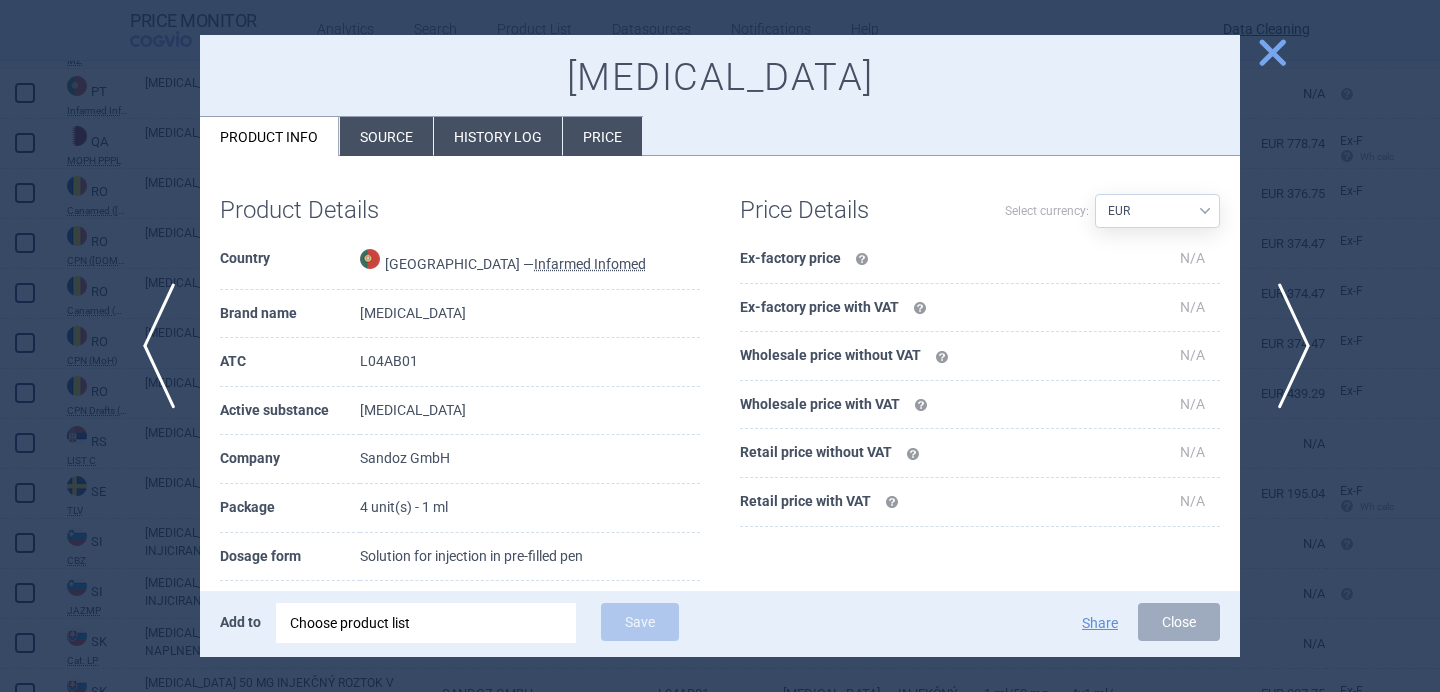 click on "next" at bounding box center (1287, 346) 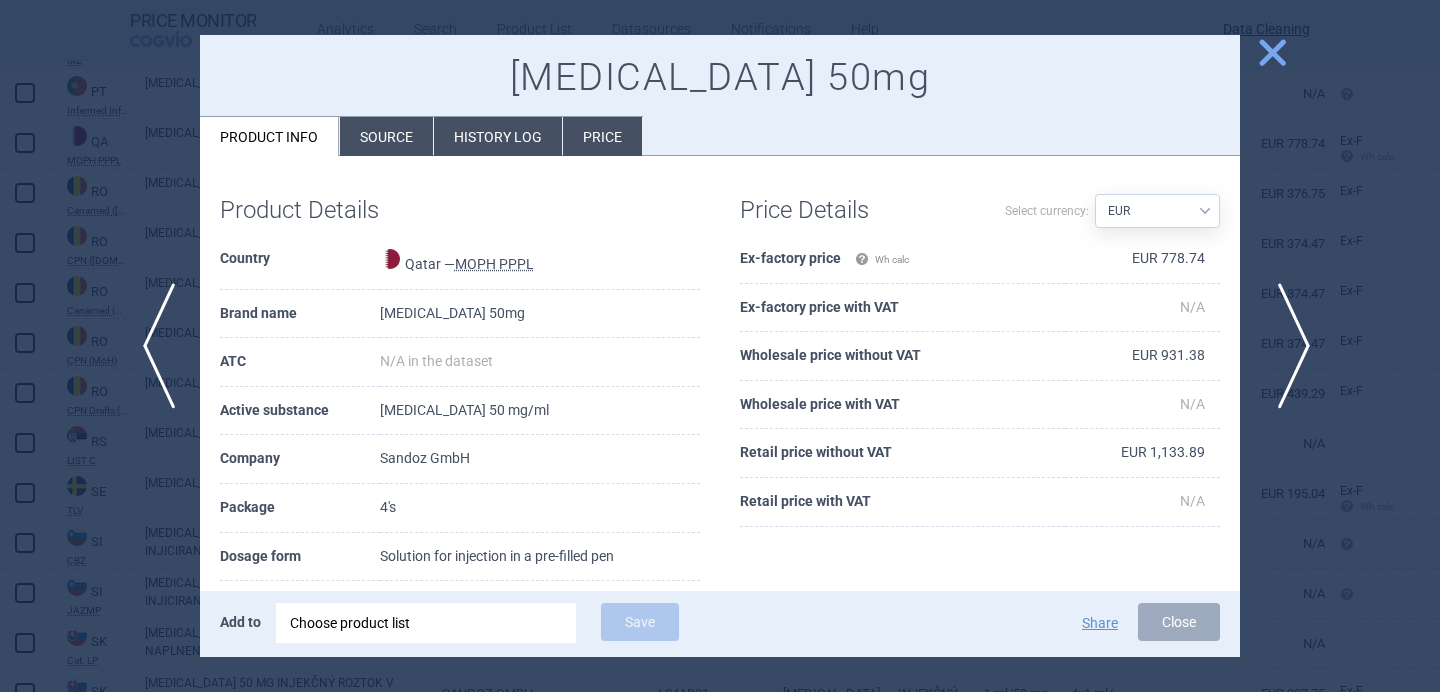click on "next" at bounding box center (1287, 346) 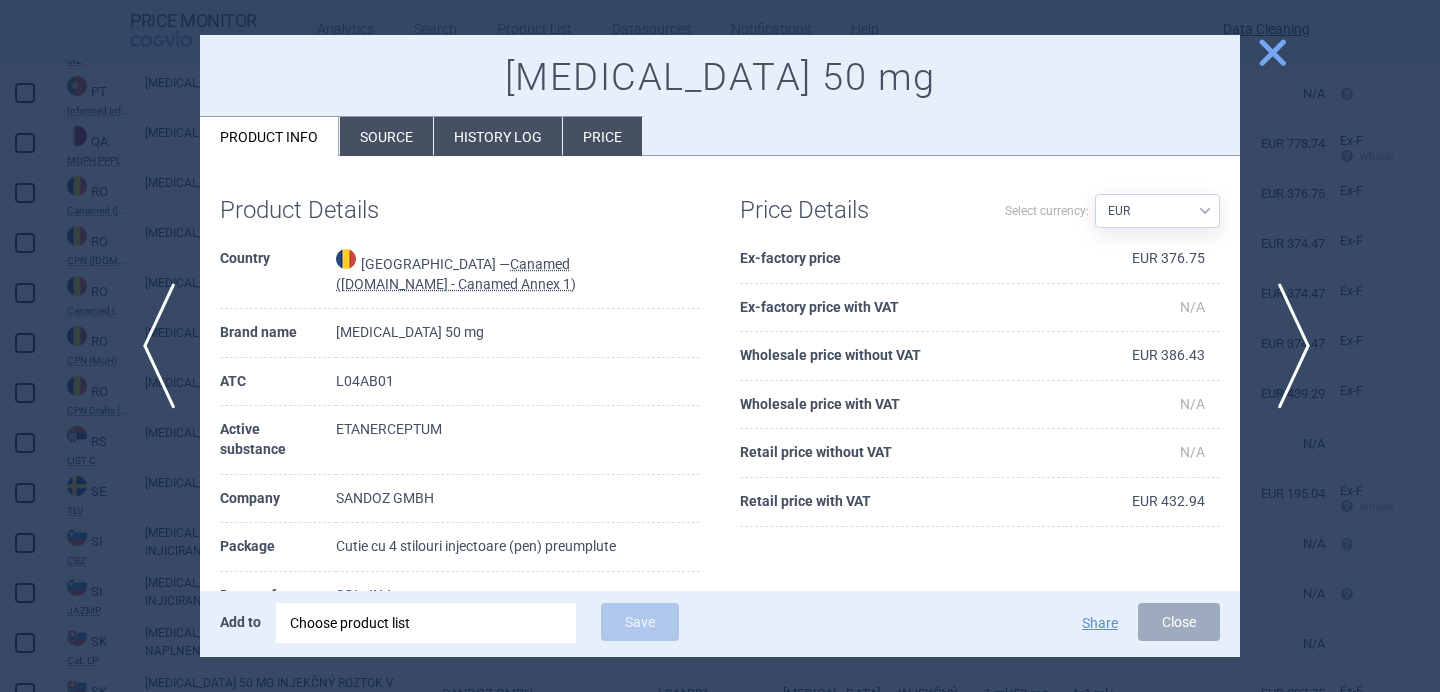 click on "next" at bounding box center [1287, 346] 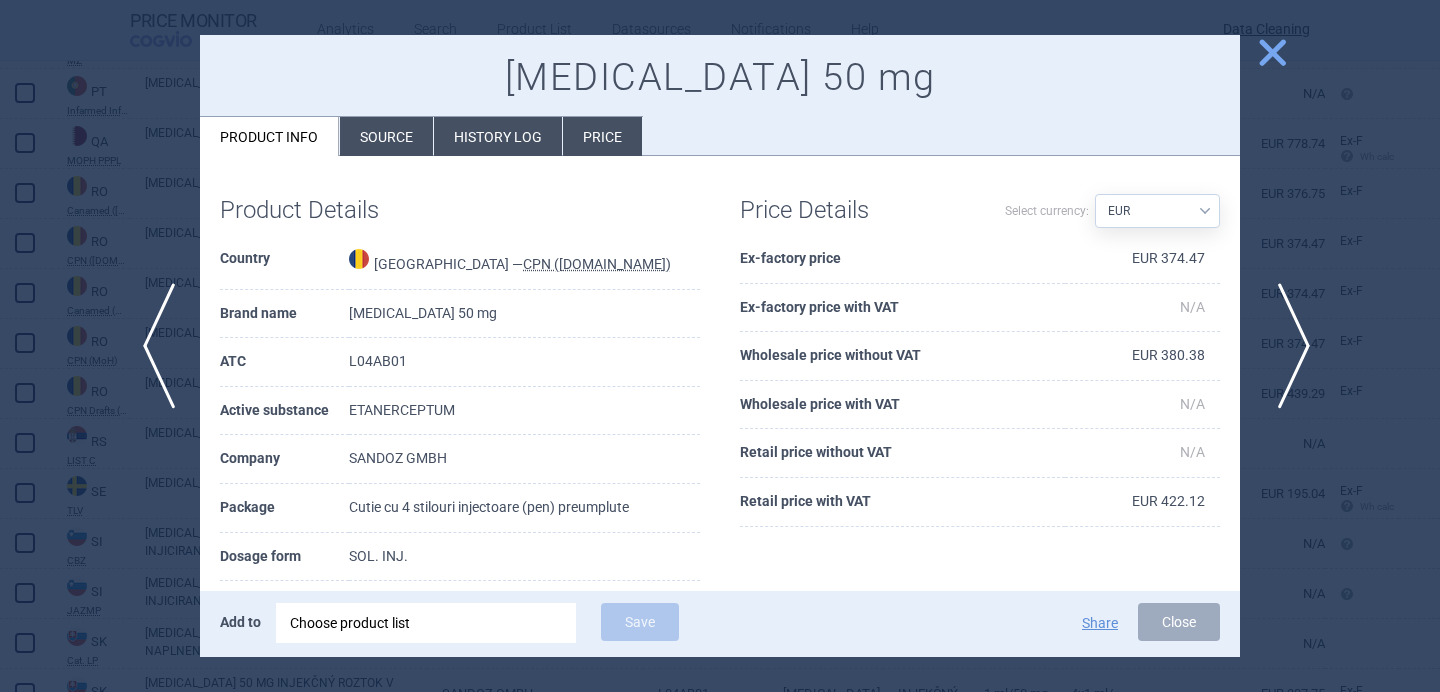click on "next" at bounding box center (1287, 346) 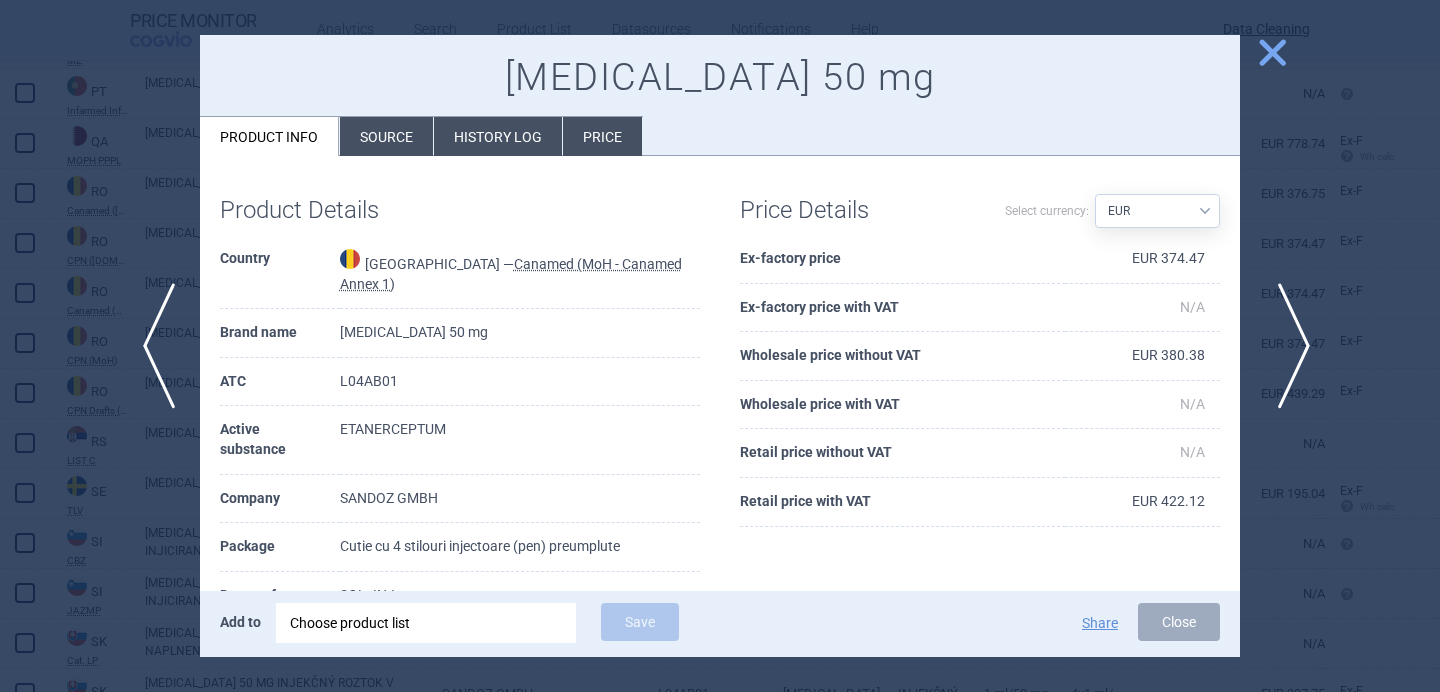 click on "next" at bounding box center (1287, 346) 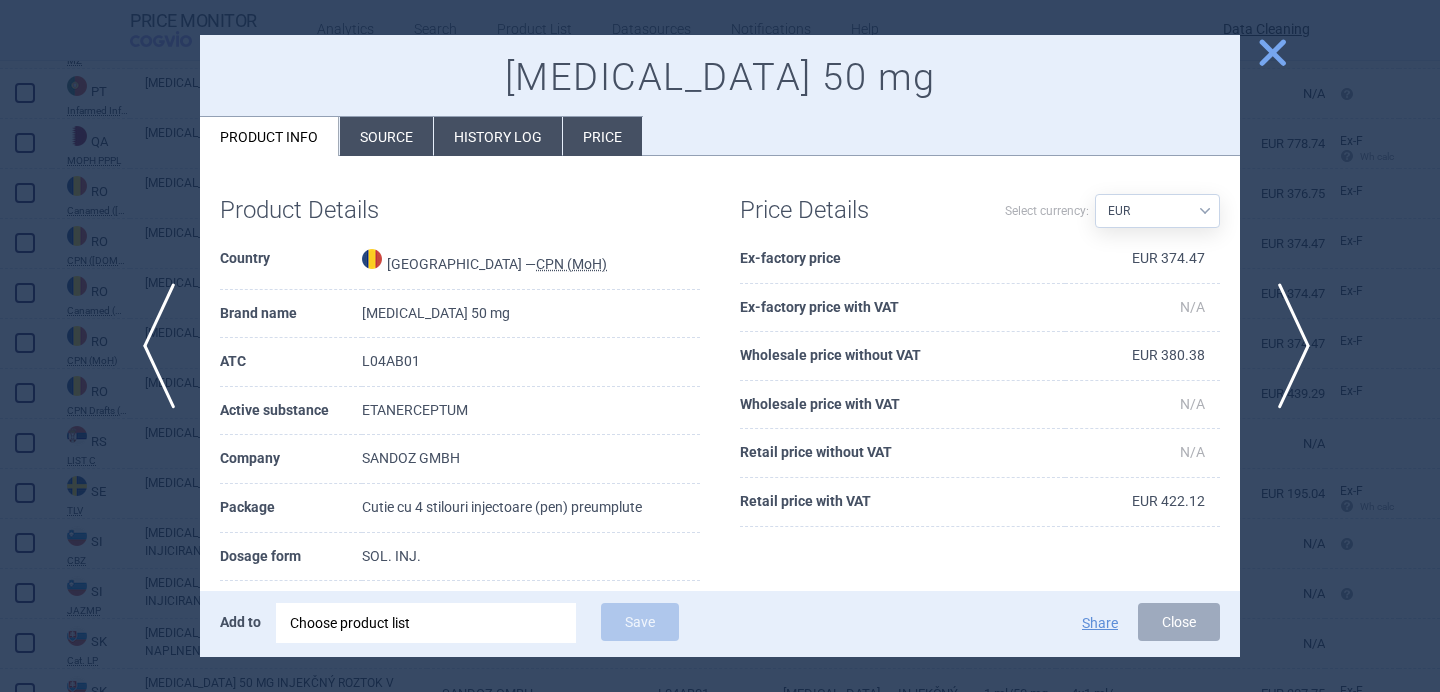 click on "next" at bounding box center (1287, 346) 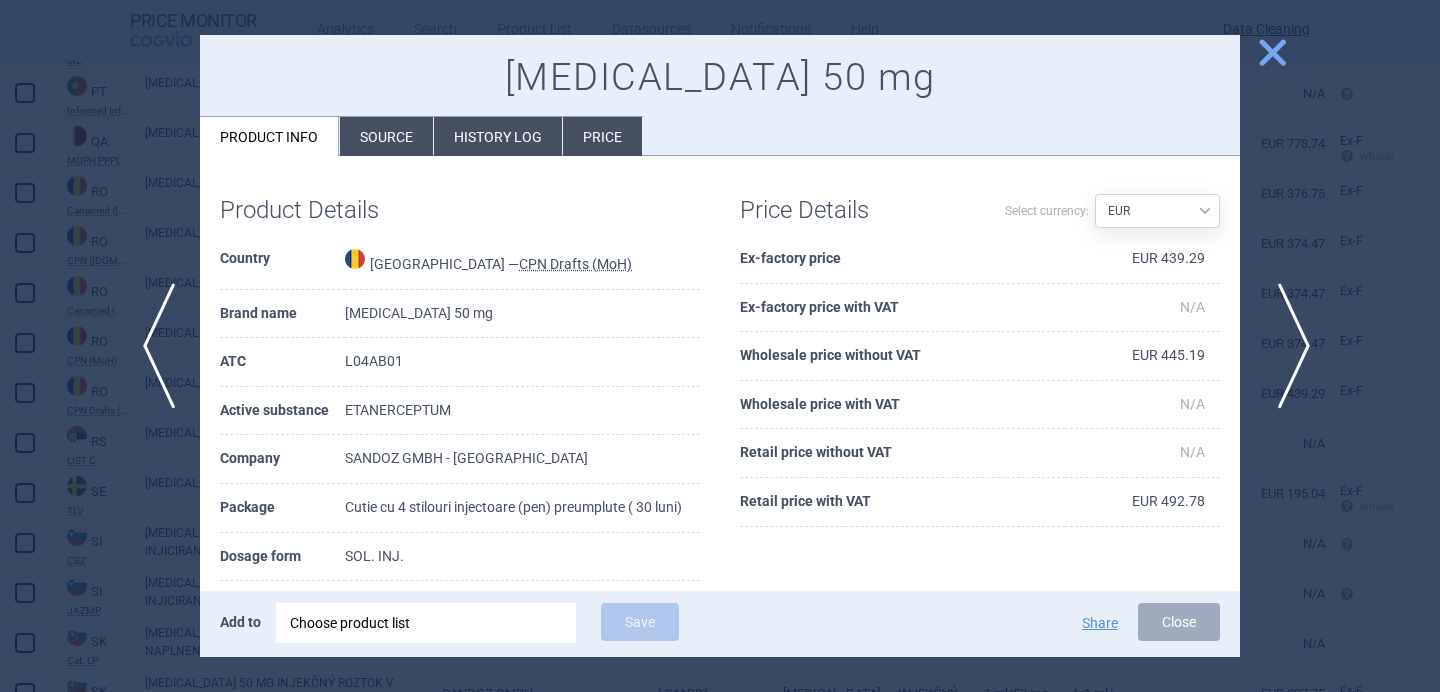 click on "next" at bounding box center [1287, 346] 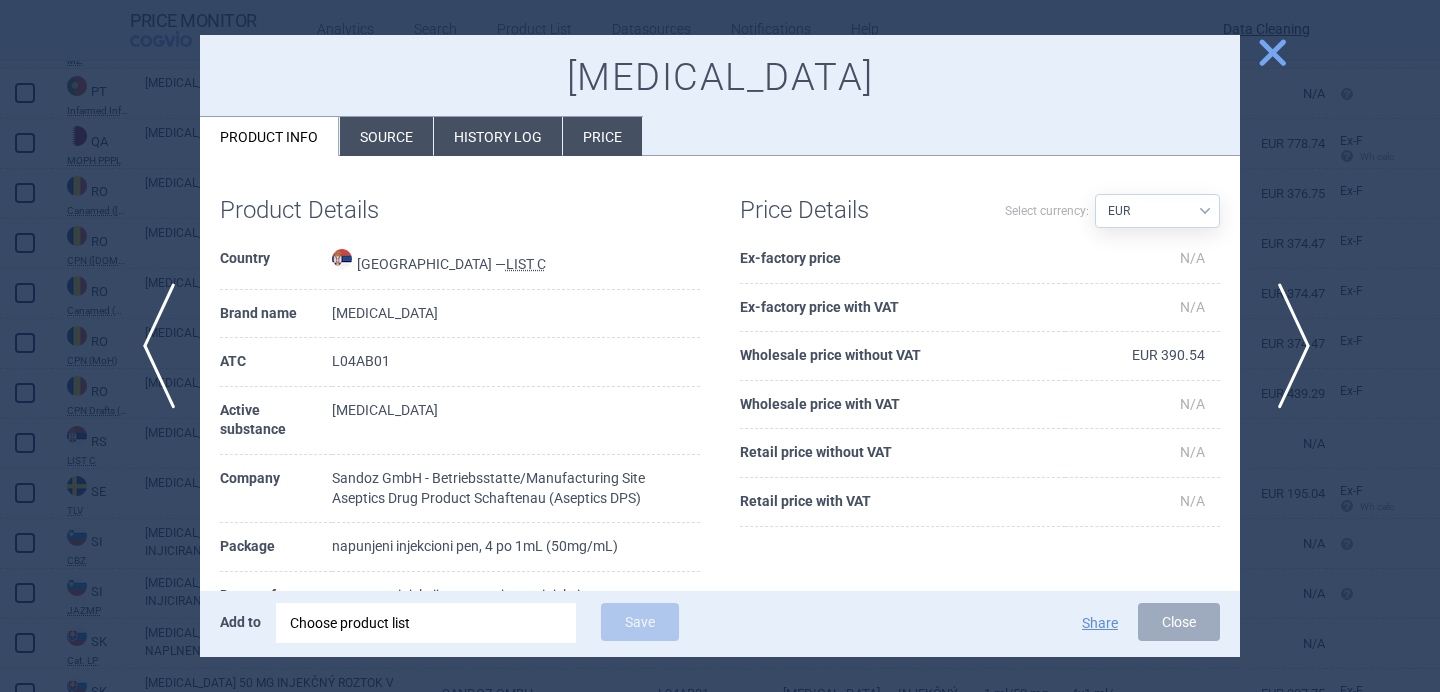 click on "next" at bounding box center [1287, 346] 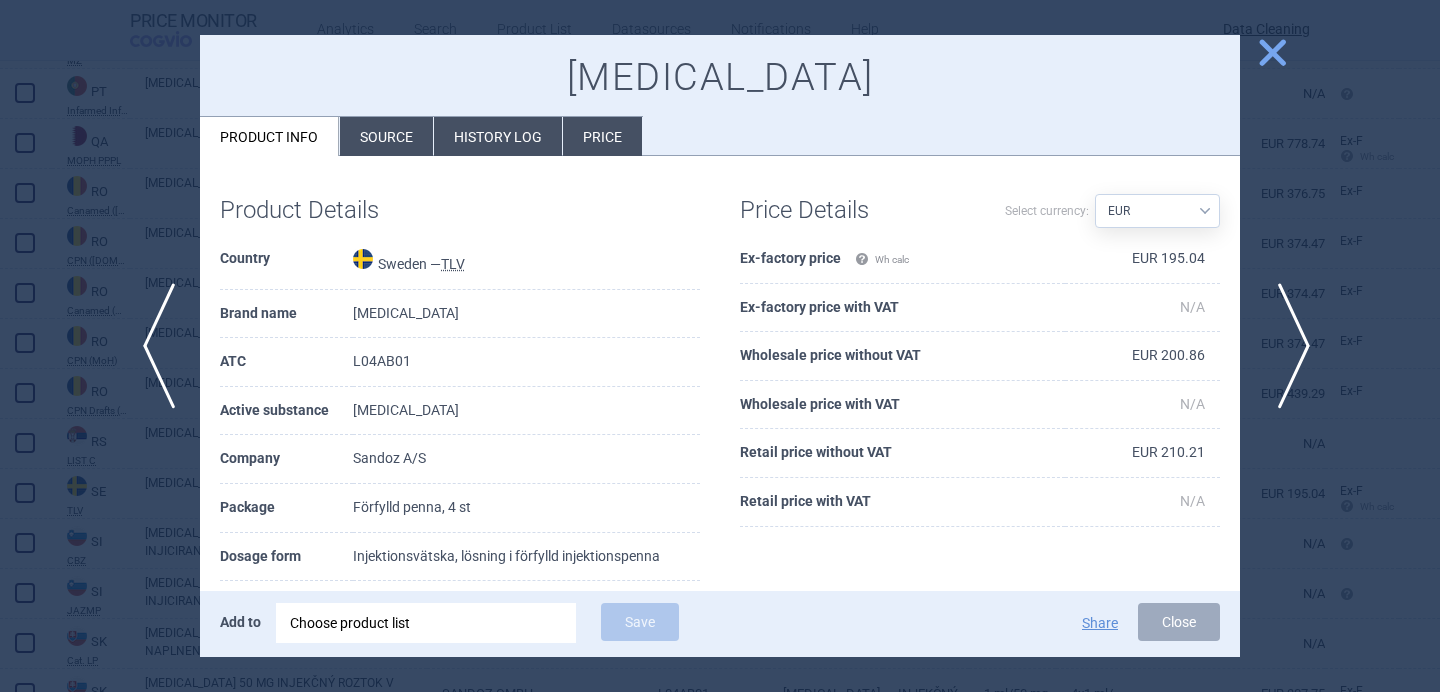 click on "next" at bounding box center (1287, 346) 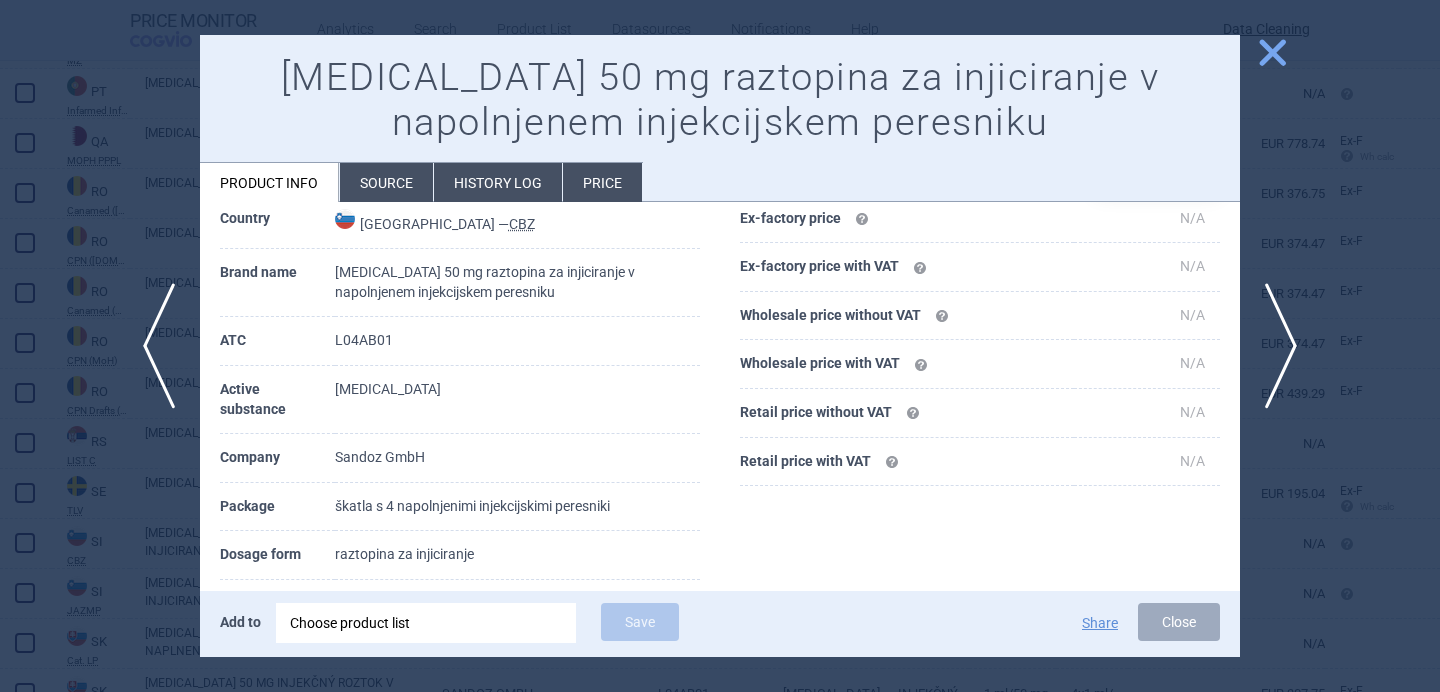 scroll, scrollTop: 88, scrollLeft: 0, axis: vertical 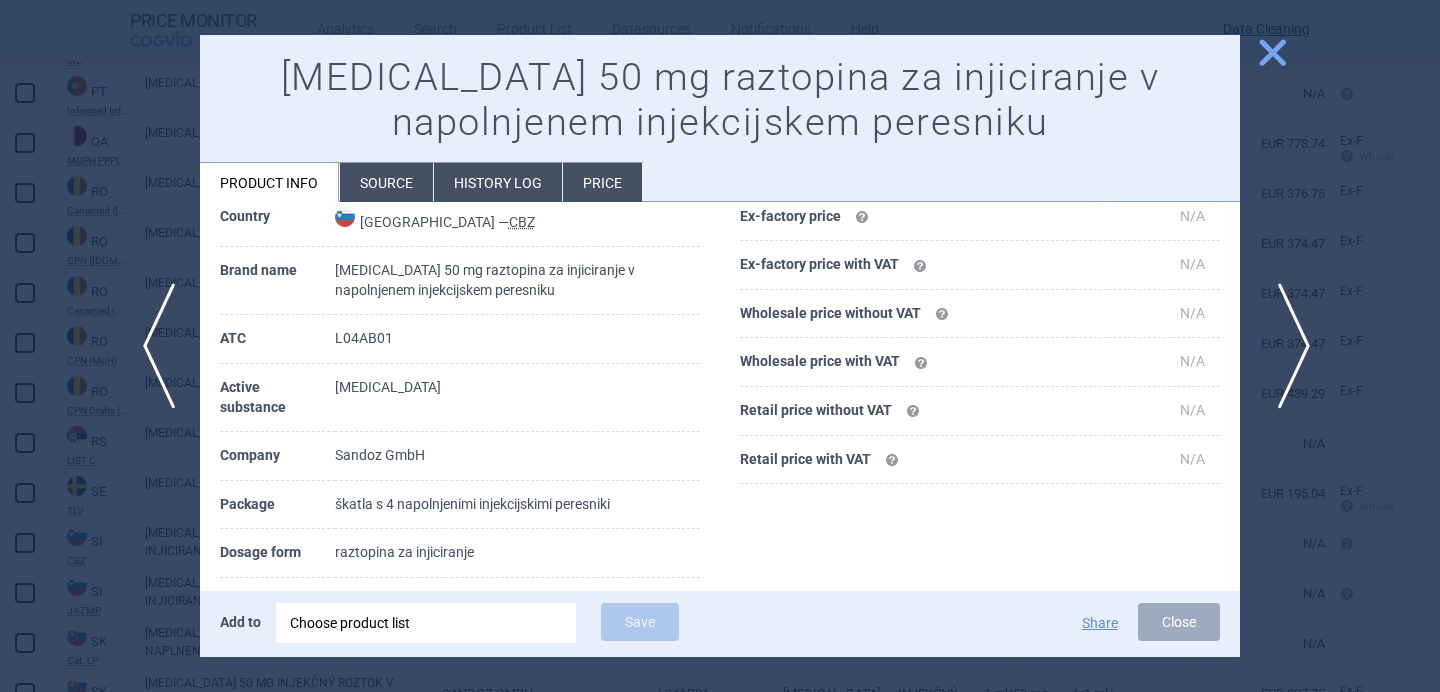 click on "next" at bounding box center [1287, 346] 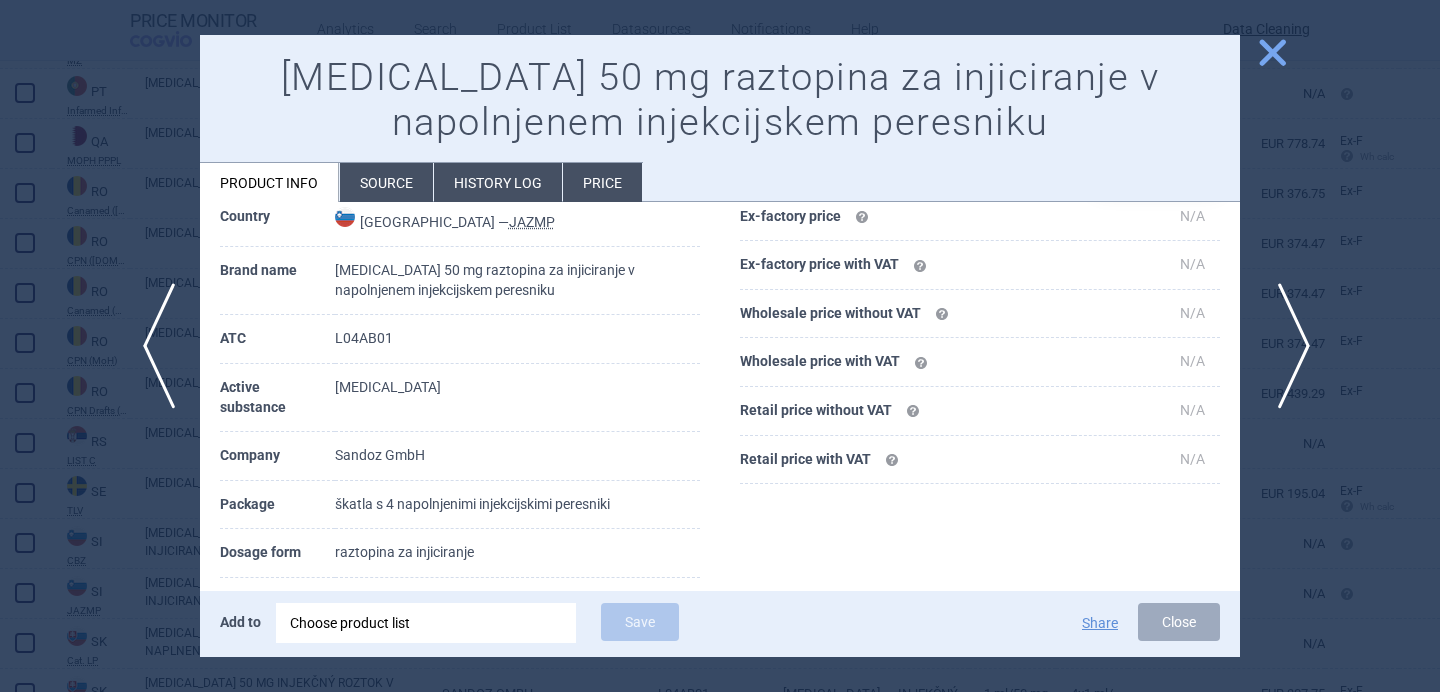 click on "next" at bounding box center [1287, 346] 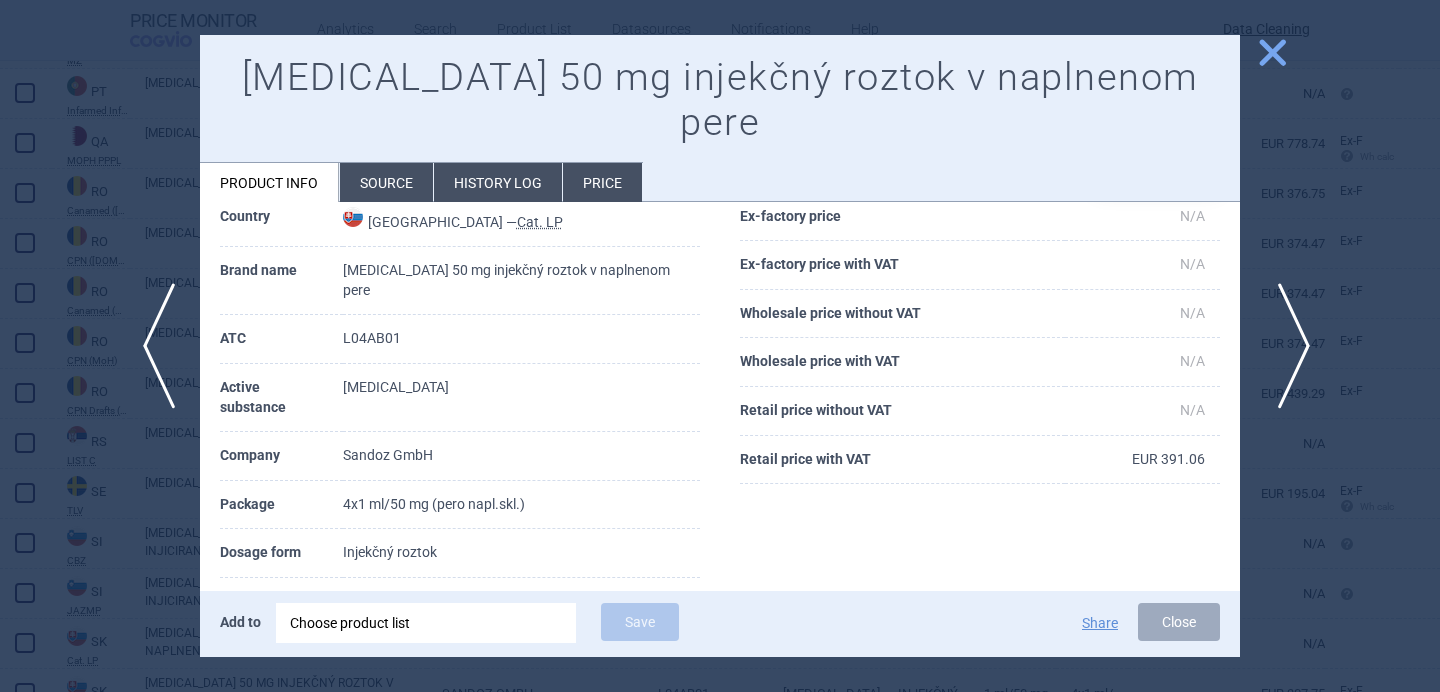click on "next" at bounding box center [1287, 346] 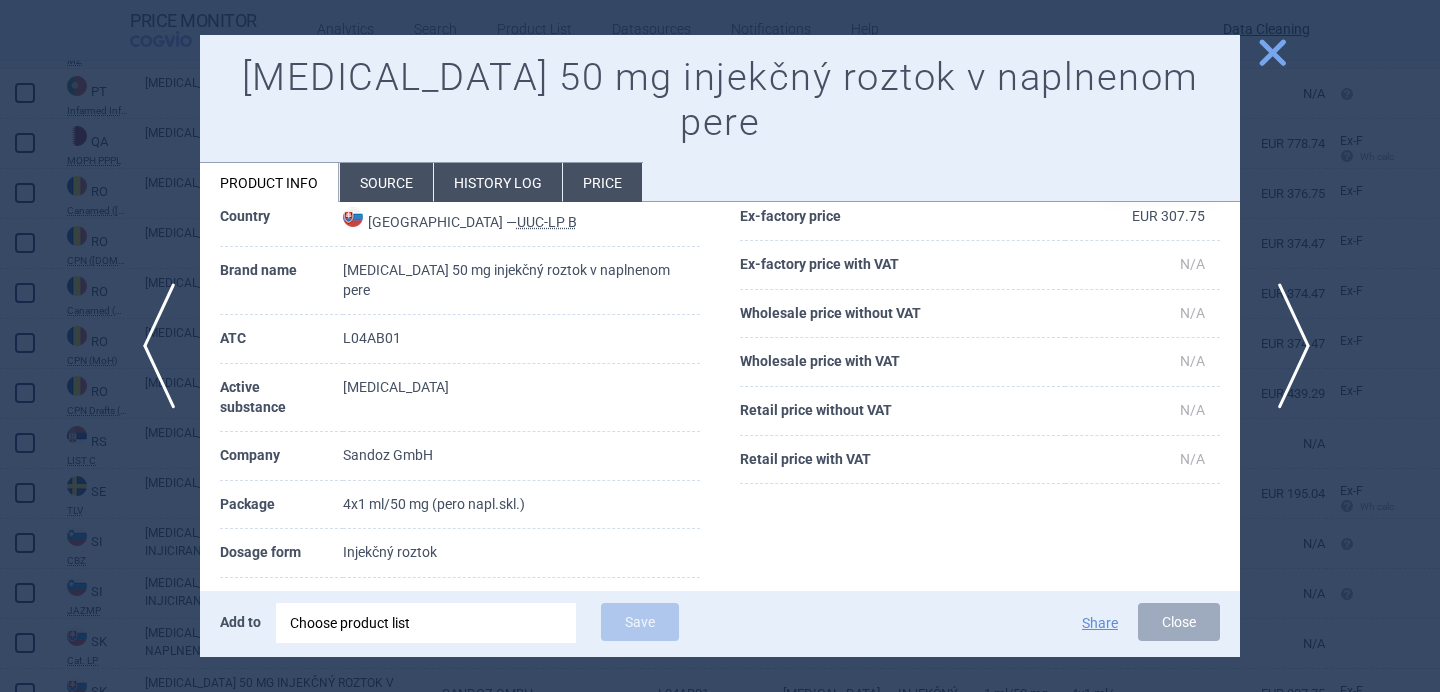 click on "next" at bounding box center (1287, 346) 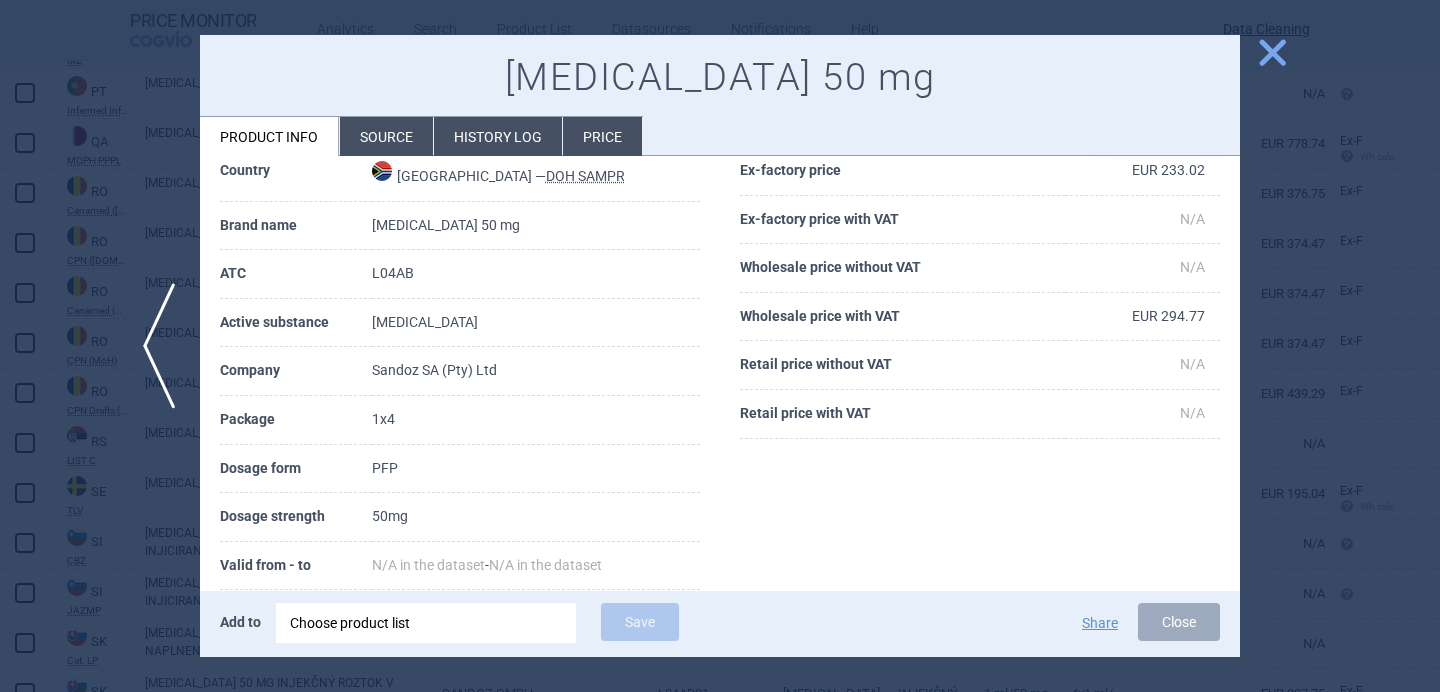 click at bounding box center (720, 346) 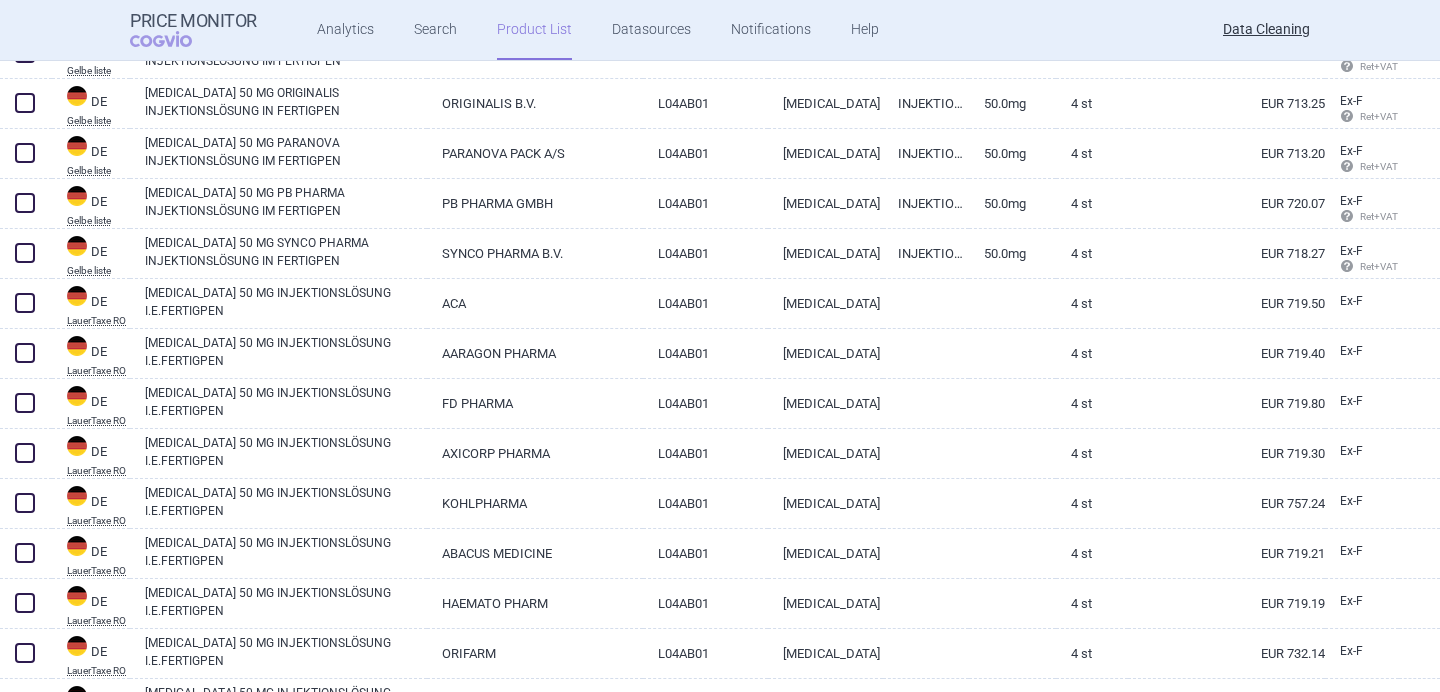 scroll, scrollTop: 3979, scrollLeft: 0, axis: vertical 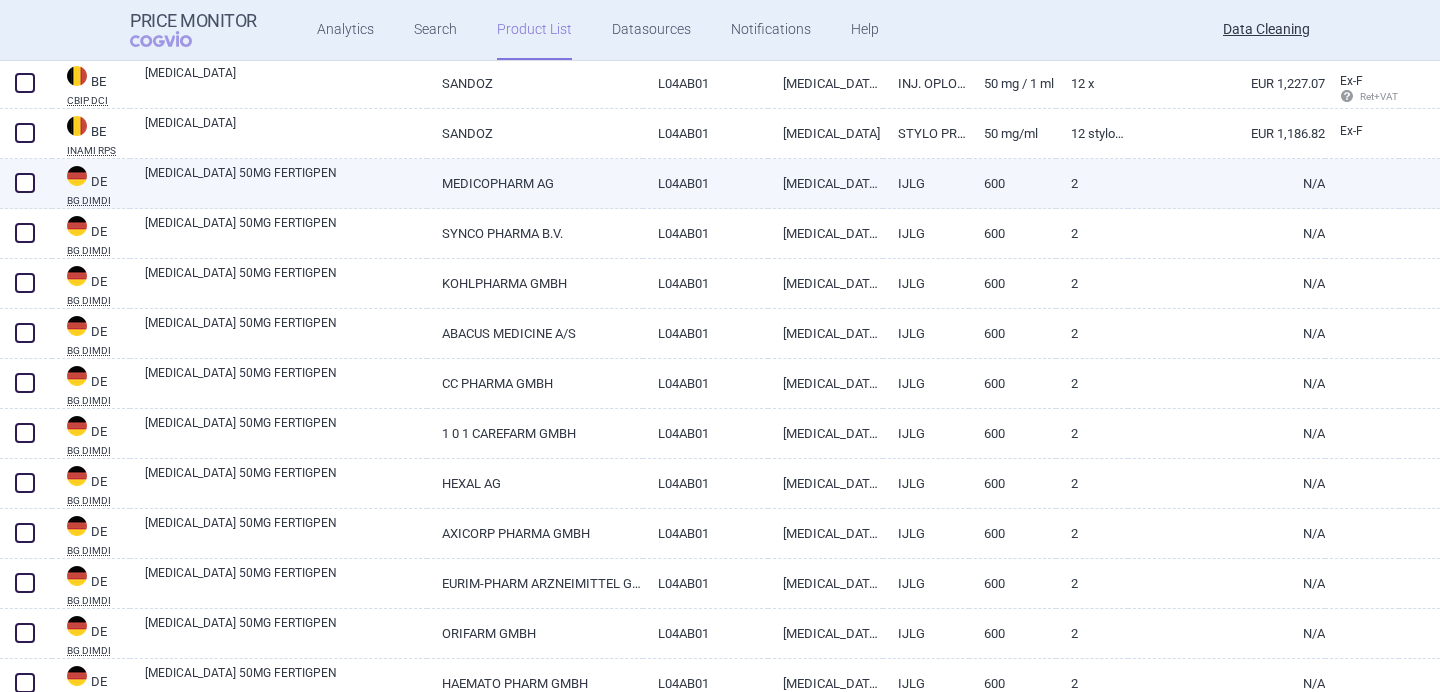 click on "[MEDICAL_DATA] 50MG FERTIGPEN" at bounding box center [286, 182] 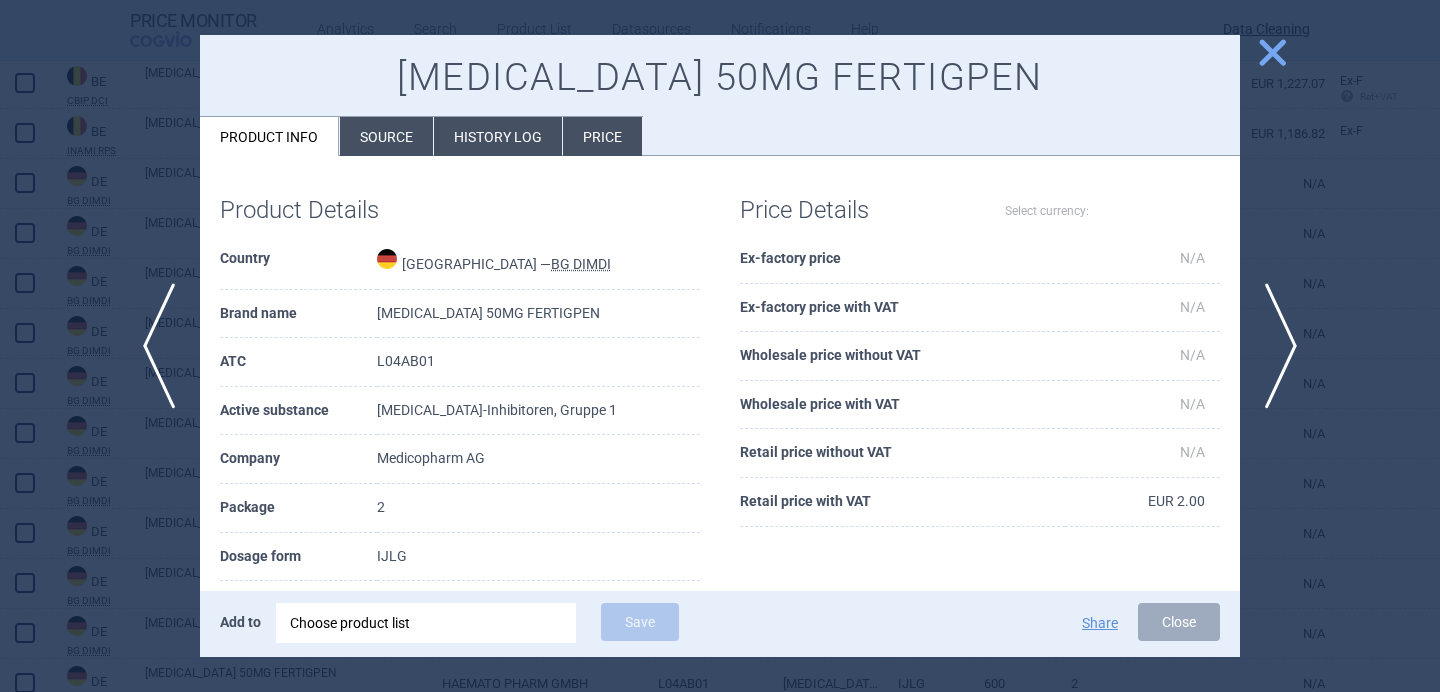 select on "EUR" 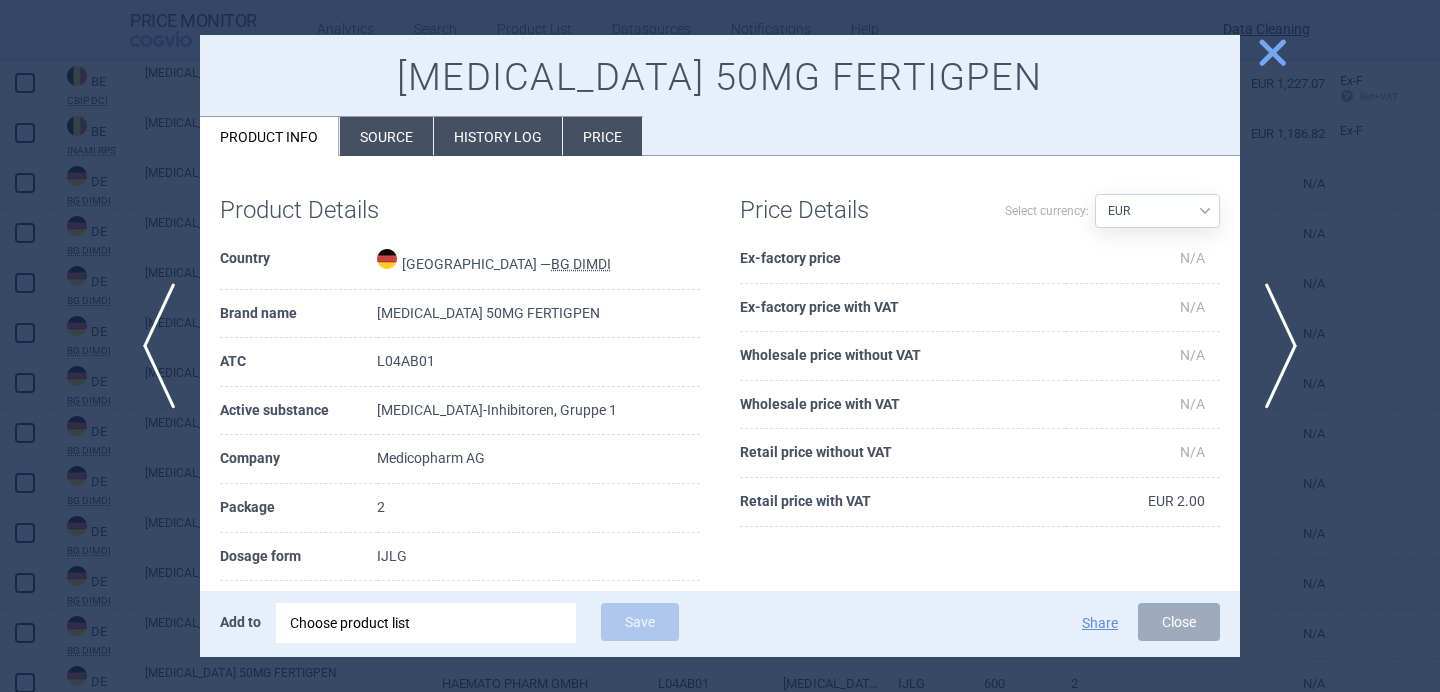 click on "Source" at bounding box center (386, 136) 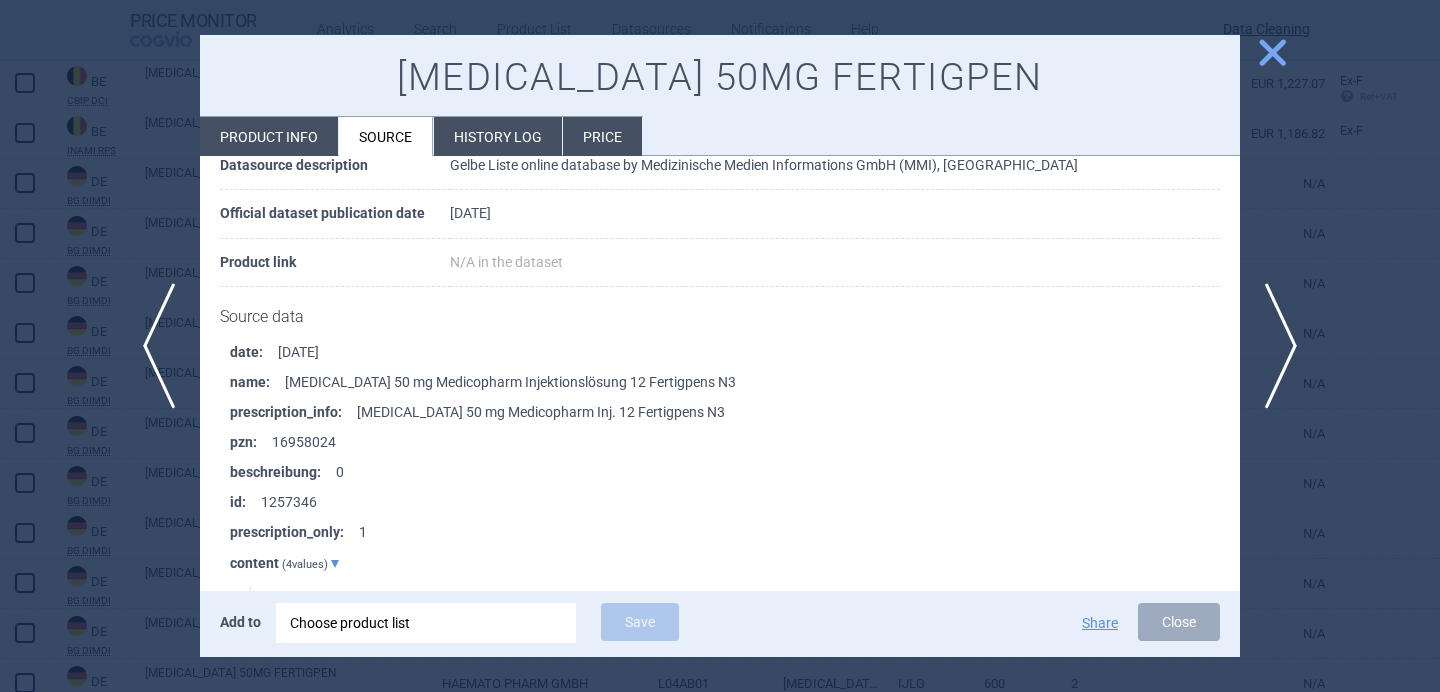 scroll, scrollTop: 3672, scrollLeft: 0, axis: vertical 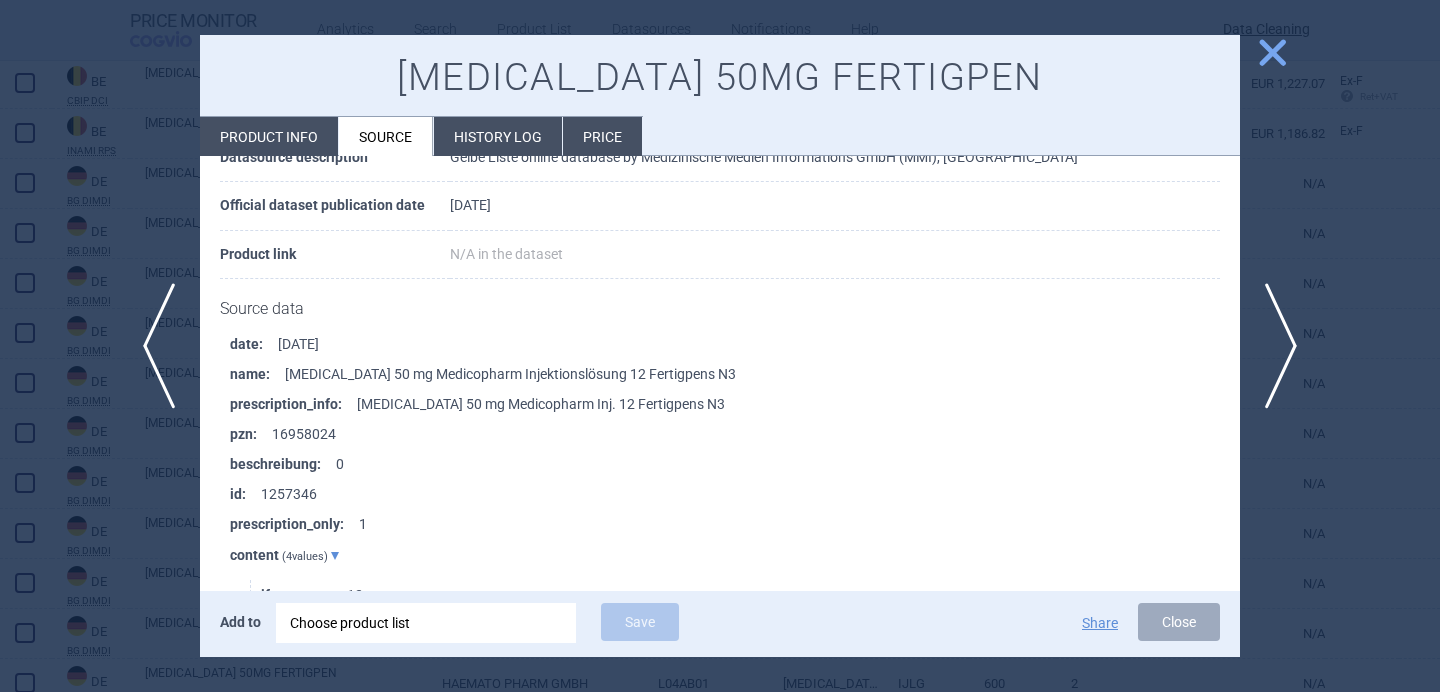 click at bounding box center [720, 346] 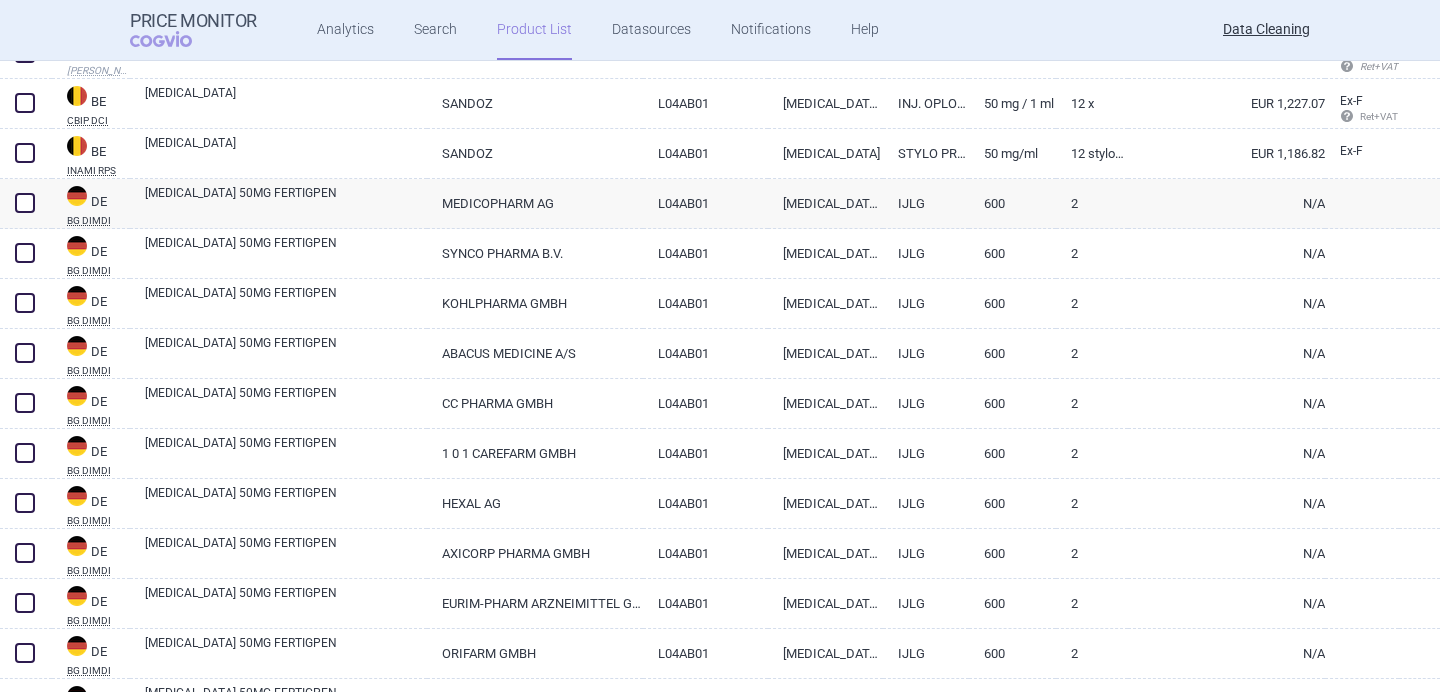 scroll, scrollTop: 643, scrollLeft: 0, axis: vertical 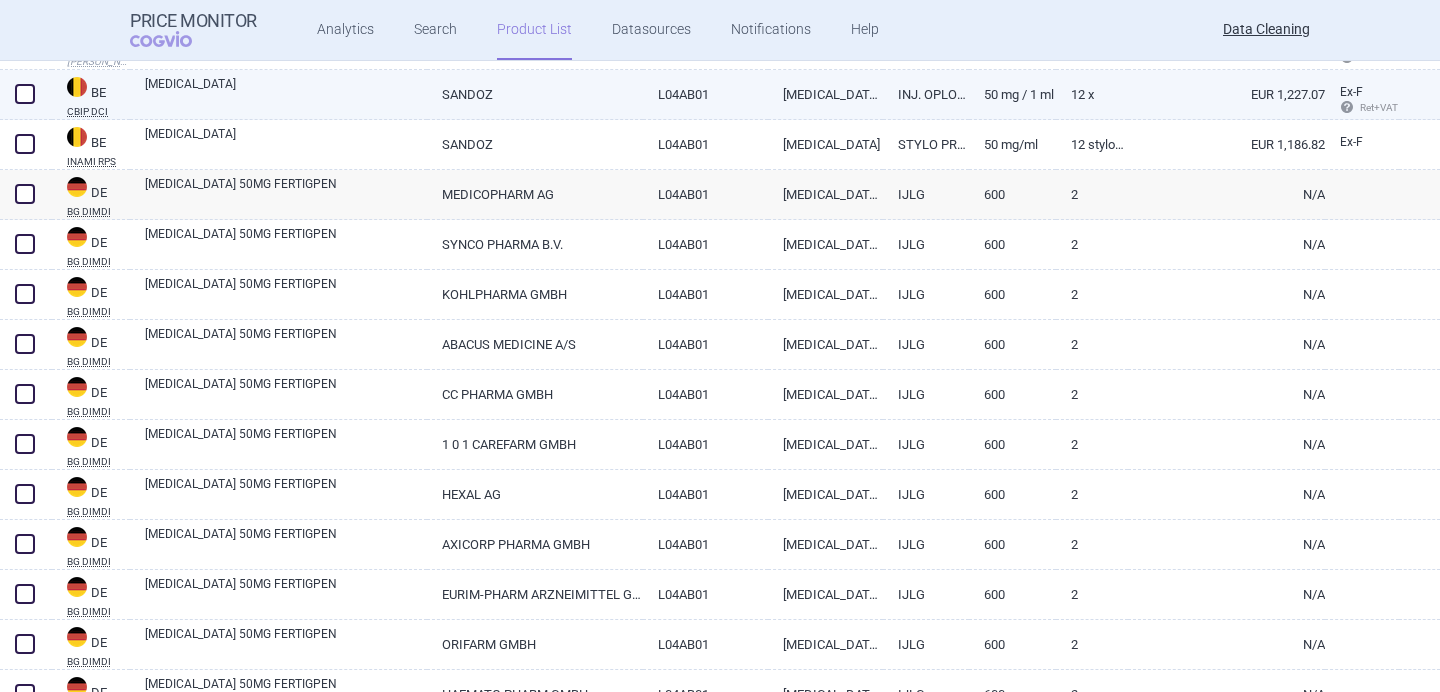click on "[MEDICAL_DATA]" at bounding box center (278, 95) 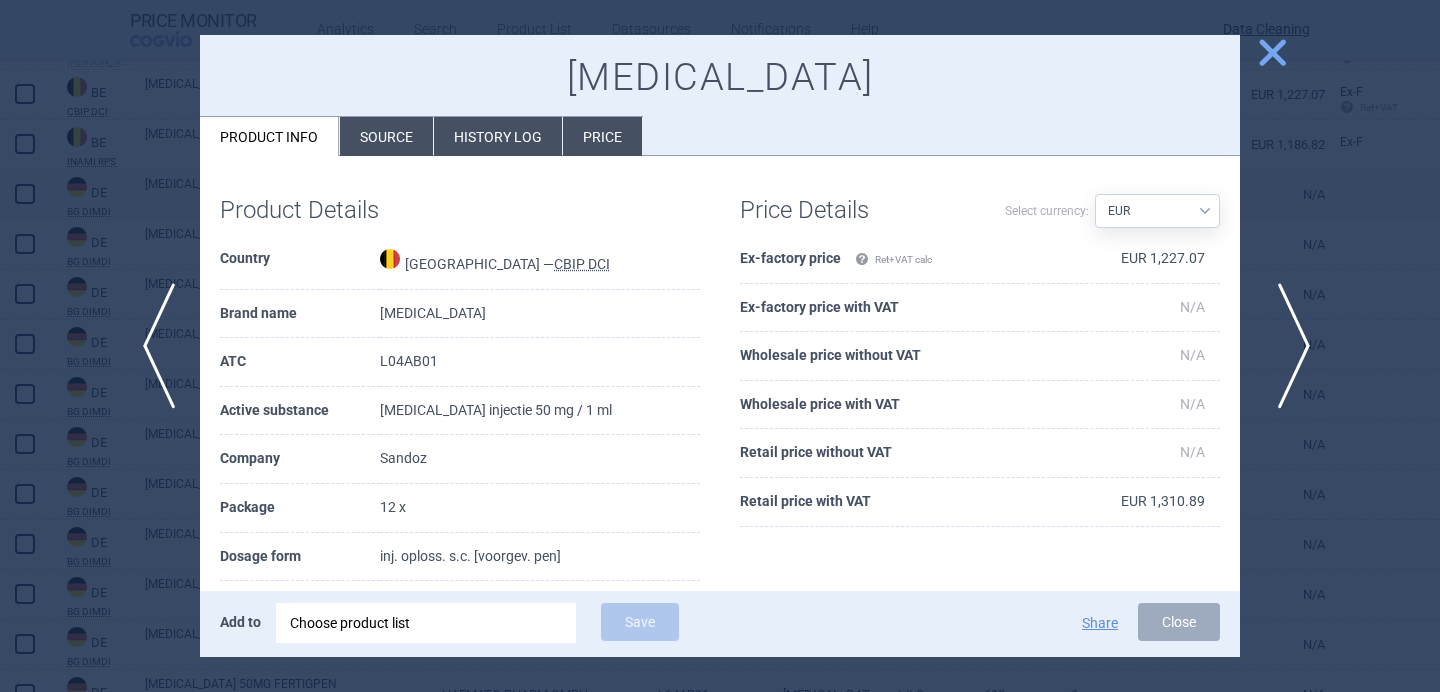 click on "next" at bounding box center (1287, 346) 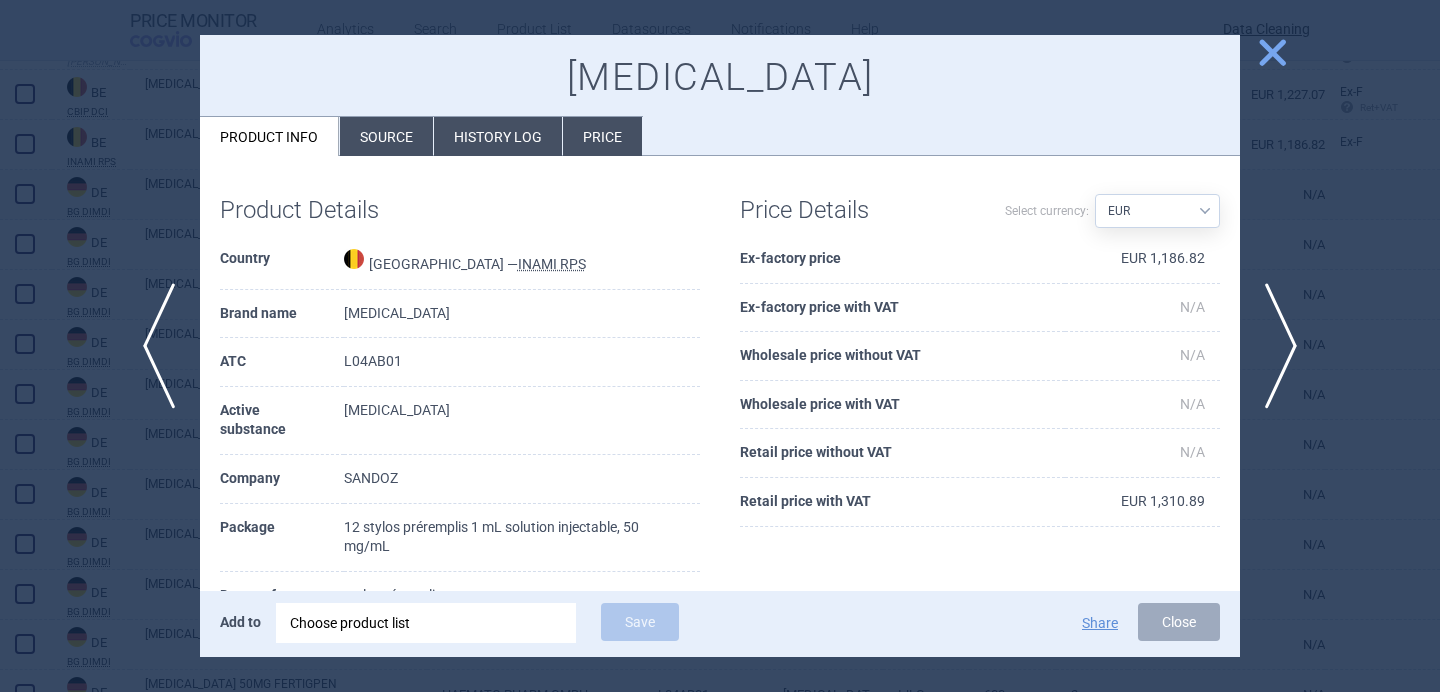 click at bounding box center (720, 346) 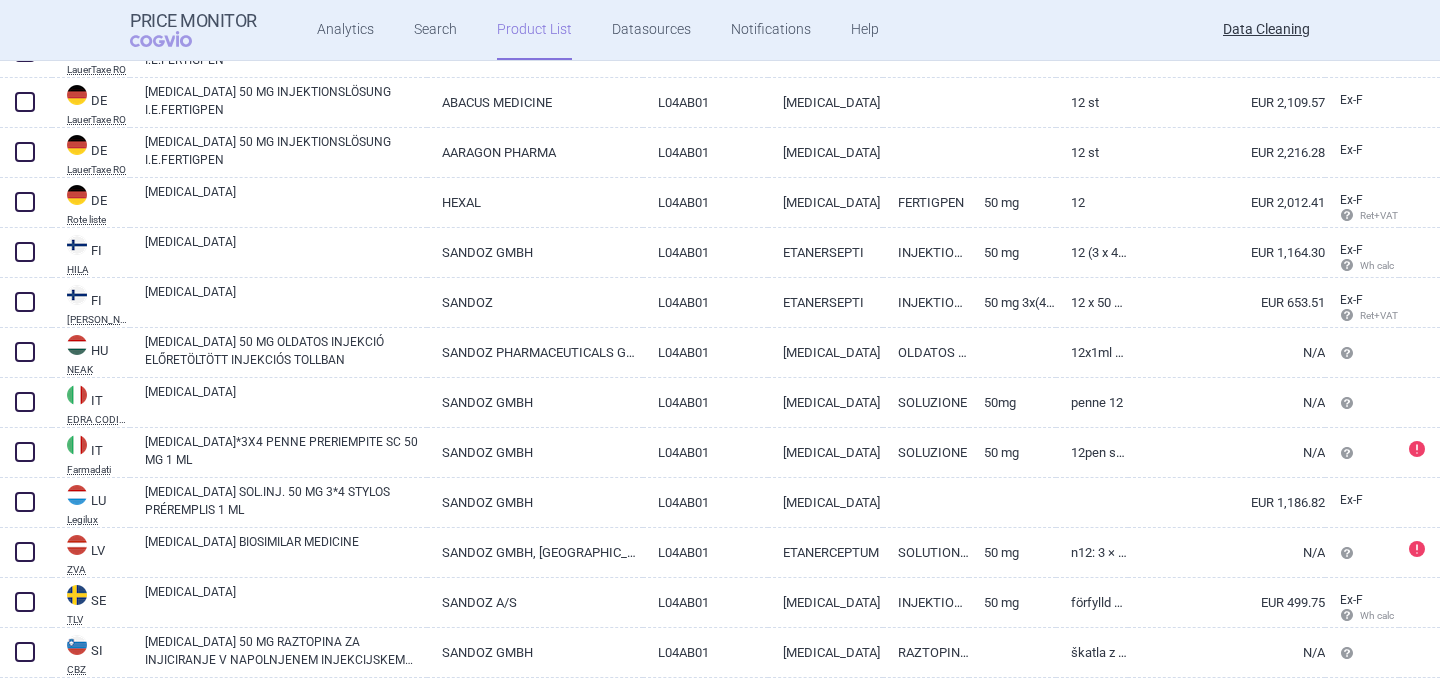 scroll, scrollTop: 4486, scrollLeft: 0, axis: vertical 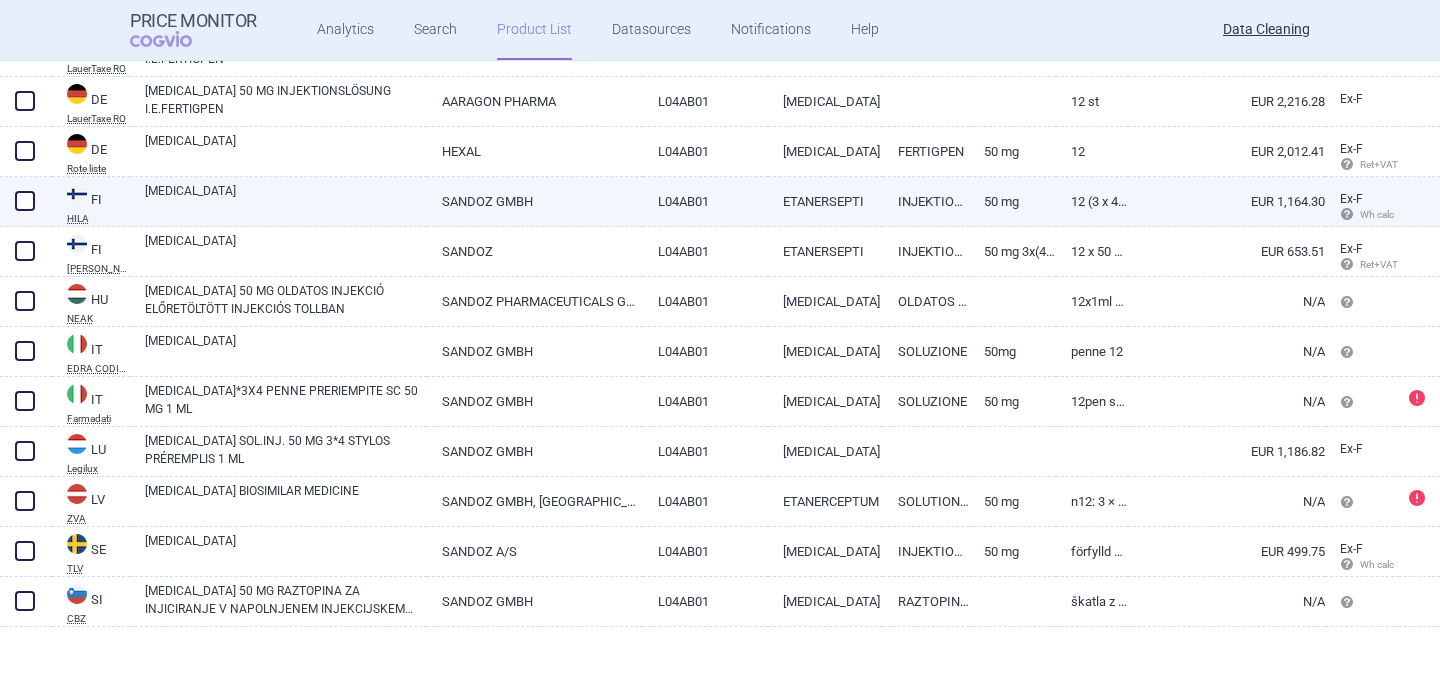 click on "[MEDICAL_DATA]" at bounding box center [286, 200] 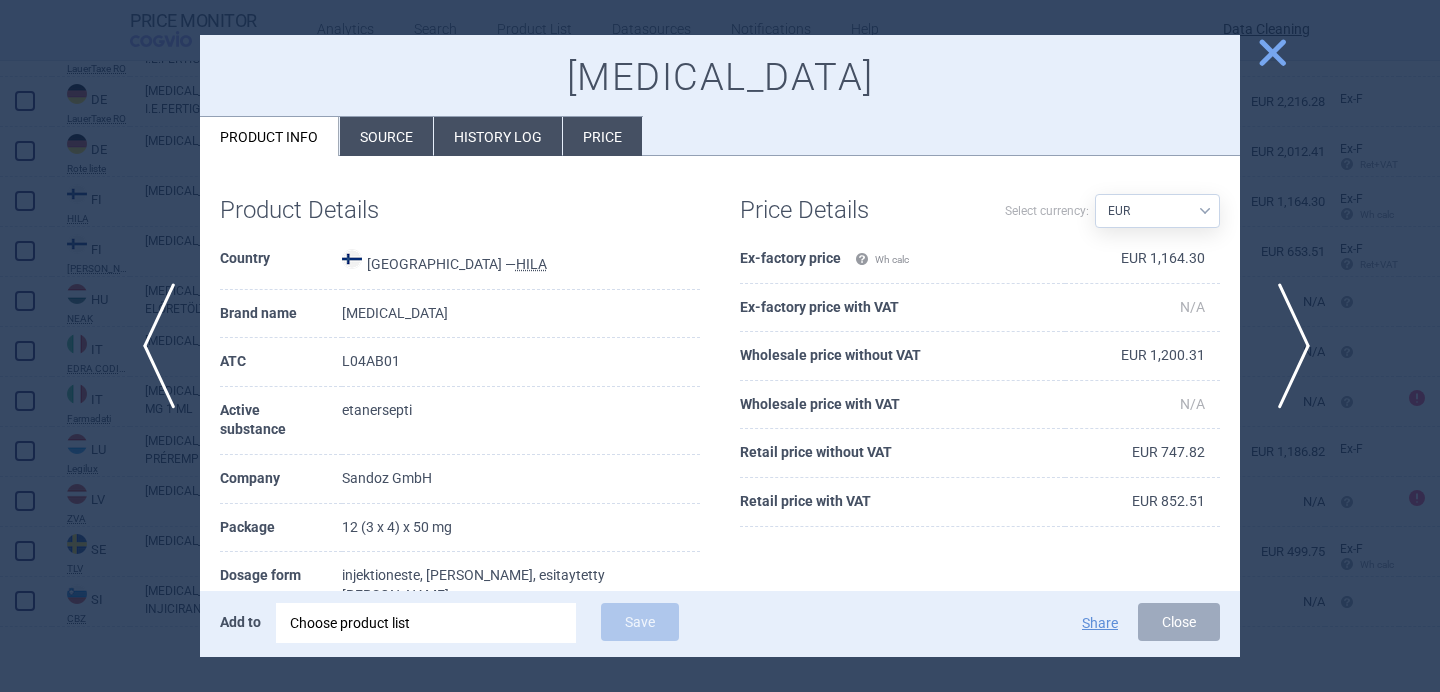click on "next" at bounding box center (1287, 346) 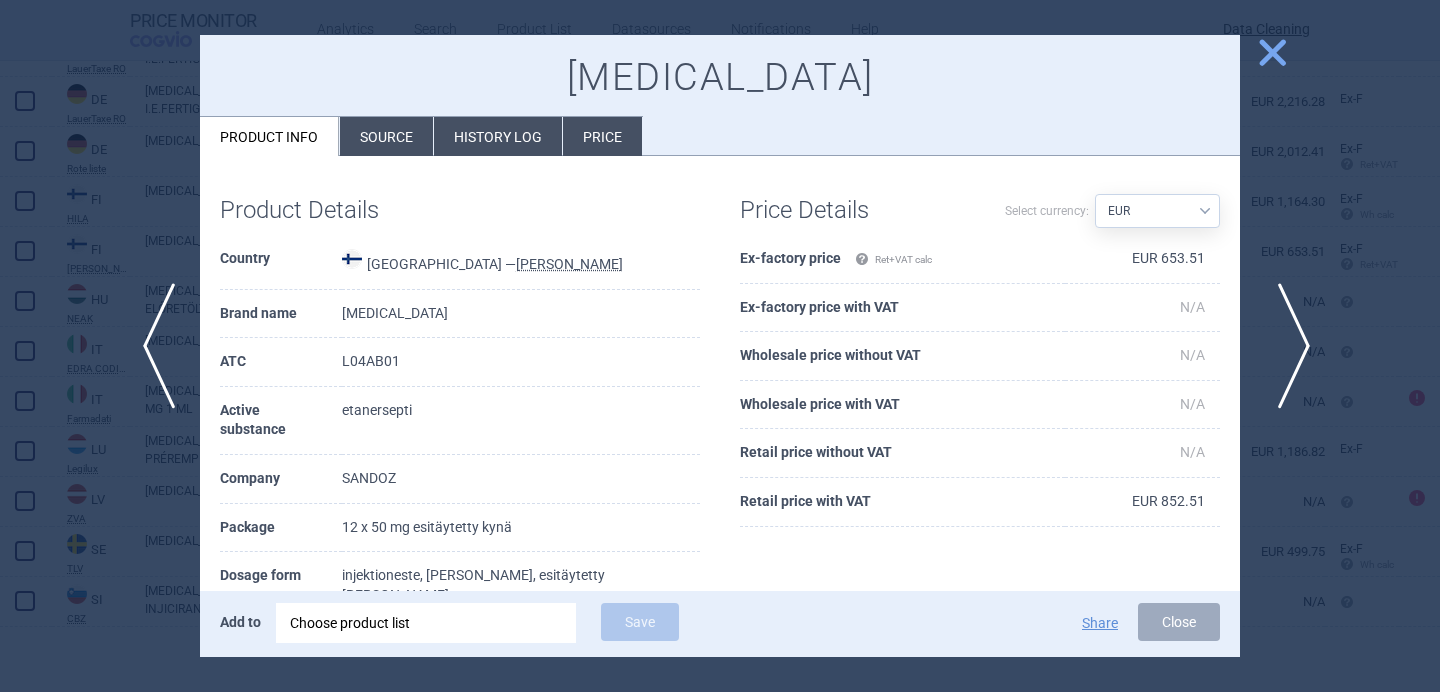 click on "next" at bounding box center (1287, 346) 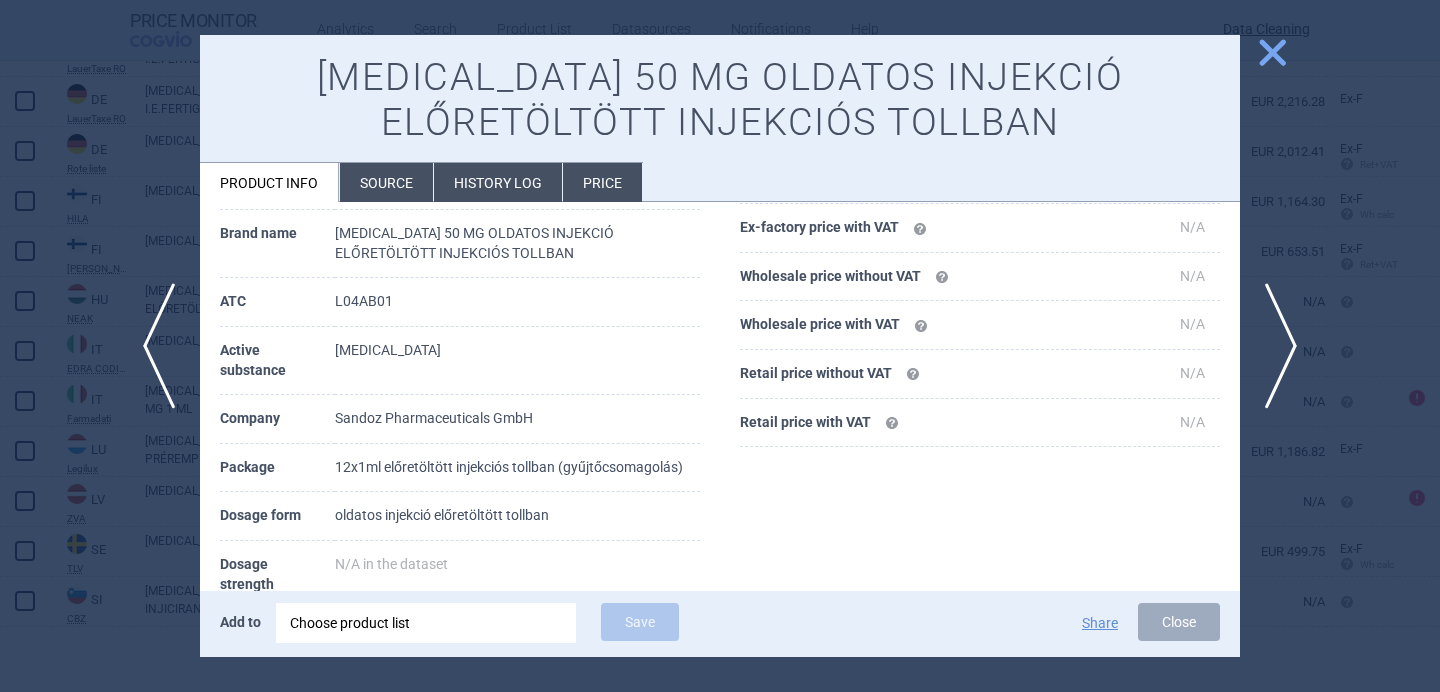 scroll, scrollTop: 158, scrollLeft: 0, axis: vertical 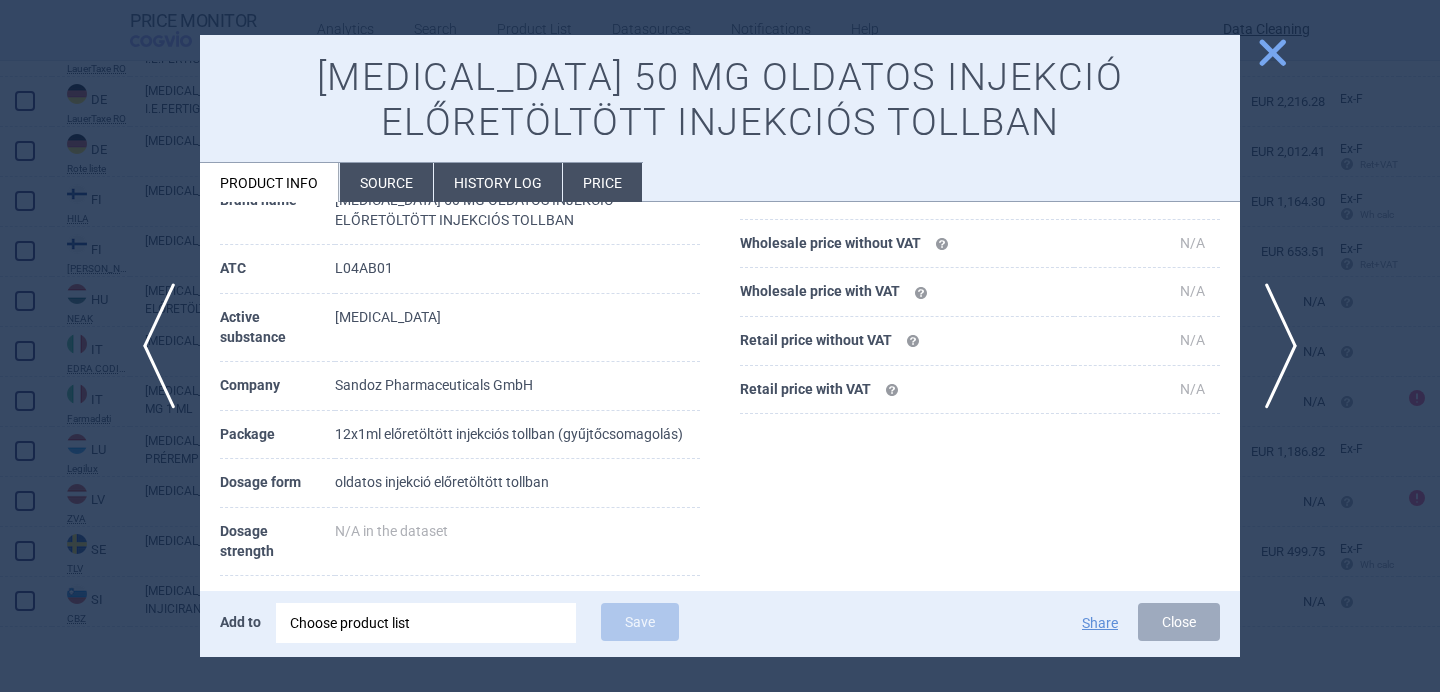 click on "Source" at bounding box center [386, 182] 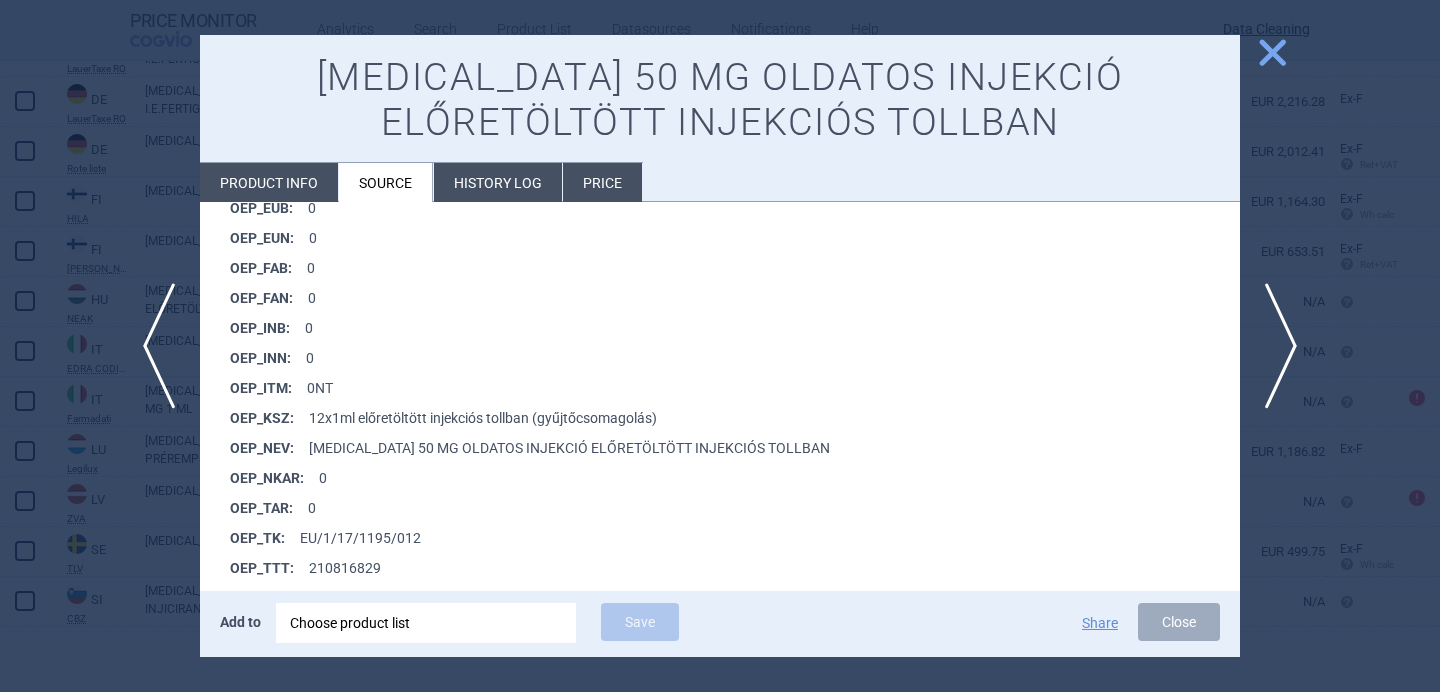 scroll, scrollTop: 1490, scrollLeft: 0, axis: vertical 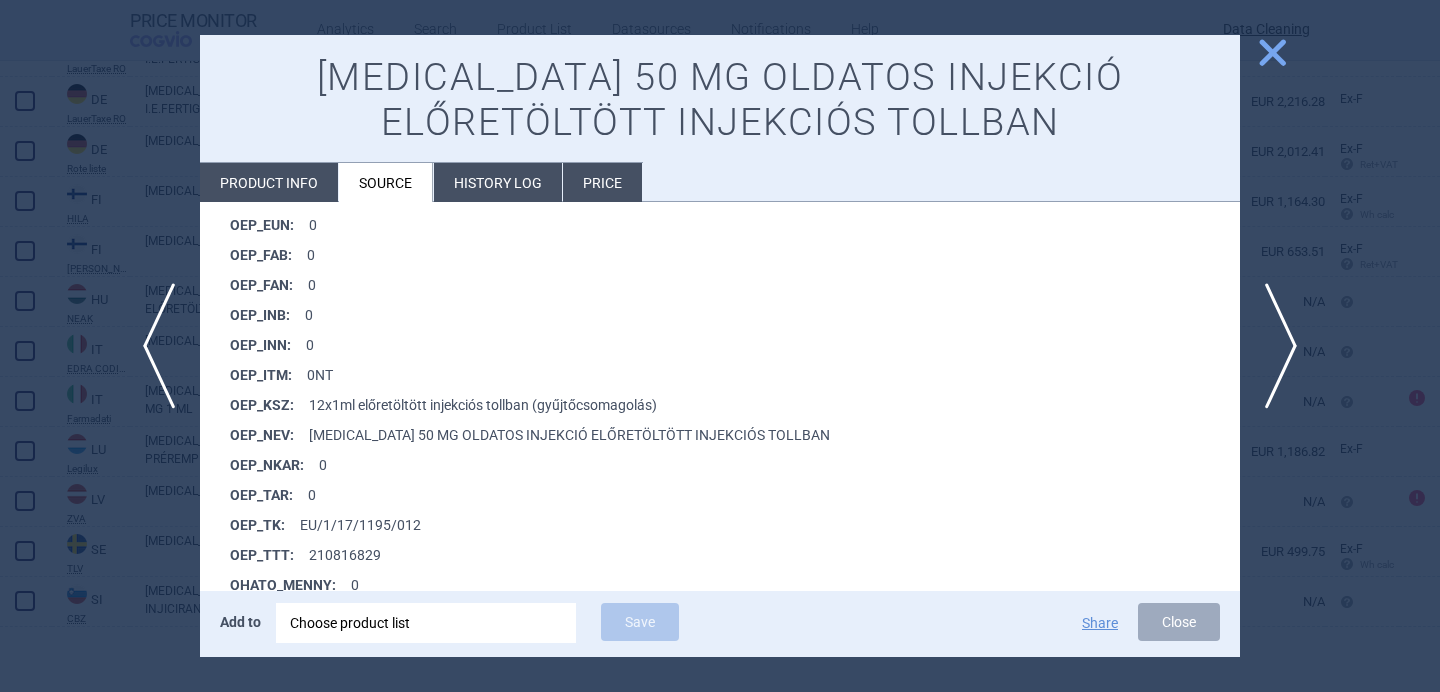 click at bounding box center [720, 346] 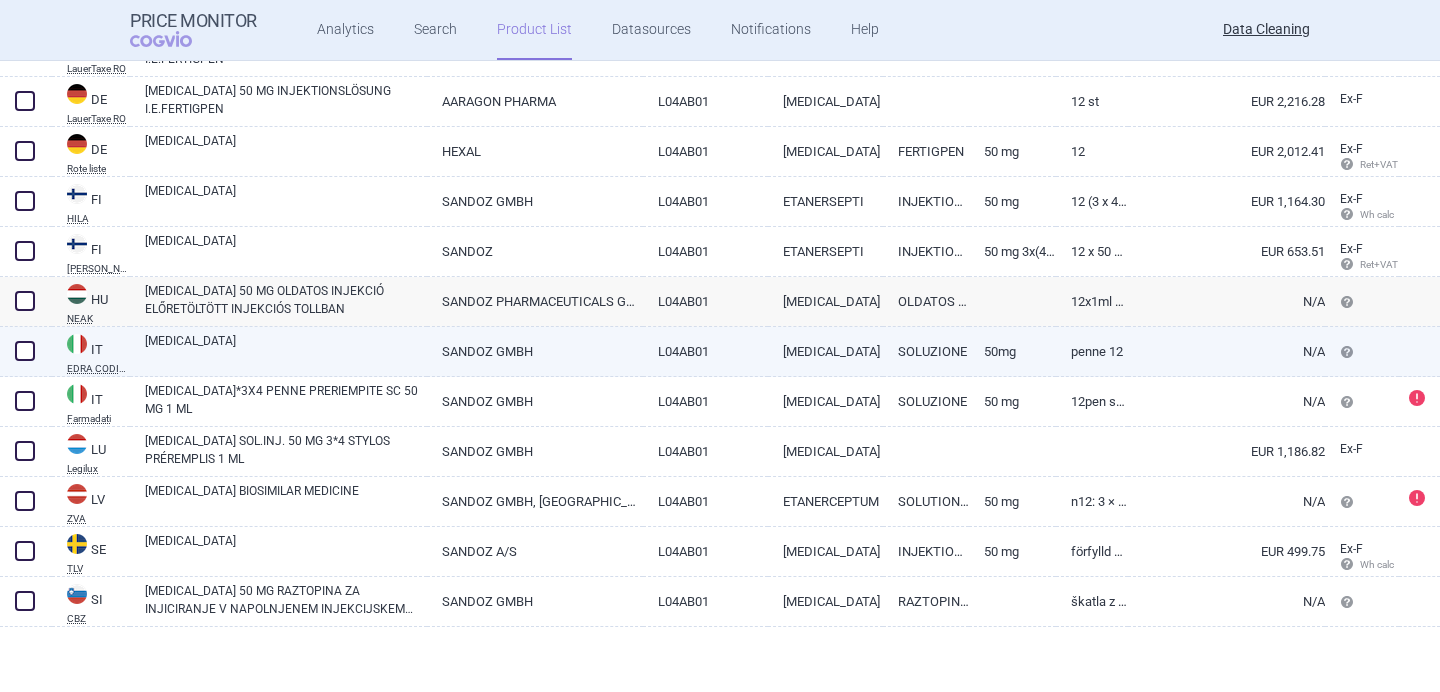 click on "[MEDICAL_DATA]" at bounding box center (286, 350) 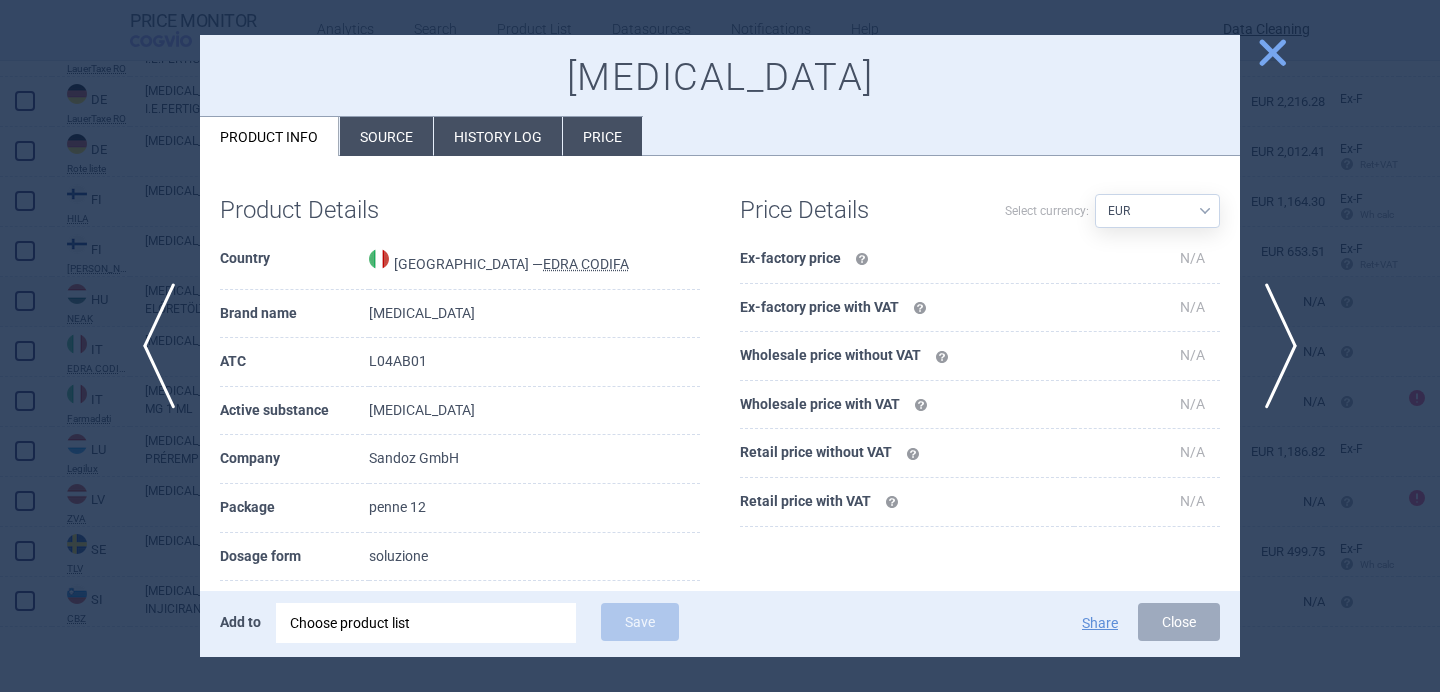click at bounding box center (720, 346) 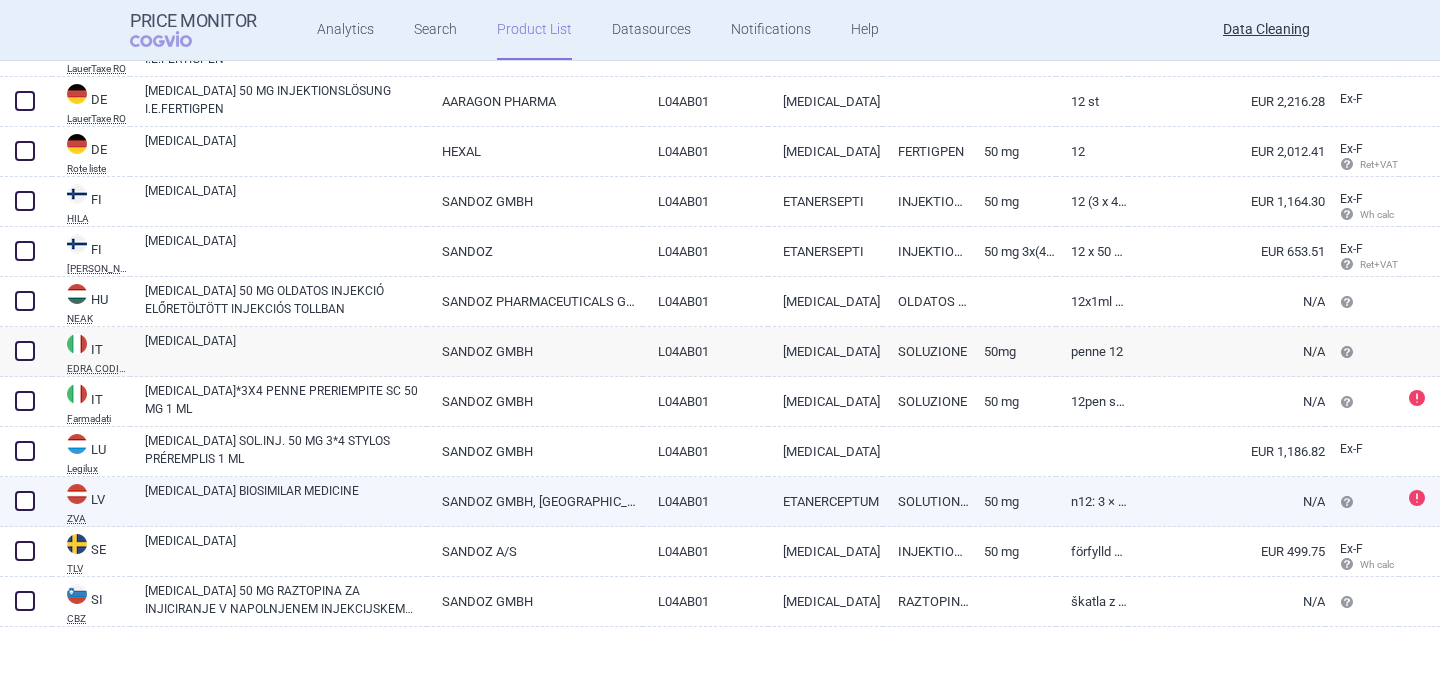 click on "[MEDICAL_DATA] BIOSIMILAR MEDICINE" at bounding box center [286, 500] 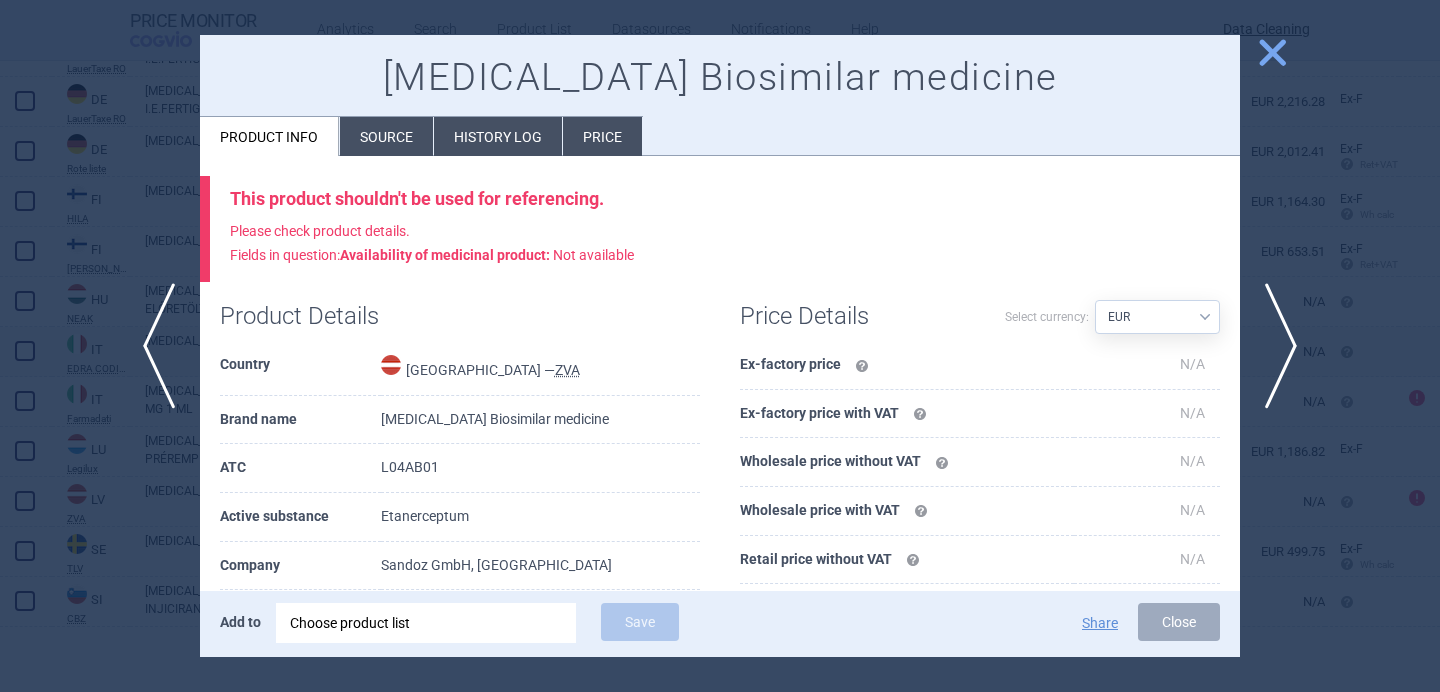 click on "Source" at bounding box center [386, 136] 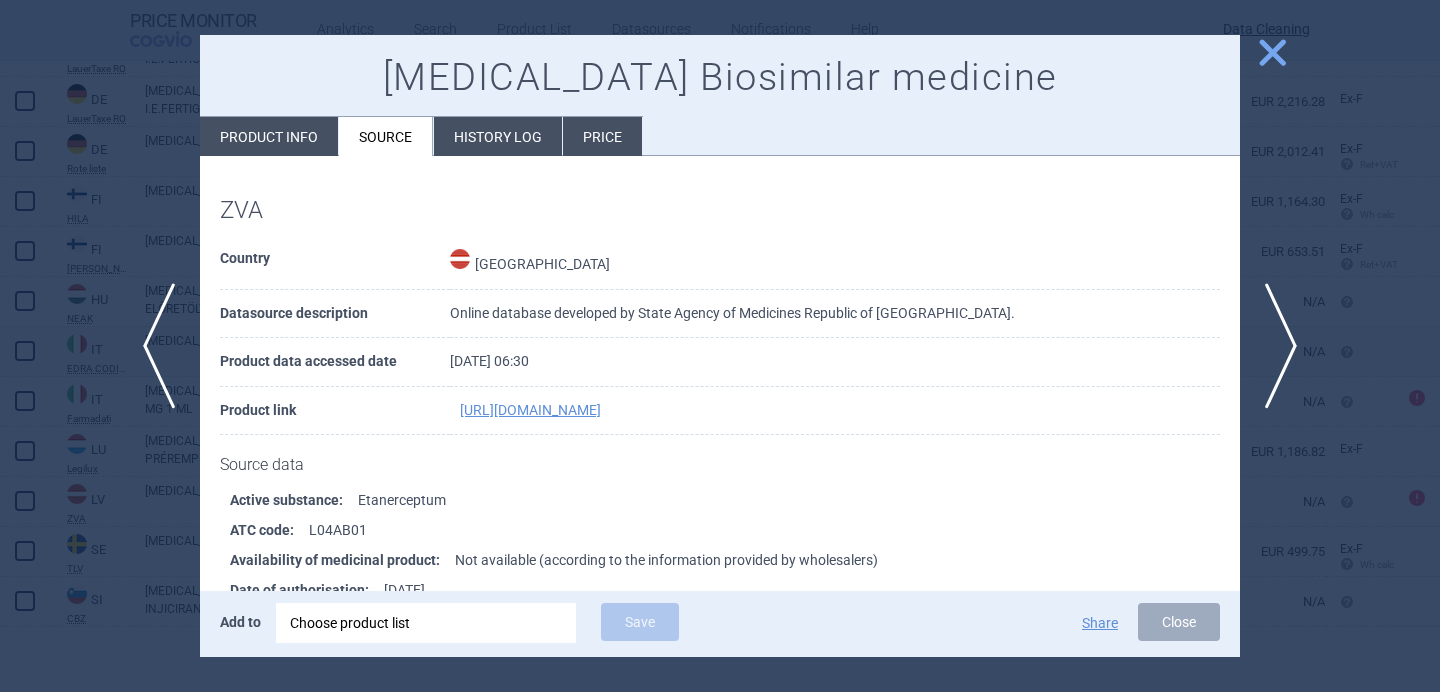 scroll, scrollTop: 179, scrollLeft: 0, axis: vertical 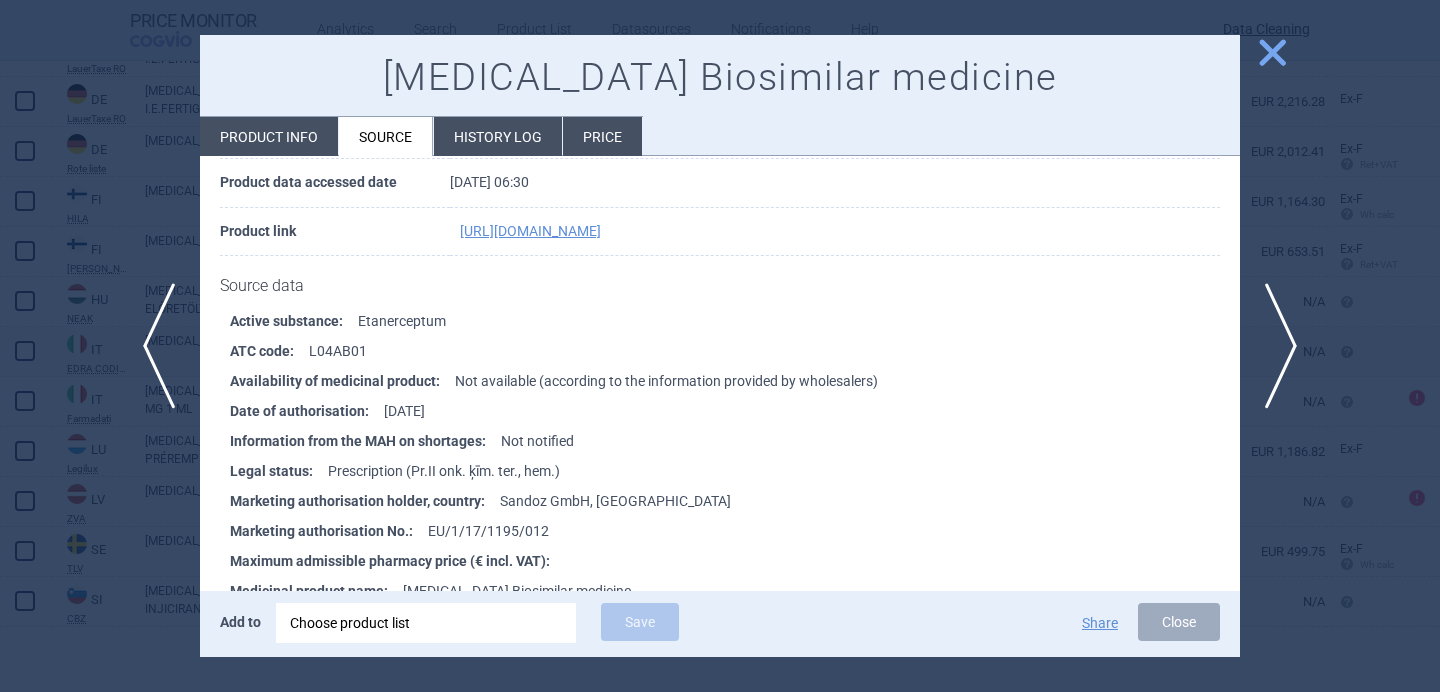 click at bounding box center (720, 346) 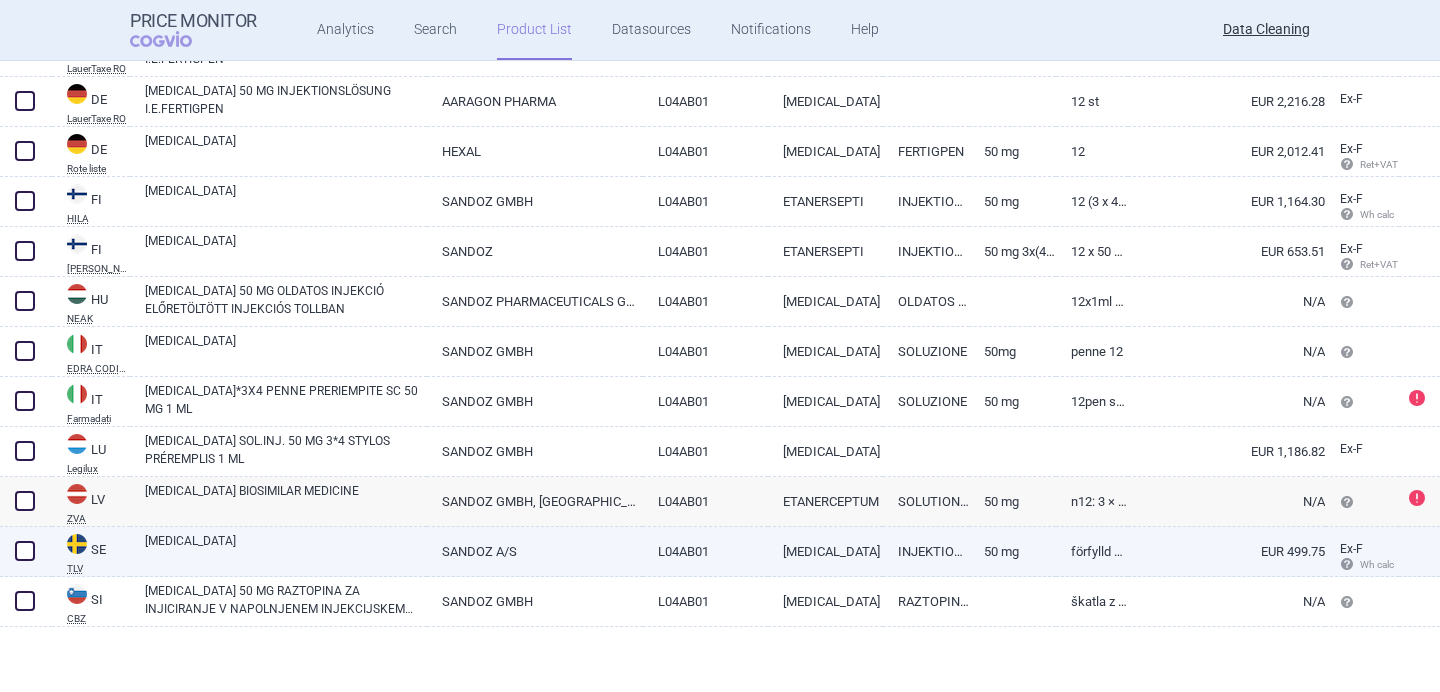 click on "[MEDICAL_DATA]" at bounding box center (286, 550) 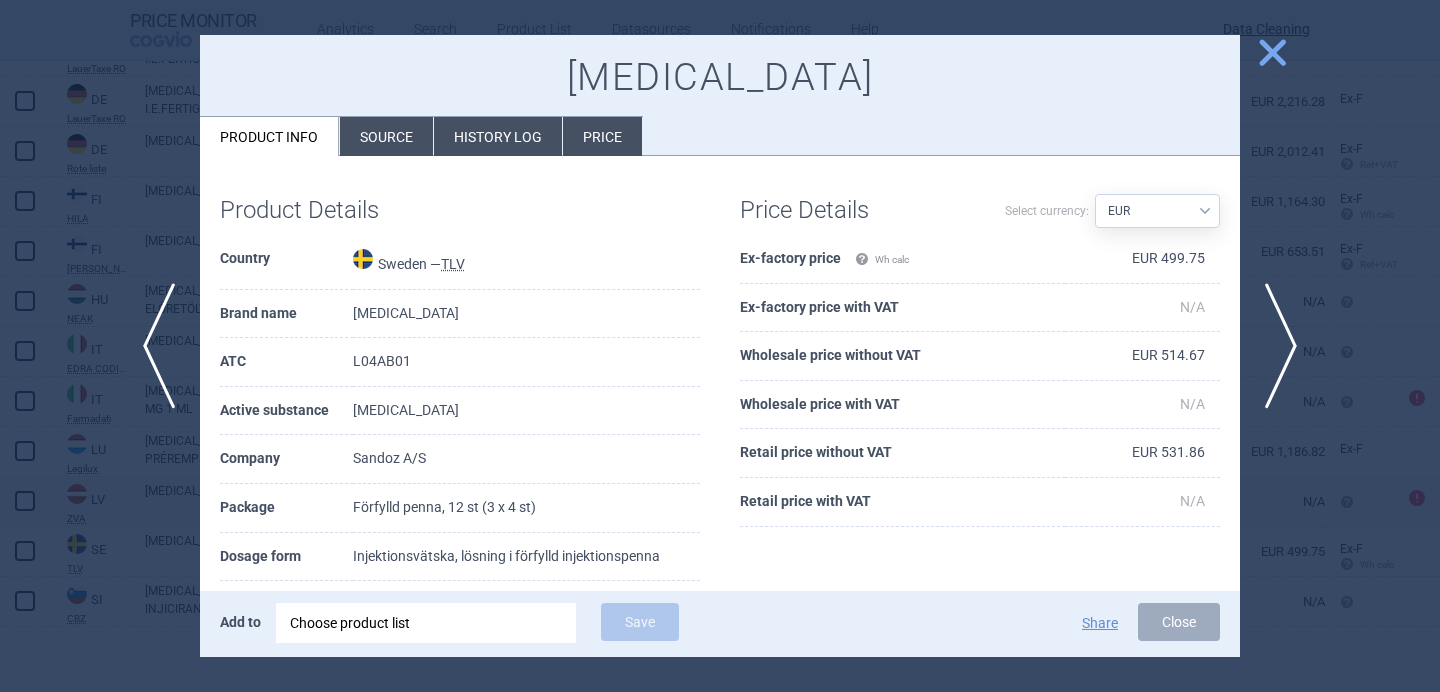 scroll, scrollTop: 29, scrollLeft: 0, axis: vertical 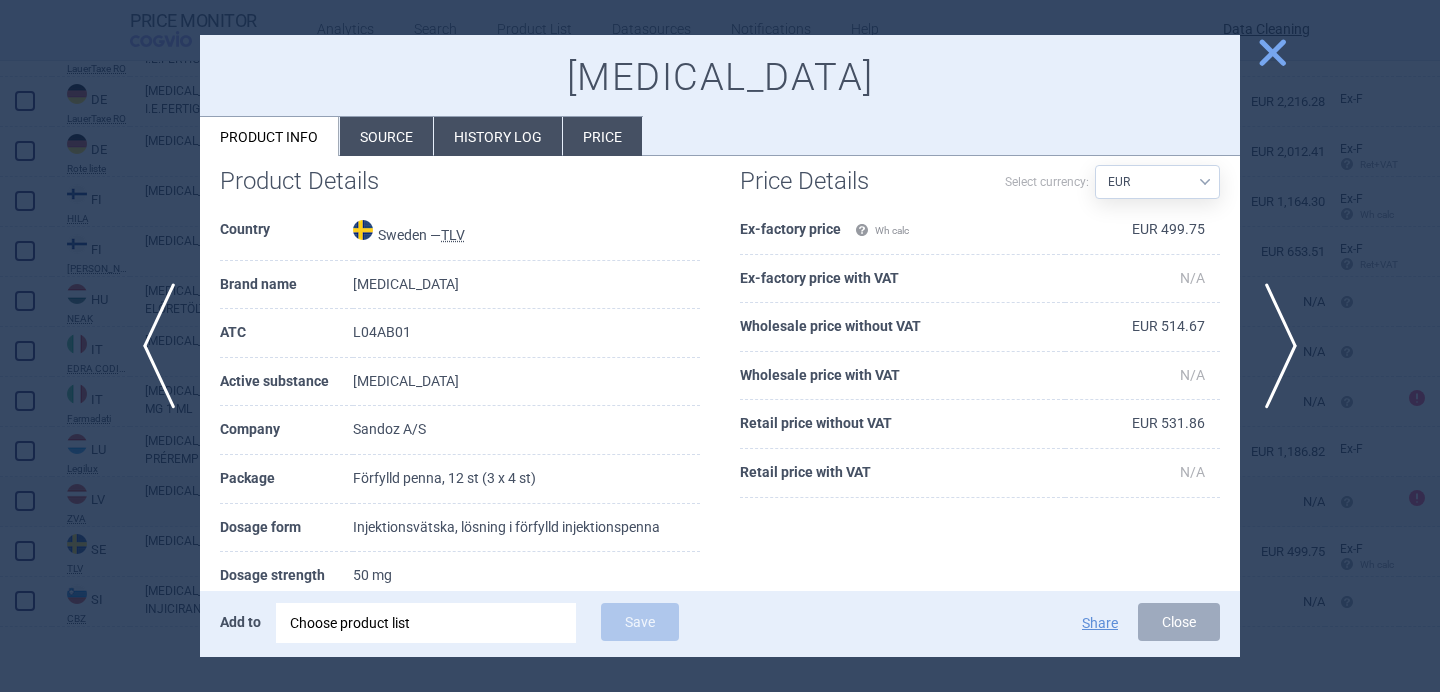 click at bounding box center (720, 346) 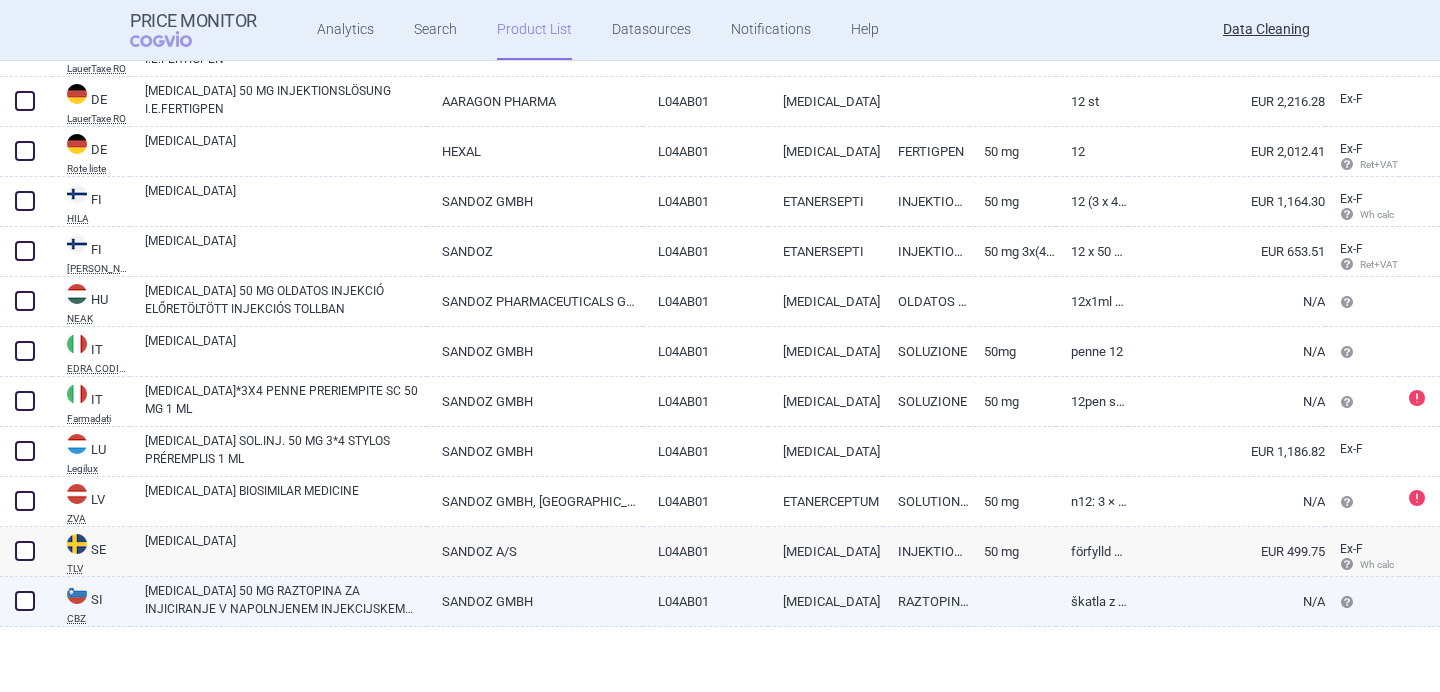 click on "ERELZI 50 MG RAZTOPINA ZA INJICIRANJE V NAPOLNJENEM INJEKCIJSKEM PERESNIKU" at bounding box center [286, 600] 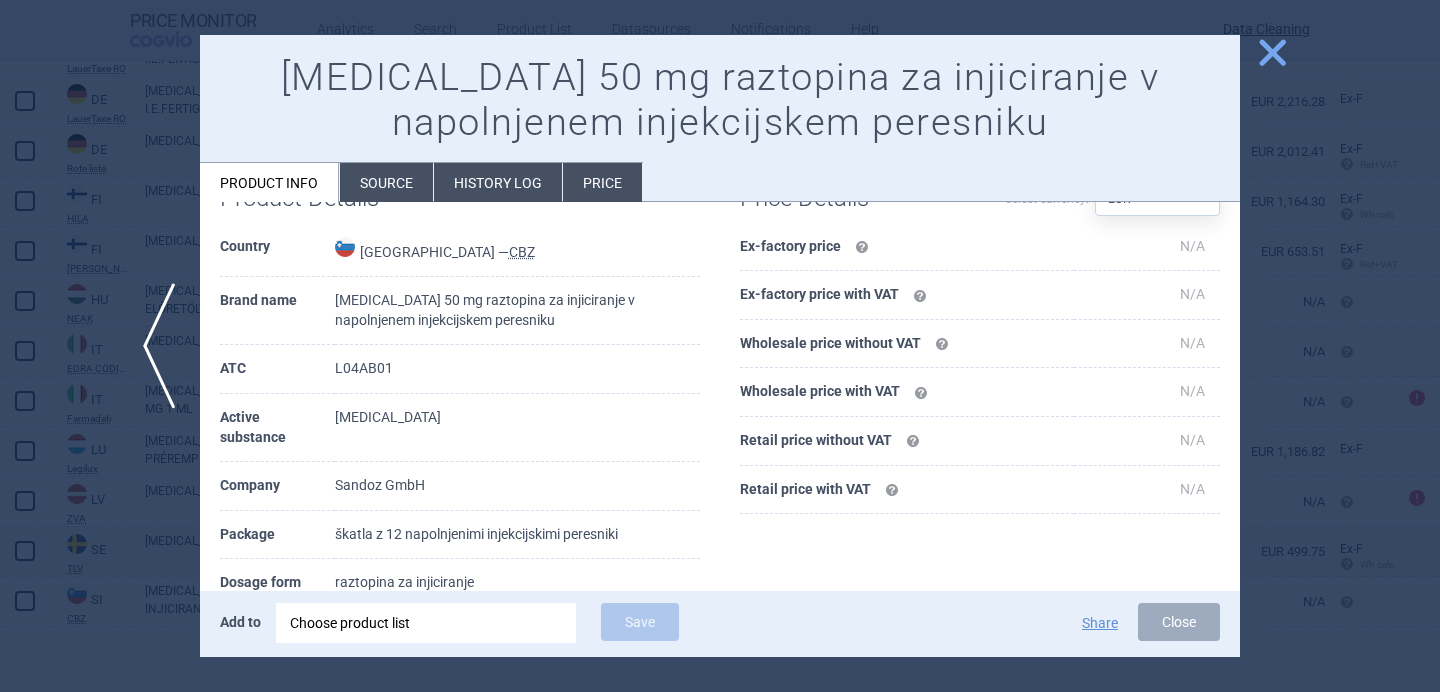 scroll, scrollTop: 75, scrollLeft: 0, axis: vertical 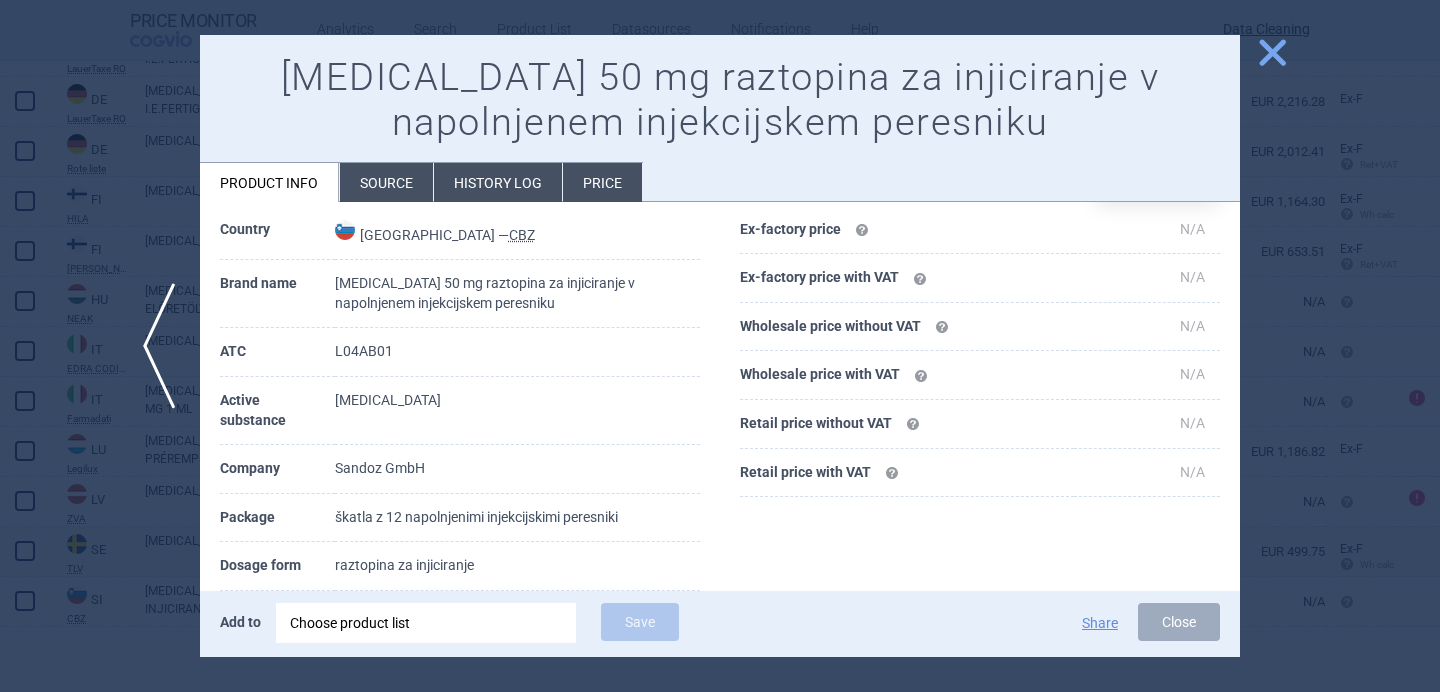 click at bounding box center (720, 346) 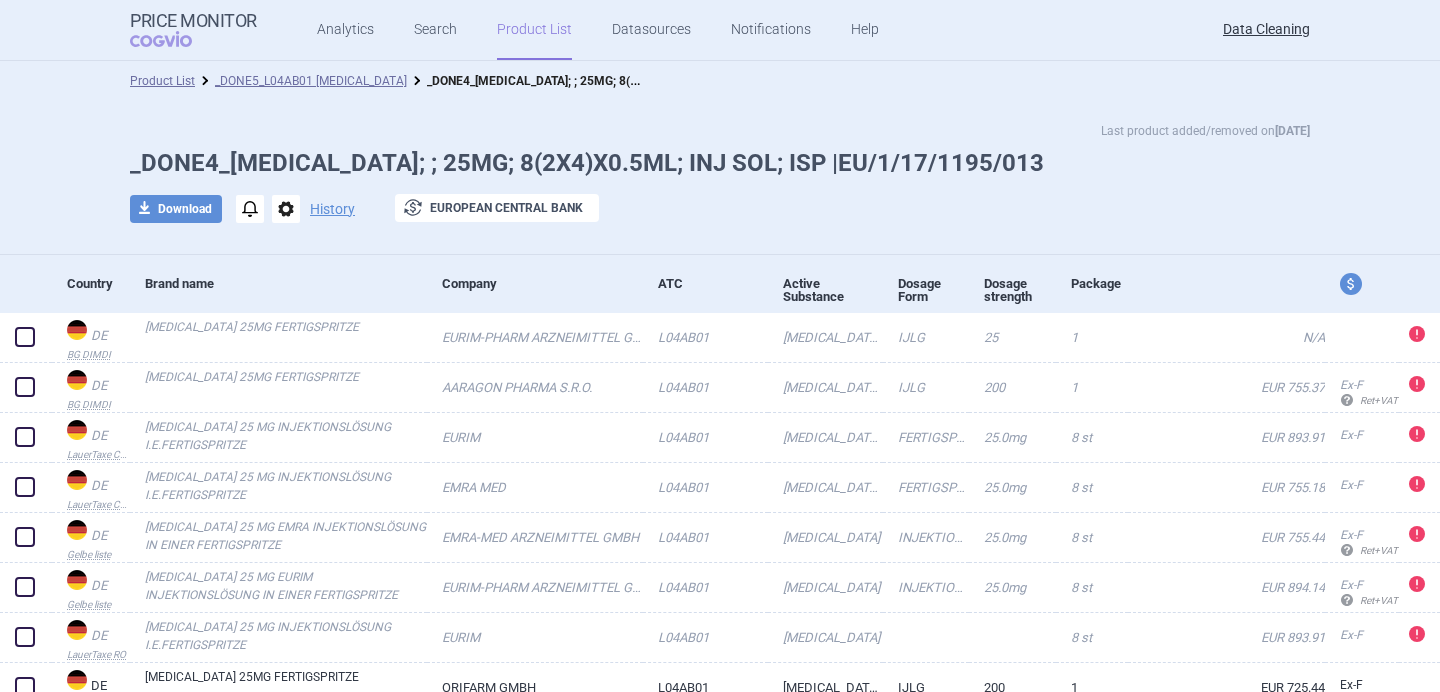scroll, scrollTop: 0, scrollLeft: 0, axis: both 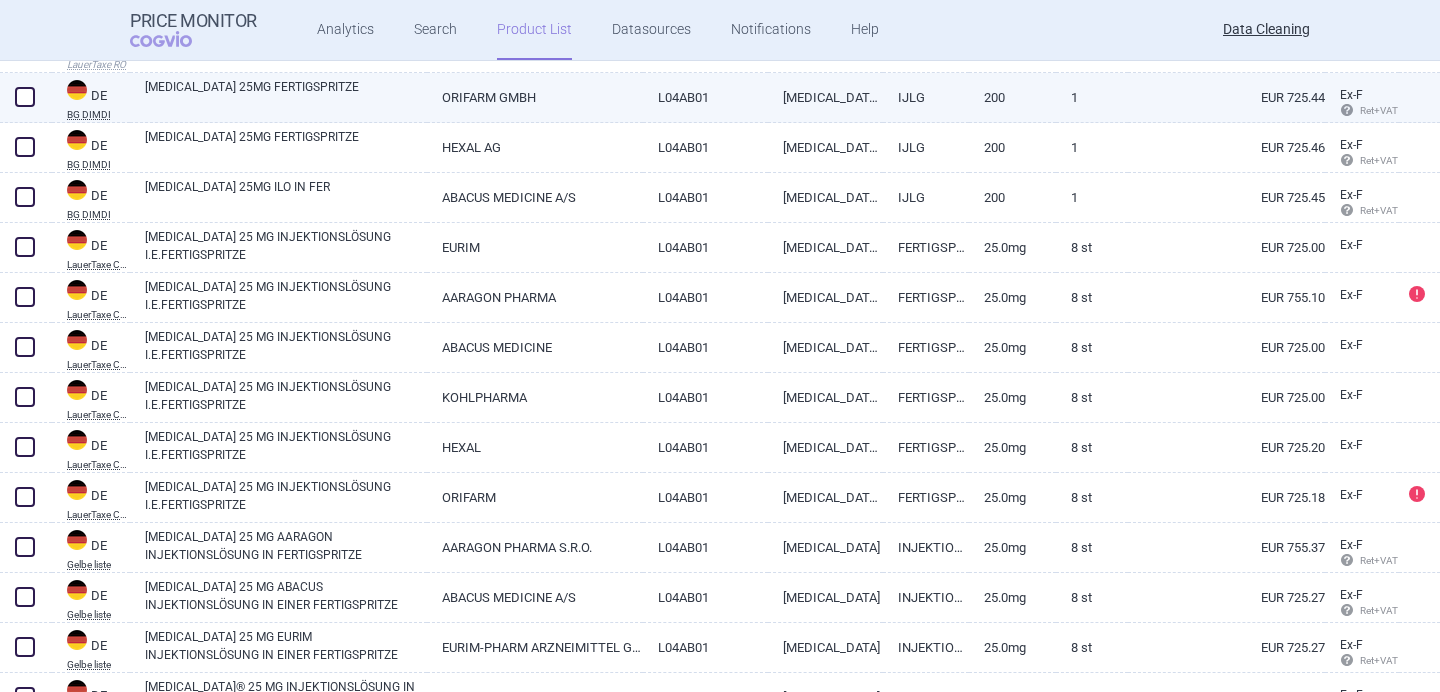 click on "[MEDICAL_DATA] 25MG FERTIGSPRITZE" at bounding box center [286, 96] 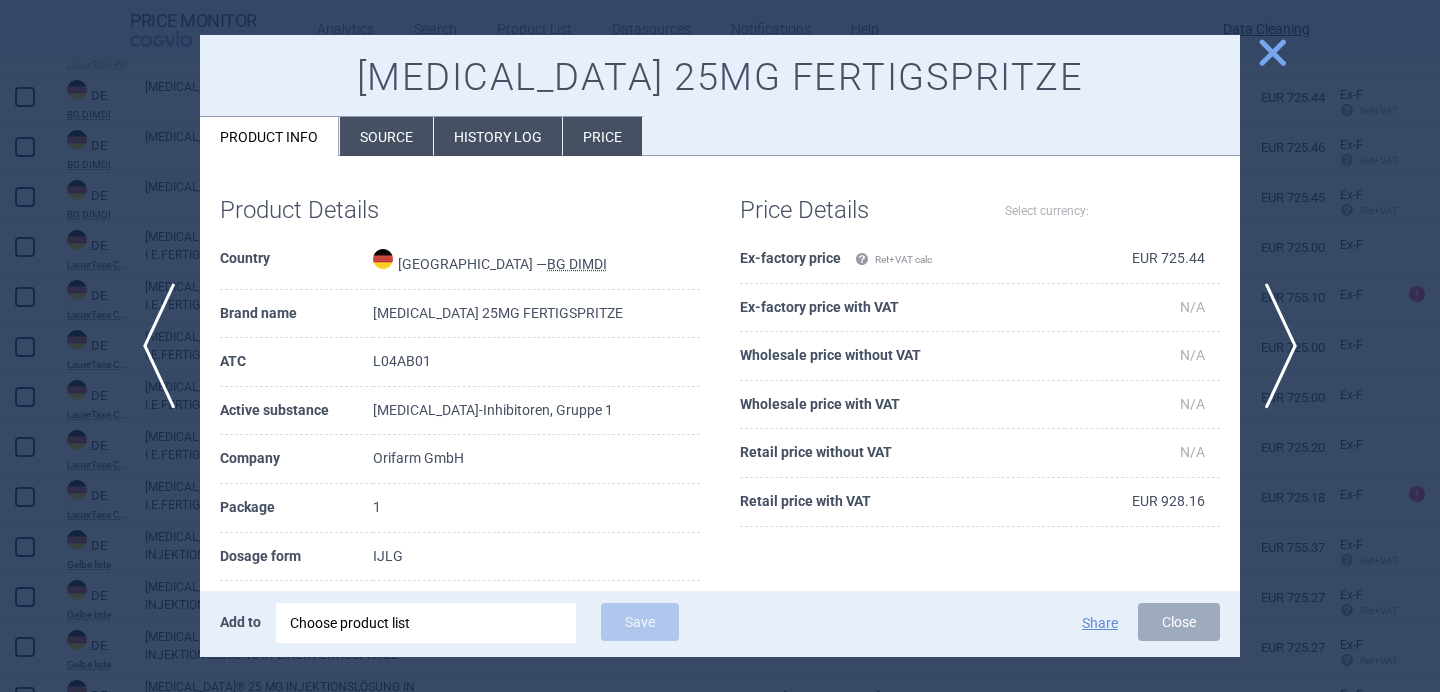 select on "EUR" 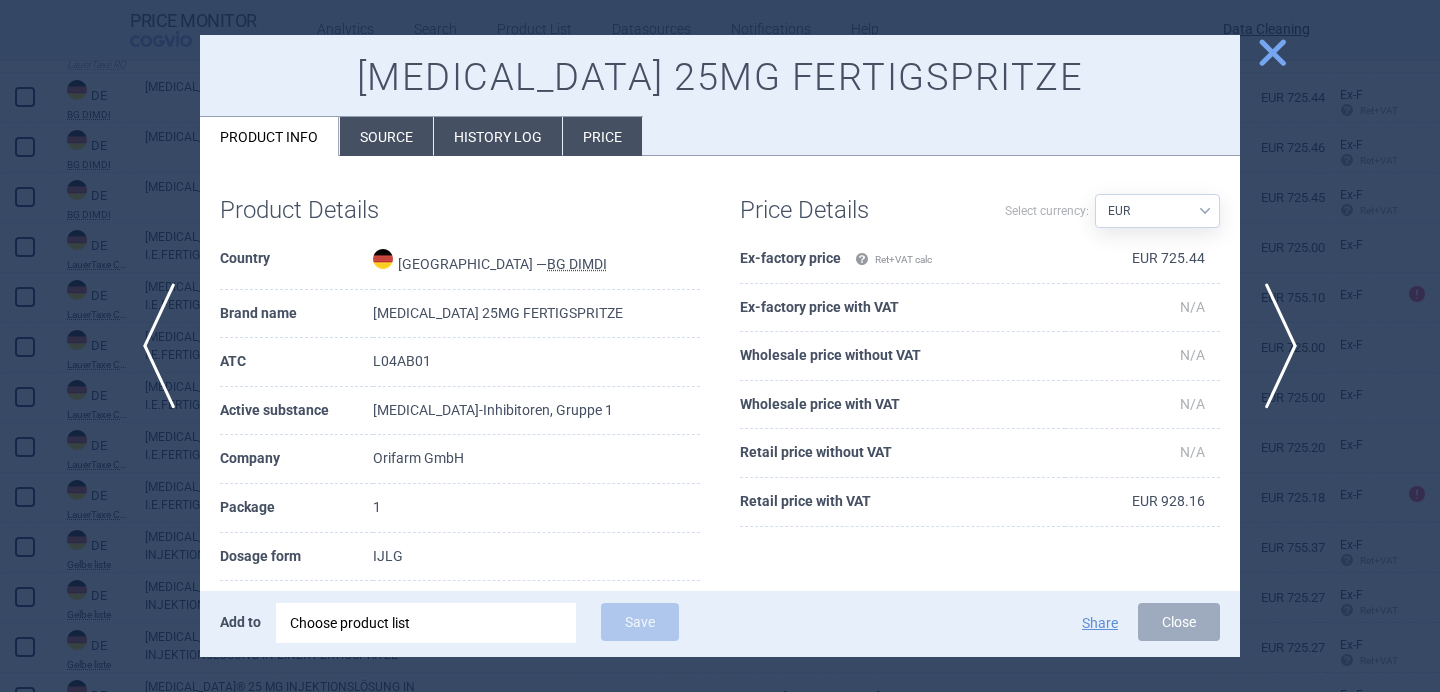 click on "Source" at bounding box center (386, 136) 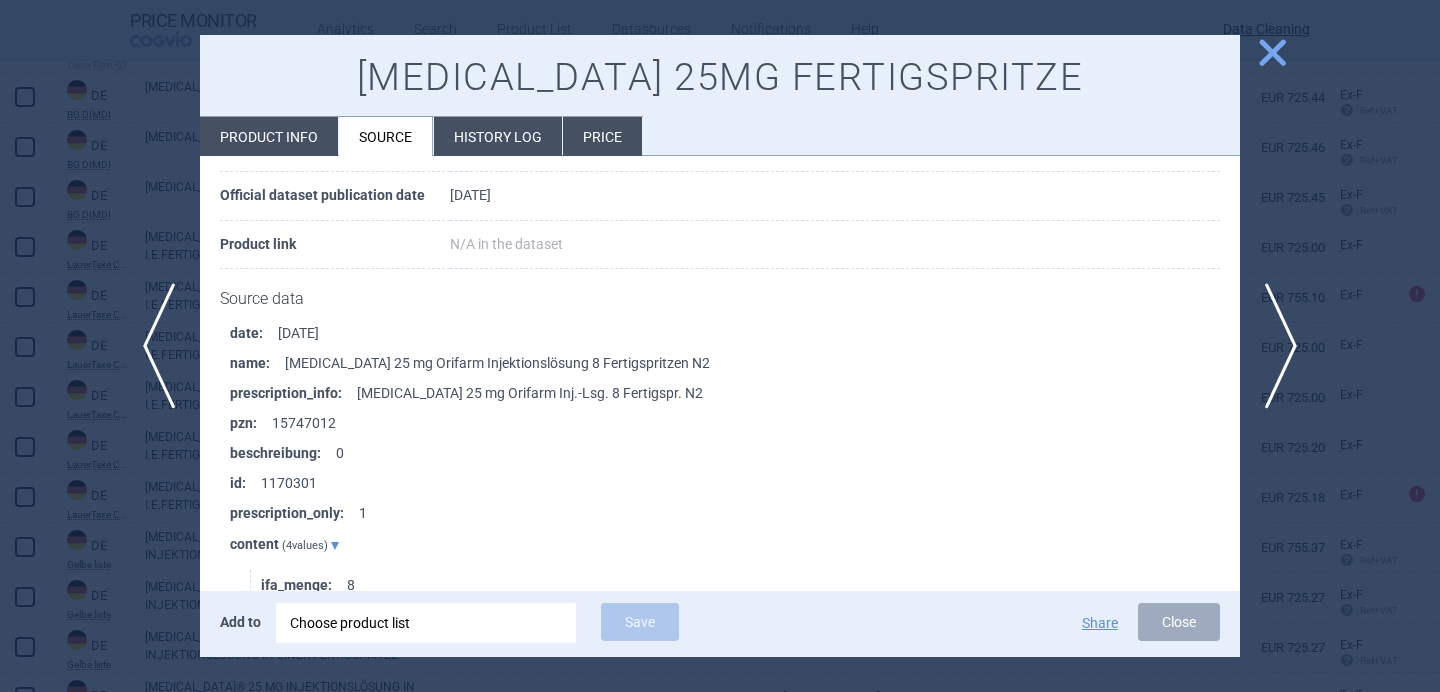 scroll, scrollTop: 2258, scrollLeft: 0, axis: vertical 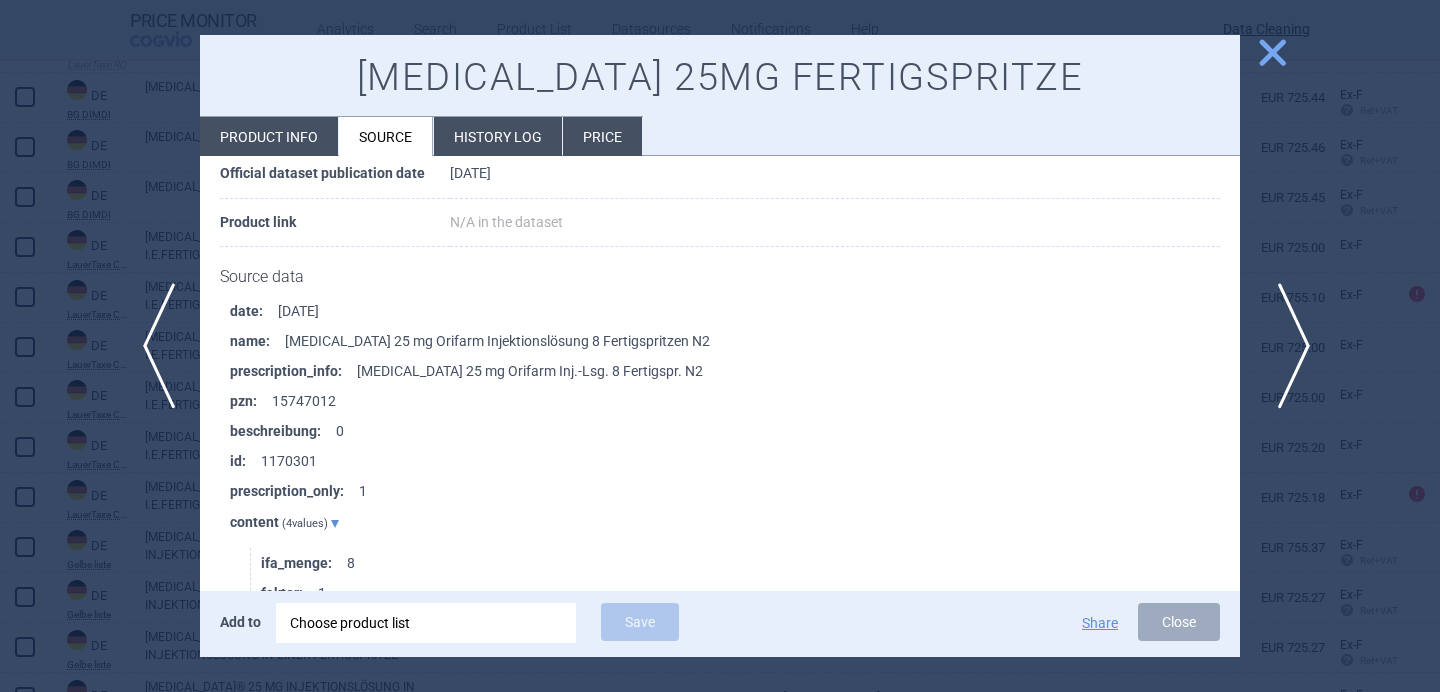 click on "next" at bounding box center (1287, 346) 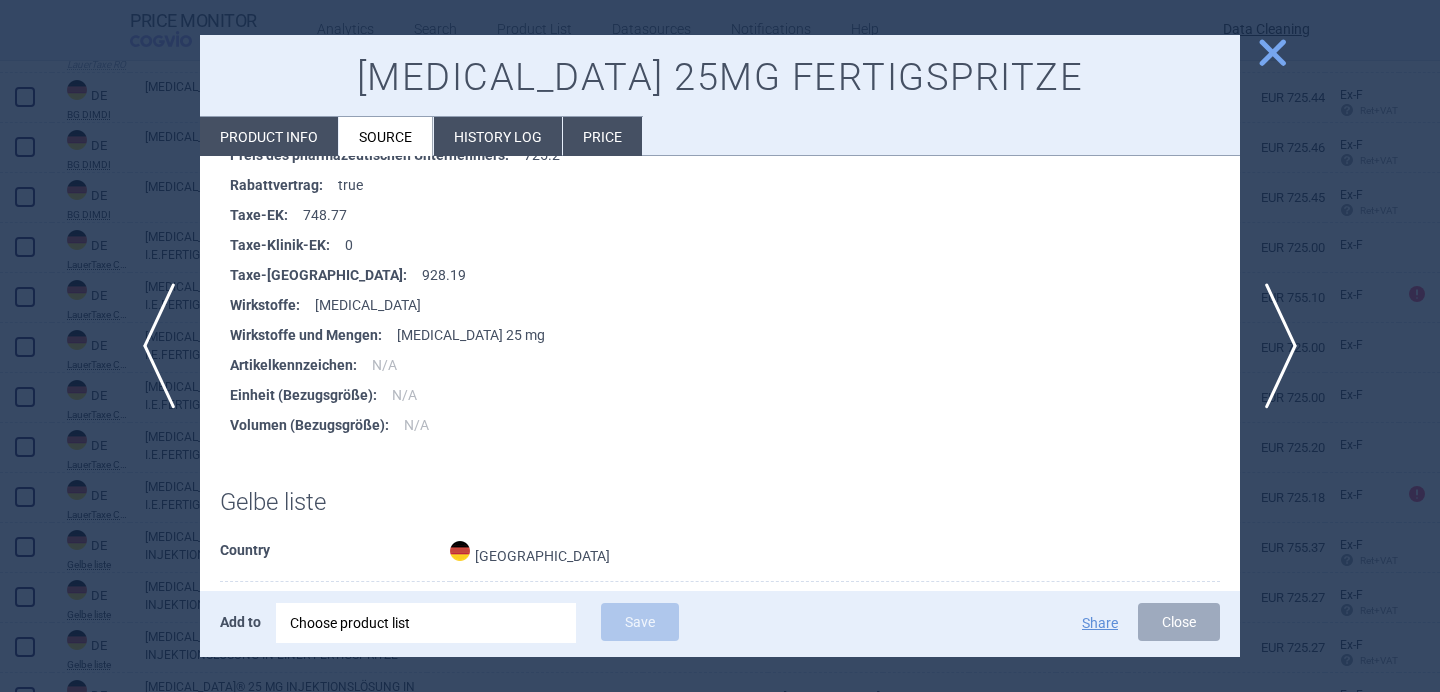 scroll, scrollTop: 3655, scrollLeft: 0, axis: vertical 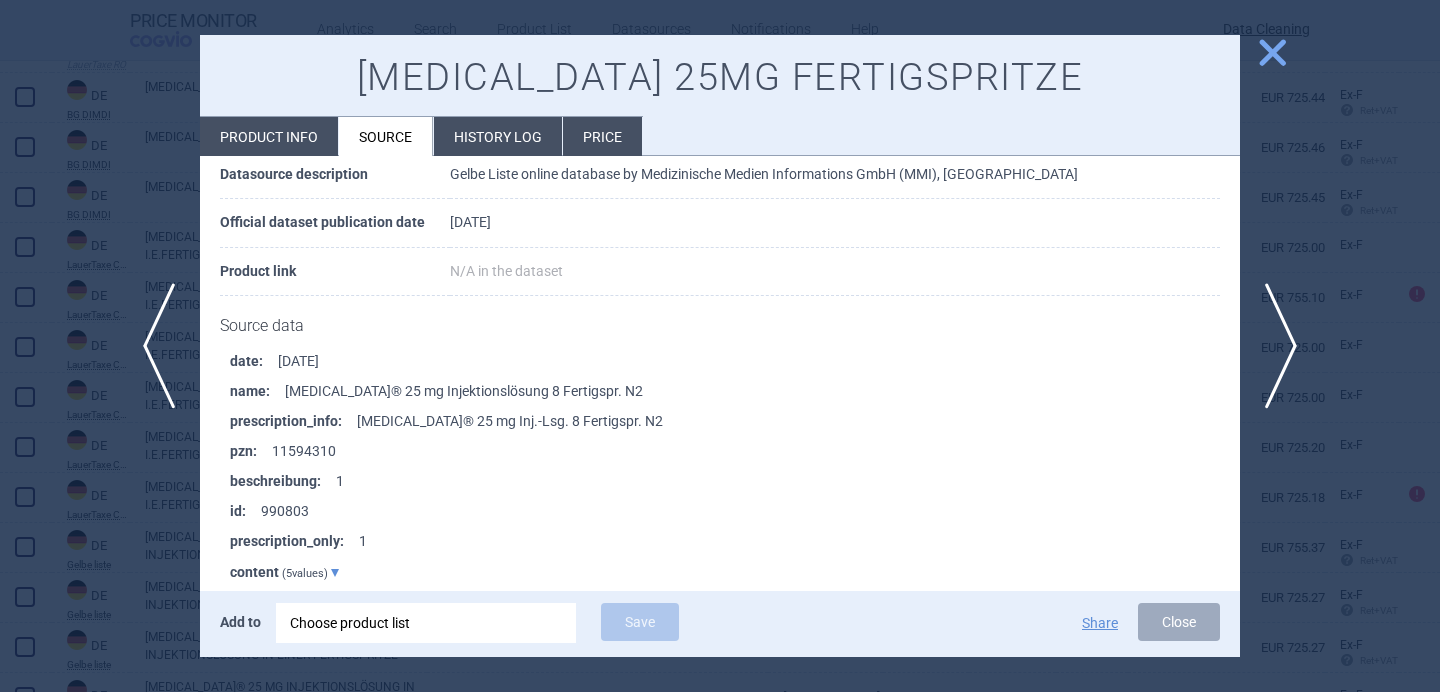 click at bounding box center [720, 346] 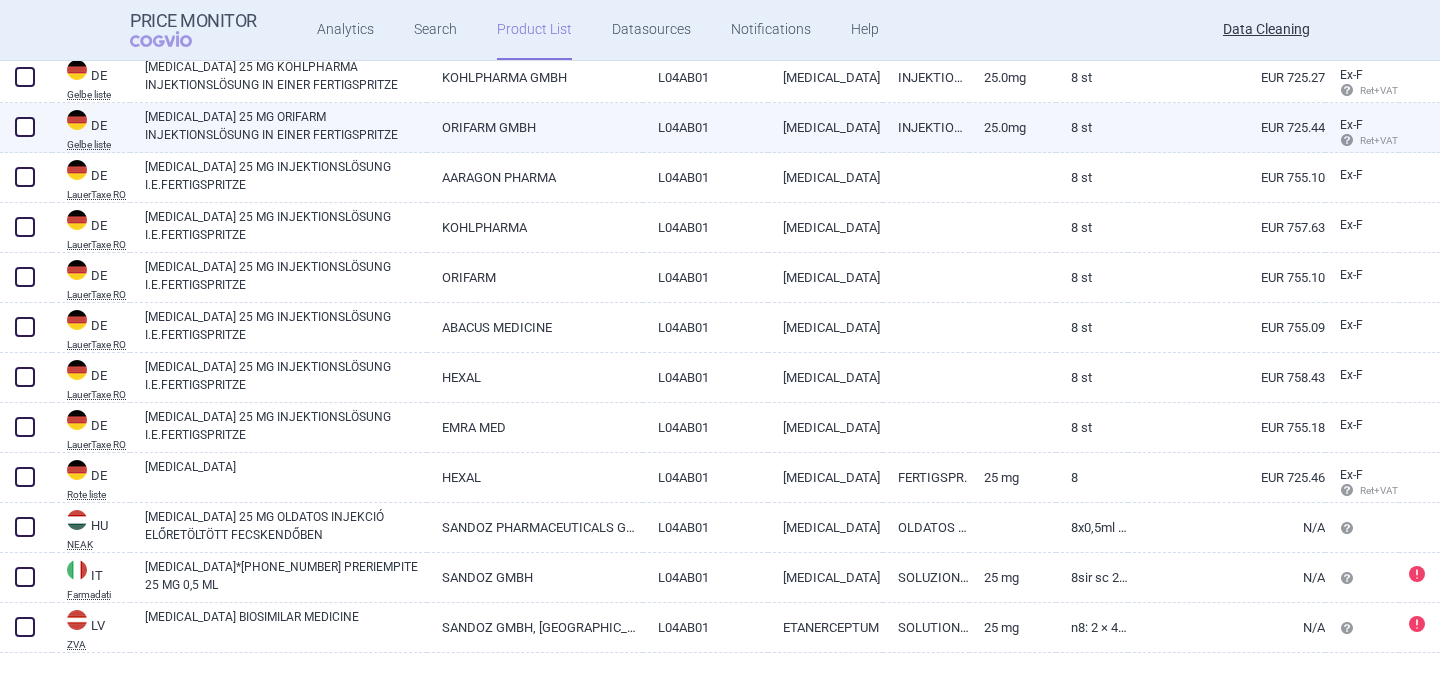scroll, scrollTop: 1286, scrollLeft: 0, axis: vertical 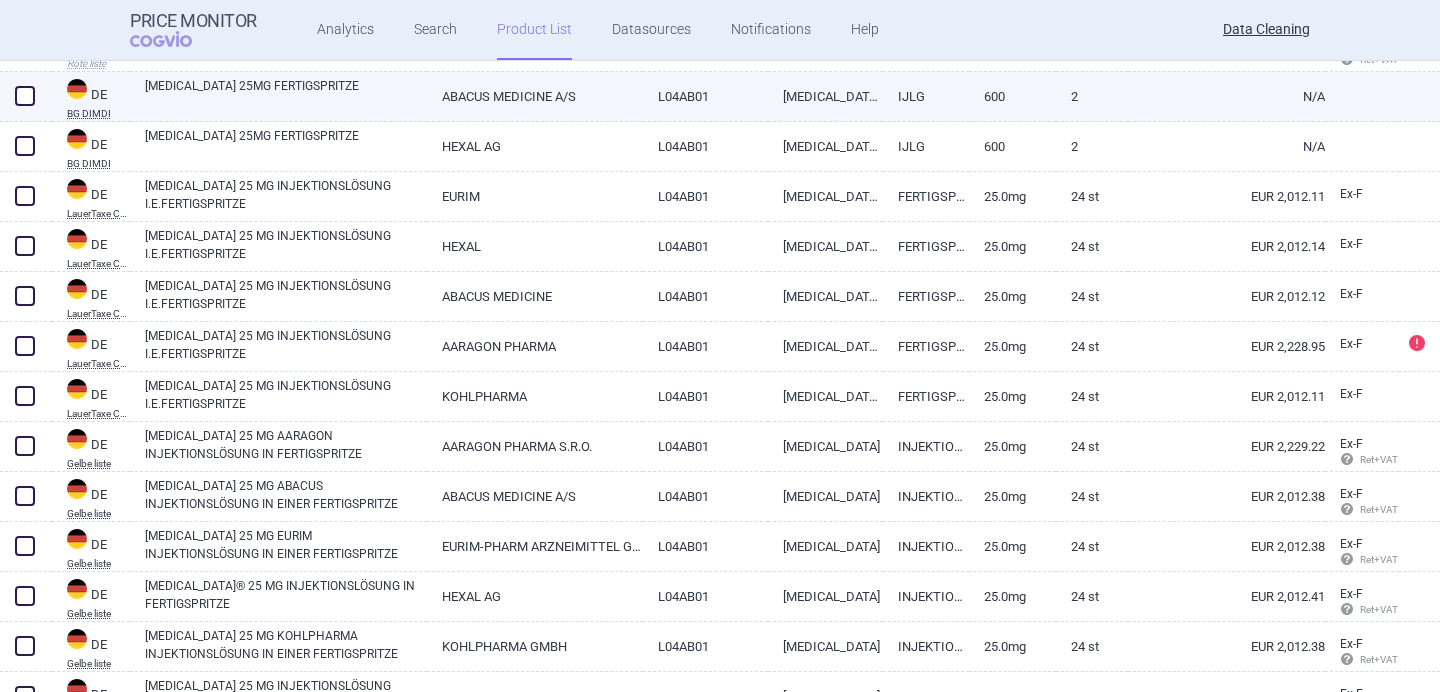 click on "[MEDICAL_DATA] 25MG FERTIGSPRITZE" at bounding box center (286, 95) 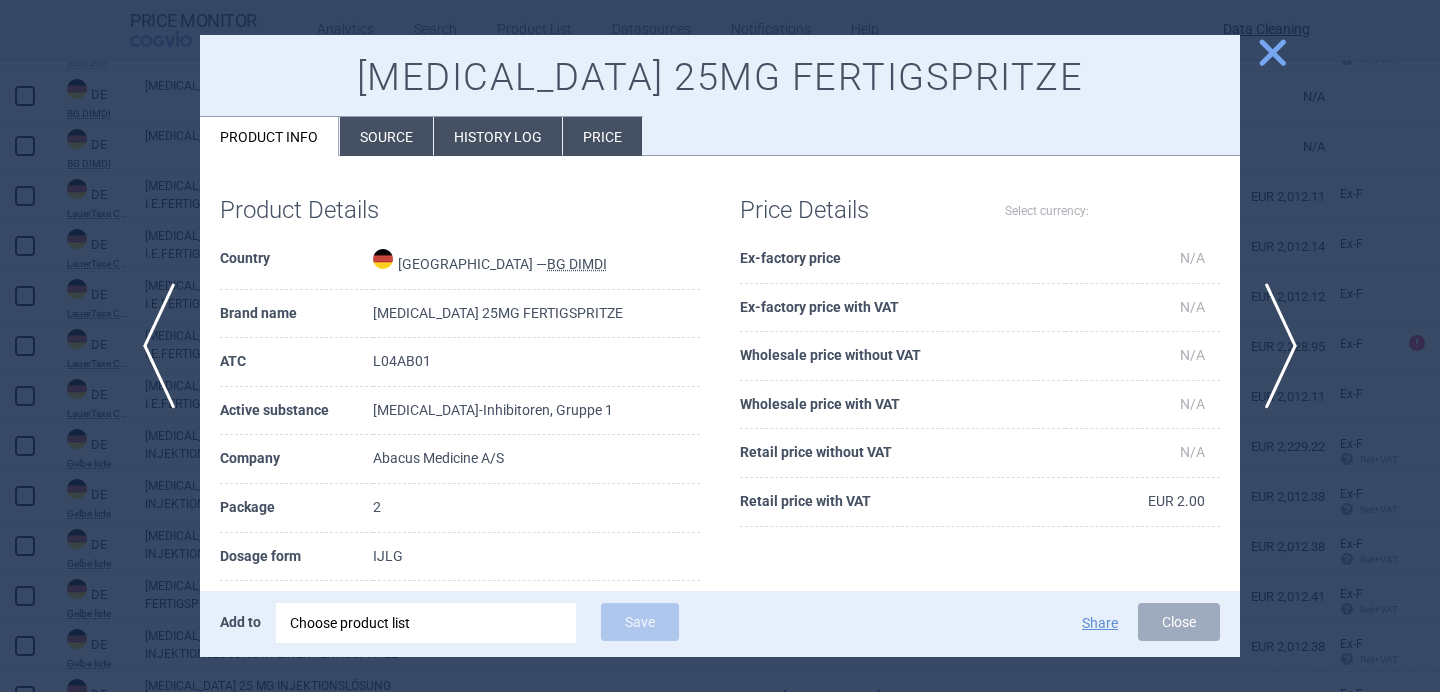 select on "EUR" 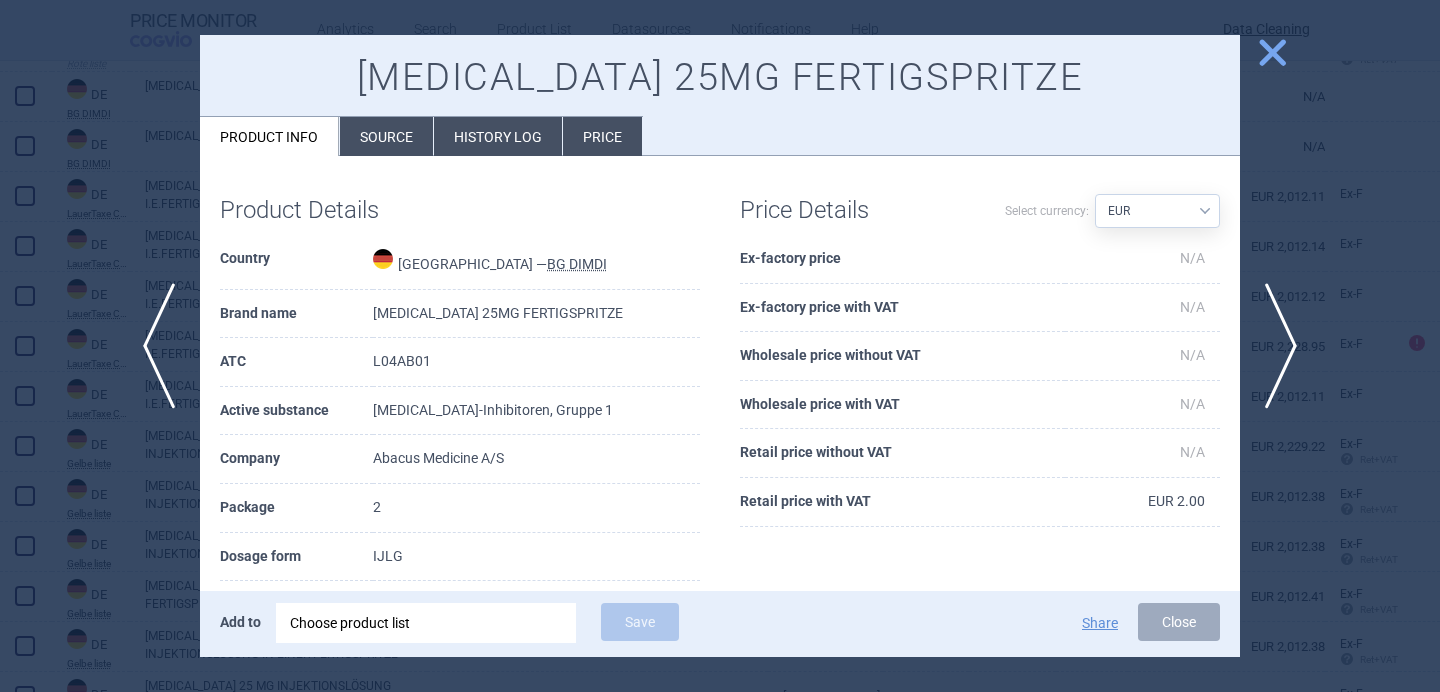 click on "Source" at bounding box center (386, 136) 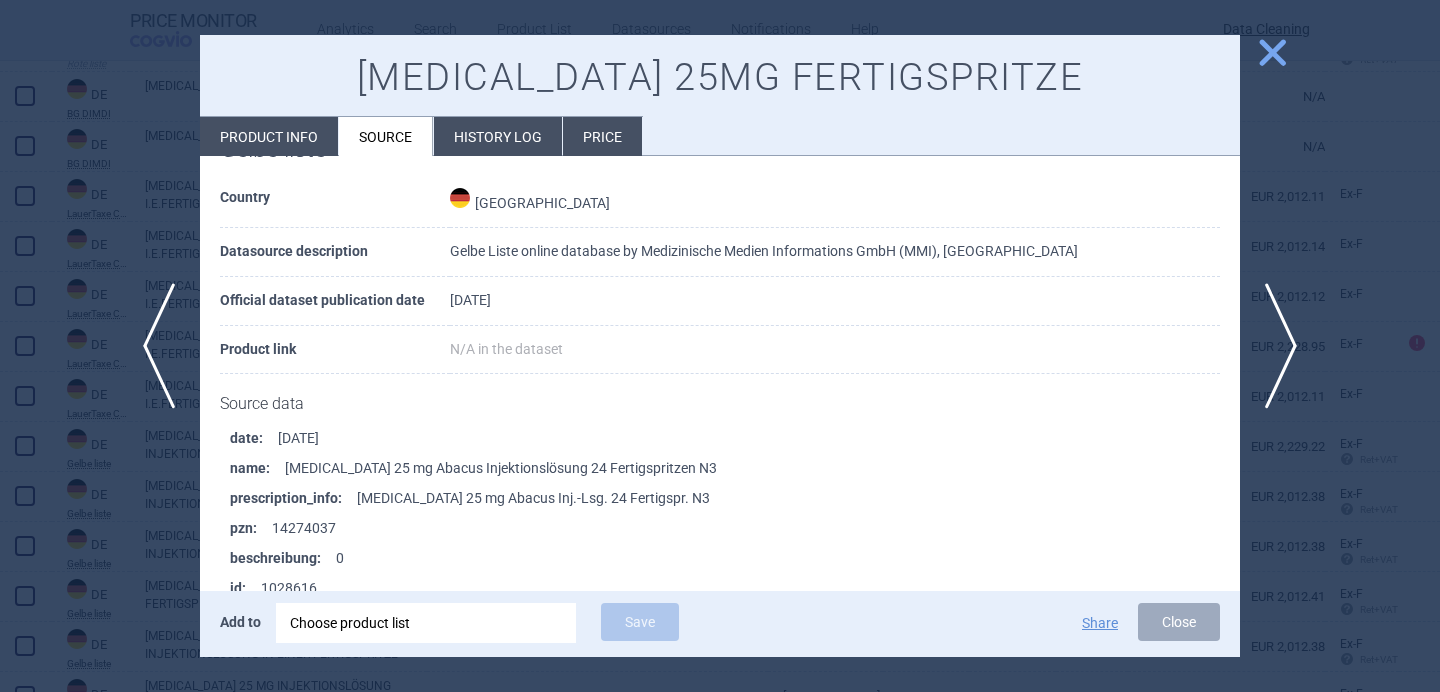 scroll, scrollTop: 2134, scrollLeft: 0, axis: vertical 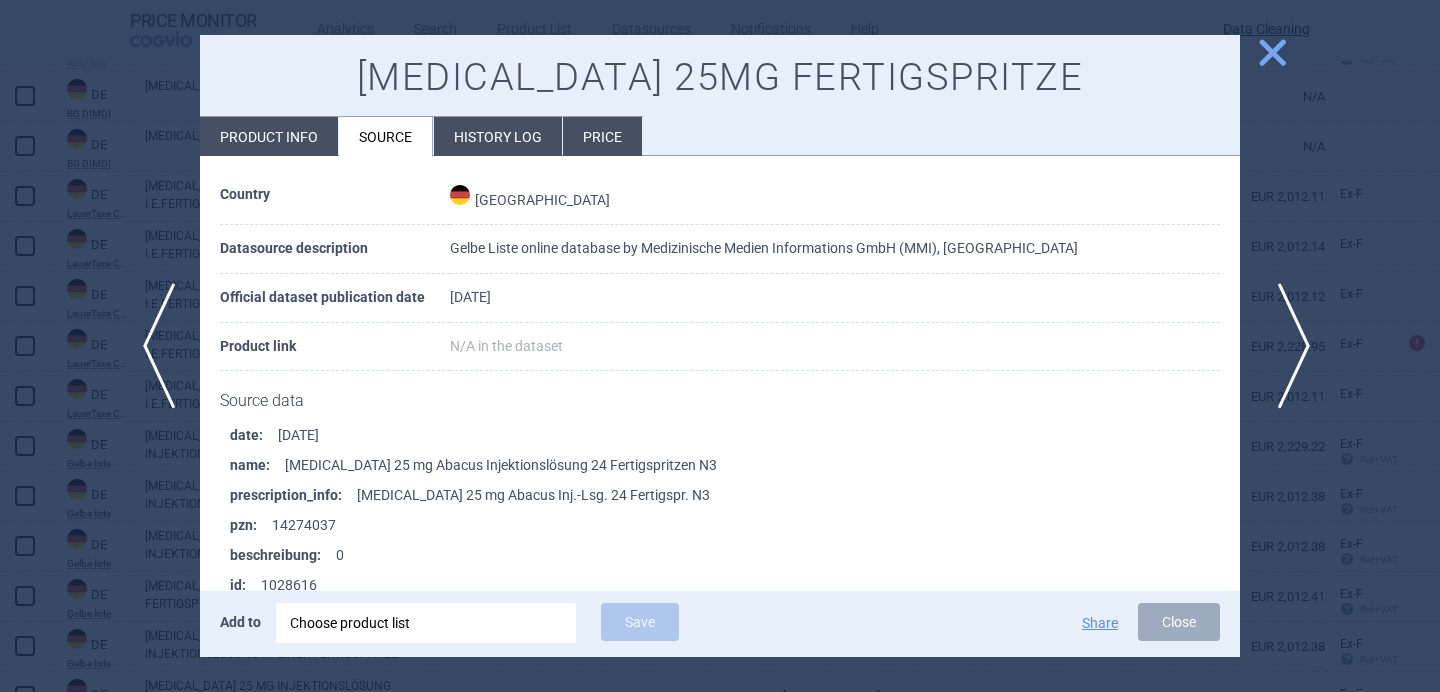 click on "next" at bounding box center [1287, 346] 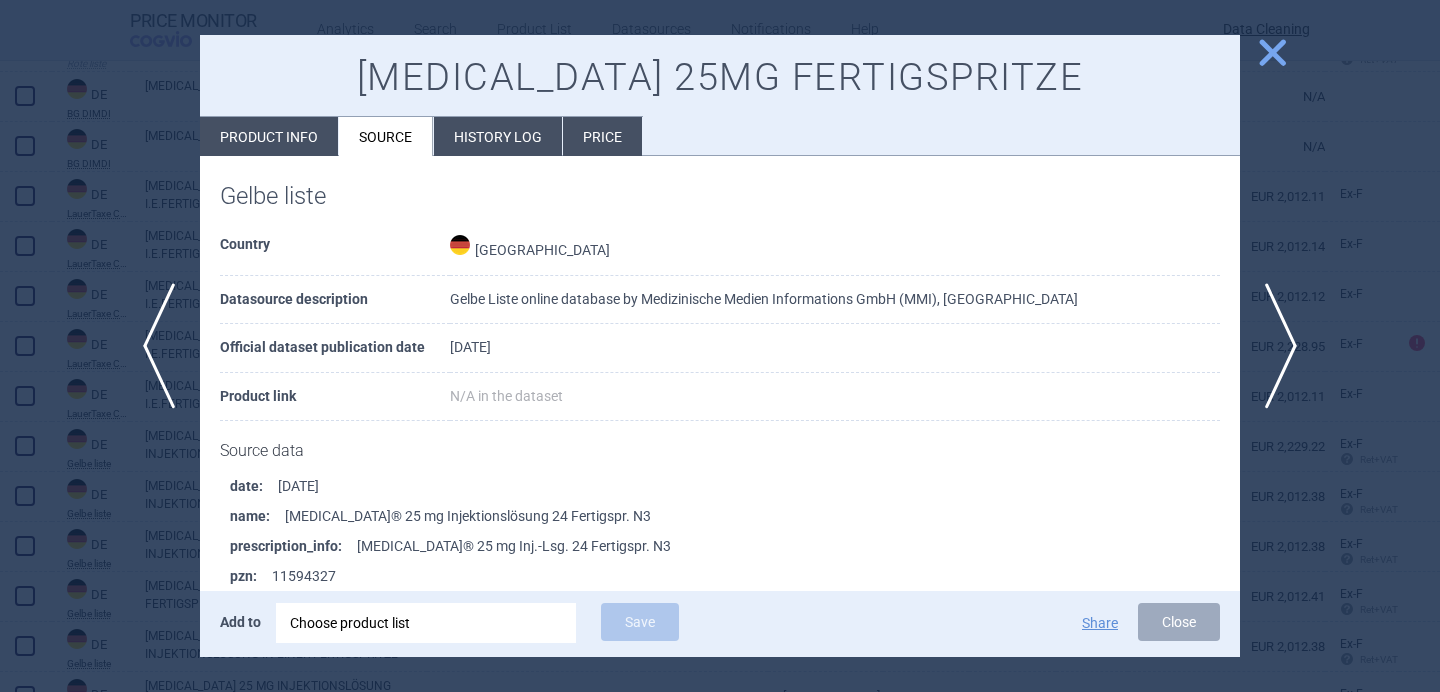 scroll, scrollTop: 3547, scrollLeft: 0, axis: vertical 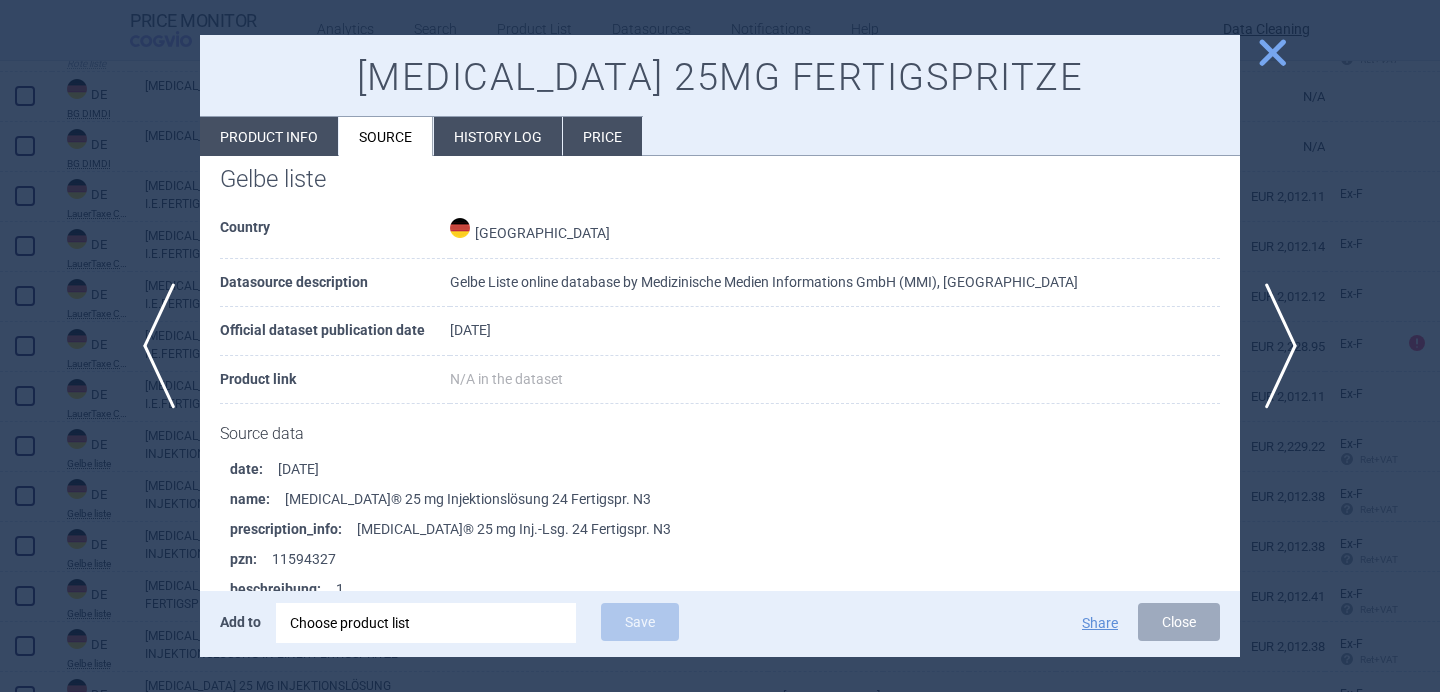 click at bounding box center (720, 346) 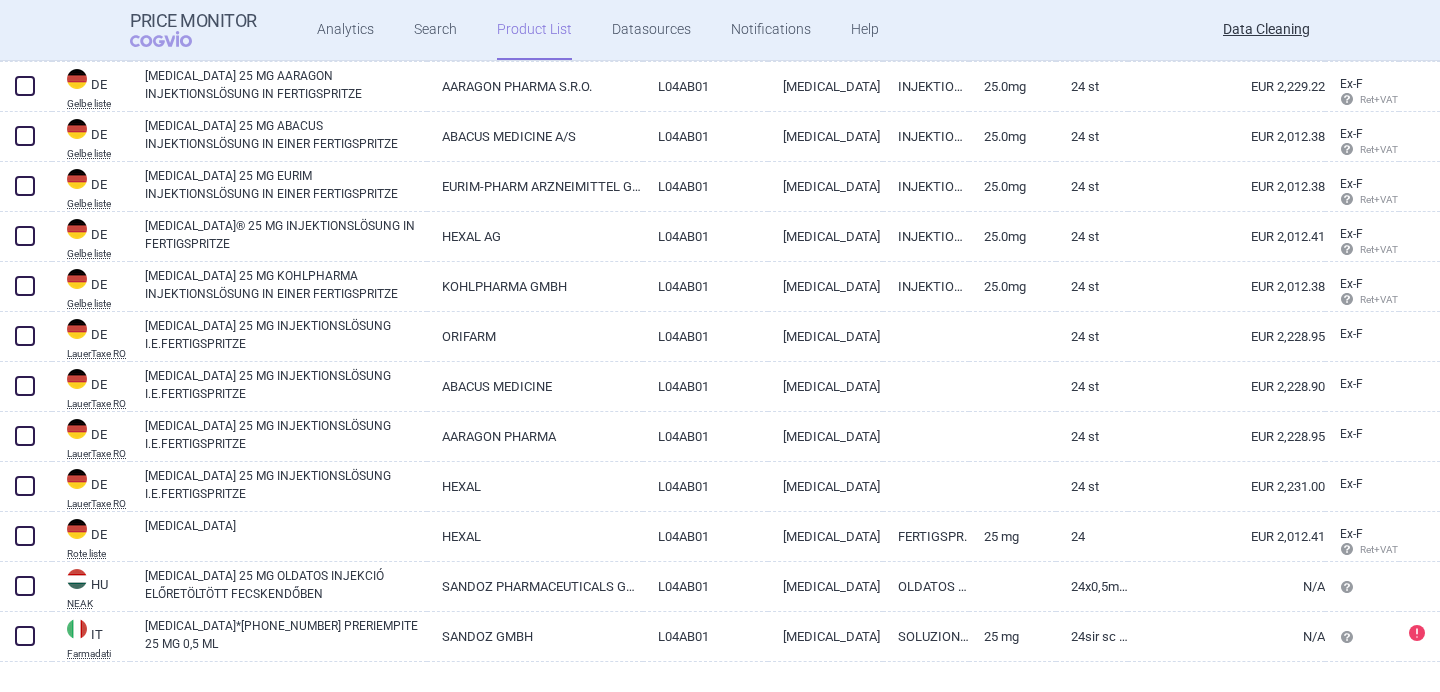 scroll, scrollTop: 936, scrollLeft: 0, axis: vertical 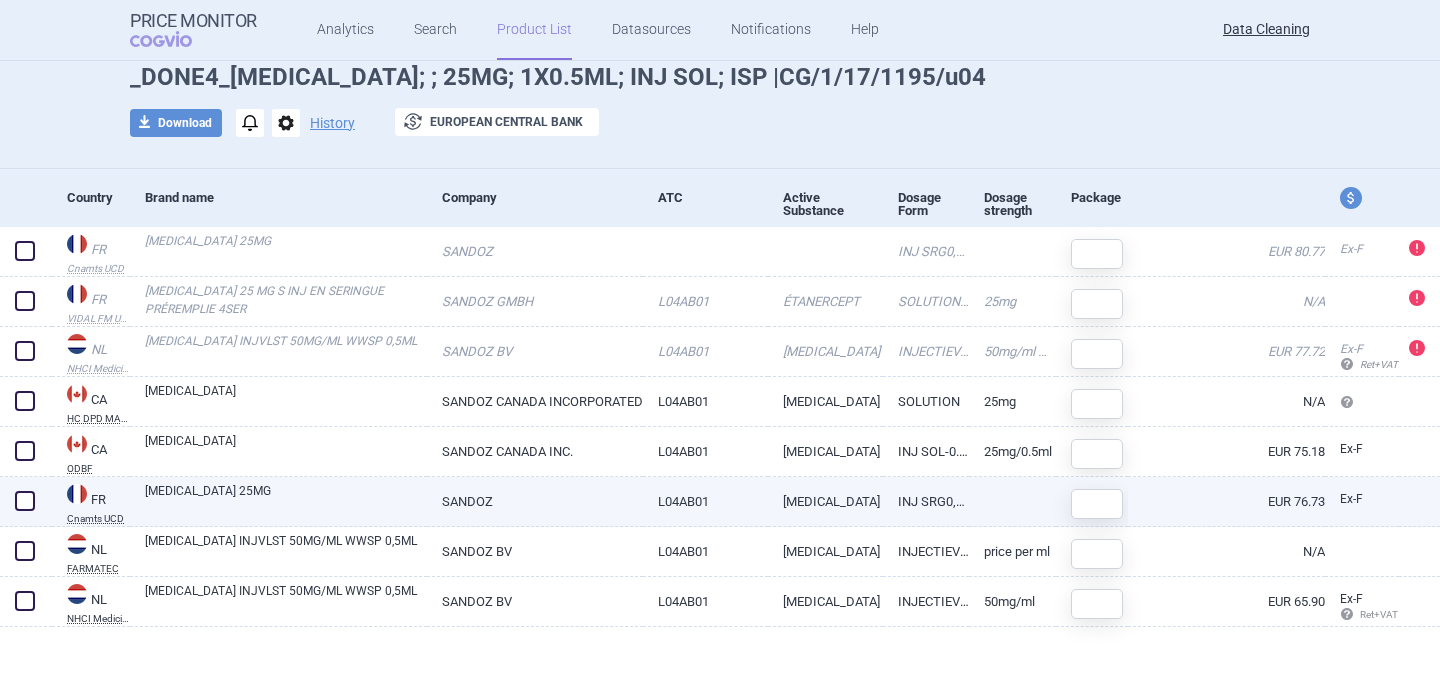 click on "[MEDICAL_DATA] 25MG" at bounding box center (286, 500) 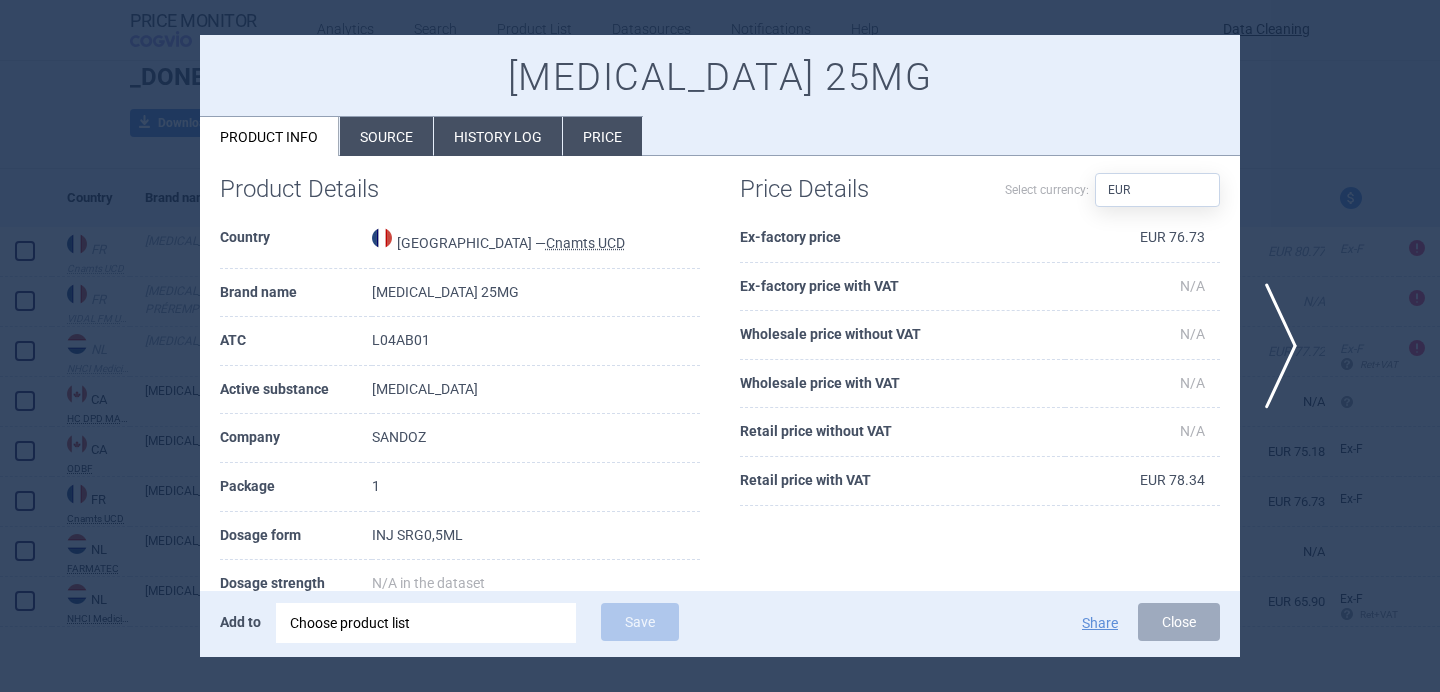 scroll, scrollTop: 20, scrollLeft: 0, axis: vertical 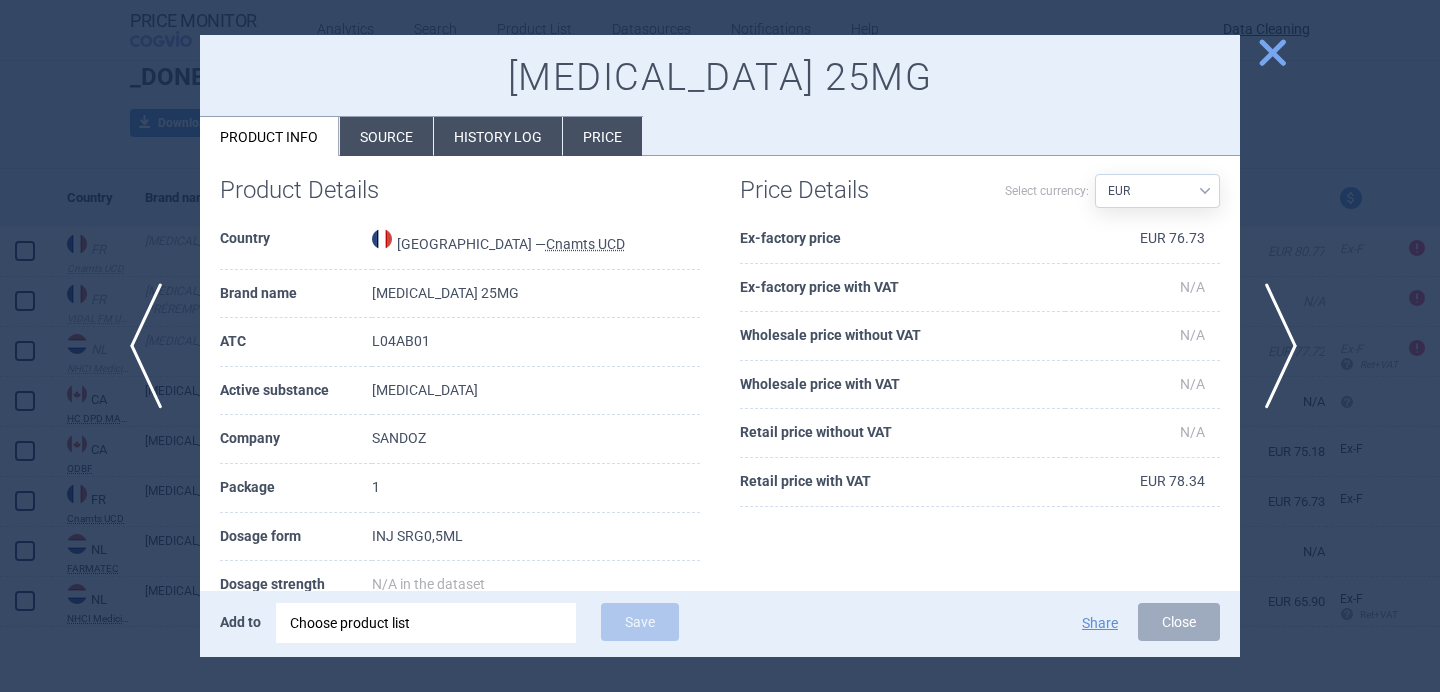 click on "previous" at bounding box center [152, 346] 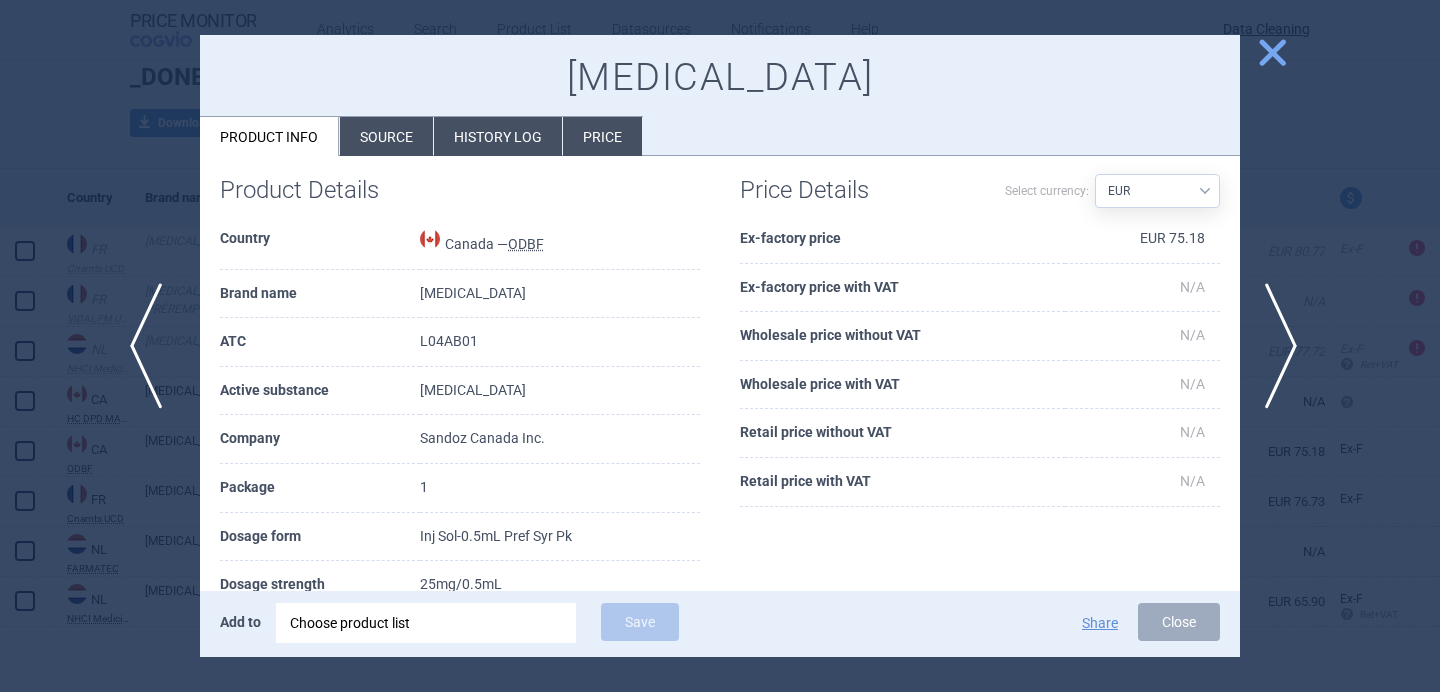 click on "previous" at bounding box center [152, 346] 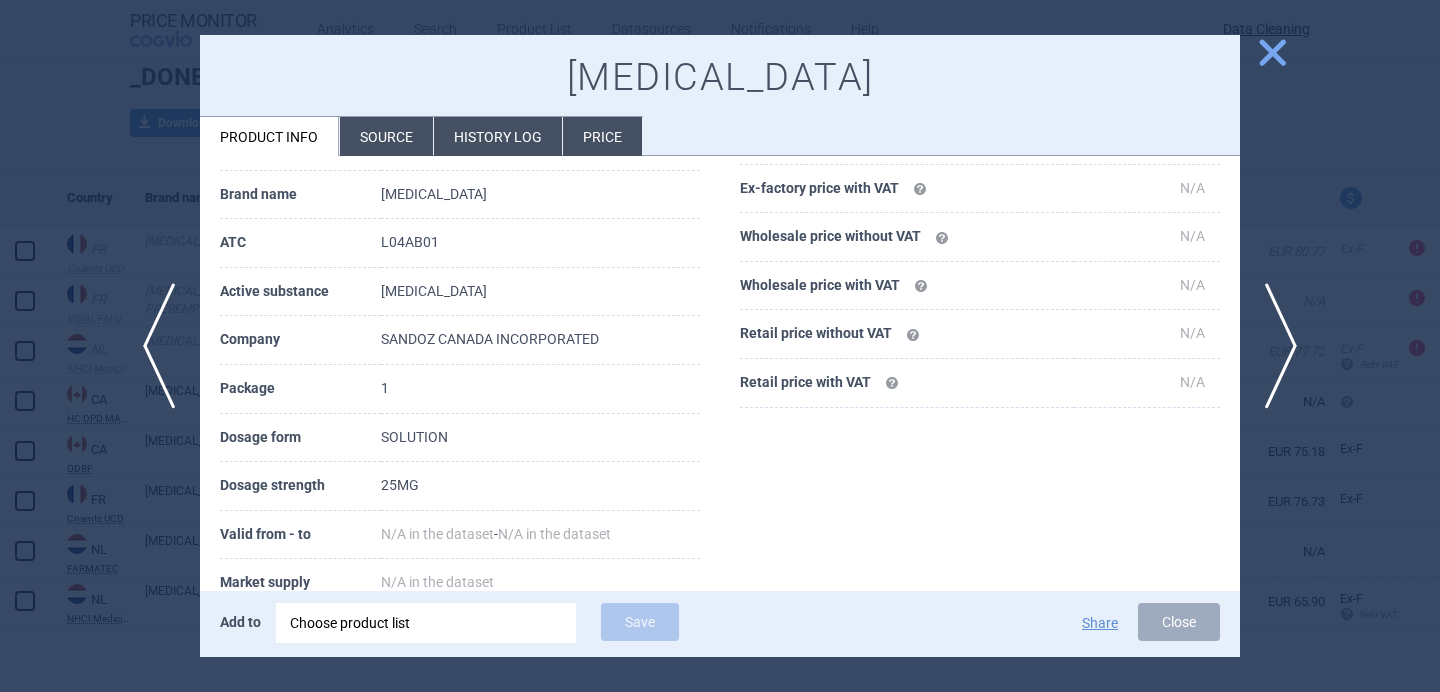 scroll, scrollTop: 180, scrollLeft: 0, axis: vertical 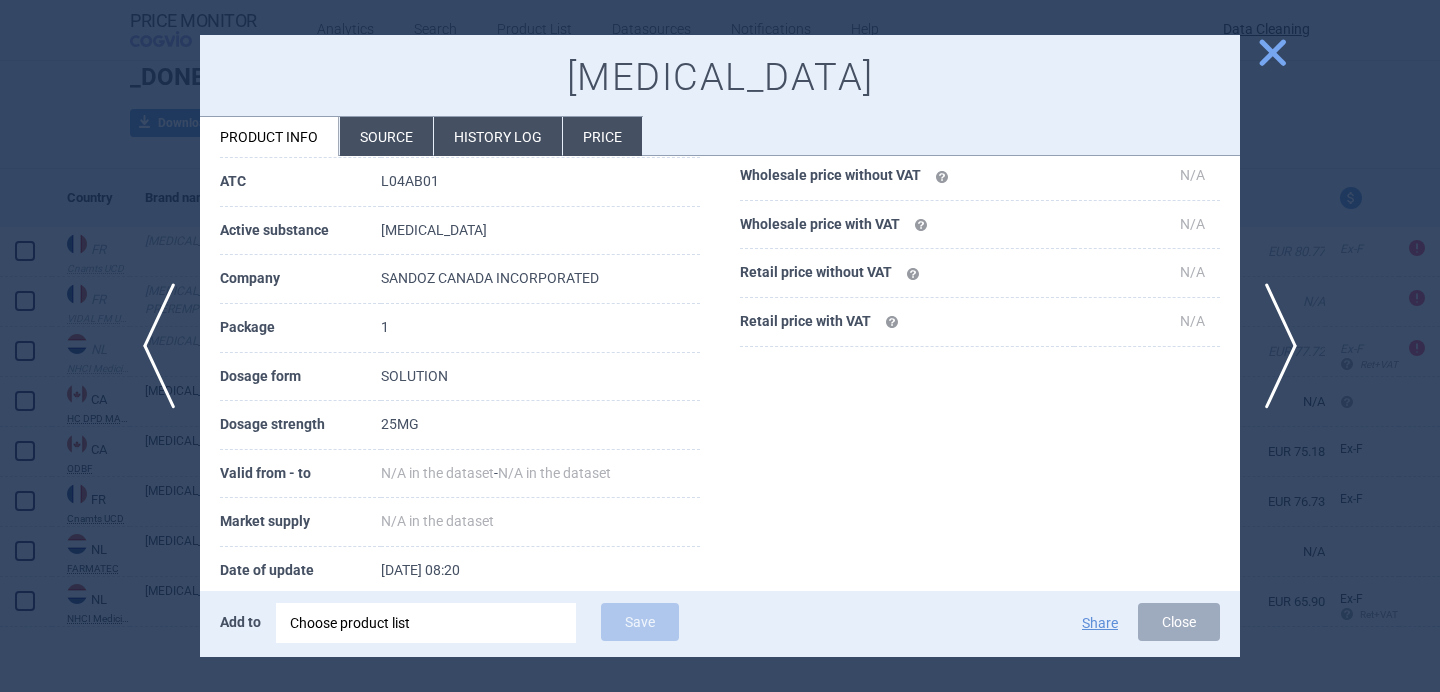 click on "Source" at bounding box center [386, 136] 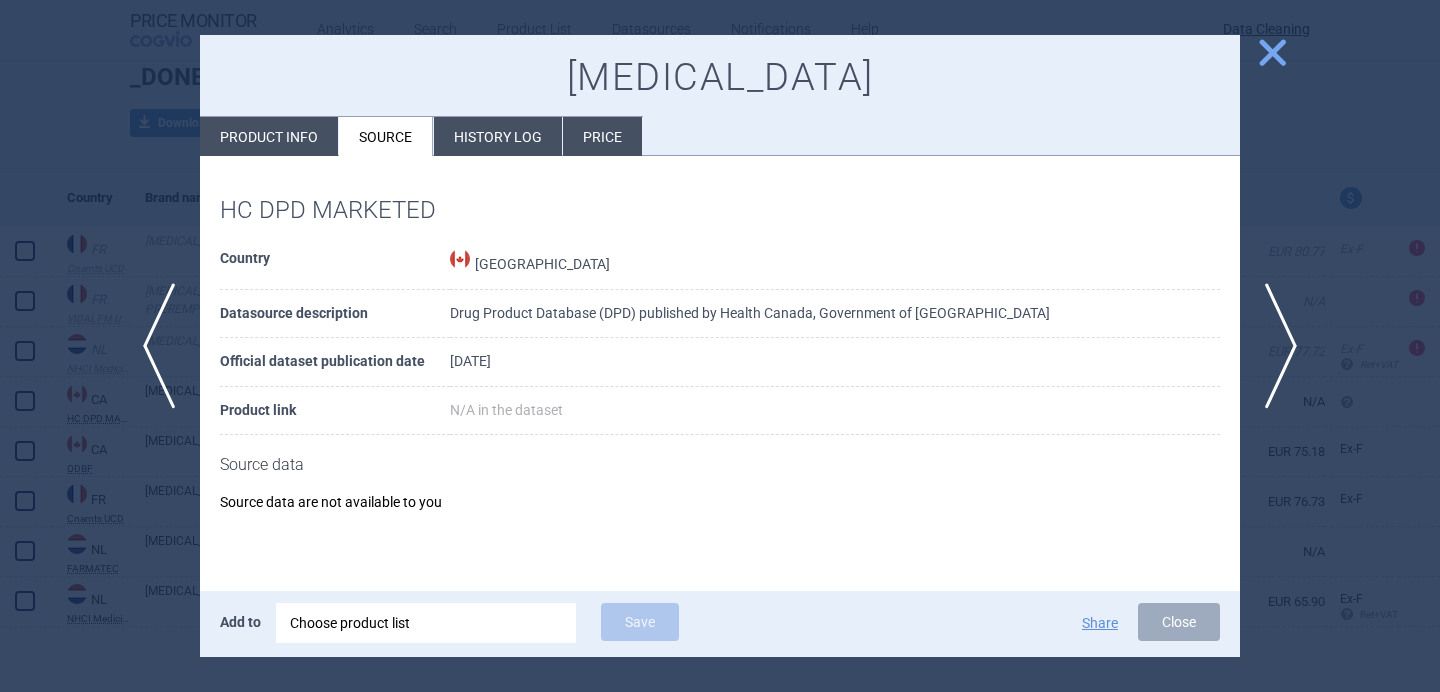 click at bounding box center (720, 346) 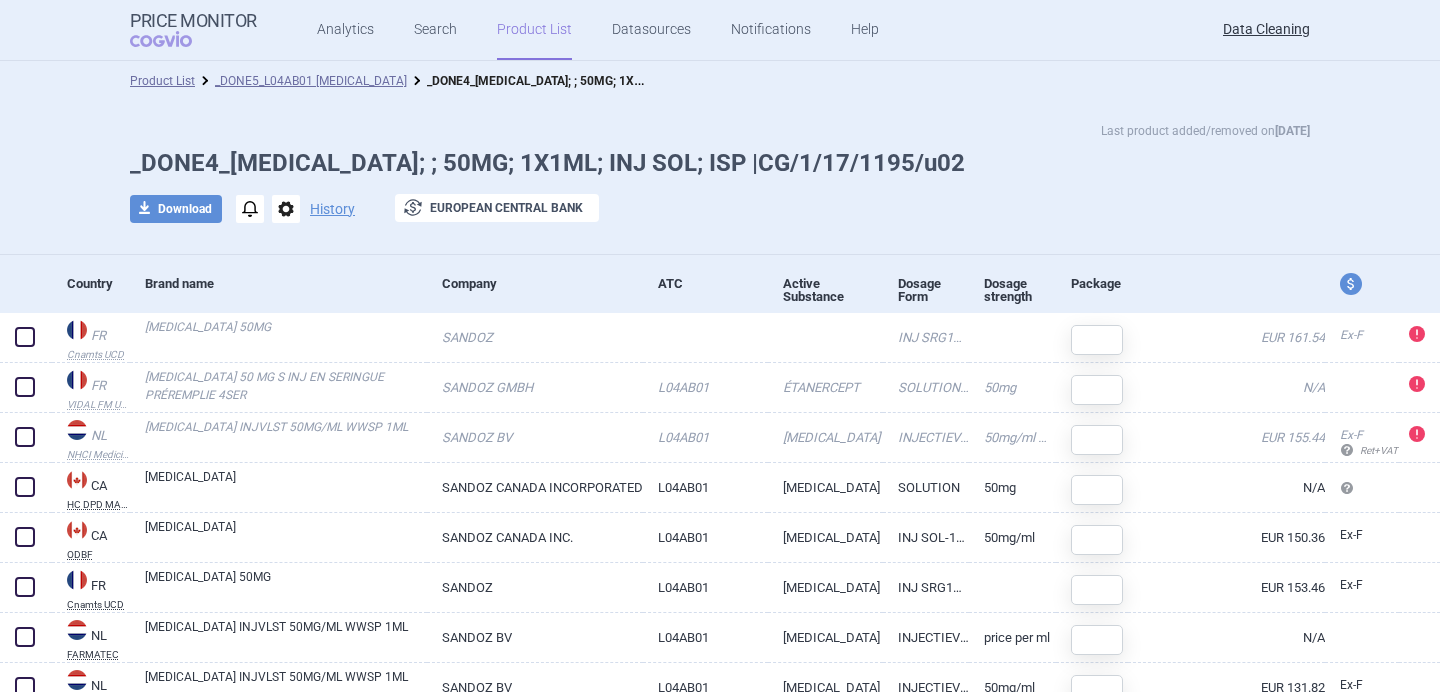 scroll, scrollTop: 0, scrollLeft: 0, axis: both 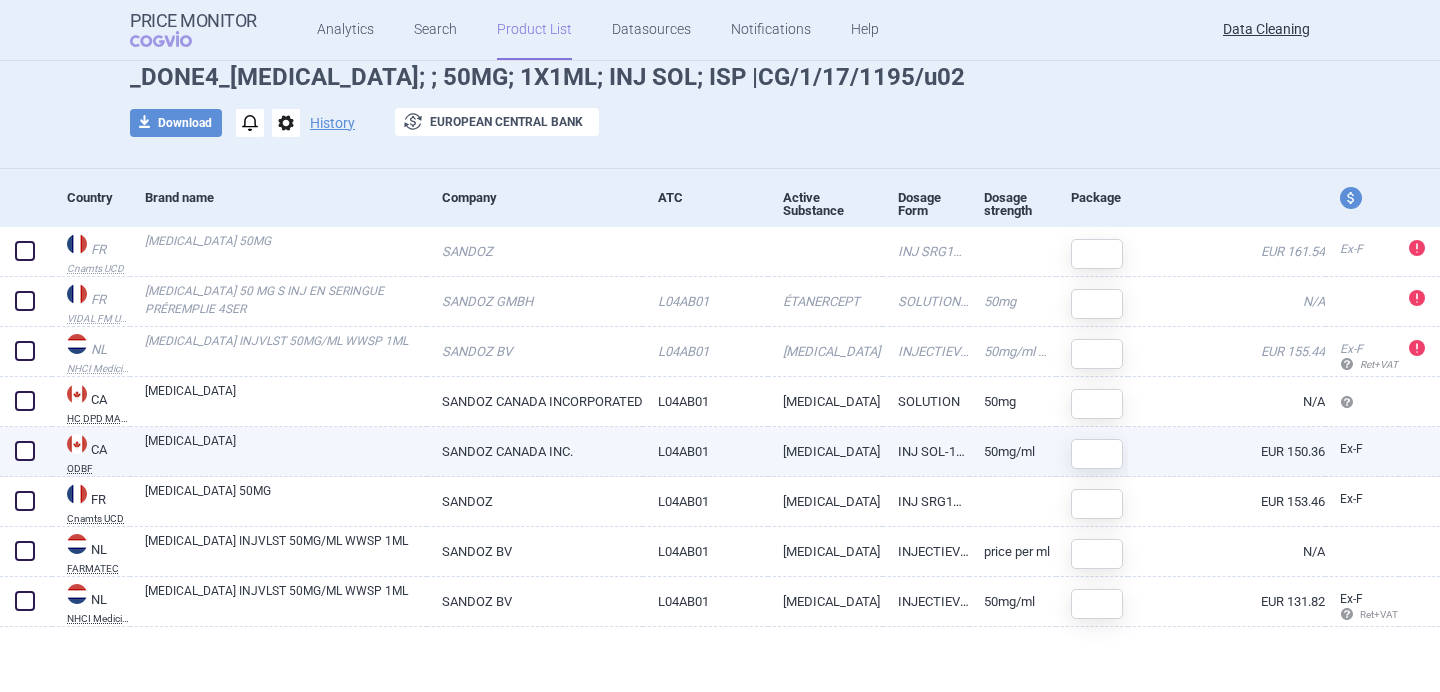 click on "[MEDICAL_DATA]" at bounding box center [286, 450] 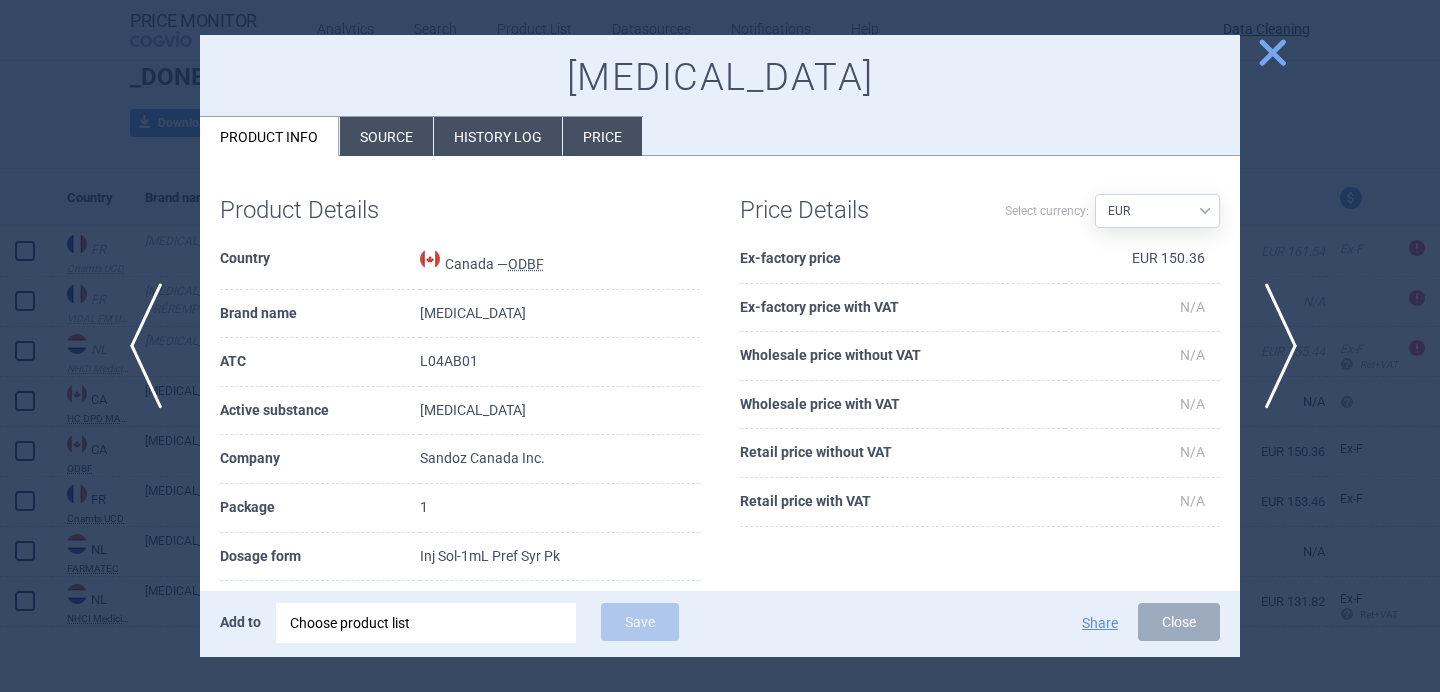 click on "previous" at bounding box center (152, 346) 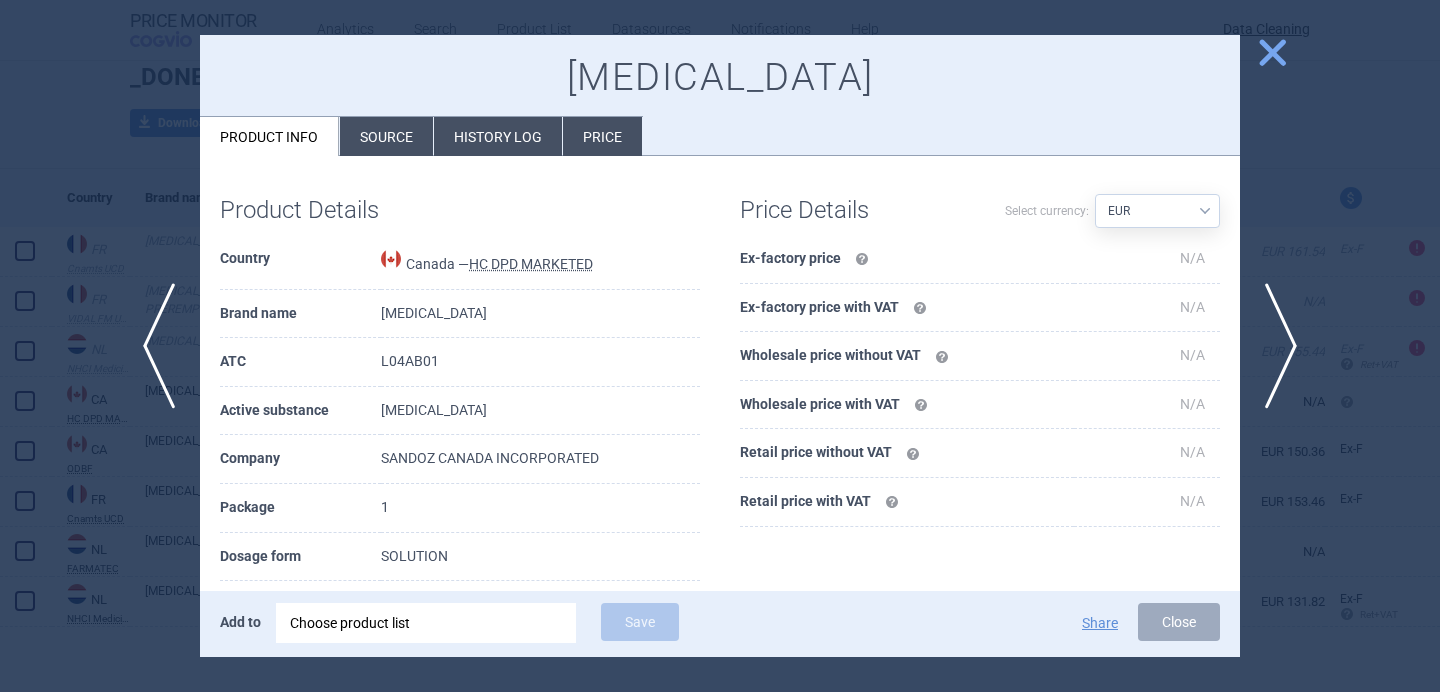 click on "Source" at bounding box center [386, 136] 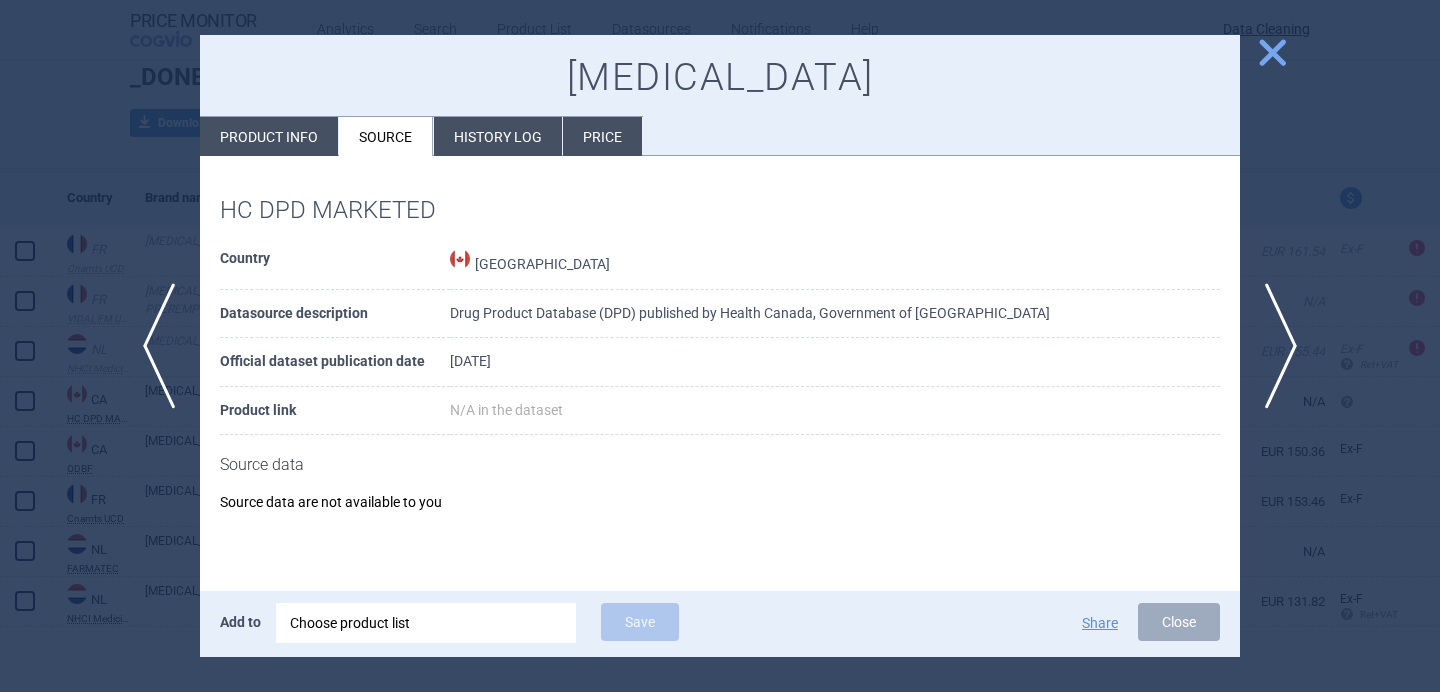 click at bounding box center [720, 346] 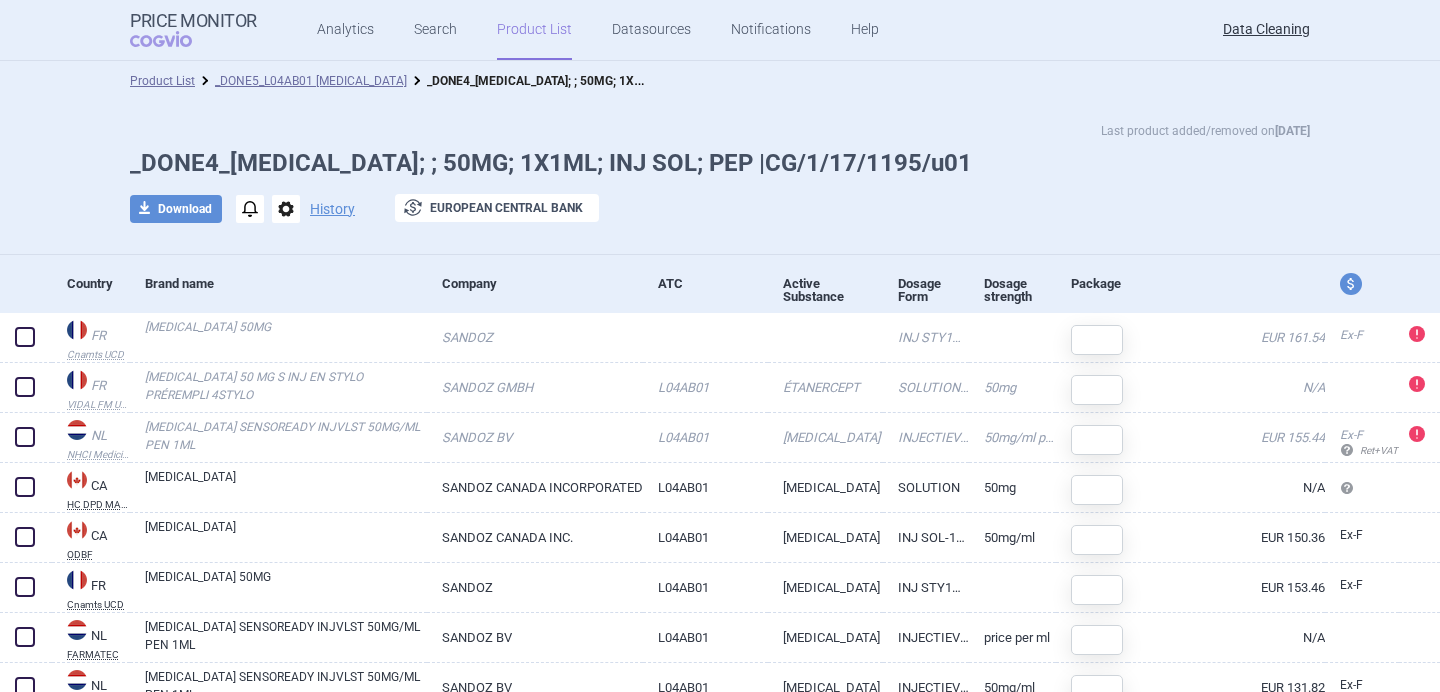 scroll, scrollTop: 0, scrollLeft: 0, axis: both 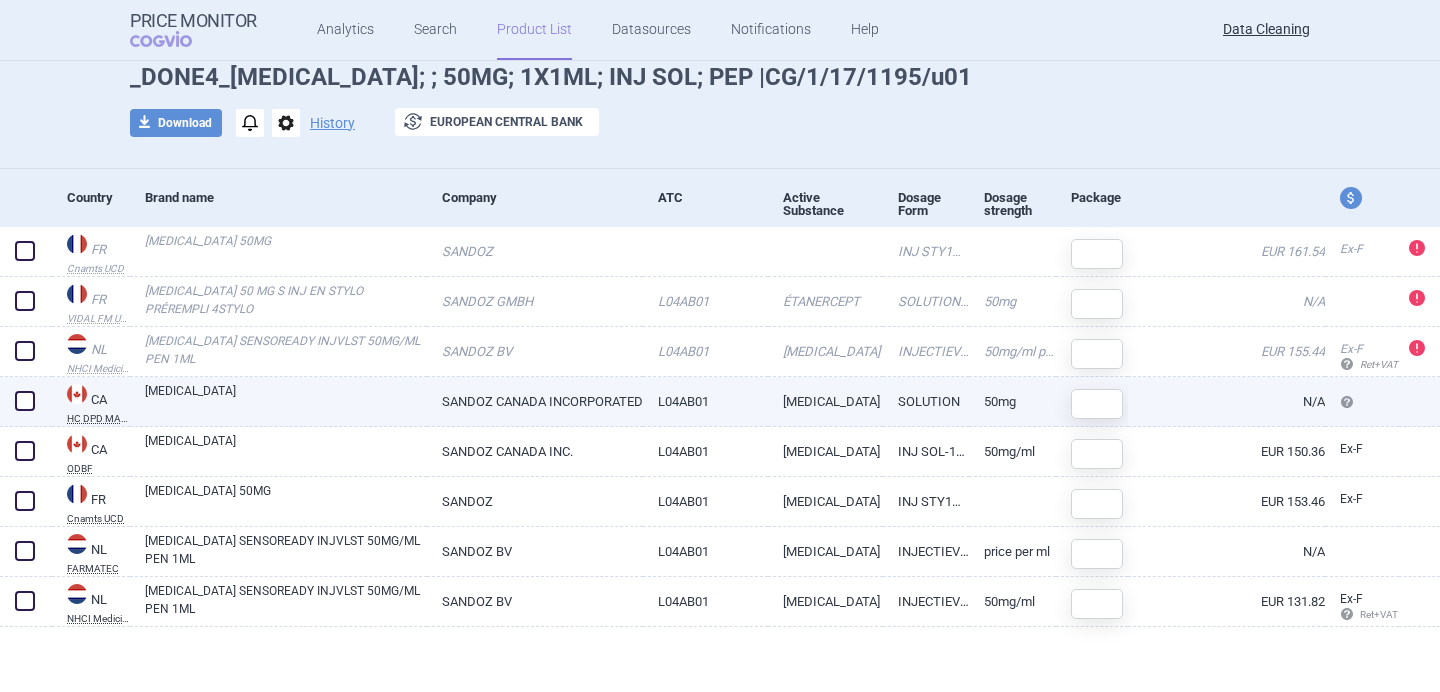 click on "ERELZI" at bounding box center [286, 400] 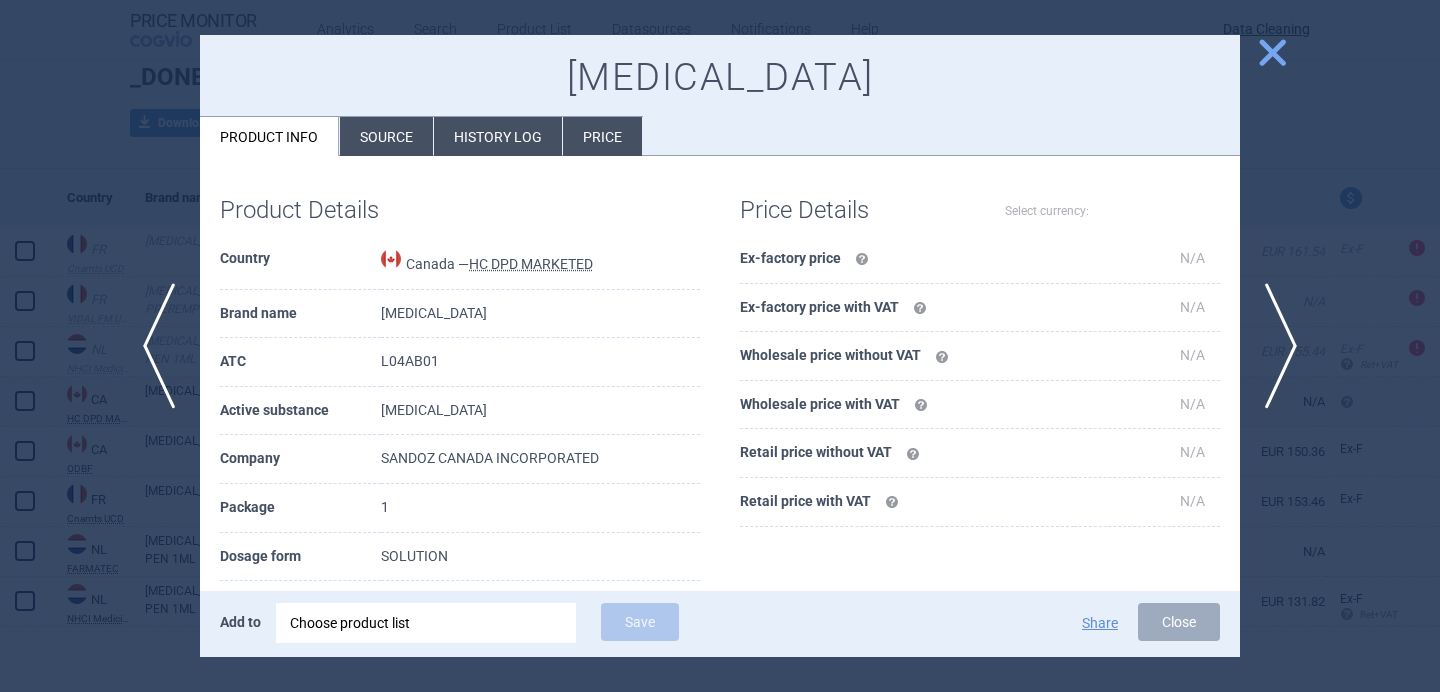 select on "EUR" 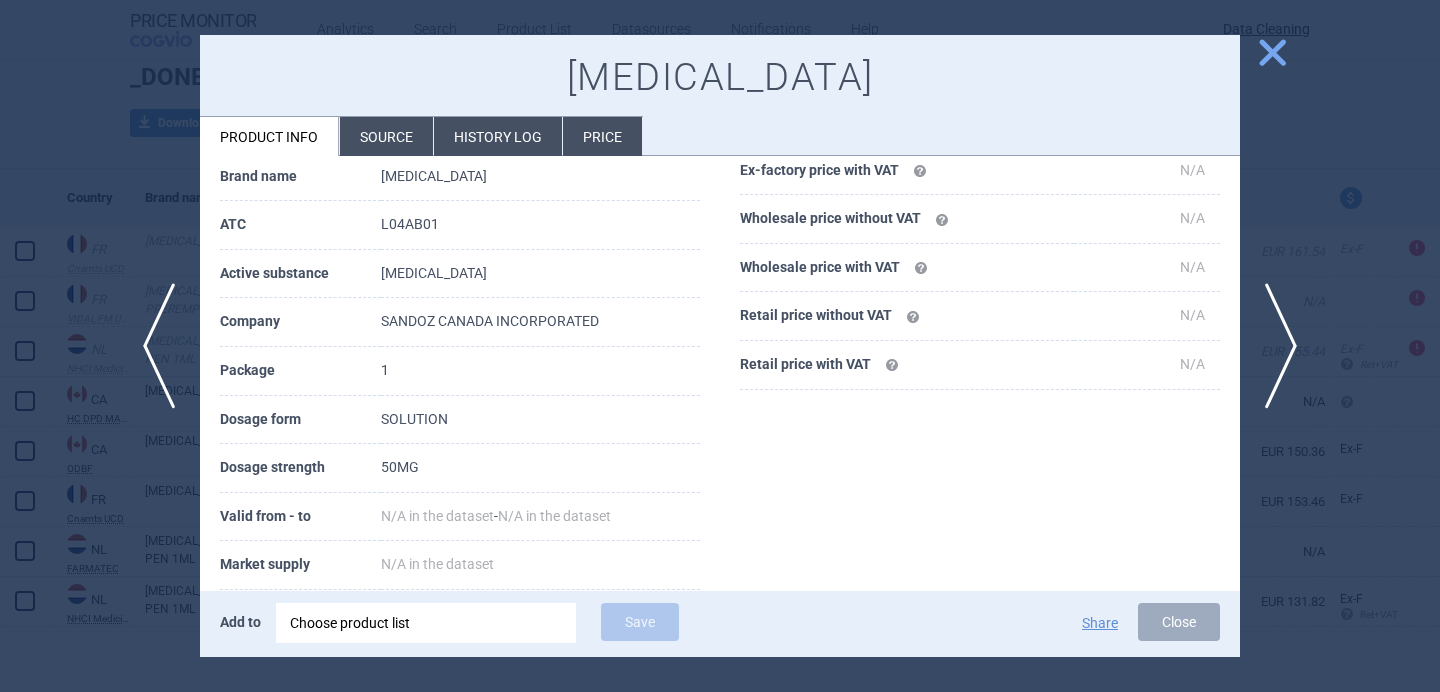 scroll, scrollTop: 167, scrollLeft: 0, axis: vertical 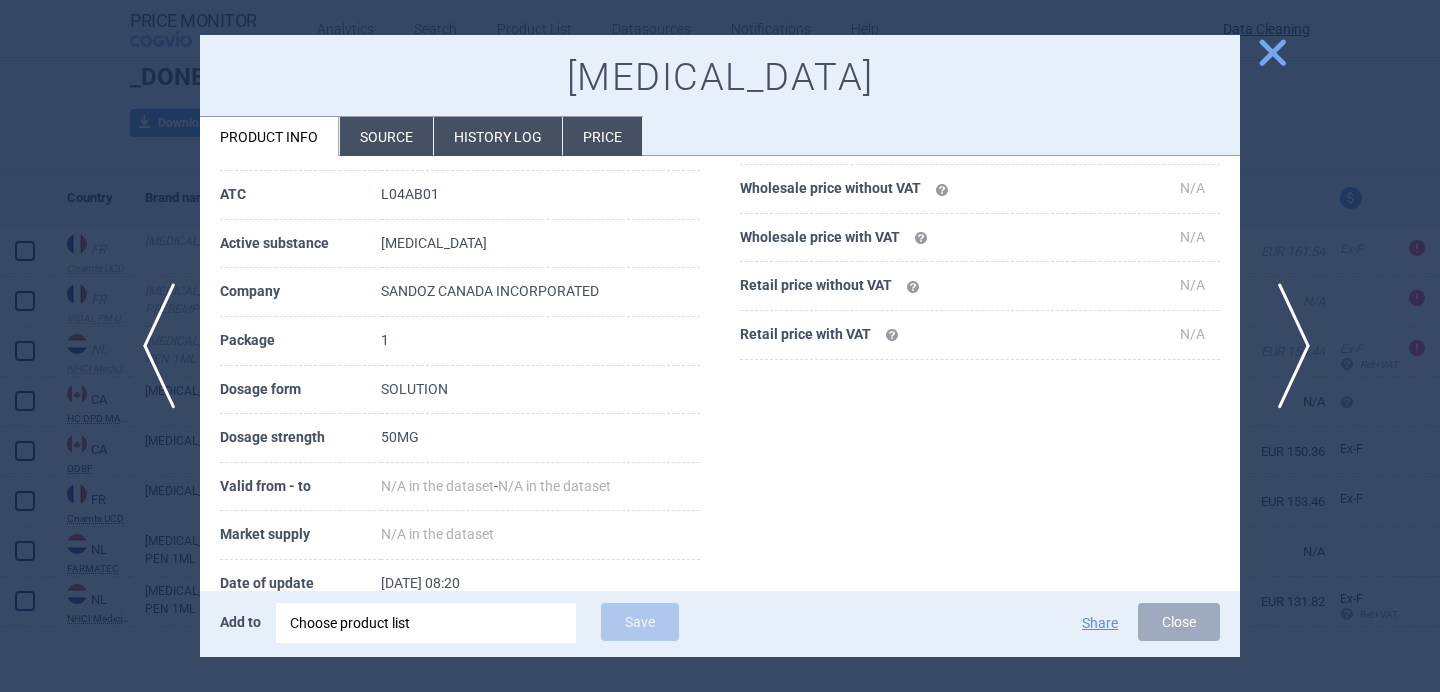 click on "next" at bounding box center (1287, 346) 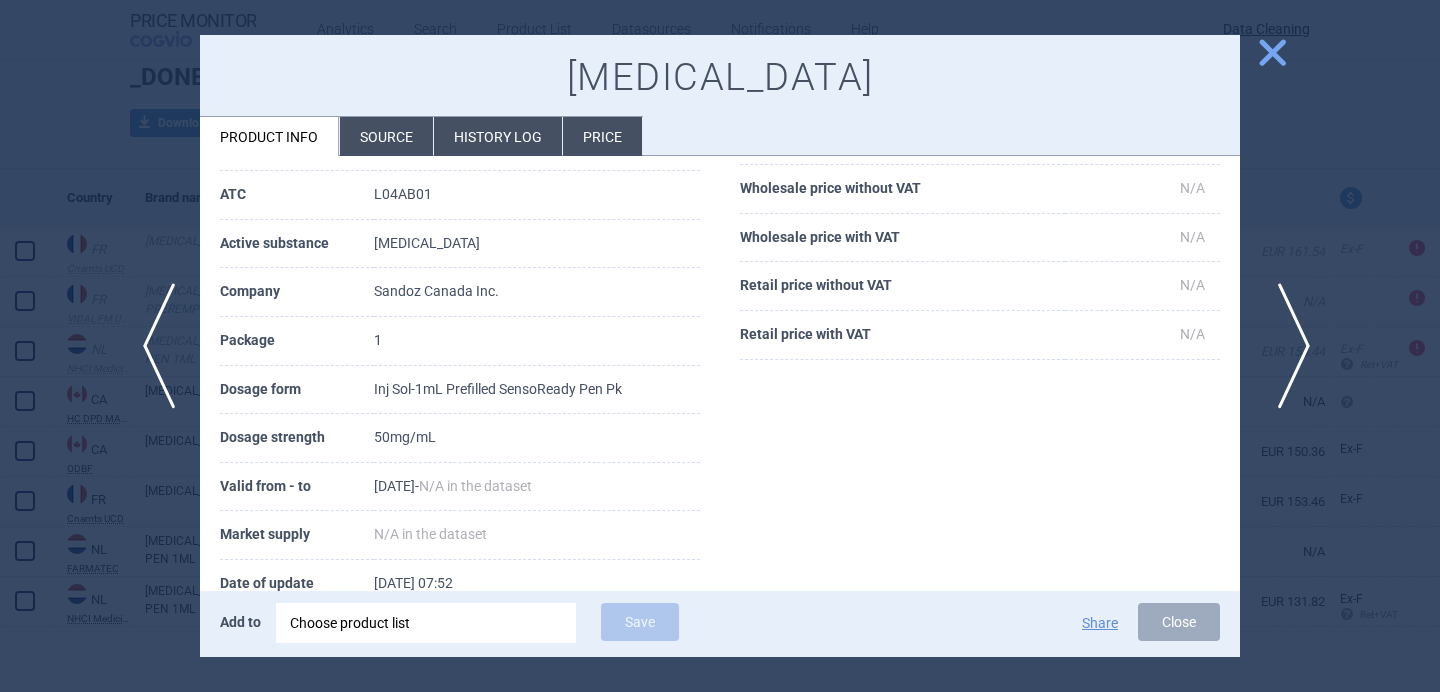 click on "next" at bounding box center [1287, 346] 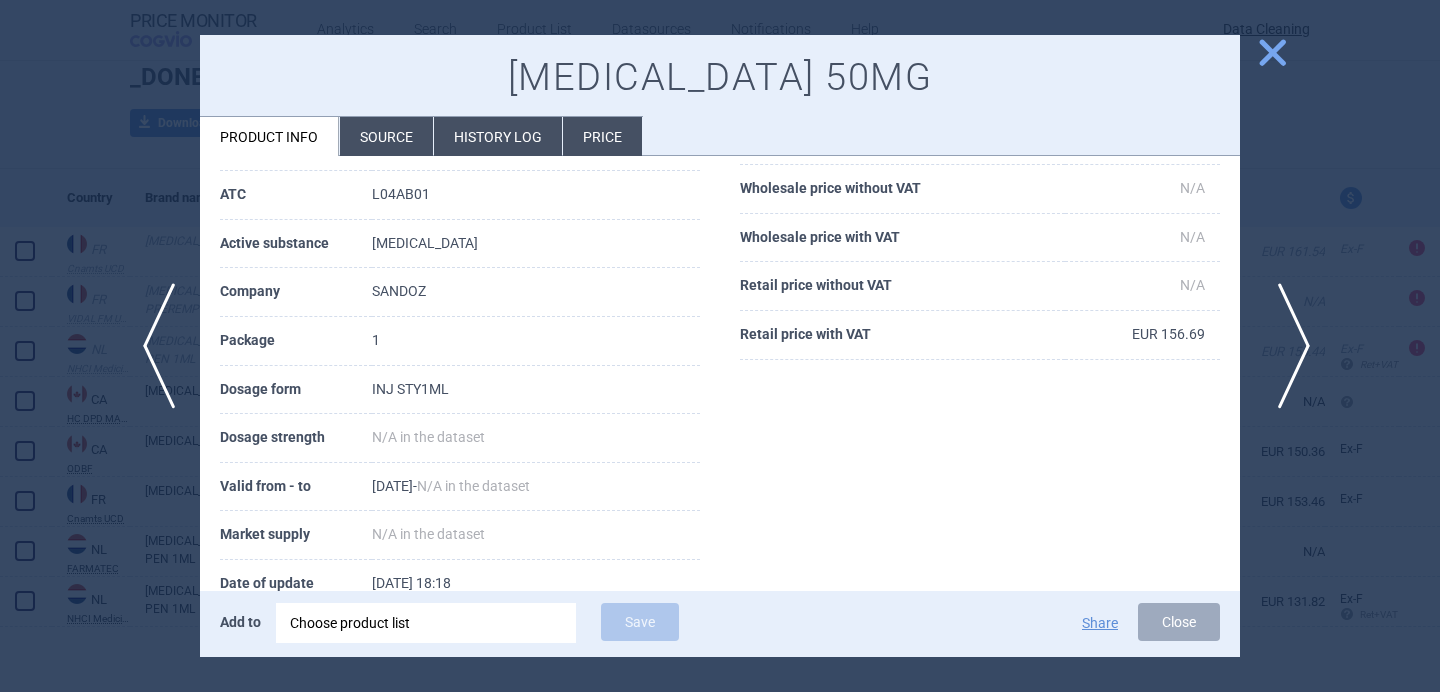 click on "next" at bounding box center [1287, 346] 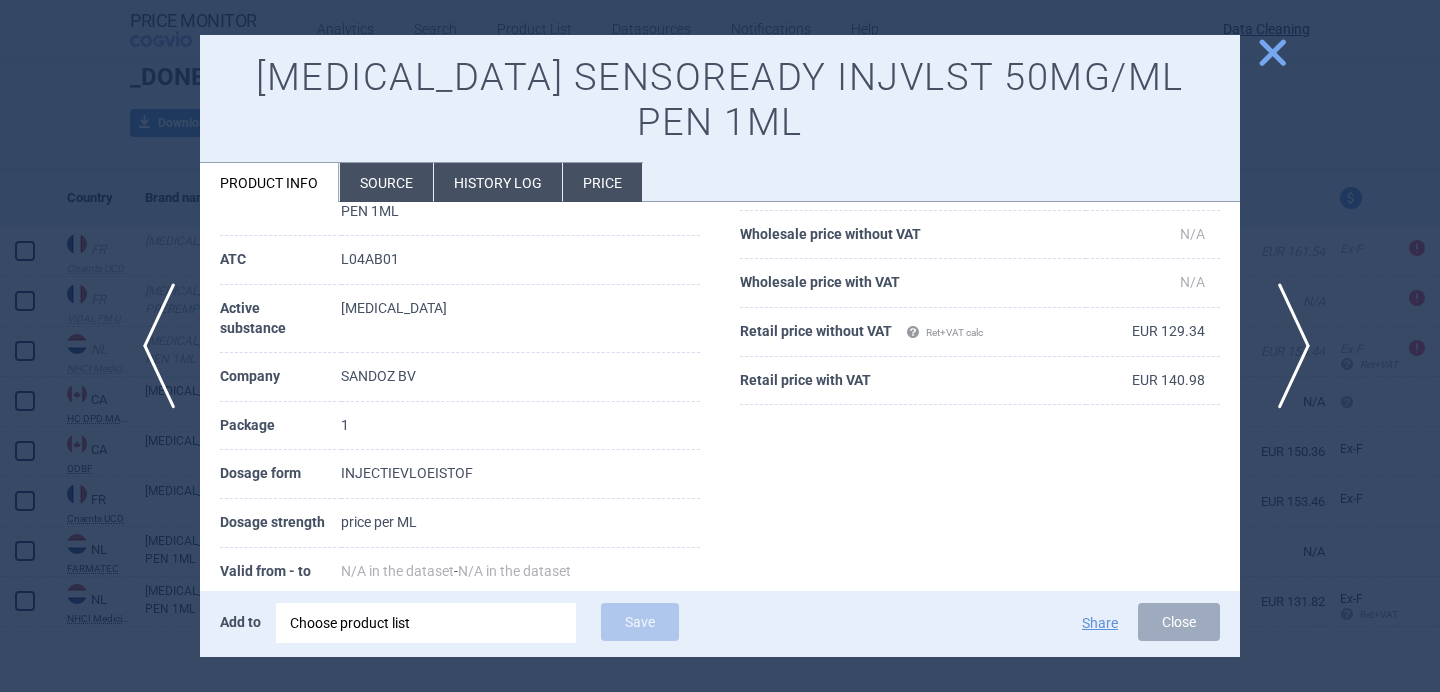 click on "next" at bounding box center [1287, 346] 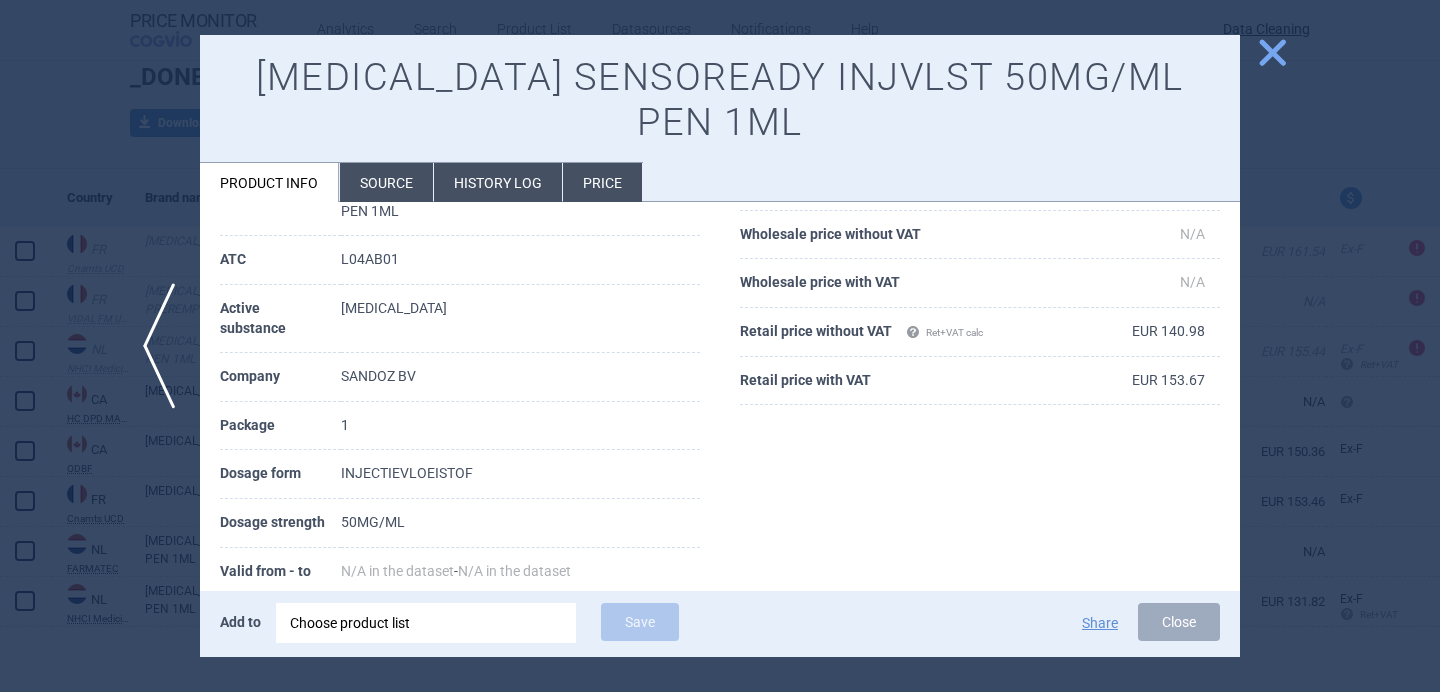 click at bounding box center [720, 346] 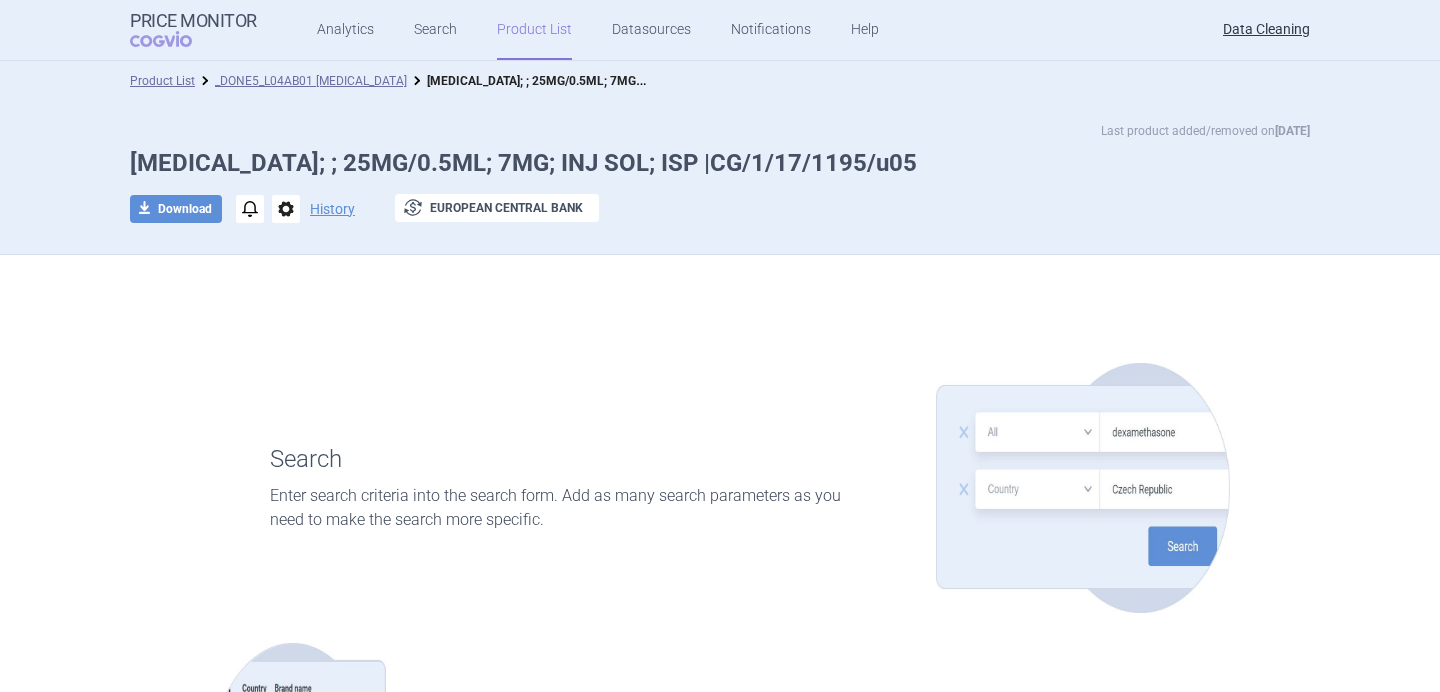scroll, scrollTop: 0, scrollLeft: 0, axis: both 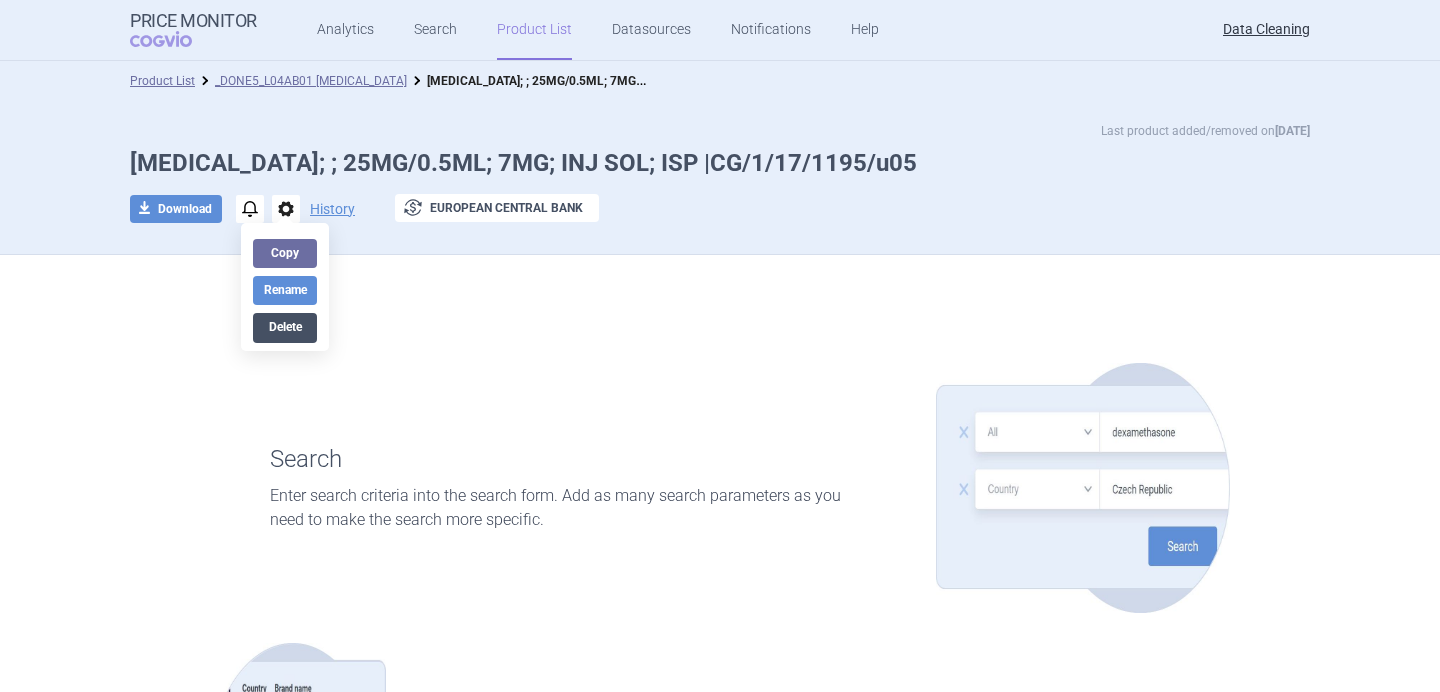 click on "Delete" at bounding box center (285, 327) 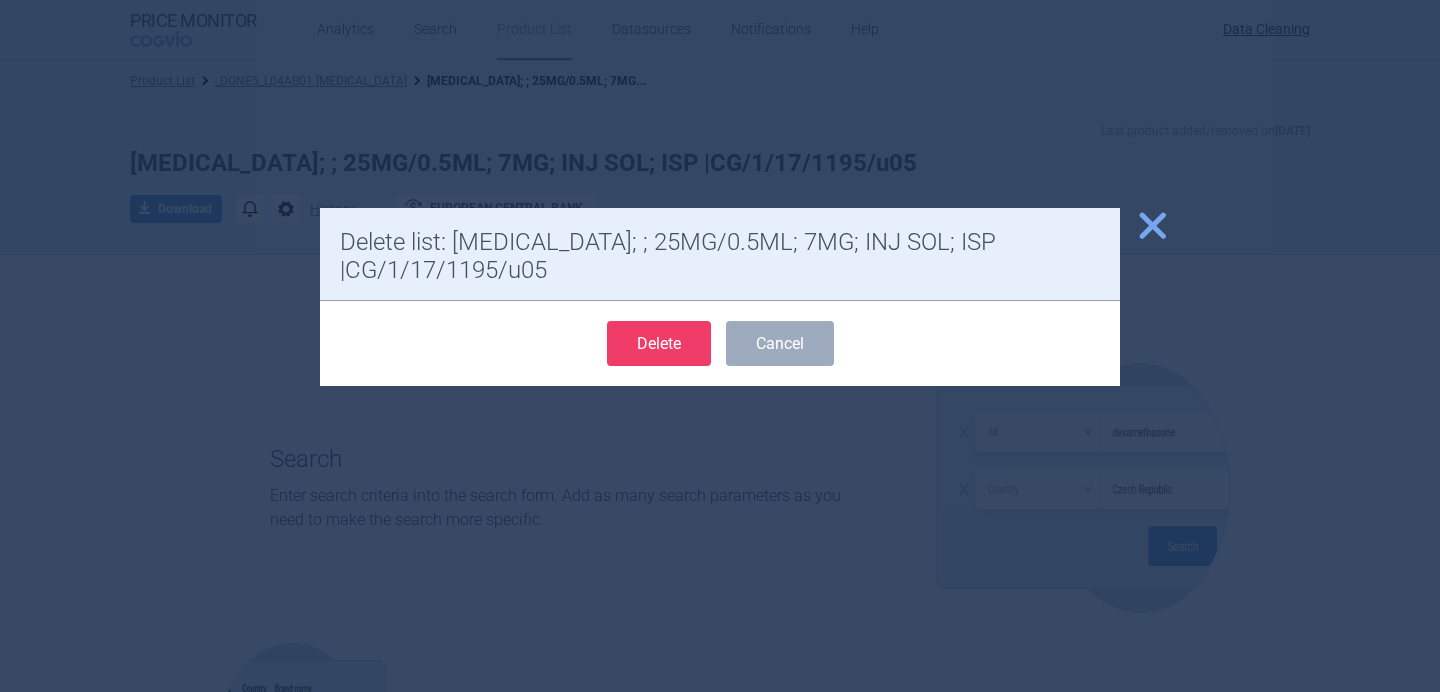 click on "Delete" at bounding box center (659, 343) 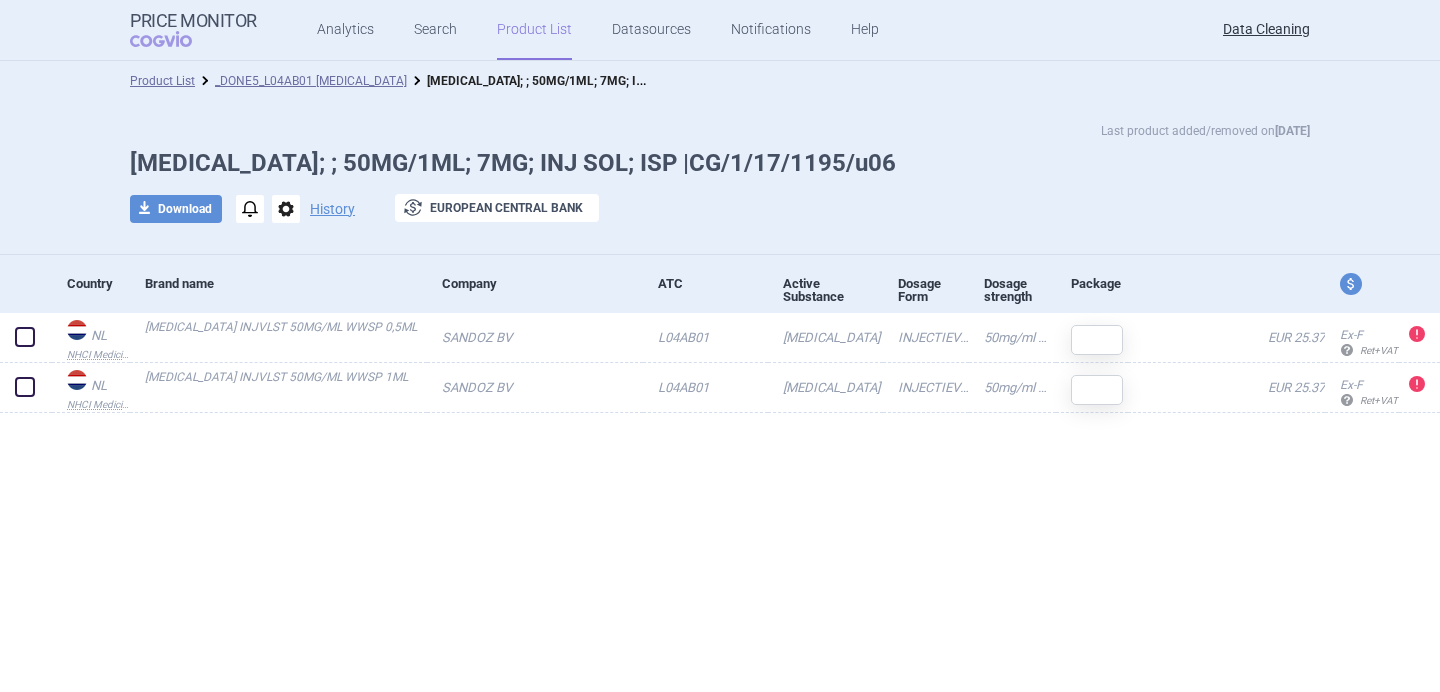 scroll, scrollTop: 0, scrollLeft: 0, axis: both 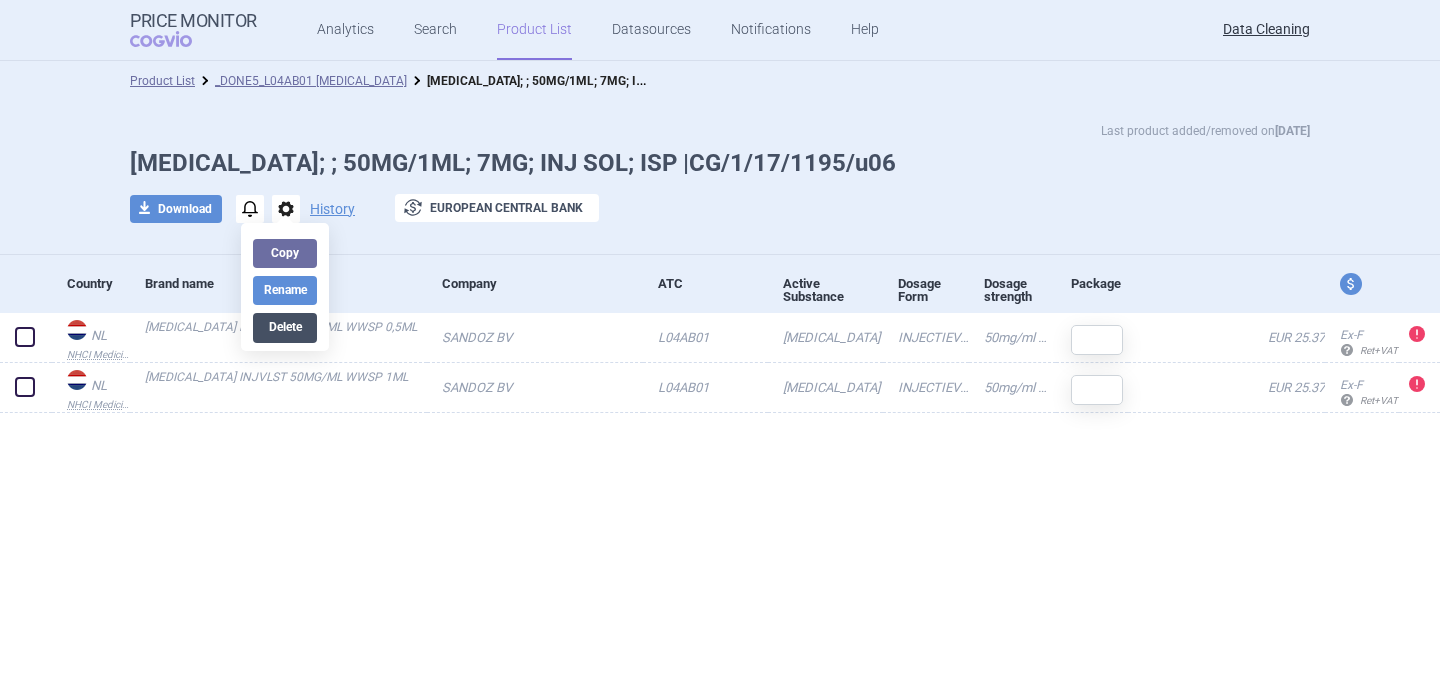 click on "Delete" at bounding box center (285, 327) 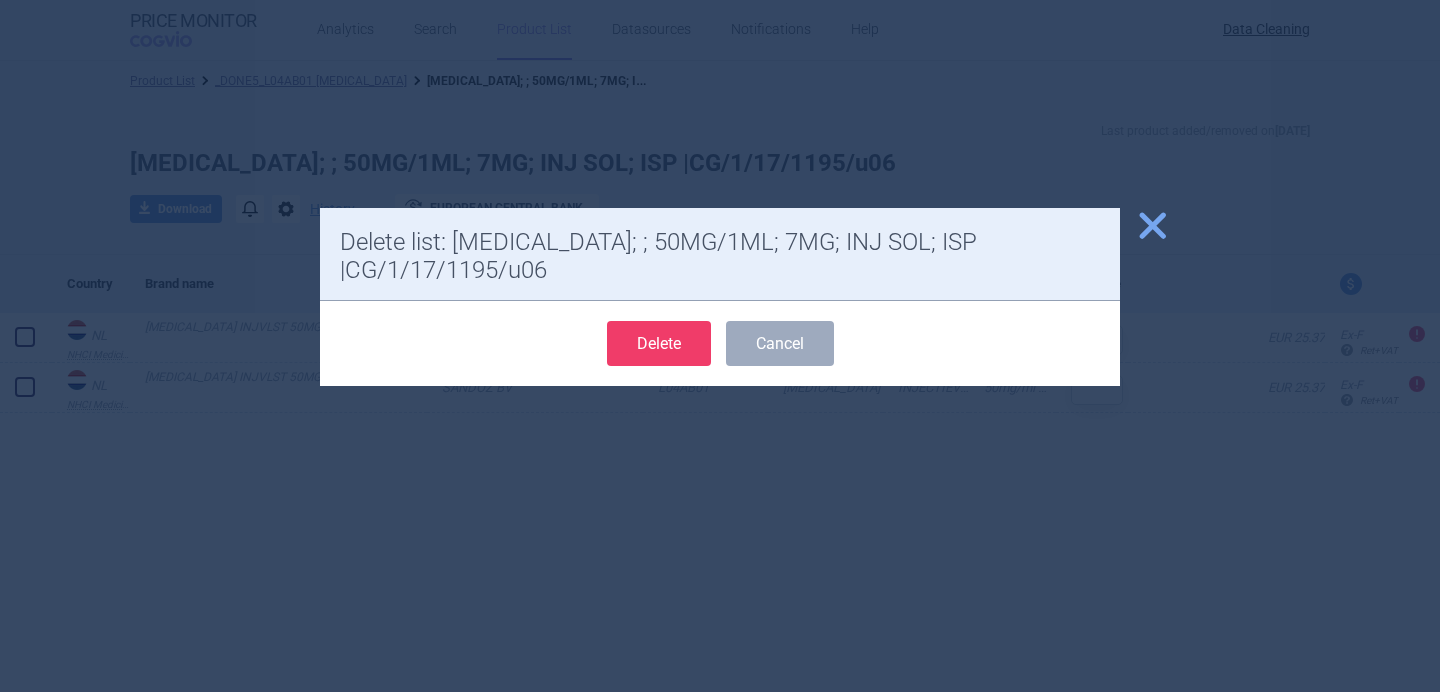 click on "Delete" at bounding box center [659, 343] 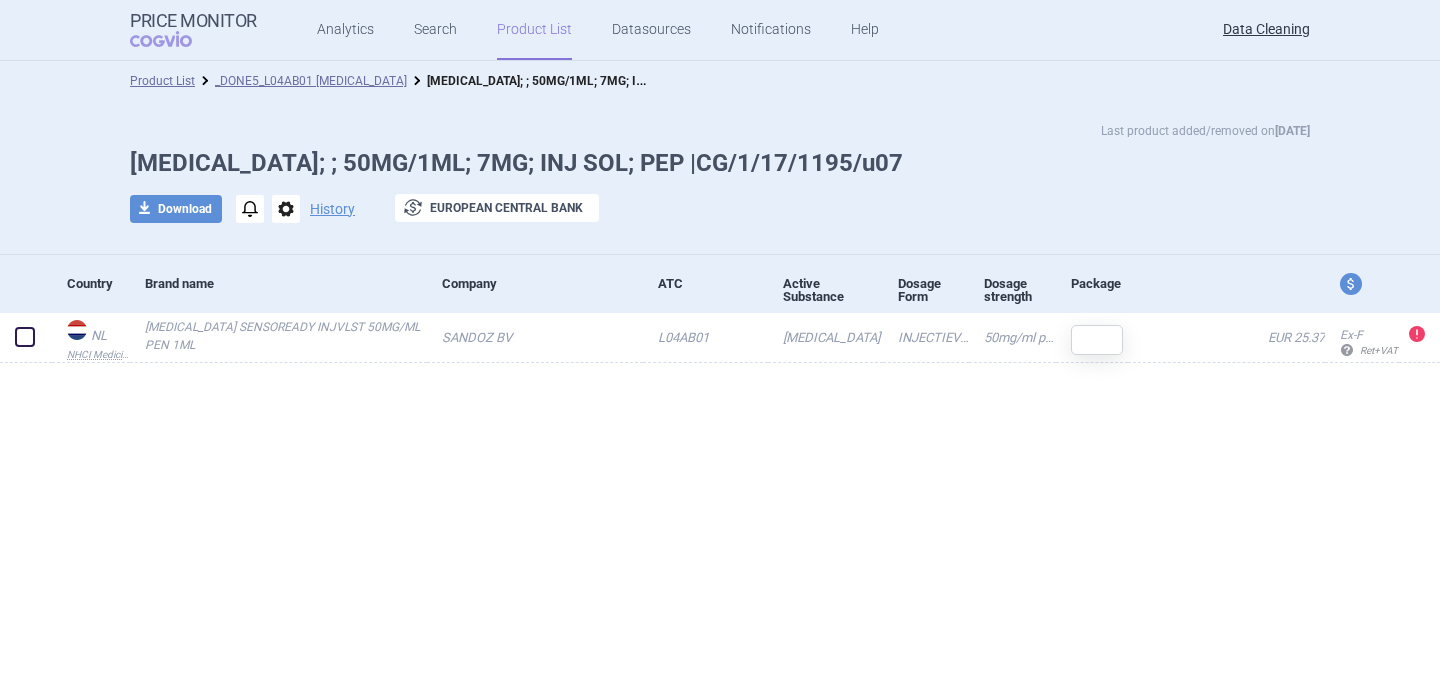 scroll, scrollTop: 0, scrollLeft: 0, axis: both 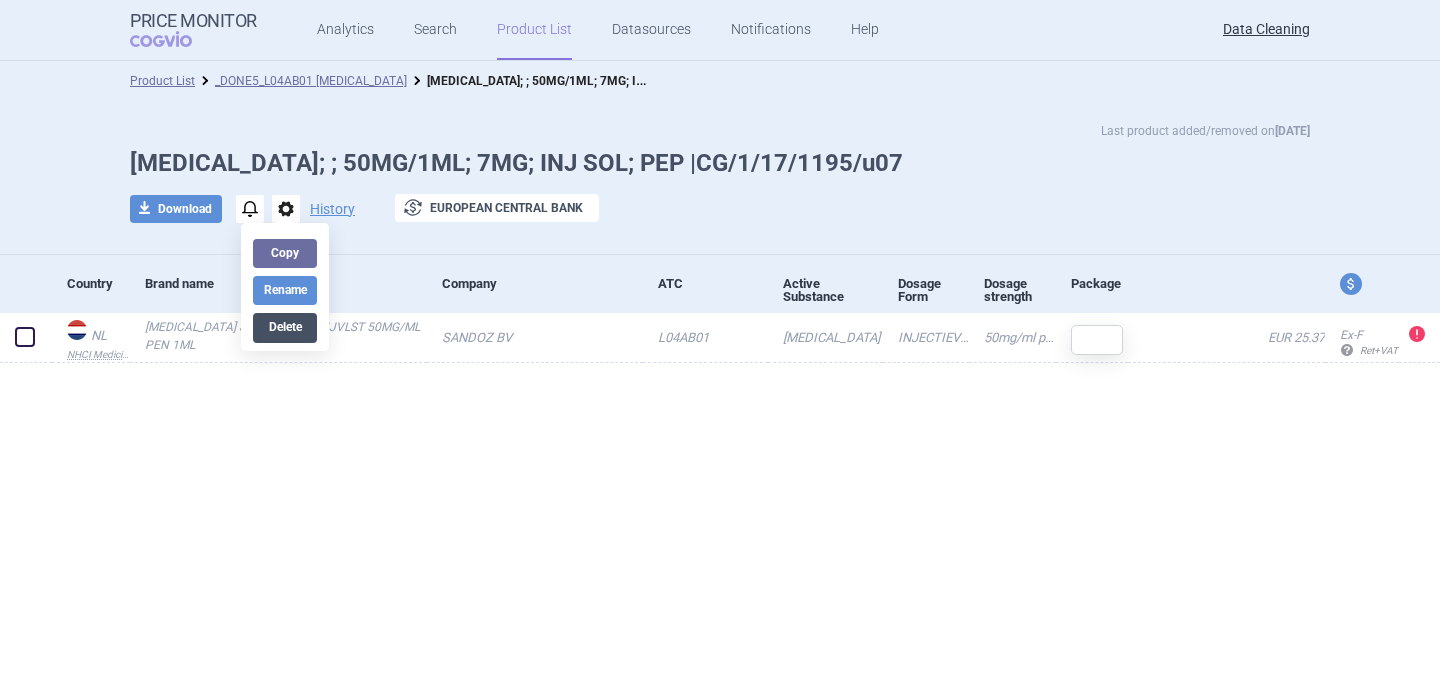 click on "Delete" at bounding box center [285, 327] 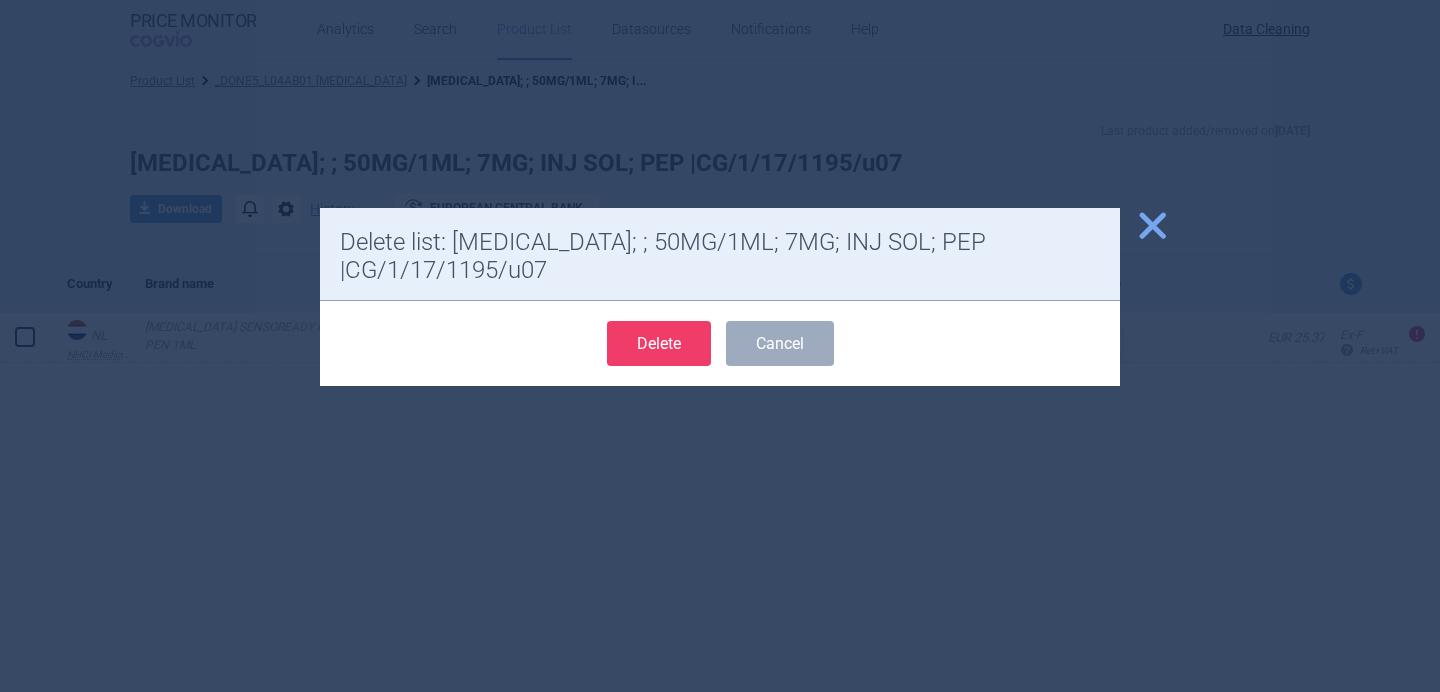 click on "Delete" at bounding box center [659, 343] 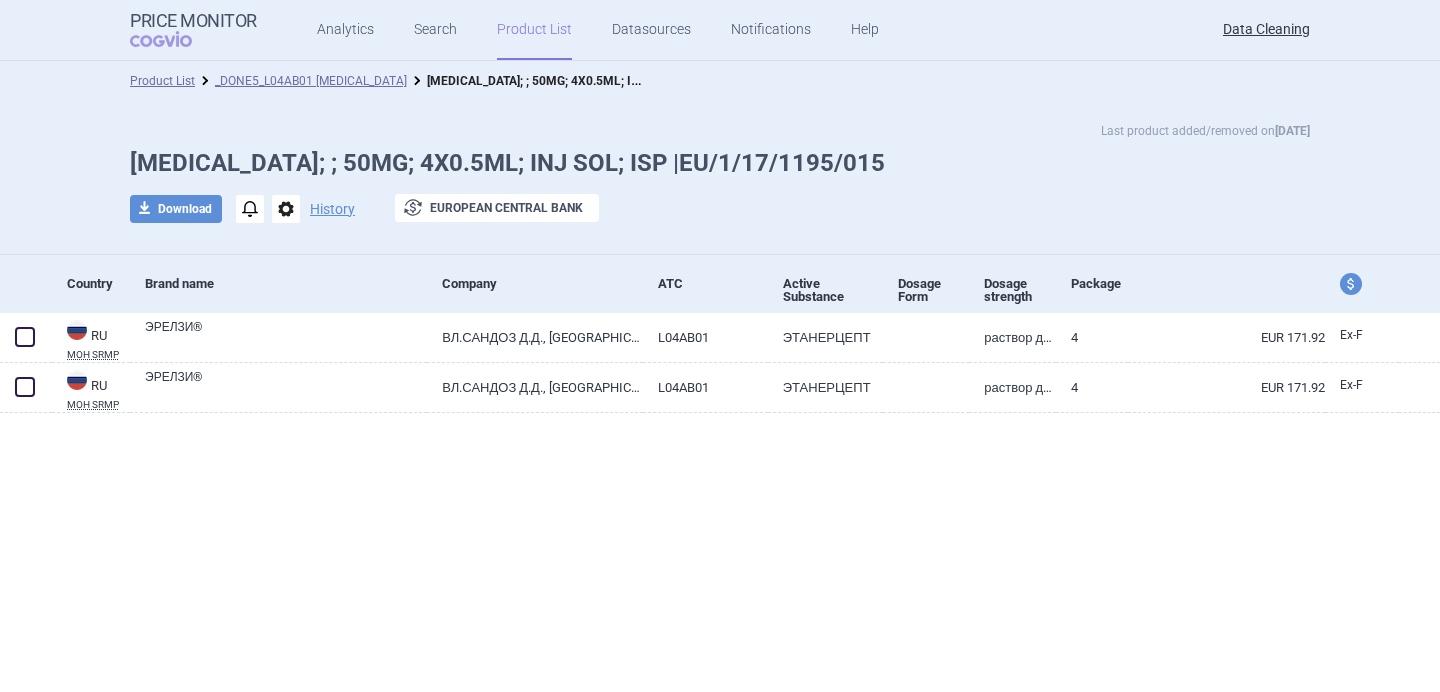 scroll, scrollTop: 0, scrollLeft: 0, axis: both 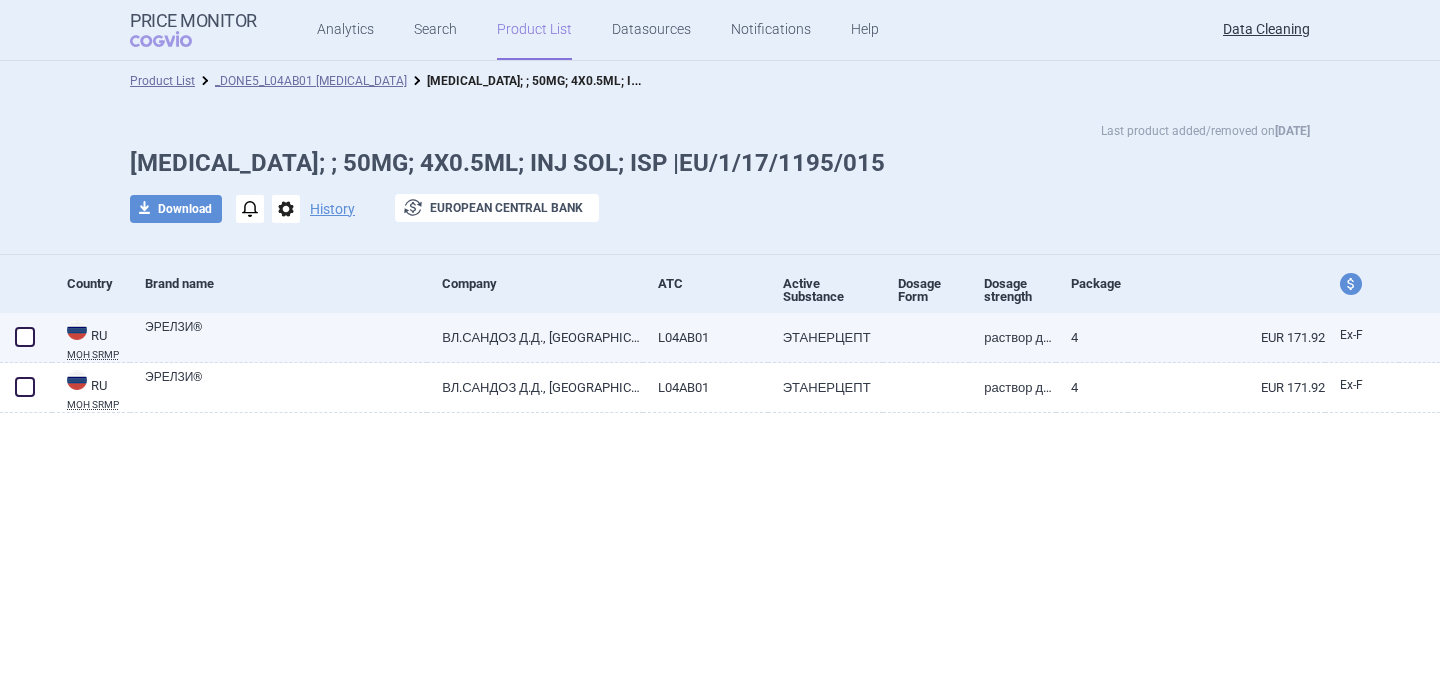 click on "ЭРЕЛЗИ®" at bounding box center (286, 336) 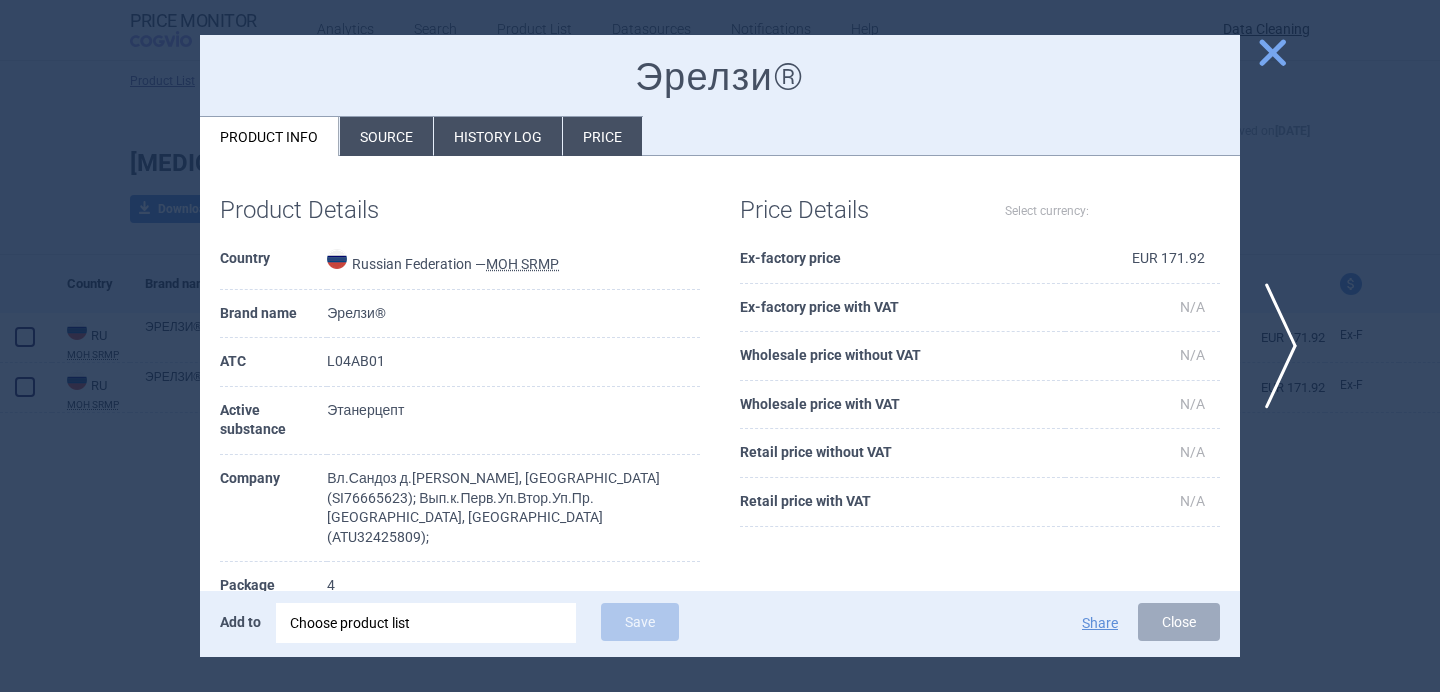 select on "EUR" 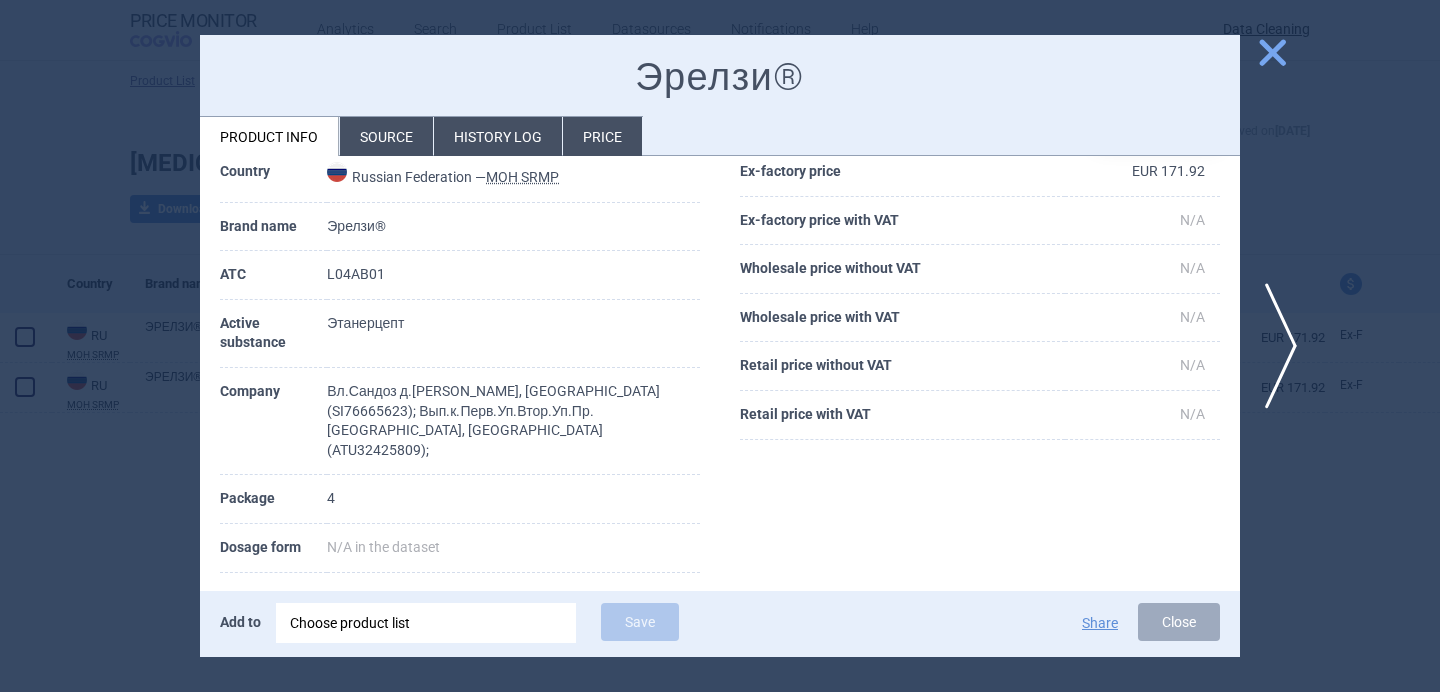 scroll, scrollTop: 252, scrollLeft: 0, axis: vertical 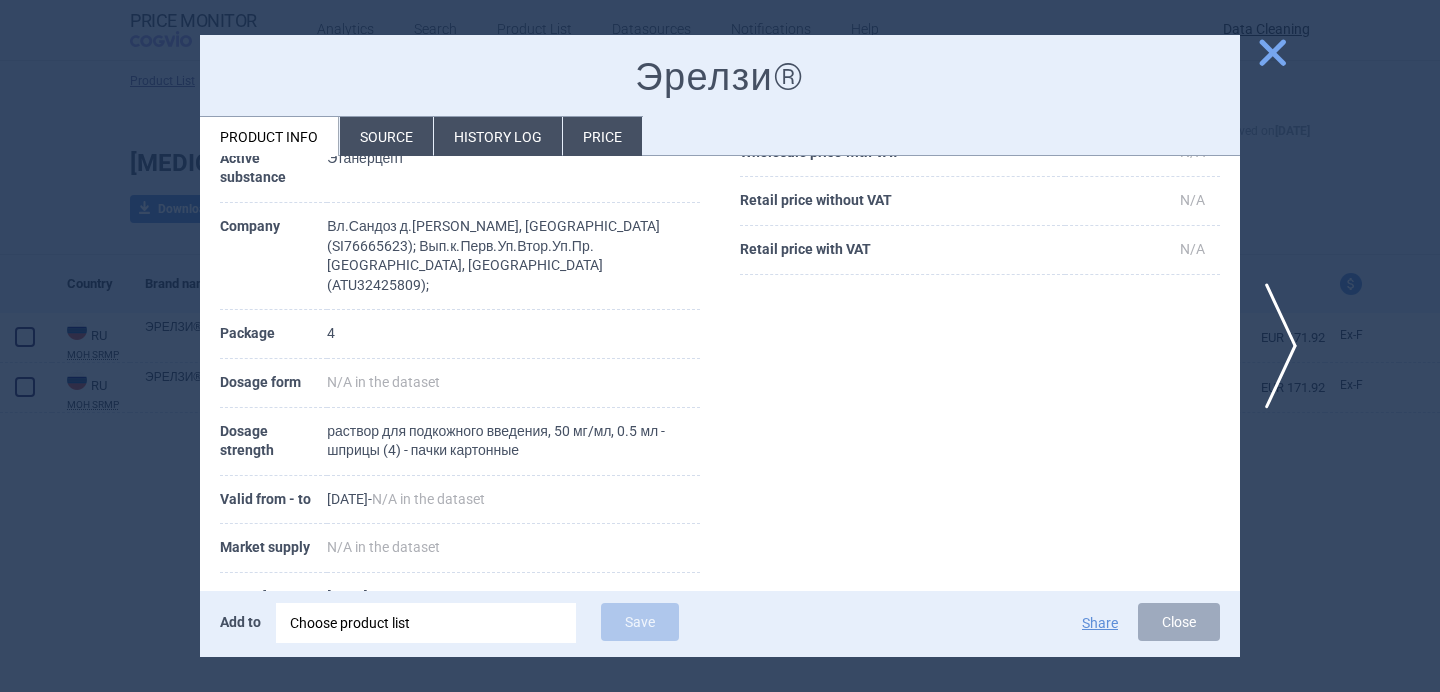 click on "Source" at bounding box center [386, 136] 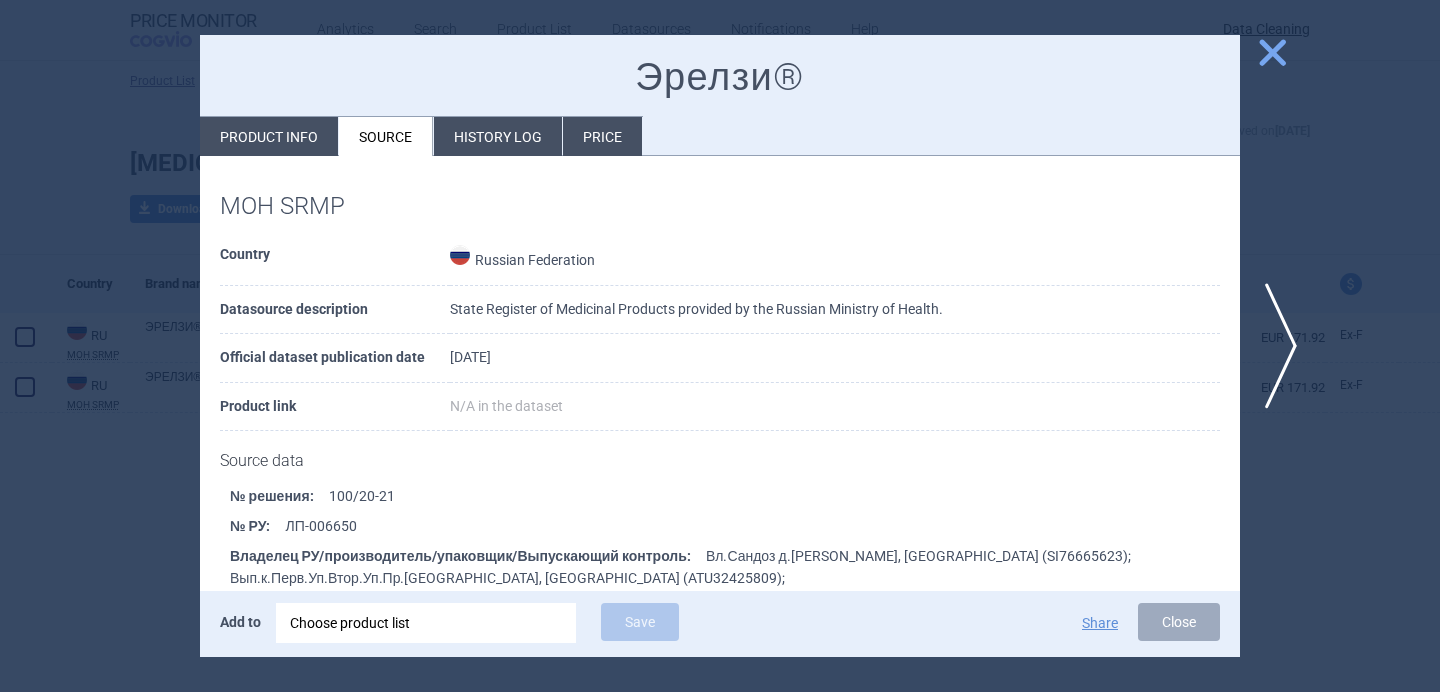scroll, scrollTop: 0, scrollLeft: 0, axis: both 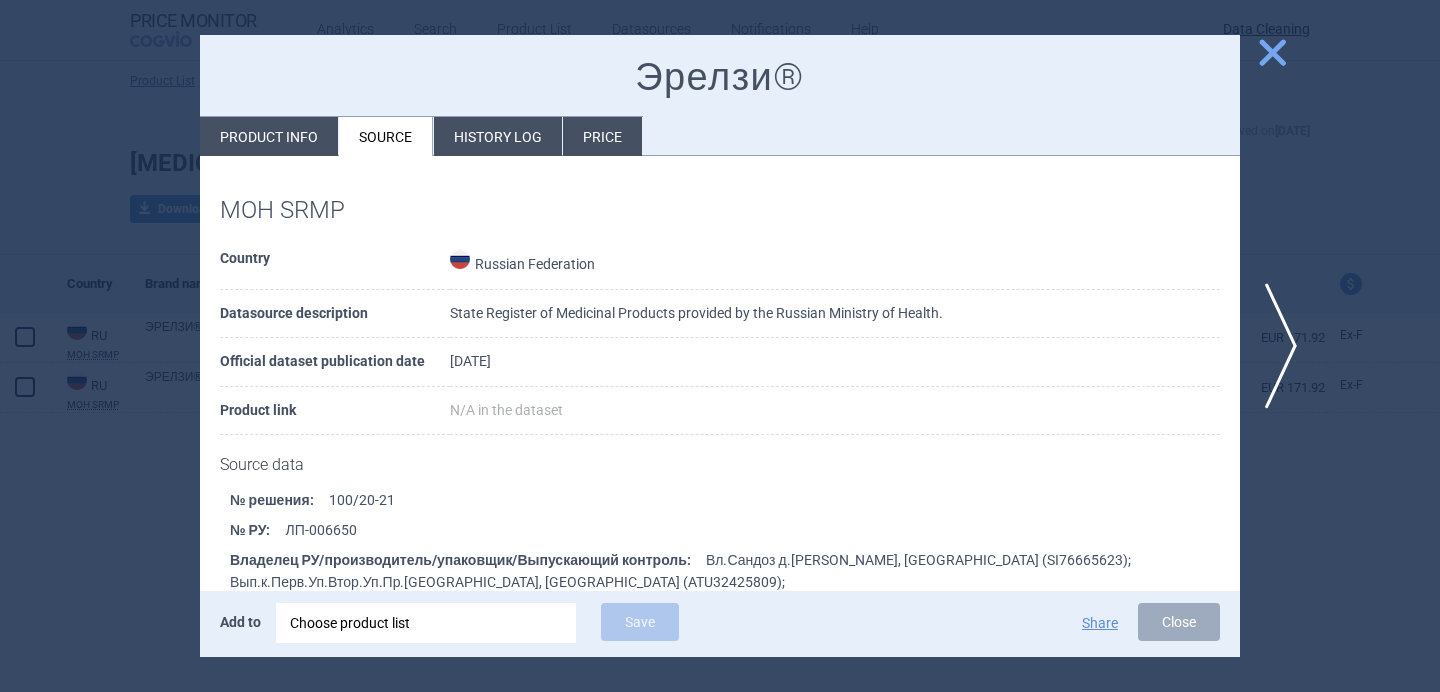 click at bounding box center [720, 346] 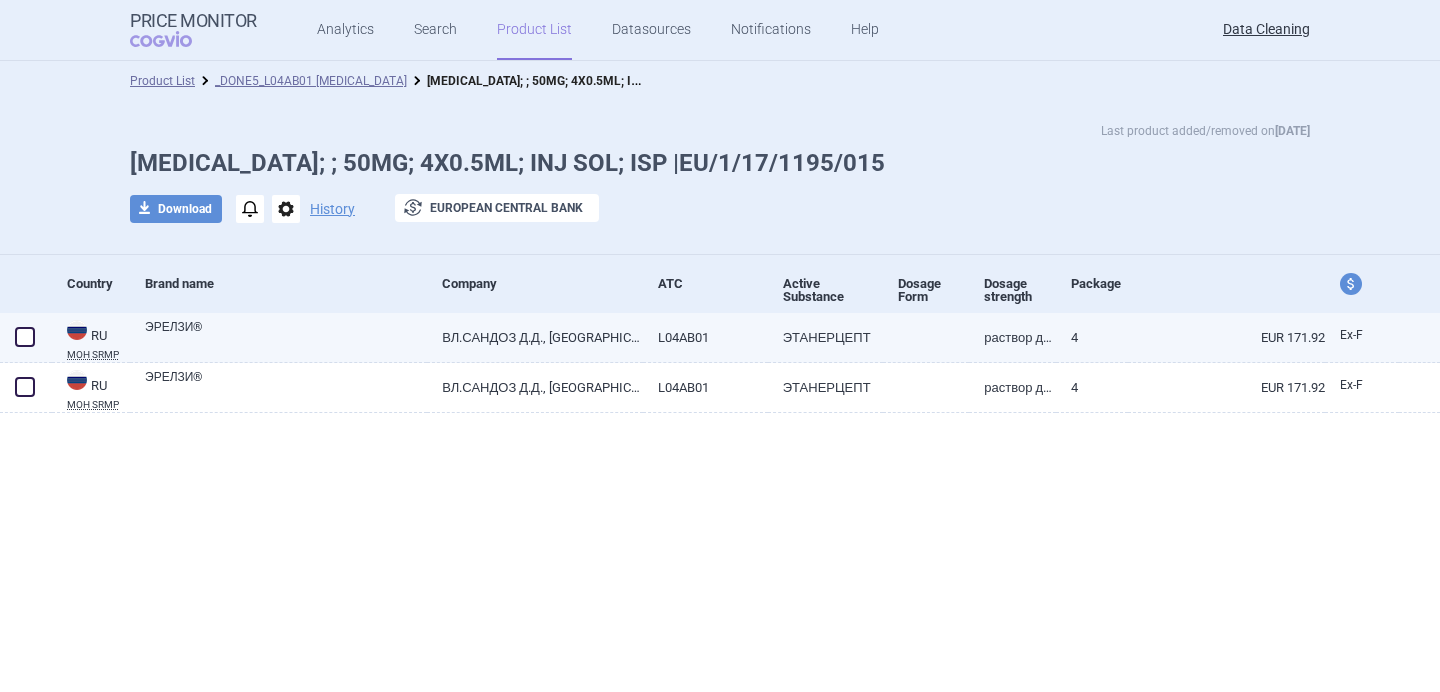 click on "ЭРЕЛЗИ®" at bounding box center (286, 336) 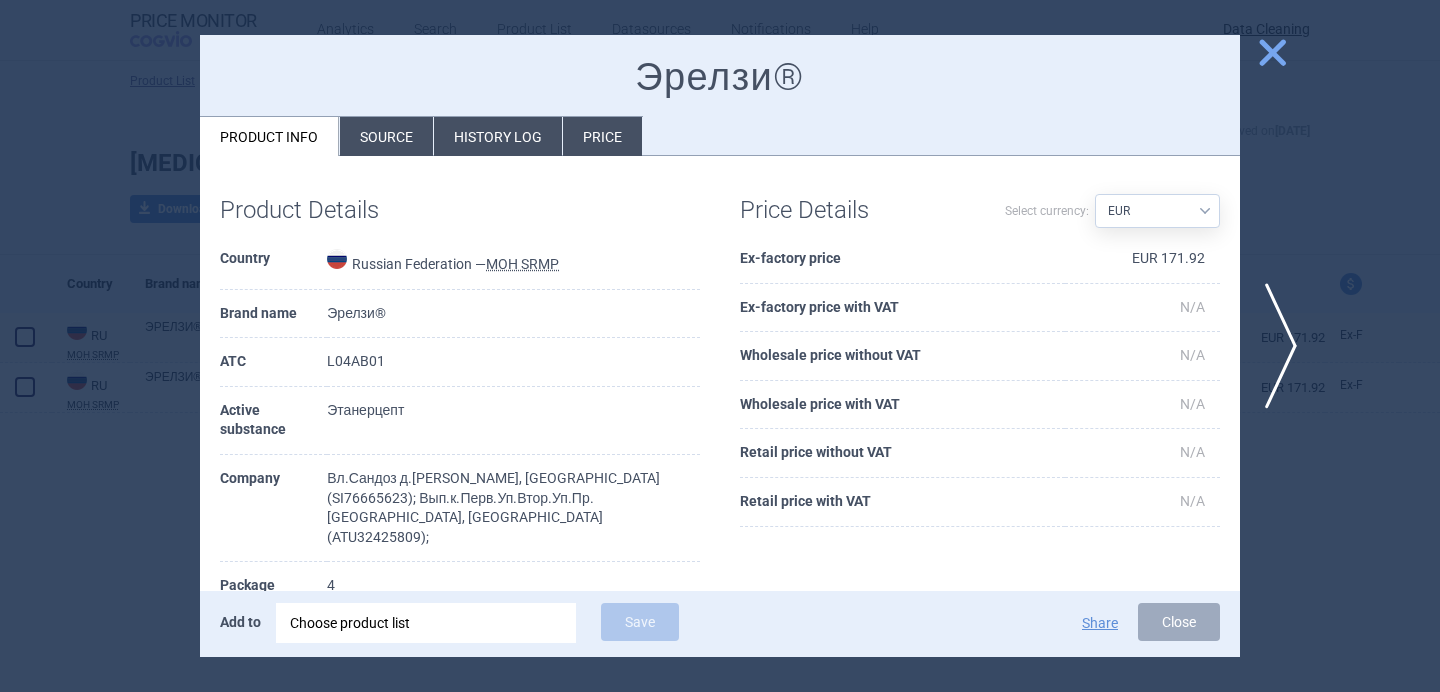 click on "Эрелзи®" at bounding box center (720, 78) 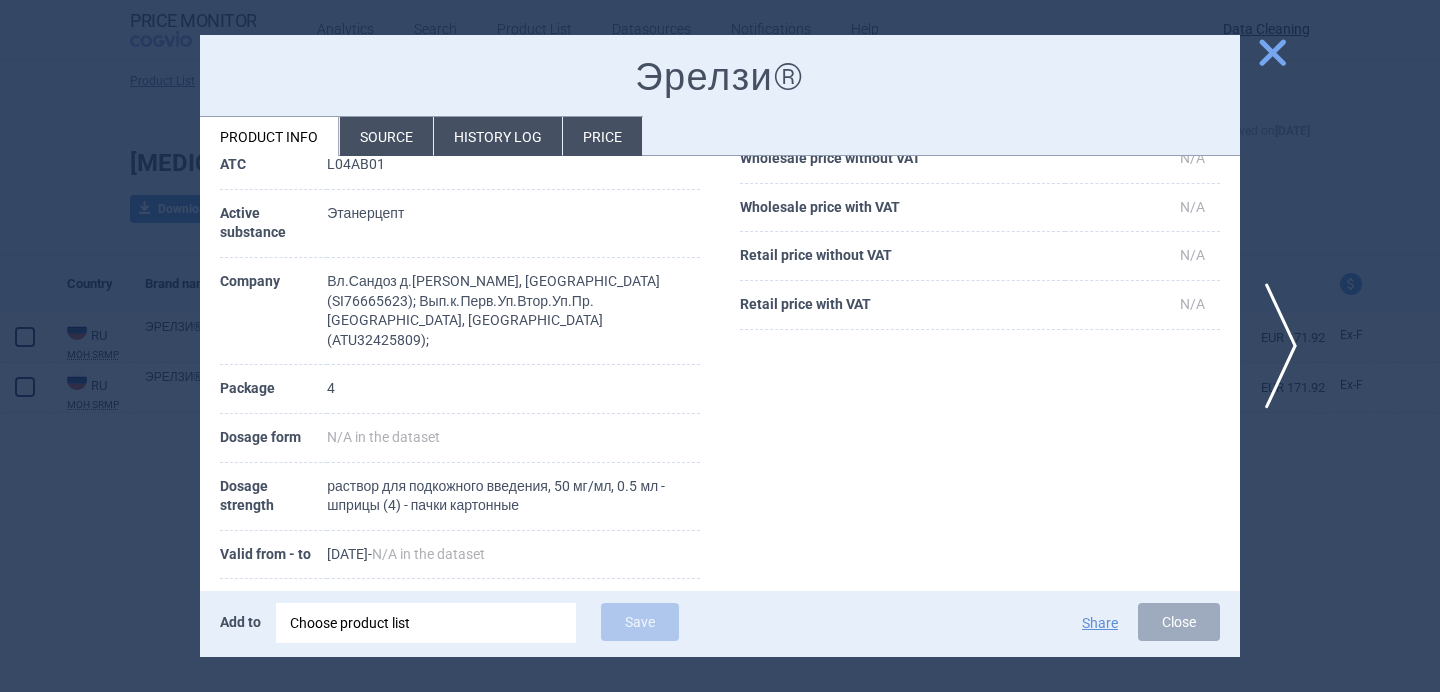 scroll, scrollTop: 207, scrollLeft: 0, axis: vertical 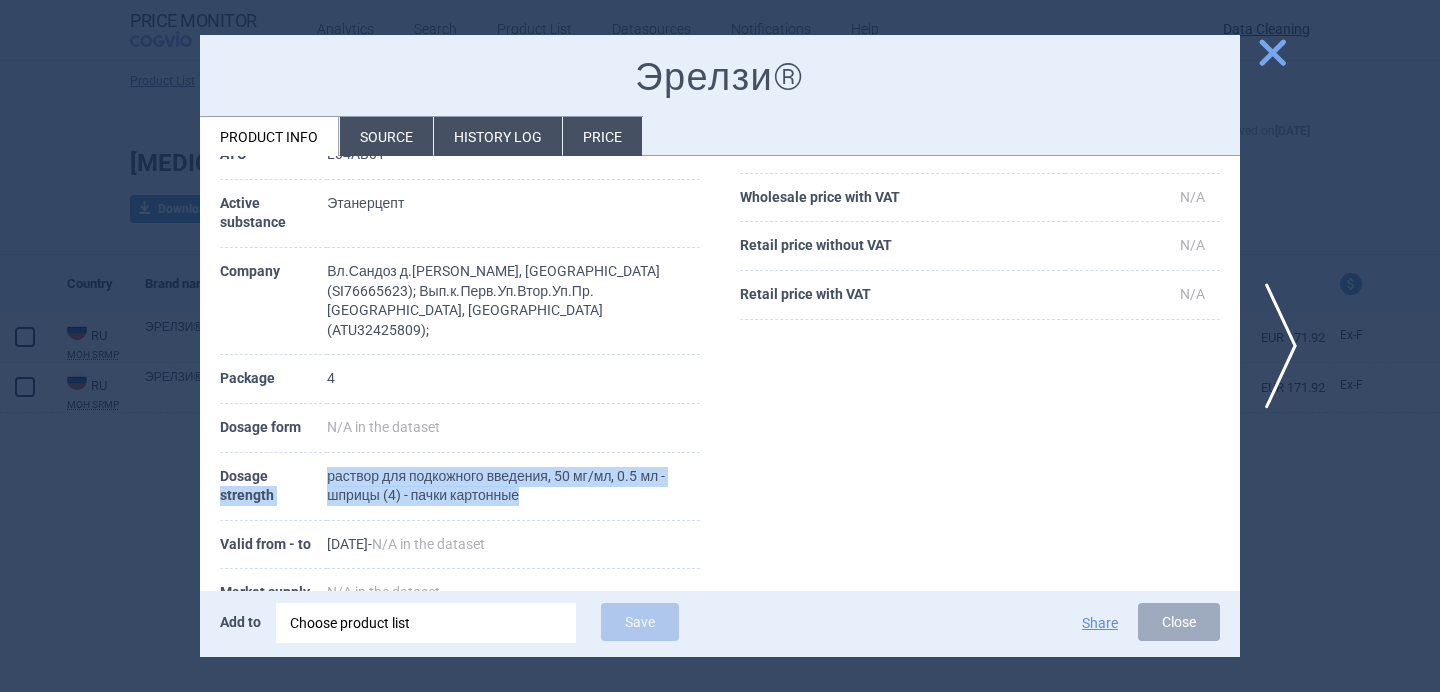 drag, startPoint x: 554, startPoint y: 474, endPoint x: 327, endPoint y: 461, distance: 227.37195 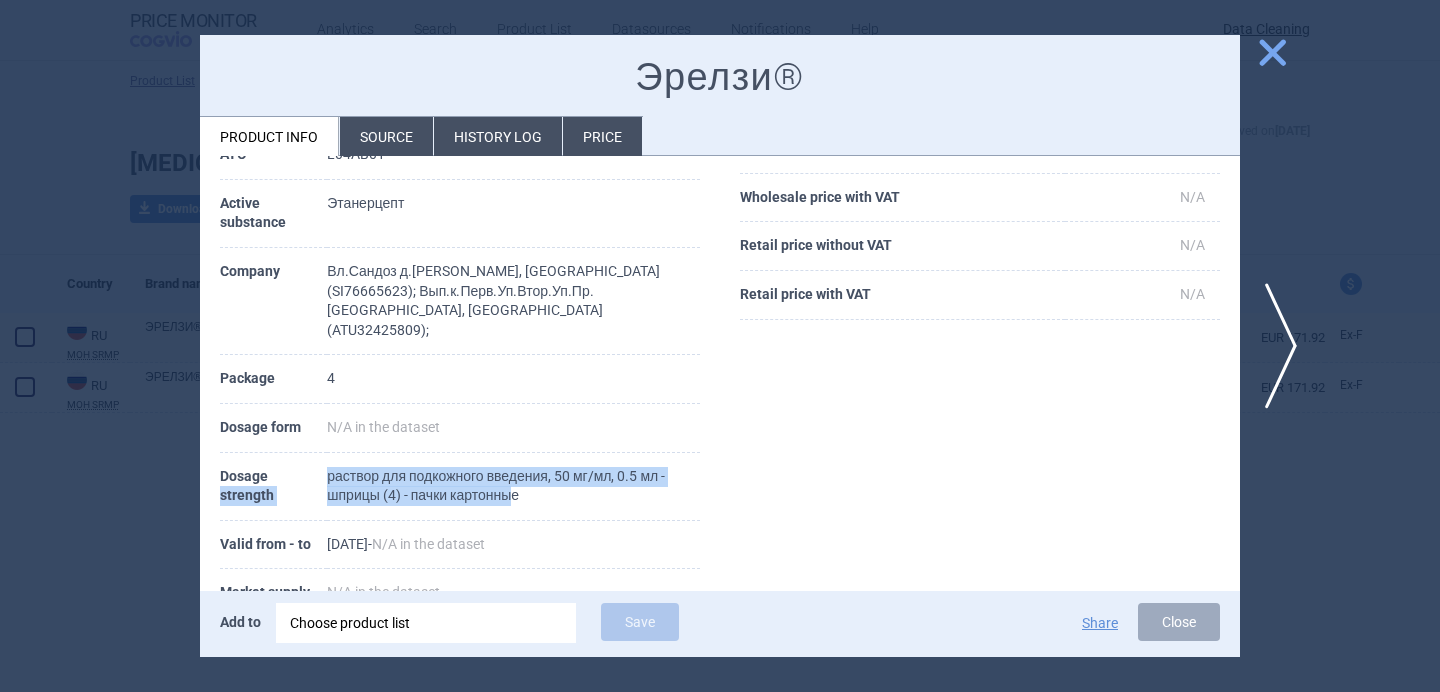 drag, startPoint x: 329, startPoint y: 454, endPoint x: 522, endPoint y: 473, distance: 193.93298 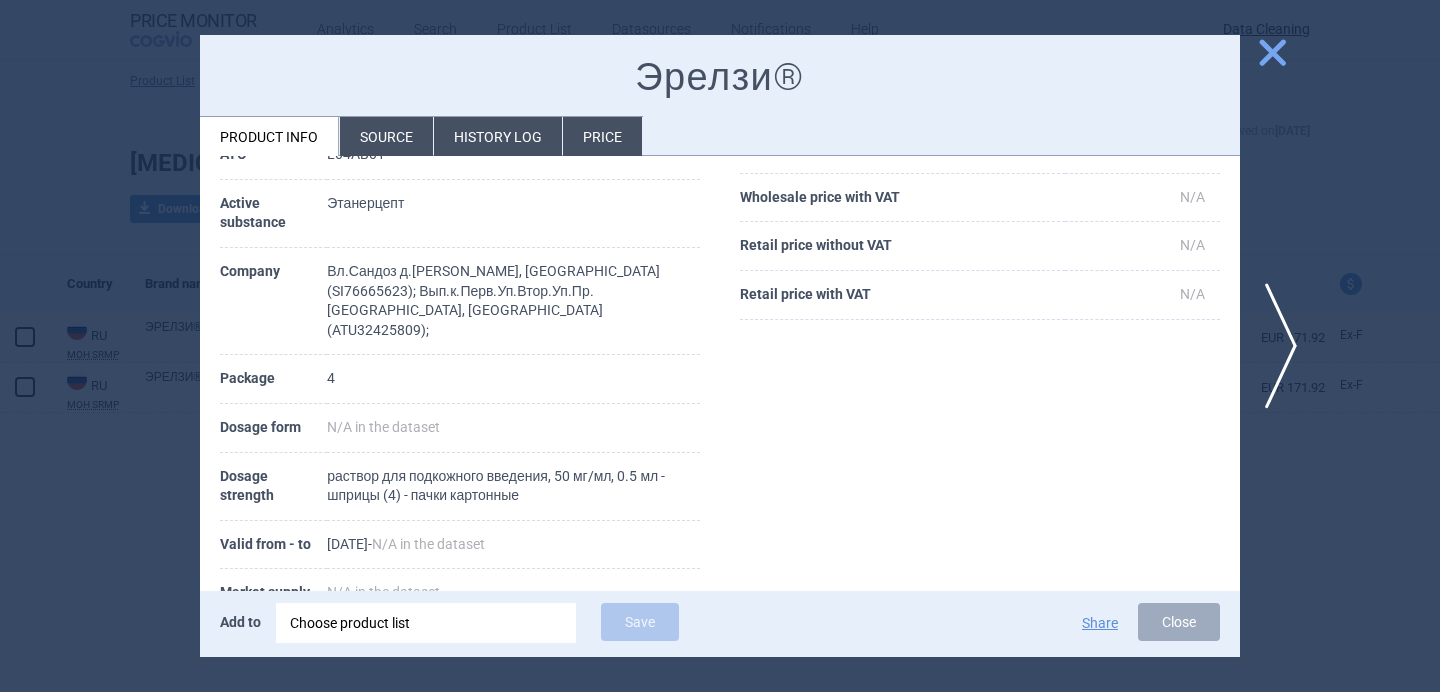 click on "раствор для подкожного введения, 50 мг/мл, 0.5 мл - шприцы (4) - пачки картонные" at bounding box center [513, 487] 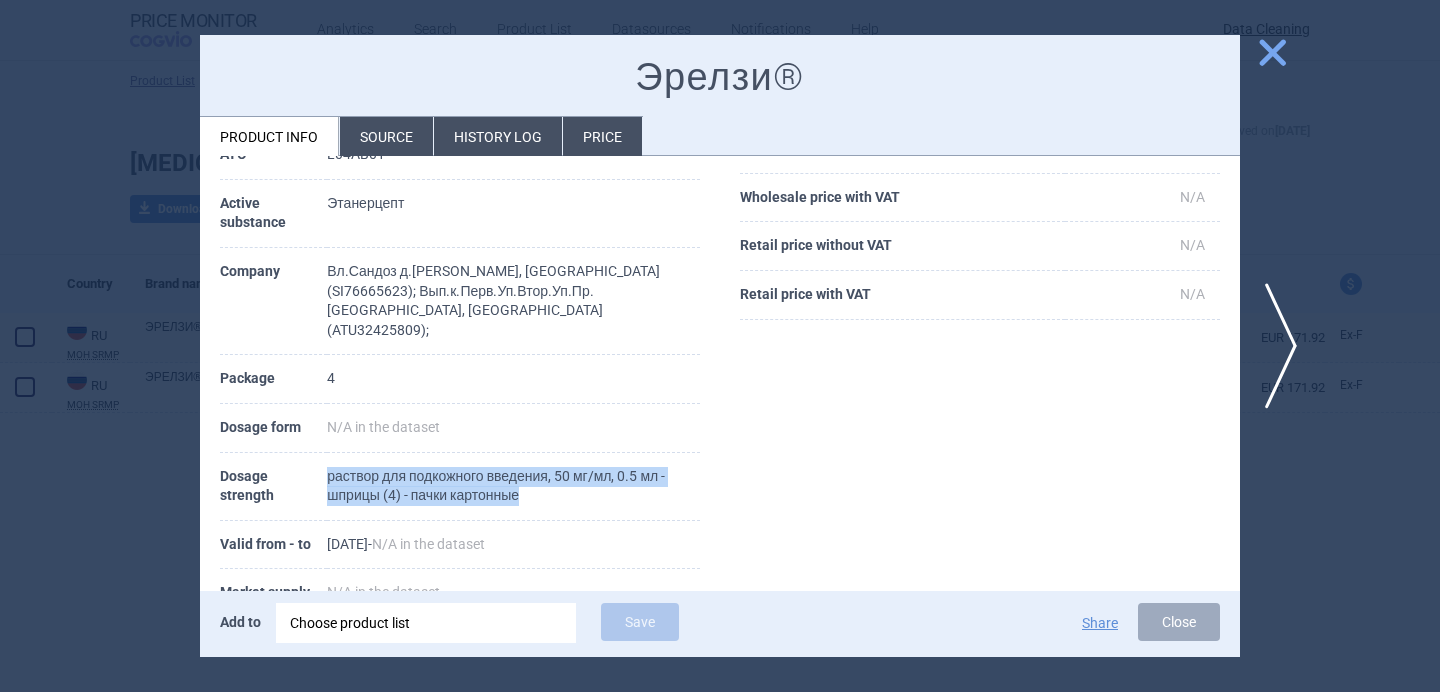 drag, startPoint x: 535, startPoint y: 476, endPoint x: 333, endPoint y: 459, distance: 202.71408 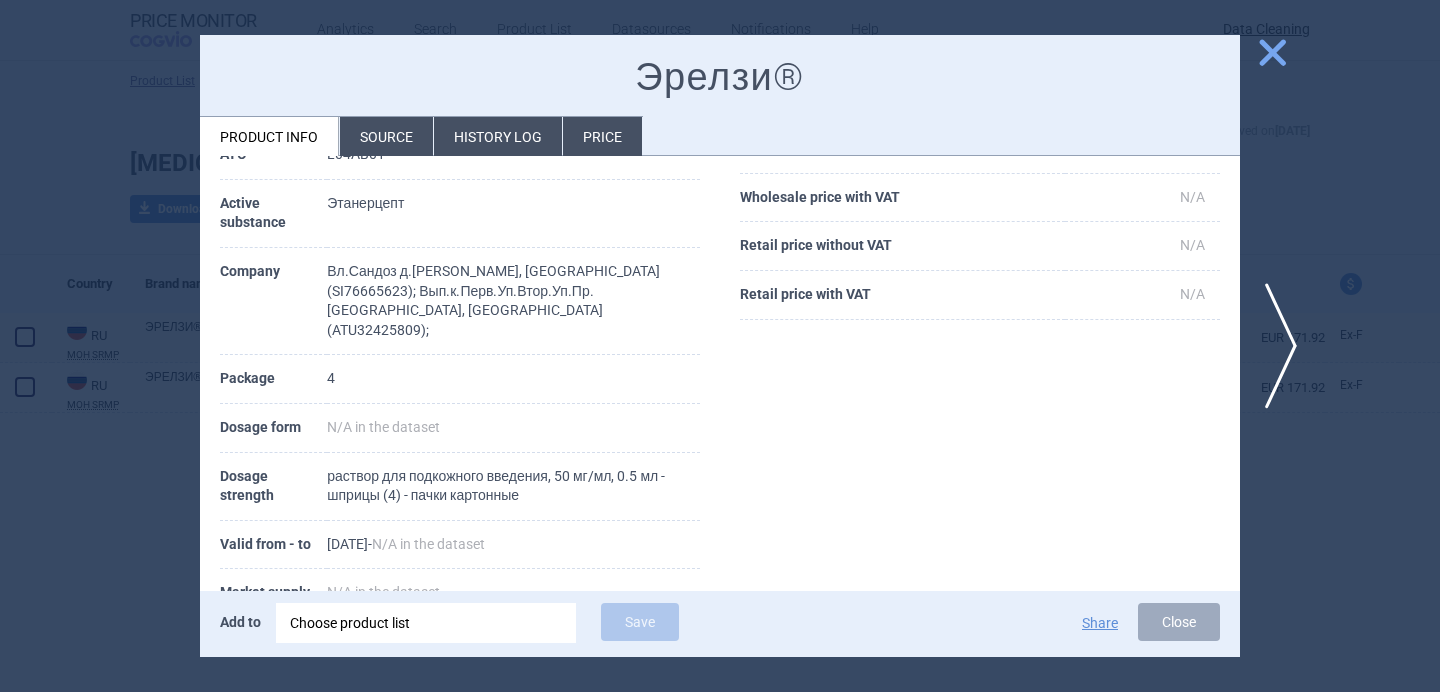 click at bounding box center (720, 346) 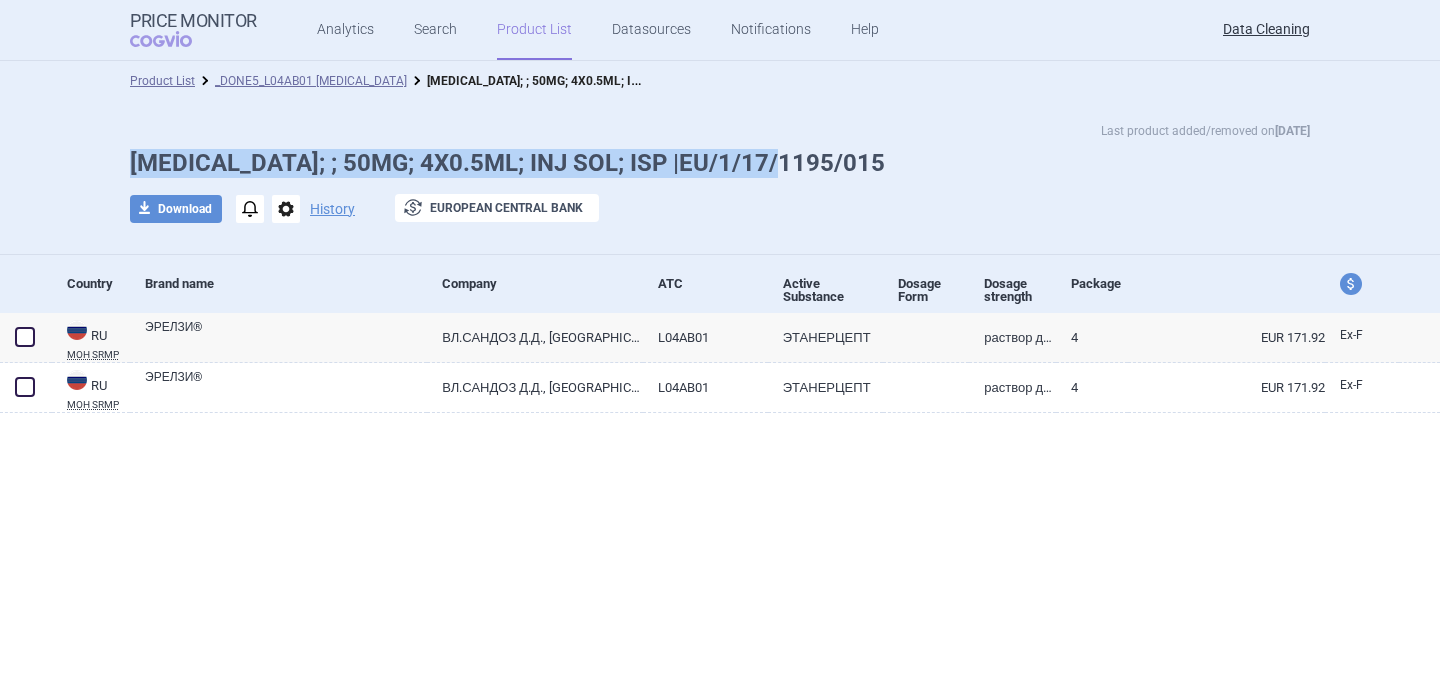 drag, startPoint x: 772, startPoint y: 161, endPoint x: 103, endPoint y: 160, distance: 669.00073 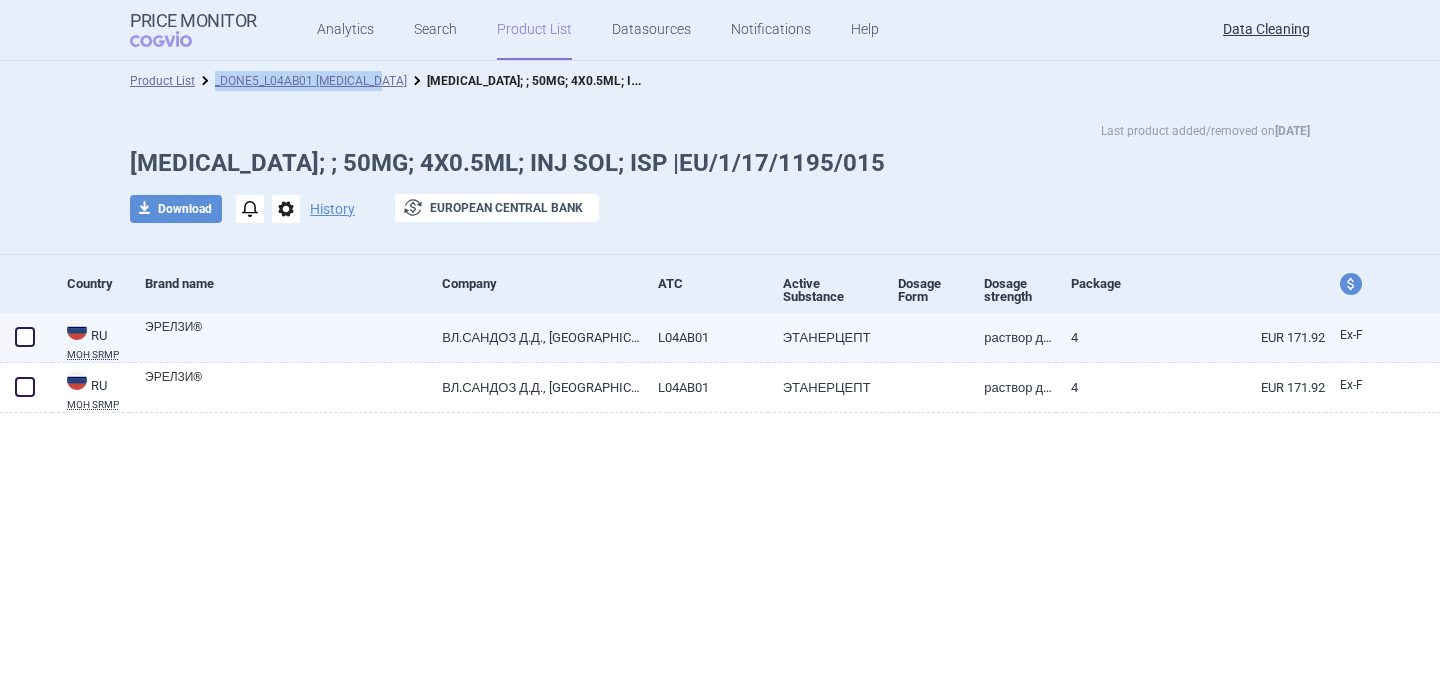 click at bounding box center (25, 337) 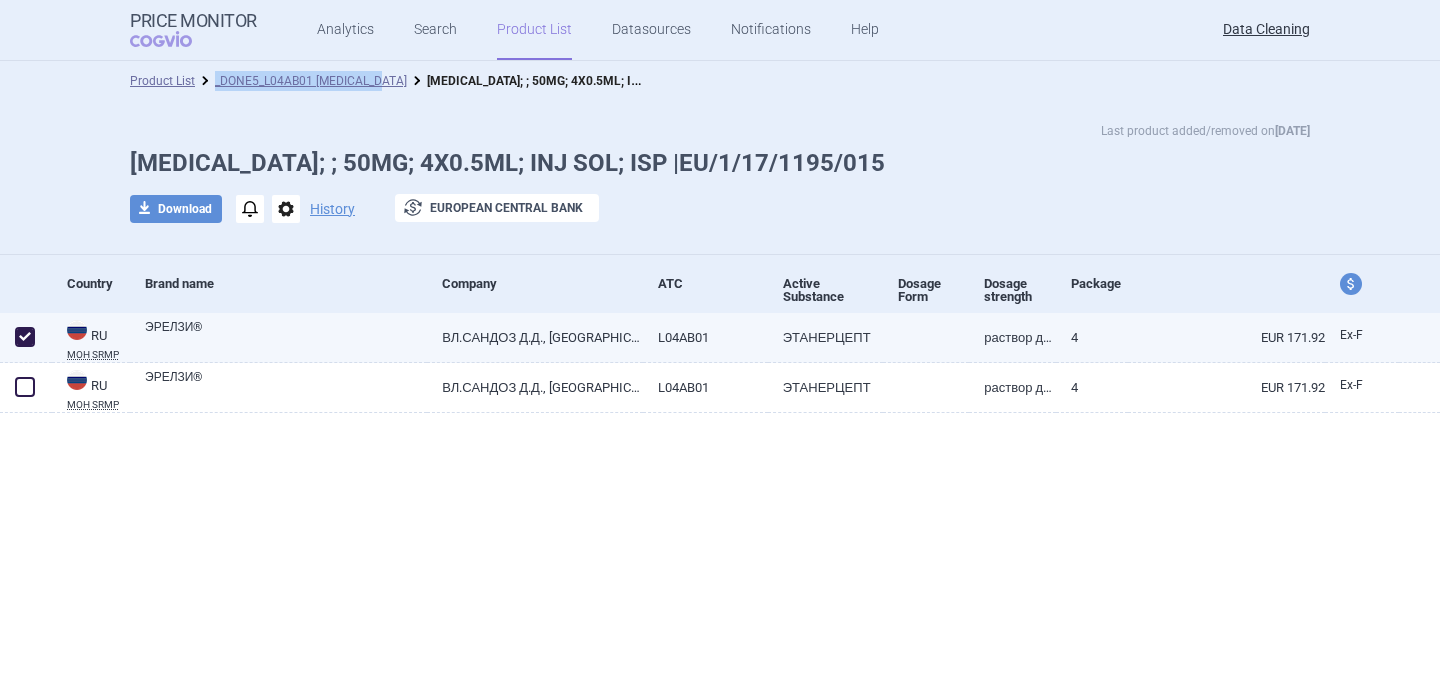 checkbox on "true" 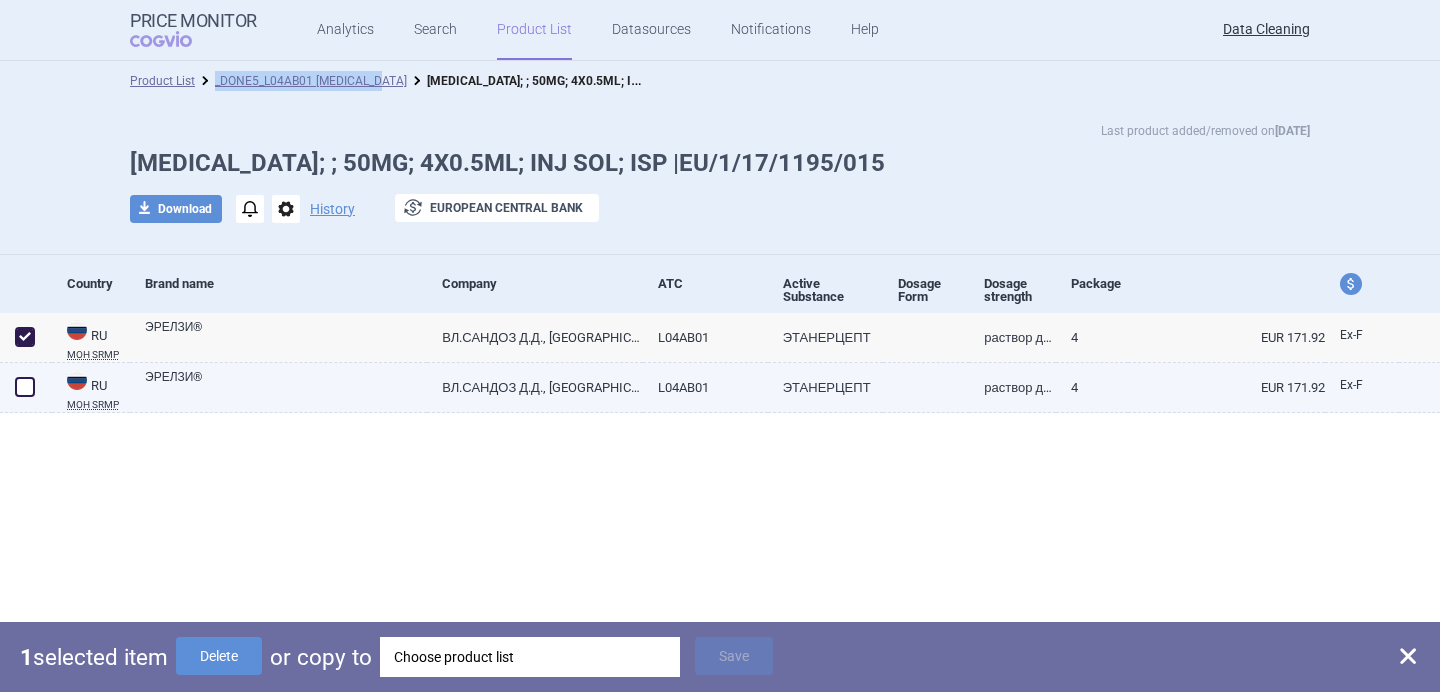 click at bounding box center (25, 387) 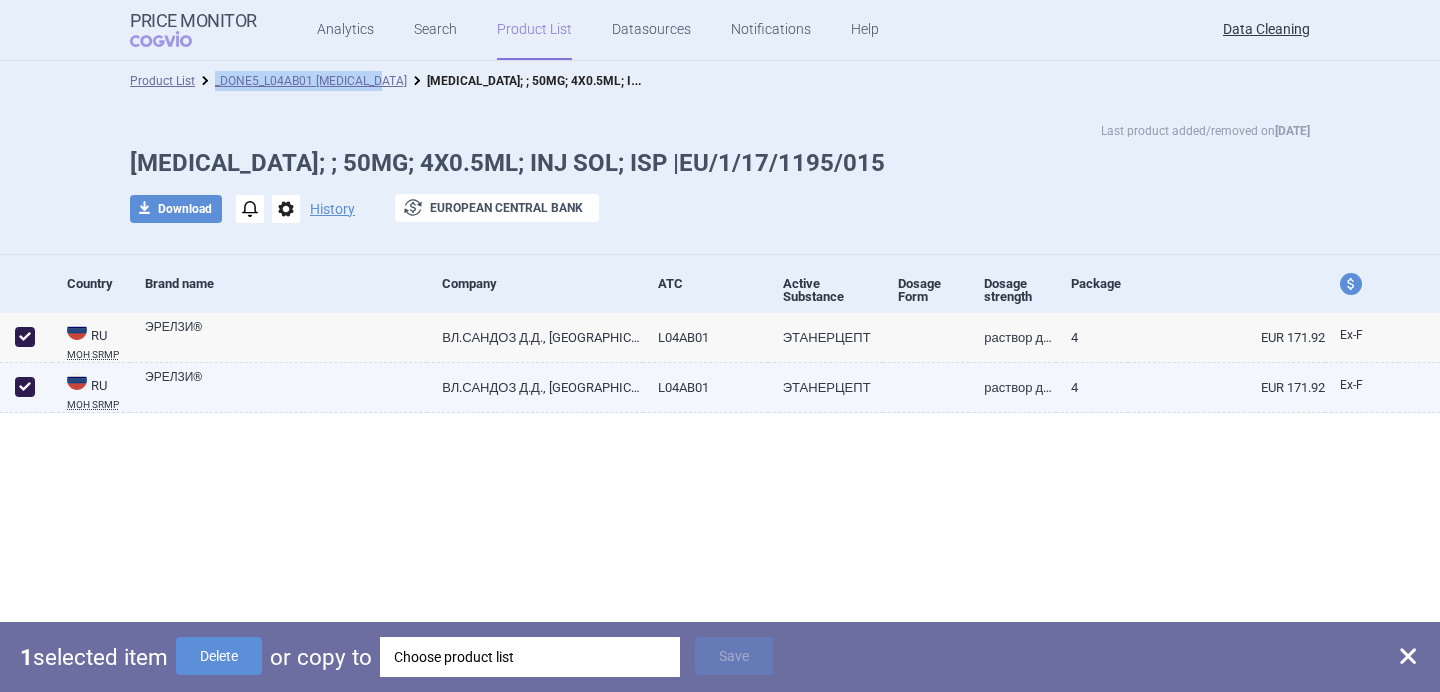 checkbox on "true" 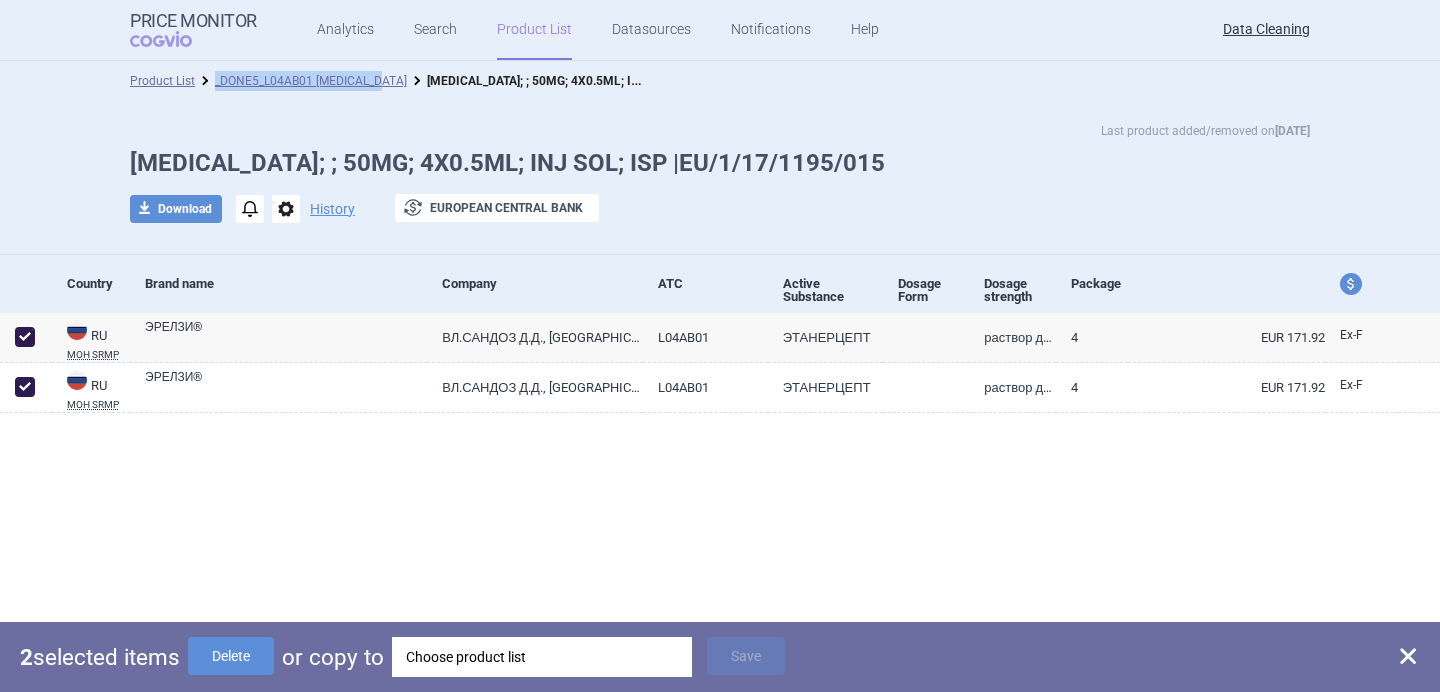 click on "Choose product list" at bounding box center [542, 657] 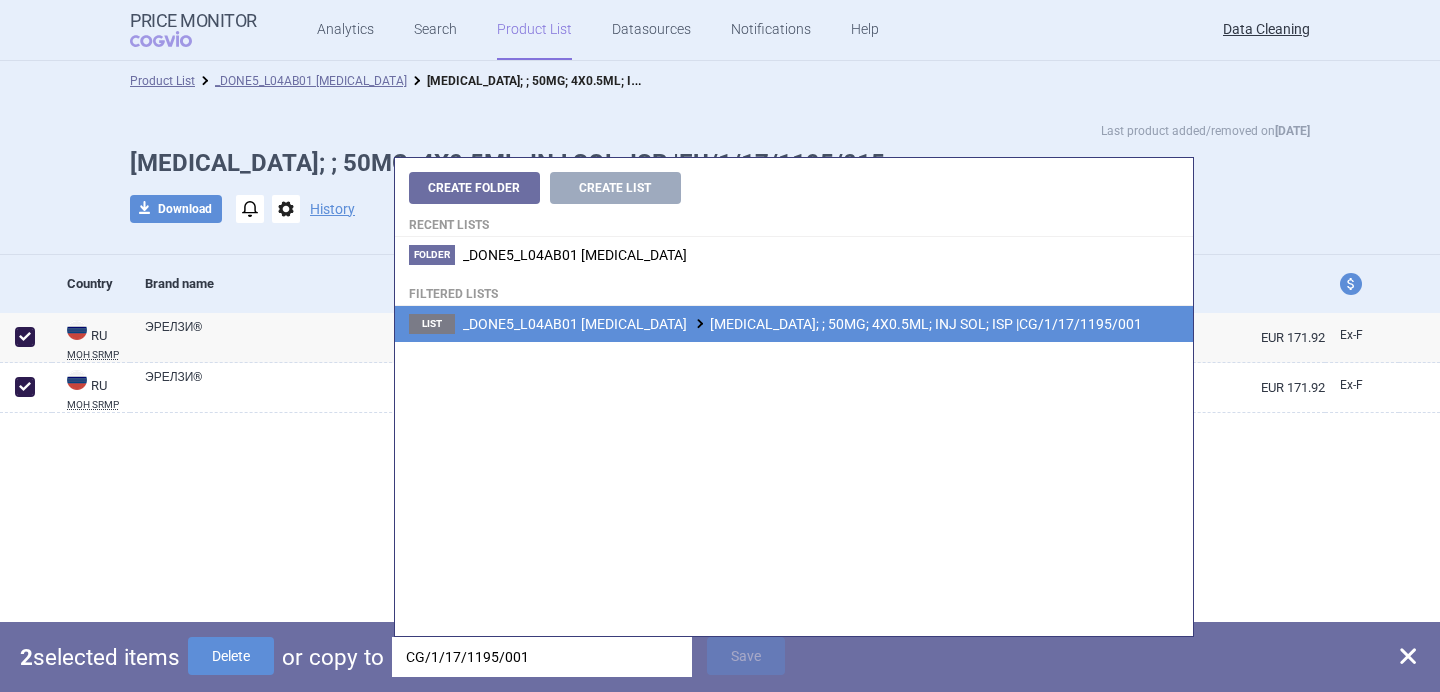 type on "CG/1/17/1195/001" 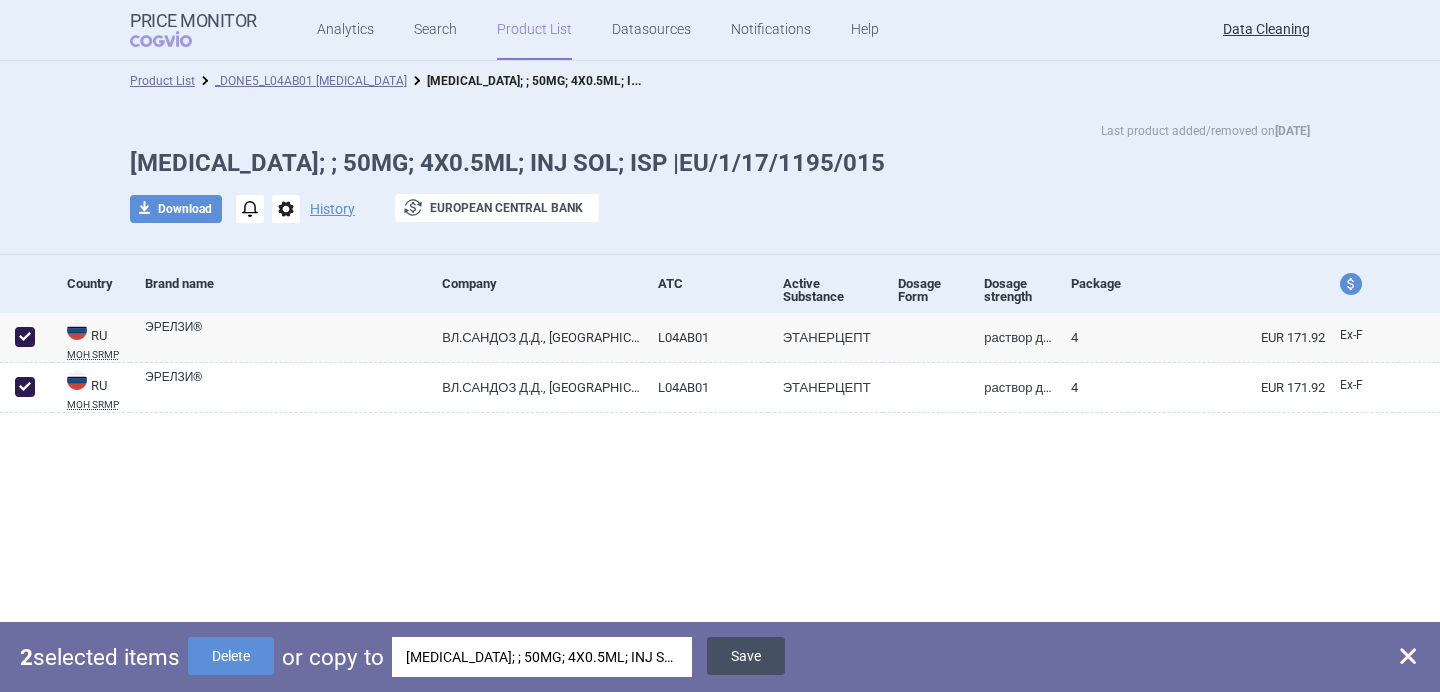 click on "Save" at bounding box center (746, 656) 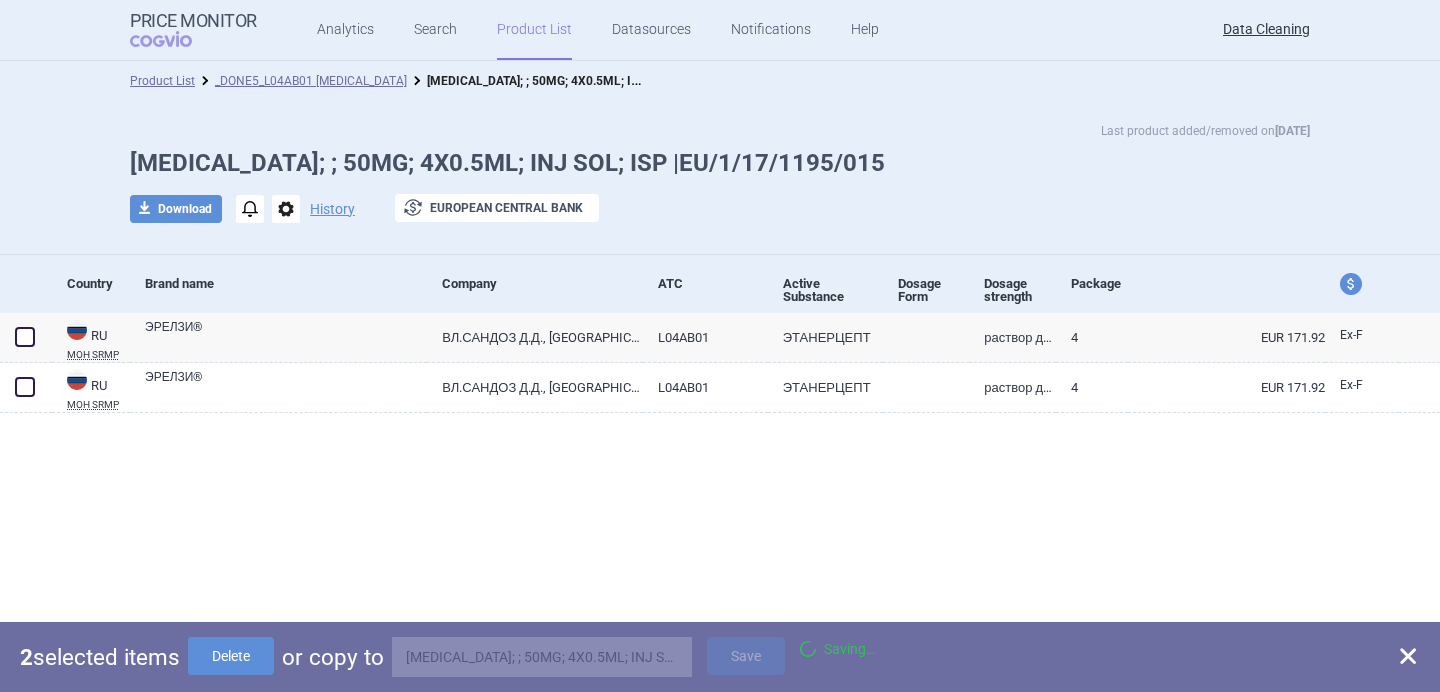 checkbox on "false" 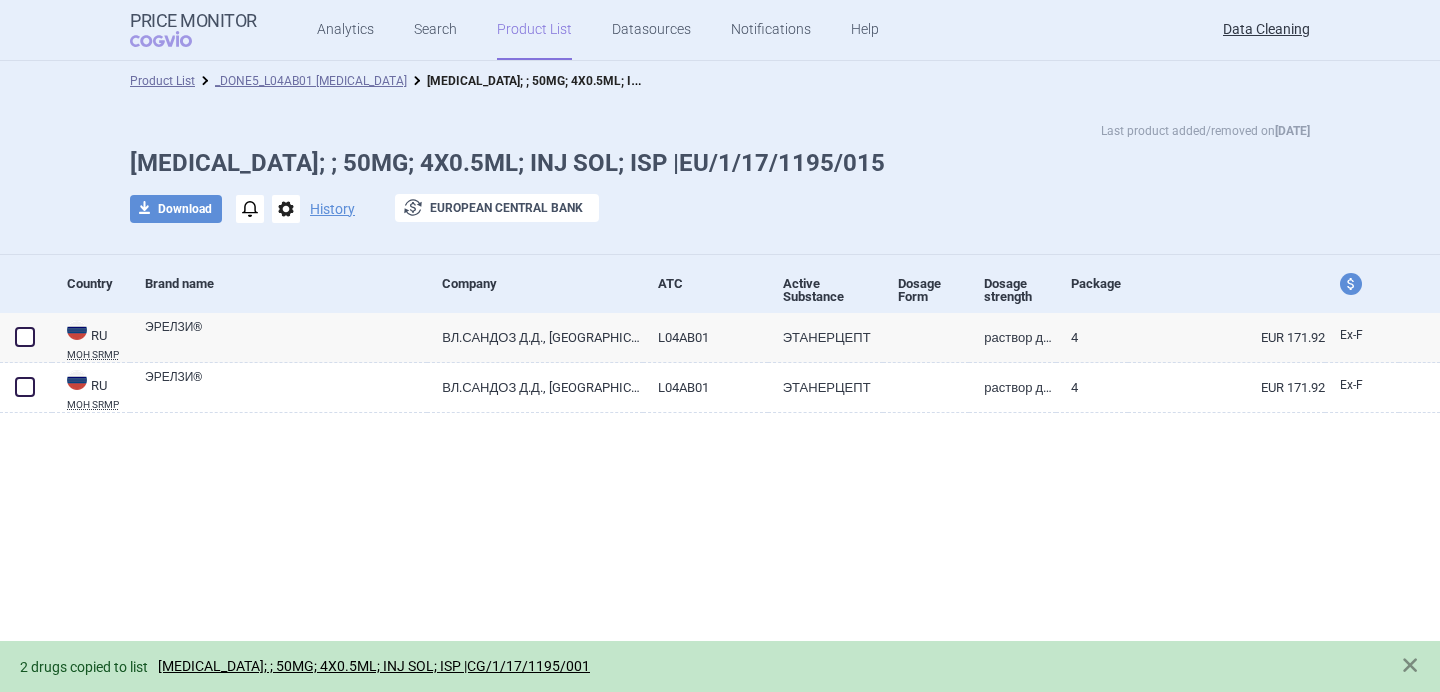 click on "options" at bounding box center (286, 209) 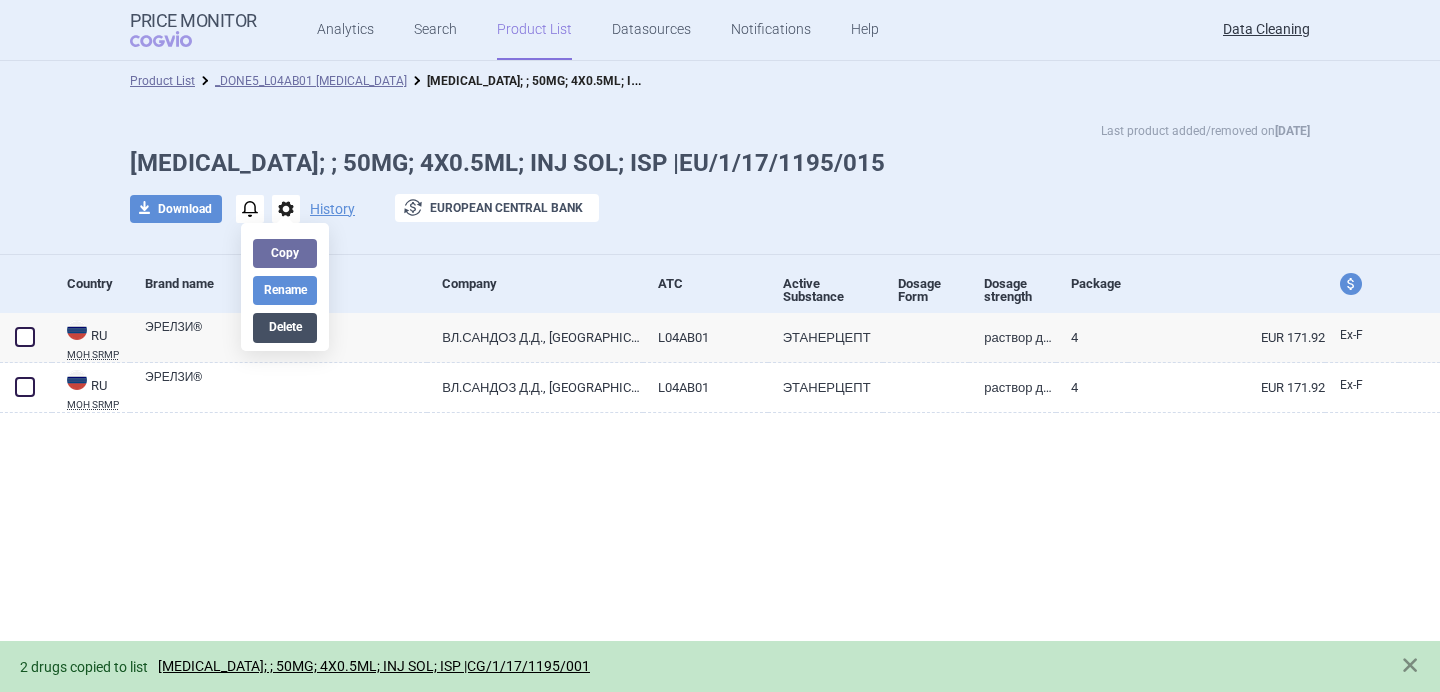 click on "Delete" at bounding box center [285, 327] 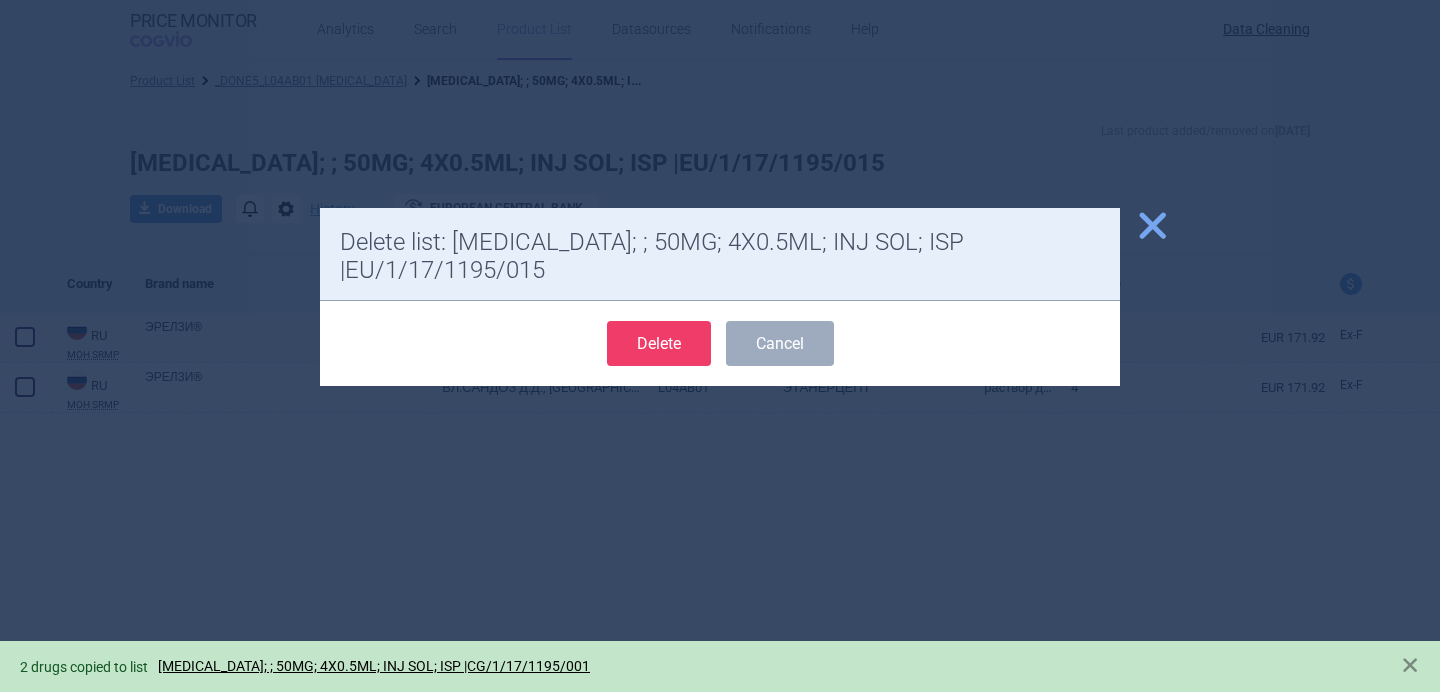 click on "Delete" at bounding box center [659, 343] 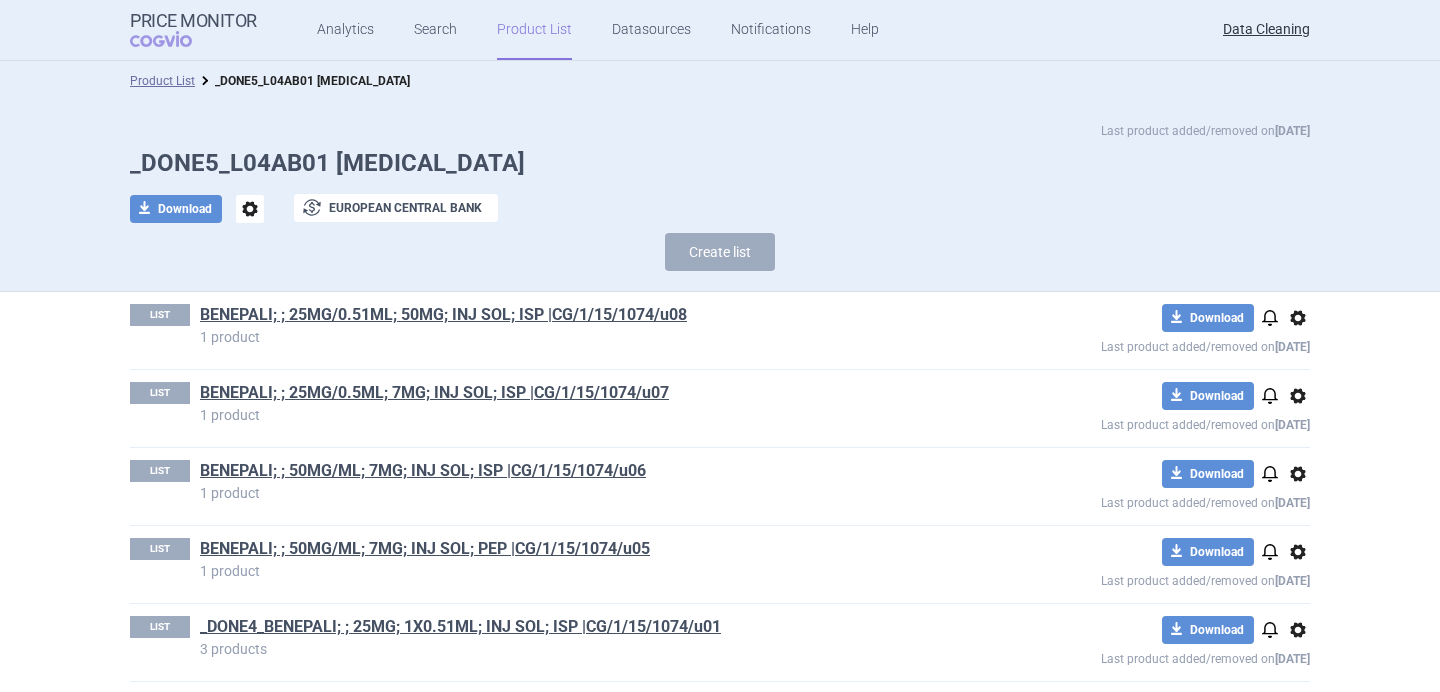 scroll, scrollTop: 0, scrollLeft: 0, axis: both 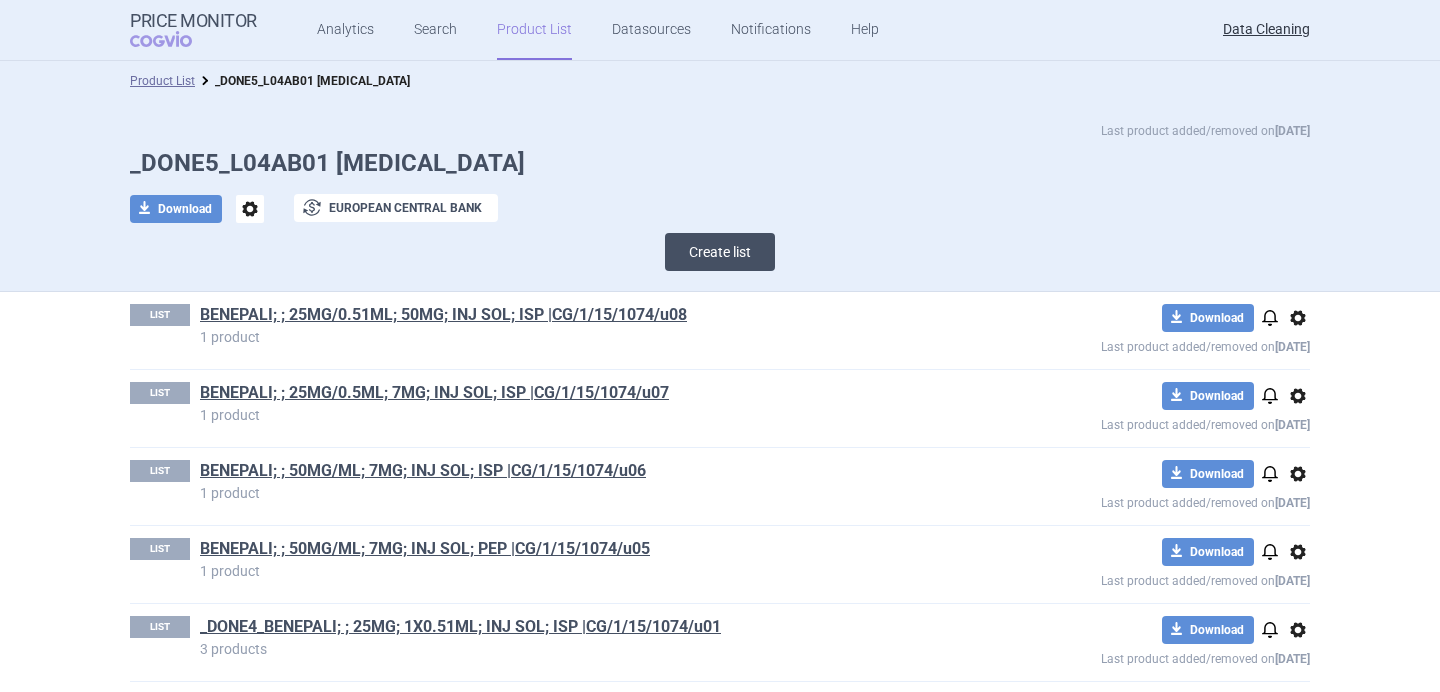 click on "Create list" at bounding box center [720, 252] 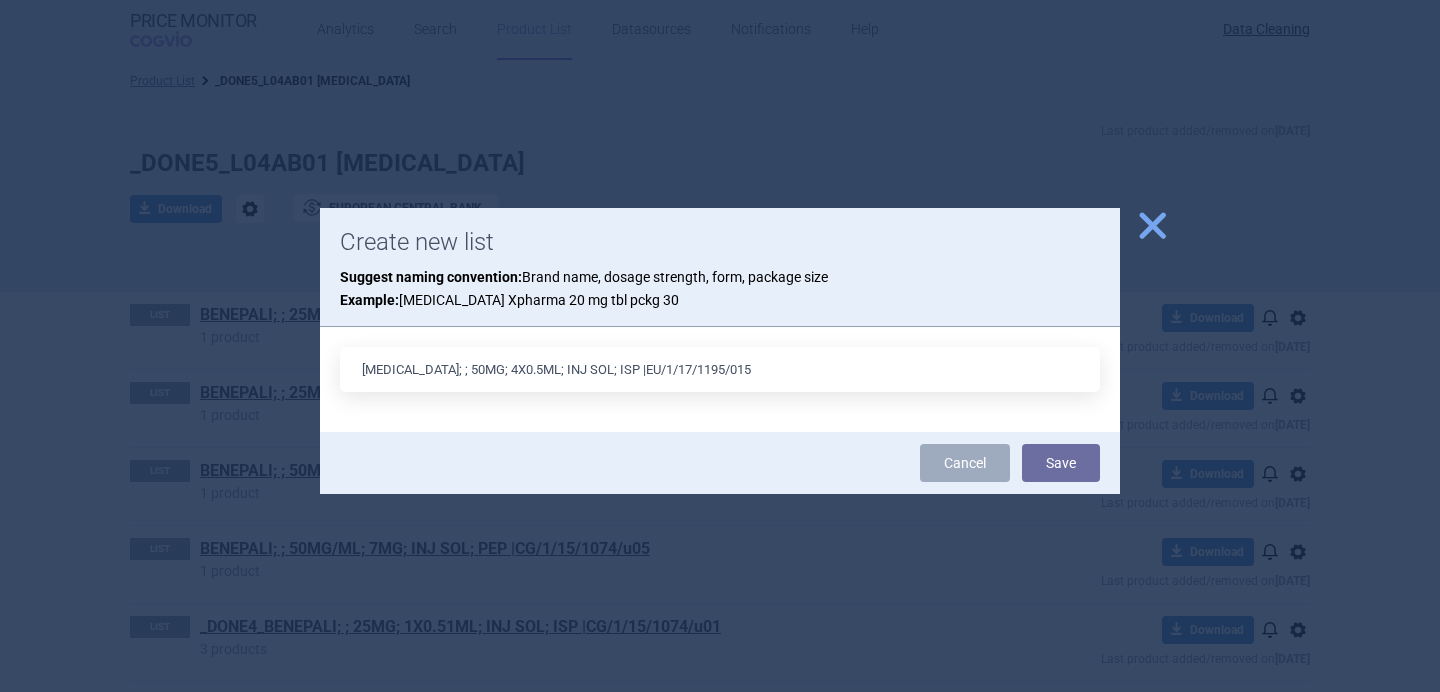 click on "ERELZI; ; 50MG; 4X0.5ML; INJ SOL; ISP |EU/1/17/1195/015" at bounding box center [720, 369] 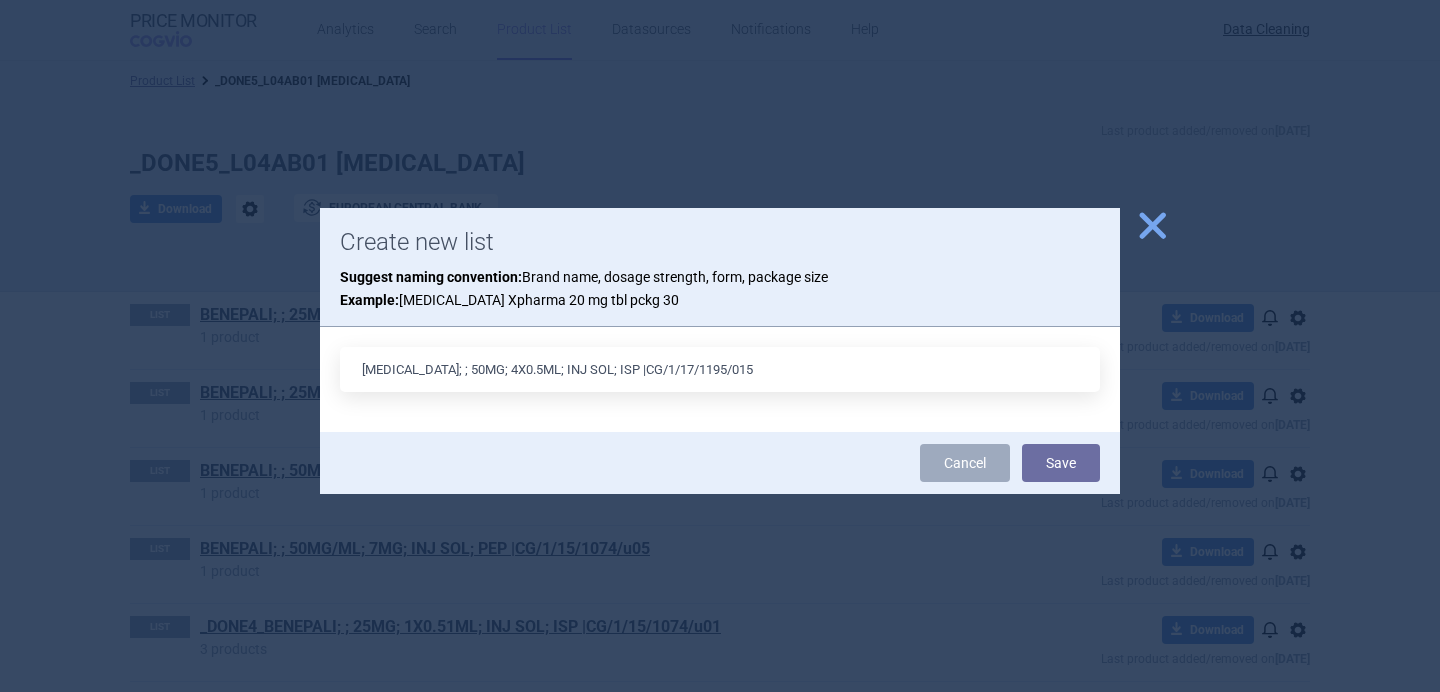 click on "ERELZI; ; 50MG; 4X0.5ML; INJ SOL; ISP |CG/1/17/1195/015" at bounding box center [720, 369] 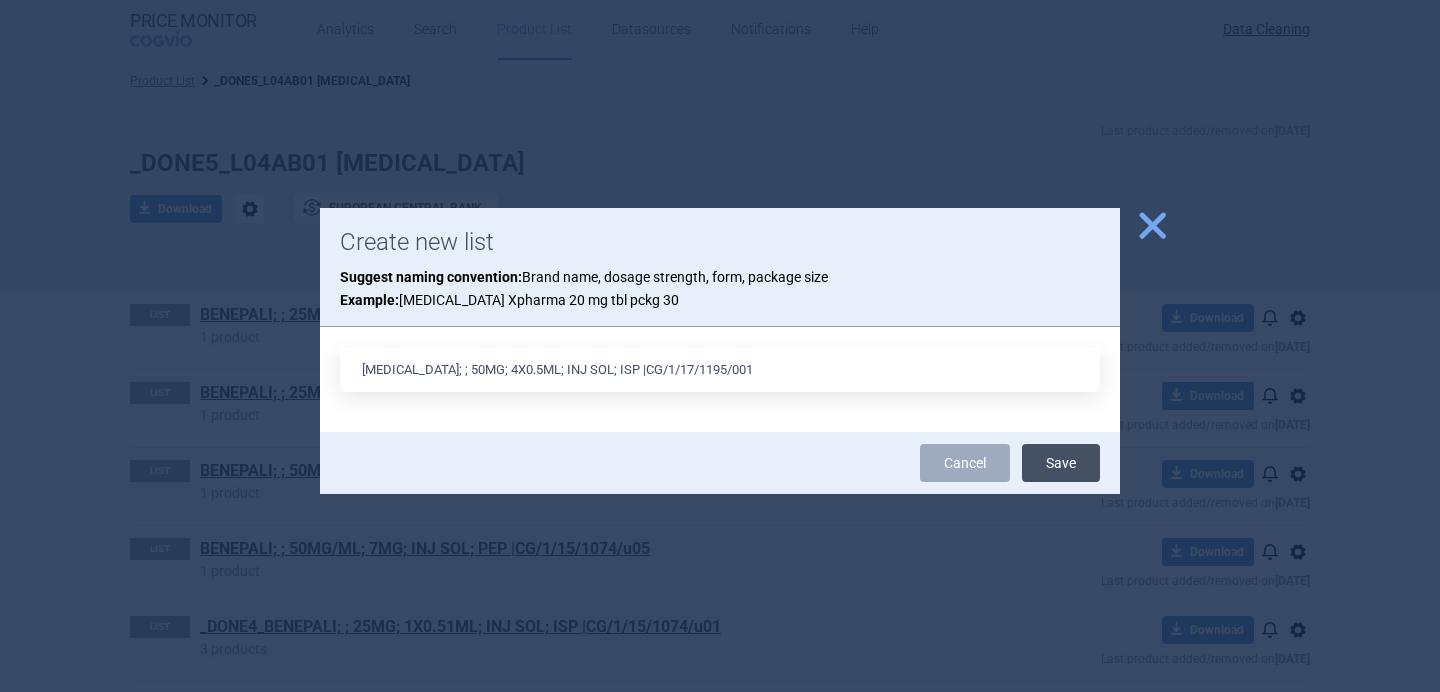 type on "ERELZI; ; 50MG; 4X0.5ML; INJ SOL; ISP |CG/1/17/1195/001" 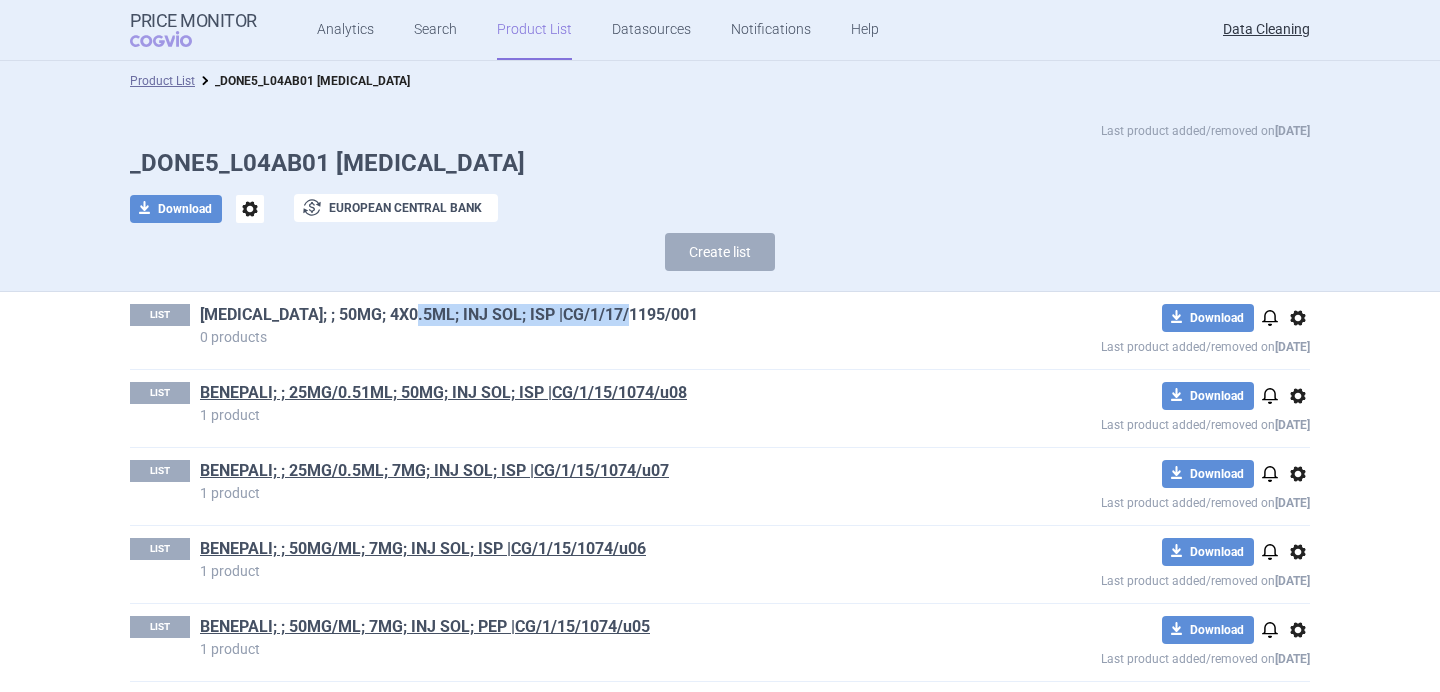 drag, startPoint x: 641, startPoint y: 312, endPoint x: 412, endPoint y: 313, distance: 229.00218 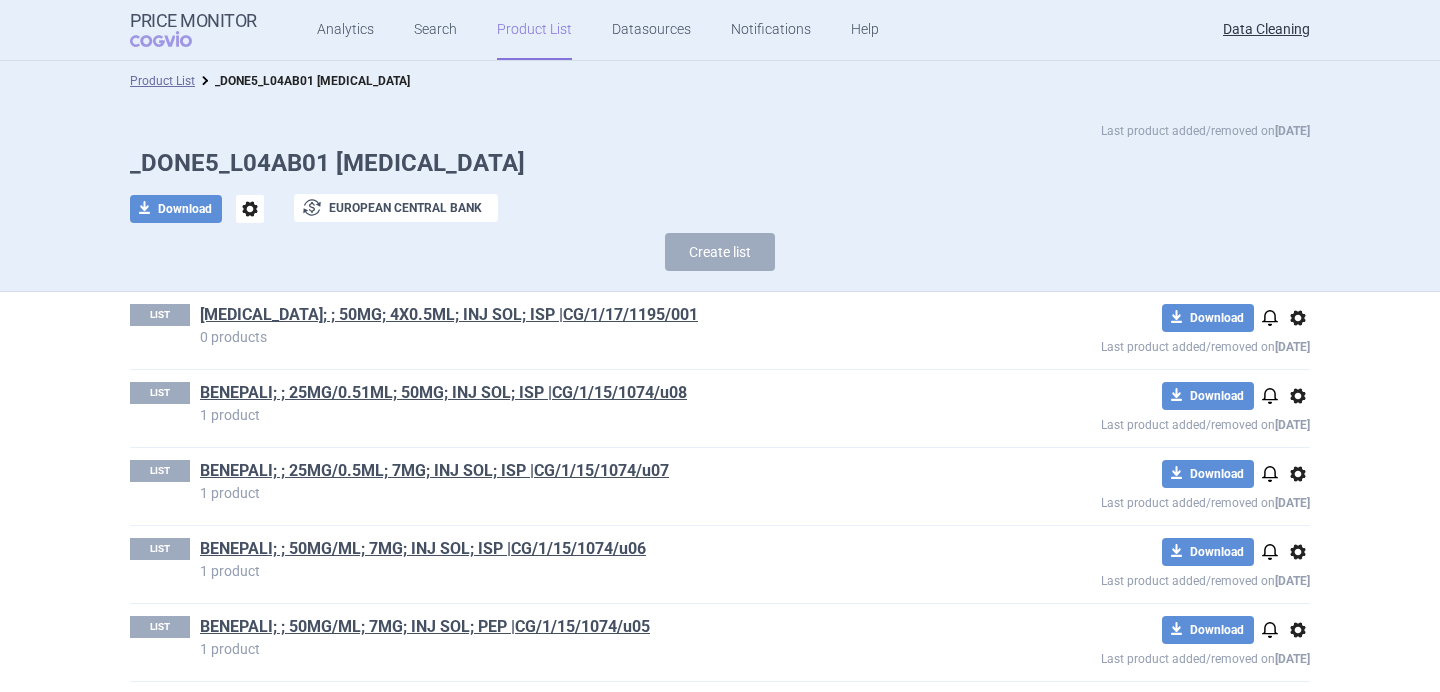 click on "ERELZI; ; 50MG; 4X0.5ML; INJ SOL; ISP |CG/1/17/1195/001" at bounding box center [578, 317] 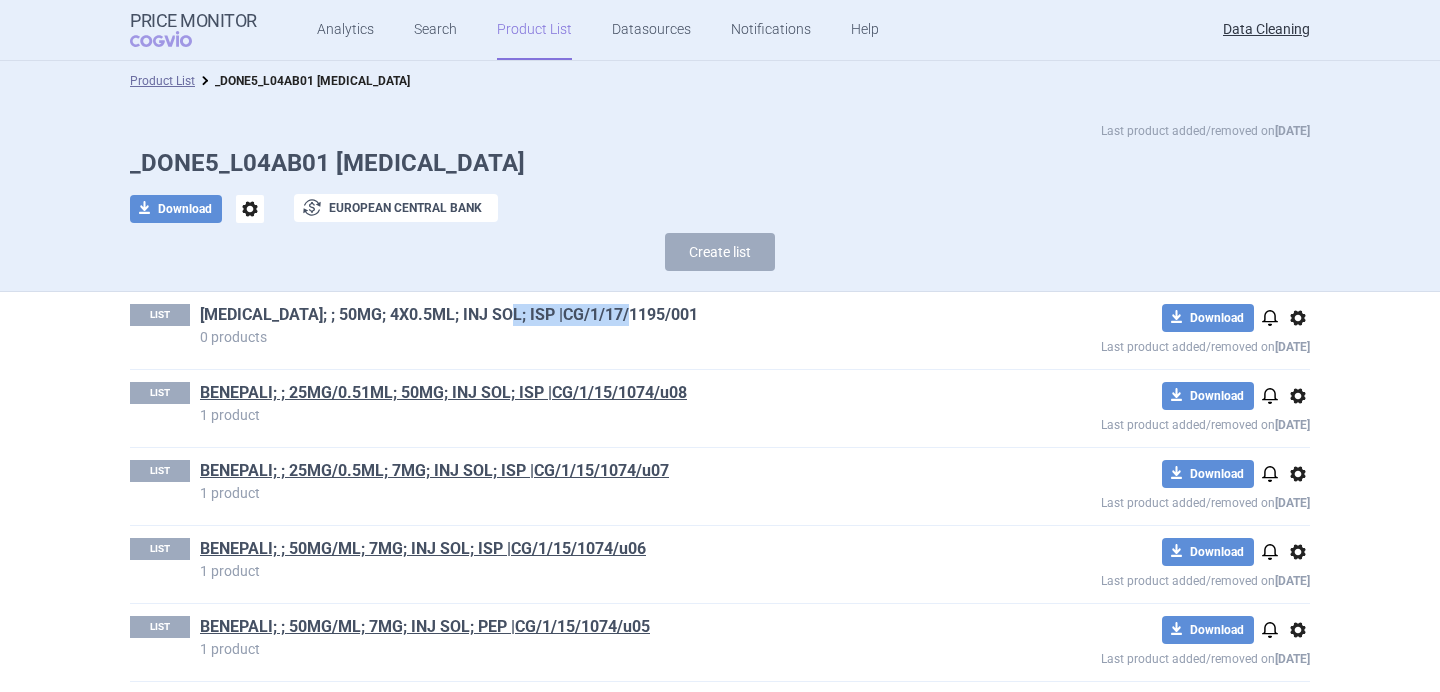 drag, startPoint x: 659, startPoint y: 315, endPoint x: 491, endPoint y: 315, distance: 168 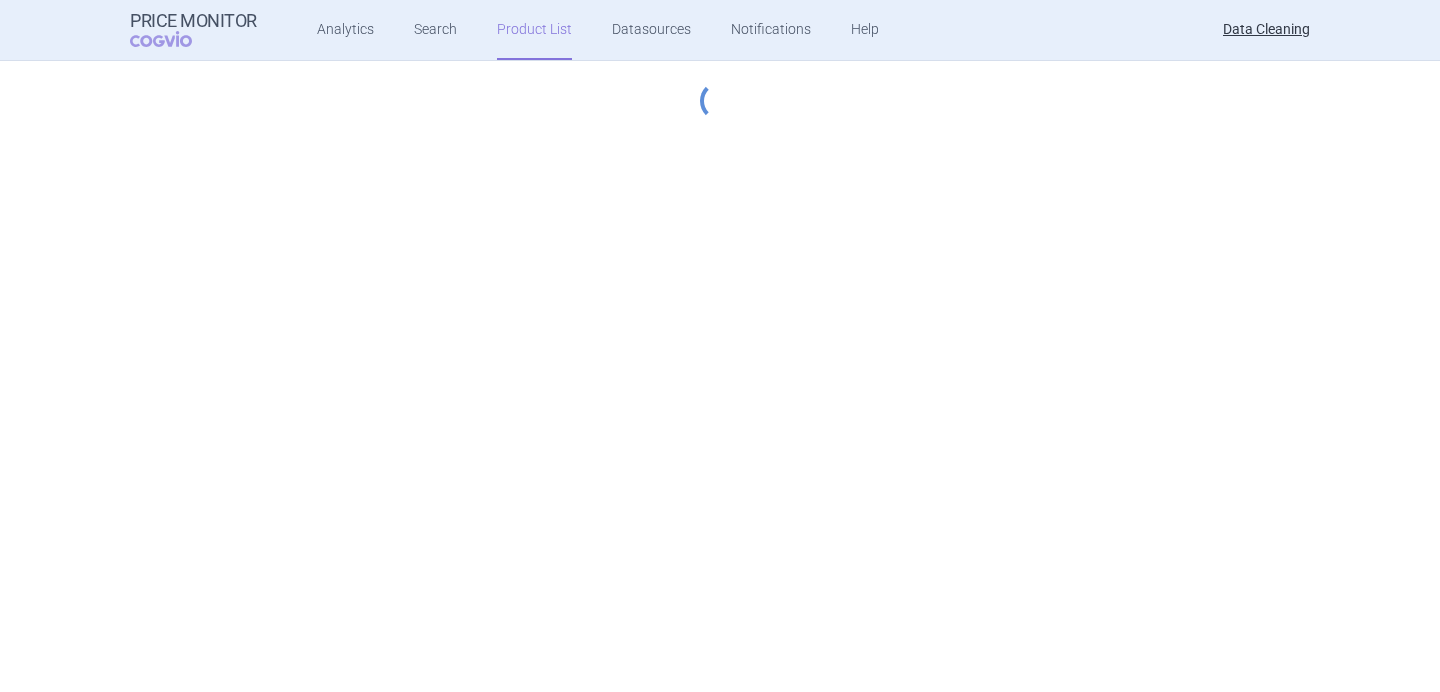 scroll, scrollTop: 0, scrollLeft: 0, axis: both 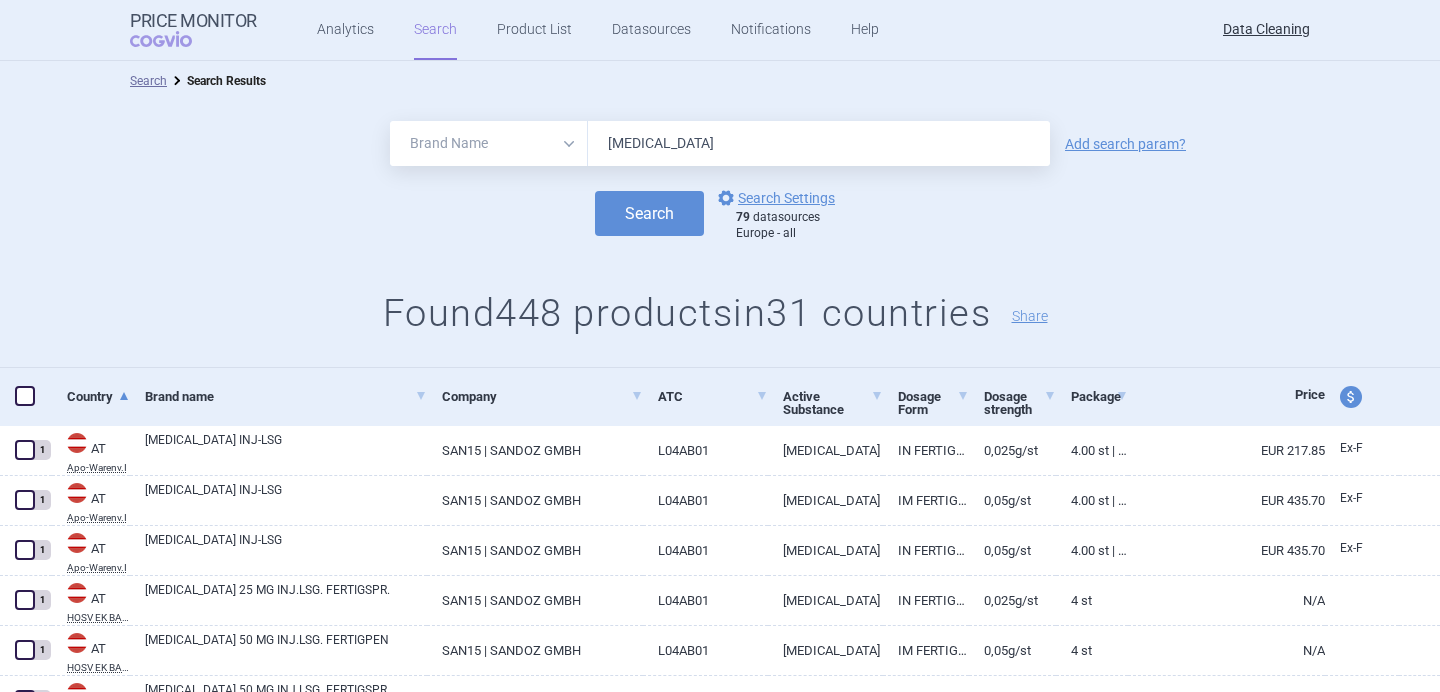 select on "brandName" 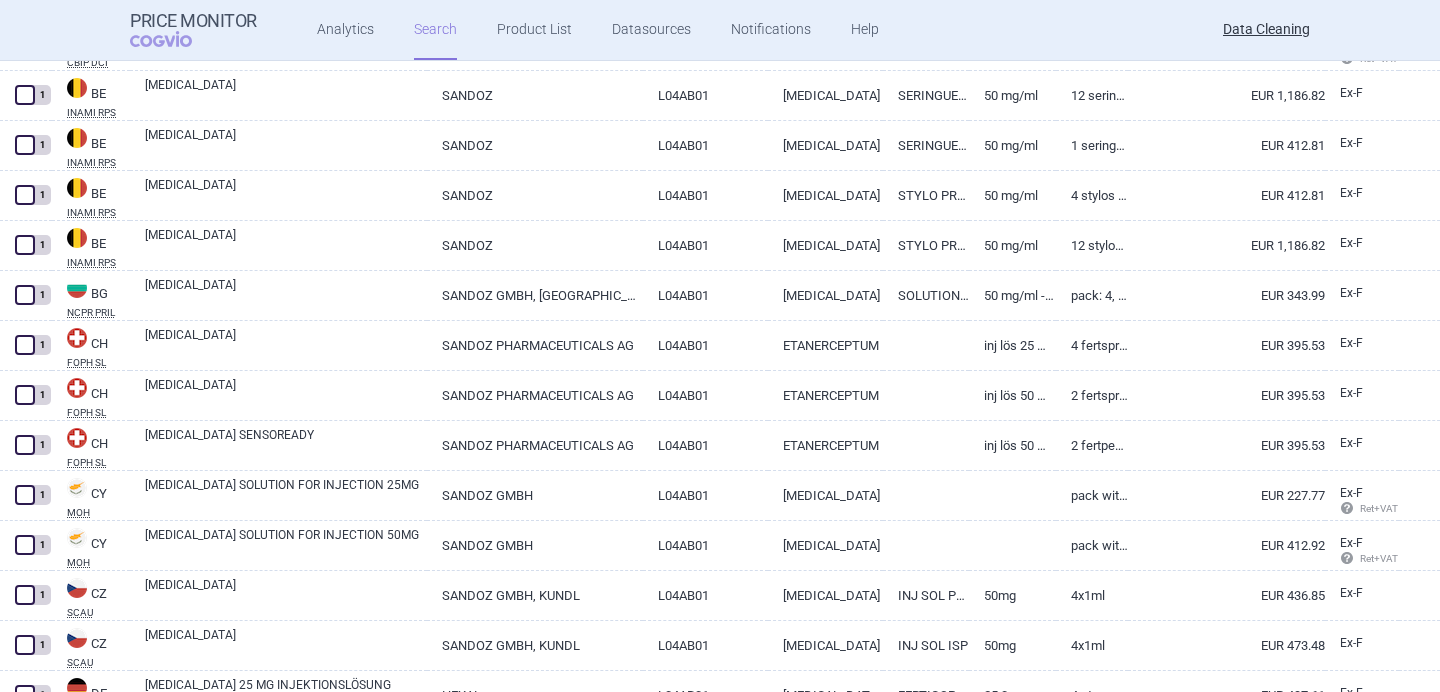 scroll, scrollTop: 736, scrollLeft: 0, axis: vertical 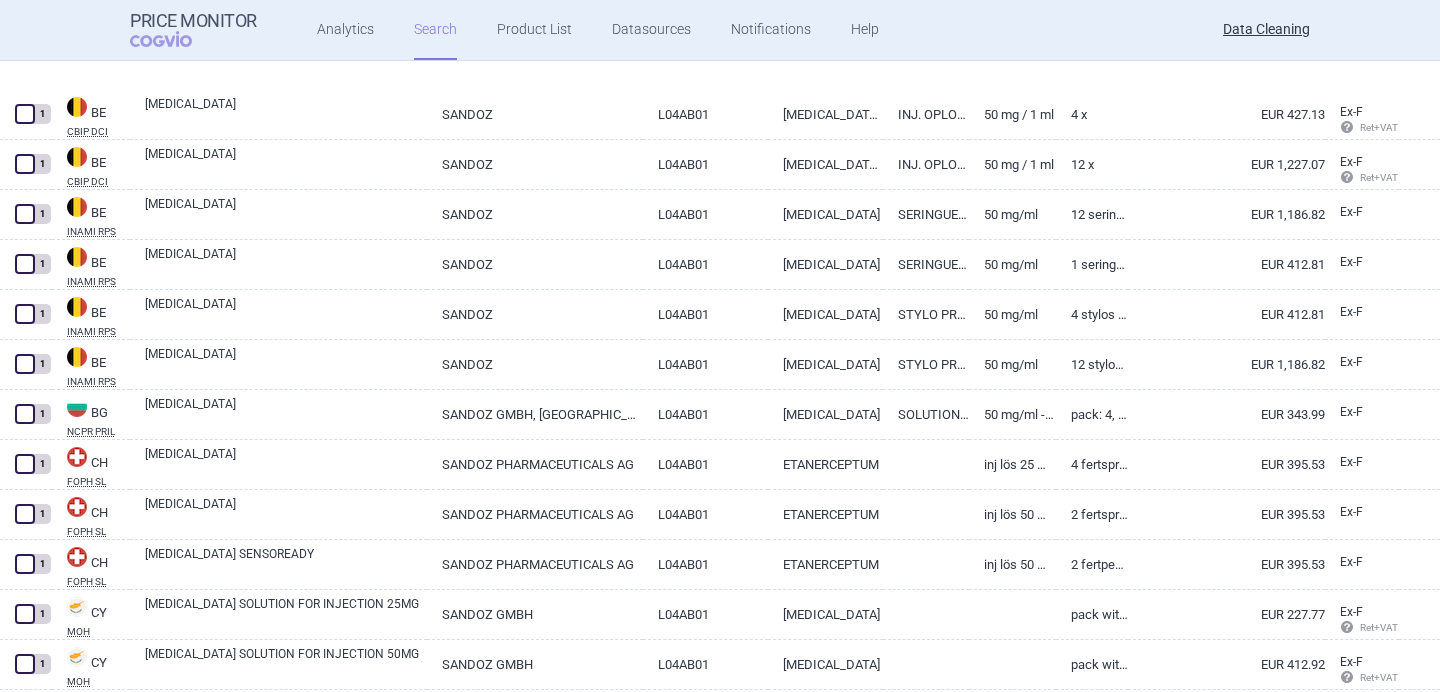 select on "brandName" 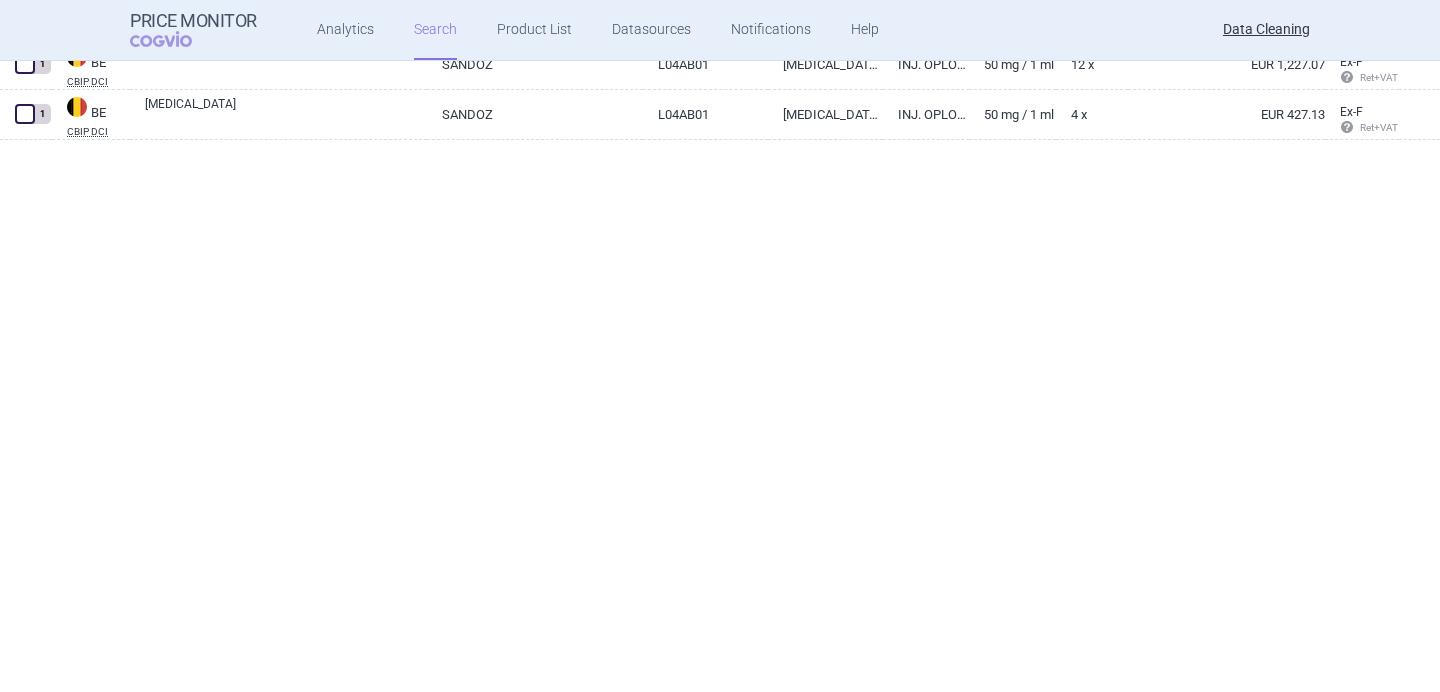 scroll, scrollTop: 0, scrollLeft: 0, axis: both 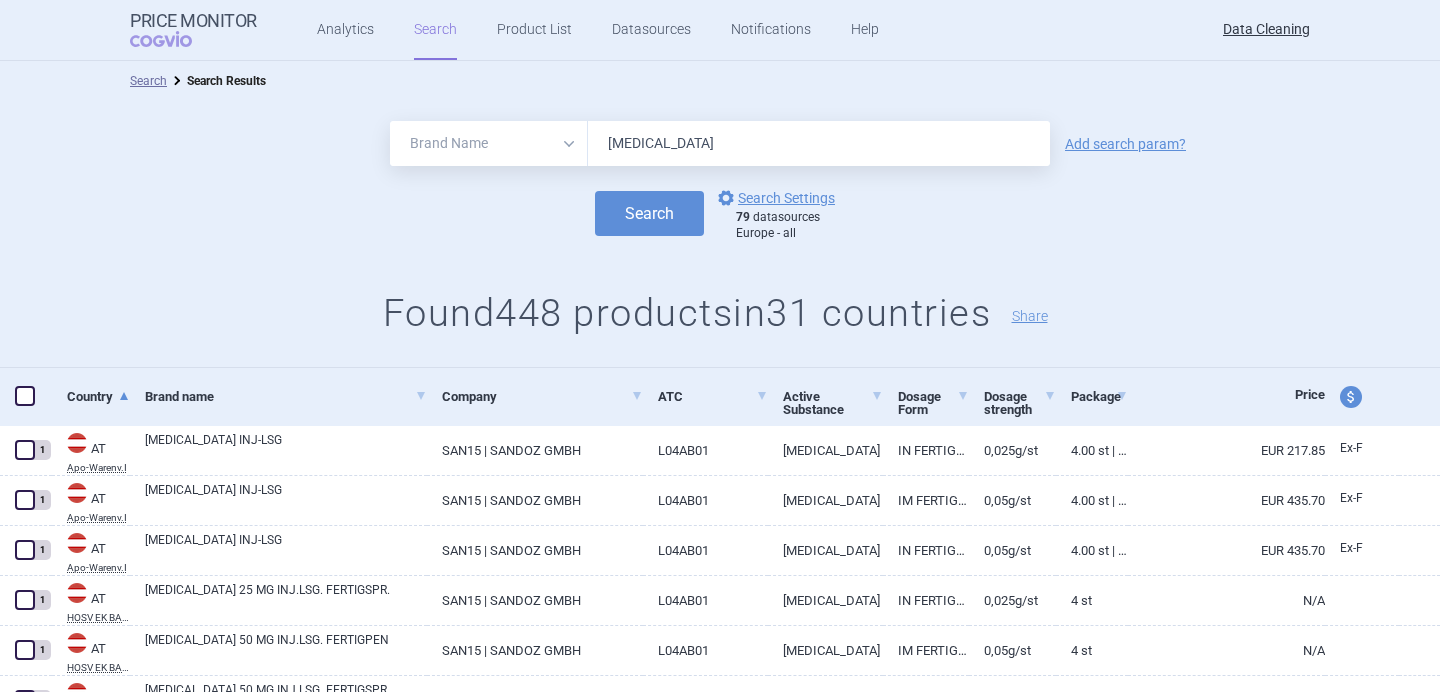 click on "[MEDICAL_DATA]" at bounding box center (819, 143) 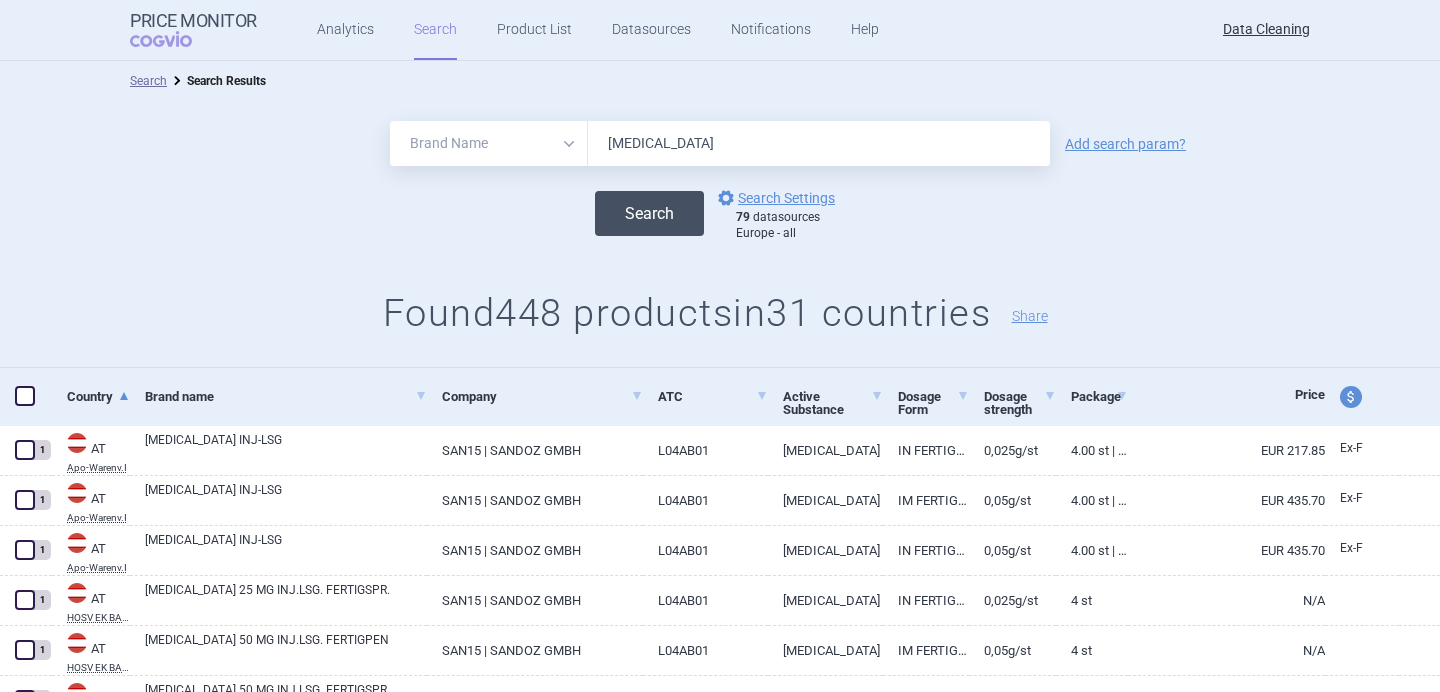 type on "[MEDICAL_DATA]" 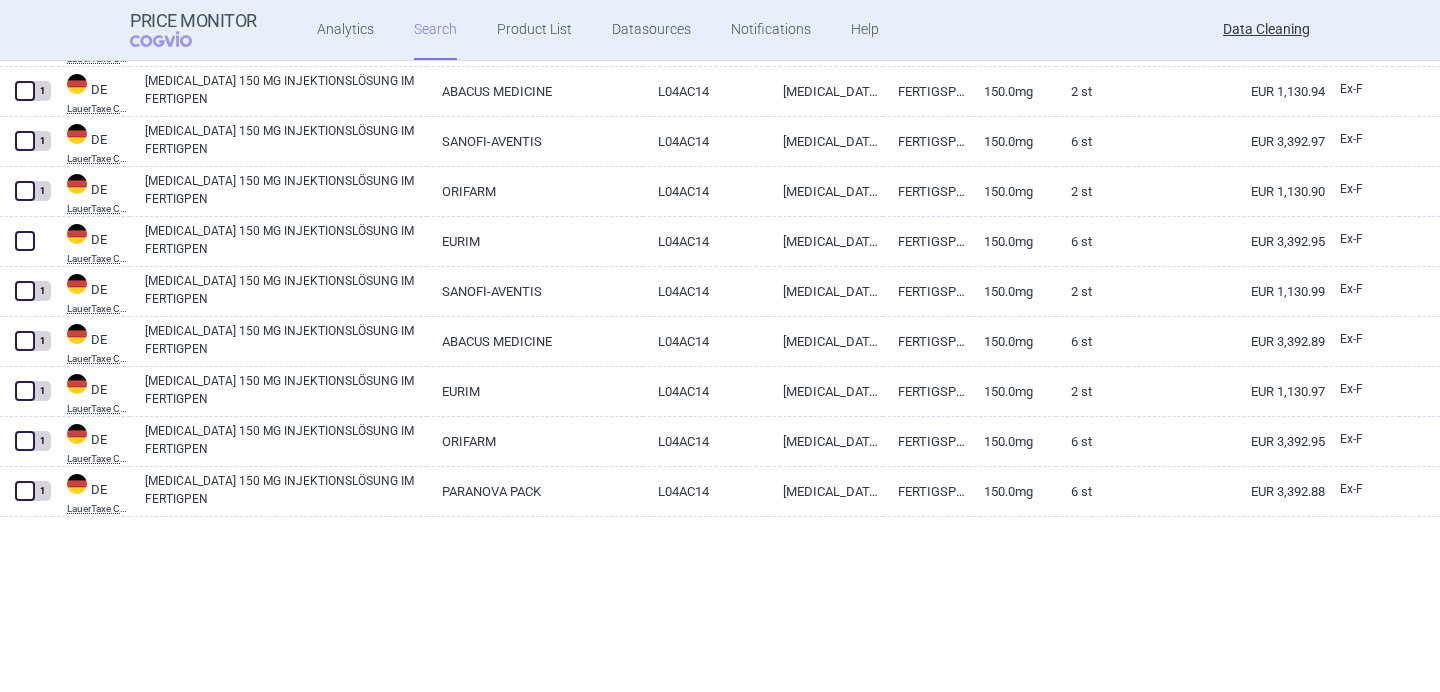scroll, scrollTop: 1543, scrollLeft: 0, axis: vertical 